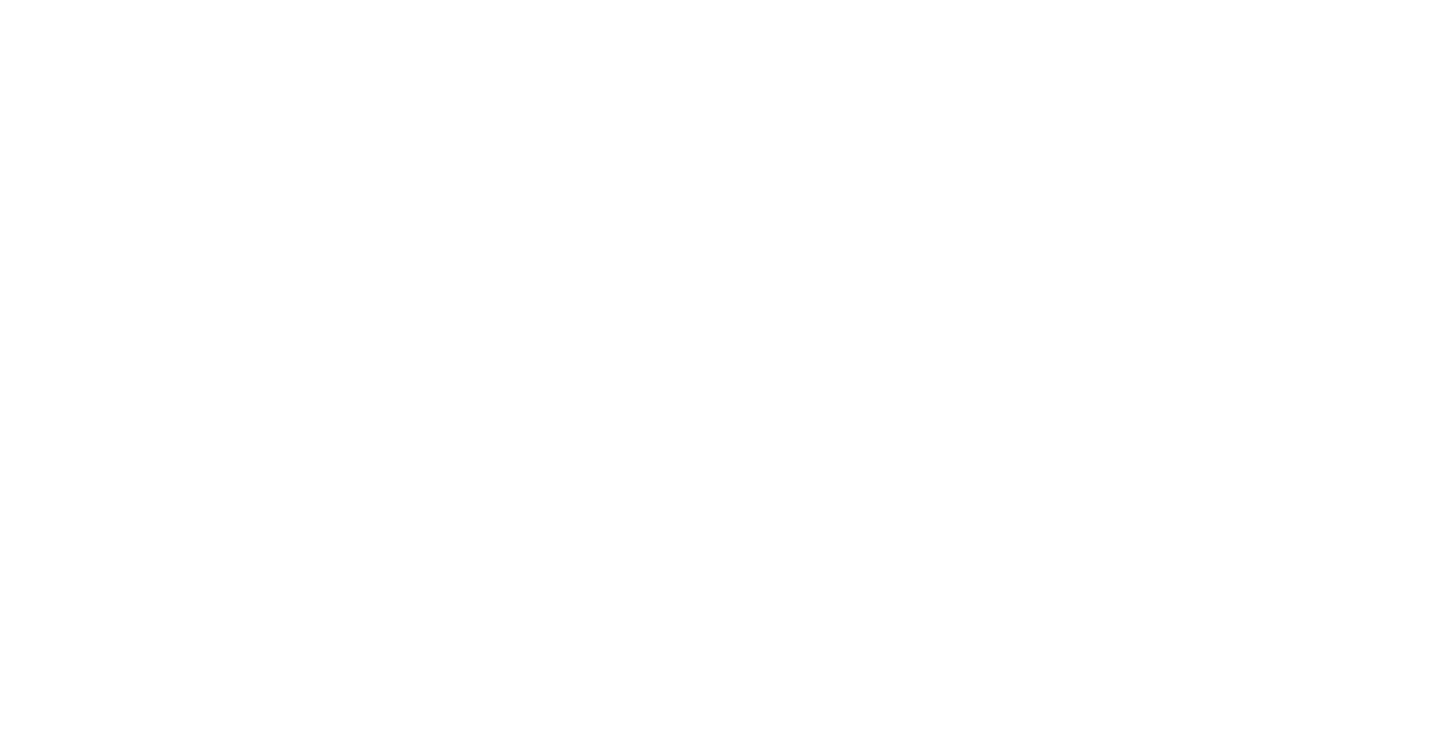 scroll, scrollTop: 0, scrollLeft: 0, axis: both 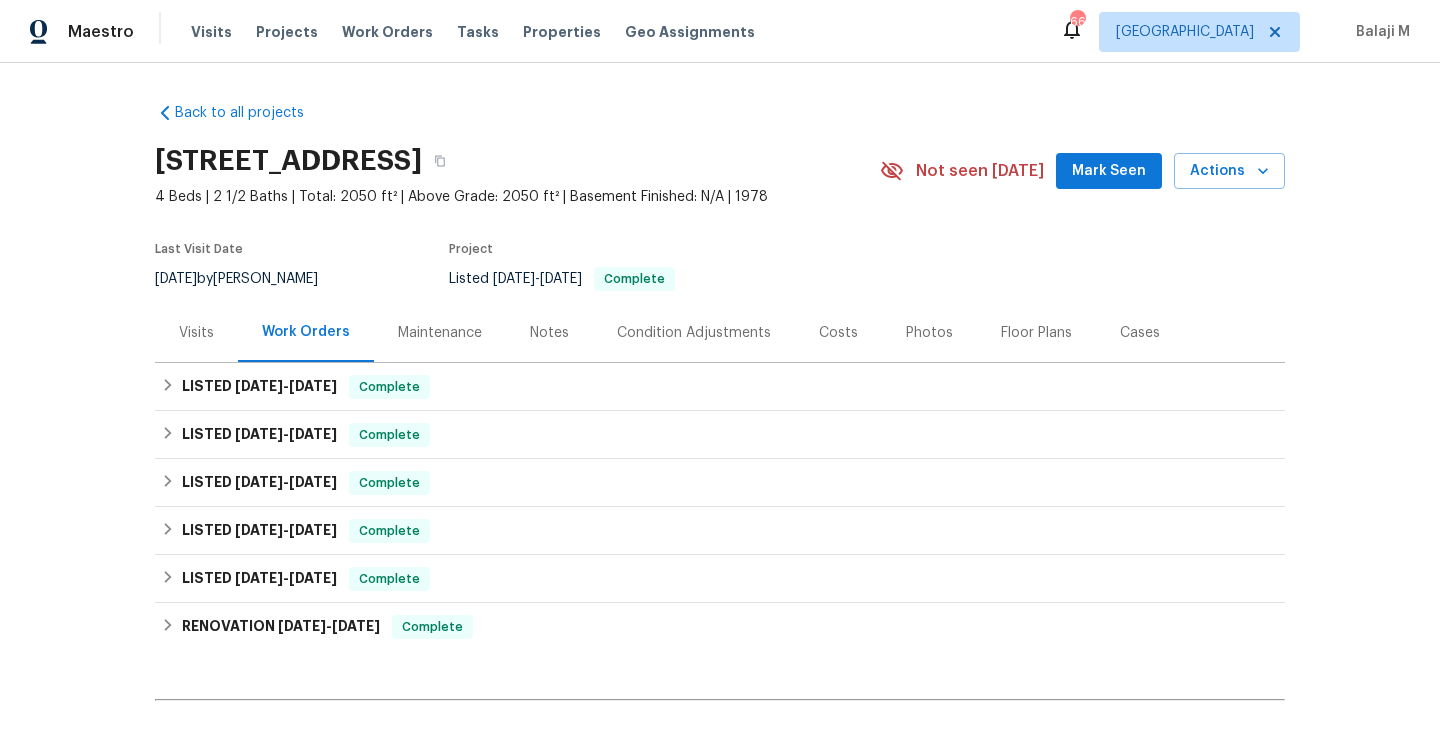 click on "Maintenance" at bounding box center [440, 333] 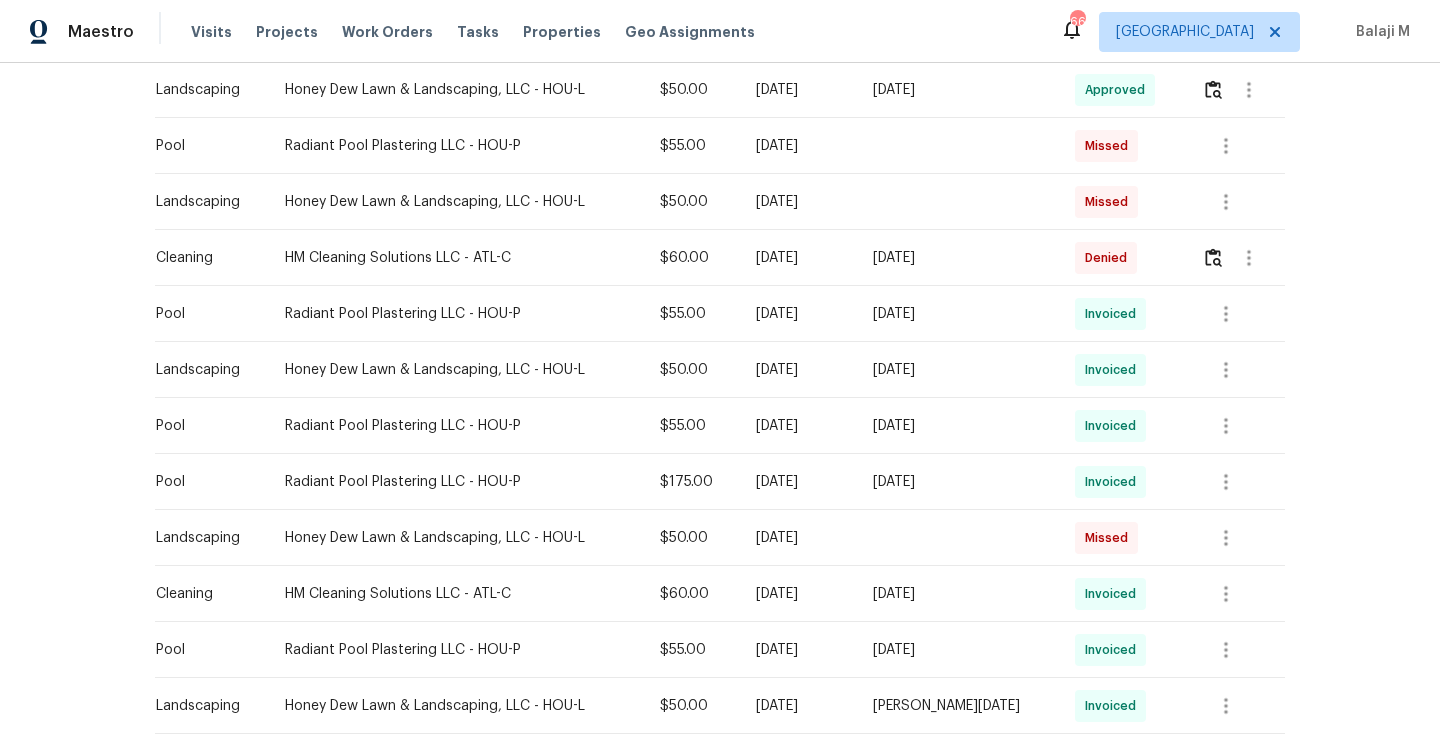 scroll, scrollTop: 821, scrollLeft: 0, axis: vertical 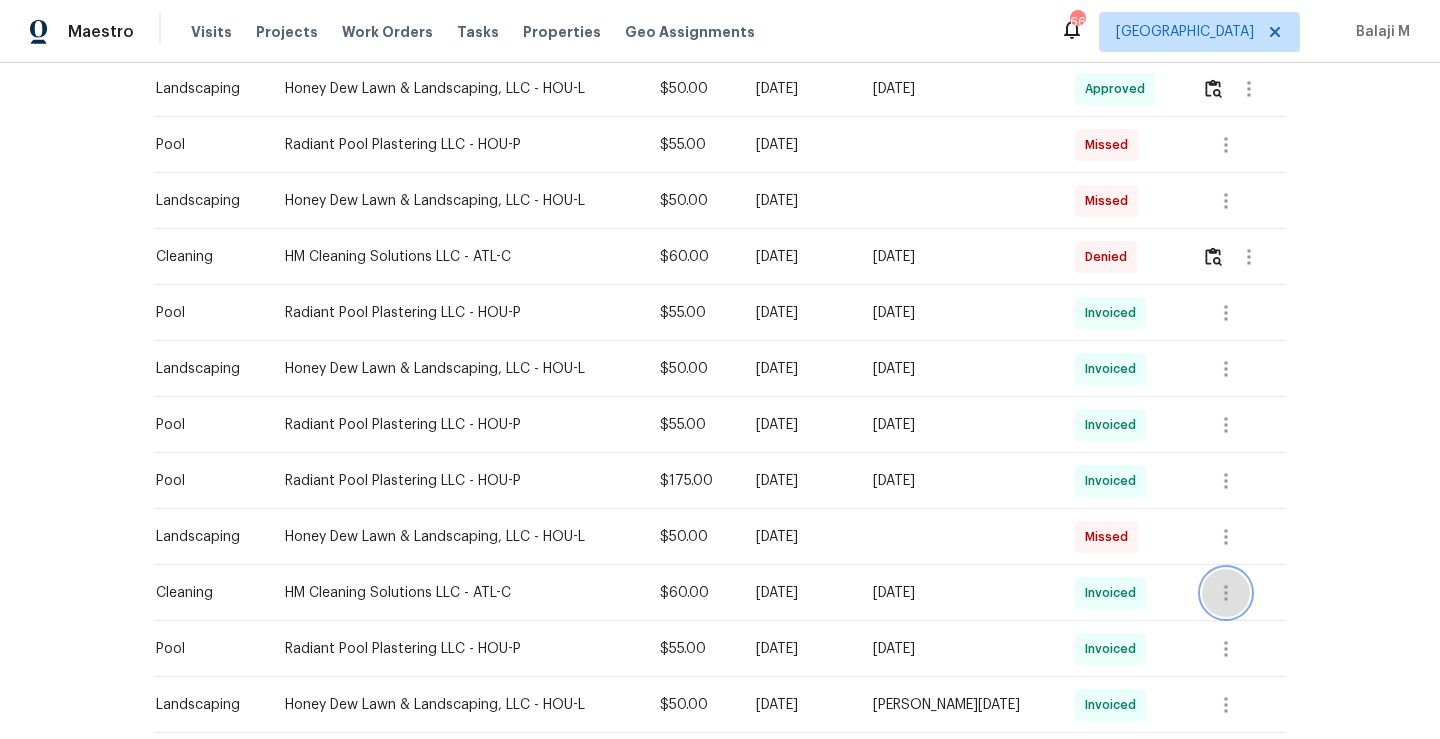 click 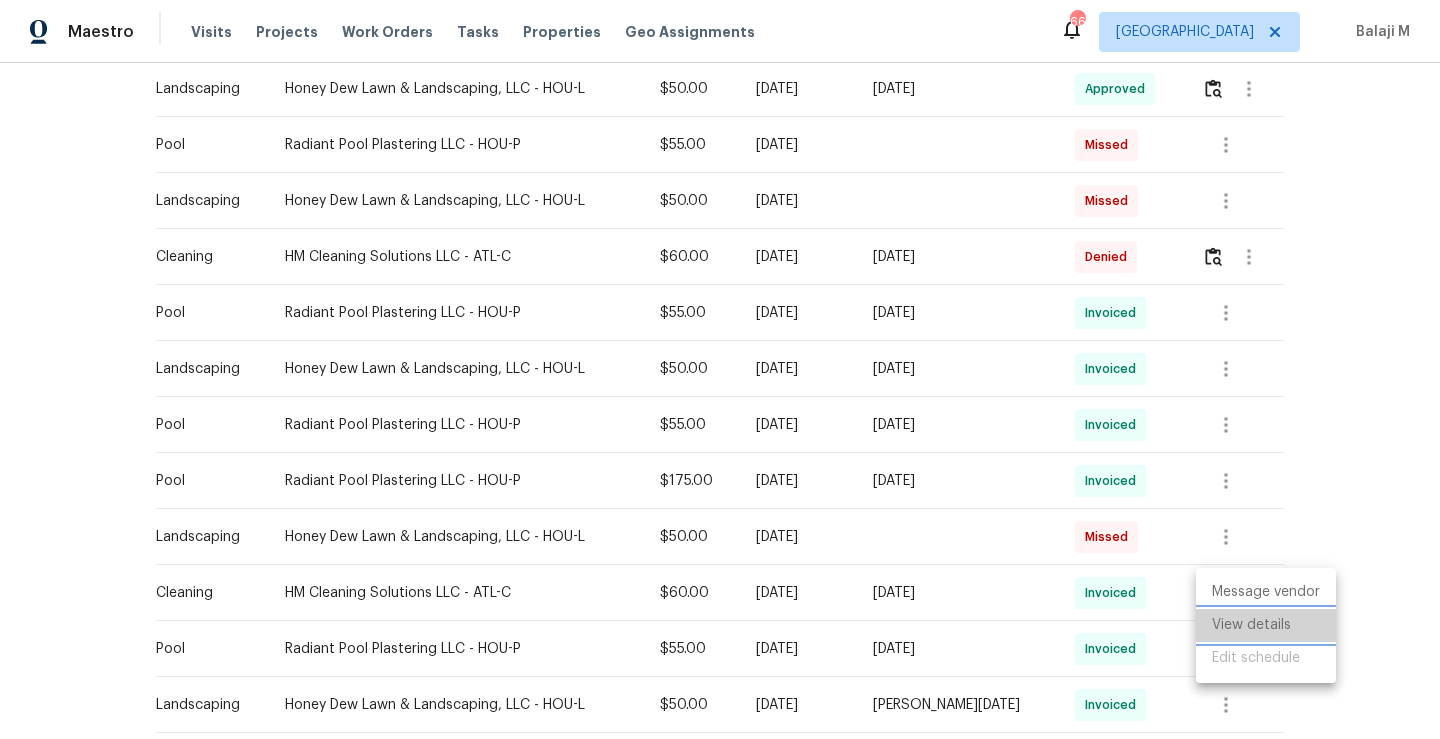 click on "View details" at bounding box center (1266, 625) 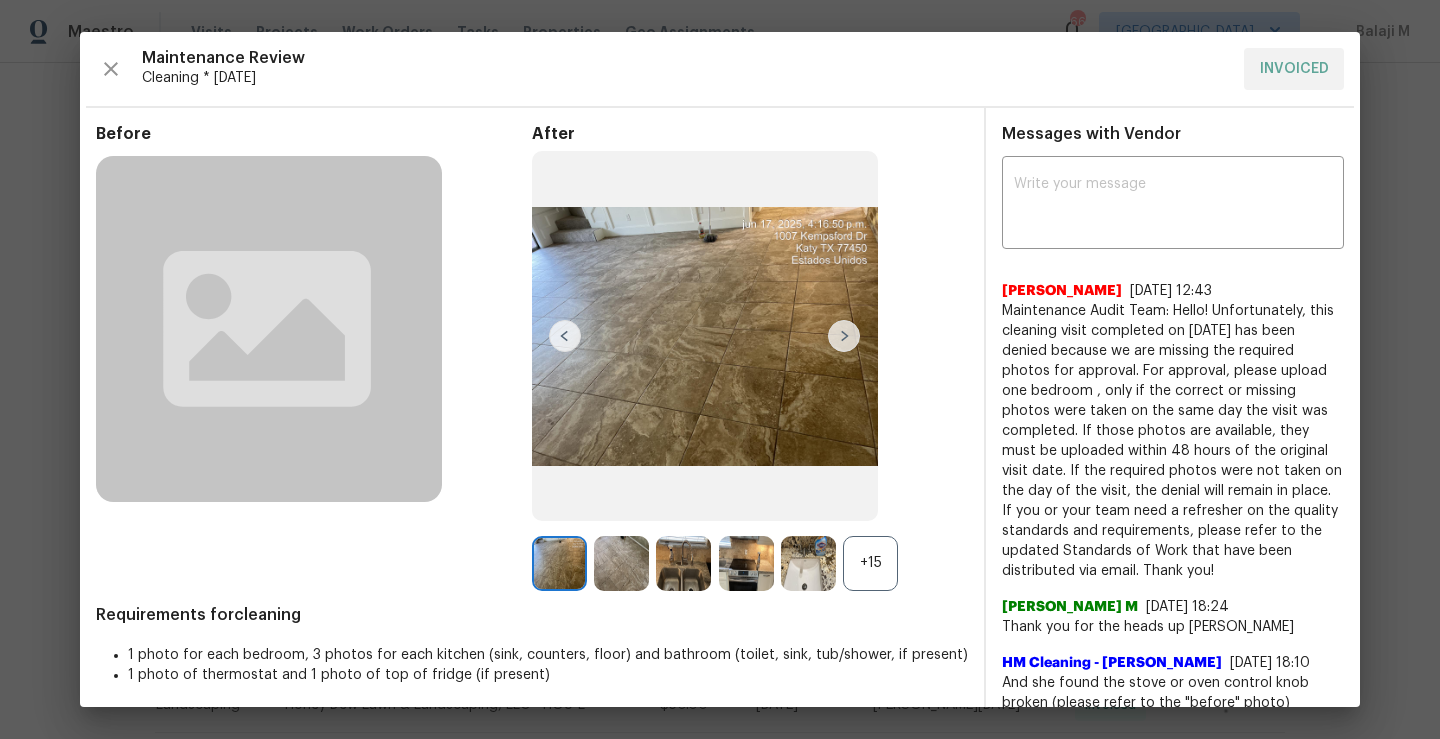 click at bounding box center (844, 336) 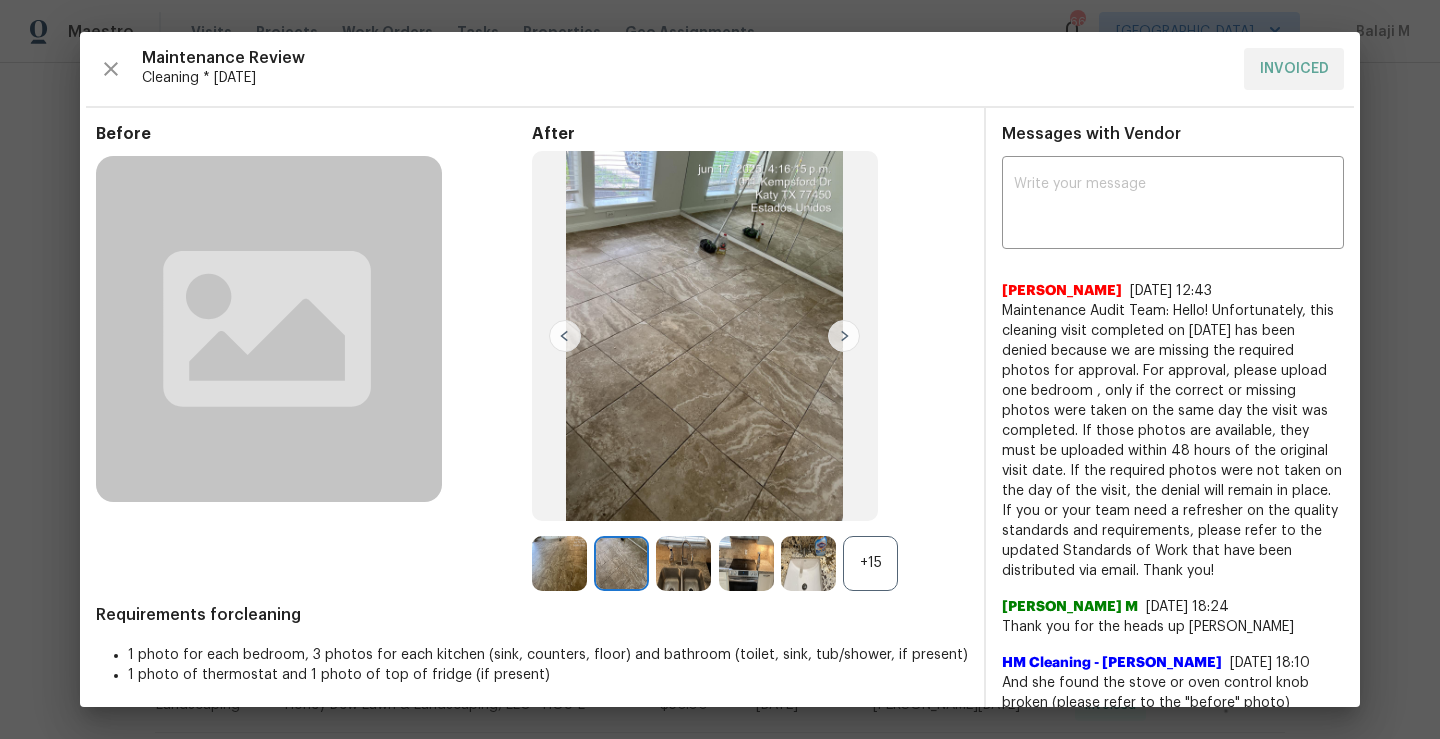 click at bounding box center [844, 336] 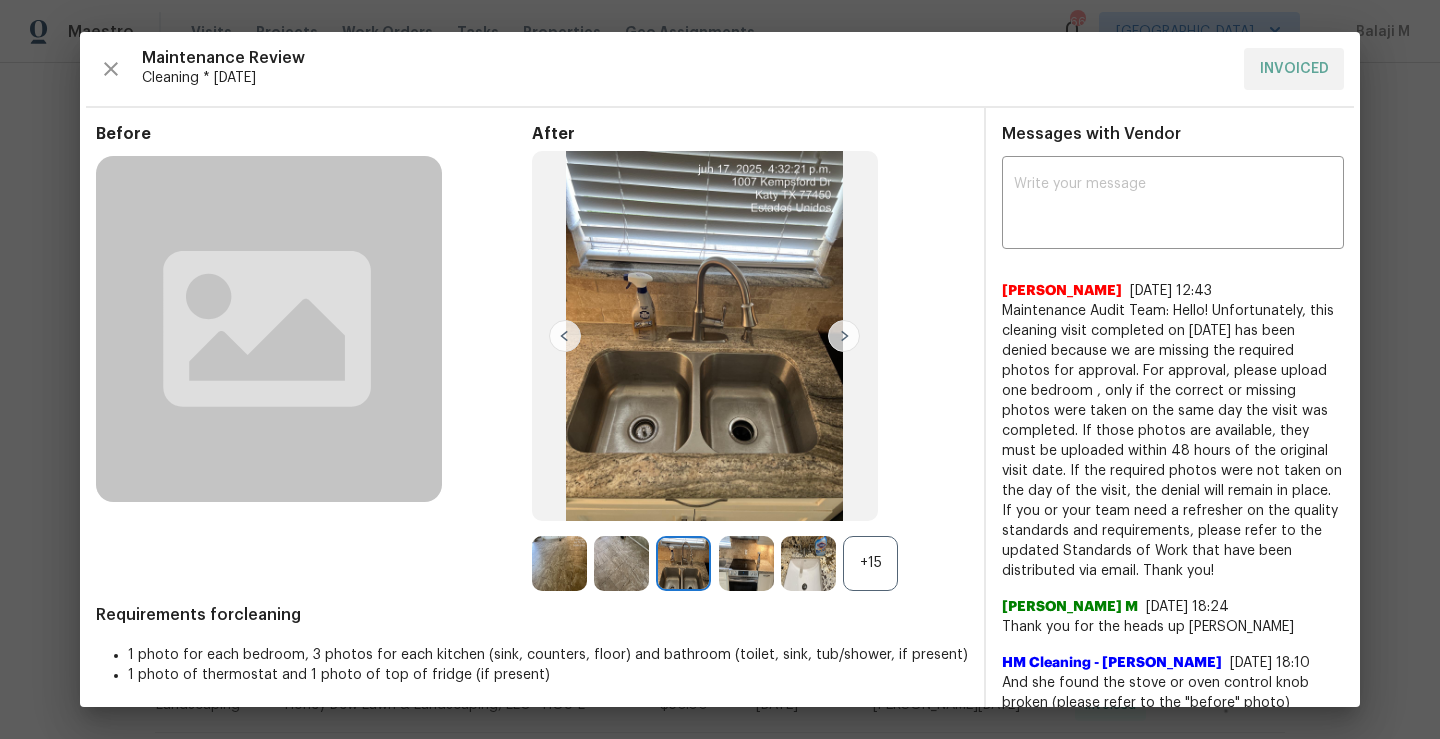 click at bounding box center (844, 336) 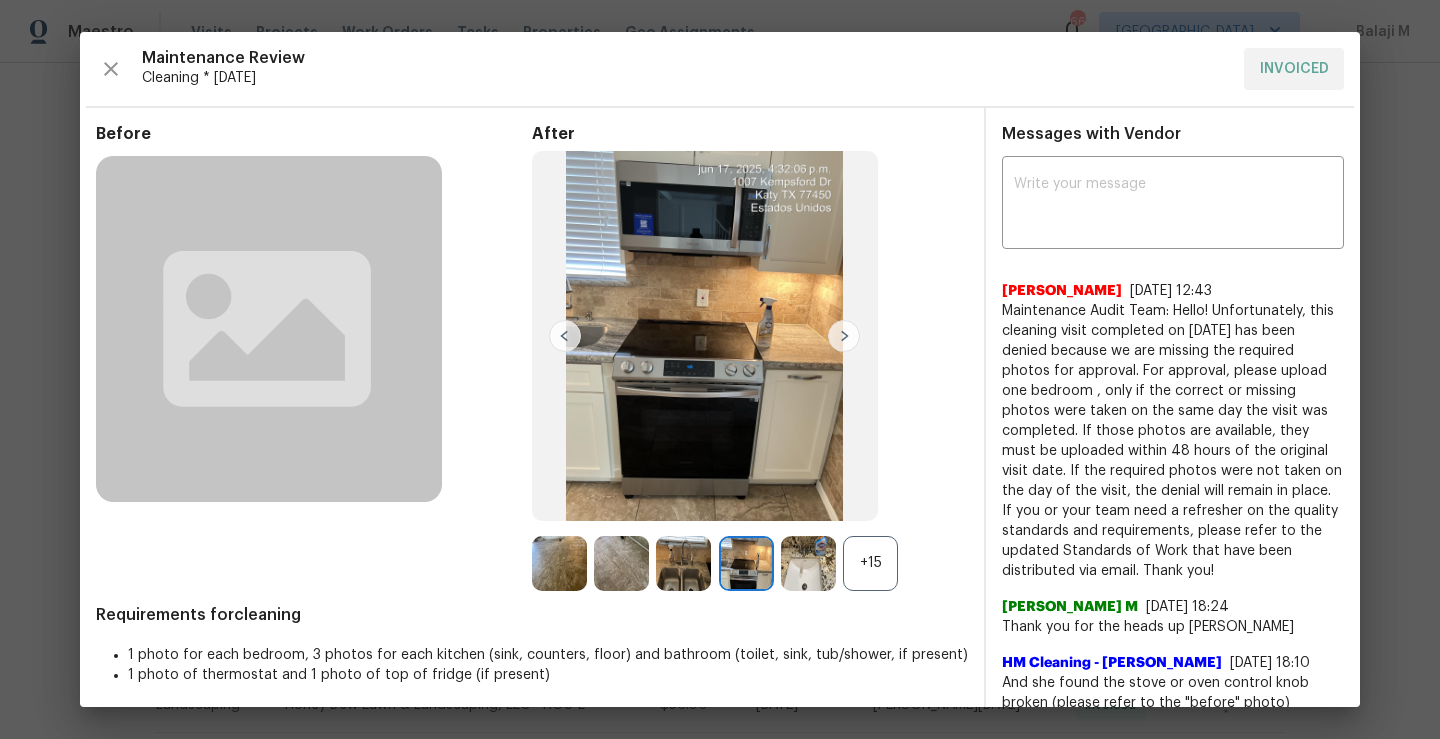 click at bounding box center (705, 336) 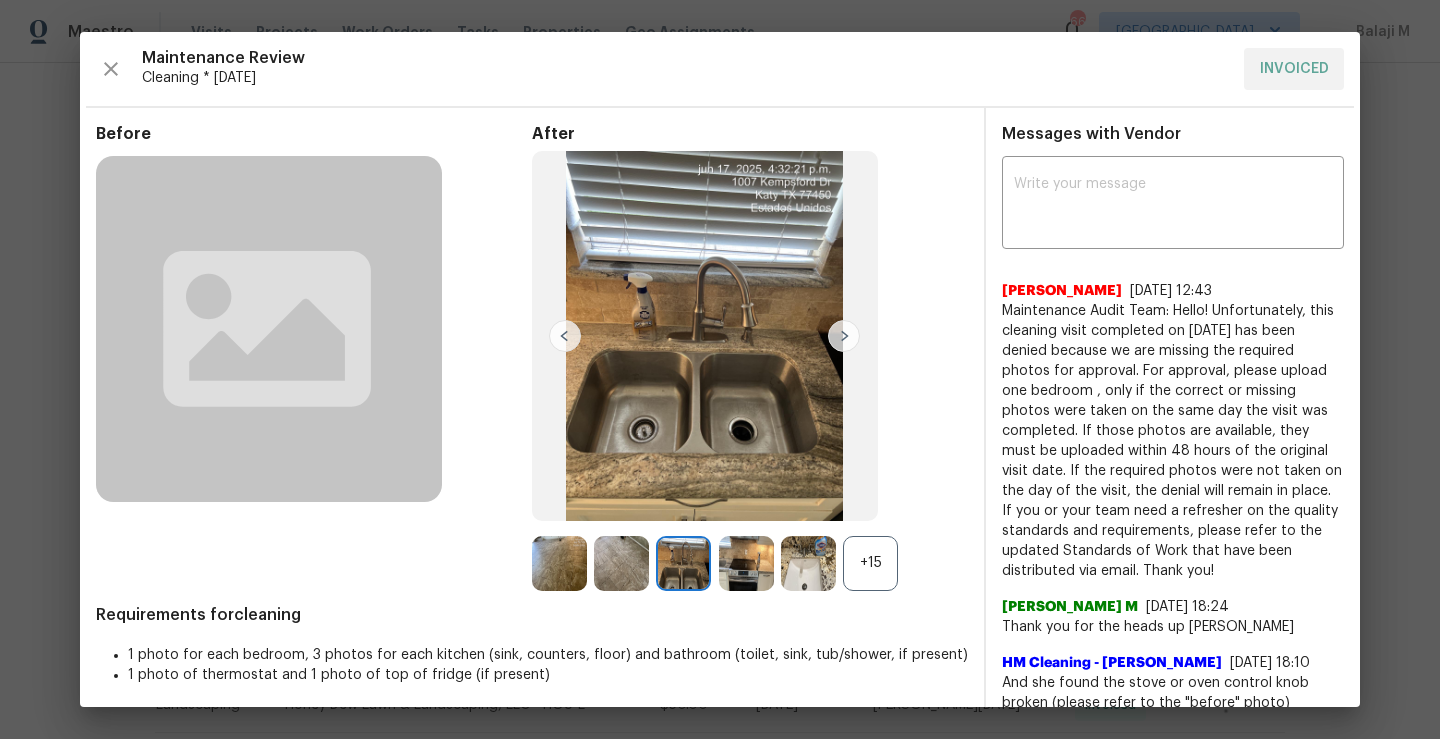 click at bounding box center [705, 336] 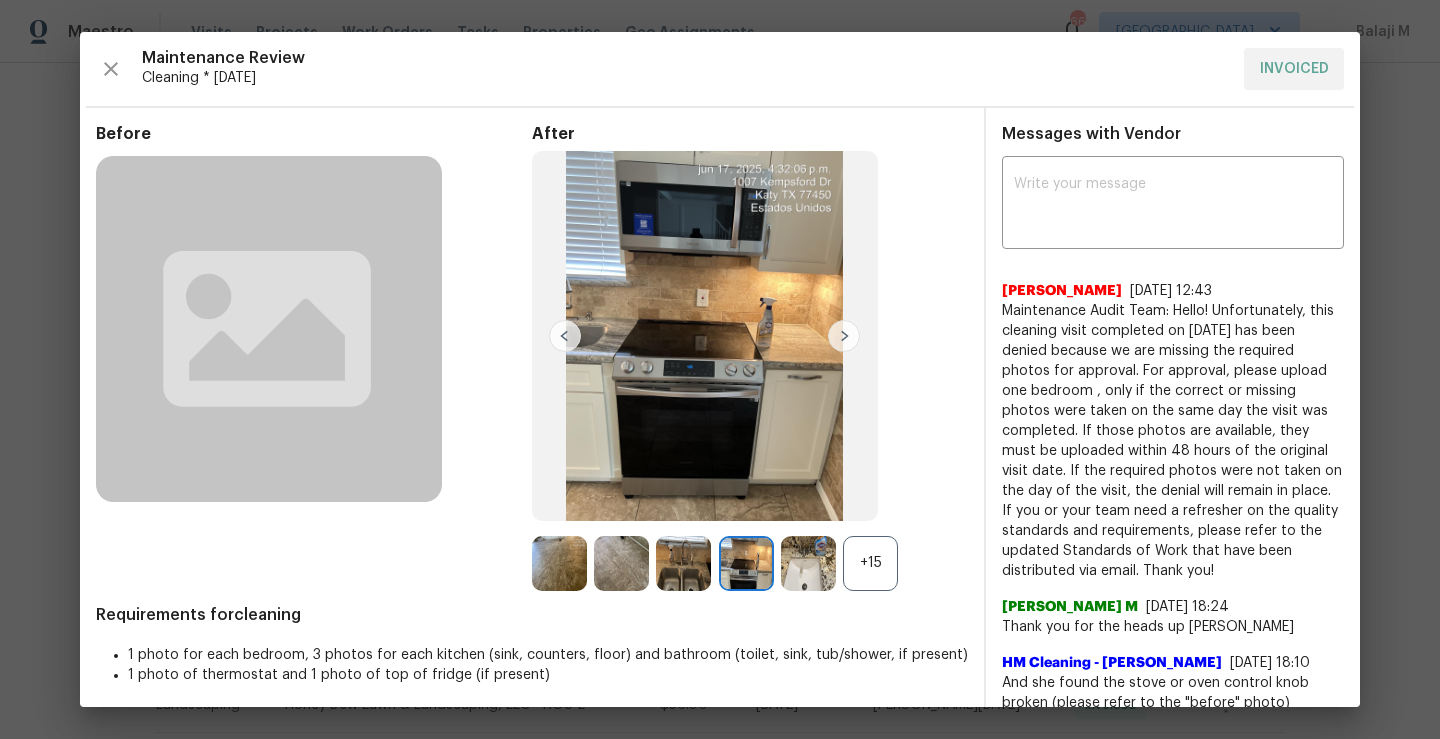 click at bounding box center [844, 336] 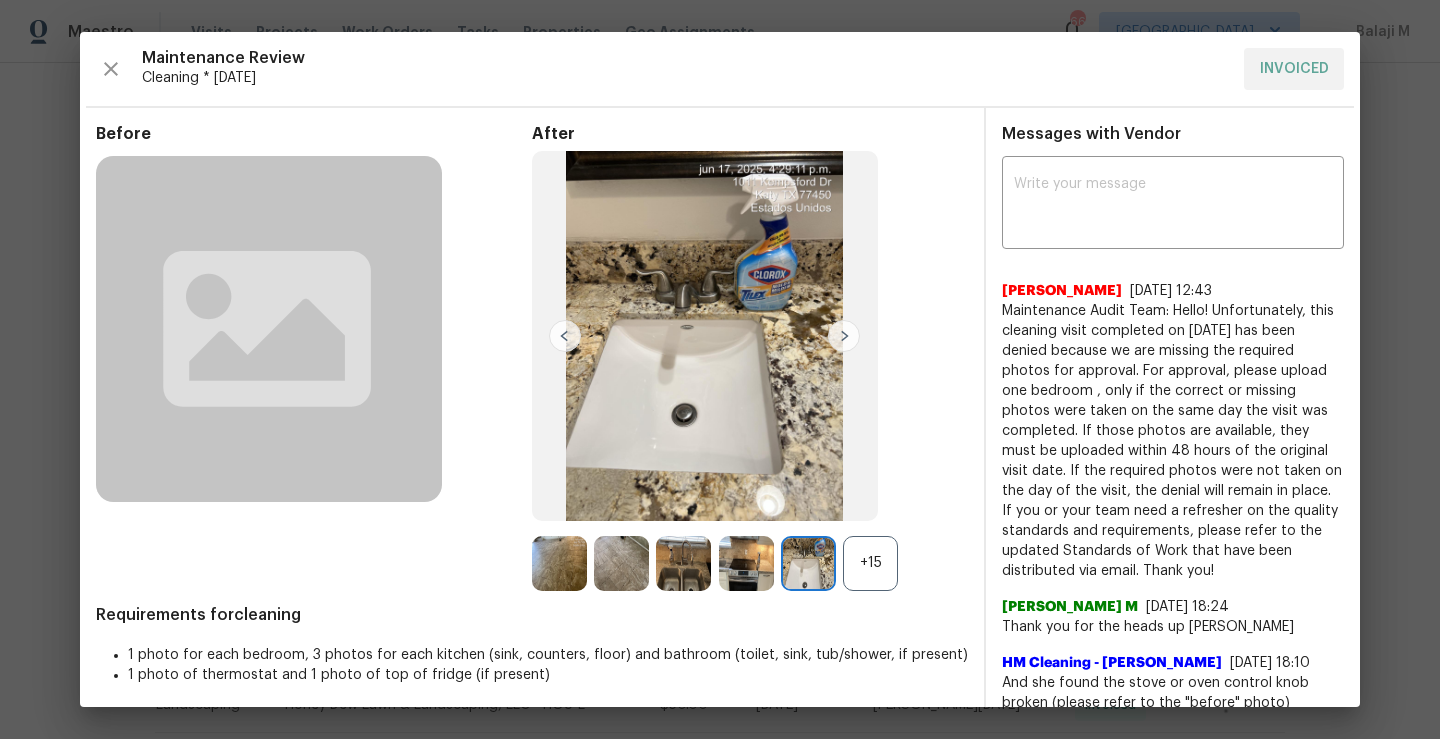 click at bounding box center [844, 336] 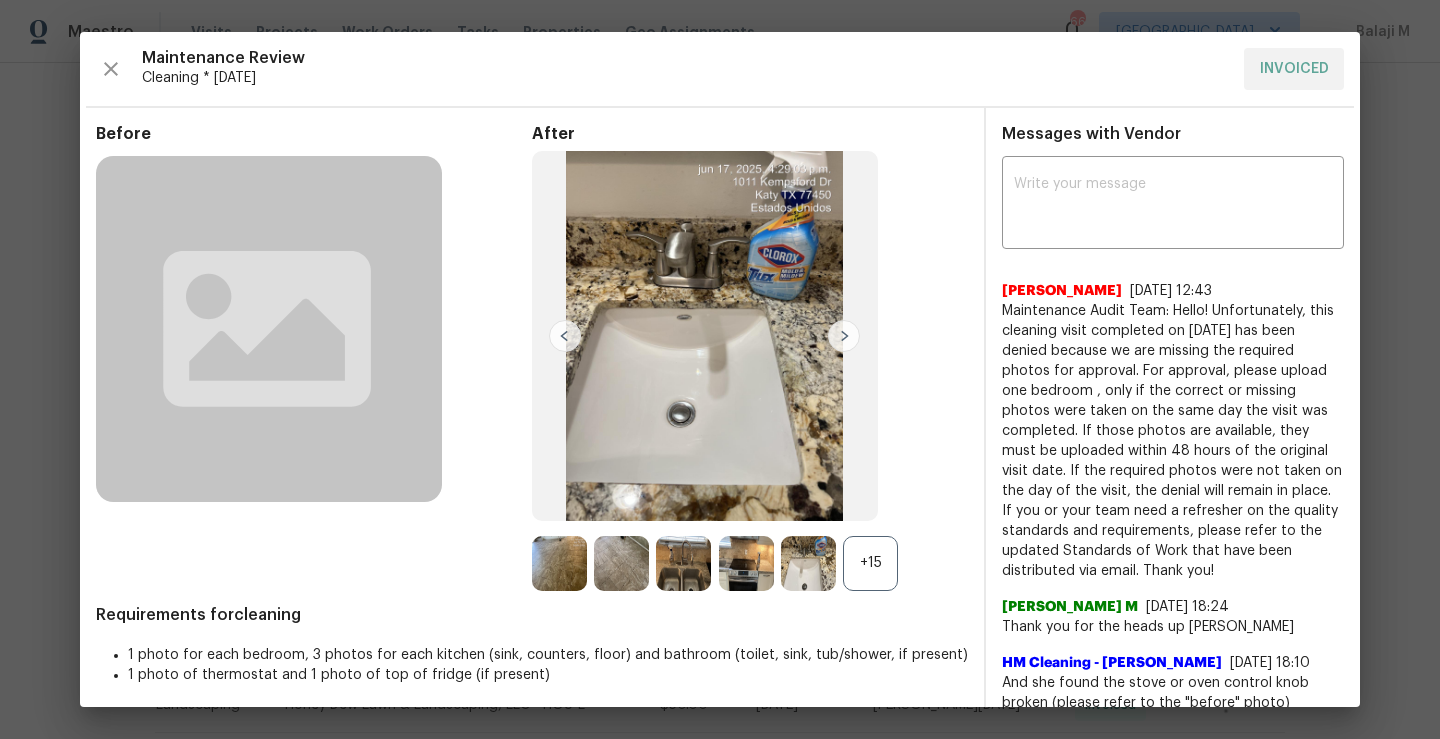 click at bounding box center (844, 336) 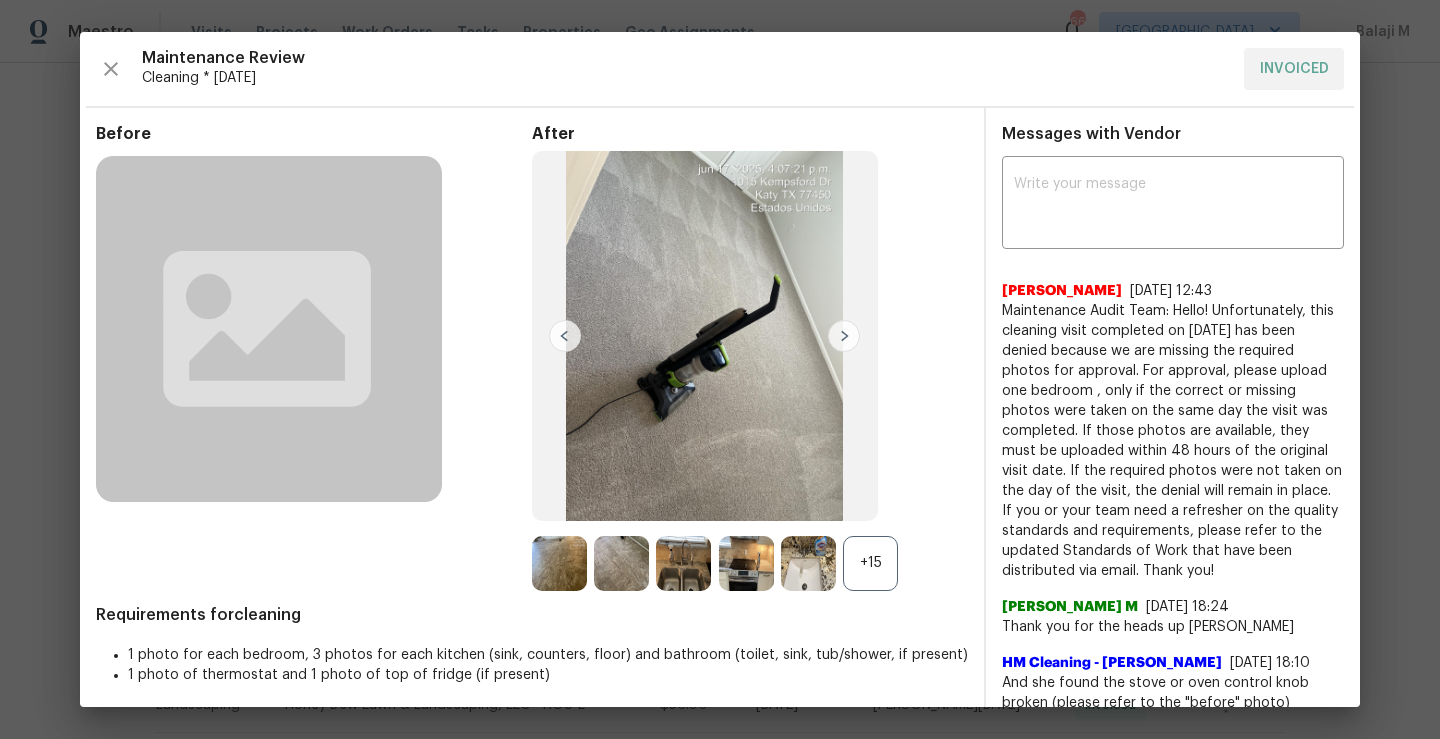 click at bounding box center [844, 336] 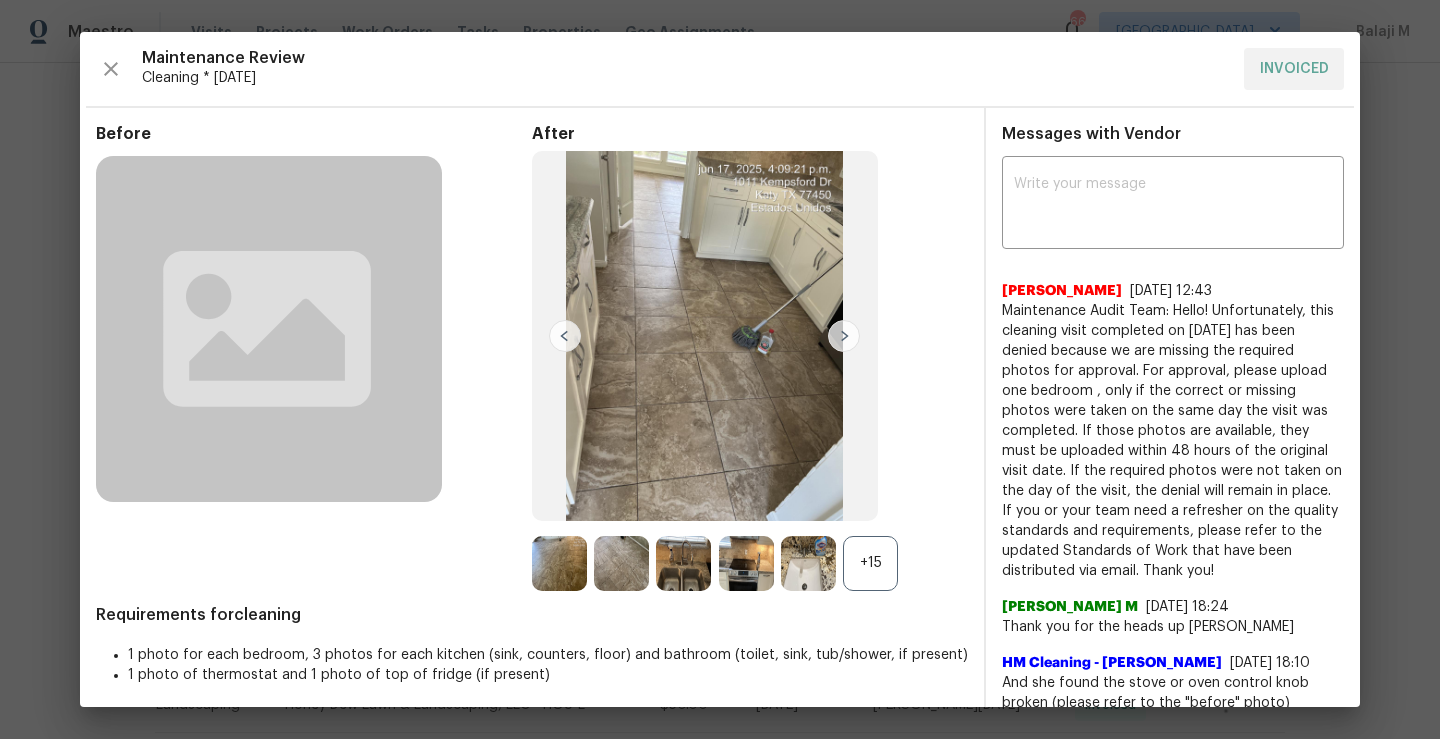 click at bounding box center [844, 336] 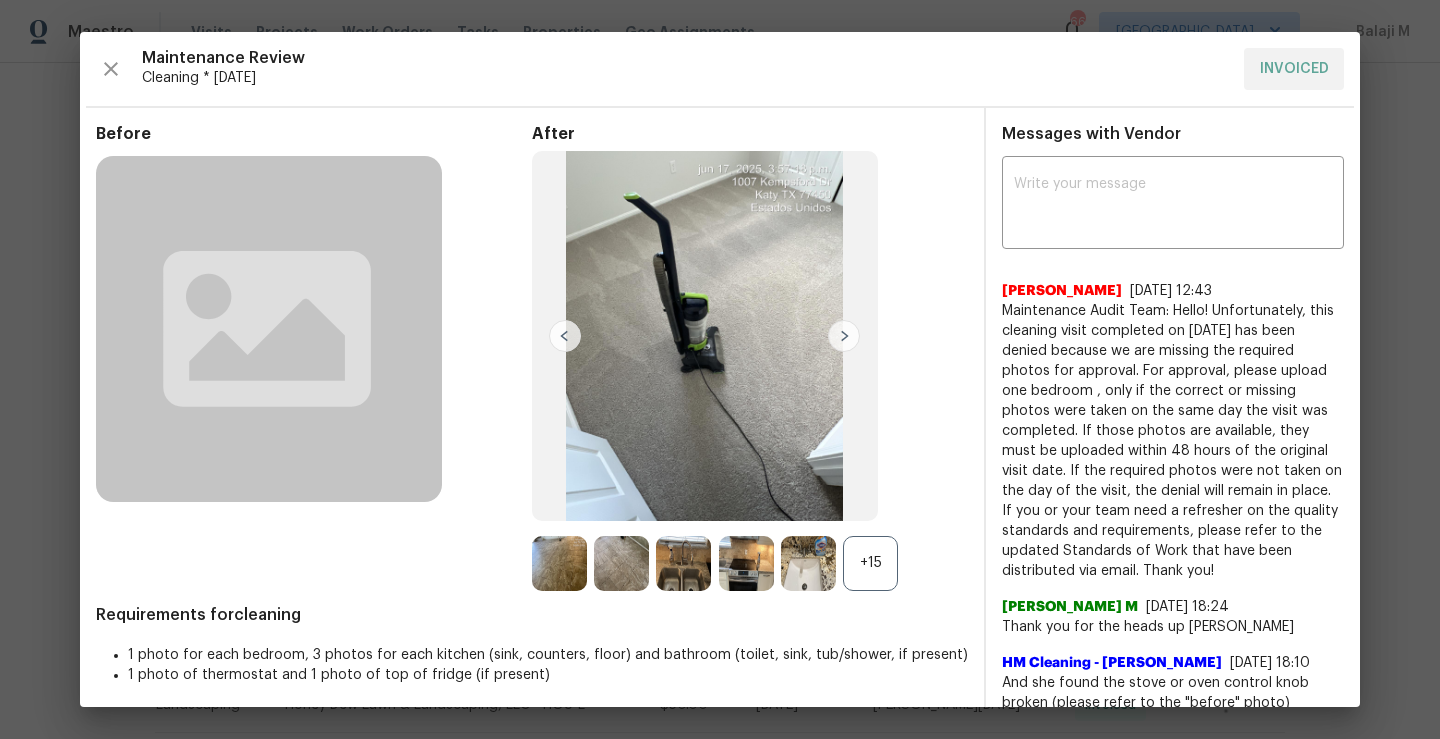 click at bounding box center [844, 336] 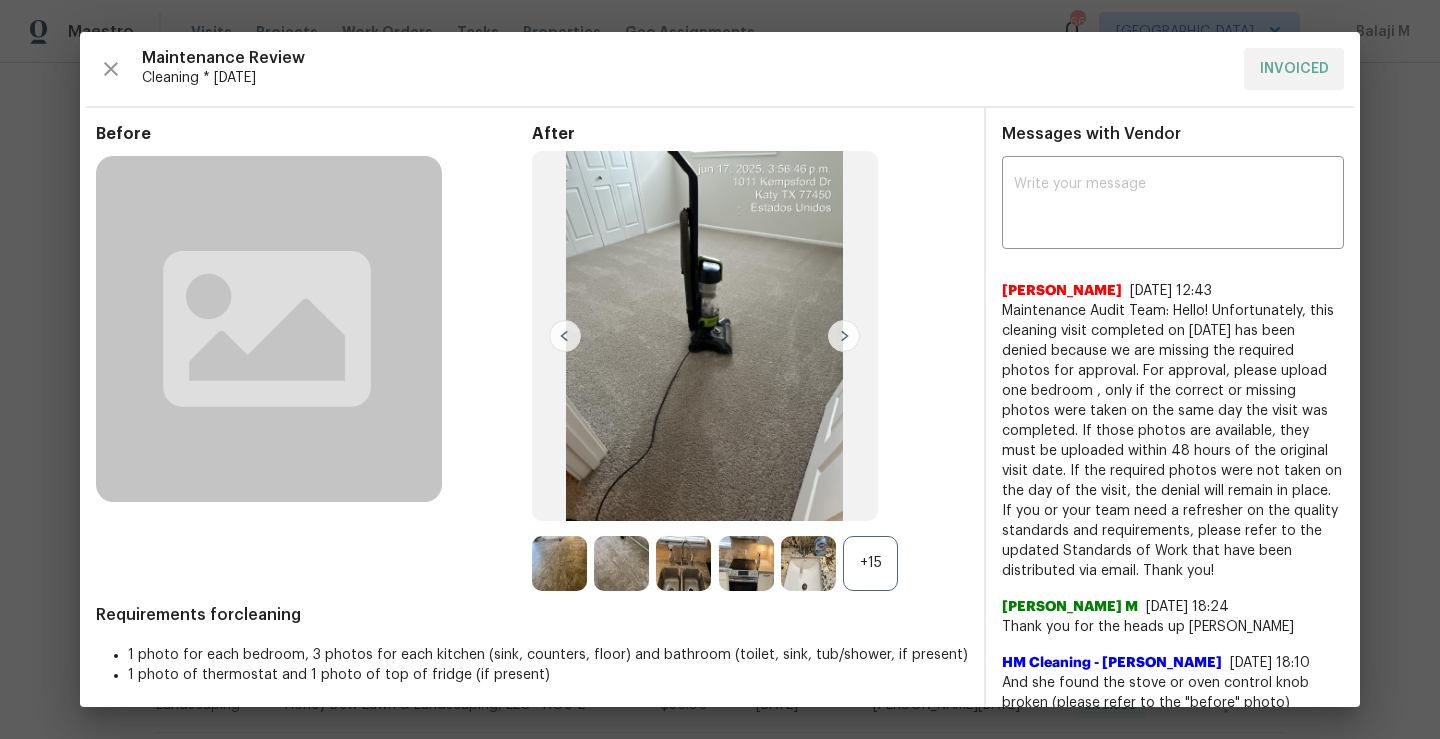 click at bounding box center [844, 336] 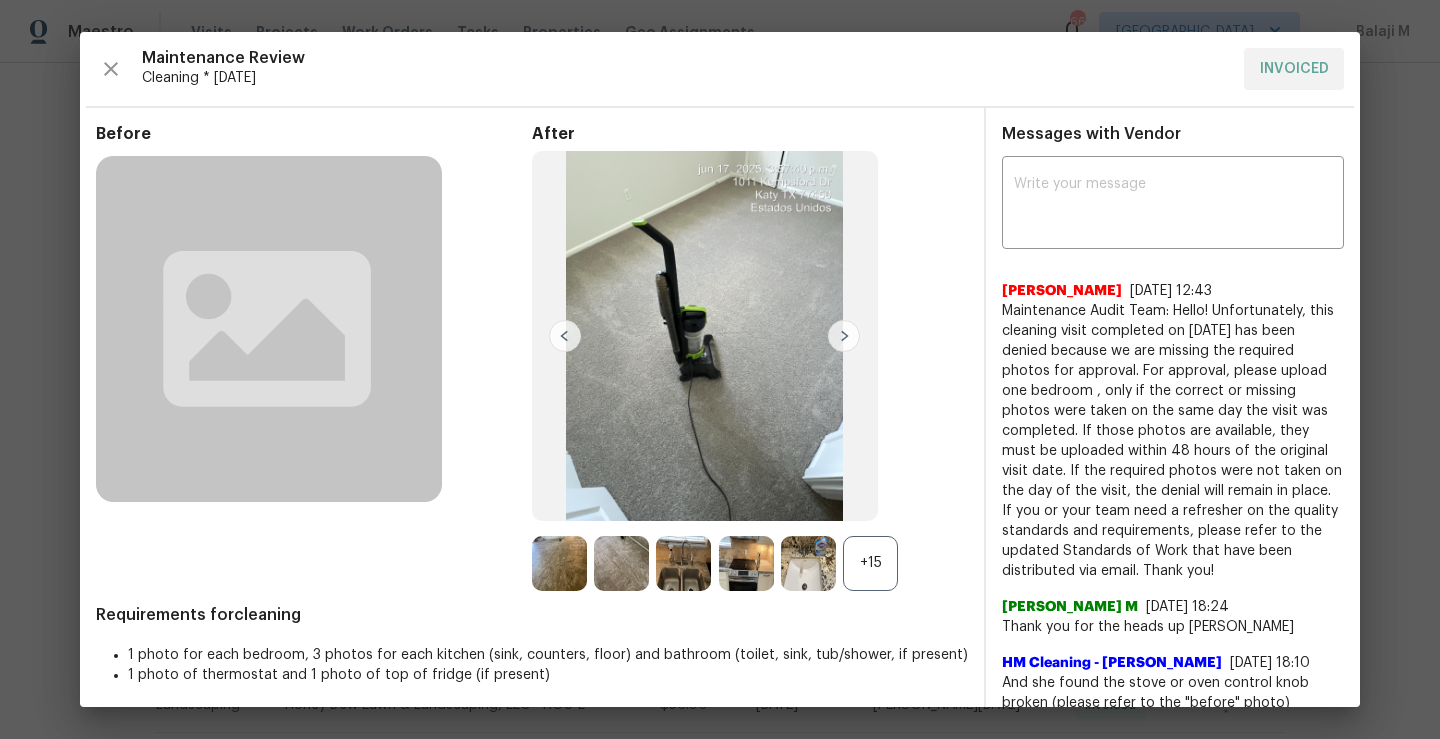 click at bounding box center [844, 336] 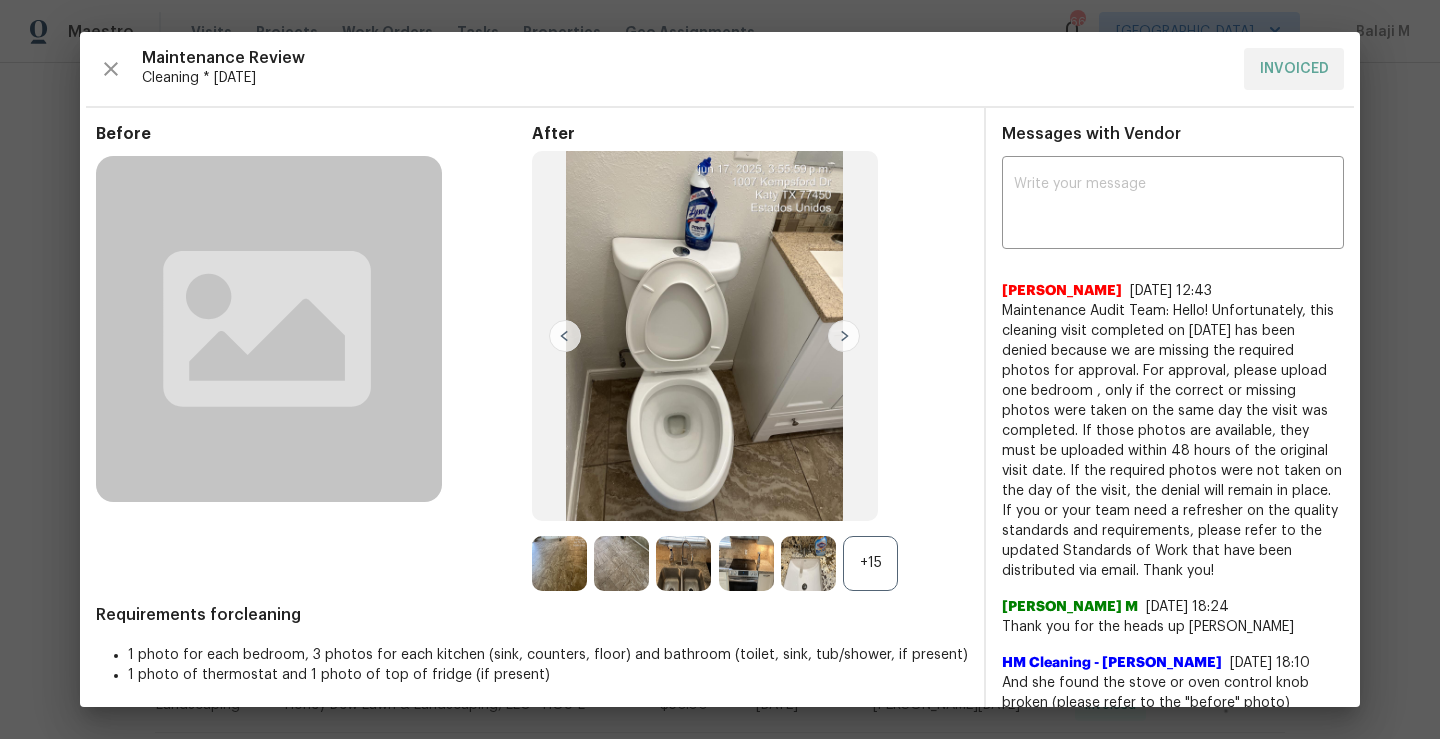 click at bounding box center [844, 336] 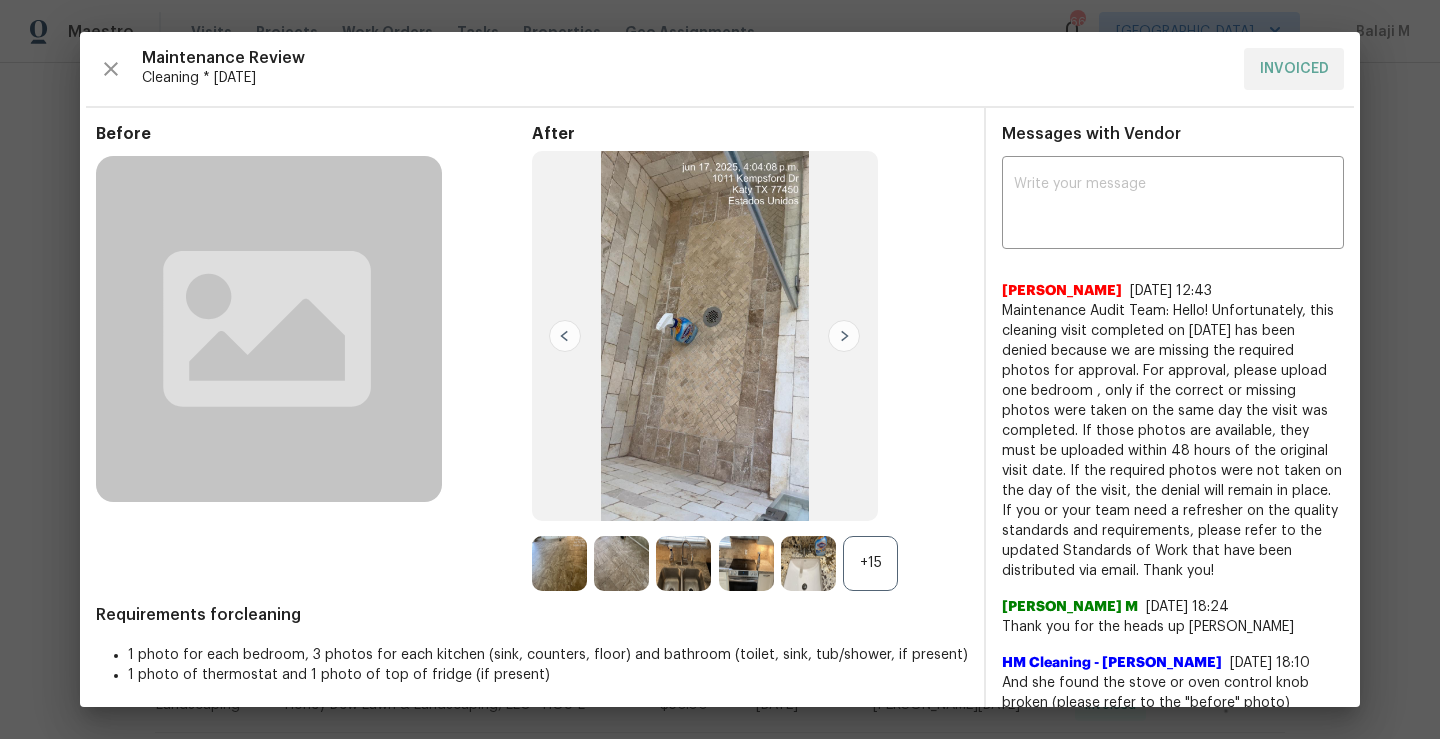click at bounding box center (844, 336) 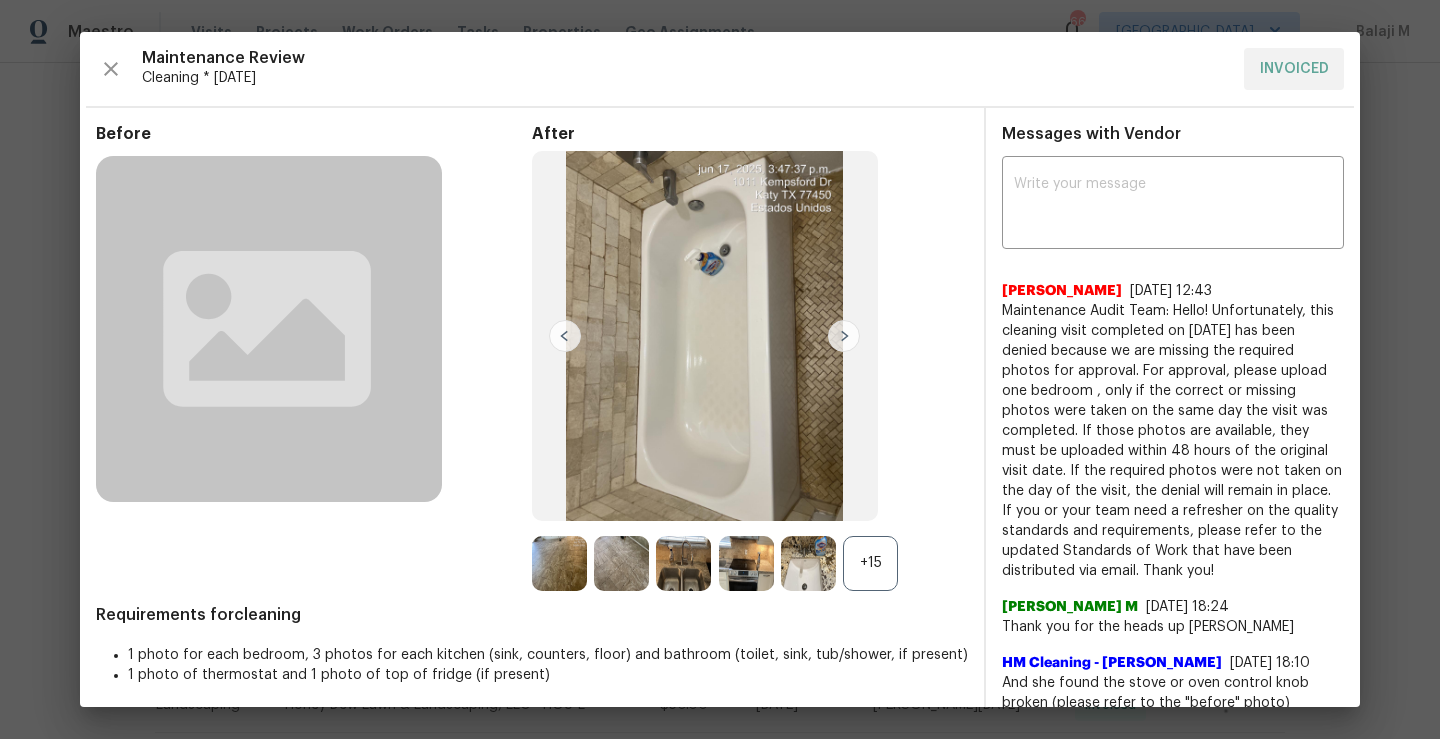 click at bounding box center (844, 336) 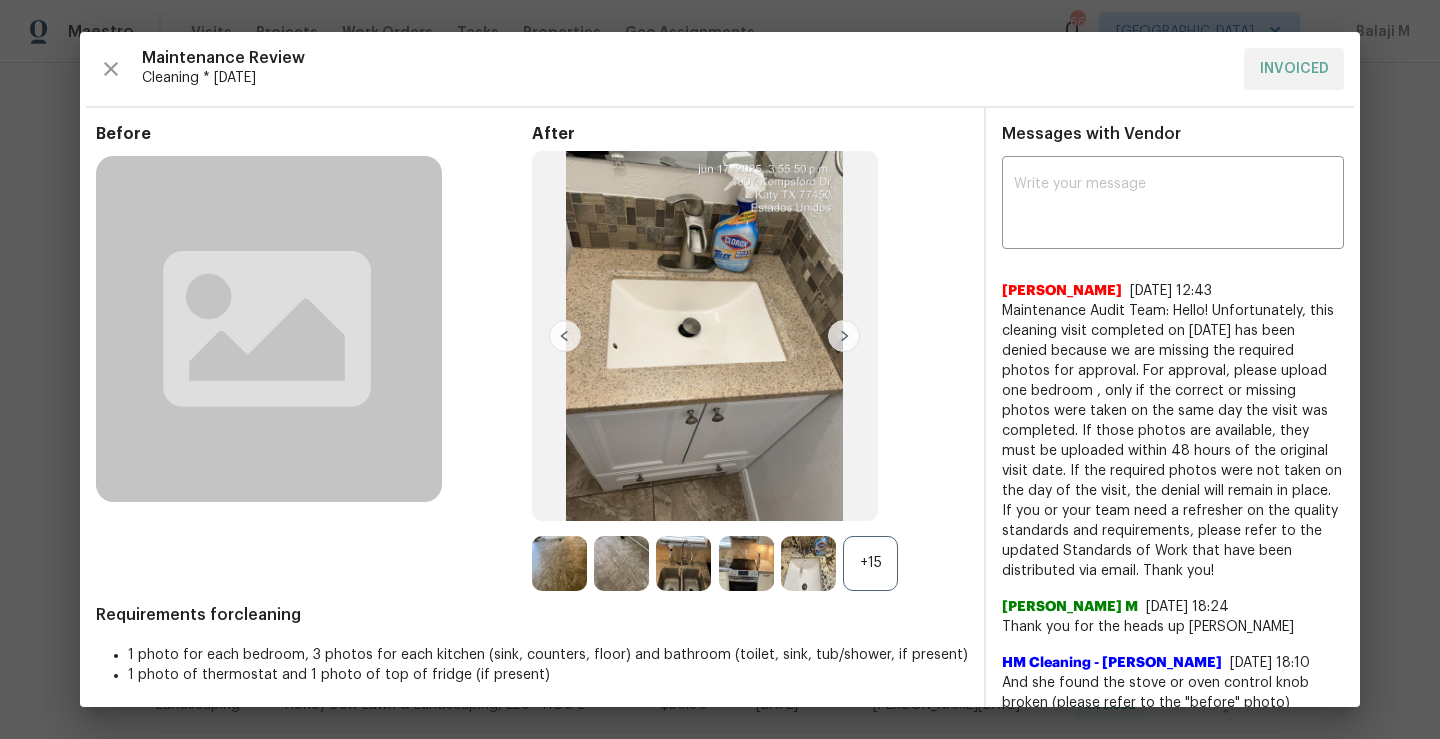click at bounding box center [844, 336] 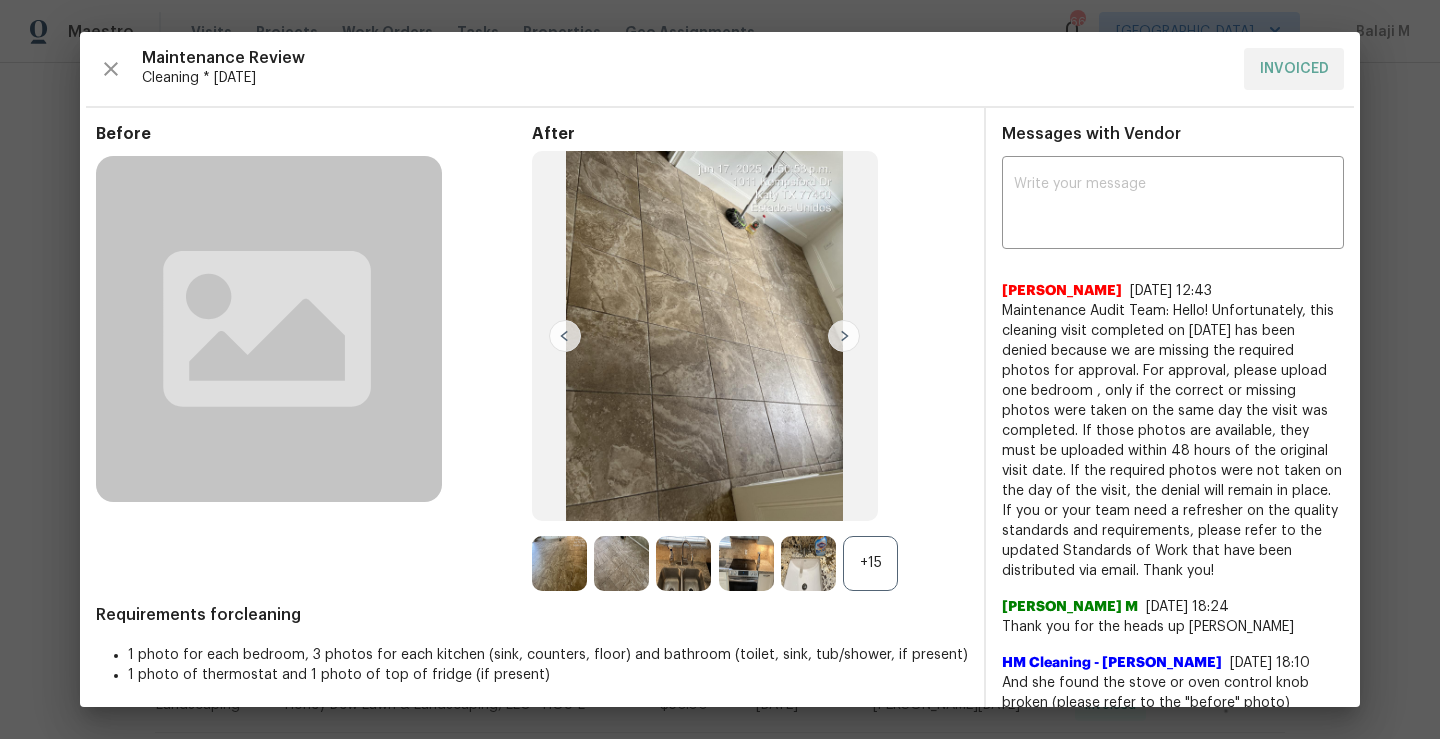 click at bounding box center [565, 336] 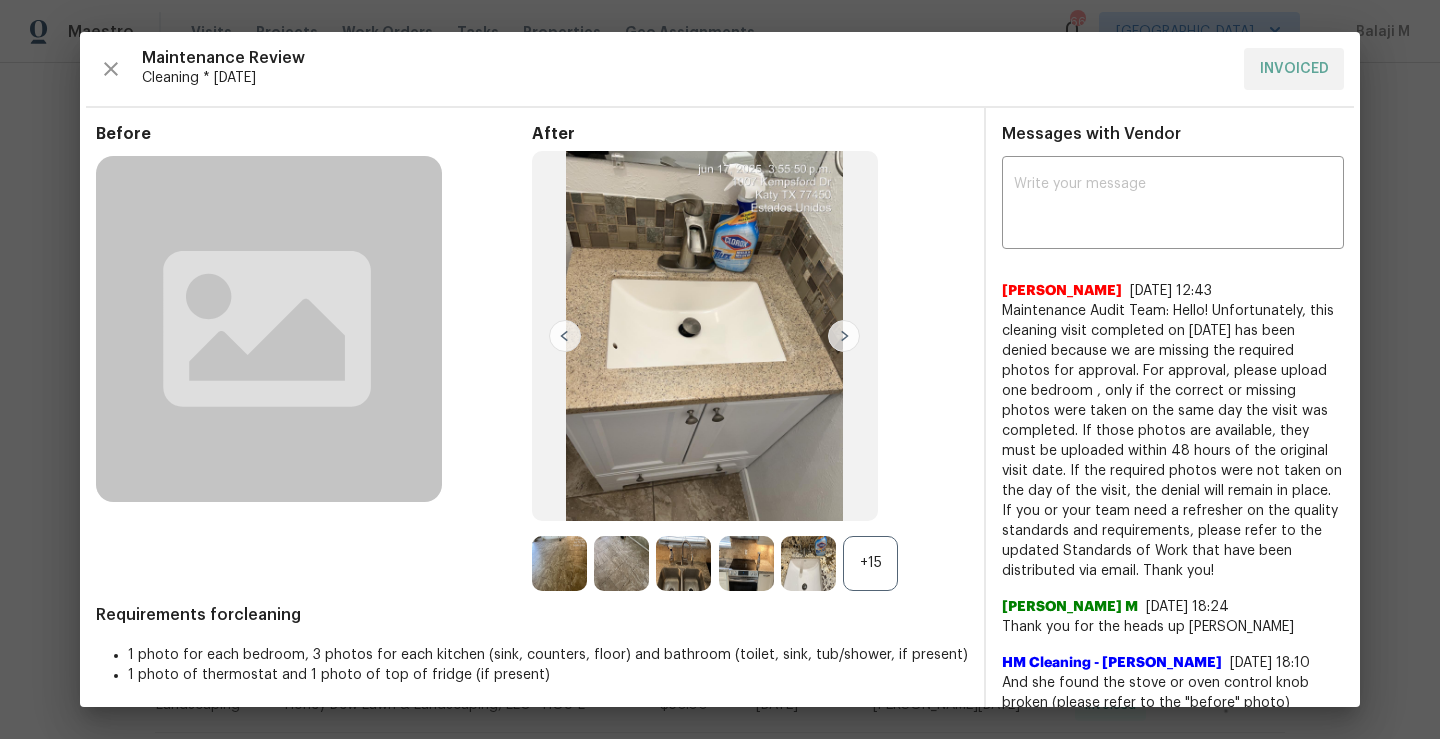 click at bounding box center (565, 336) 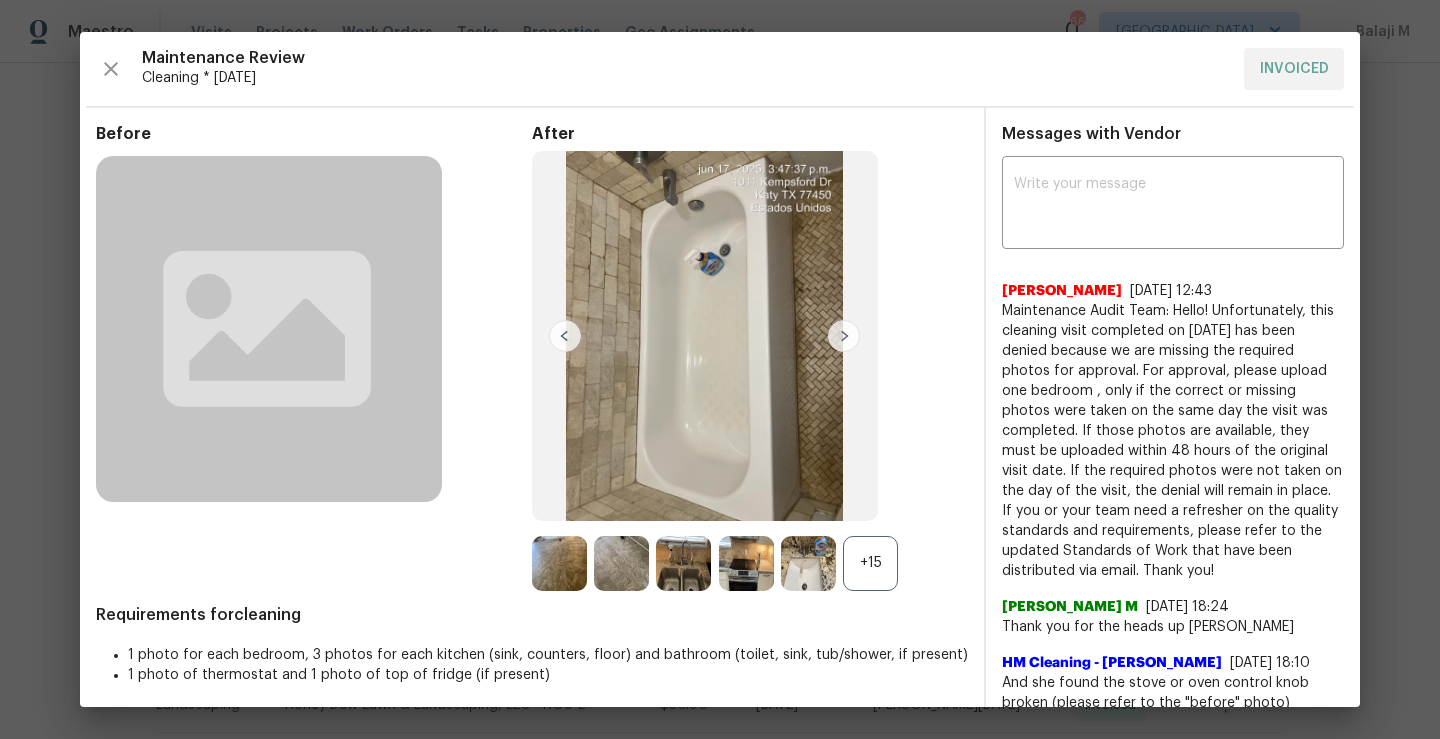 click at bounding box center (844, 336) 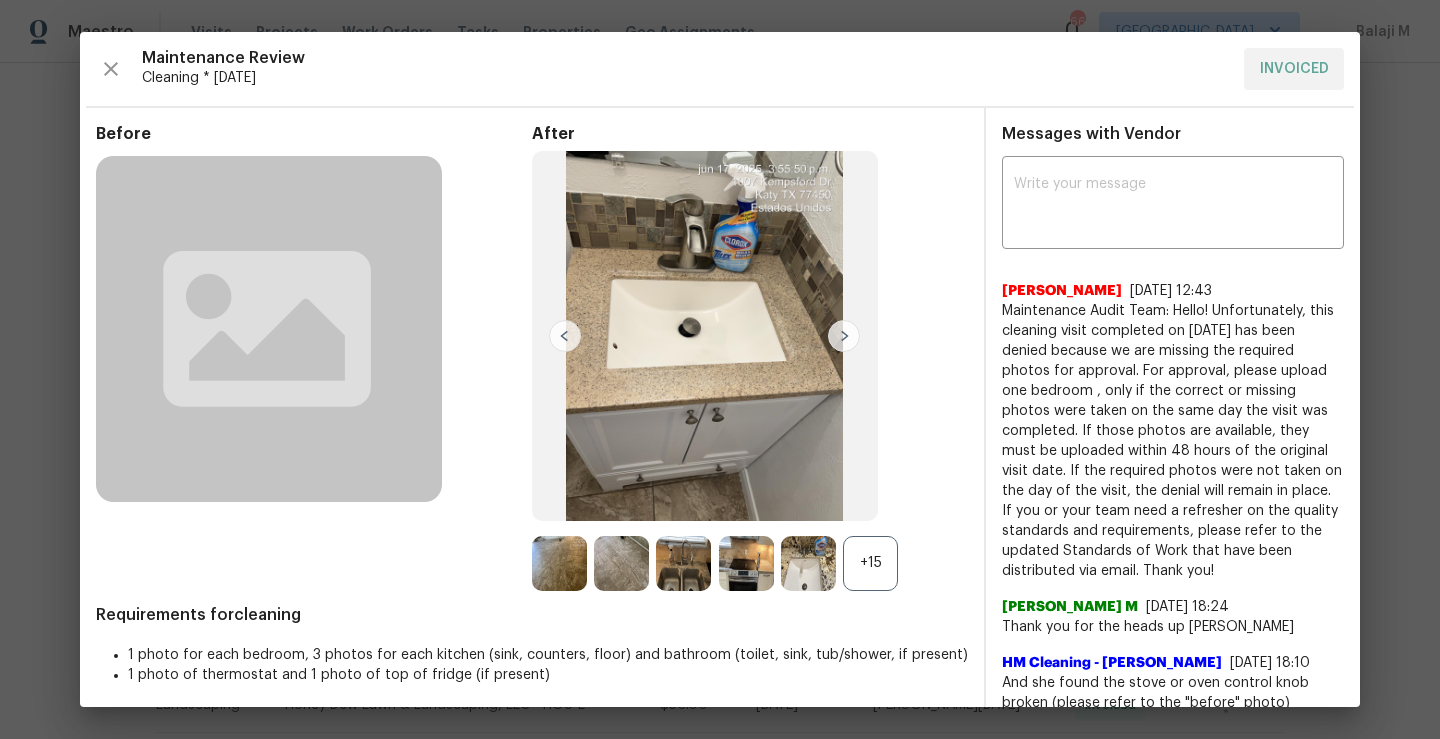 click at bounding box center (844, 336) 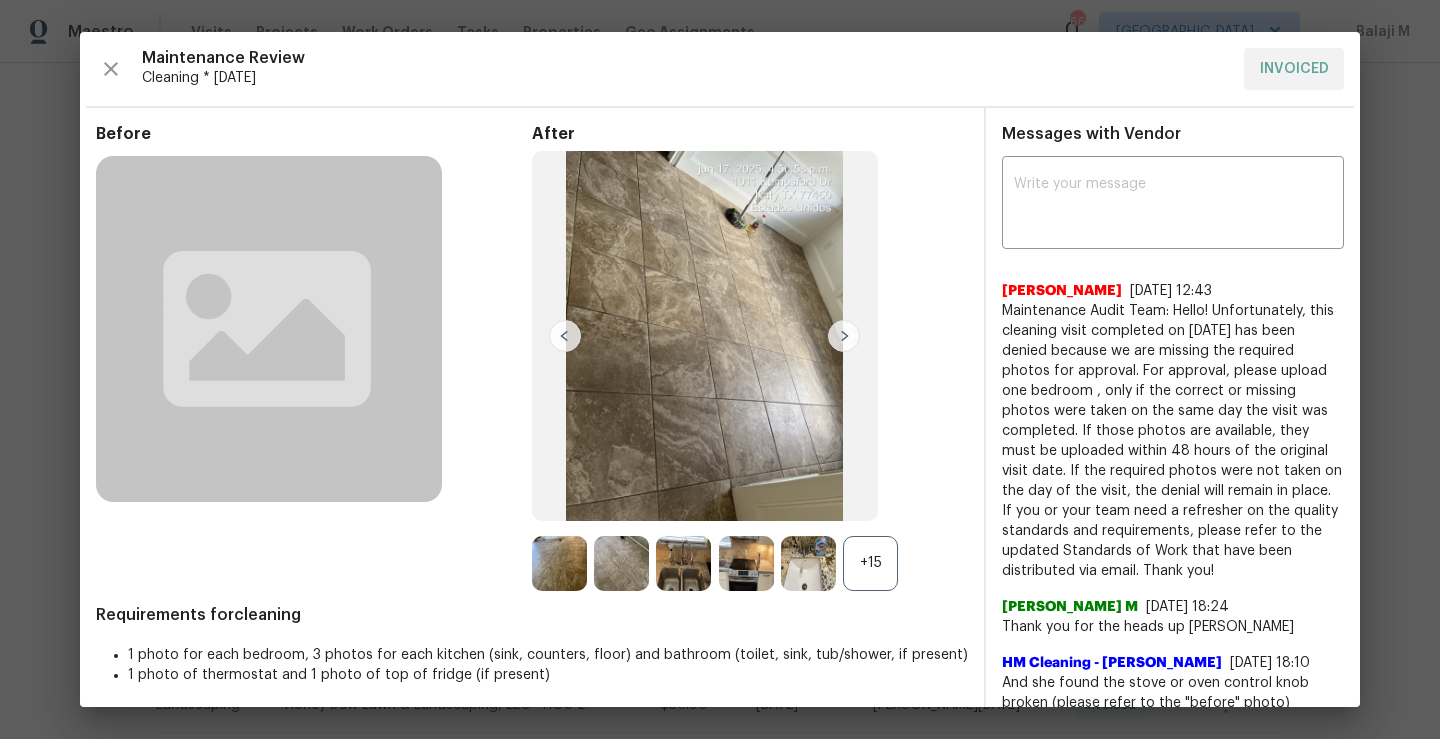 click at bounding box center (844, 336) 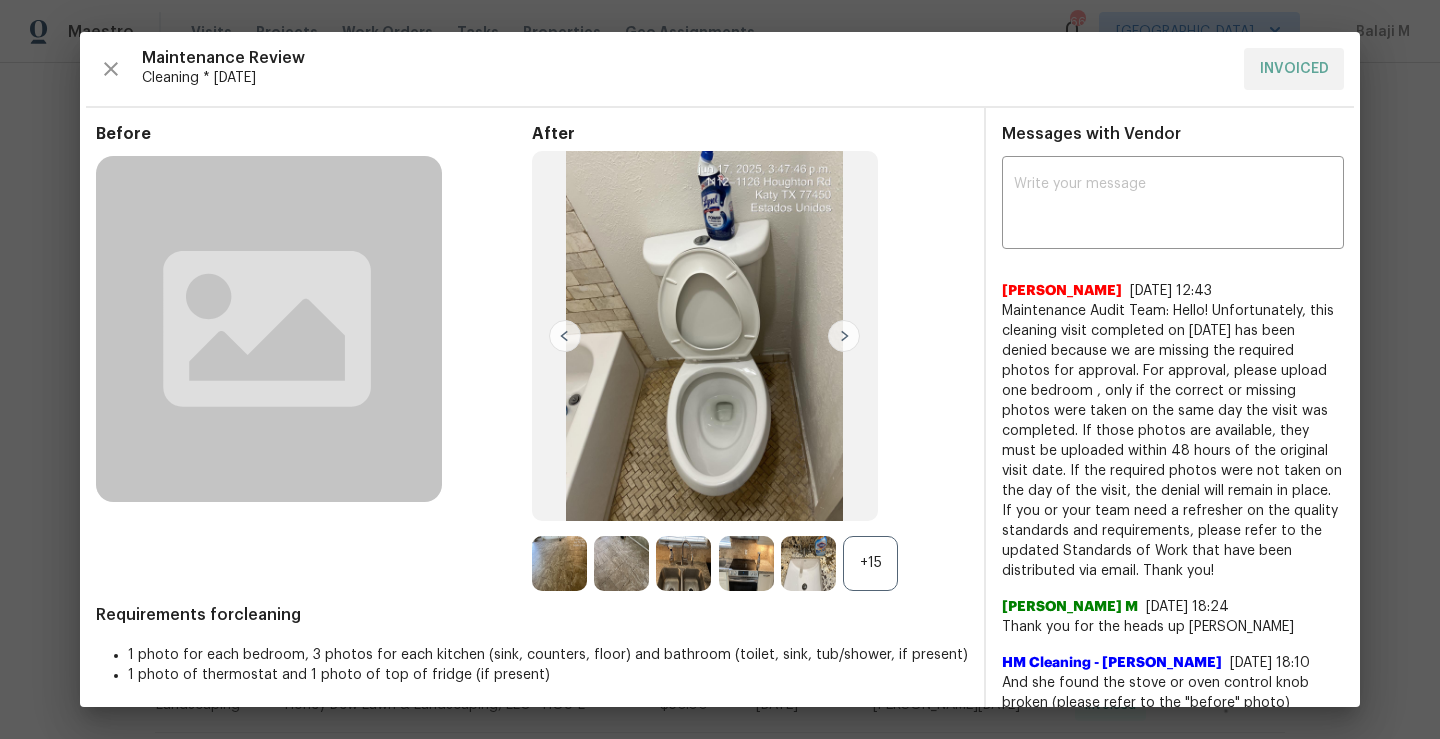 click at bounding box center (844, 336) 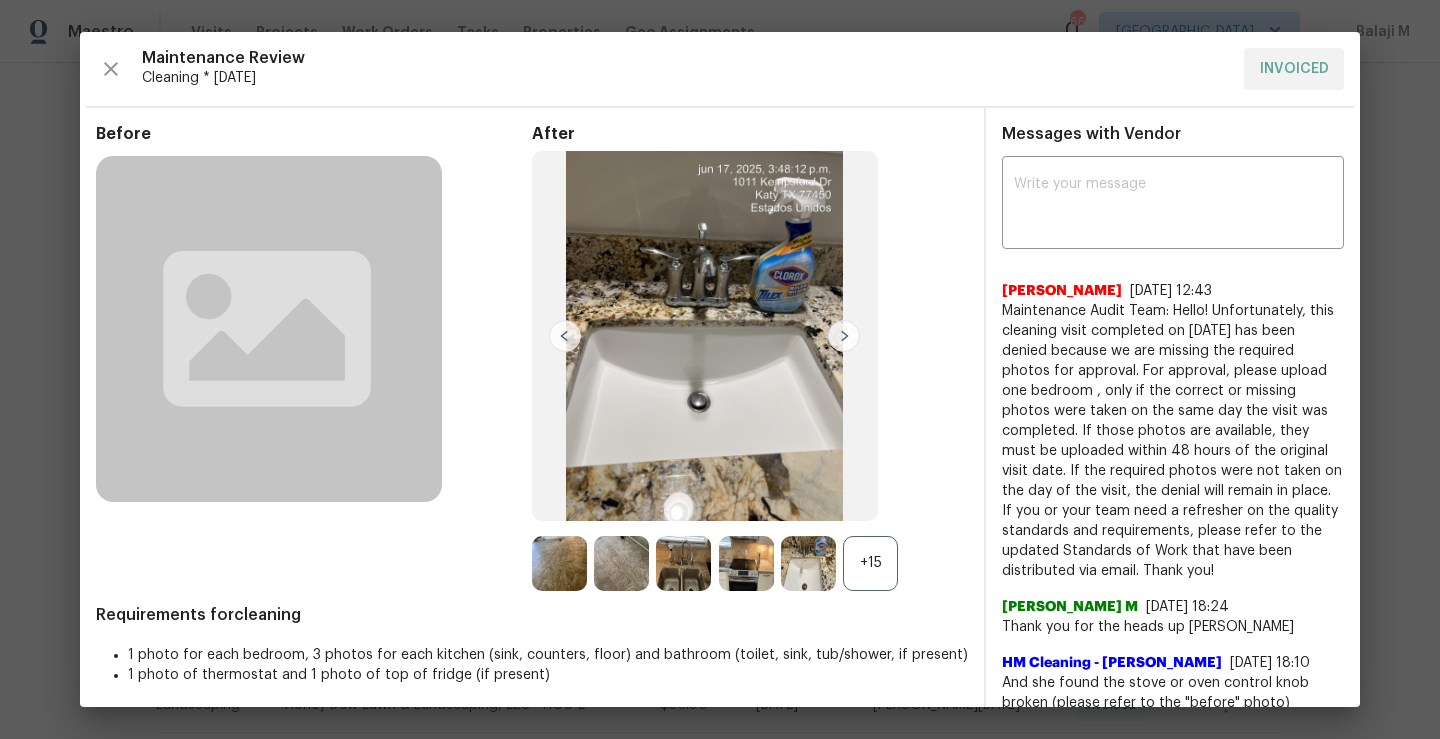 click at bounding box center [844, 336] 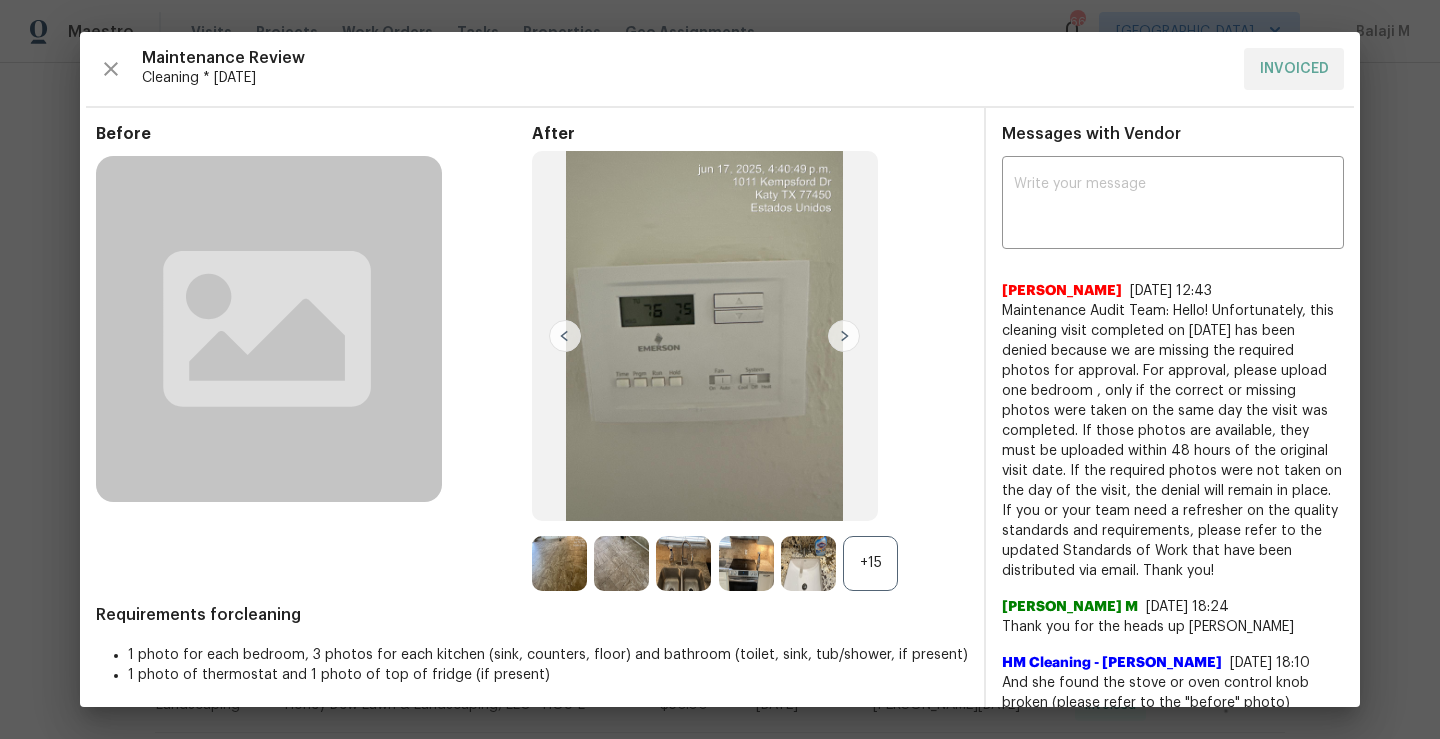 click at bounding box center [844, 336] 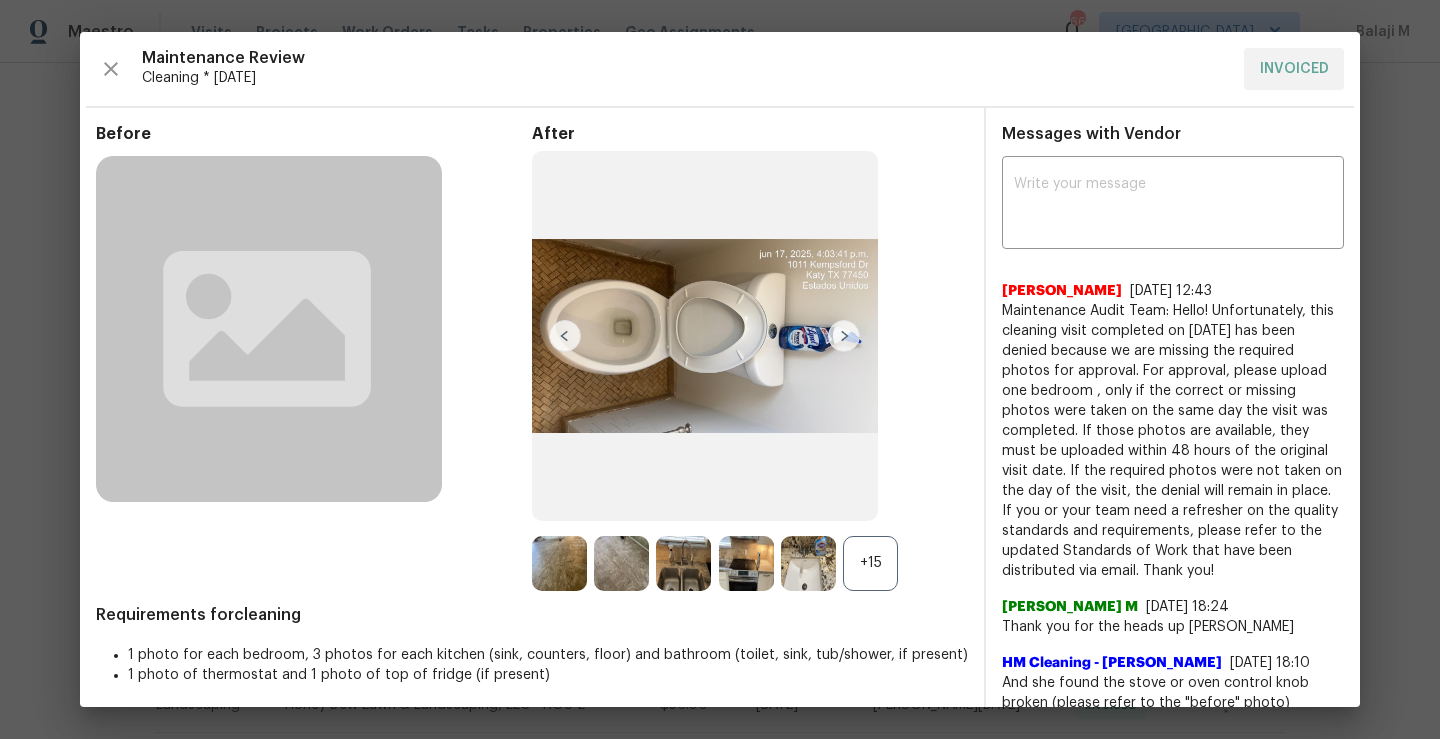 click at bounding box center [844, 336] 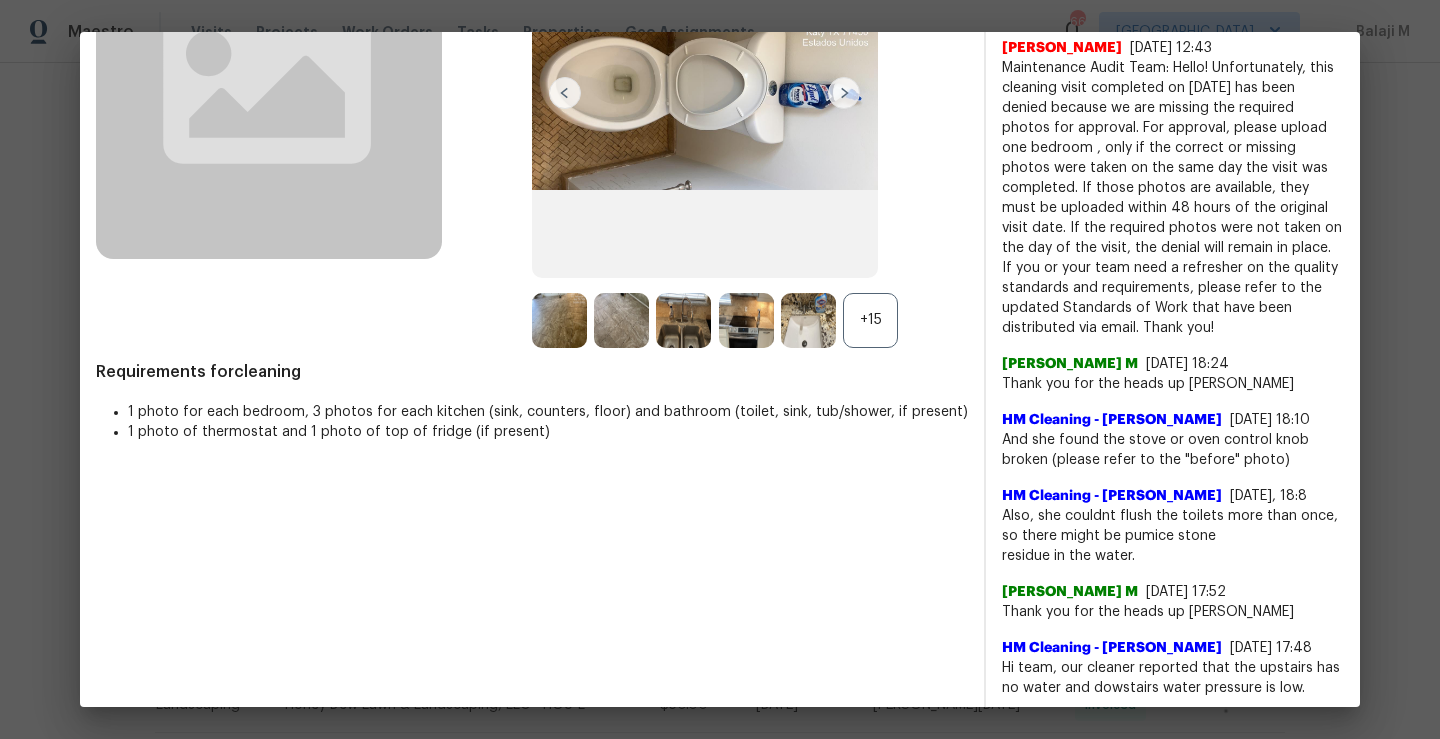 scroll, scrollTop: 52, scrollLeft: 0, axis: vertical 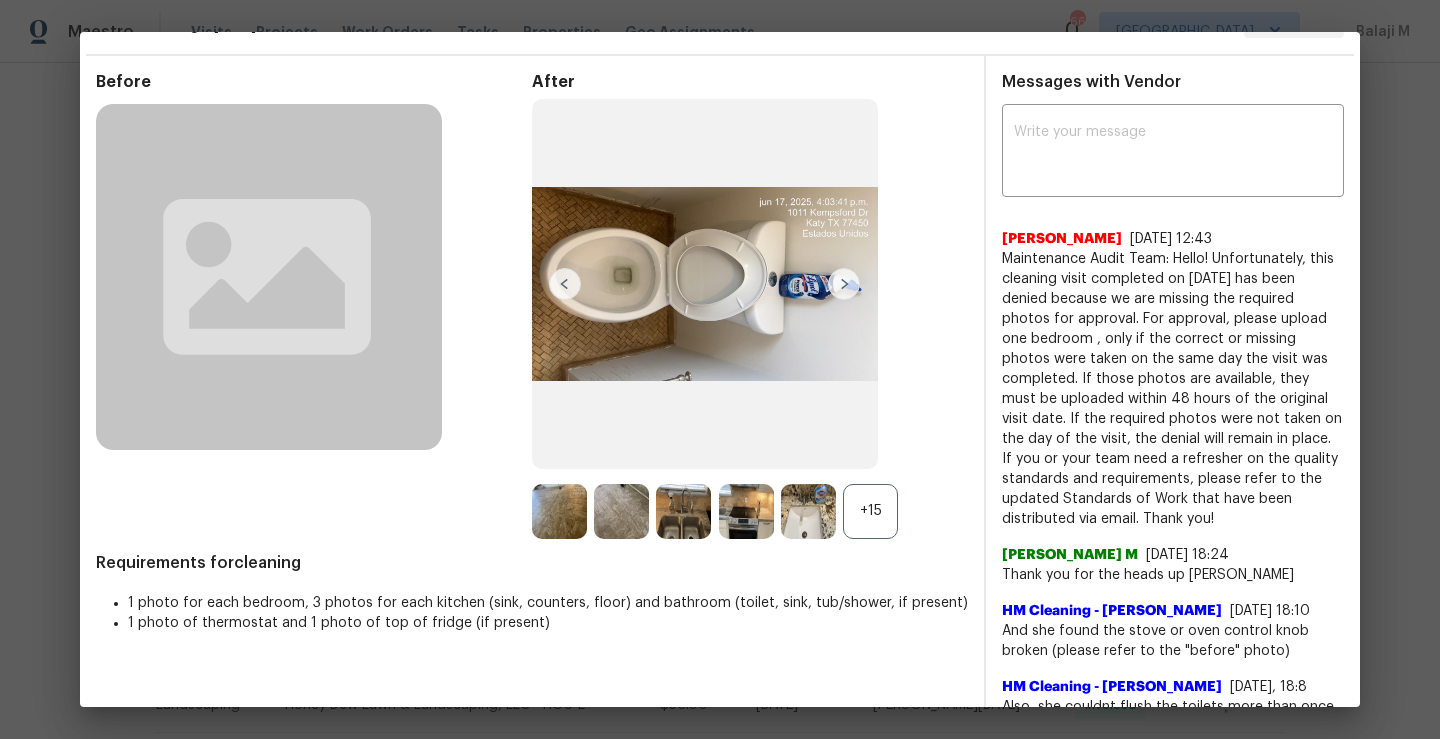 click at bounding box center [844, 284] 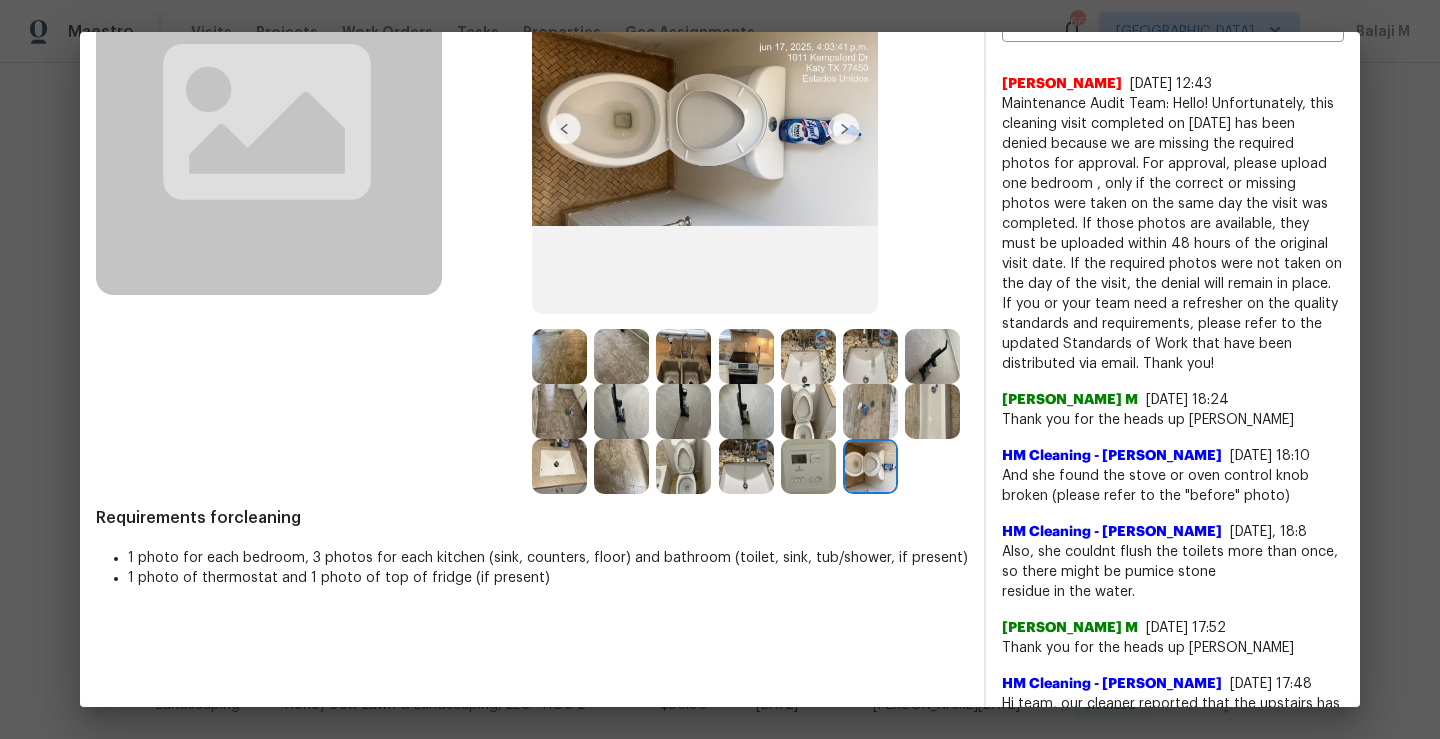 scroll, scrollTop: 247, scrollLeft: 0, axis: vertical 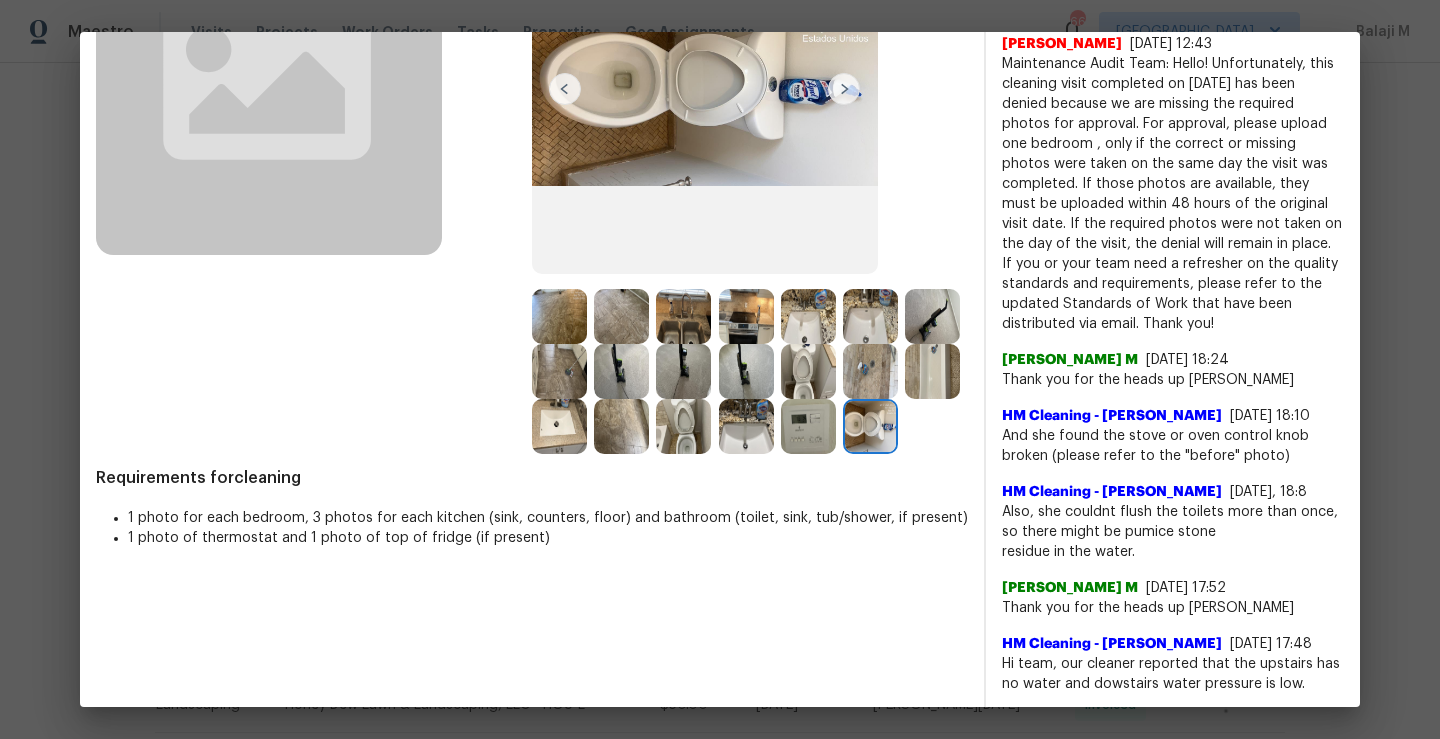 click at bounding box center (870, 426) 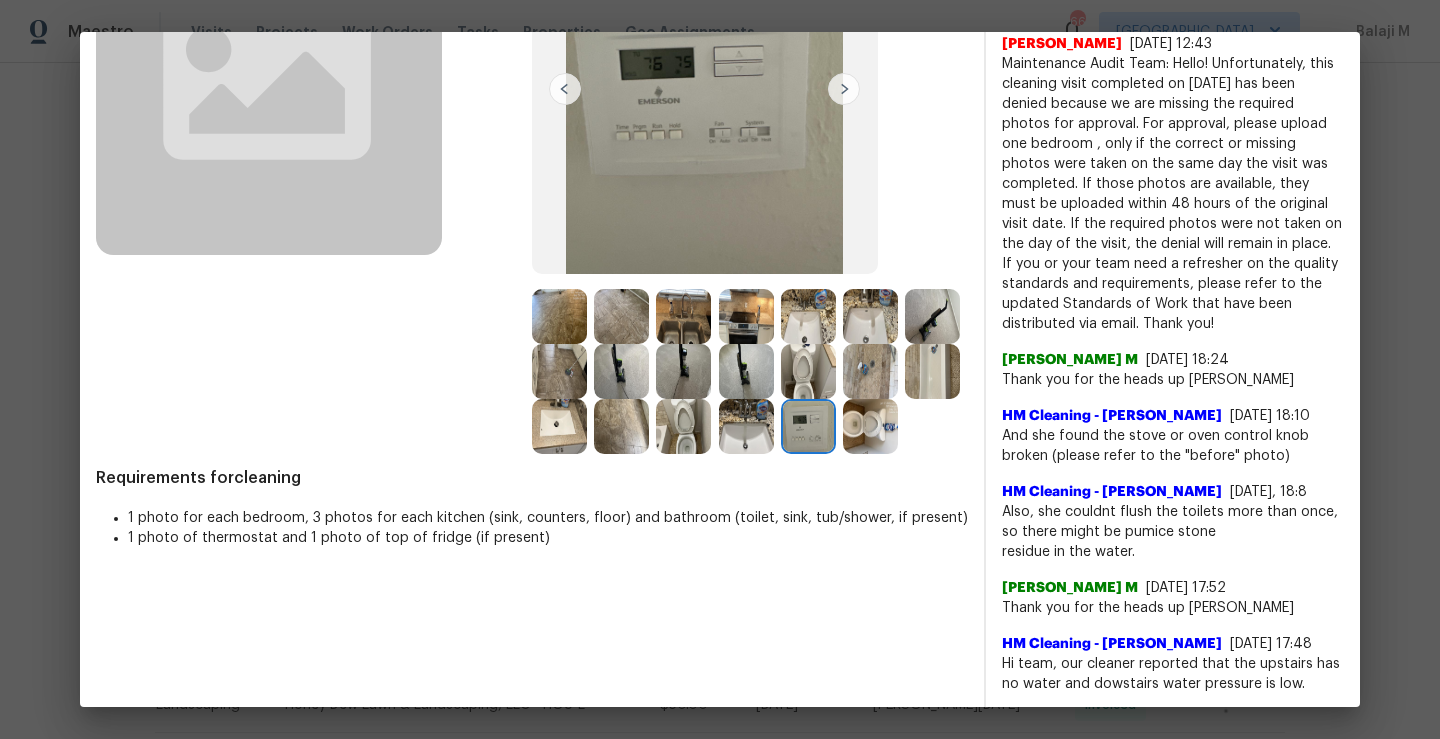 click at bounding box center (746, 426) 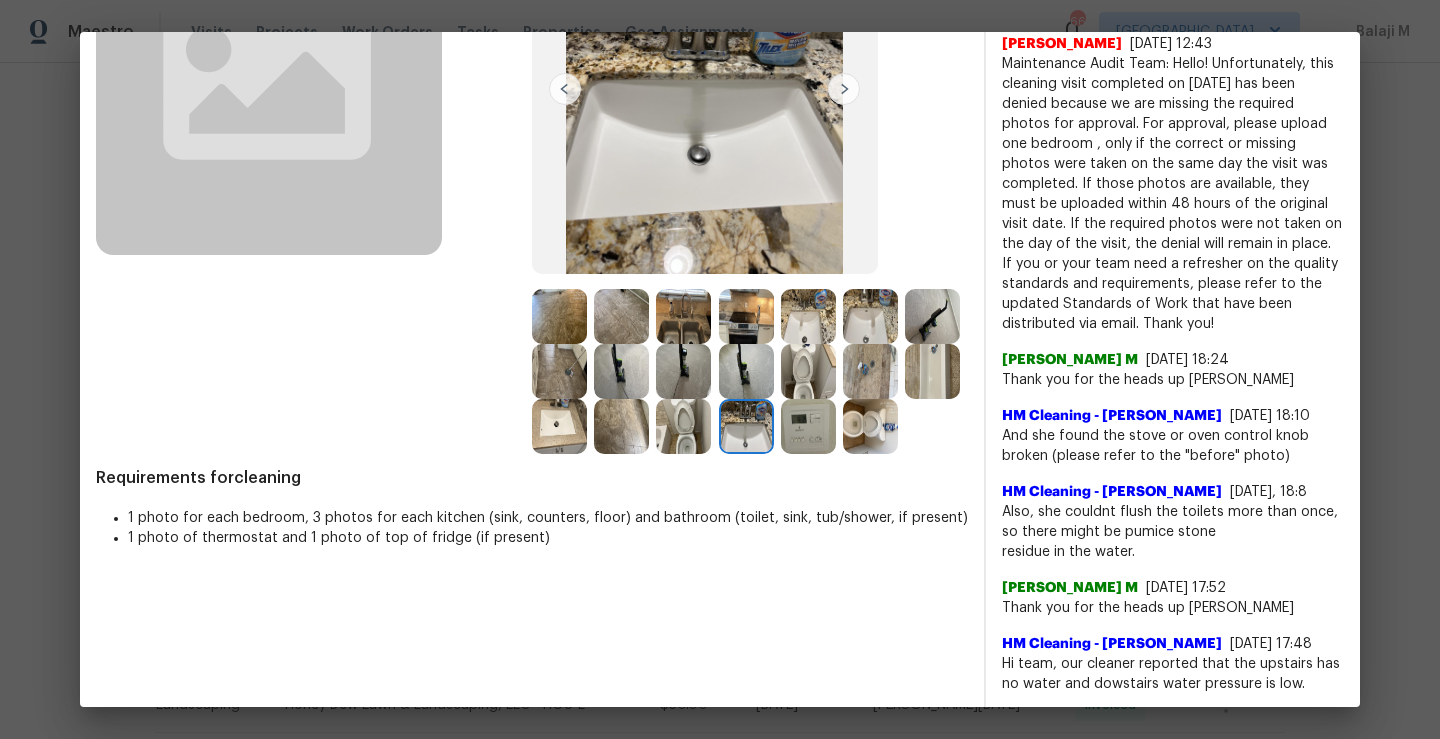 click at bounding box center (683, 426) 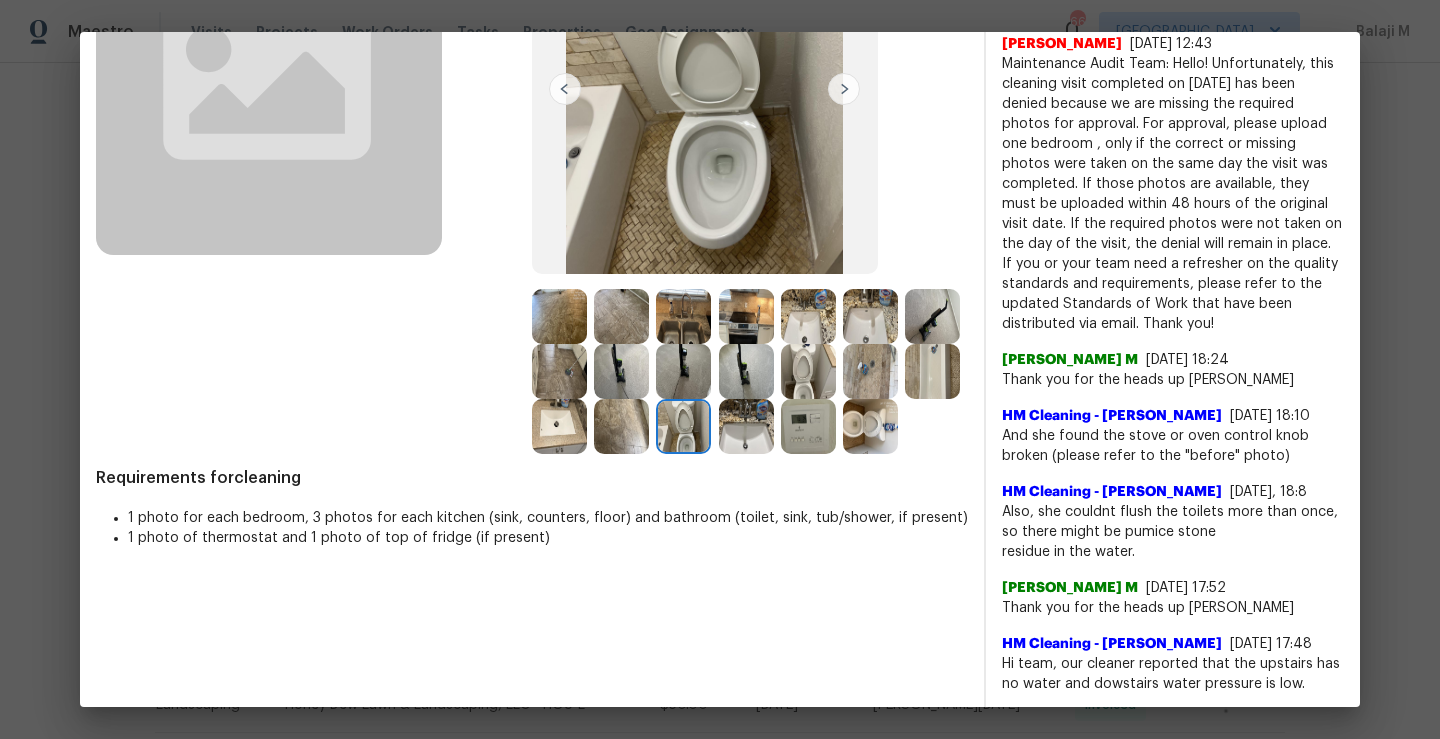 click at bounding box center (621, 426) 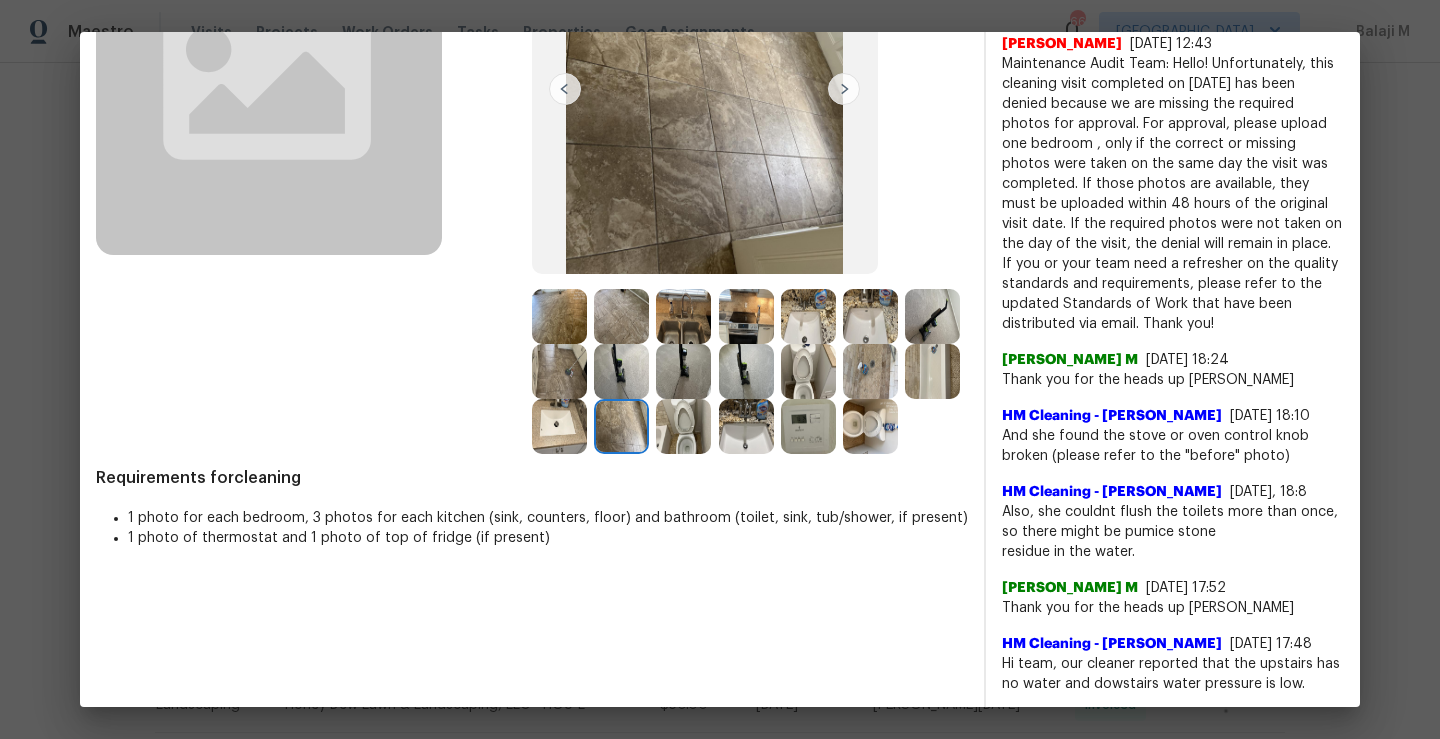 click at bounding box center (559, 426) 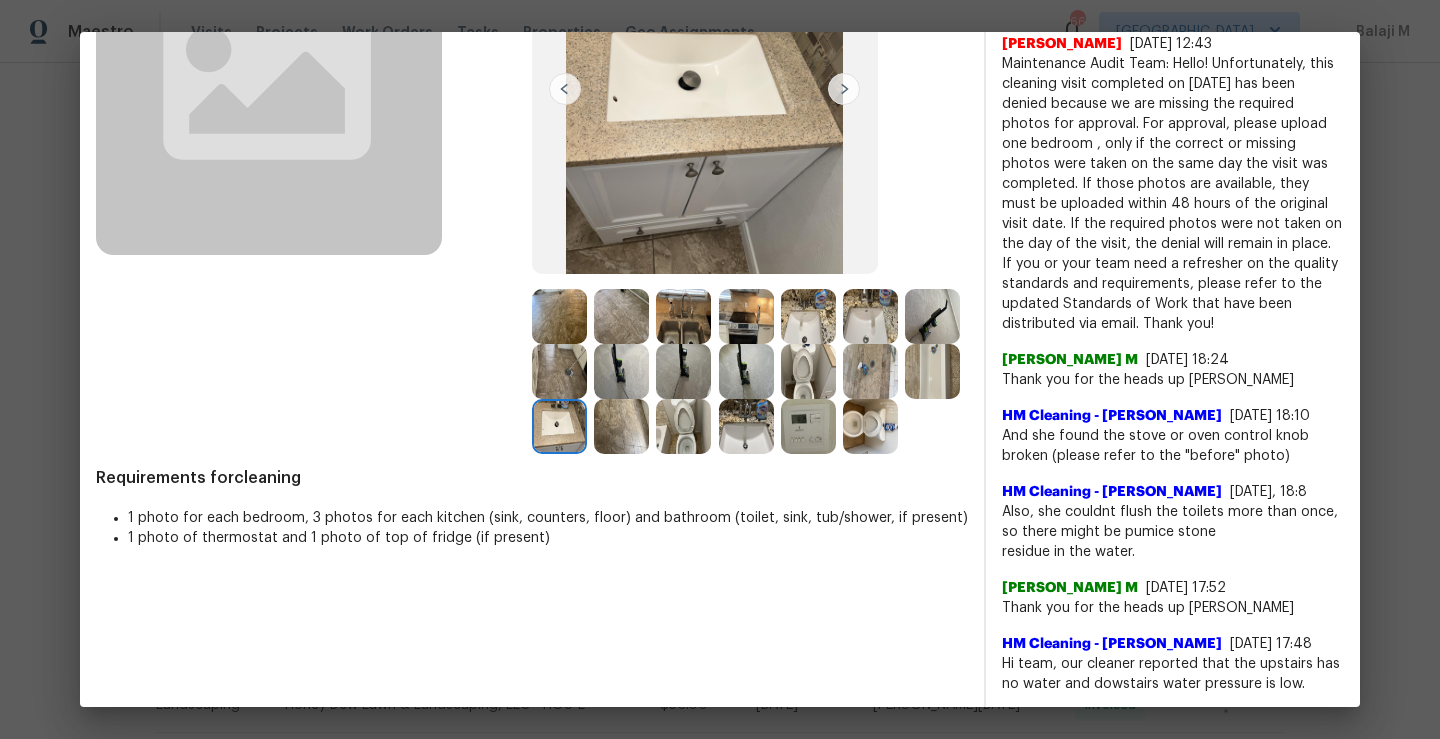 click at bounding box center (932, 371) 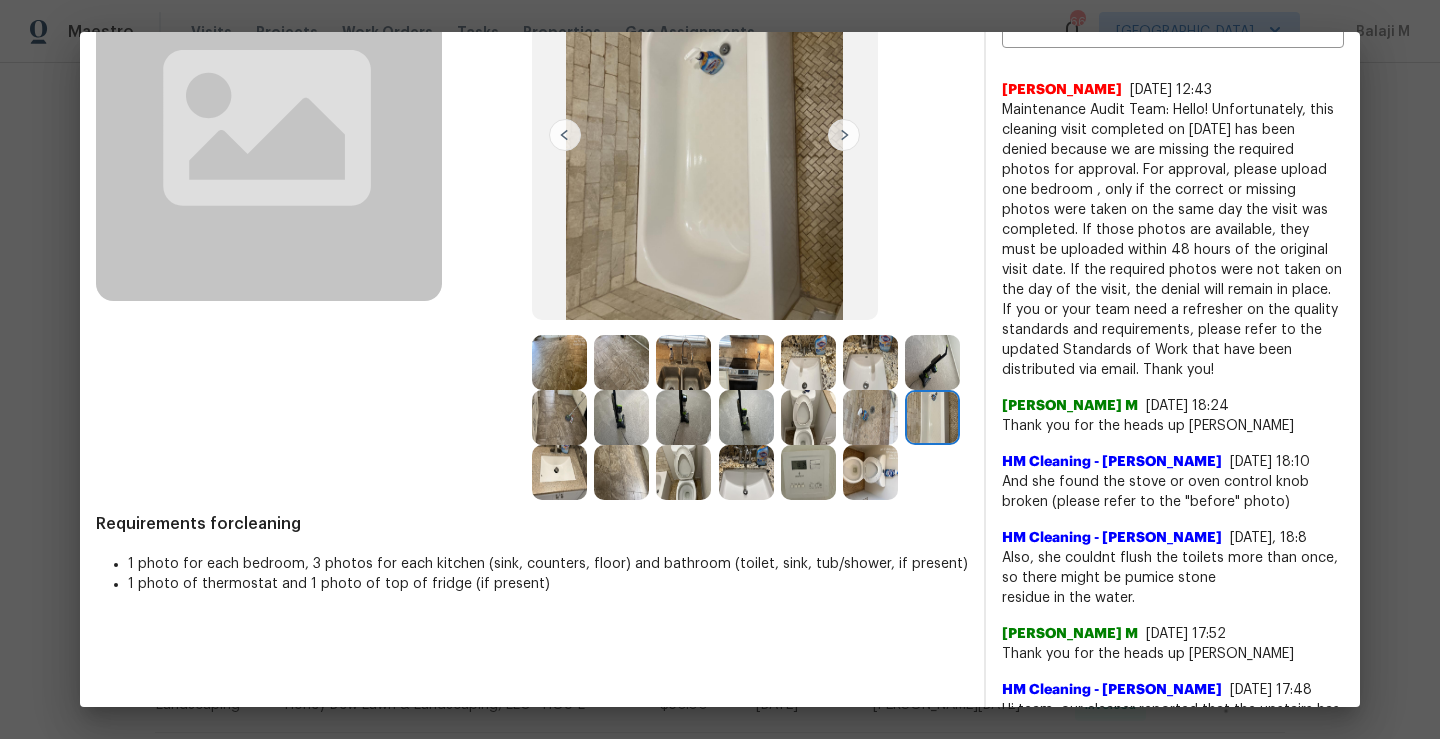 scroll, scrollTop: 143, scrollLeft: 0, axis: vertical 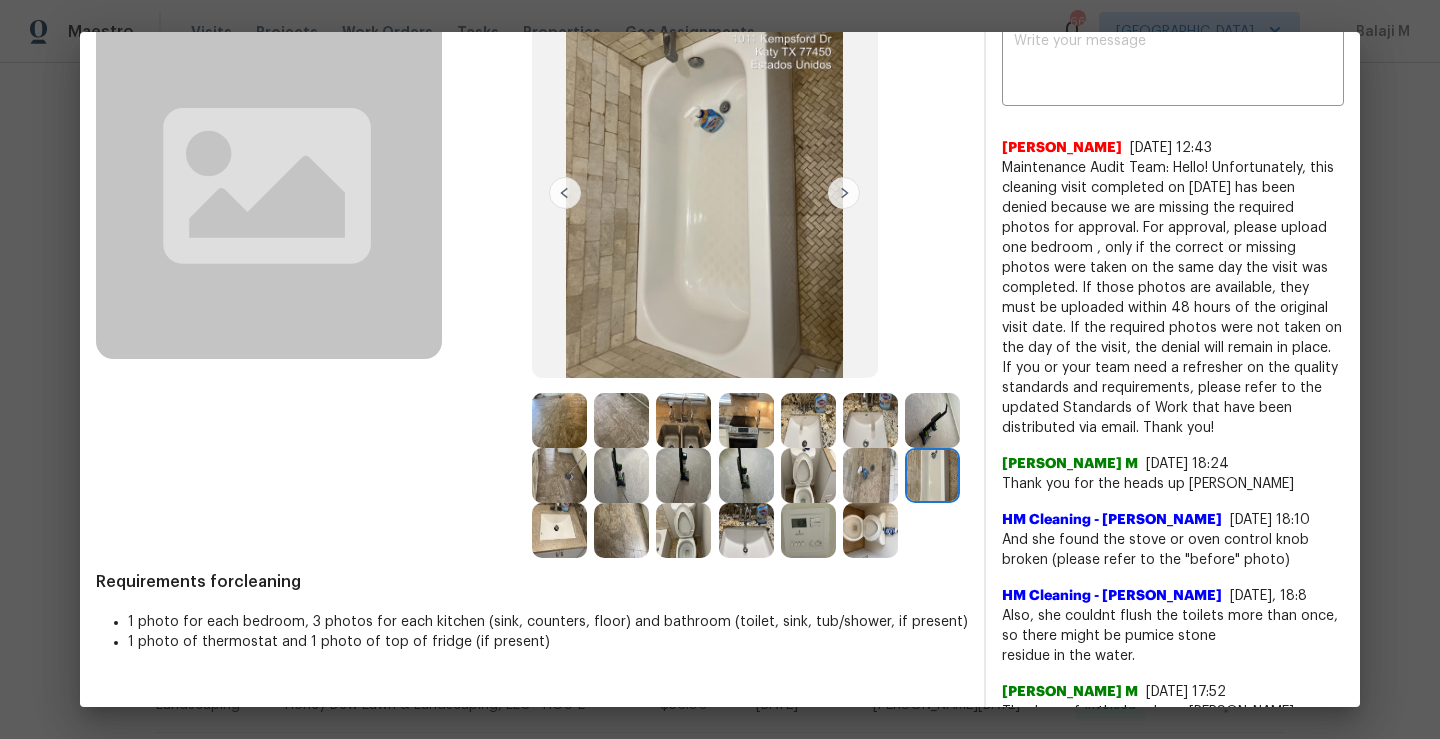 click at bounding box center (932, 420) 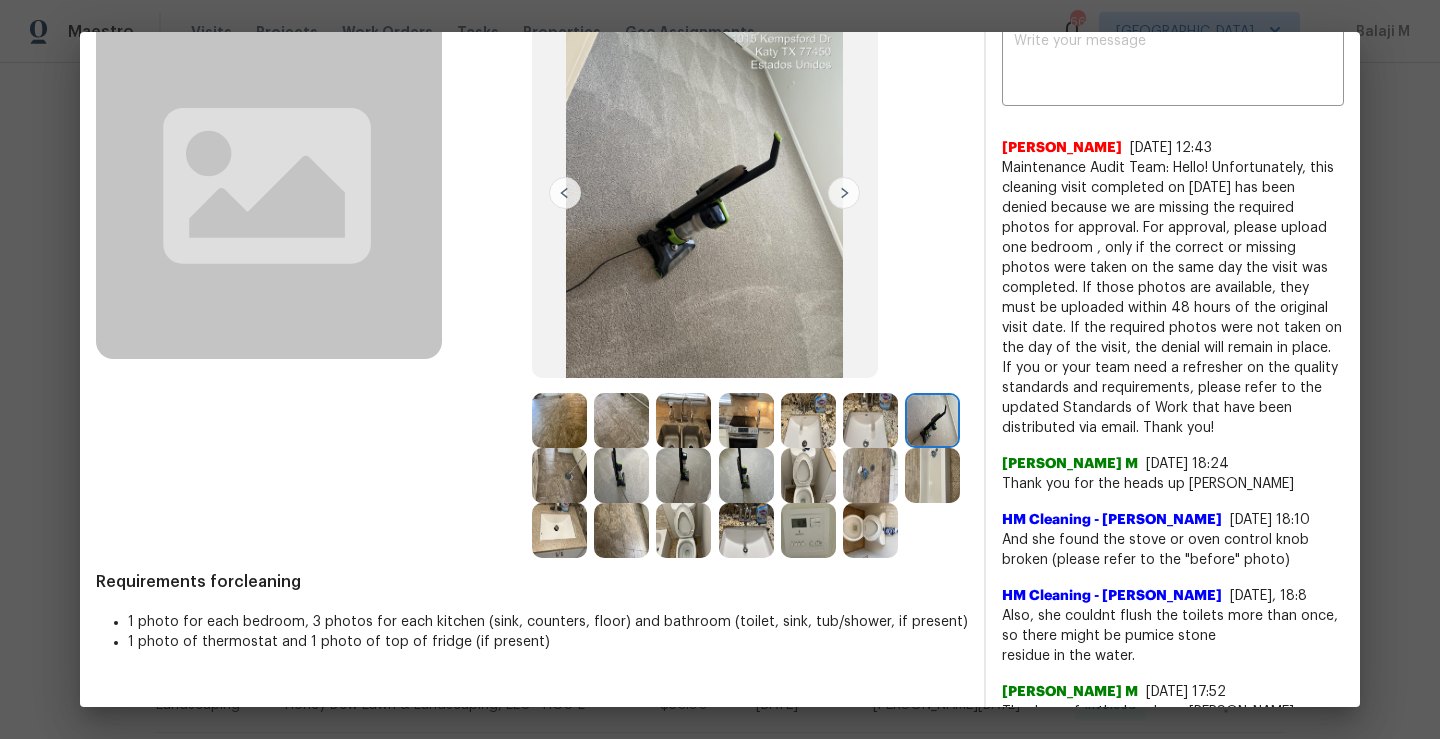 click at bounding box center (932, 420) 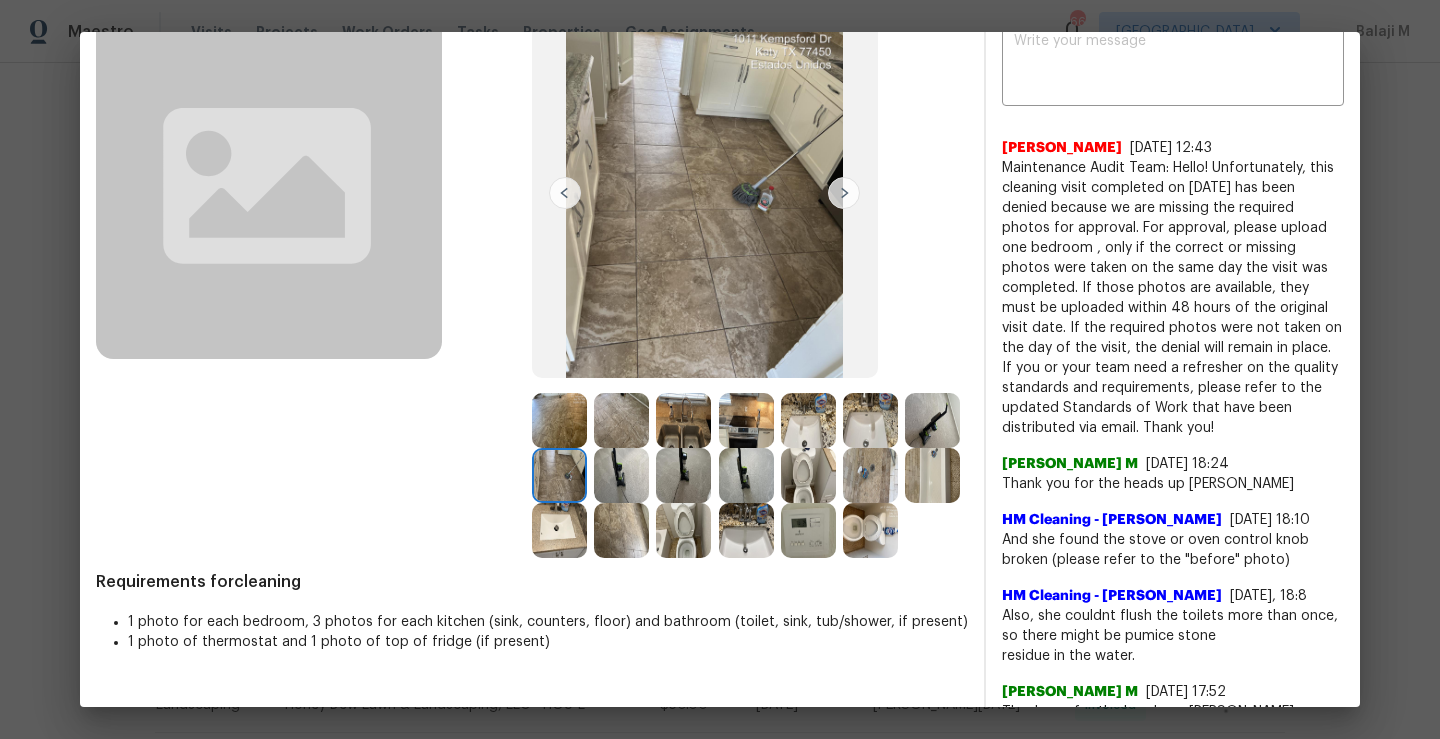 click at bounding box center (932, 420) 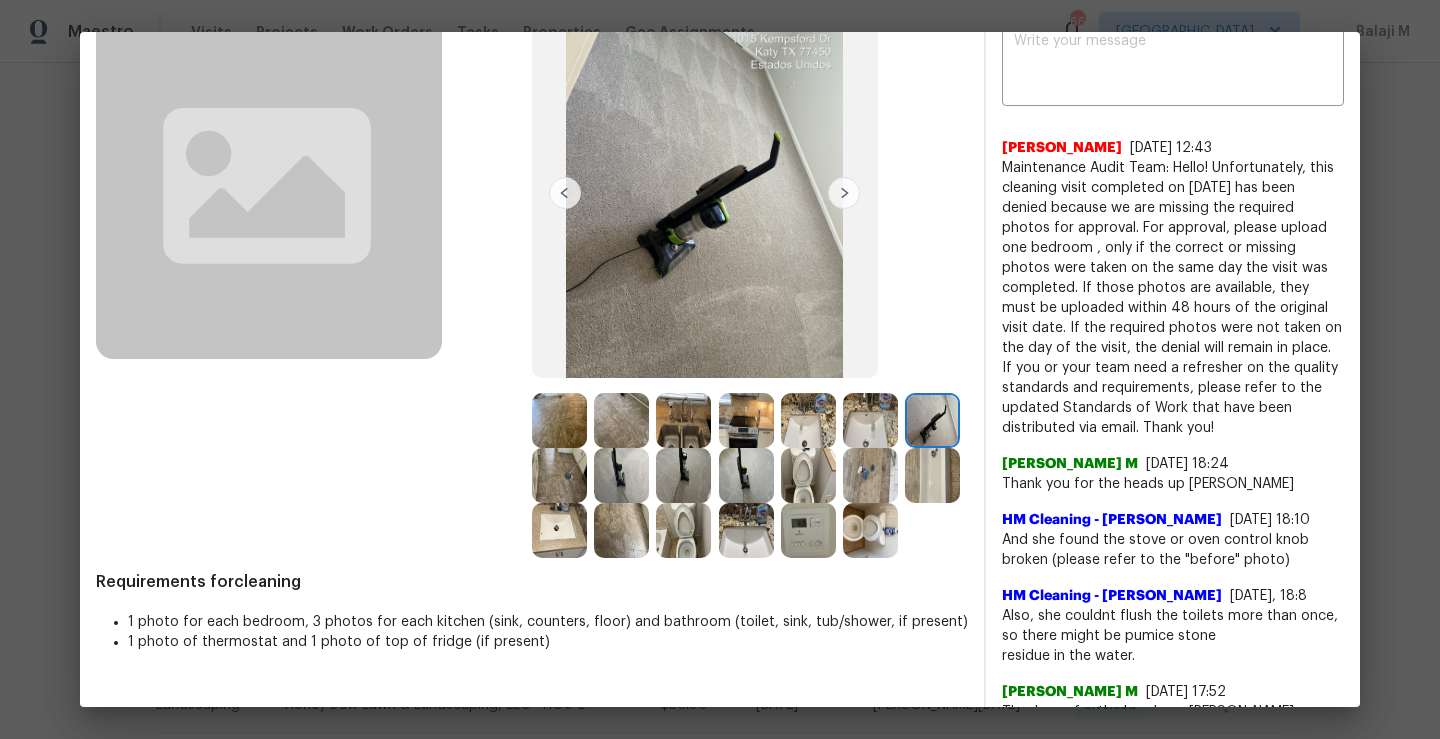click at bounding box center (621, 475) 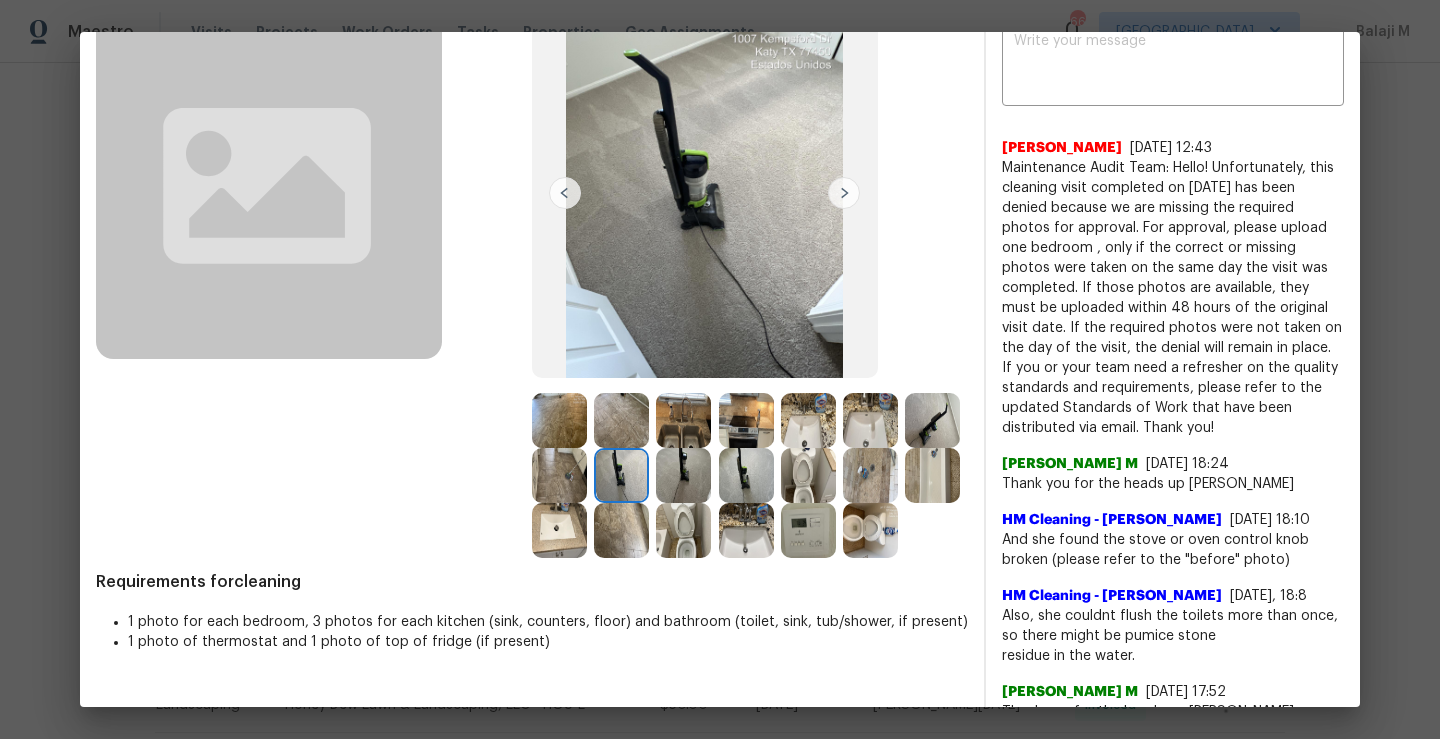 click at bounding box center [683, 475] 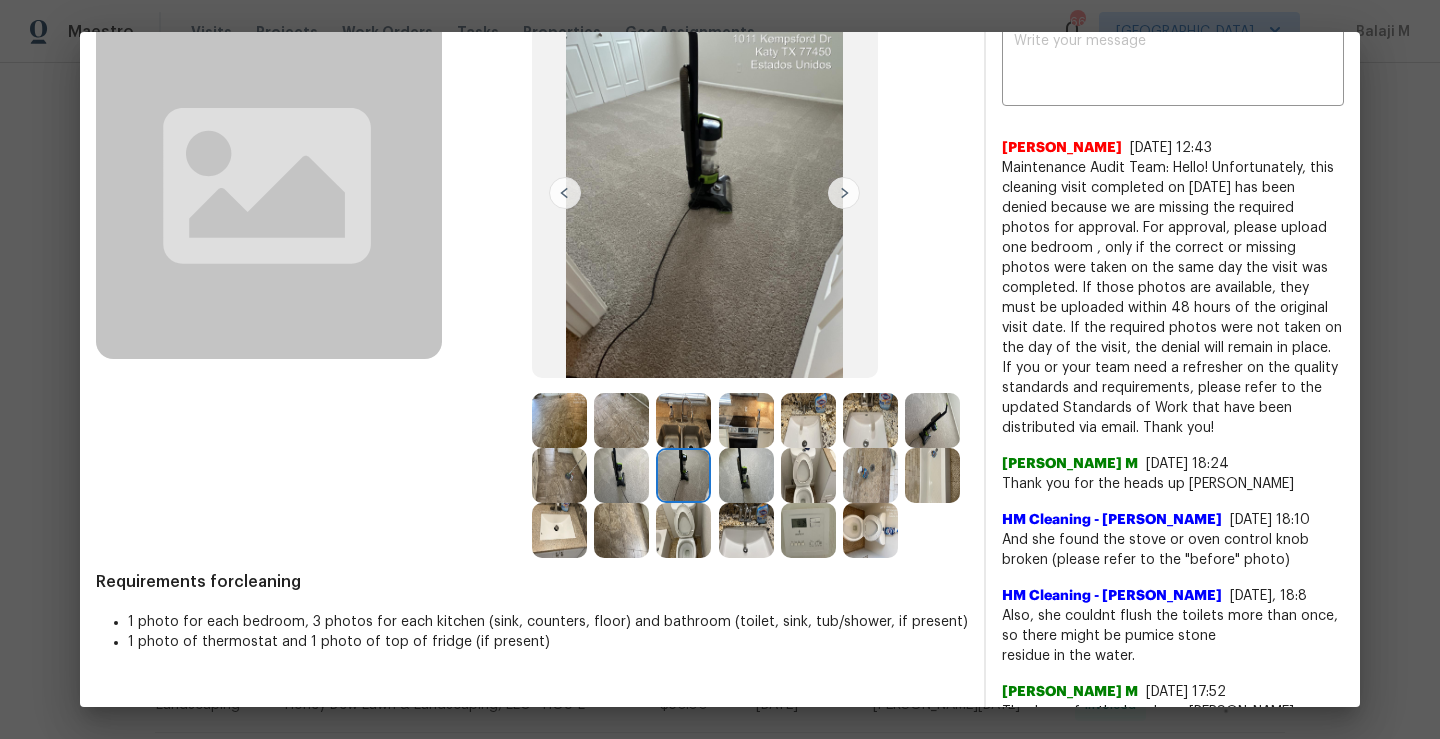 click at bounding box center [746, 420] 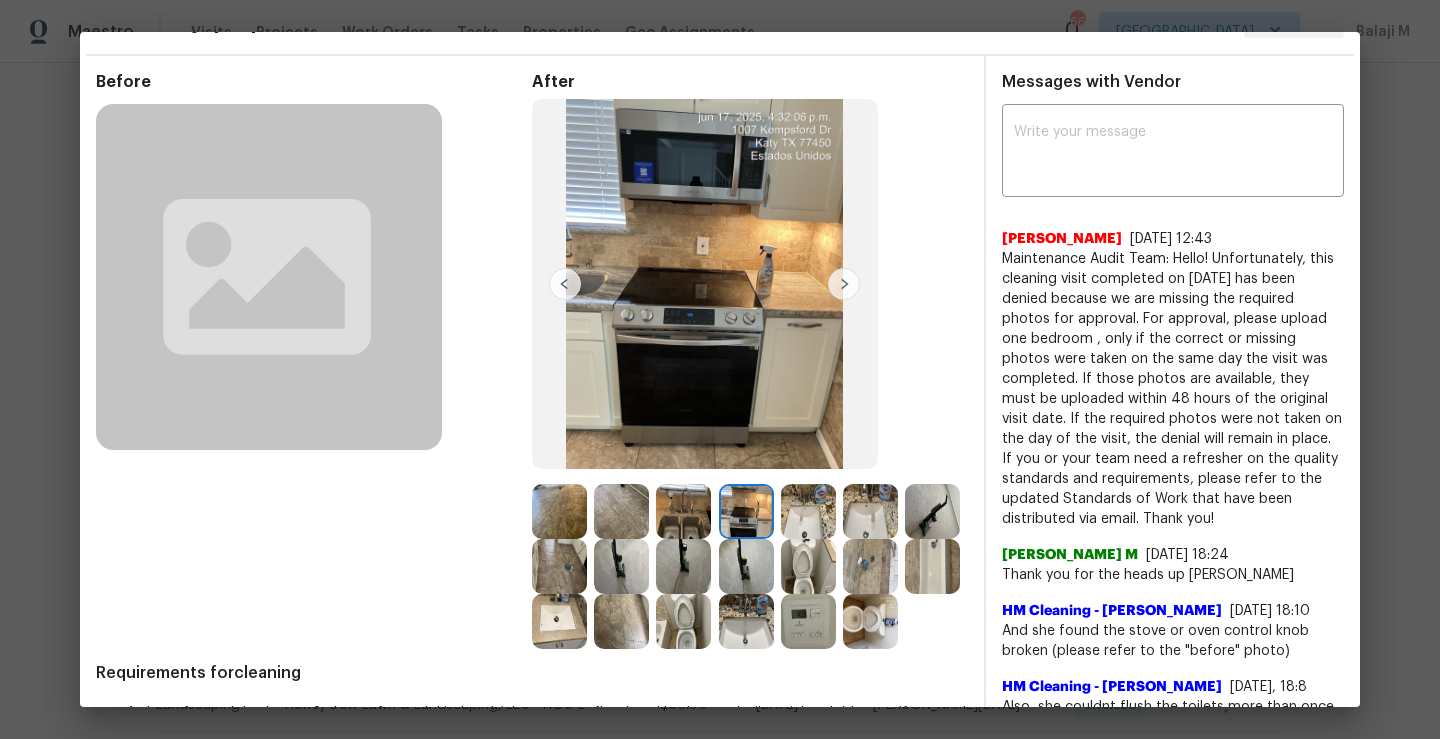 scroll, scrollTop: 64, scrollLeft: 0, axis: vertical 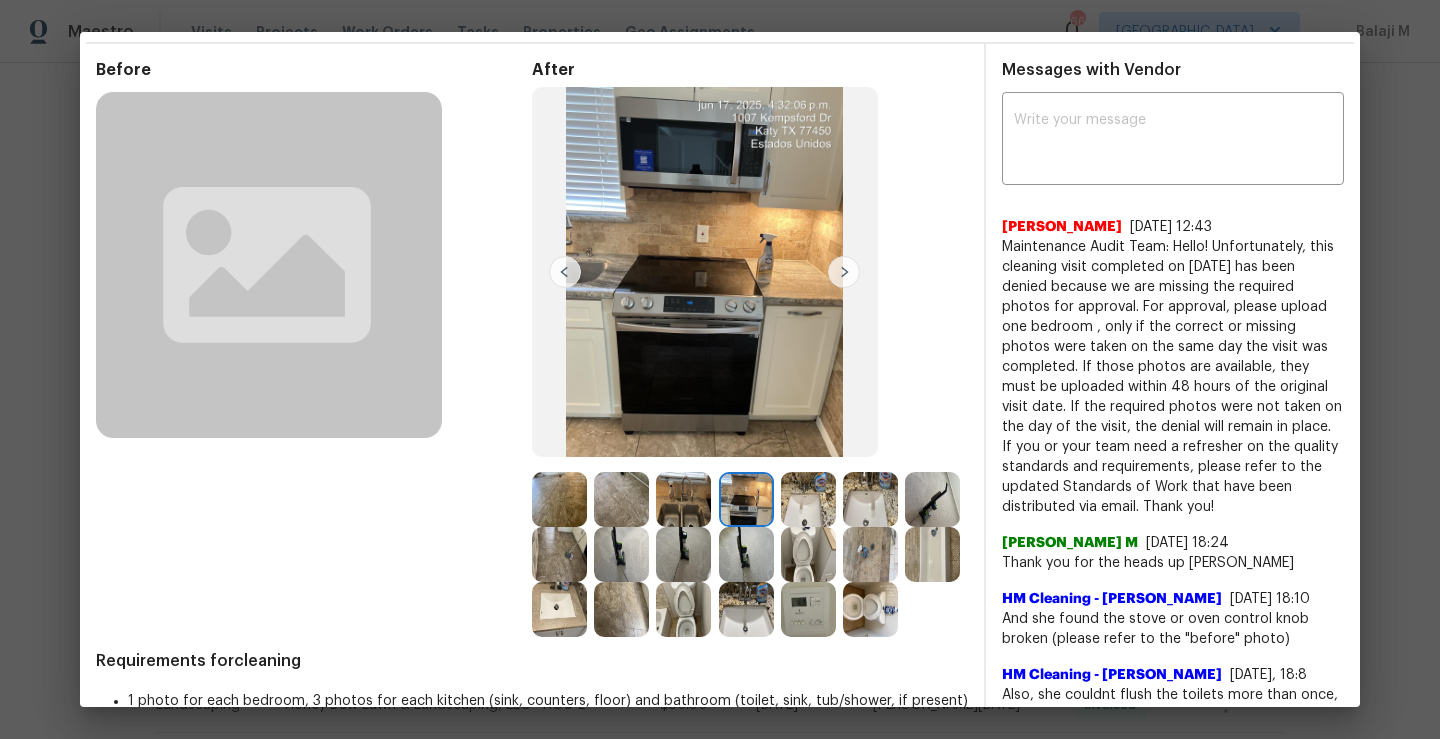 click at bounding box center (844, 272) 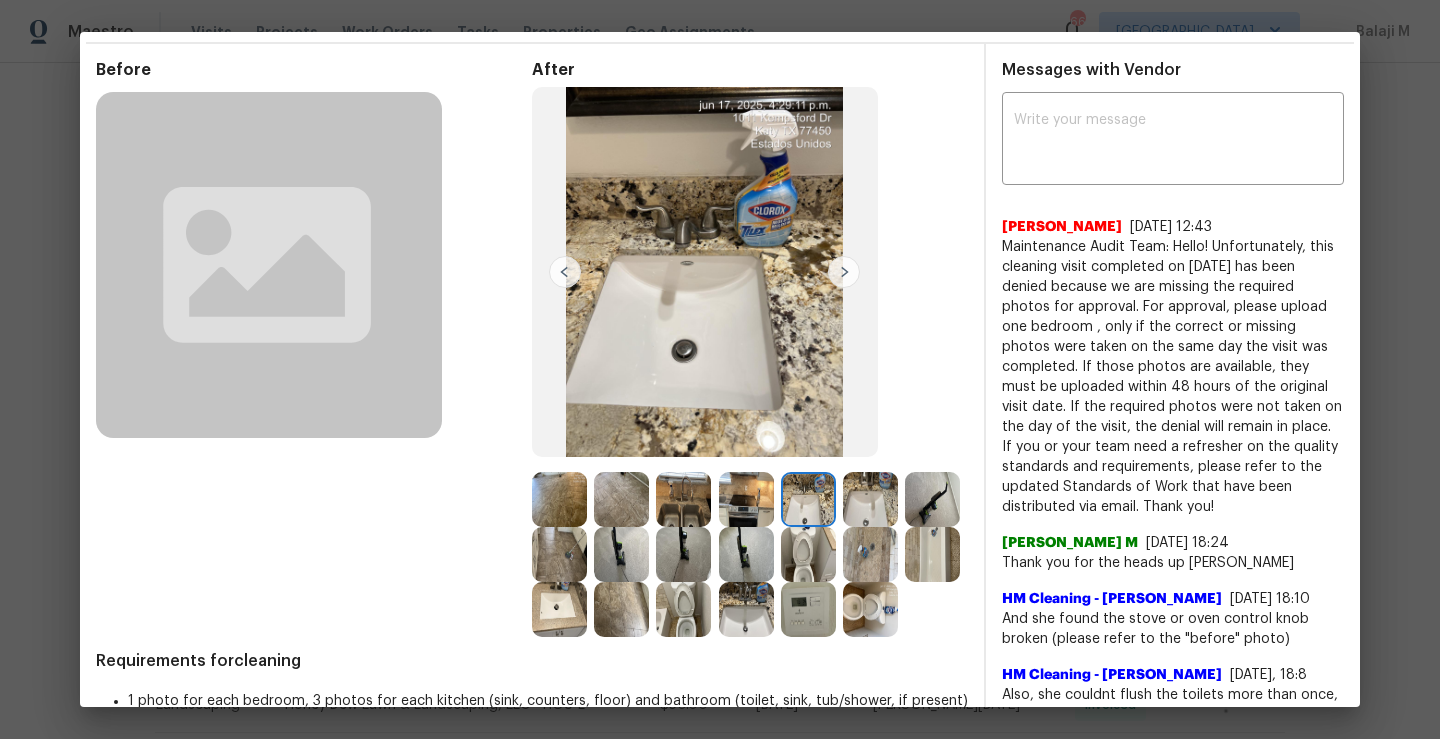 click at bounding box center [844, 272] 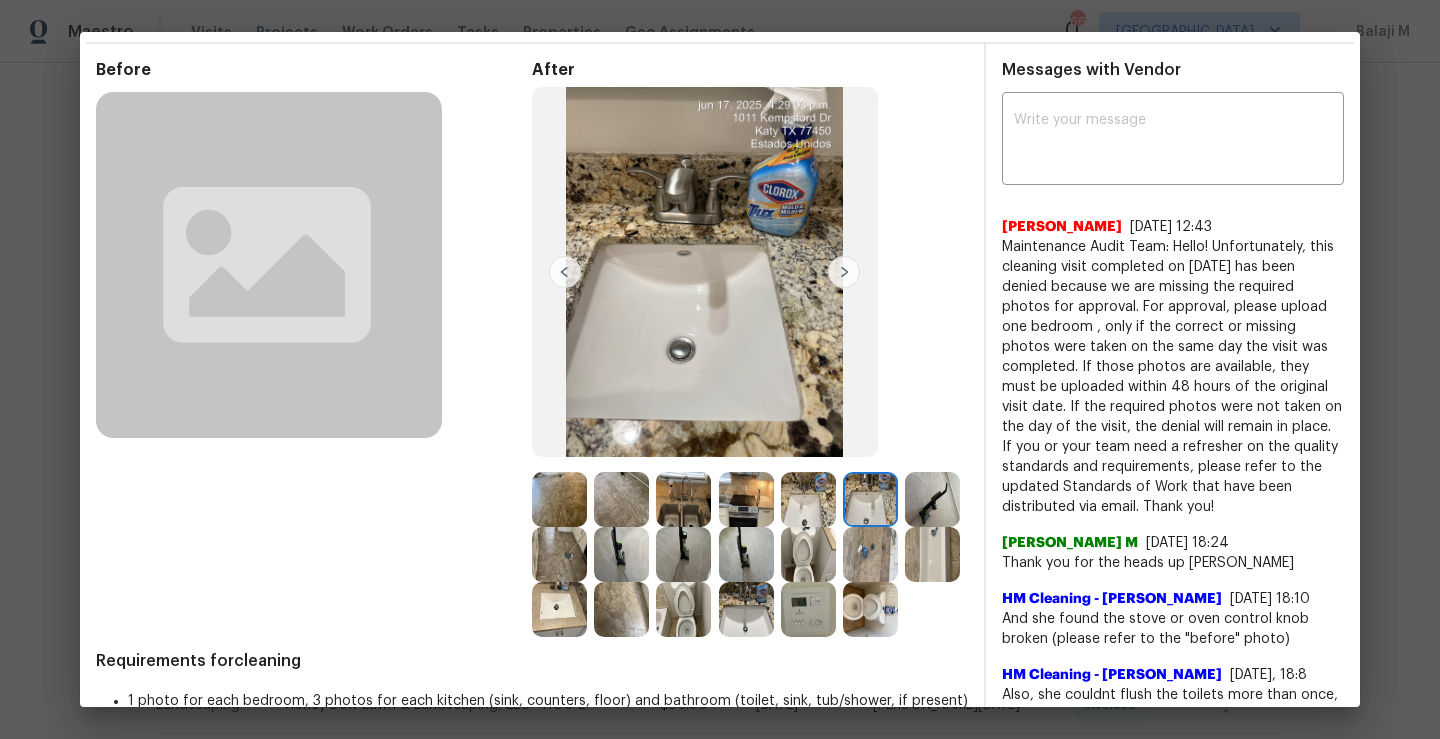 click at bounding box center (844, 272) 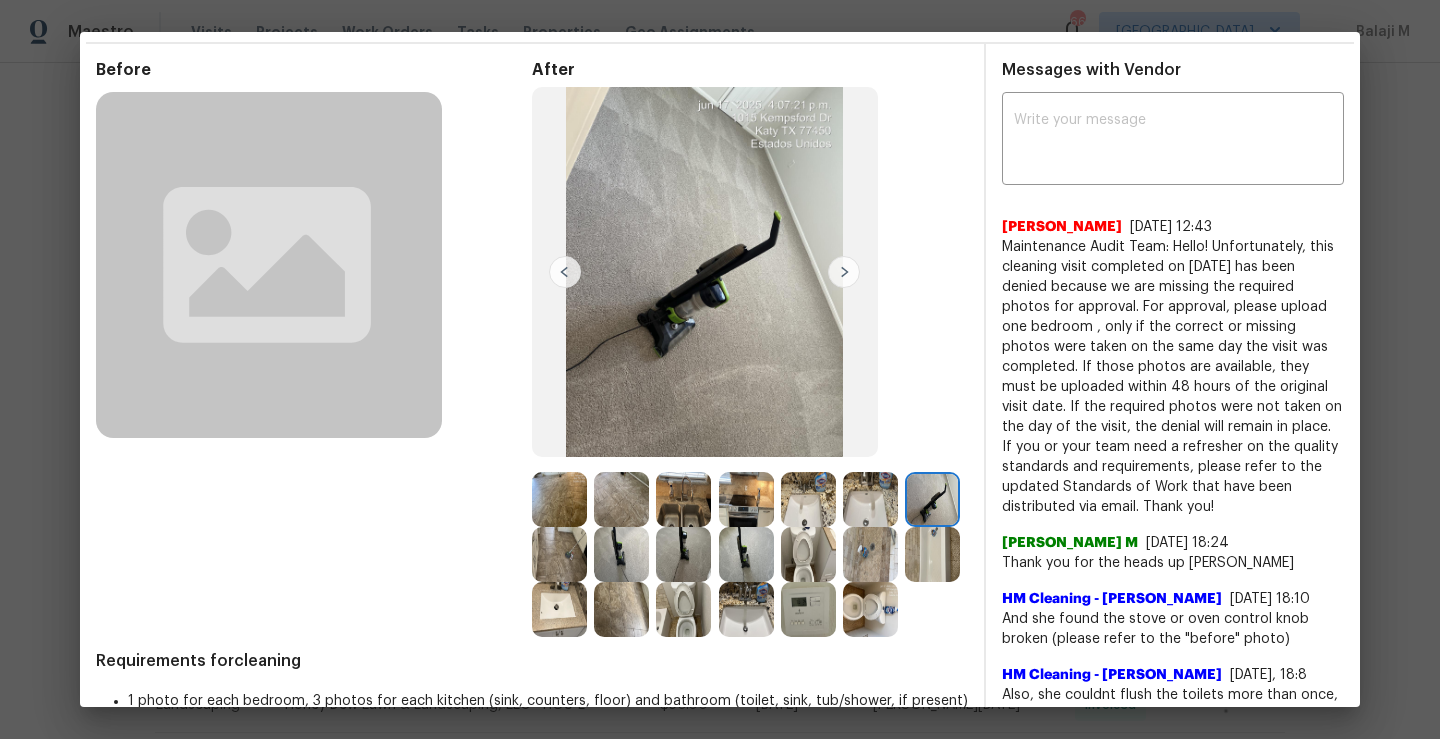 click at bounding box center (844, 272) 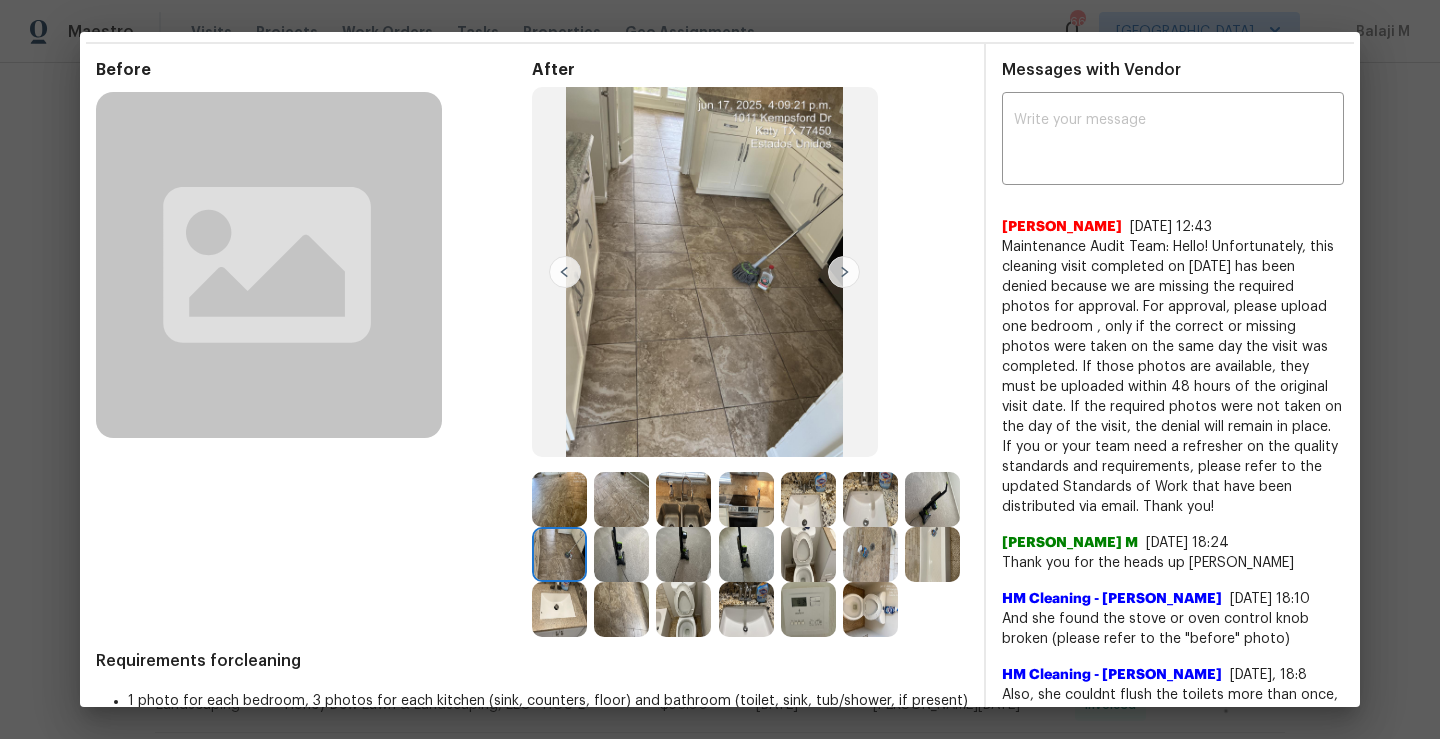 click at bounding box center [844, 272] 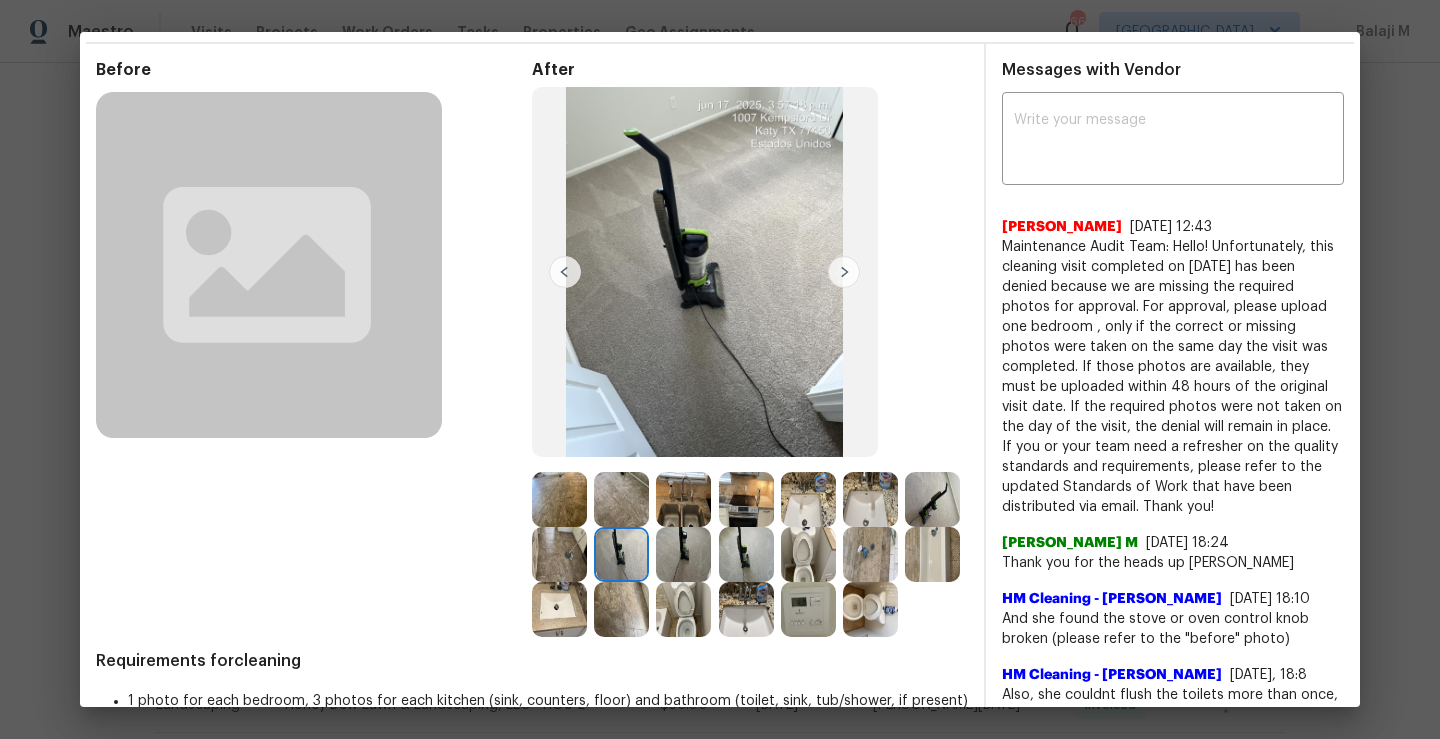 click at bounding box center (844, 272) 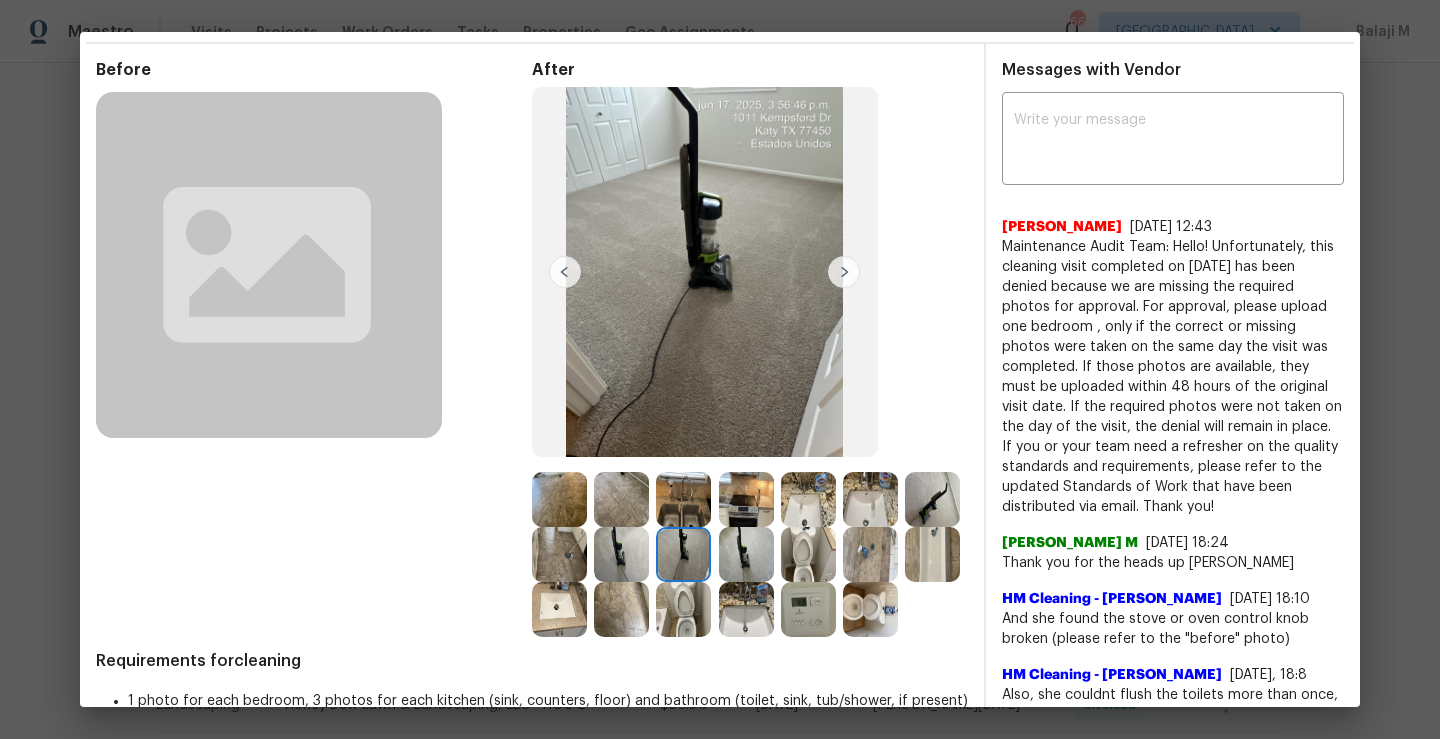 click at bounding box center [844, 272] 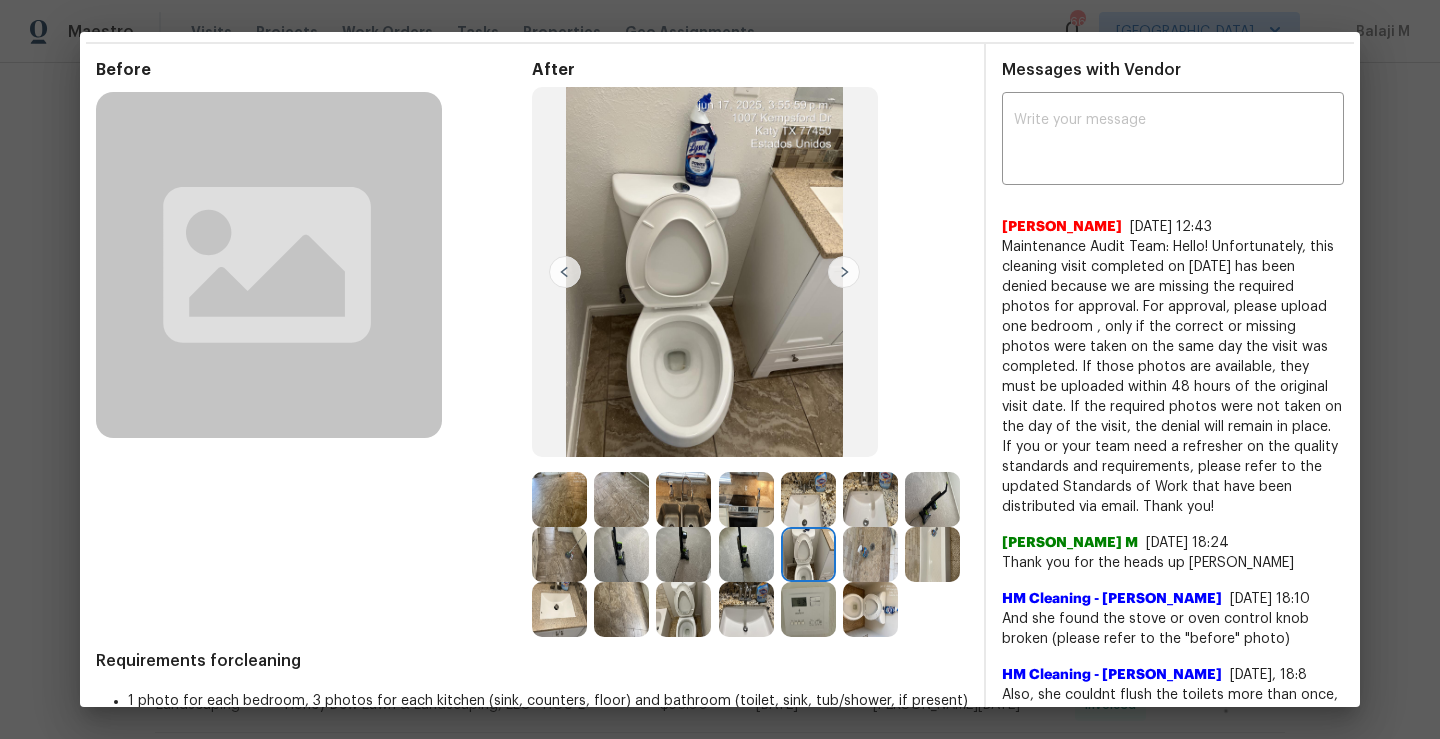 click at bounding box center (844, 272) 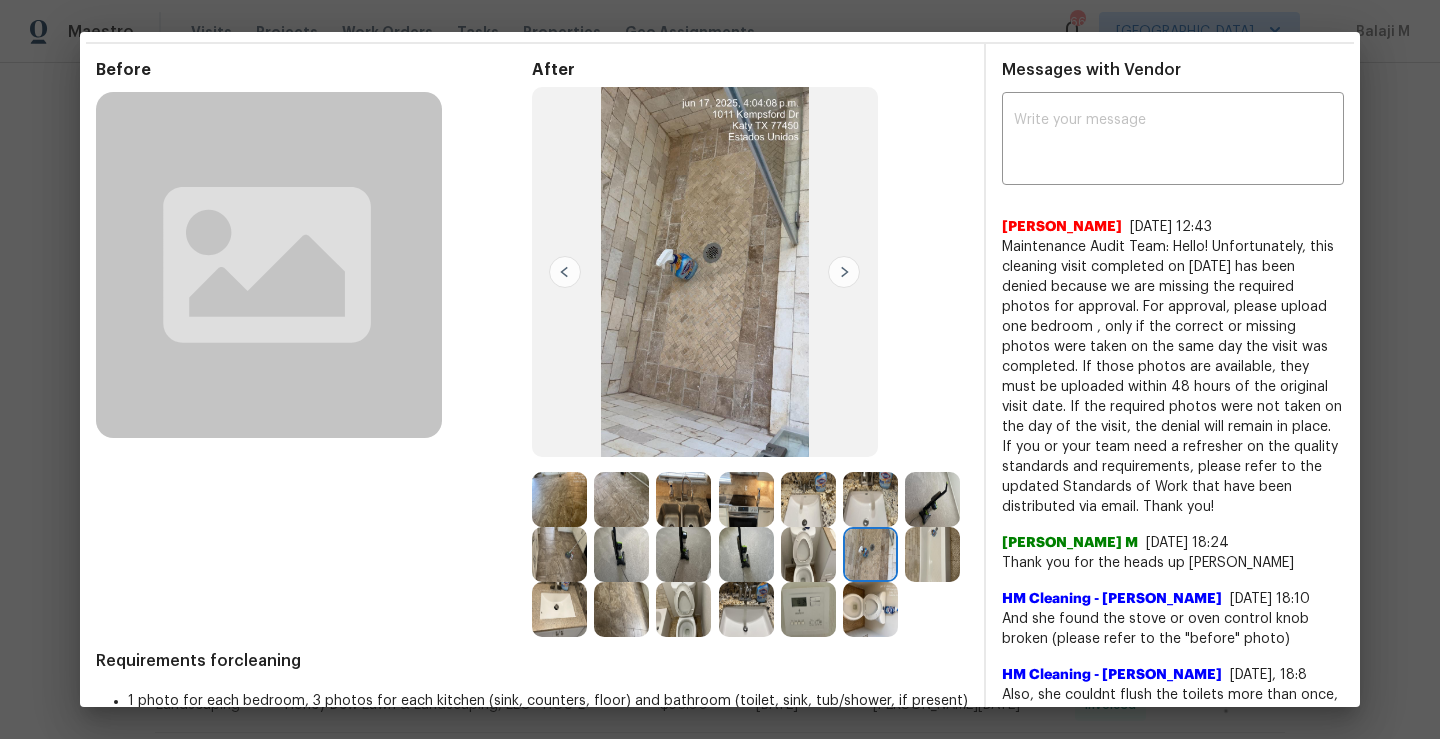 click at bounding box center (844, 272) 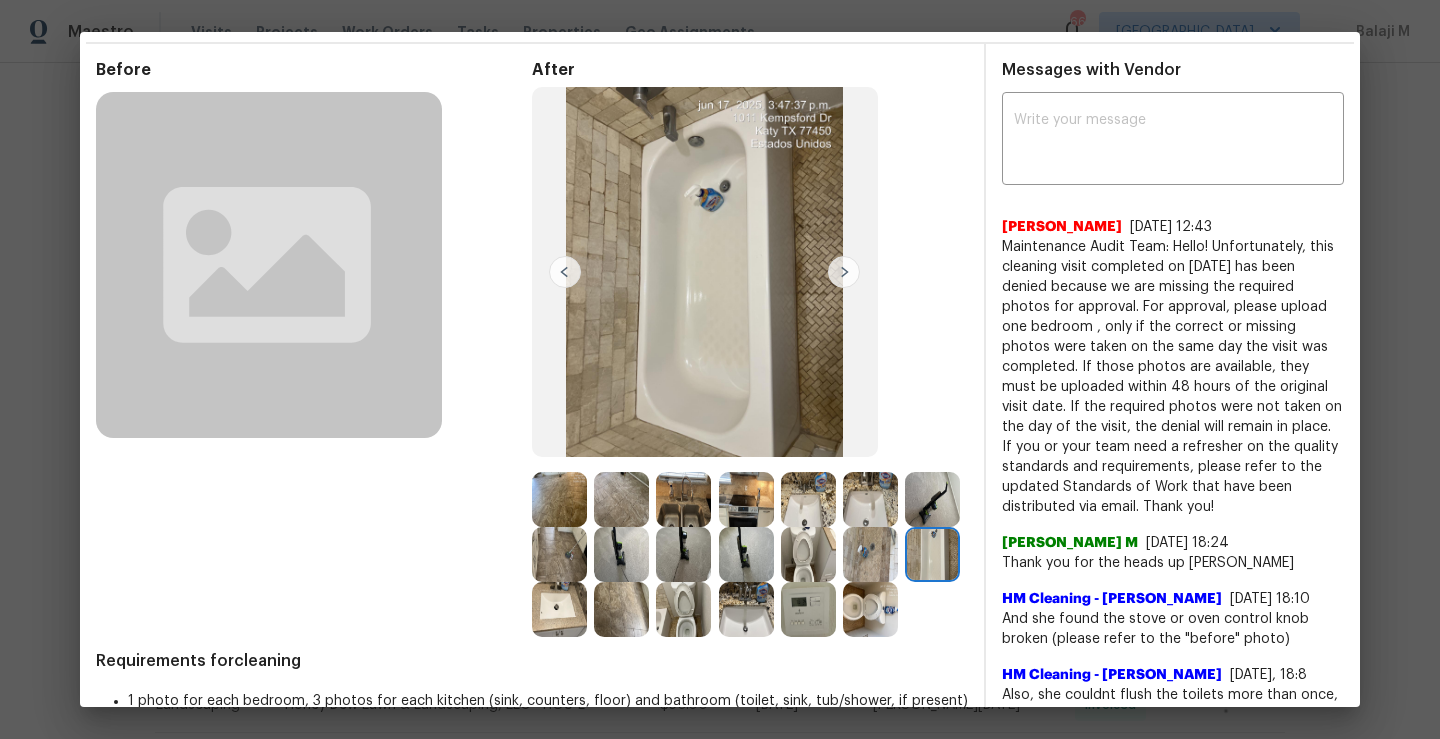 click at bounding box center (705, 272) 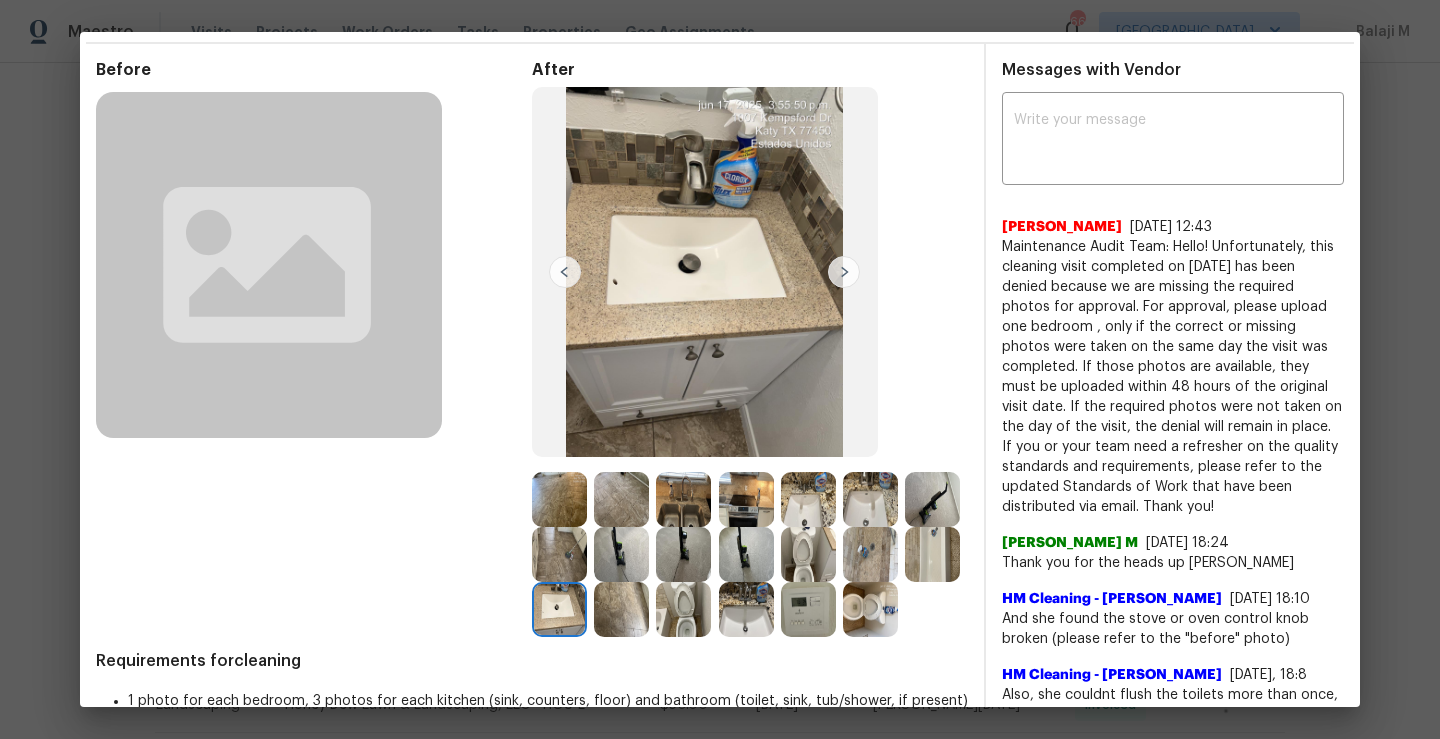 click at bounding box center [844, 272] 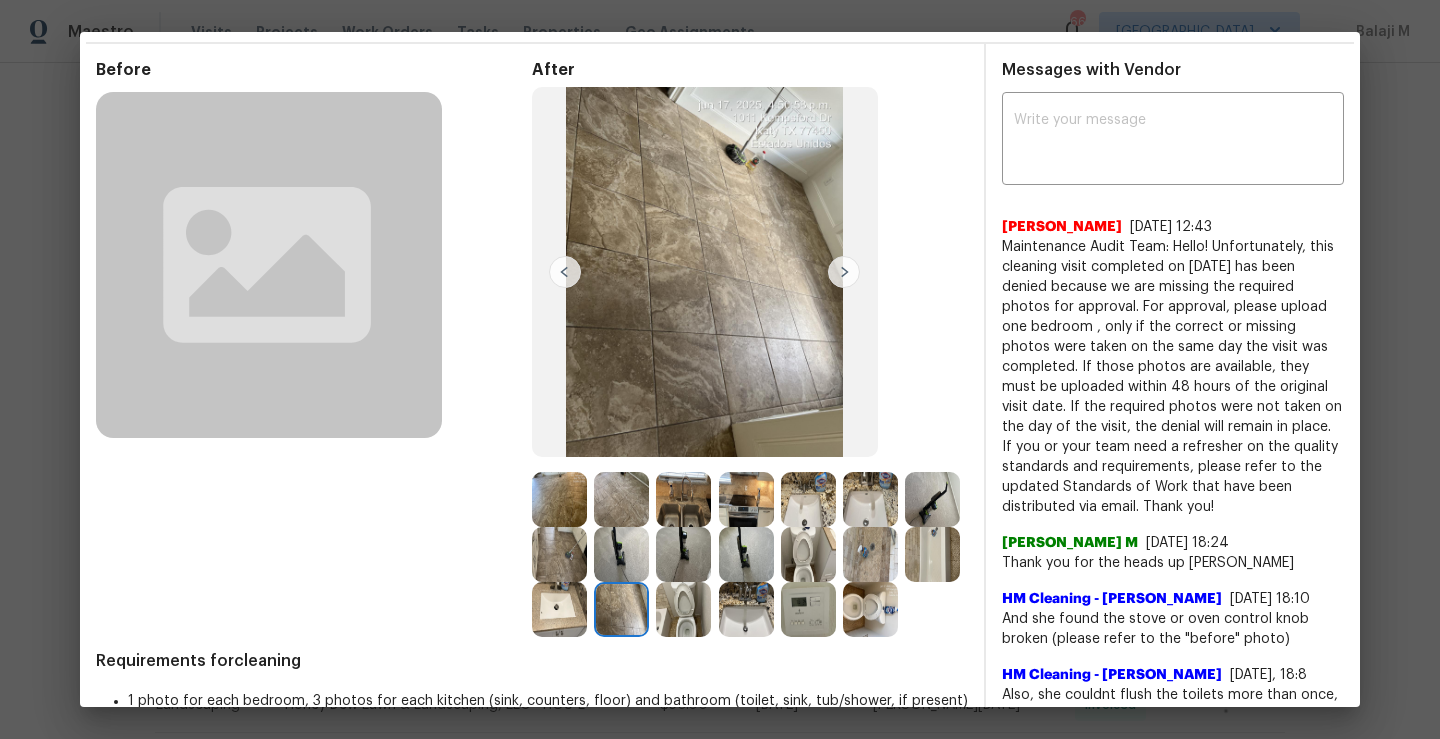 click at bounding box center [844, 272] 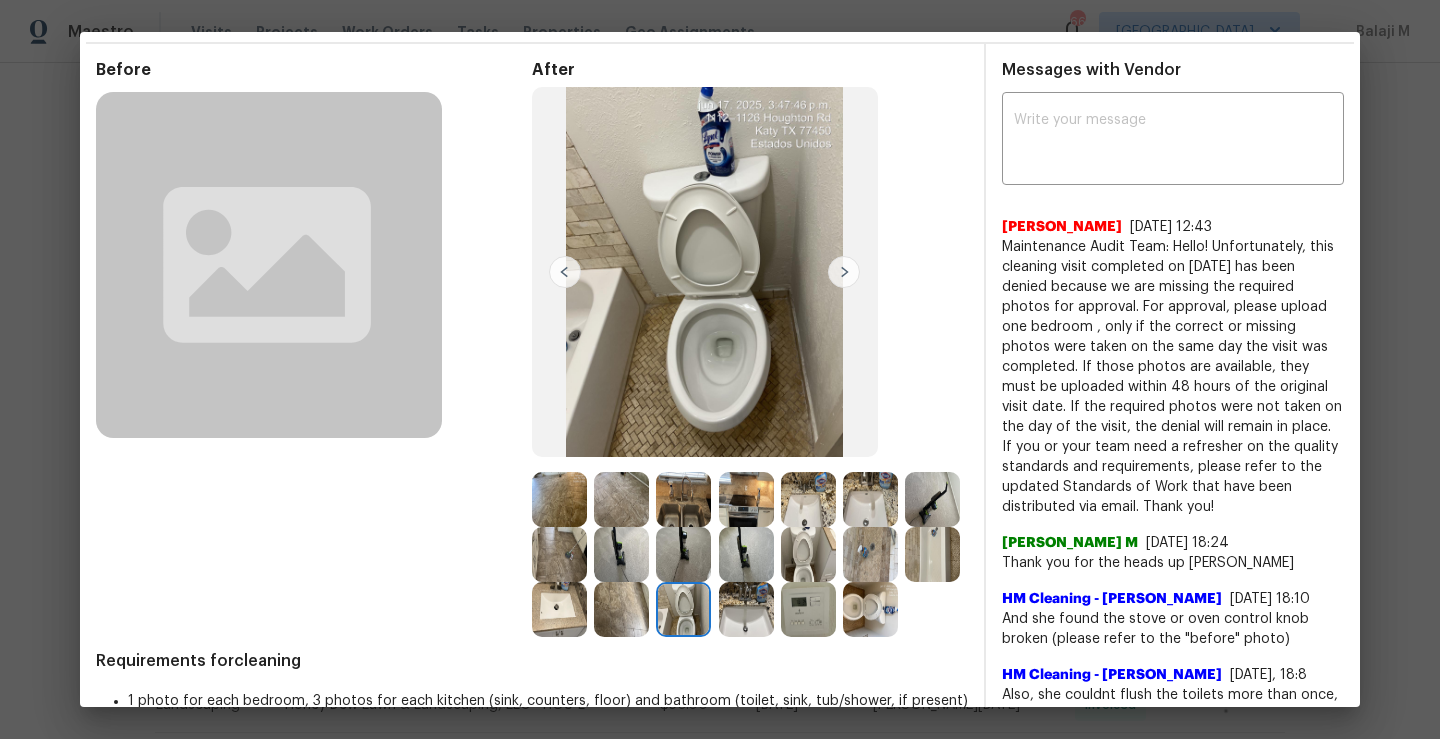 click at bounding box center (844, 272) 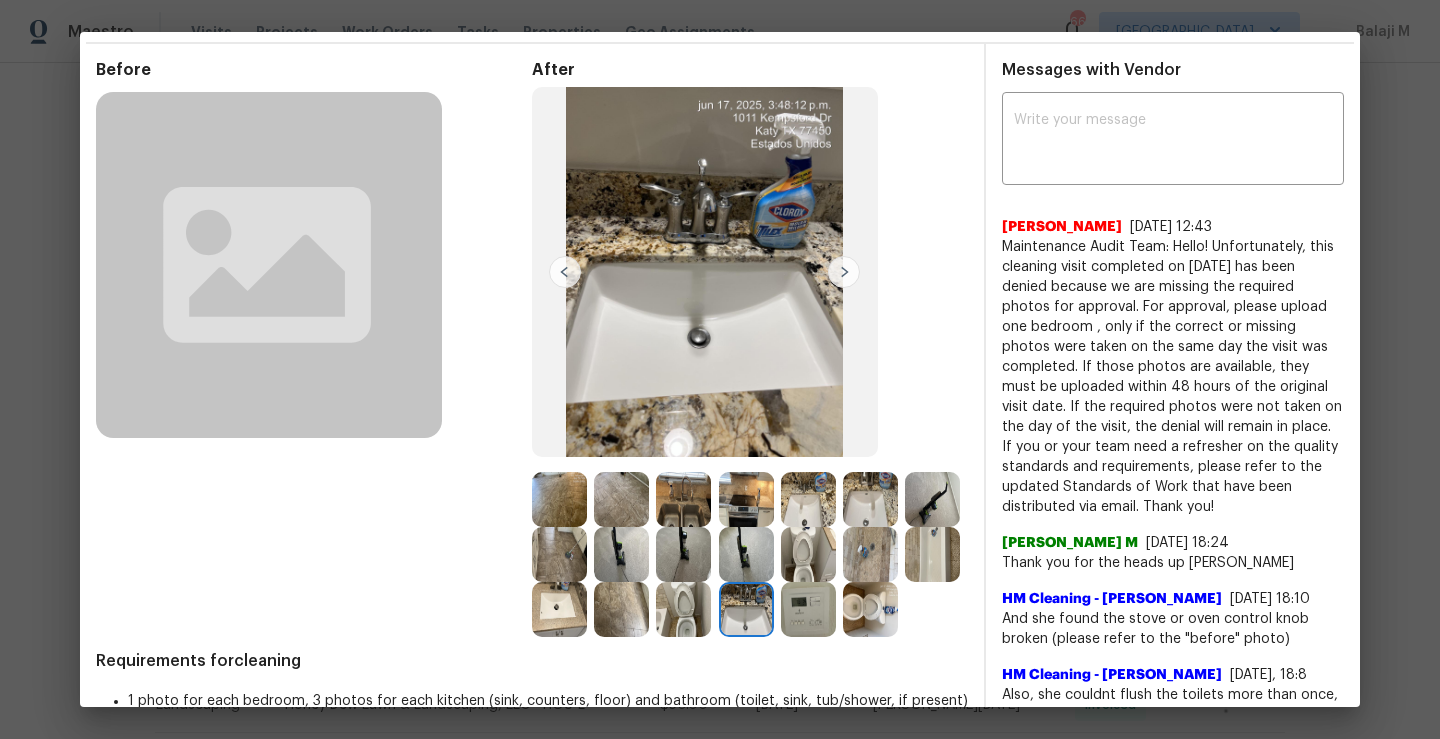 click at bounding box center (844, 272) 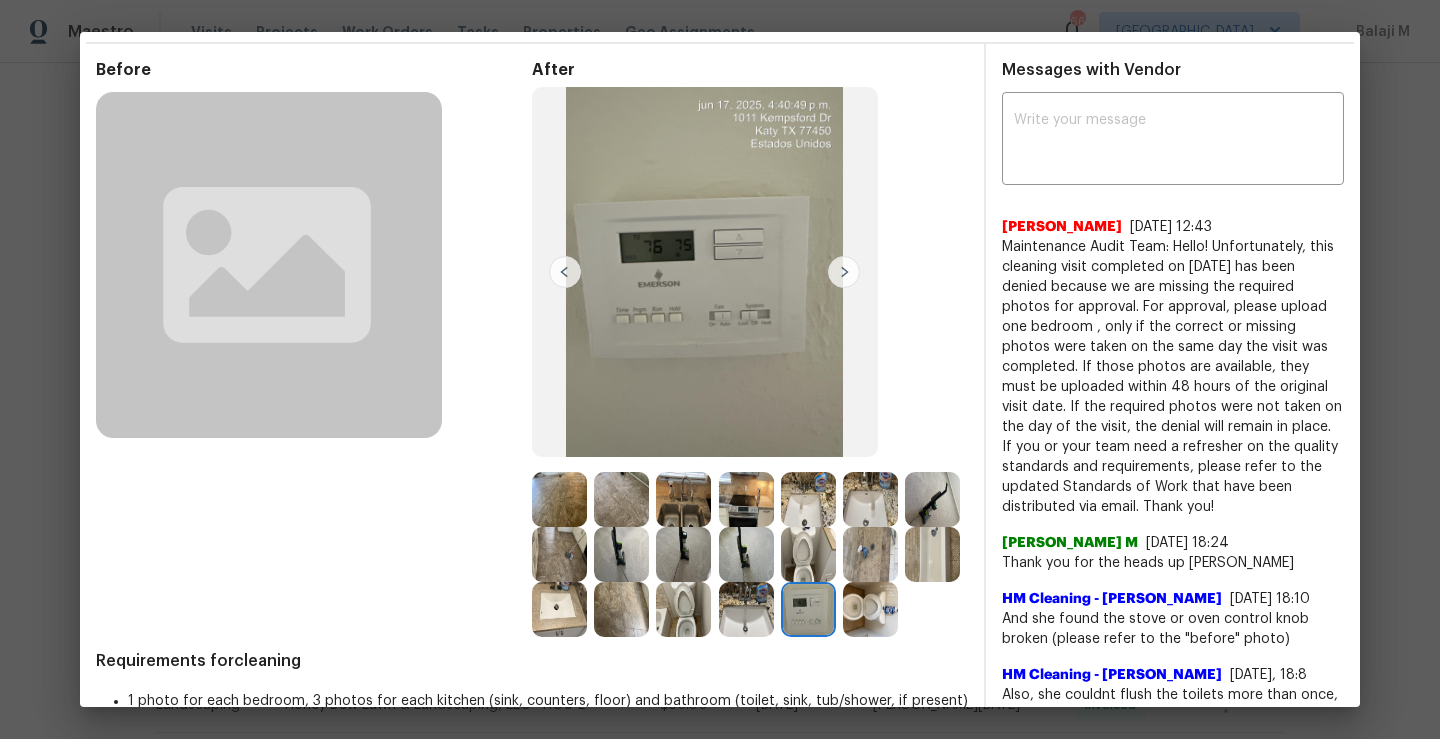 click at bounding box center [844, 272] 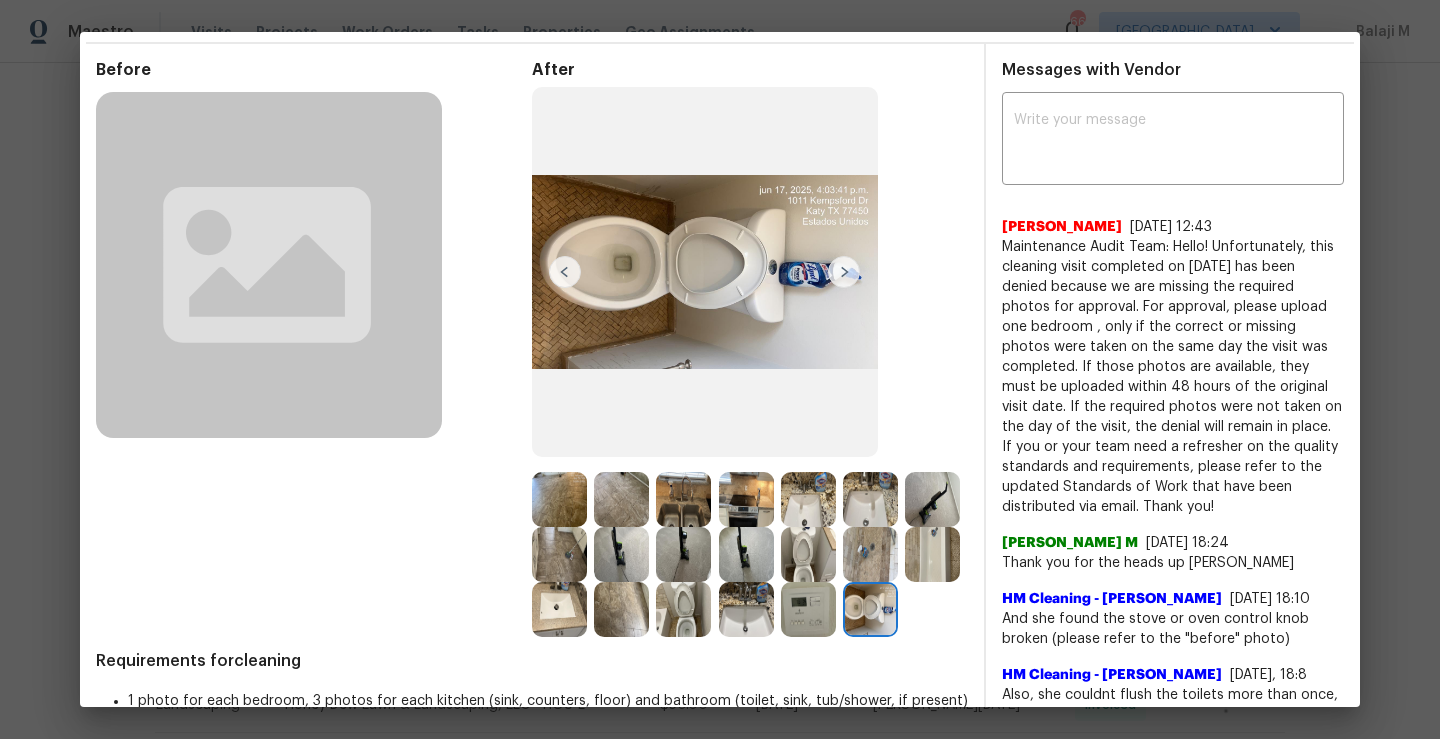 click at bounding box center [844, 272] 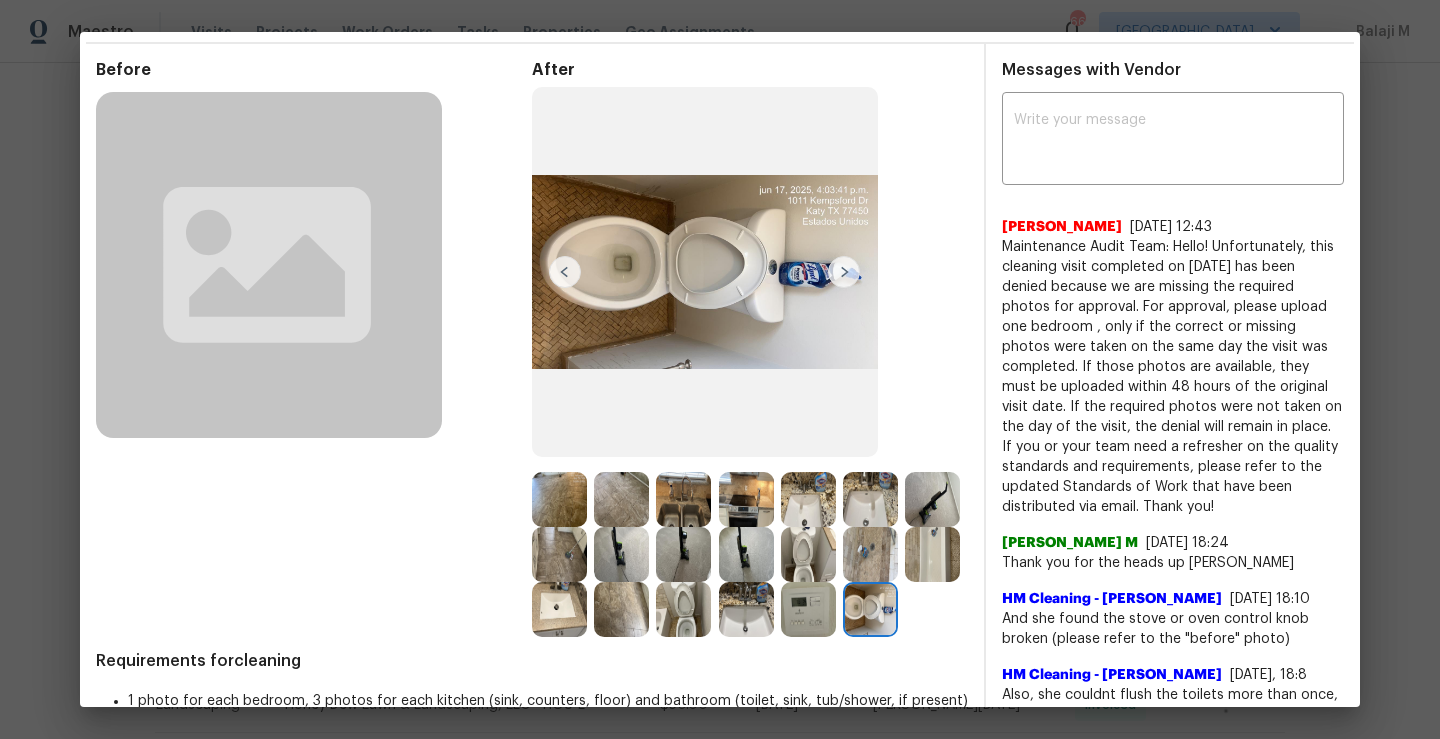 click at bounding box center [565, 272] 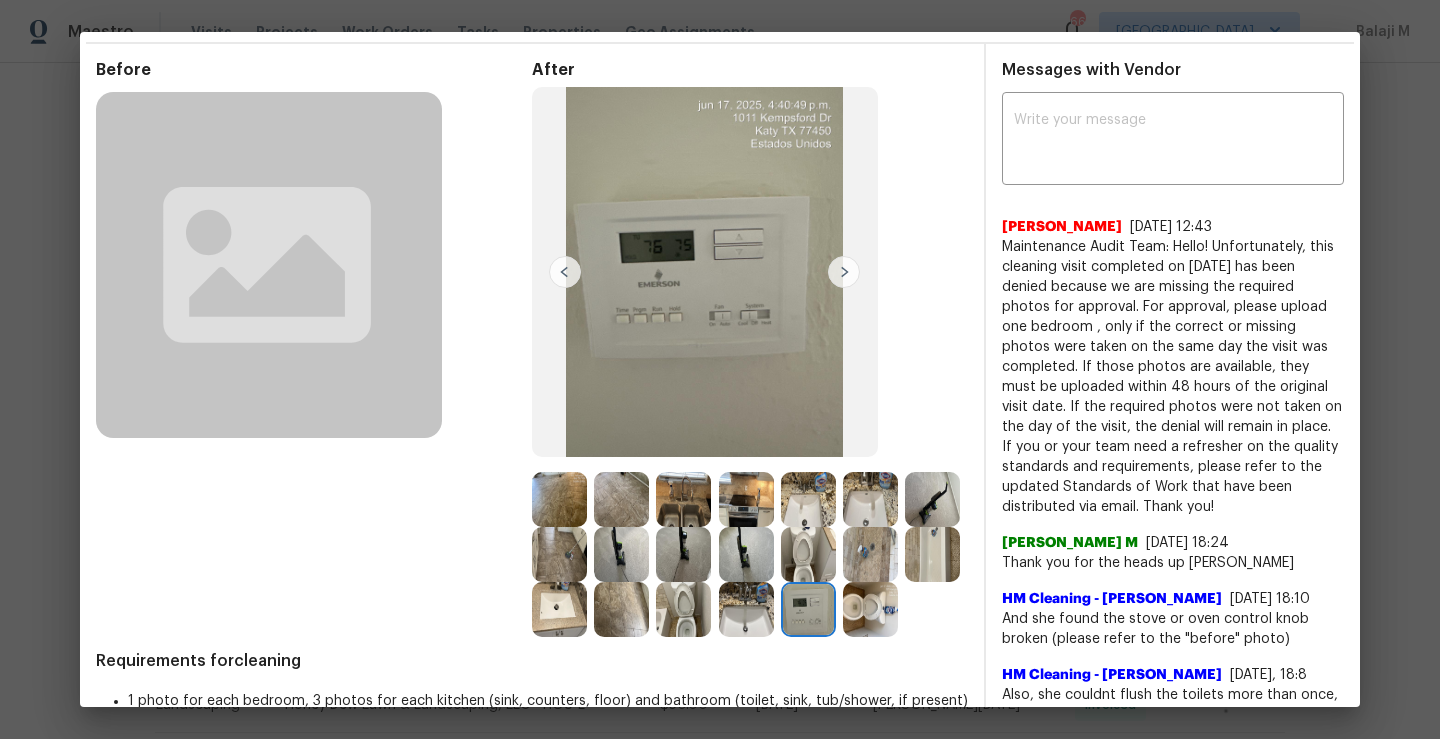 click at bounding box center [565, 272] 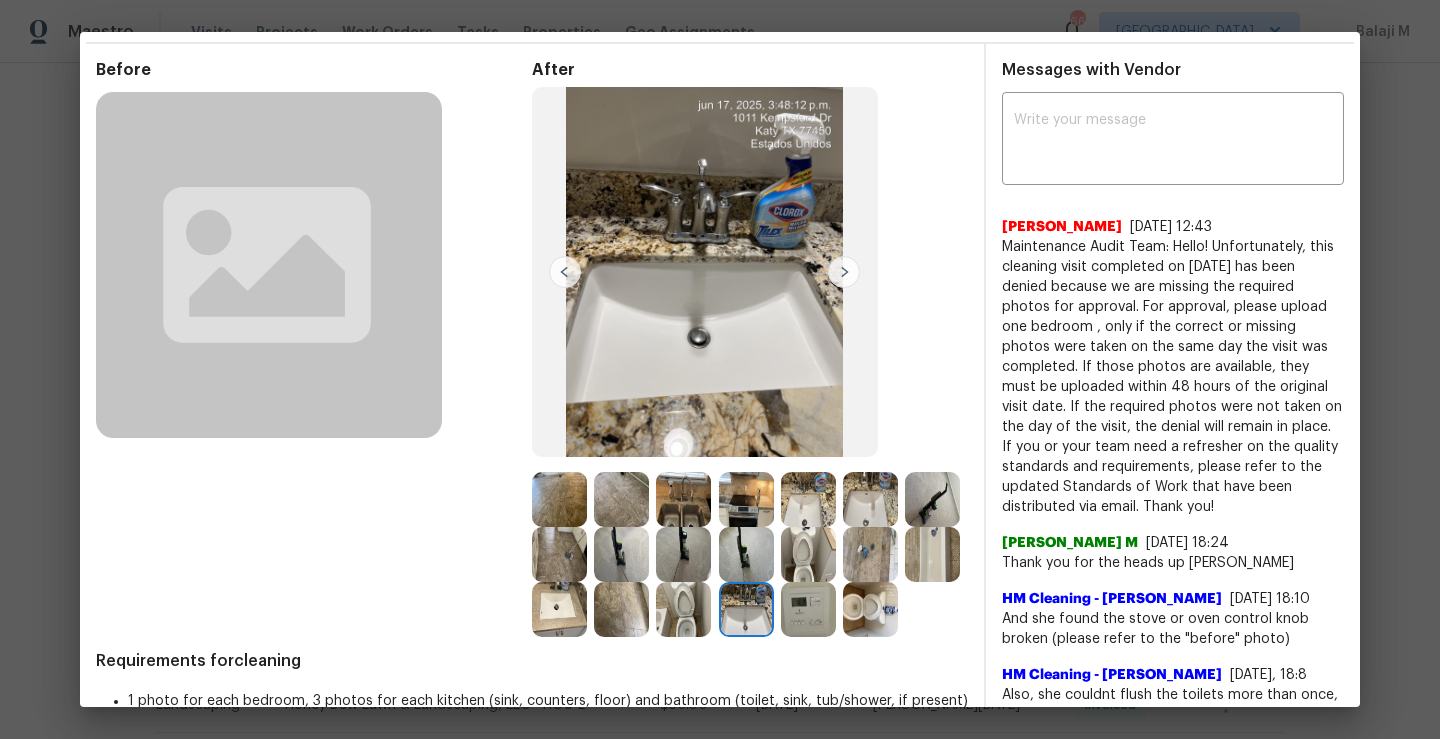 click at bounding box center (565, 272) 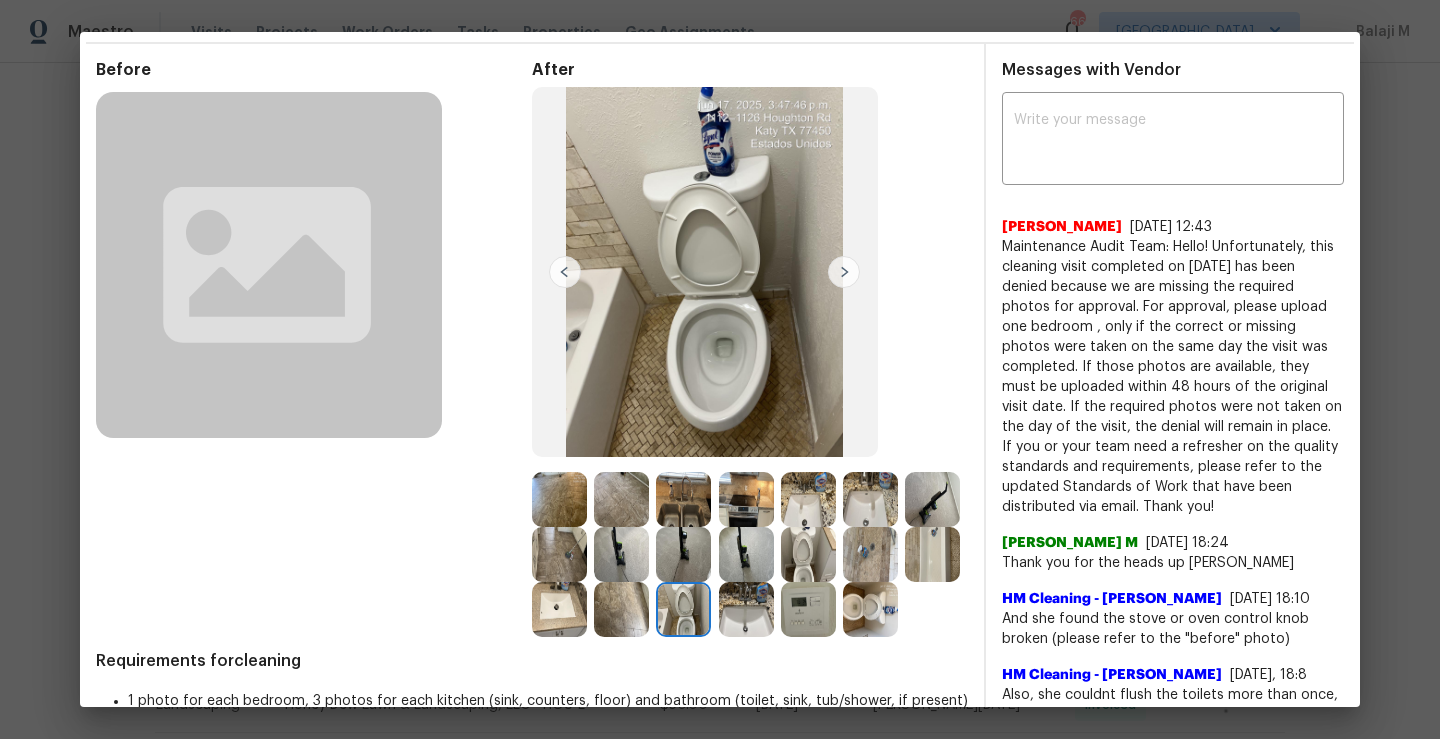 click at bounding box center [565, 272] 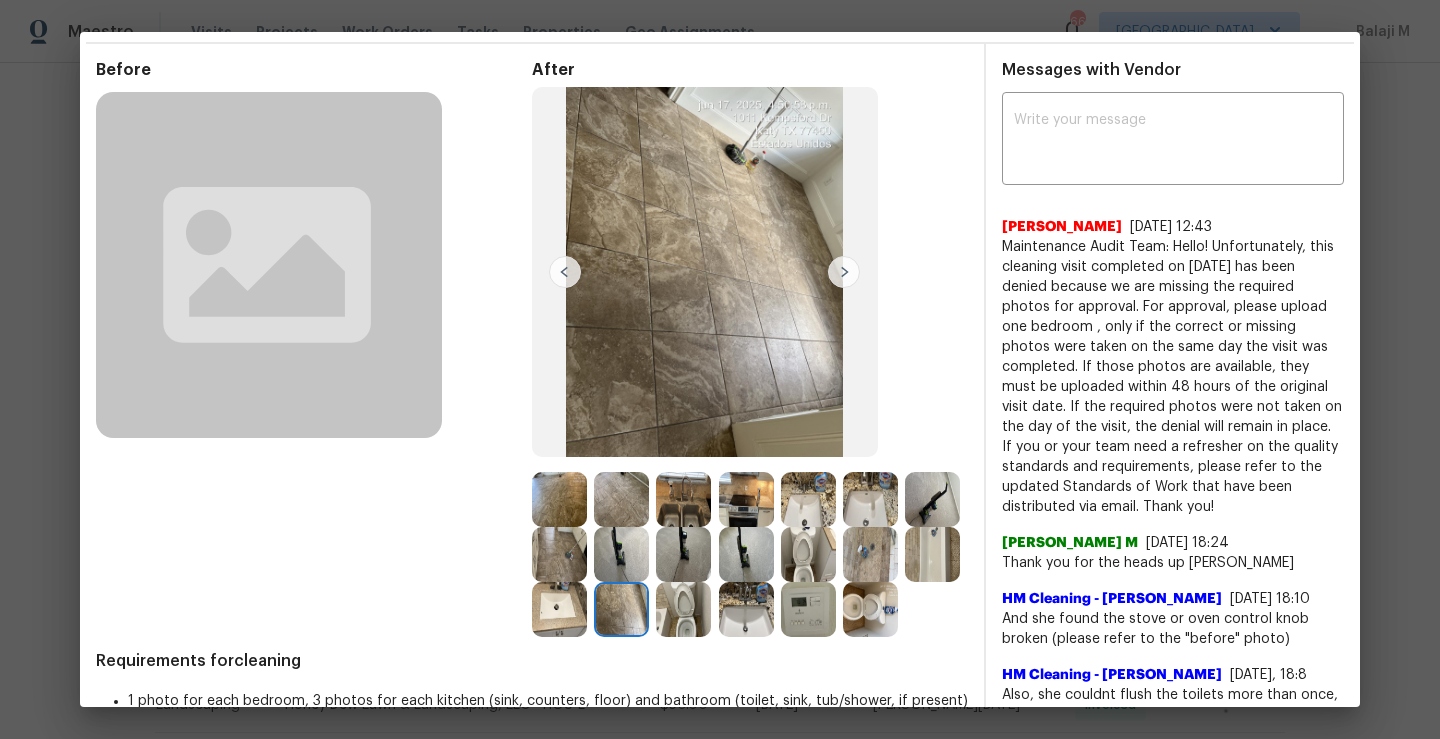 click at bounding box center [565, 272] 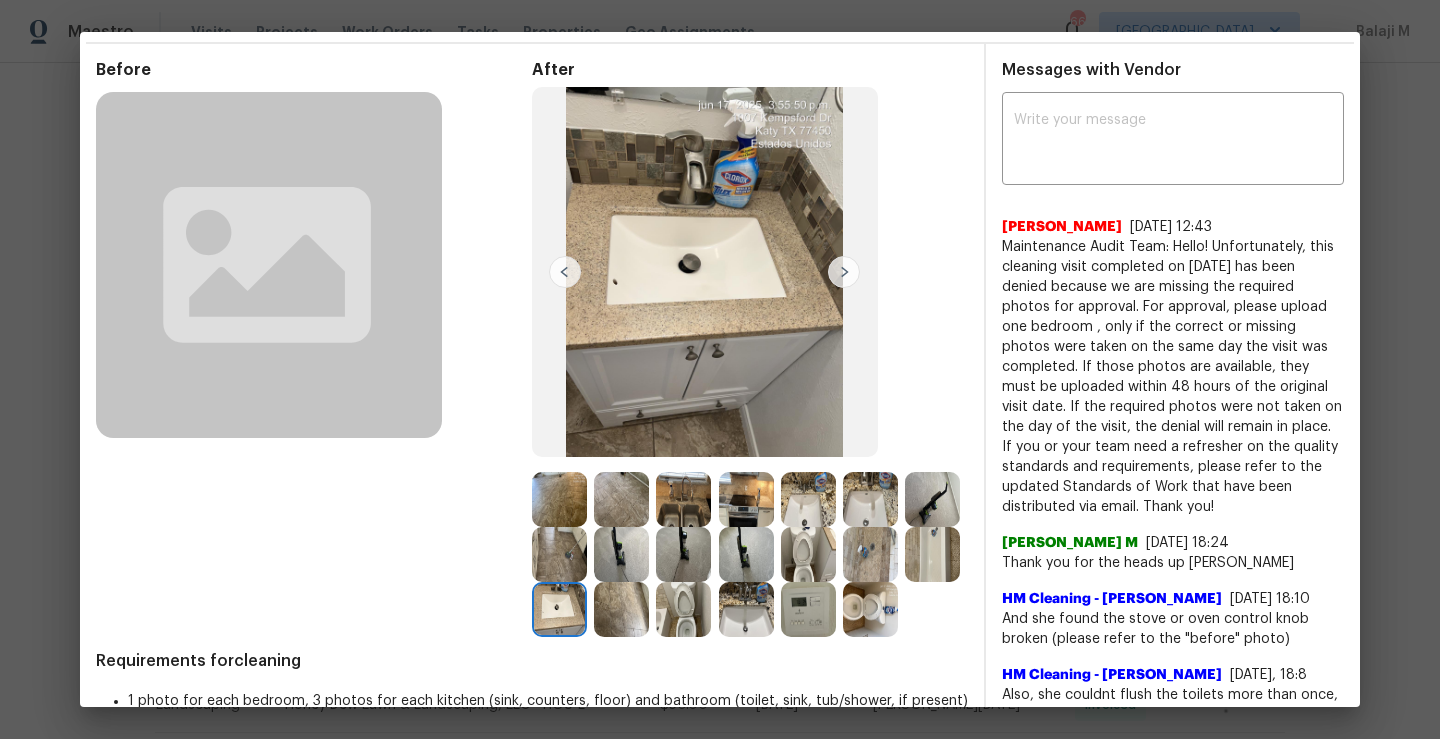 click at bounding box center [565, 272] 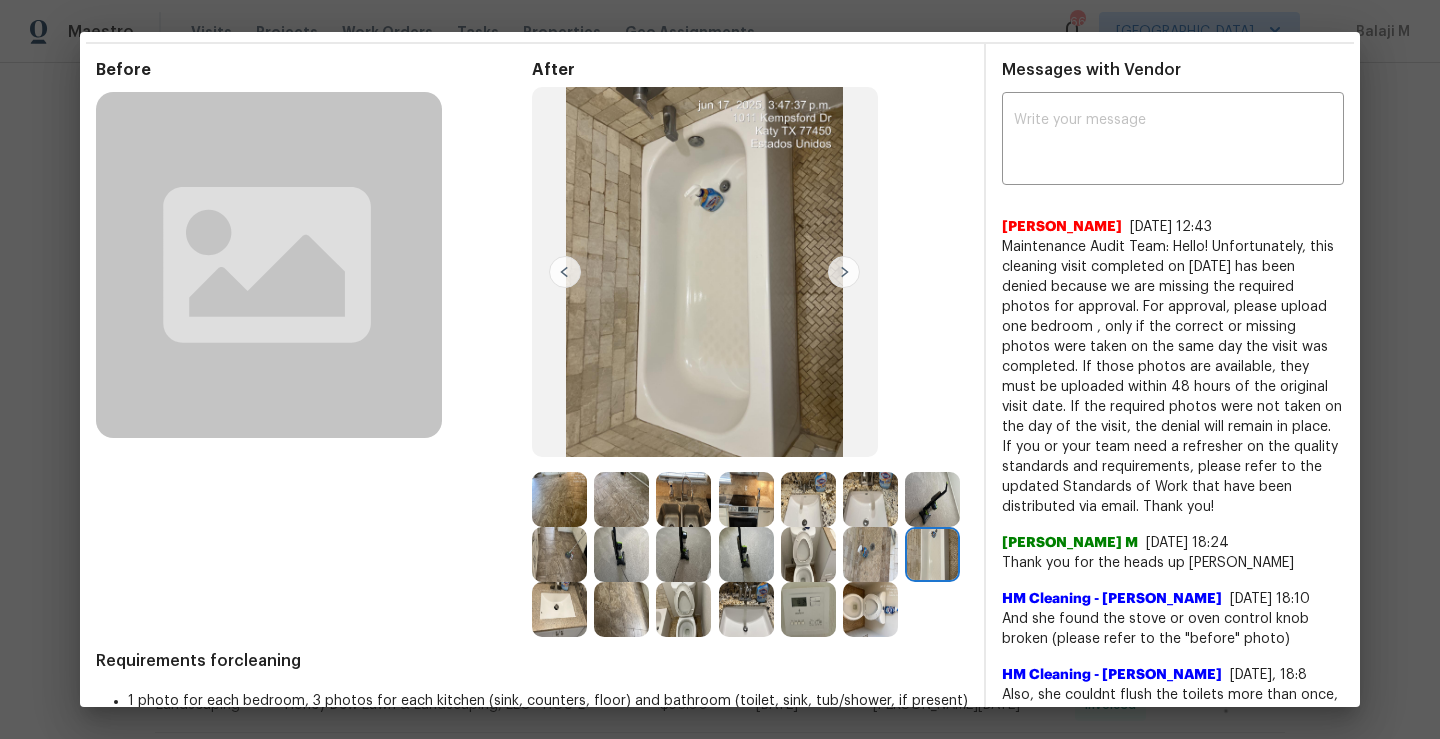 click at bounding box center (565, 272) 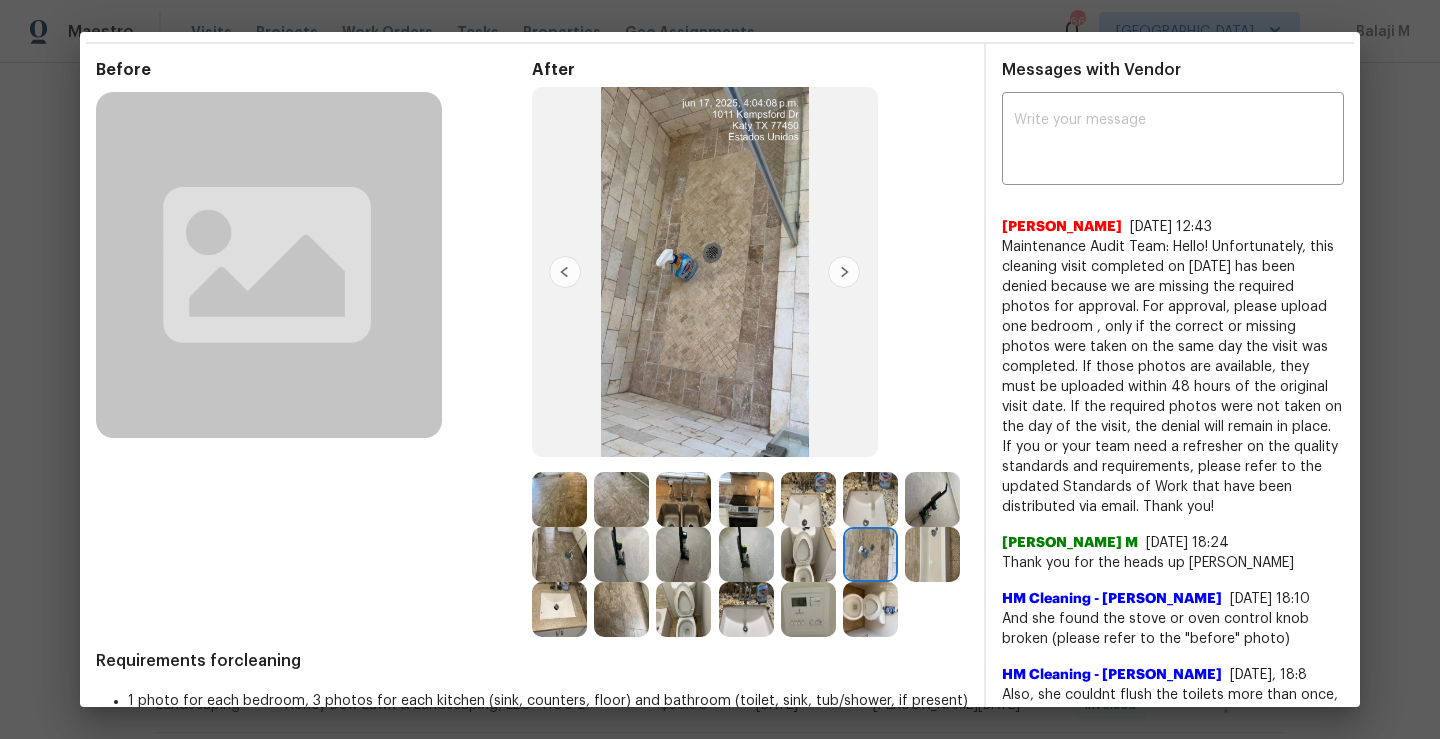 click at bounding box center [565, 272] 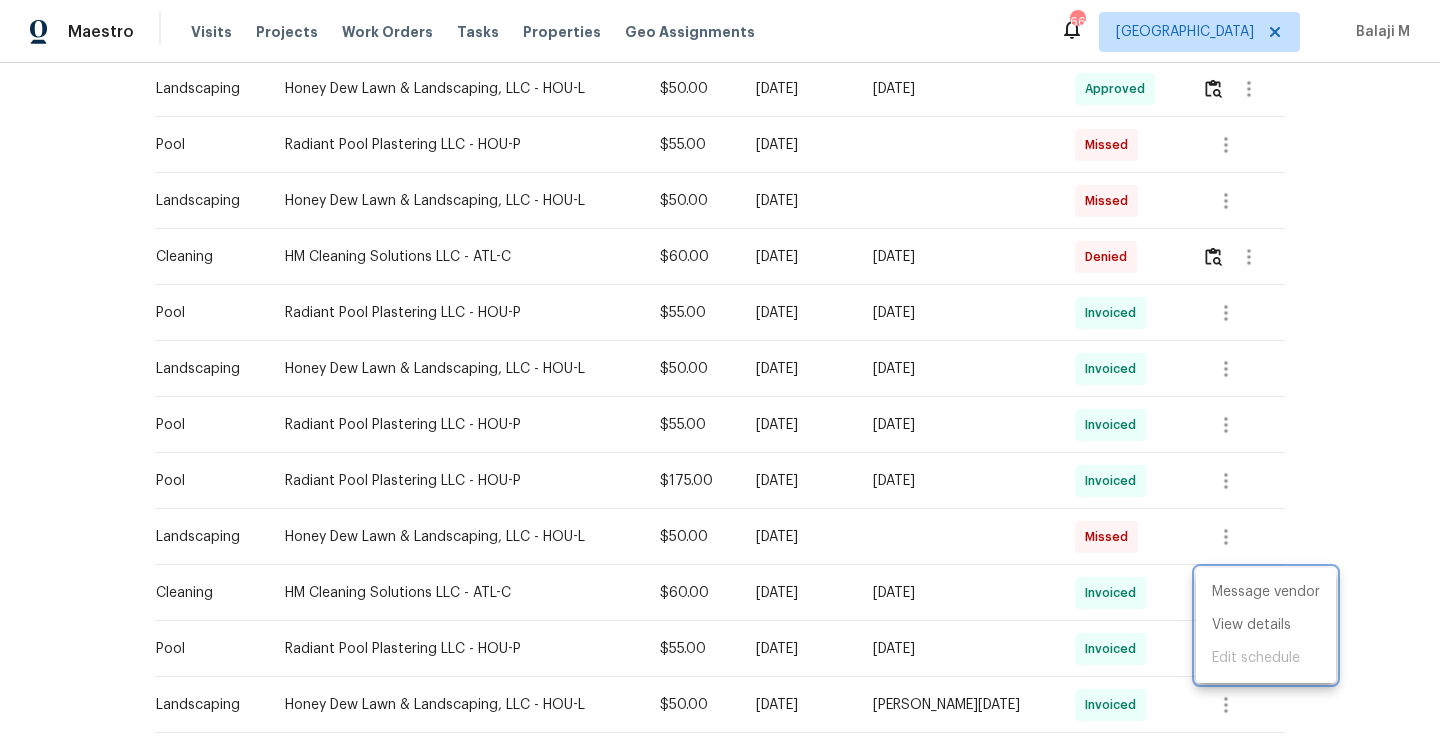 click at bounding box center (720, 369) 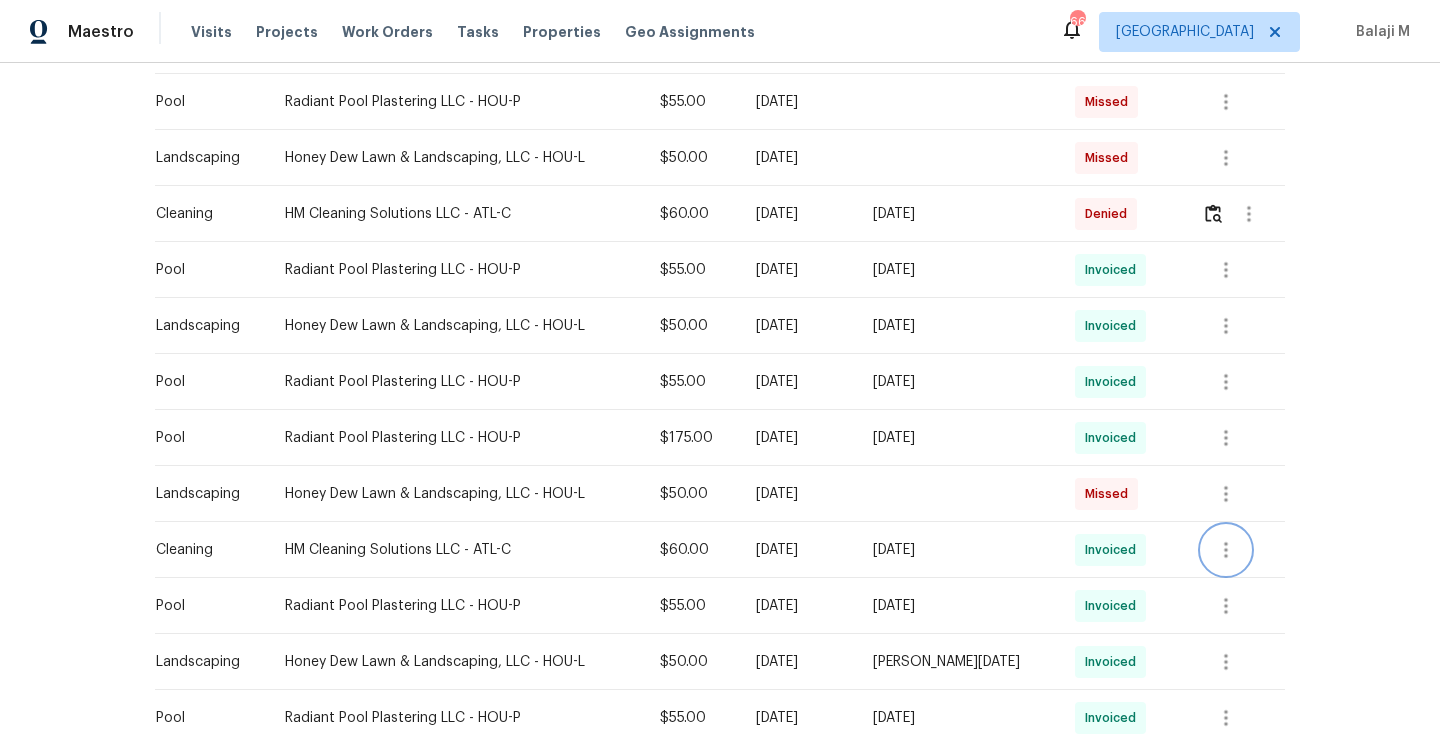 scroll, scrollTop: 867, scrollLeft: 0, axis: vertical 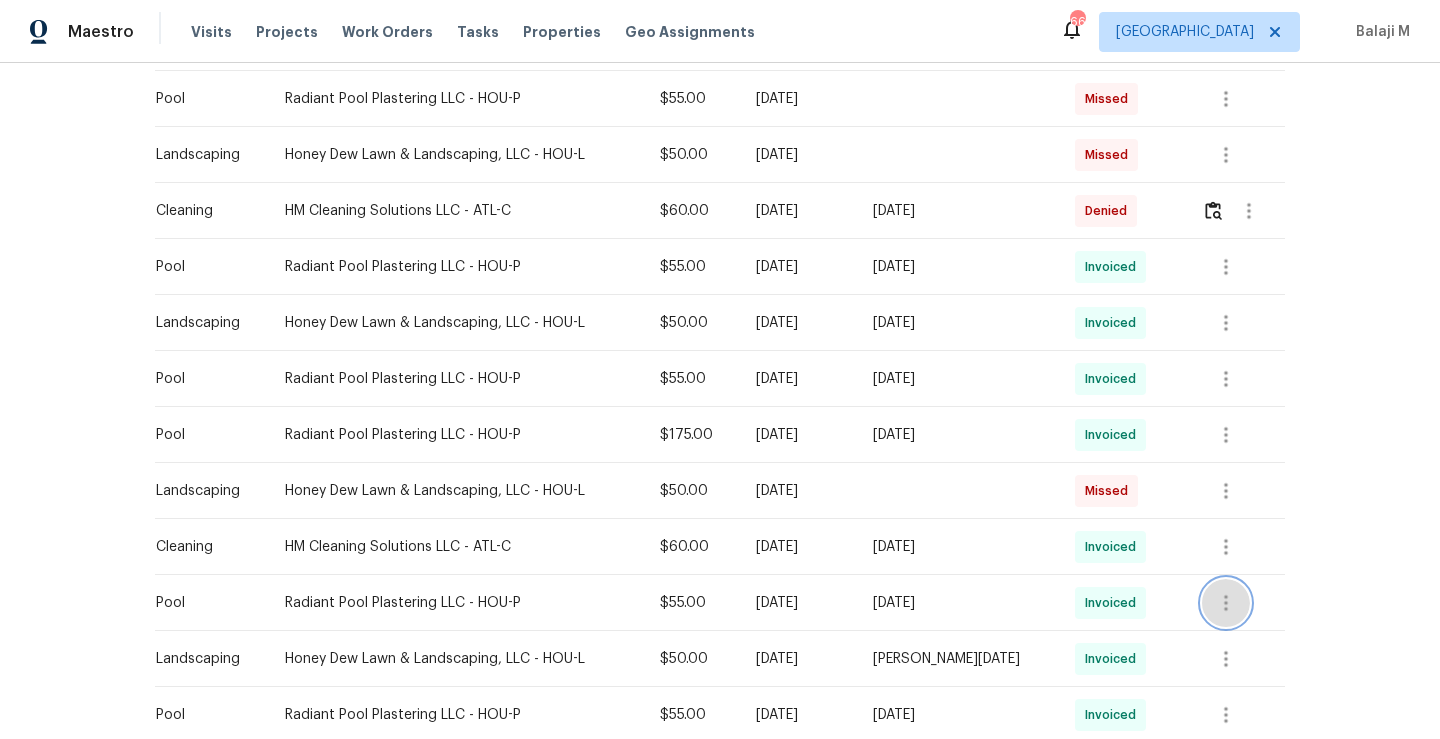 click 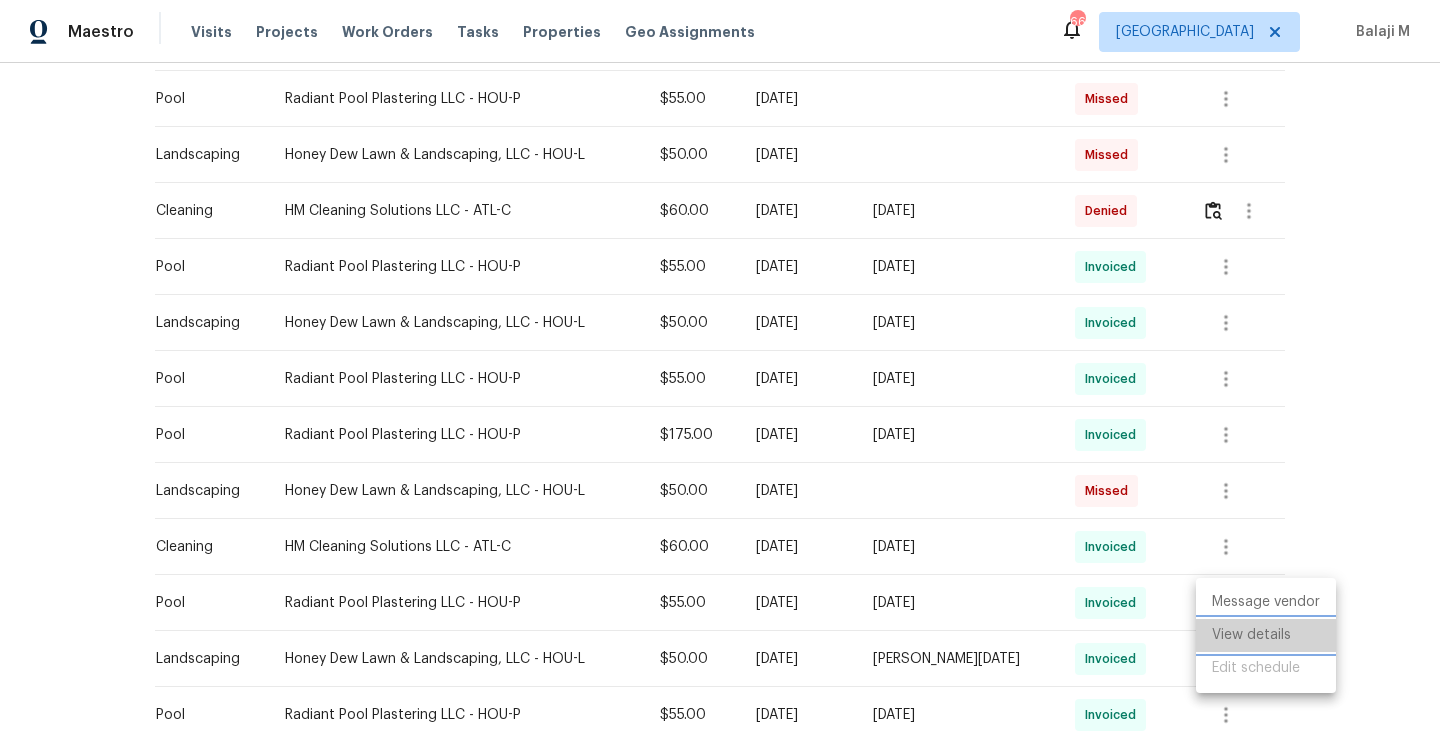 click on "View details" at bounding box center [1266, 635] 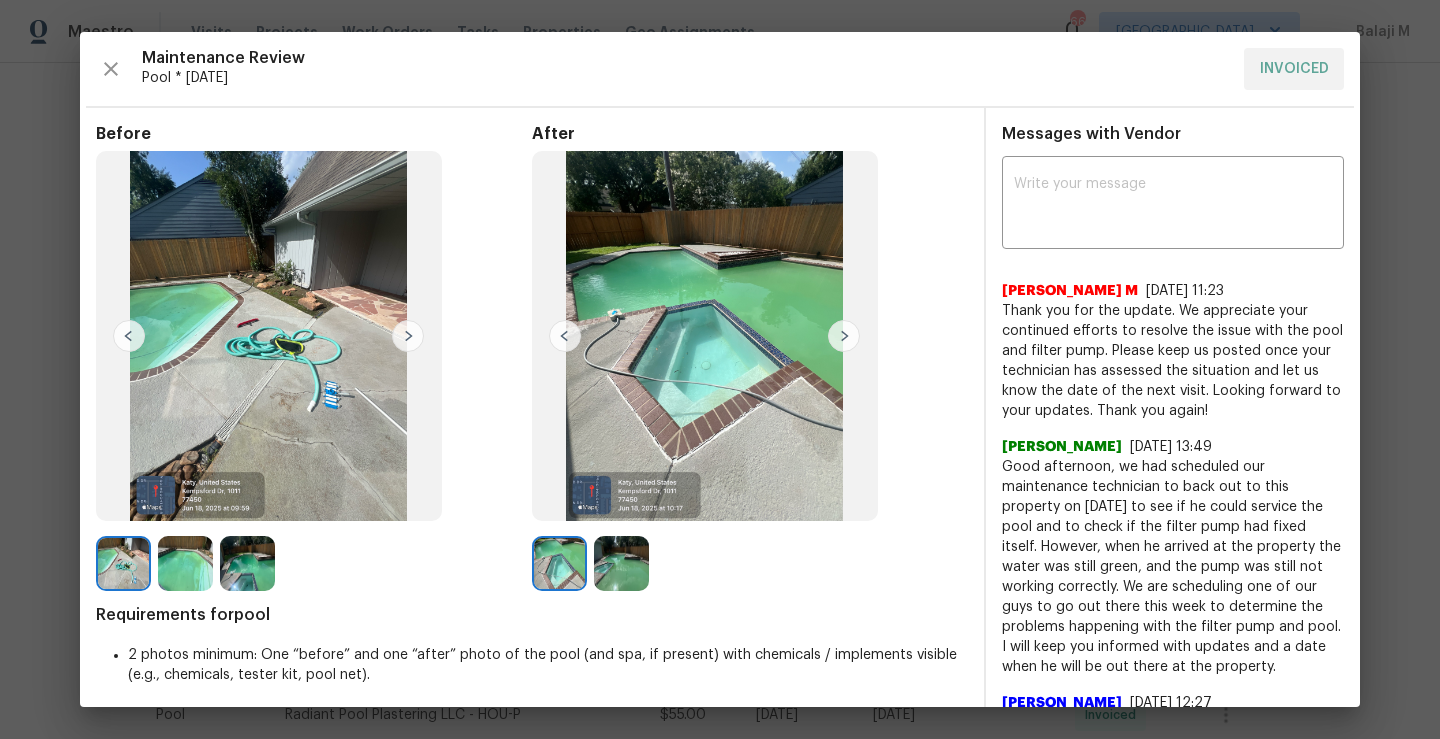 click at bounding box center (844, 336) 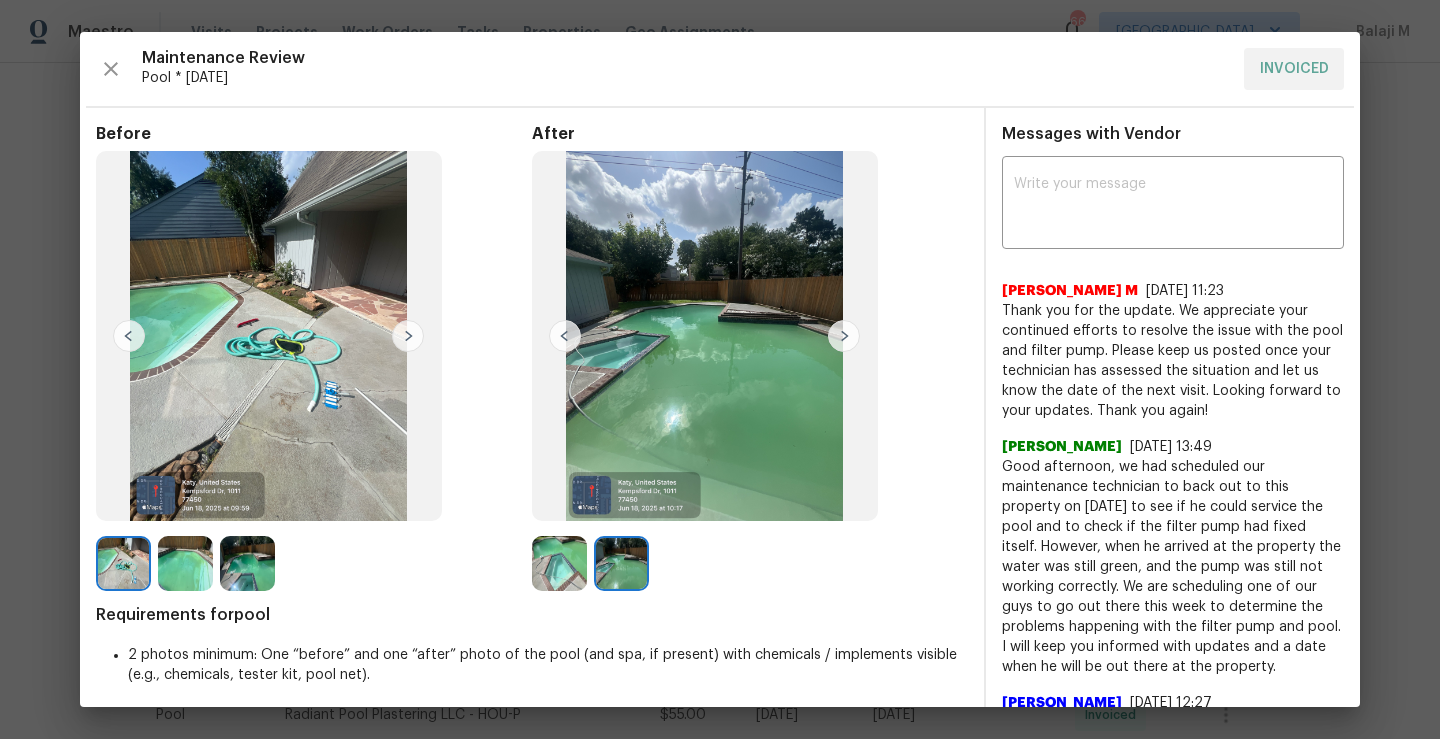 click at bounding box center (844, 336) 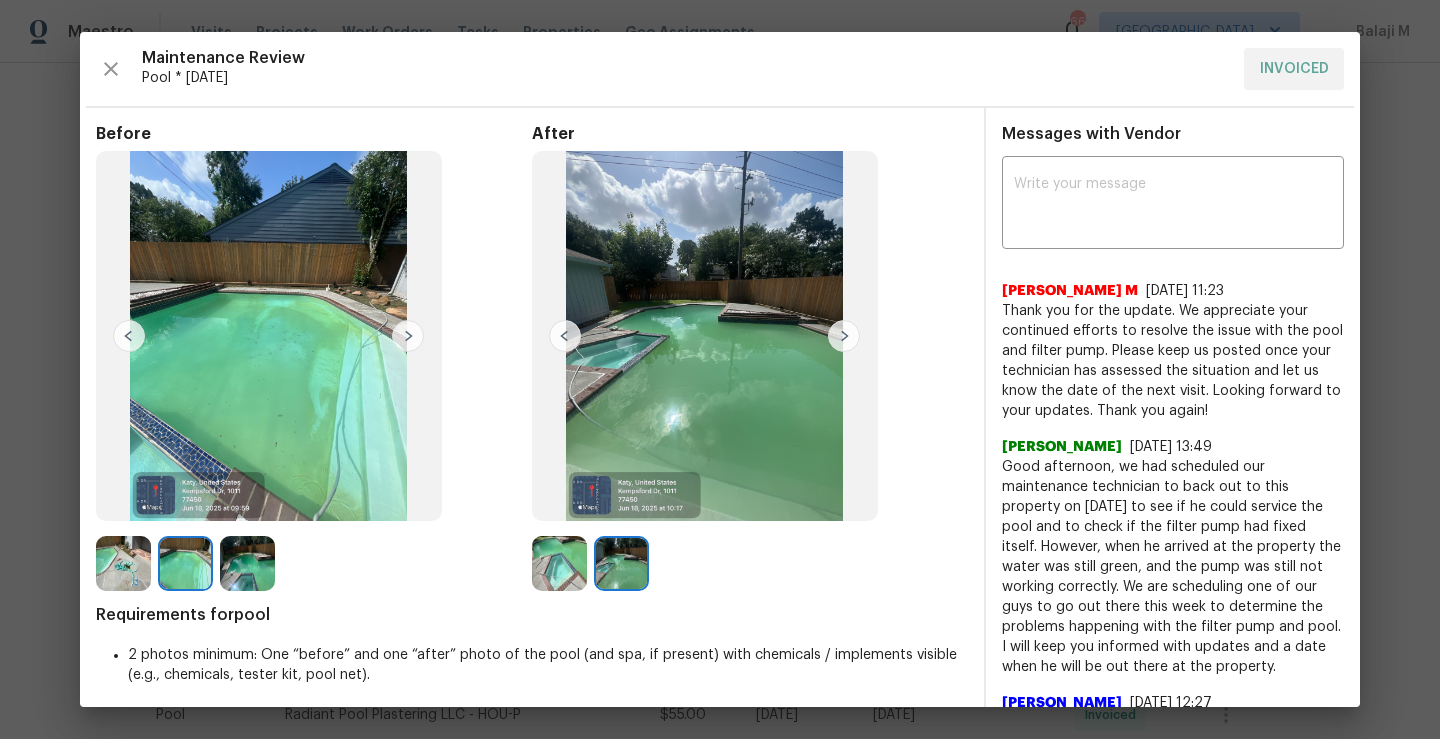 click at bounding box center [408, 336] 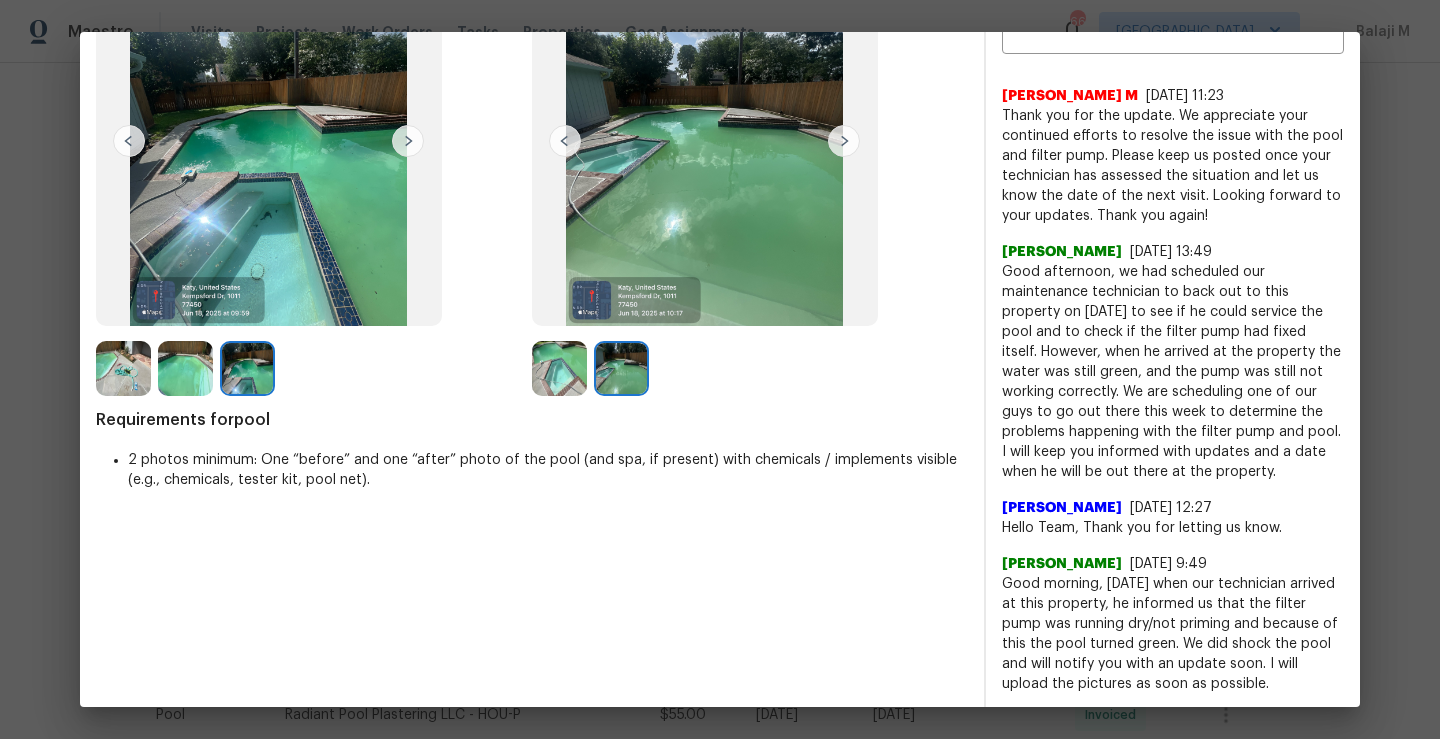 scroll, scrollTop: 0, scrollLeft: 0, axis: both 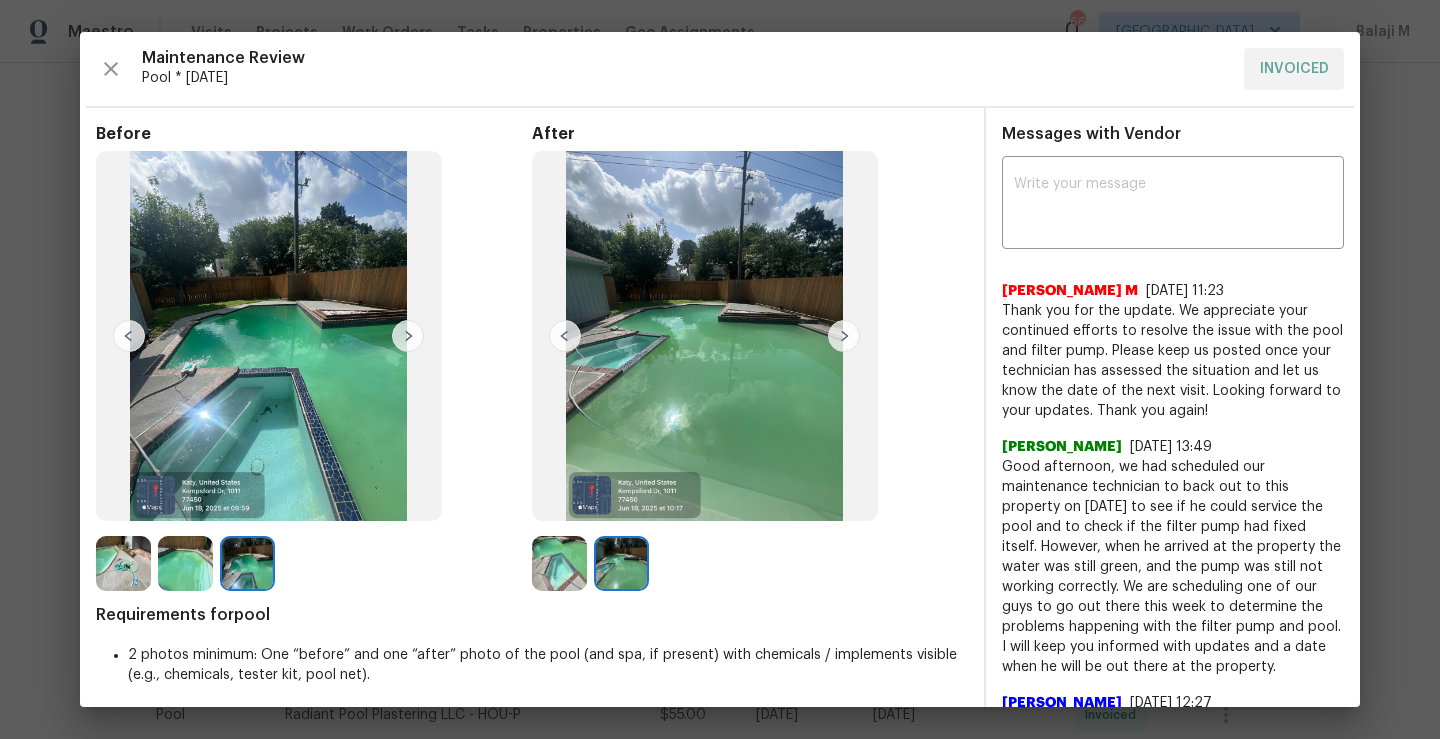 click at bounding box center (844, 336) 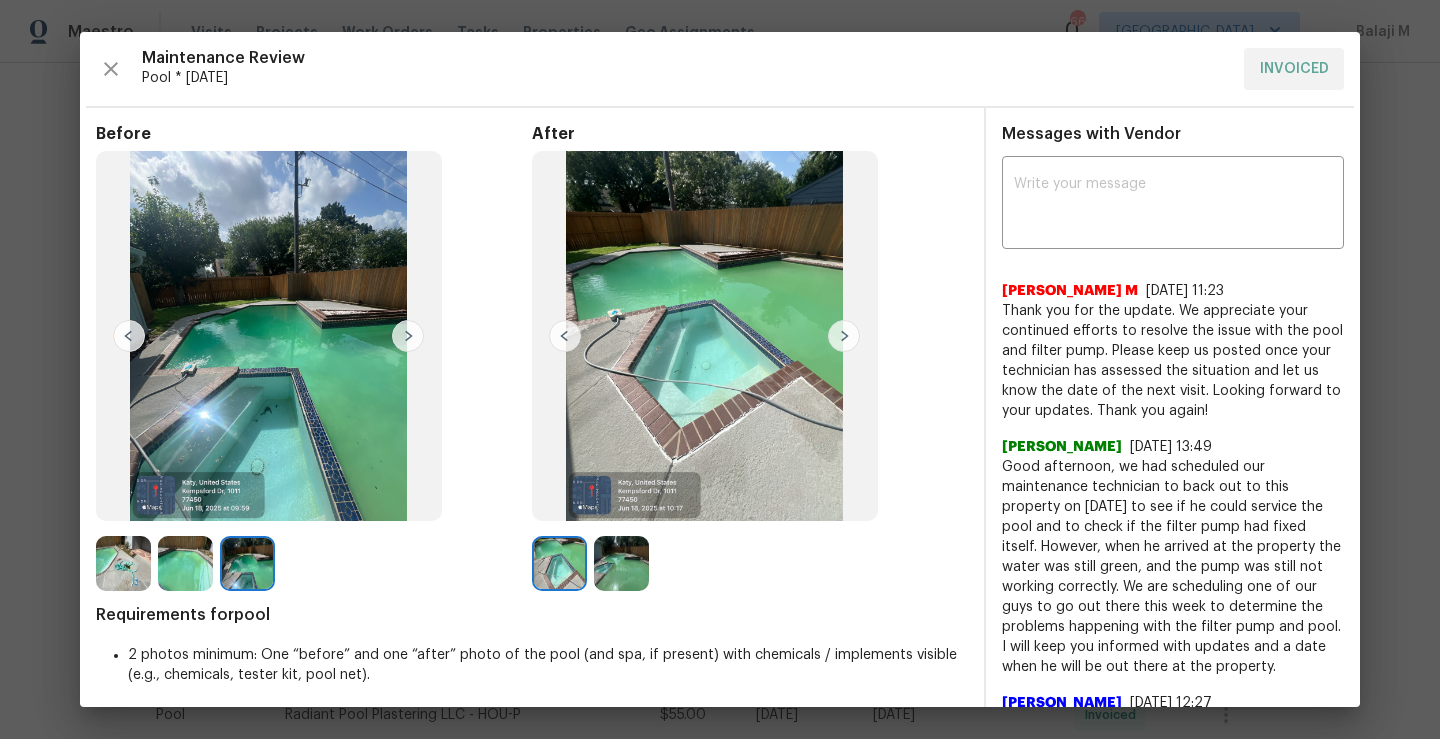 click at bounding box center (565, 336) 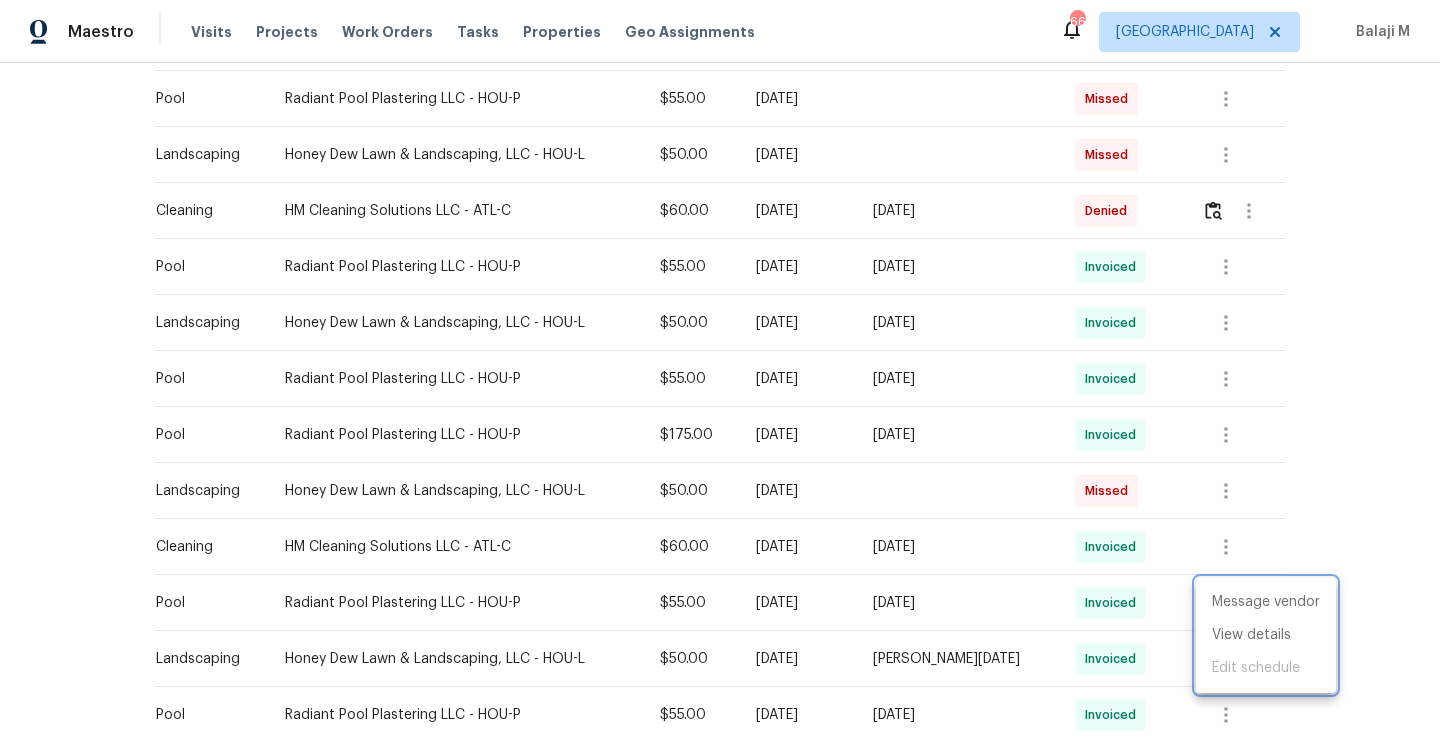 click at bounding box center (720, 369) 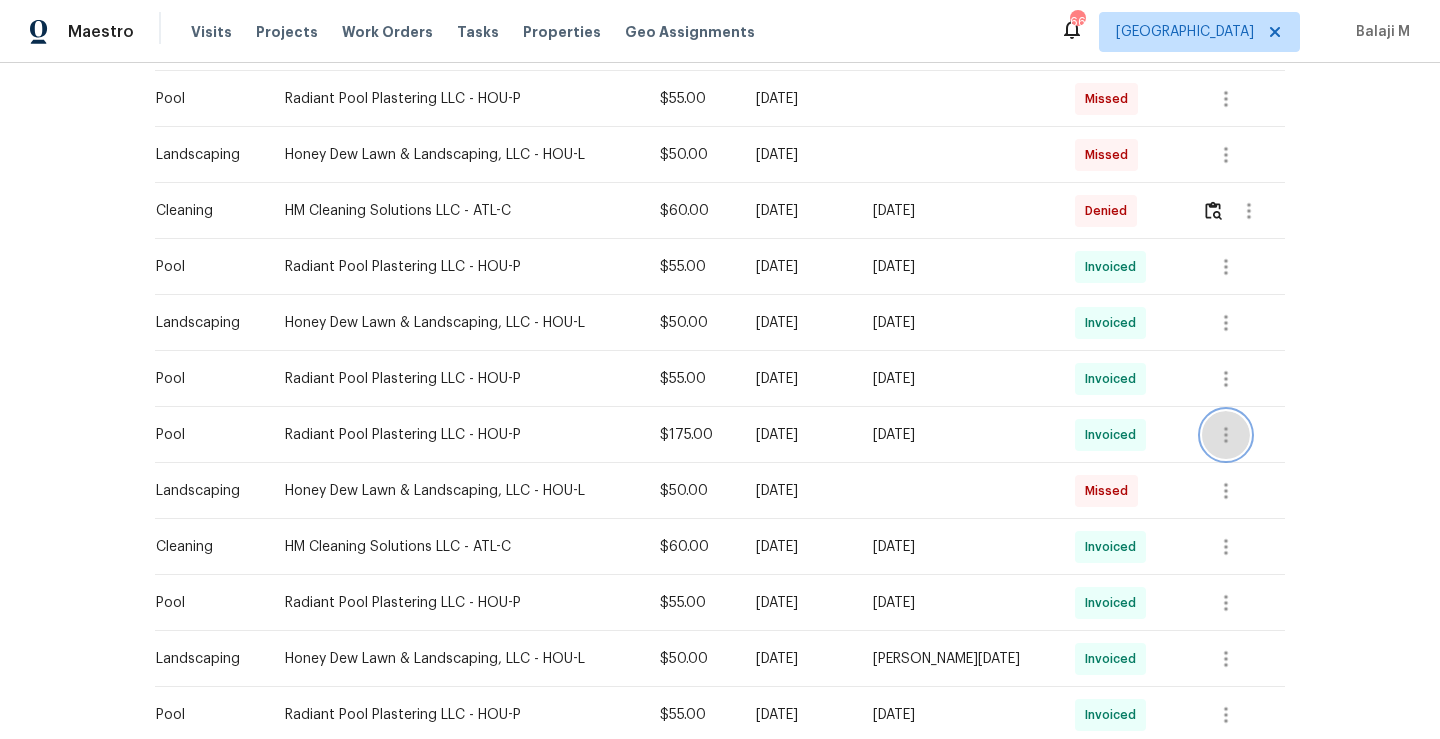click 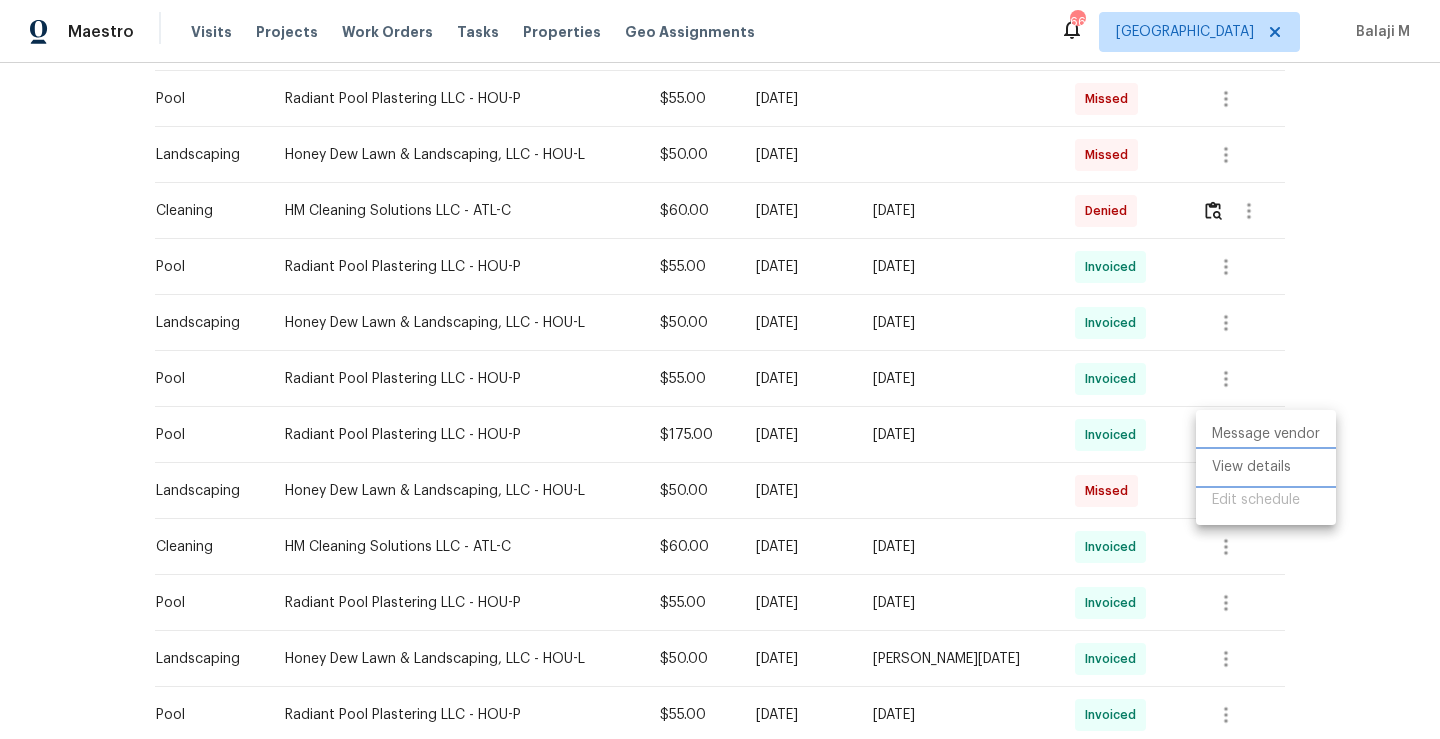 click on "View details" at bounding box center [1266, 467] 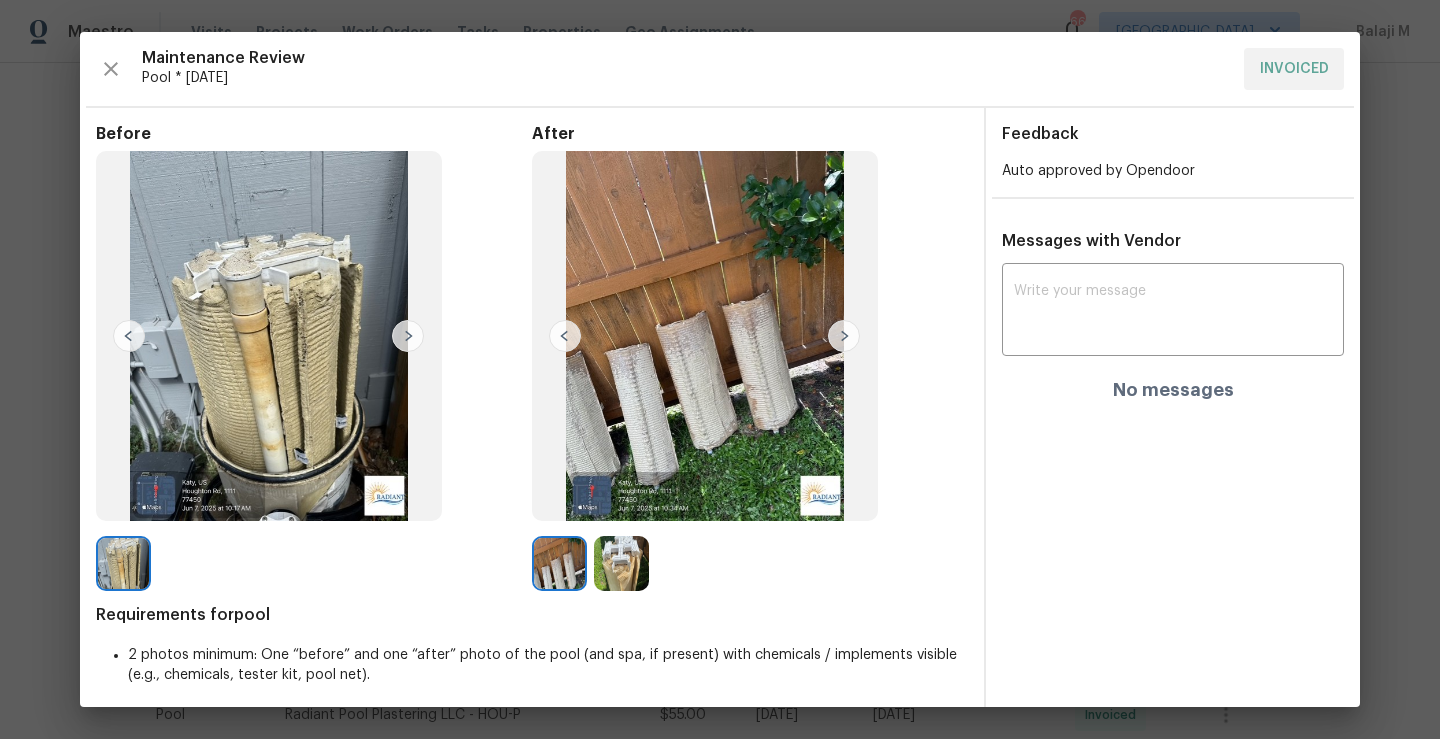 click at bounding box center (844, 336) 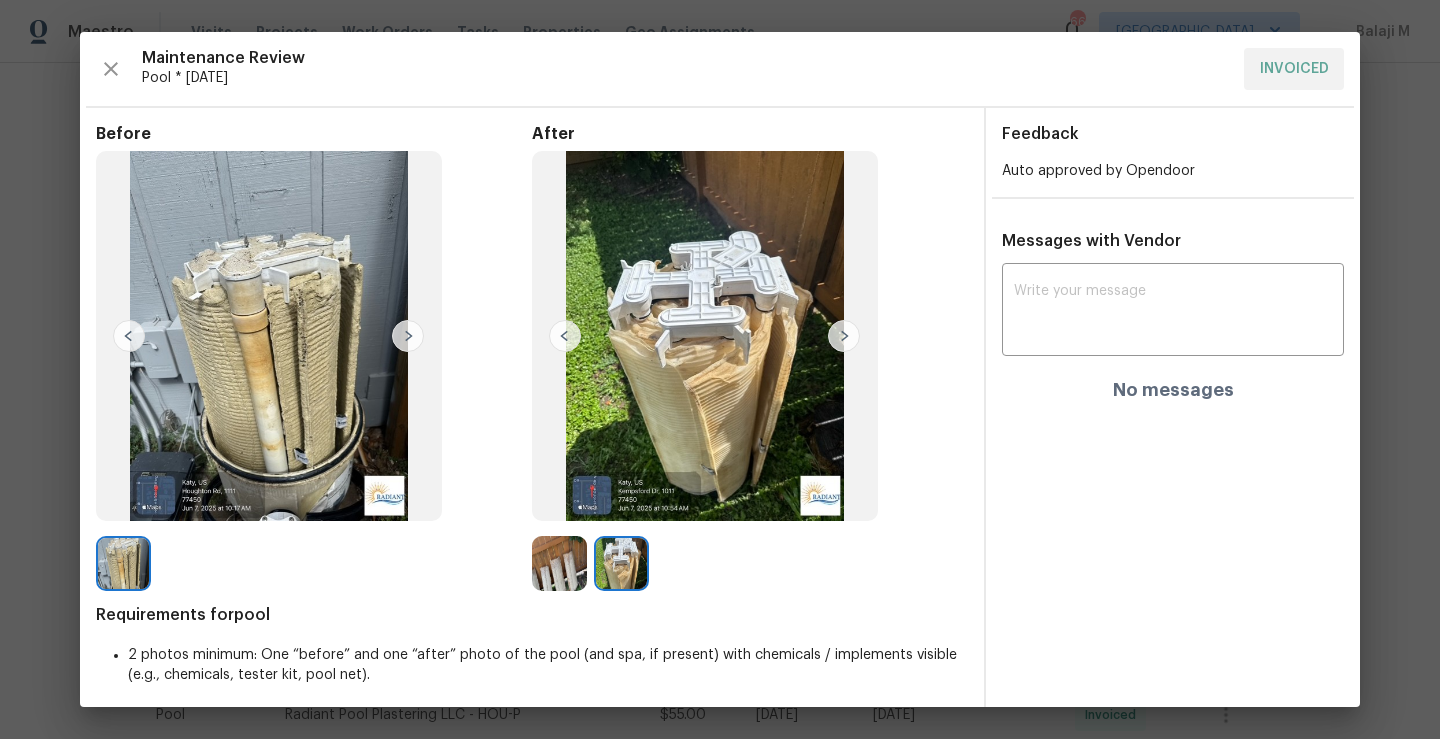 click at bounding box center (844, 336) 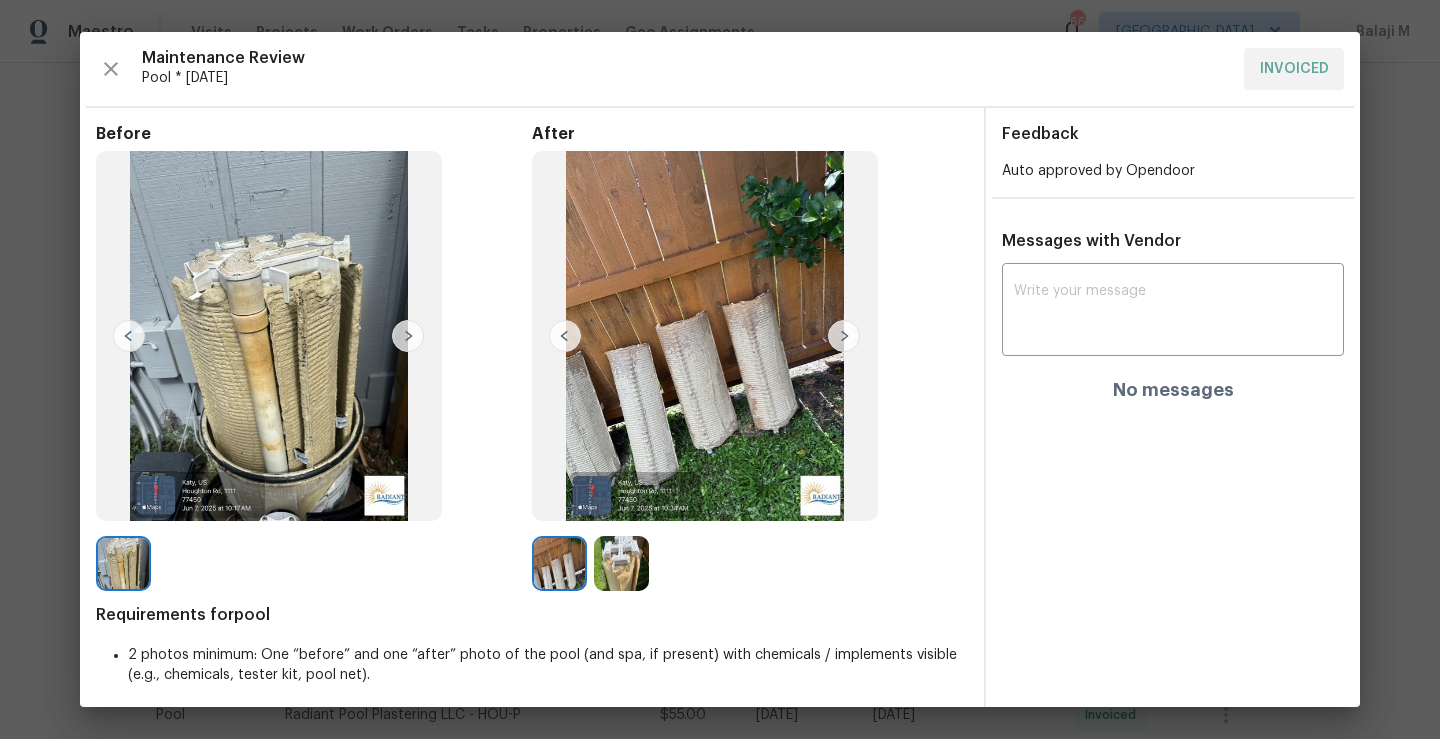 click at bounding box center [565, 336] 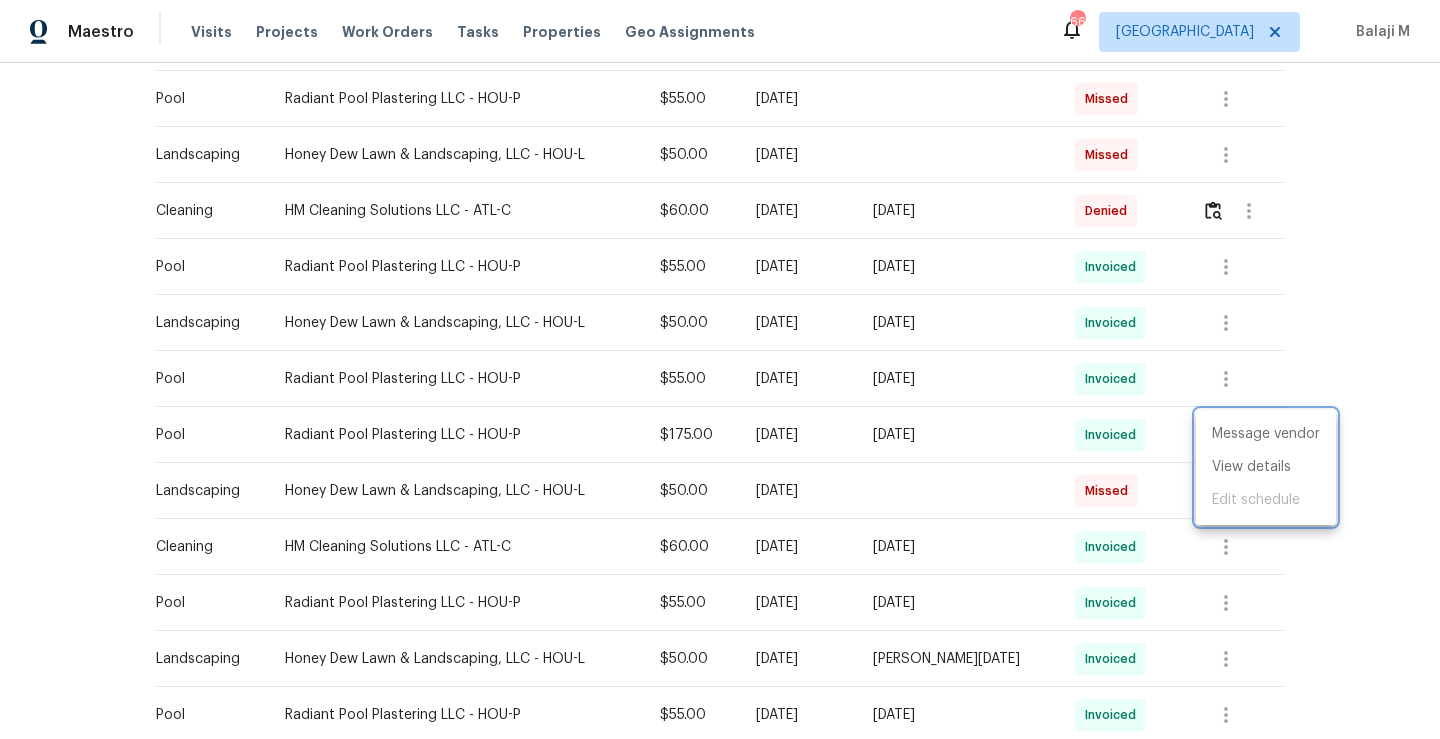 click at bounding box center [720, 369] 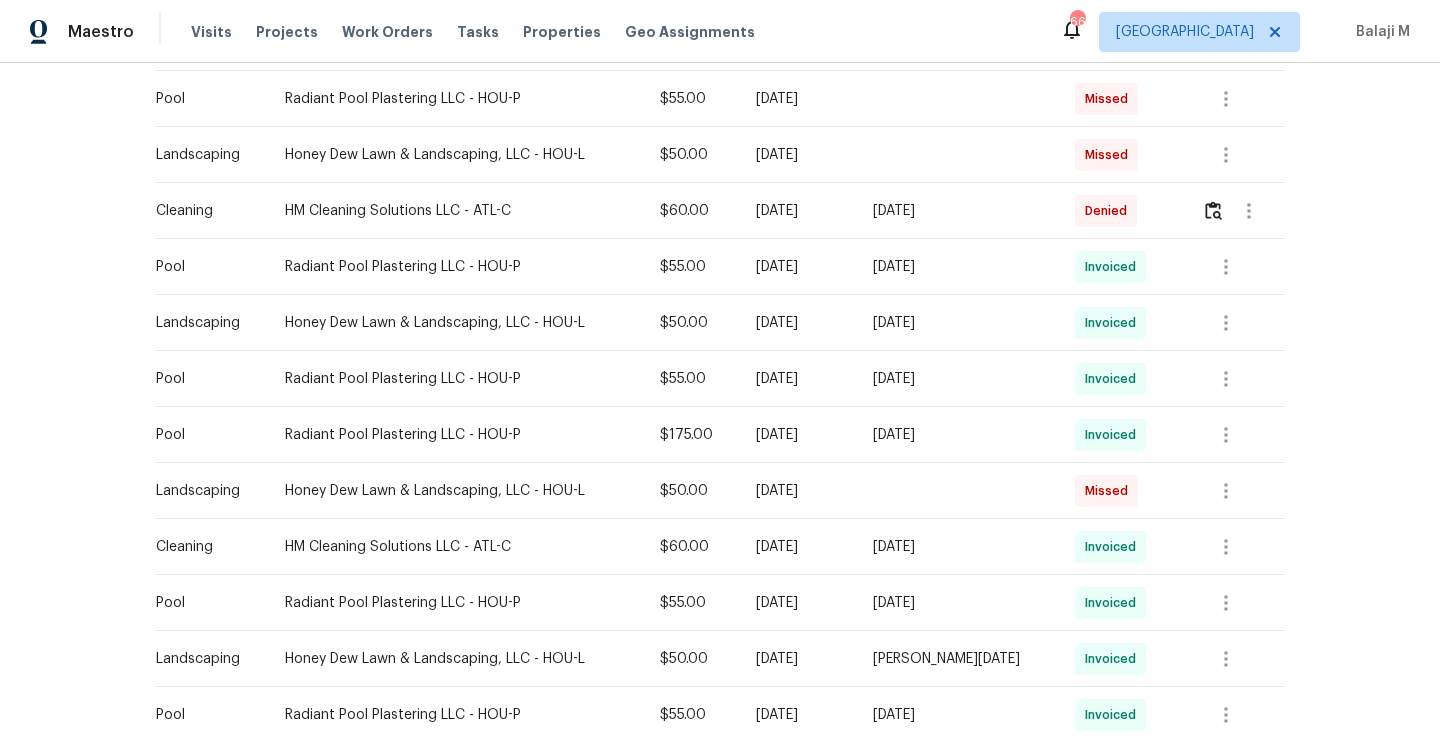 click on "Invoiced" at bounding box center (1114, 435) 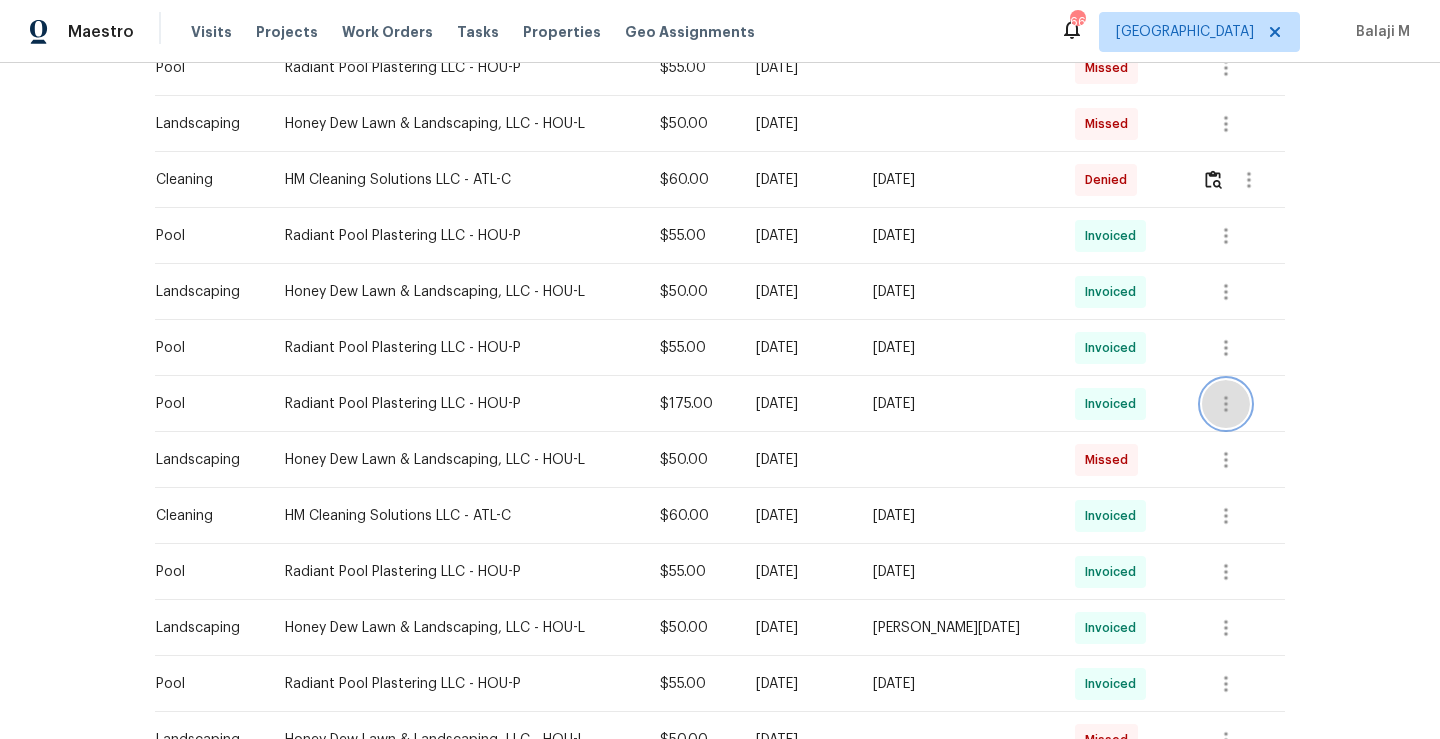 click 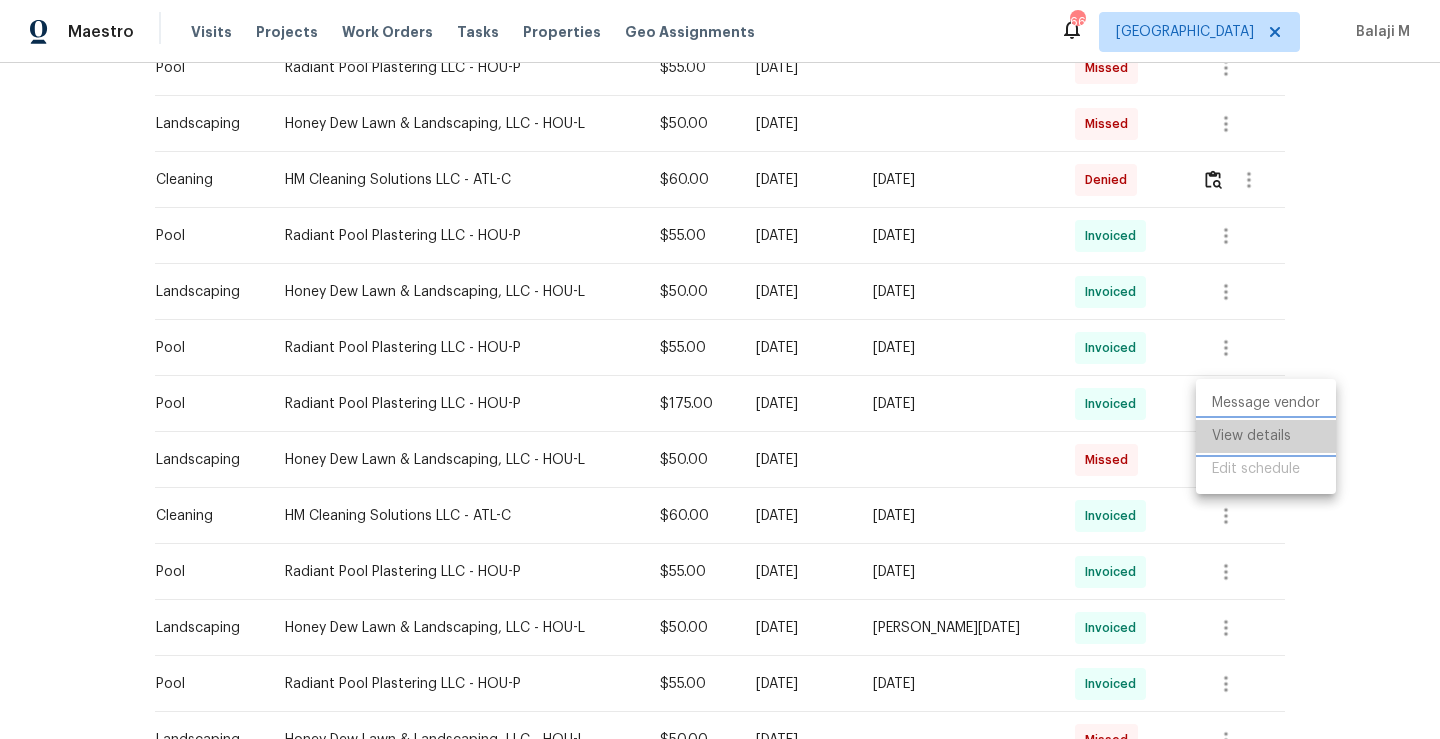 click on "View details" at bounding box center [1266, 436] 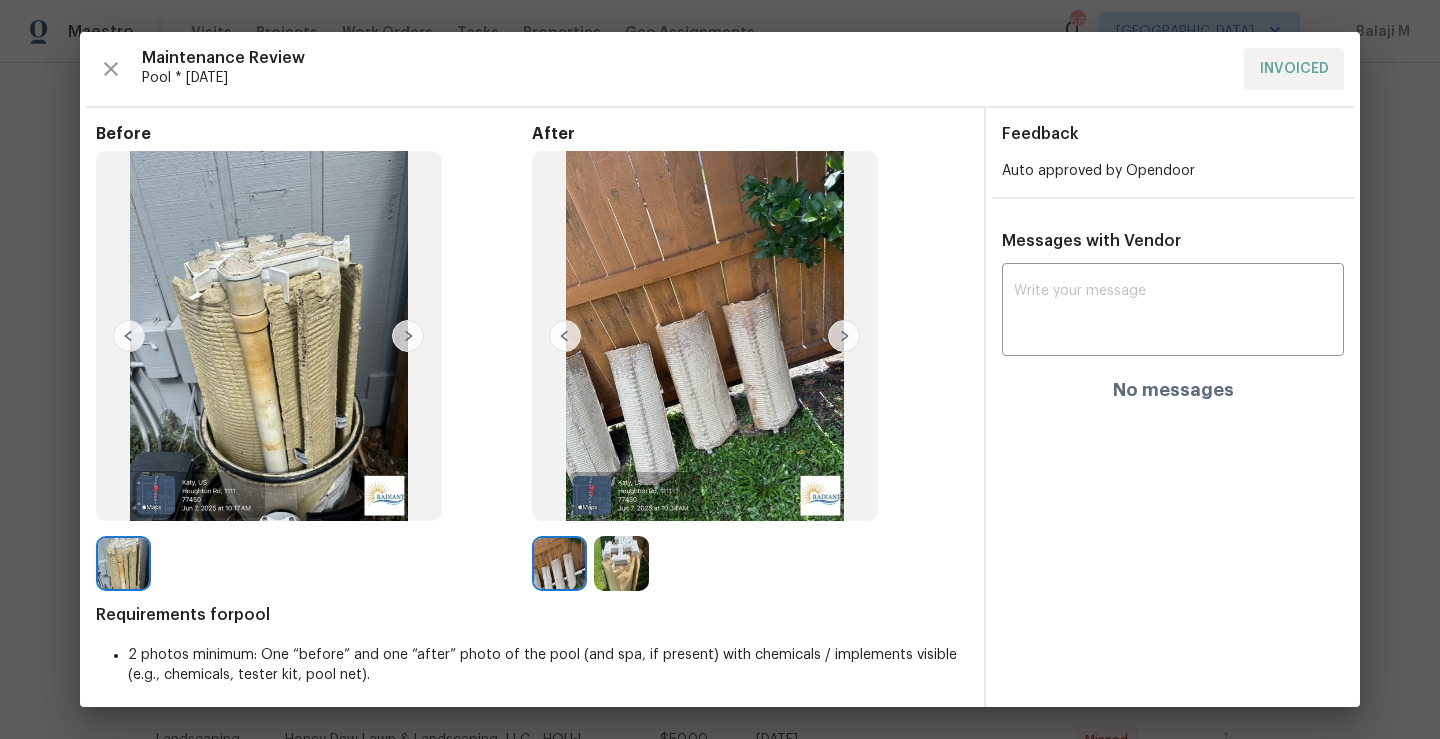 click on "After" at bounding box center (750, 357) 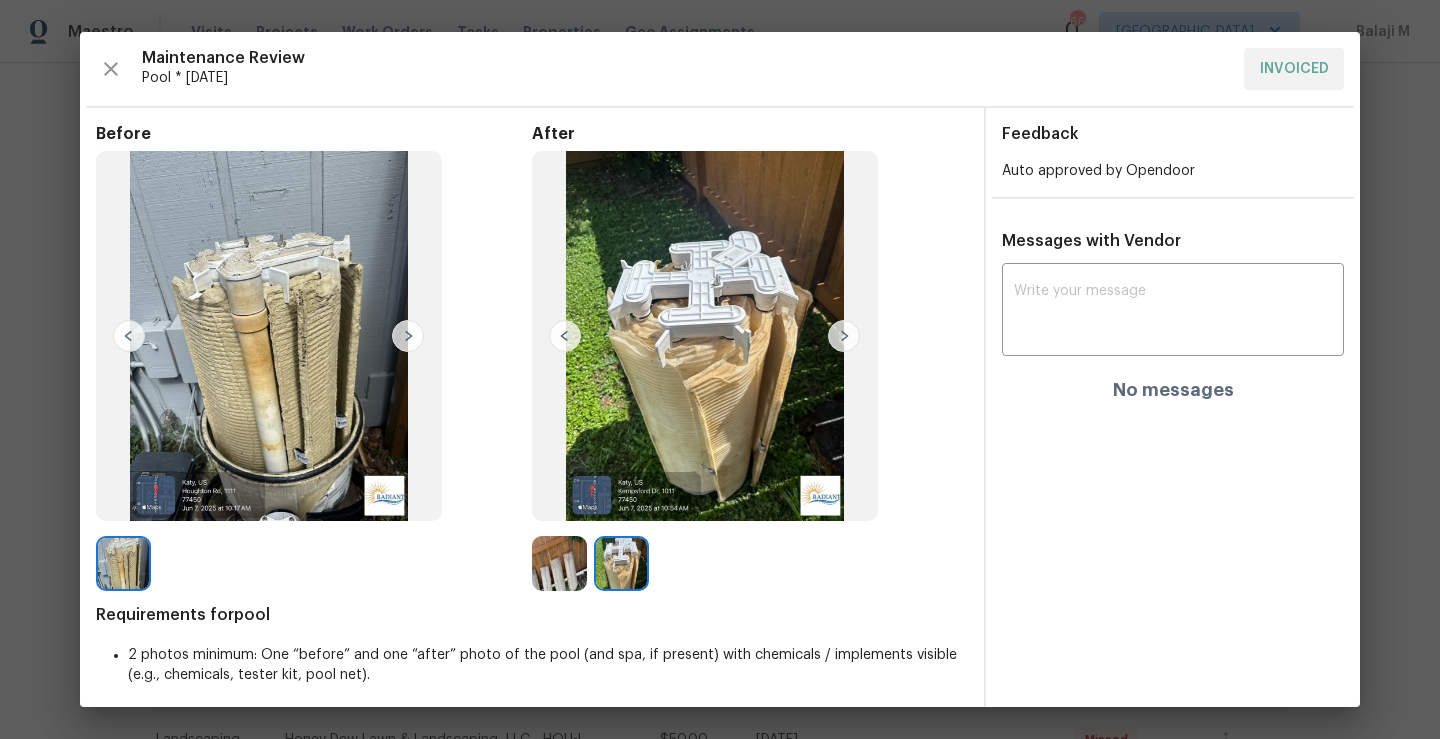 click at bounding box center [408, 336] 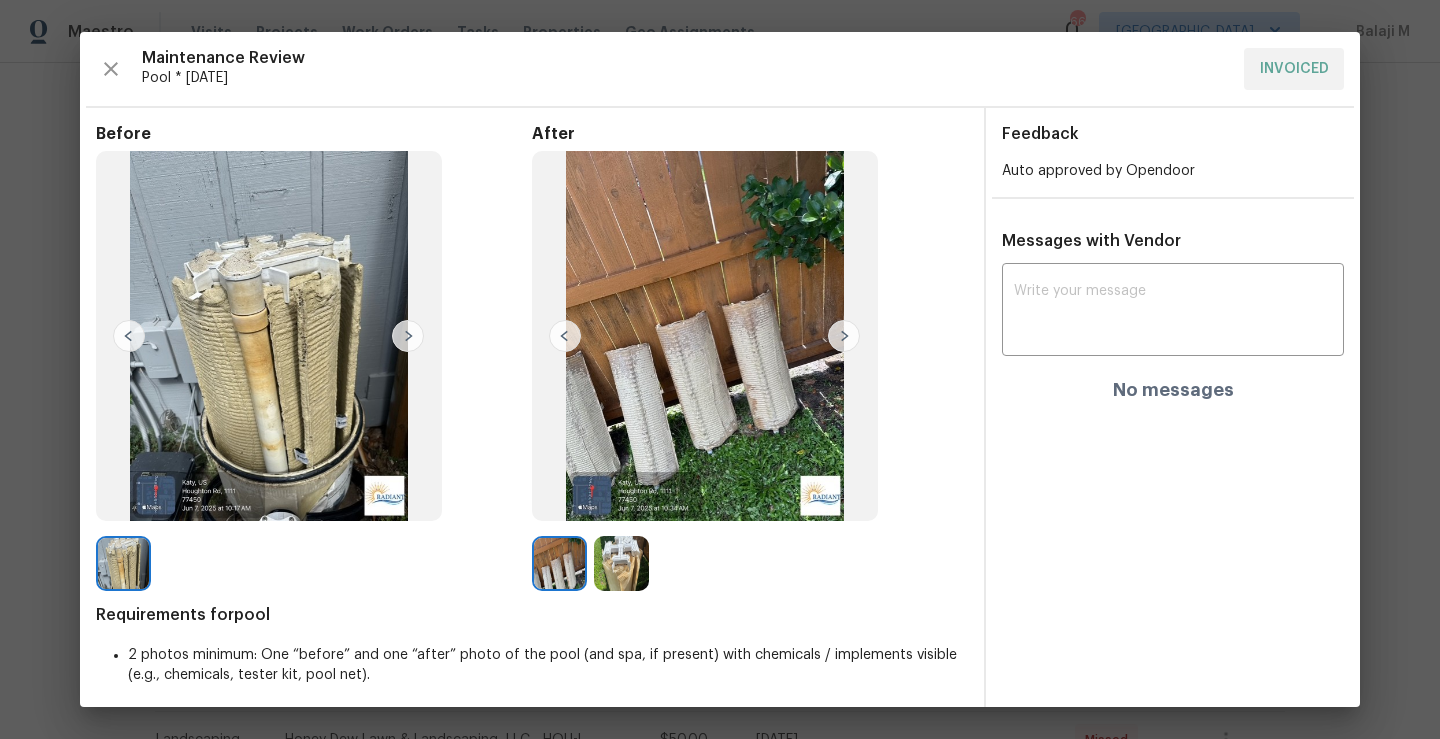 click at bounding box center [844, 336] 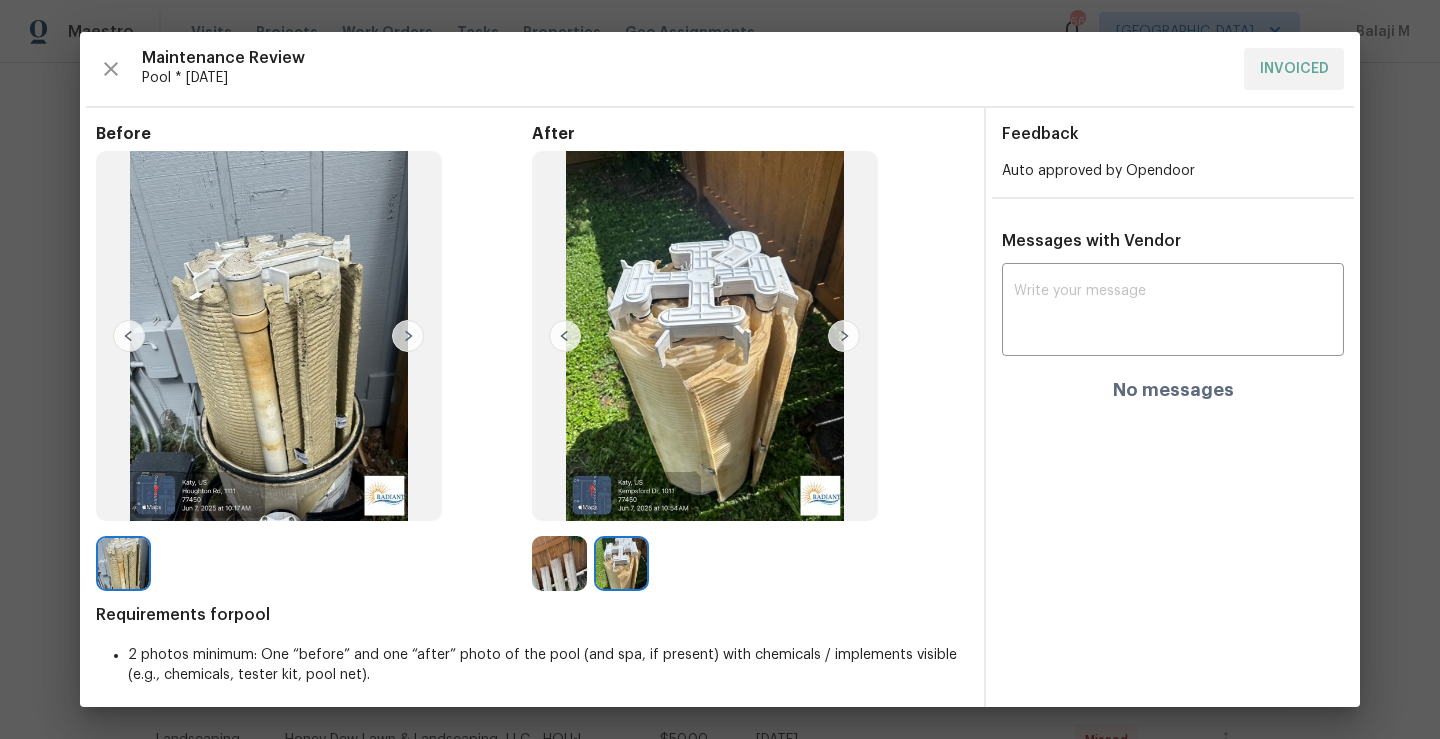 scroll, scrollTop: 7, scrollLeft: 0, axis: vertical 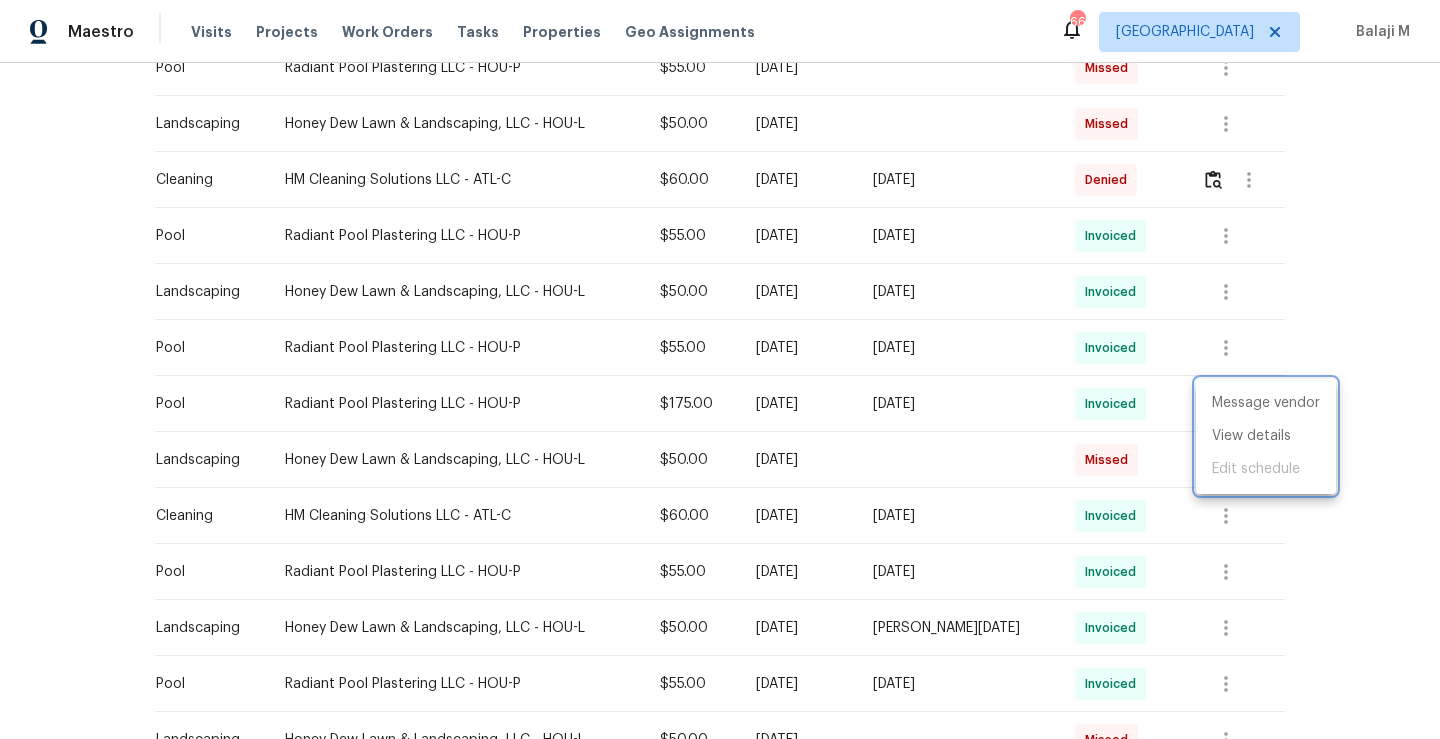 drag, startPoint x: 646, startPoint y: 402, endPoint x: 859, endPoint y: 404, distance: 213.00938 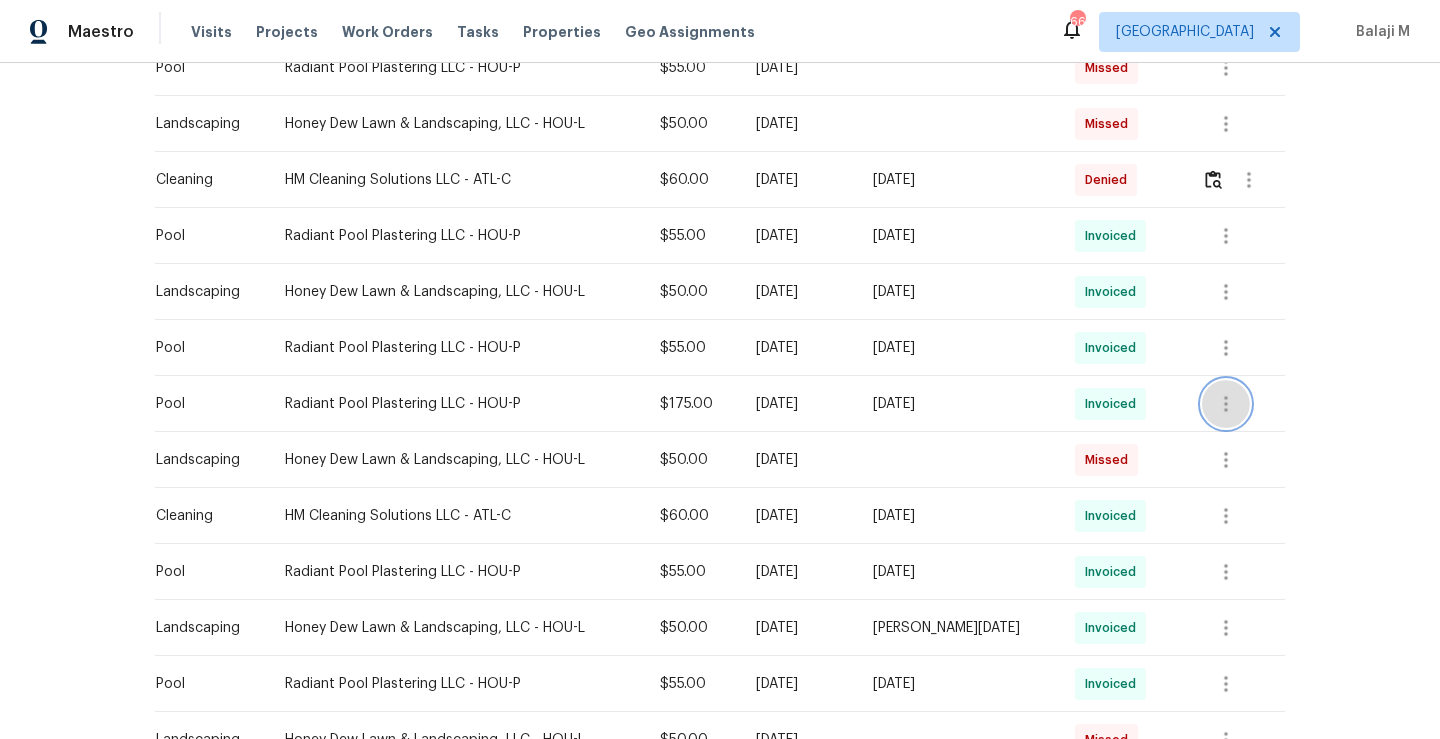 click 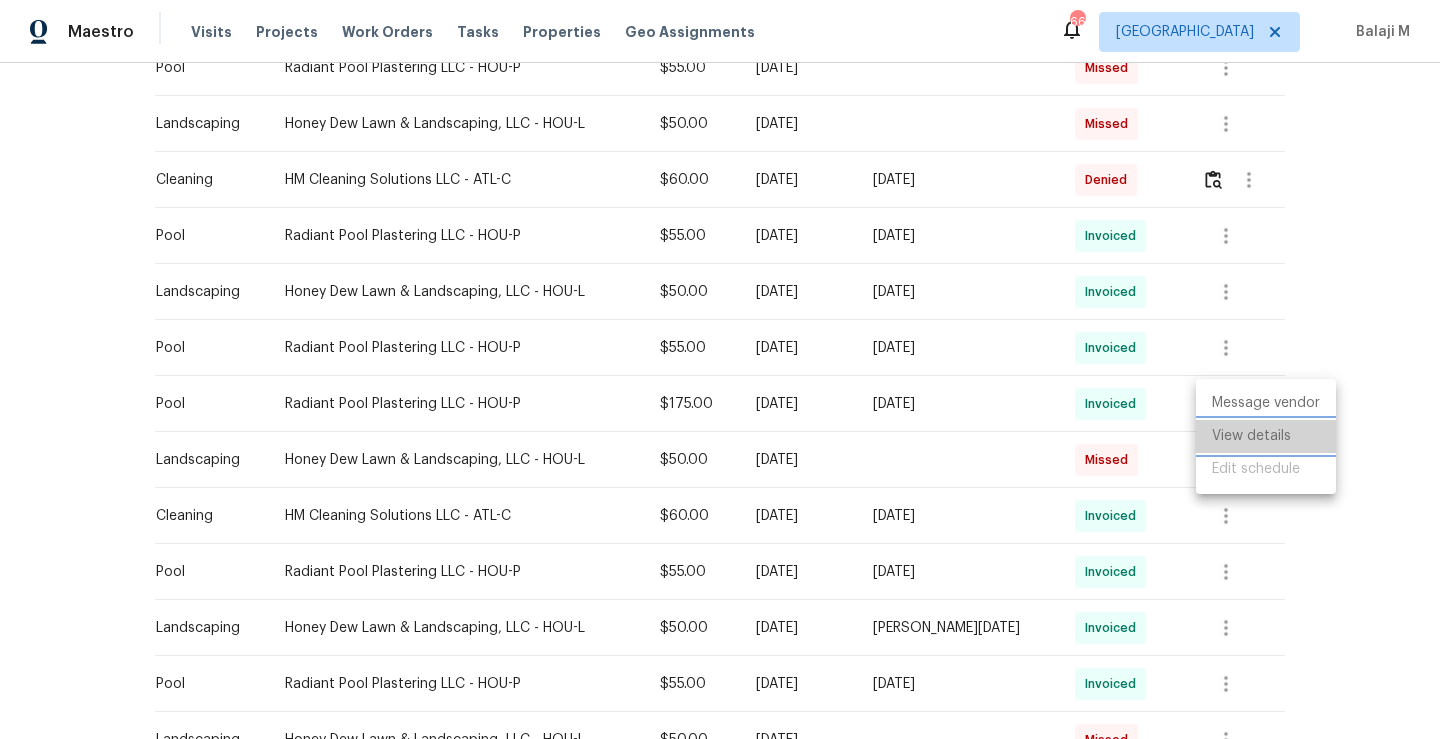 click on "View details" at bounding box center [1266, 436] 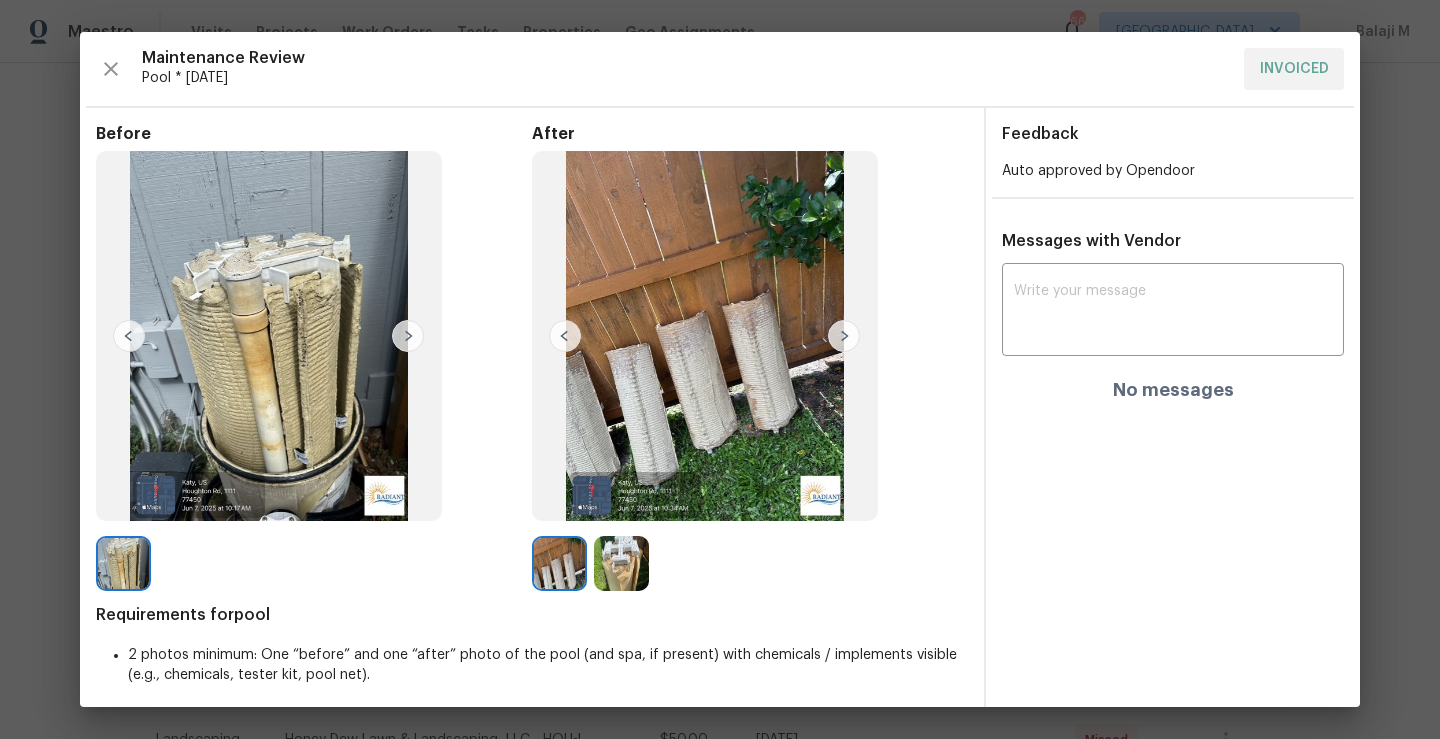 click at bounding box center (844, 336) 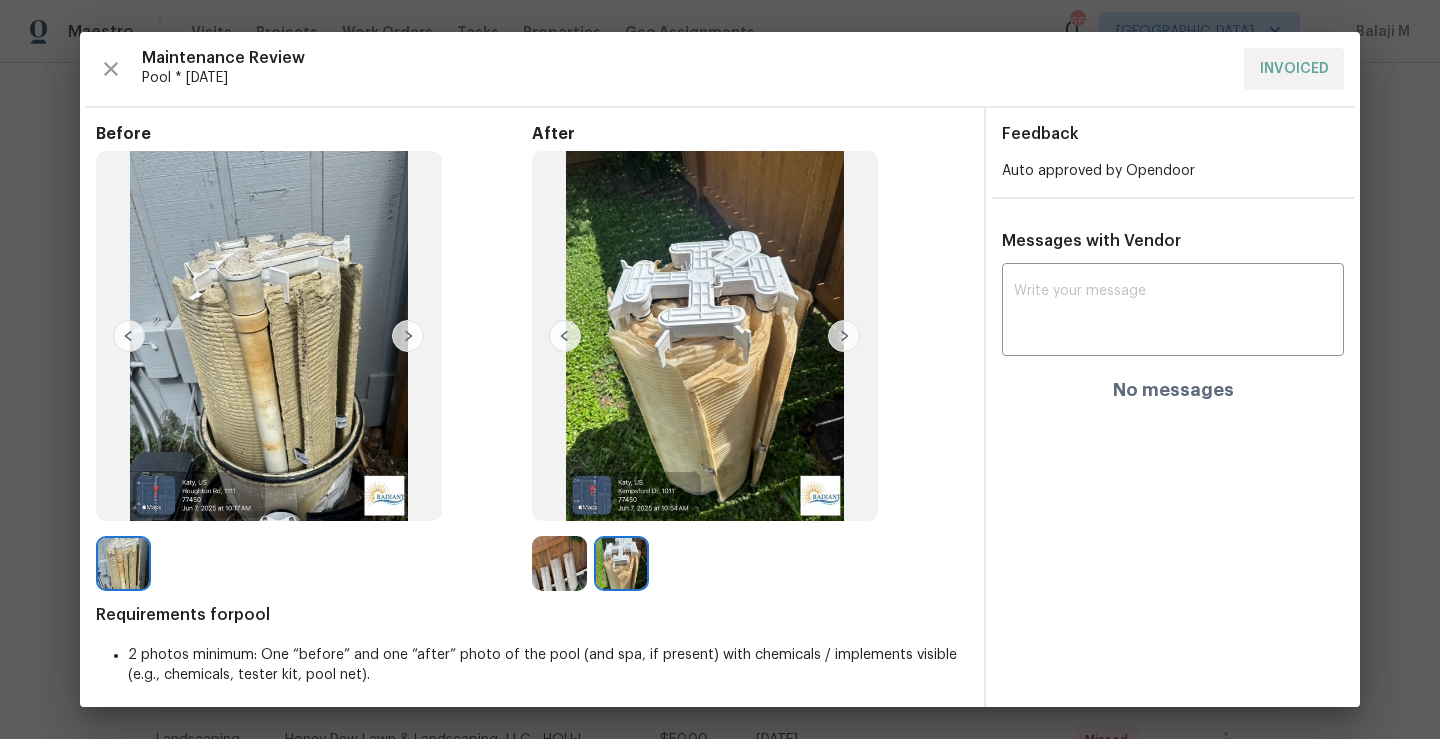 click at bounding box center (408, 336) 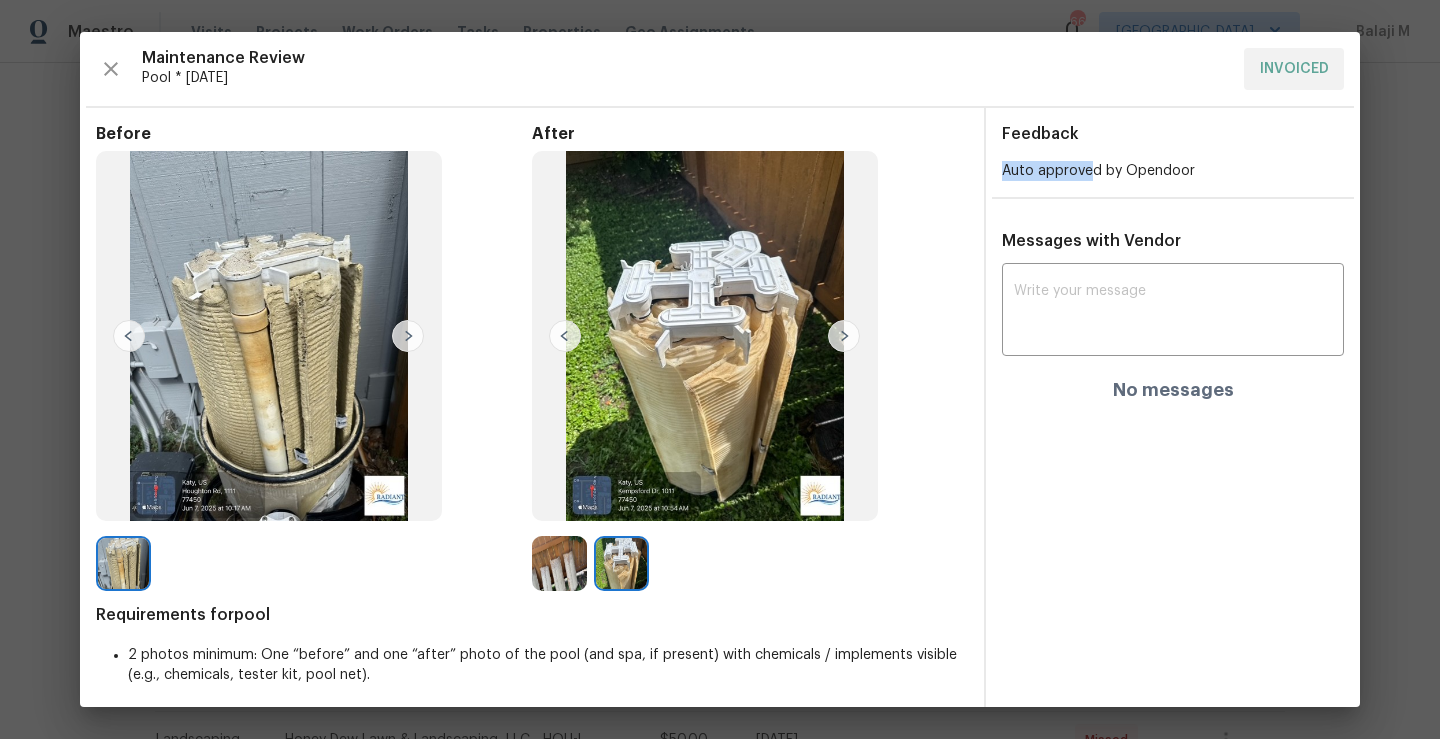 drag, startPoint x: 992, startPoint y: 177, endPoint x: 1095, endPoint y: 177, distance: 103 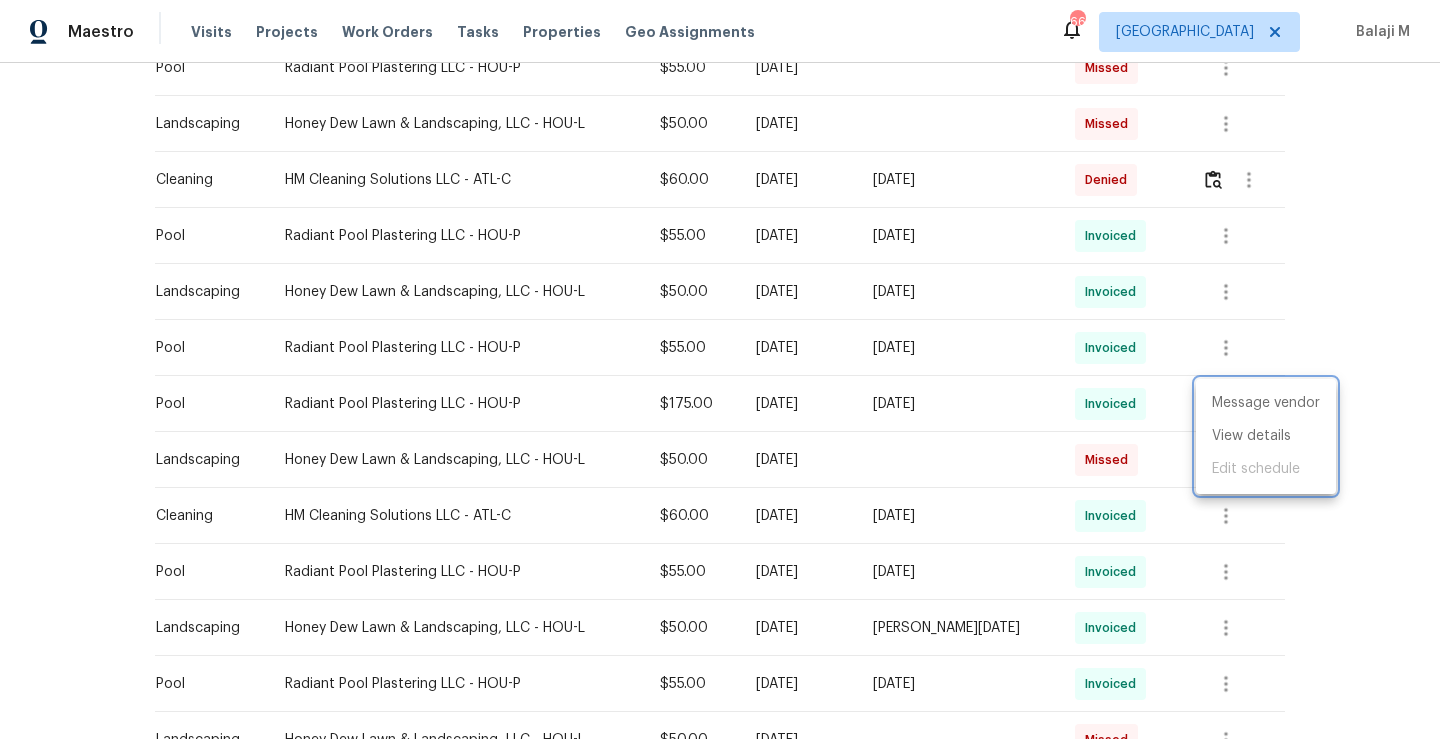 click at bounding box center (720, 369) 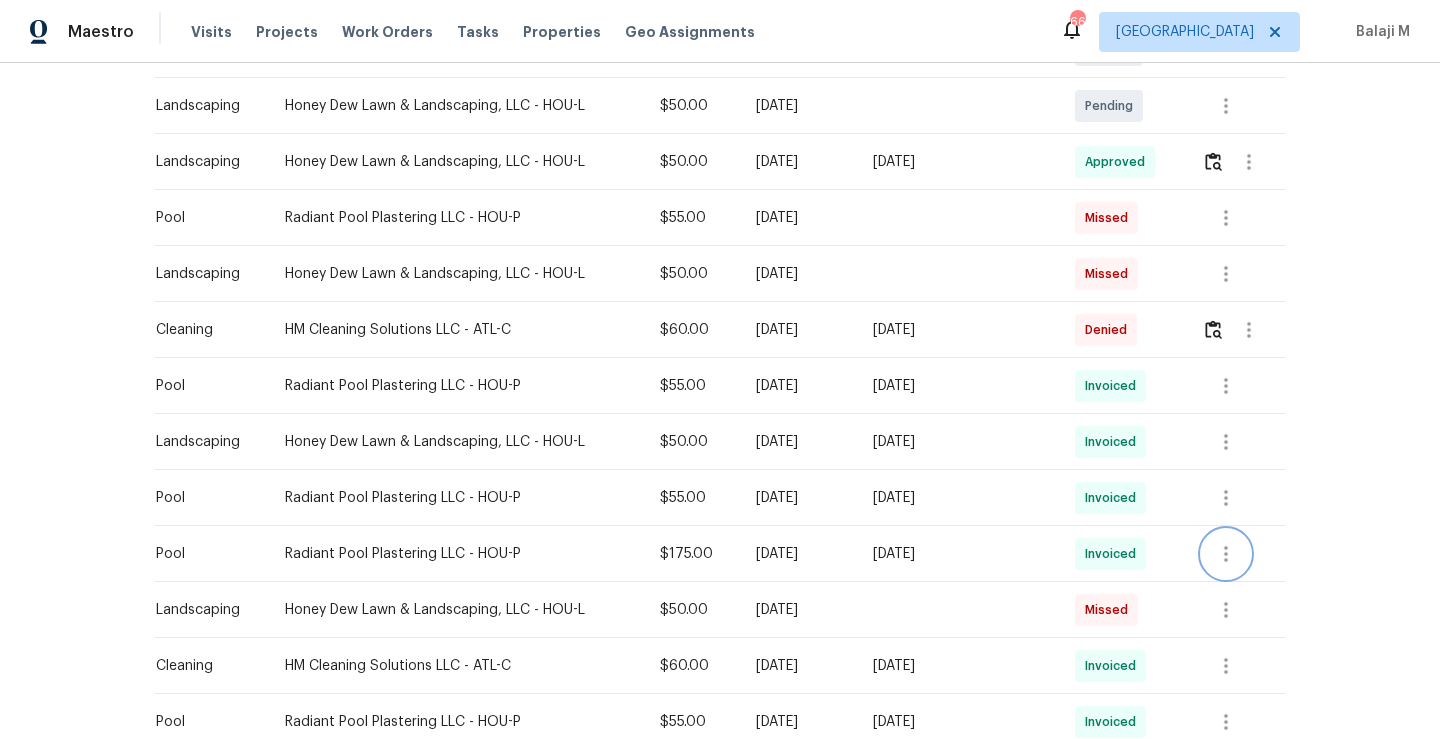 scroll, scrollTop: 740, scrollLeft: 0, axis: vertical 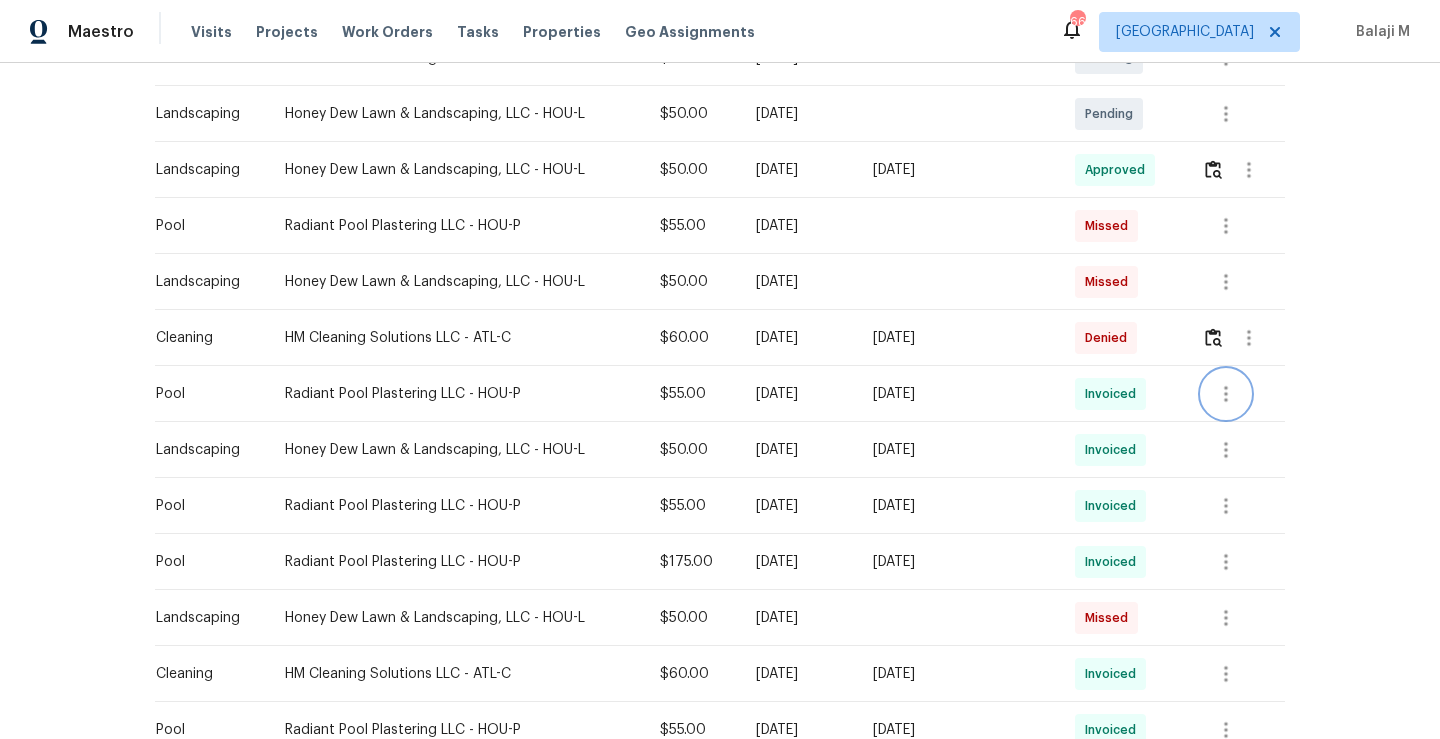 click 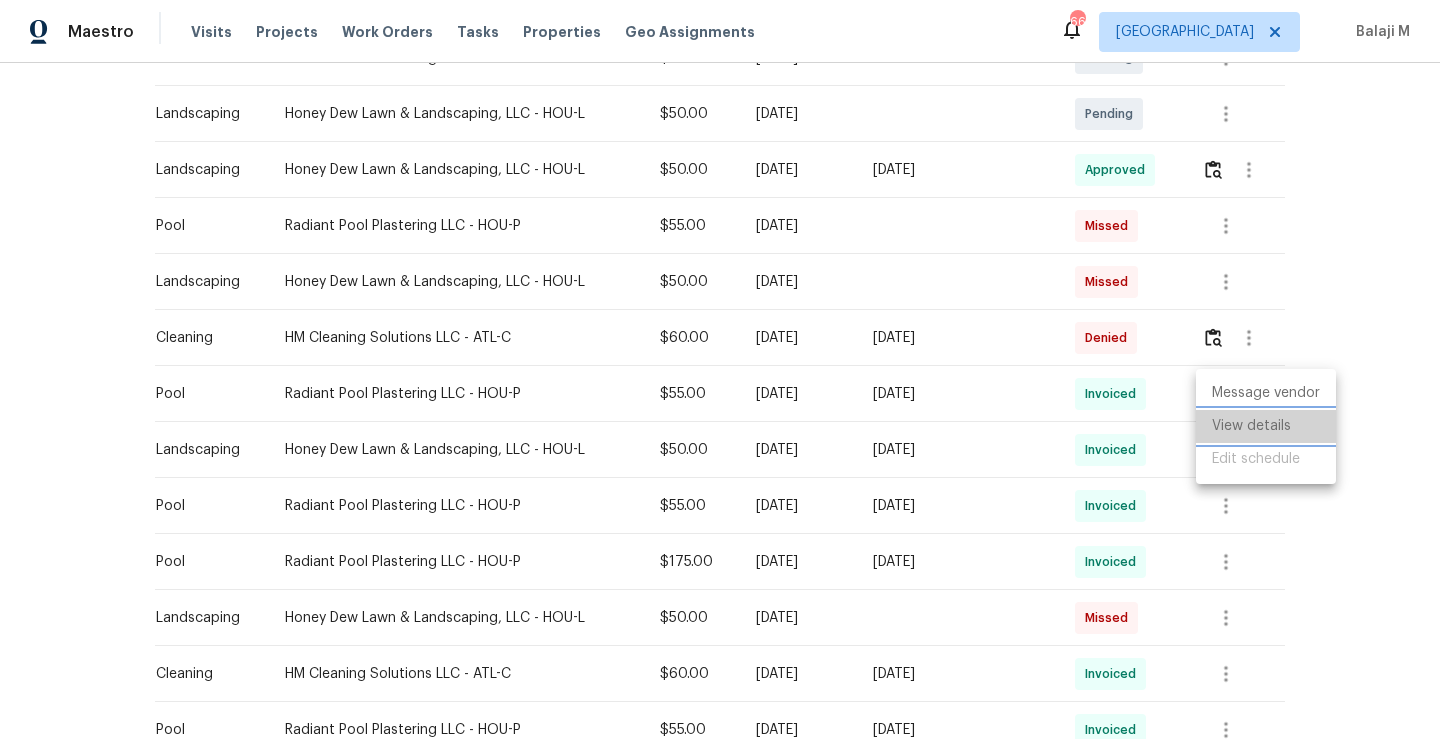 click on "View details" at bounding box center (1266, 426) 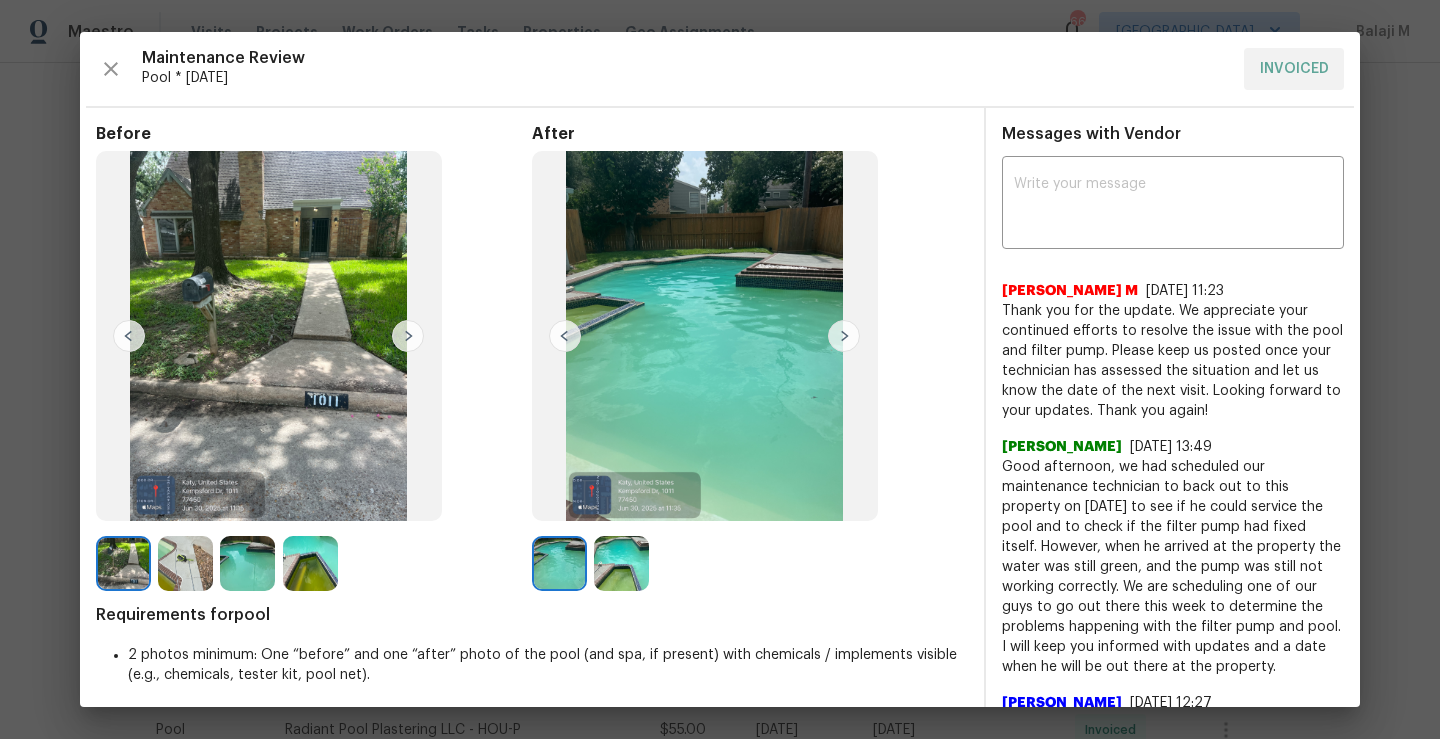 click at bounding box center (844, 336) 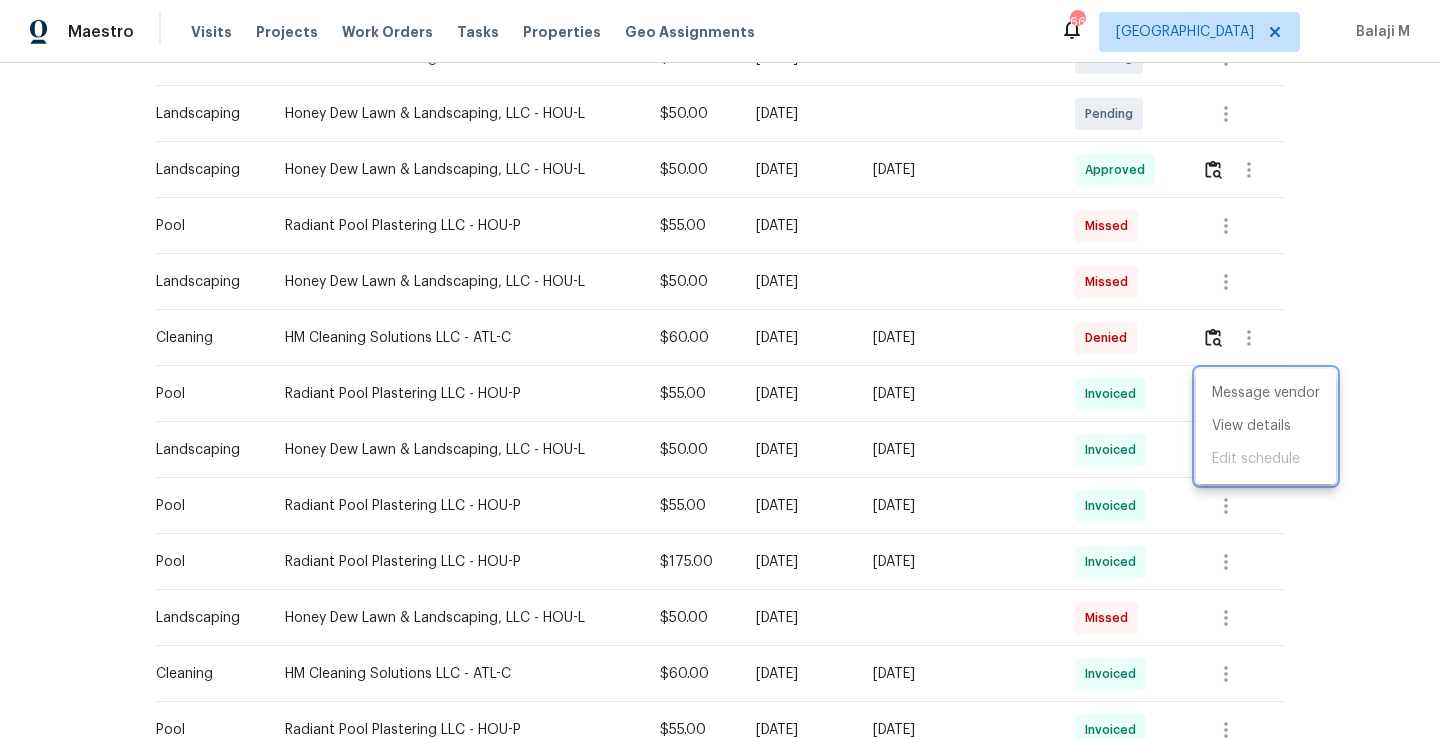 click at bounding box center [720, 369] 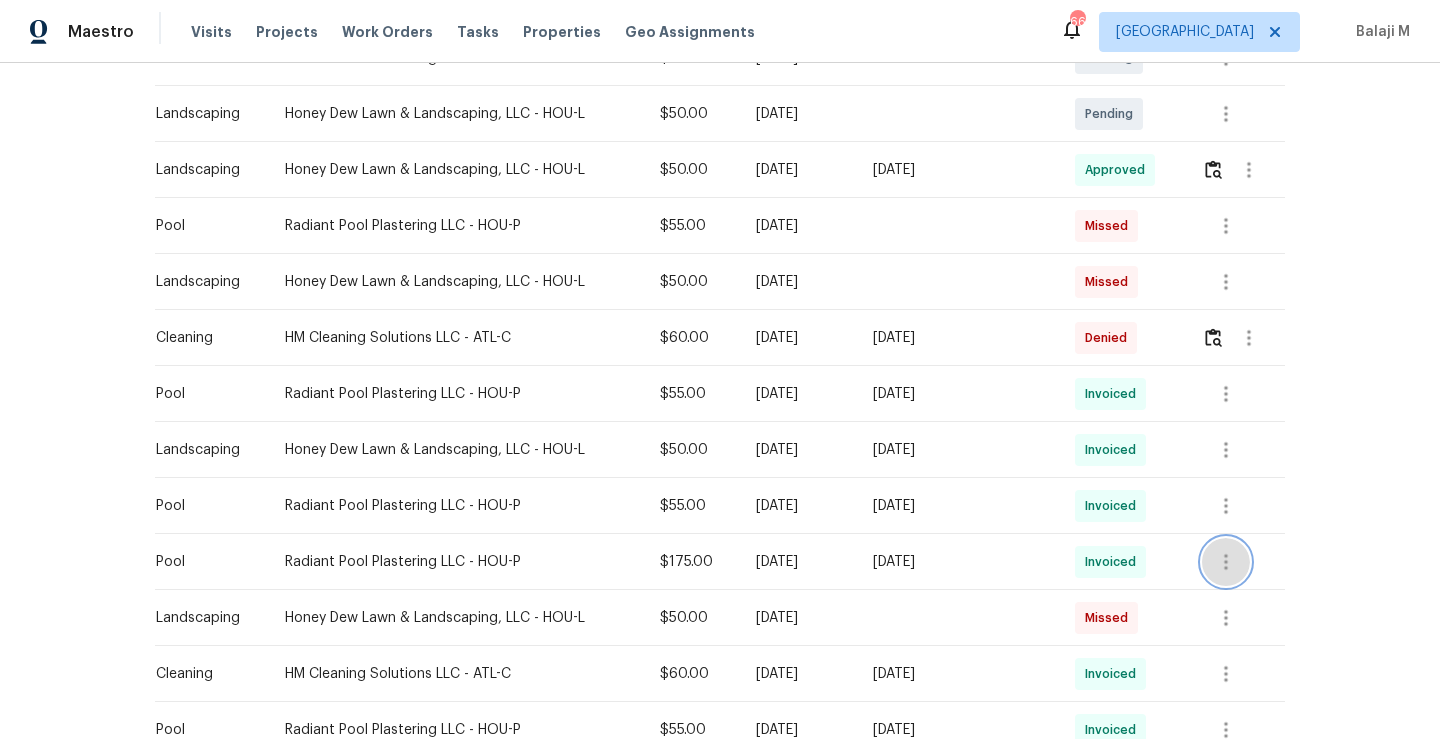 click 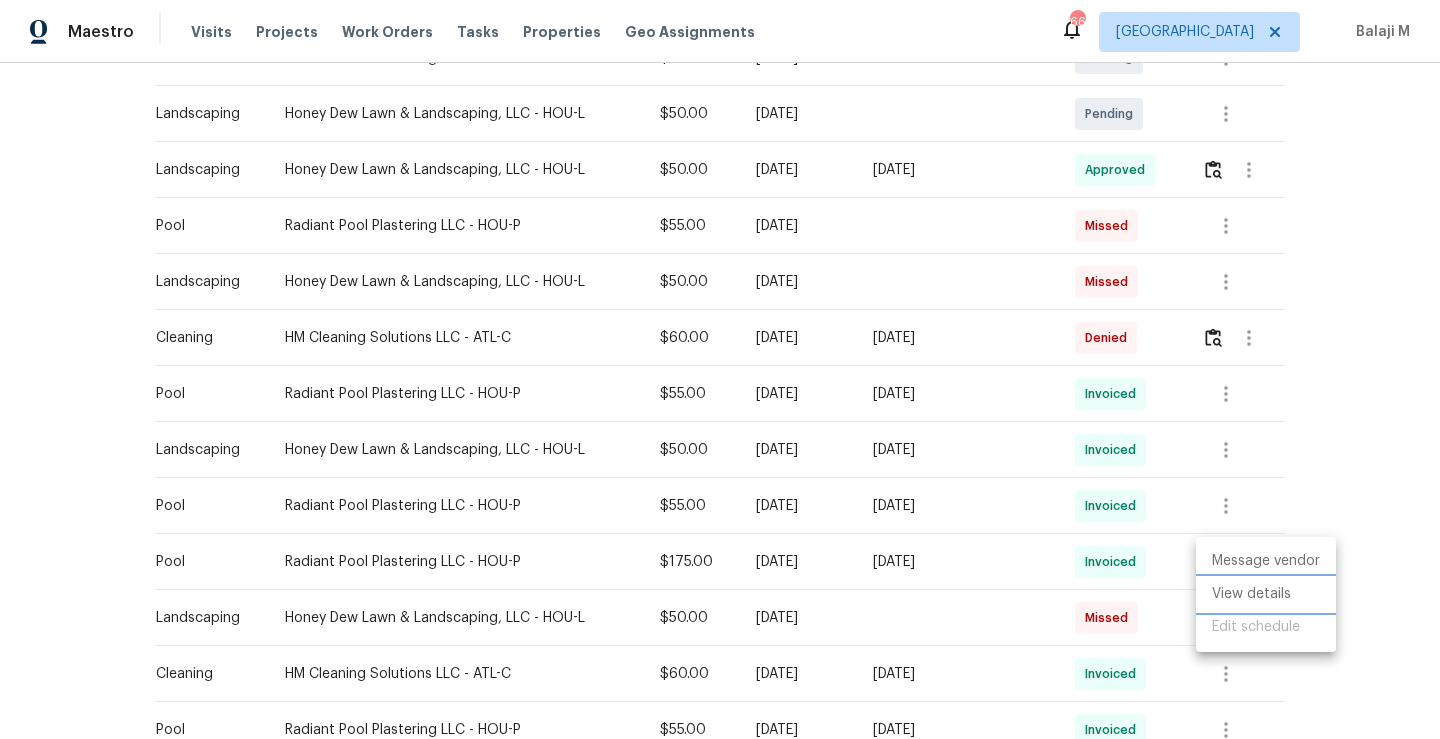 click on "View details" at bounding box center (1266, 594) 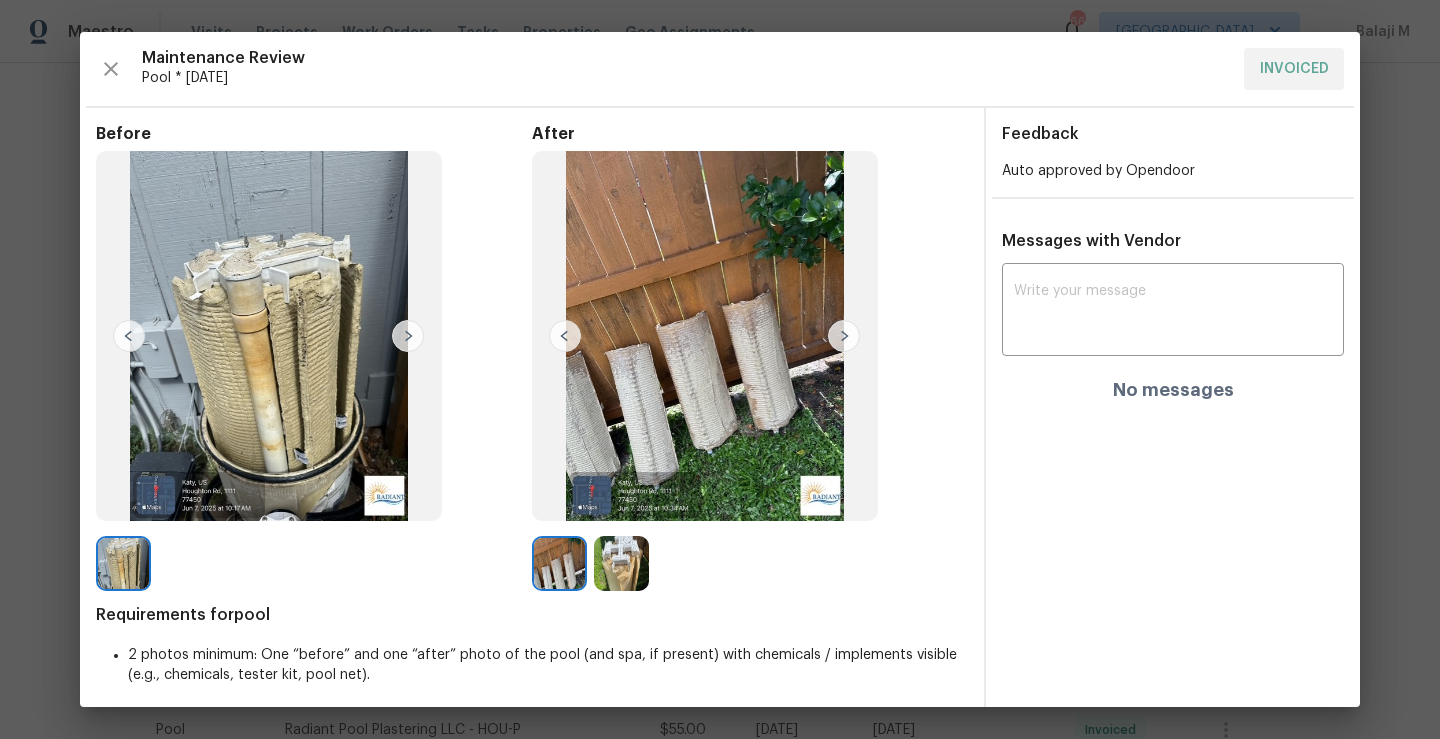 click at bounding box center [844, 336] 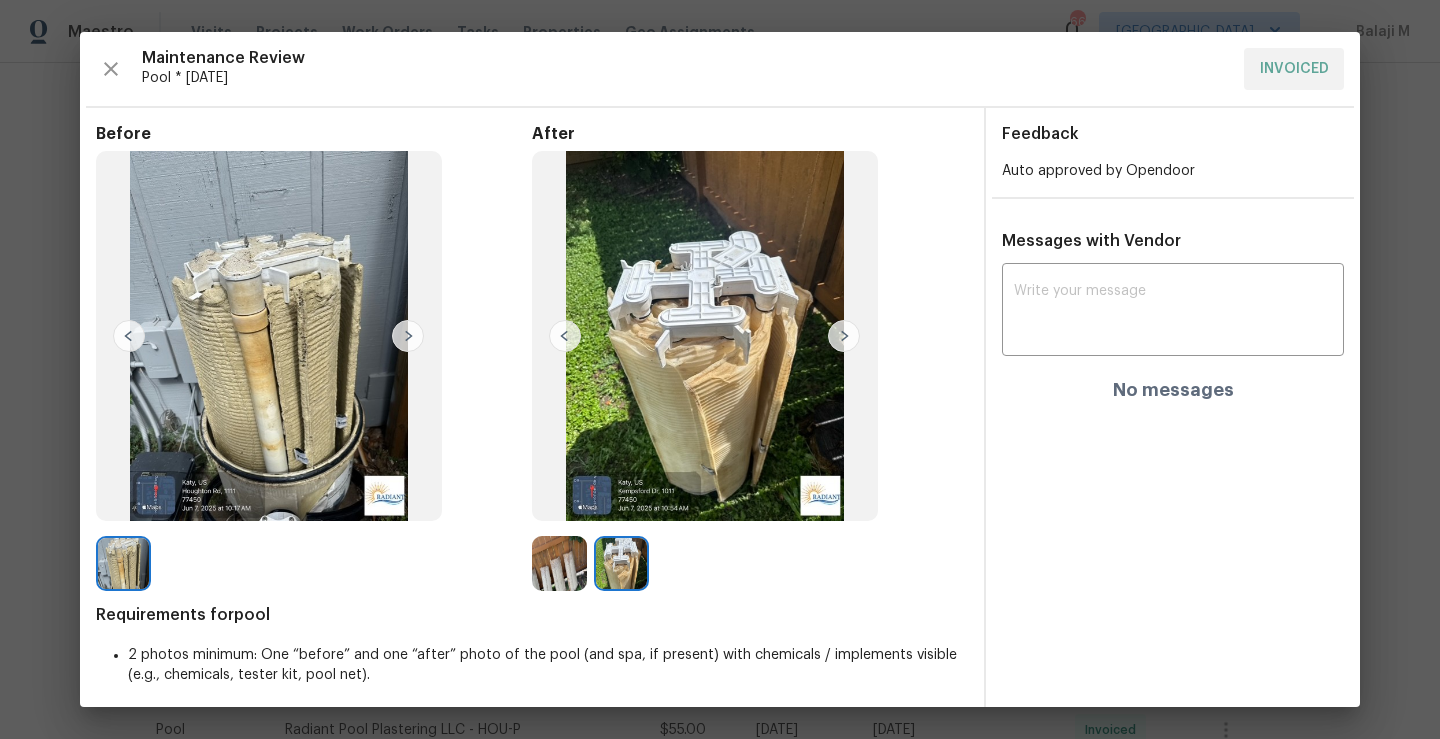 click at bounding box center [844, 336] 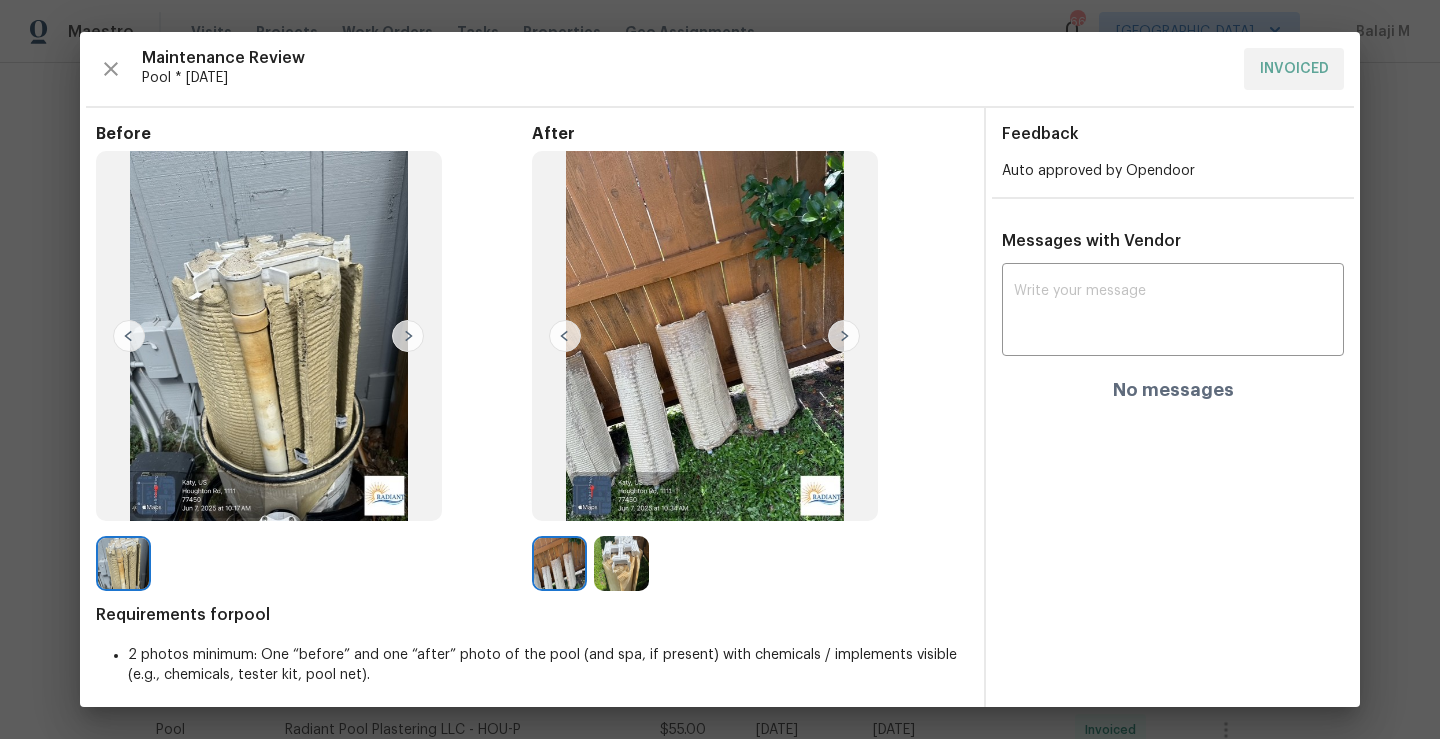 click at bounding box center [408, 336] 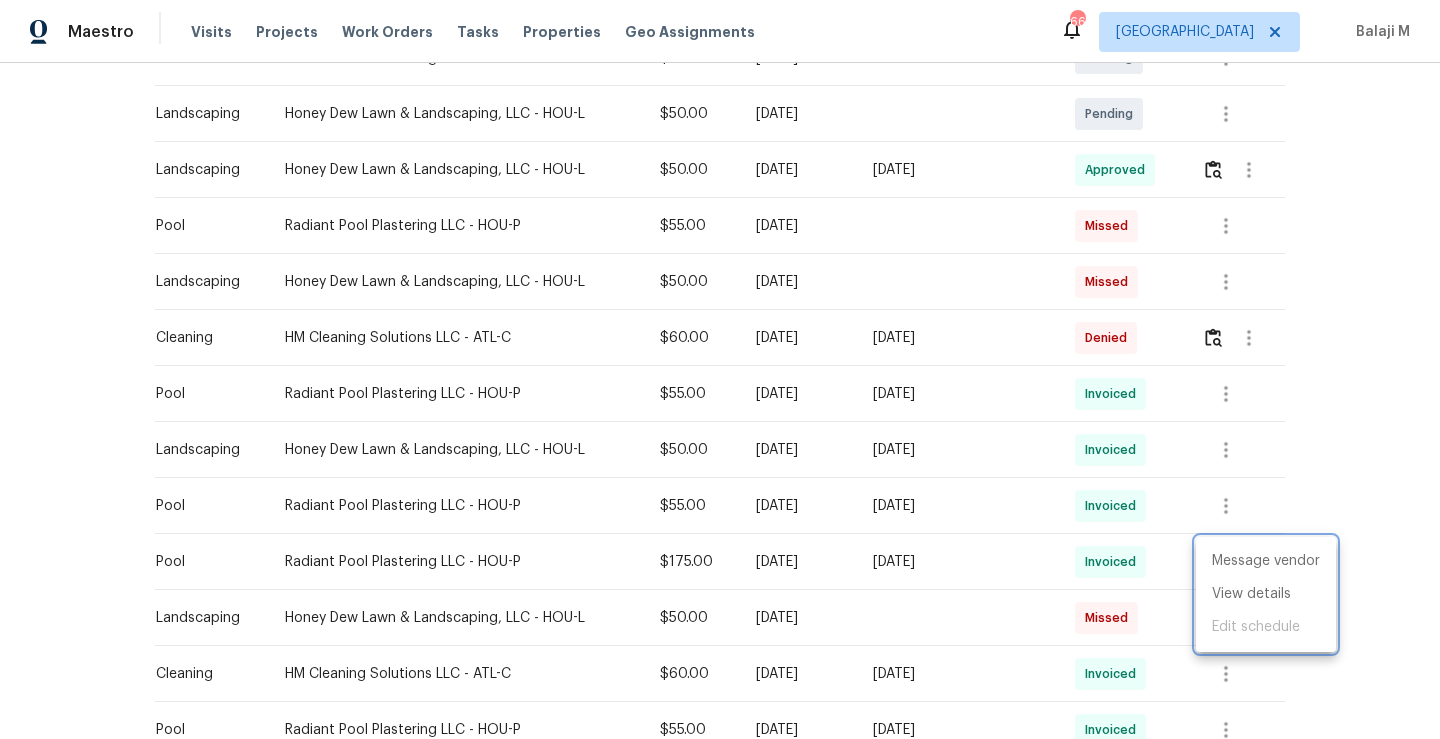 drag, startPoint x: 617, startPoint y: 545, endPoint x: 784, endPoint y: 547, distance: 167.01198 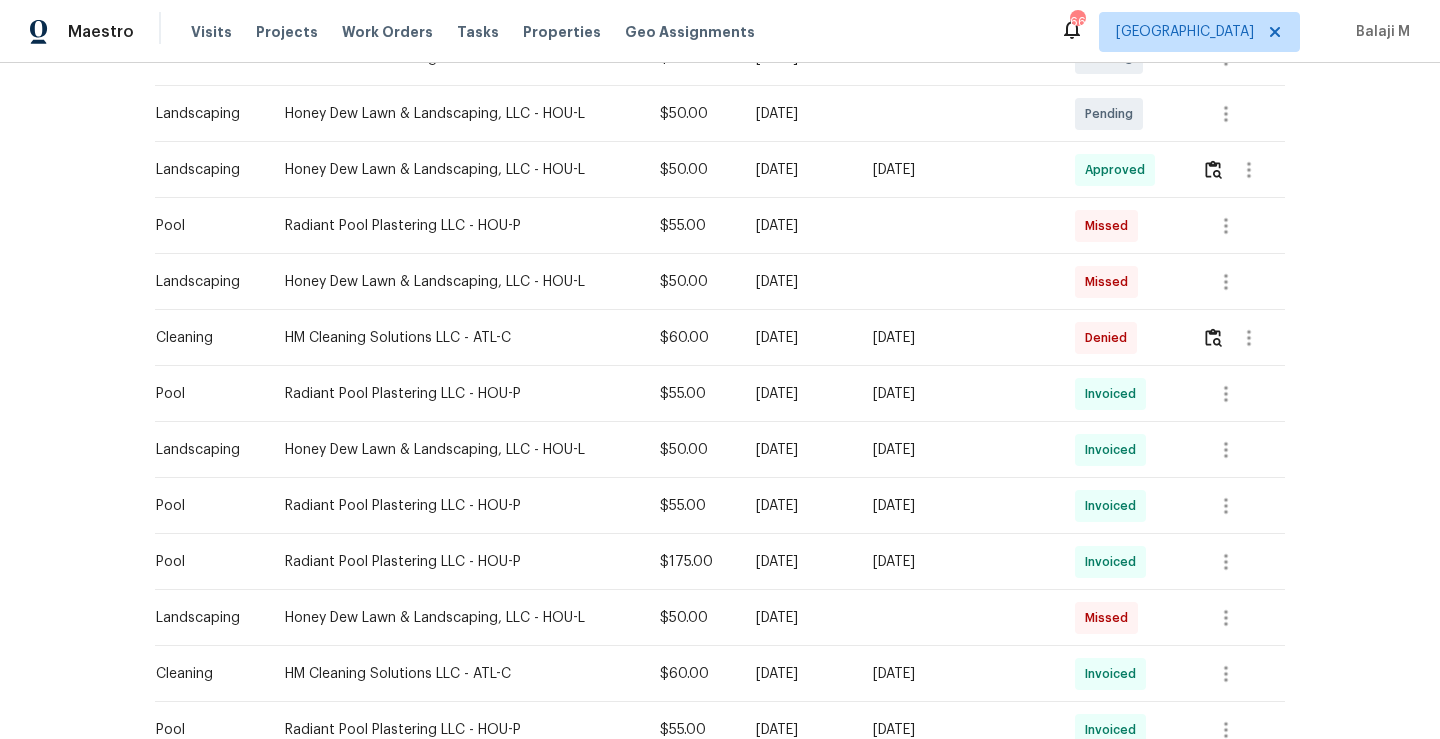 drag, startPoint x: 643, startPoint y: 577, endPoint x: 803, endPoint y: 577, distance: 160 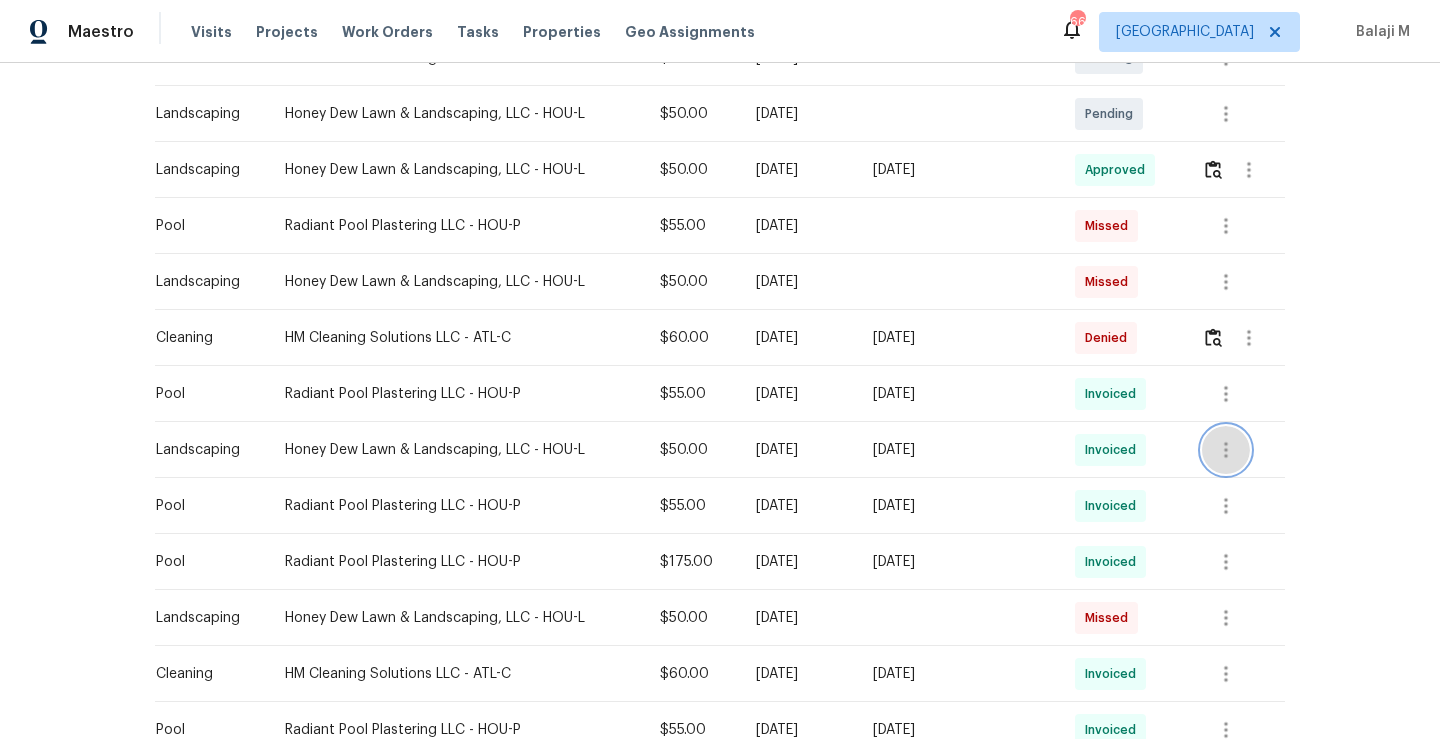 click 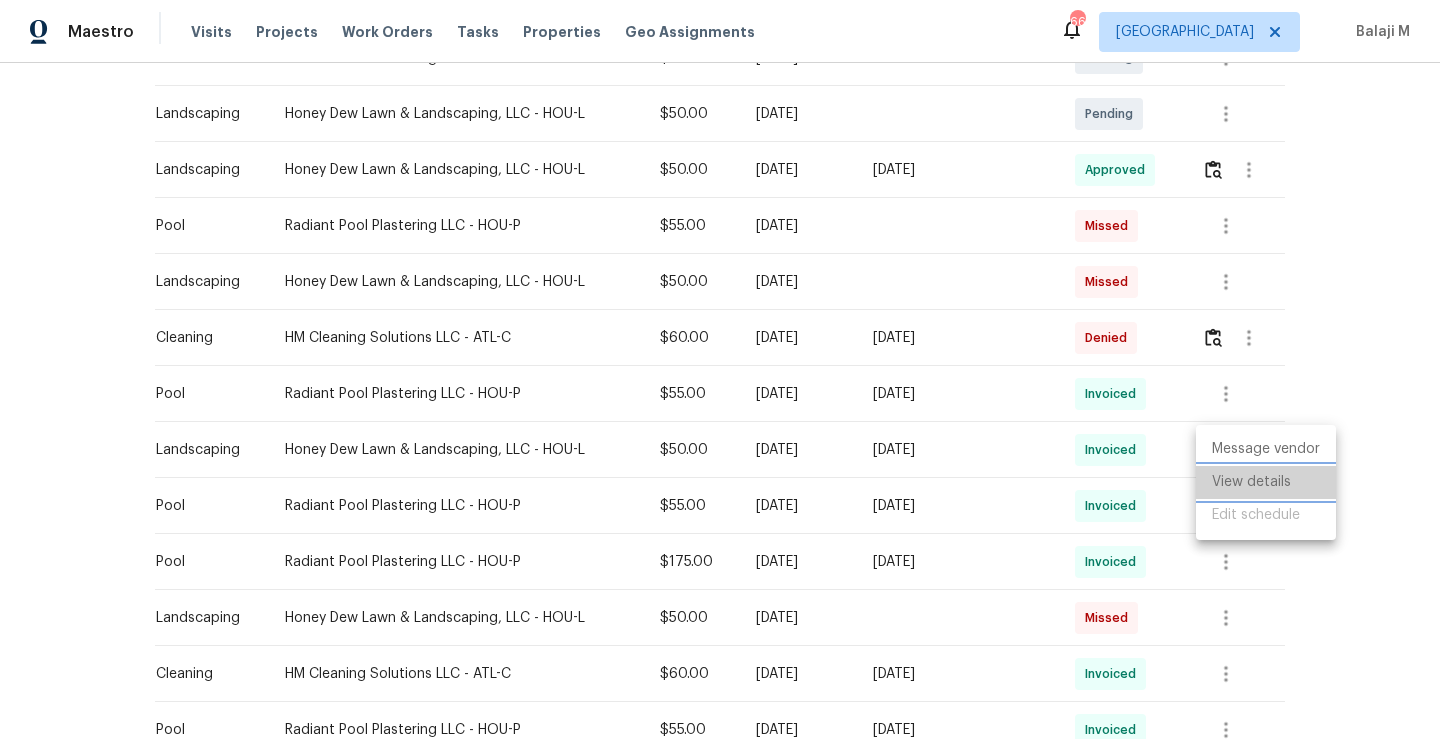 click on "View details" at bounding box center (1266, 482) 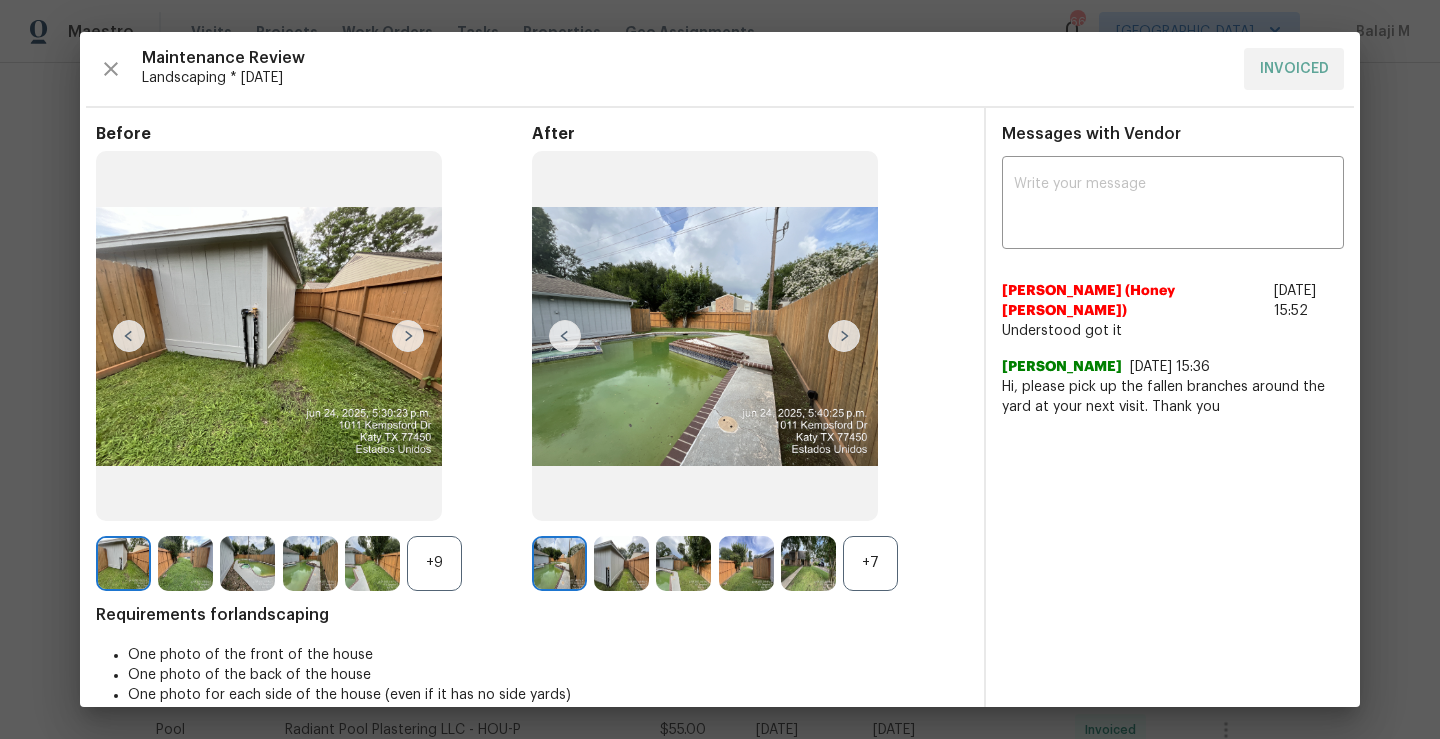 click at bounding box center [844, 336] 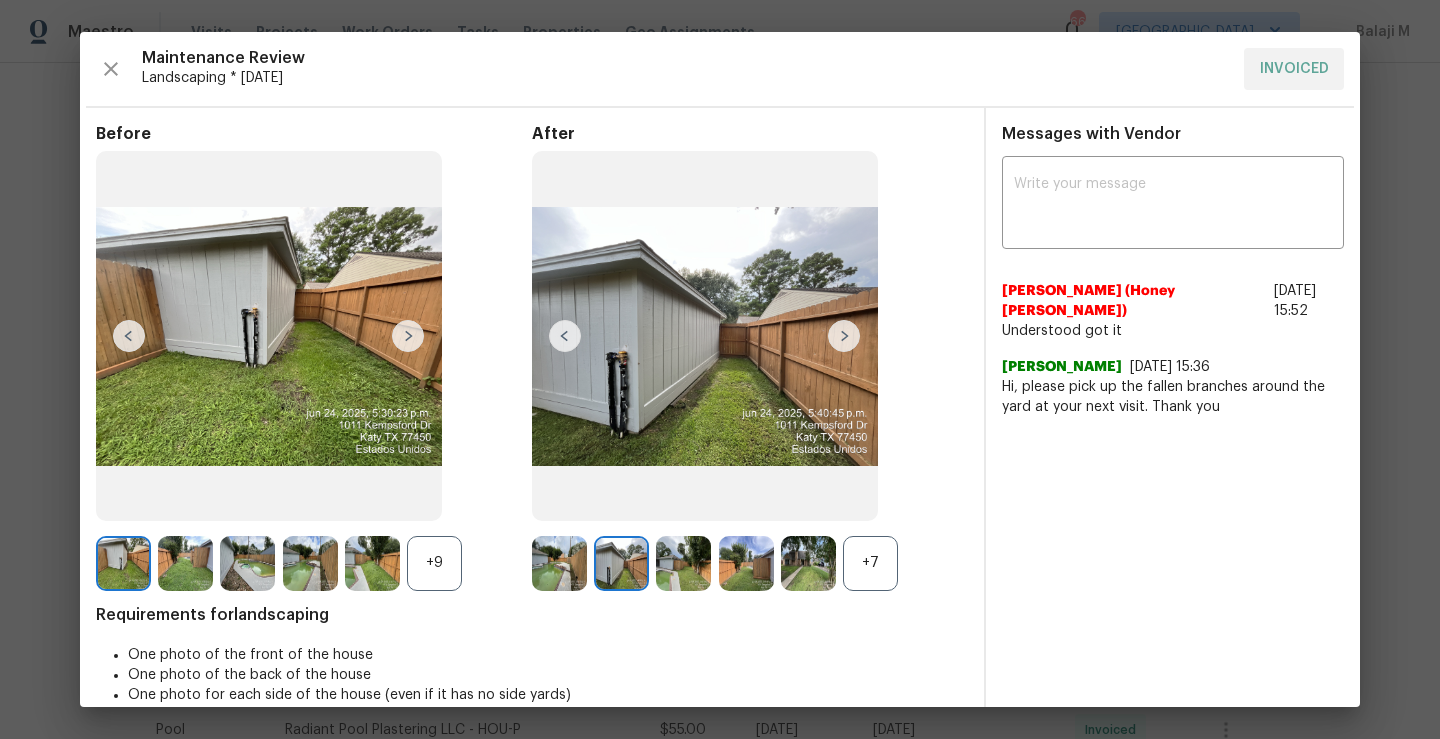 click at bounding box center [844, 336] 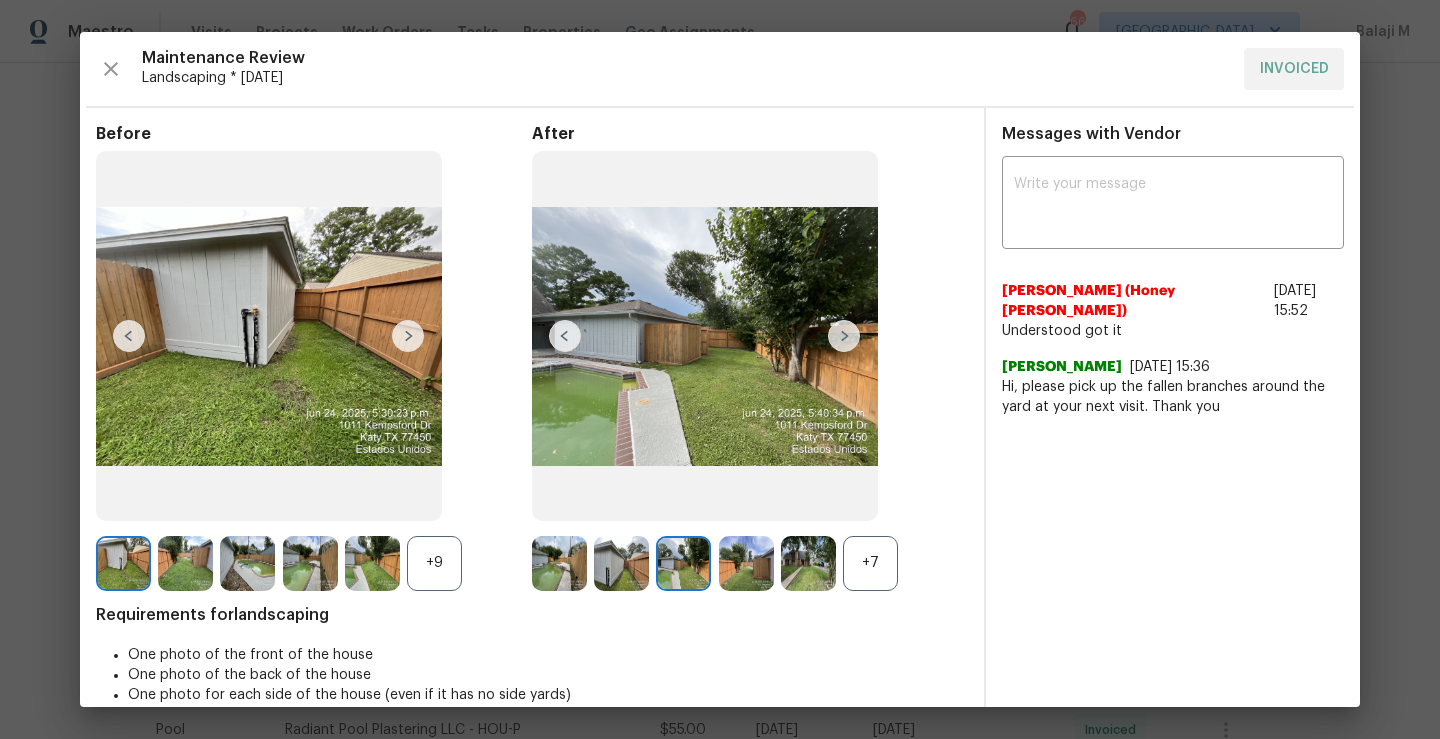 click at bounding box center (559, 563) 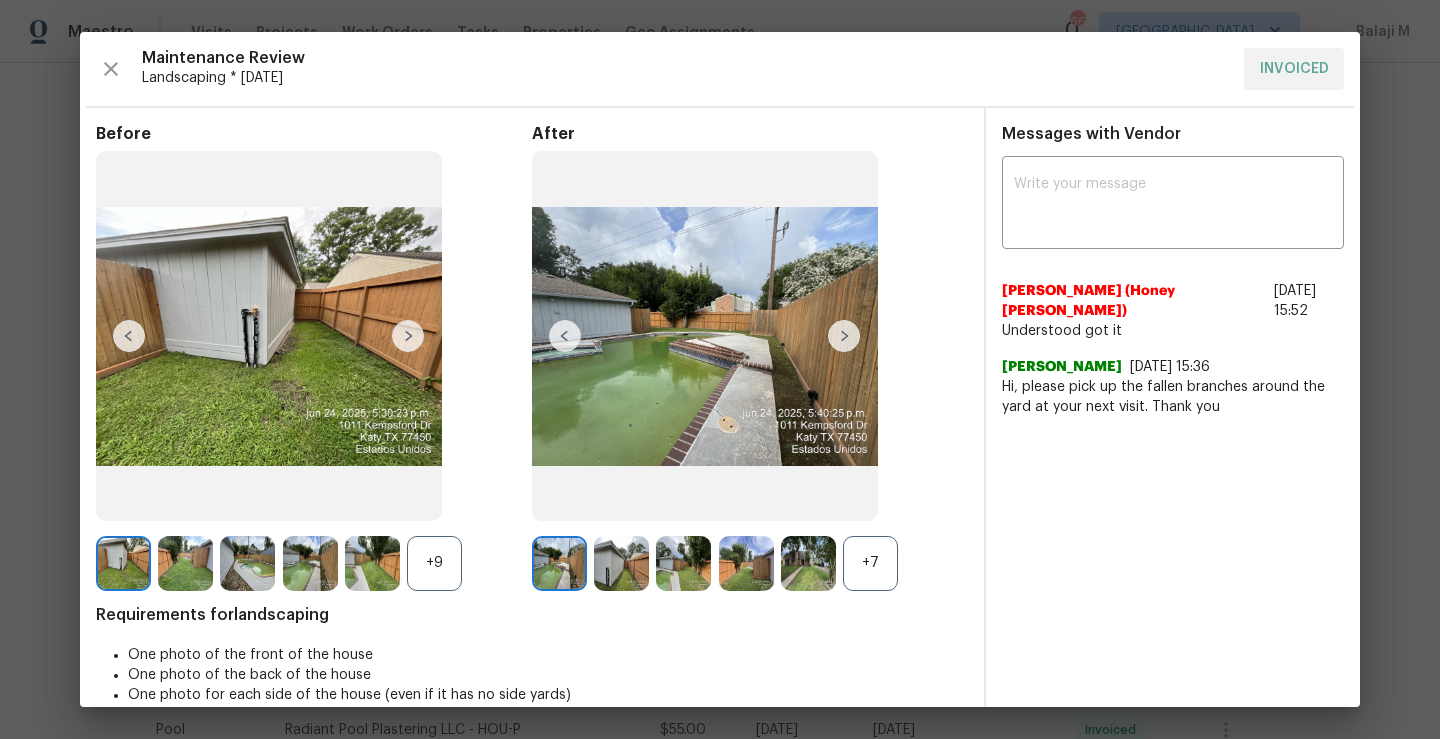 click at bounding box center [621, 563] 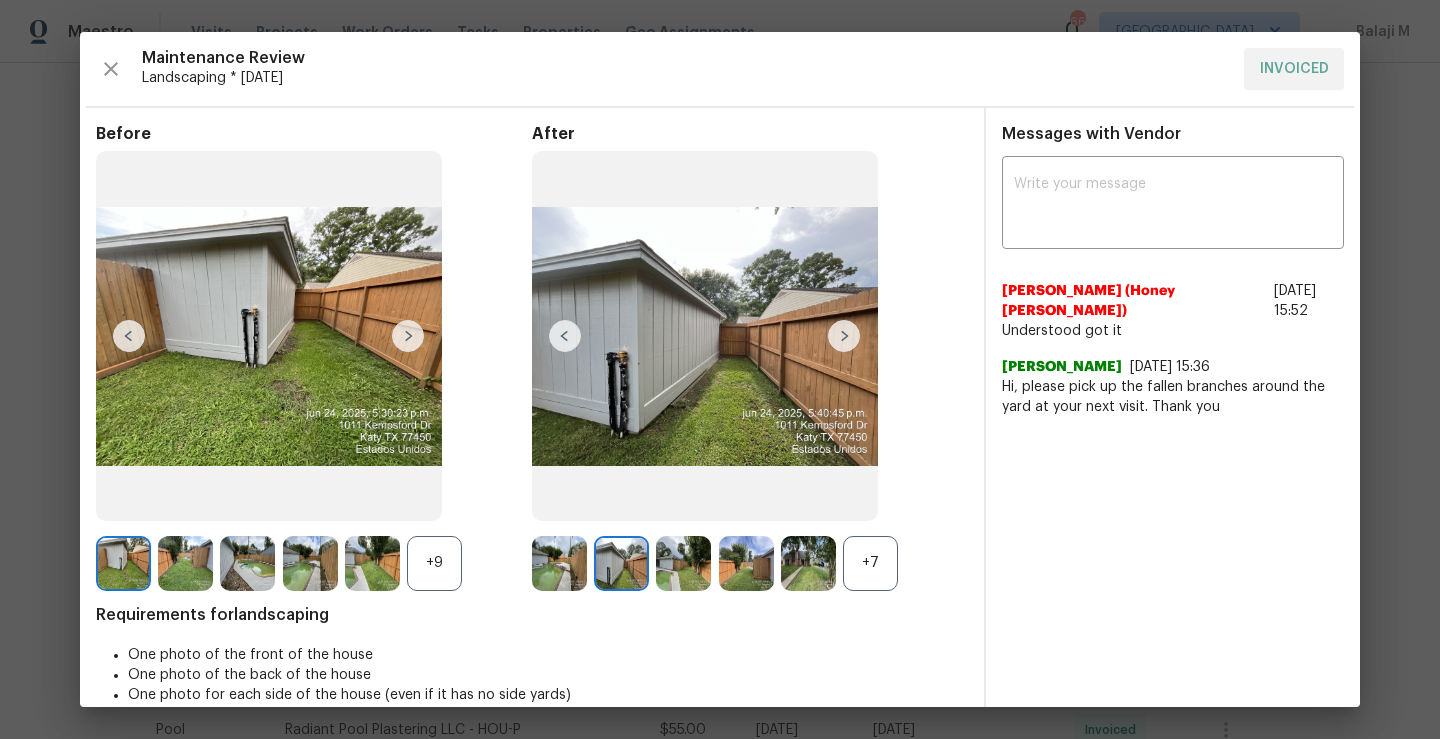 click at bounding box center [683, 563] 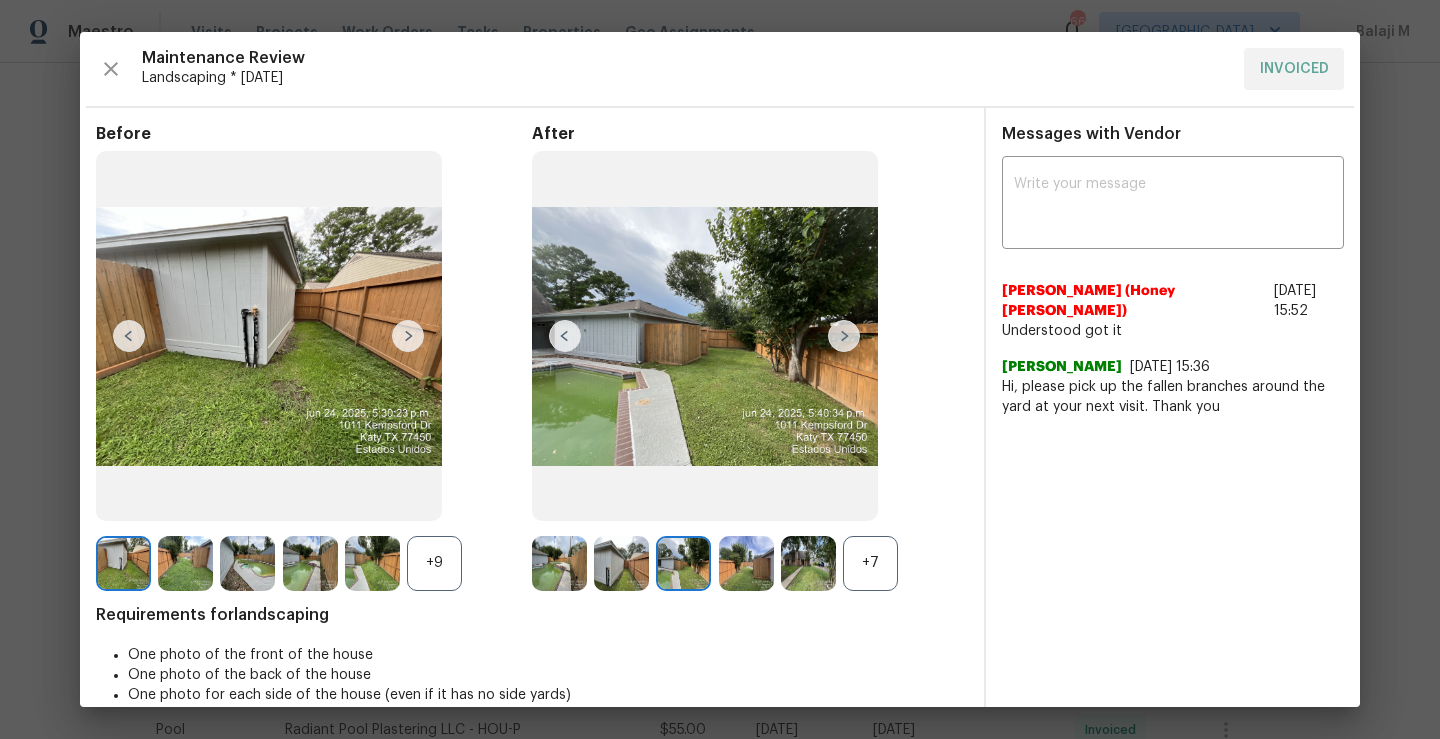 click at bounding box center (683, 563) 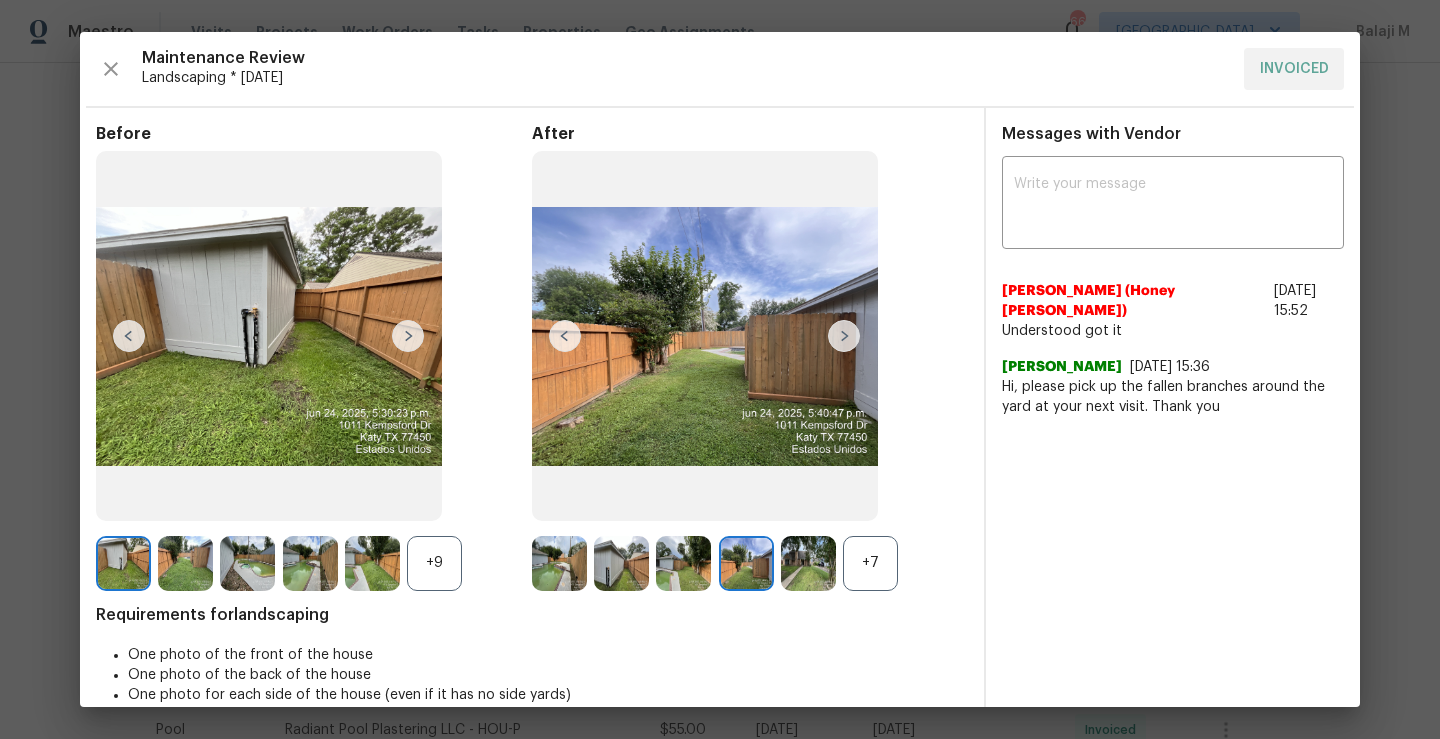click at bounding box center [808, 563] 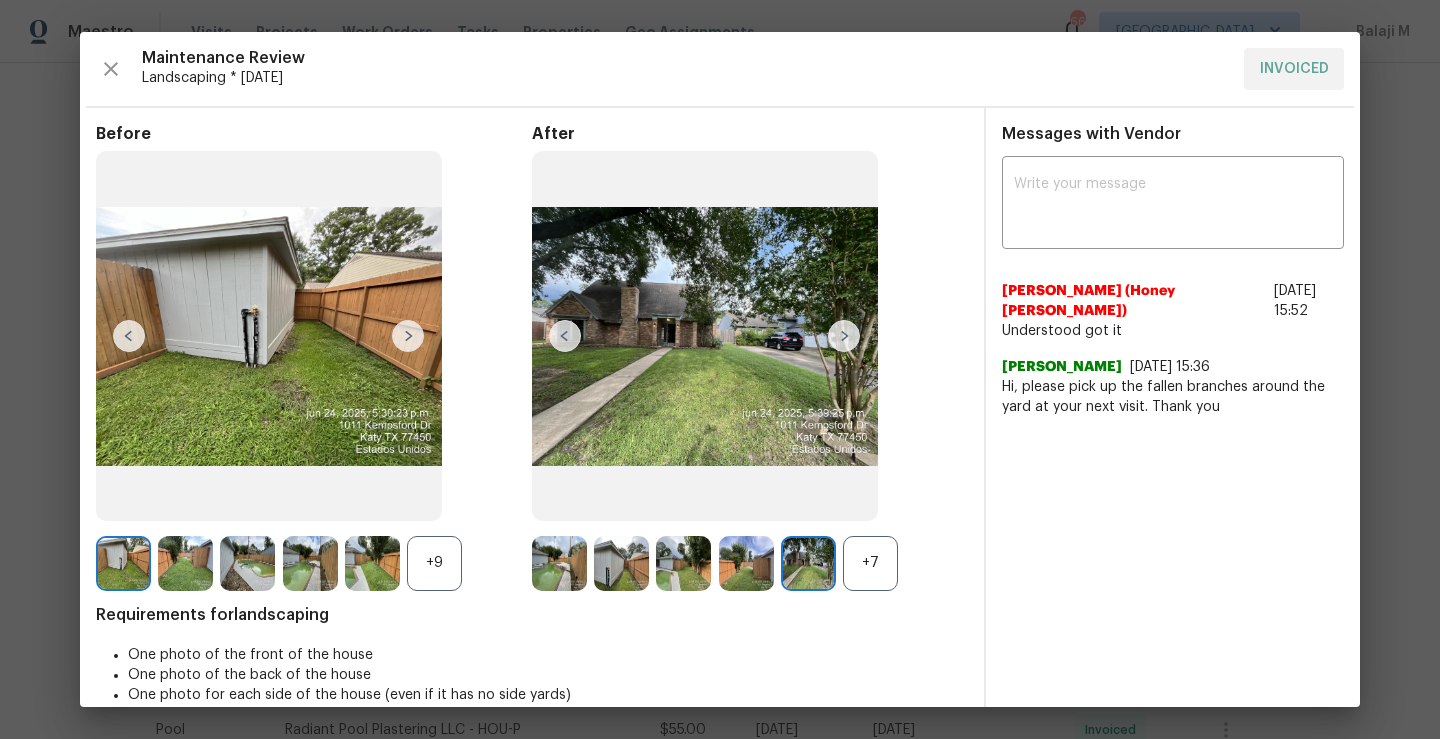 click at bounding box center (808, 563) 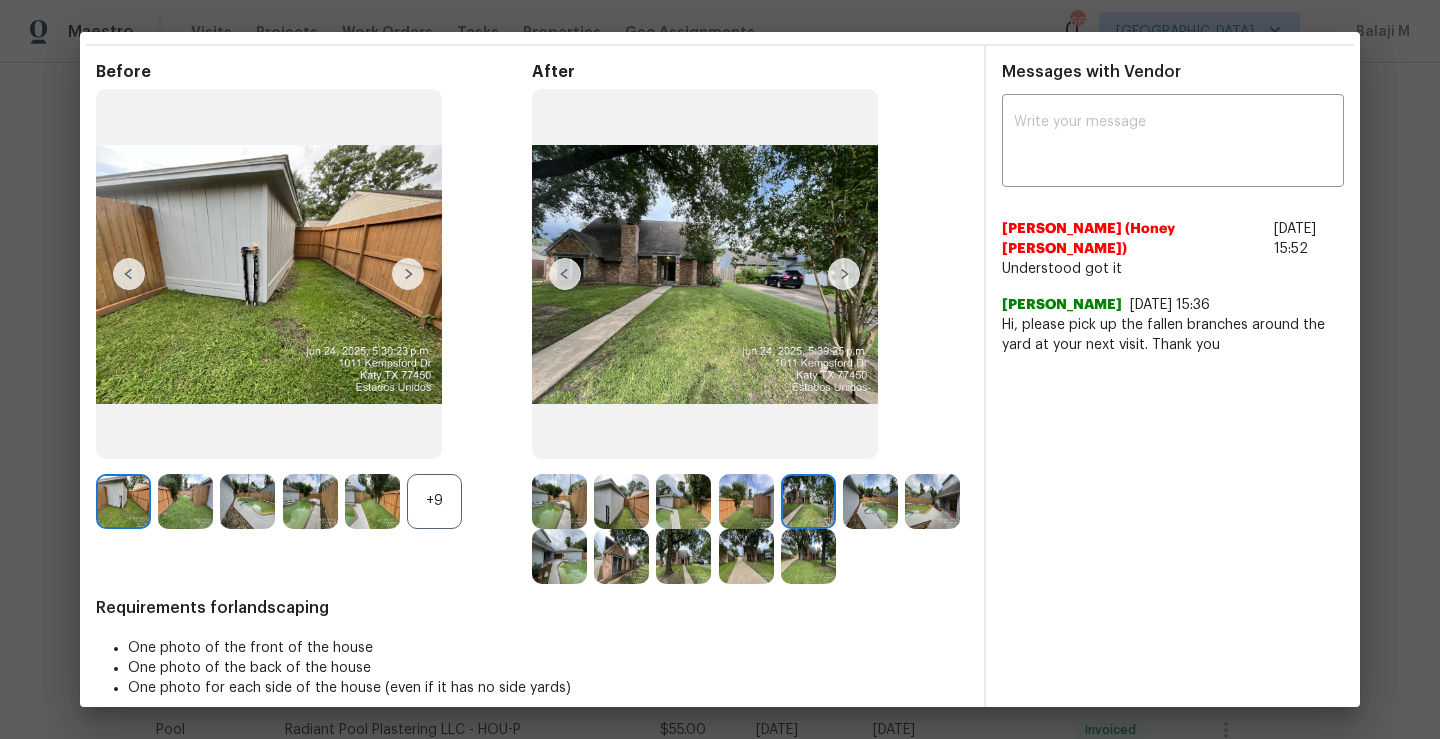 scroll, scrollTop: 81, scrollLeft: 0, axis: vertical 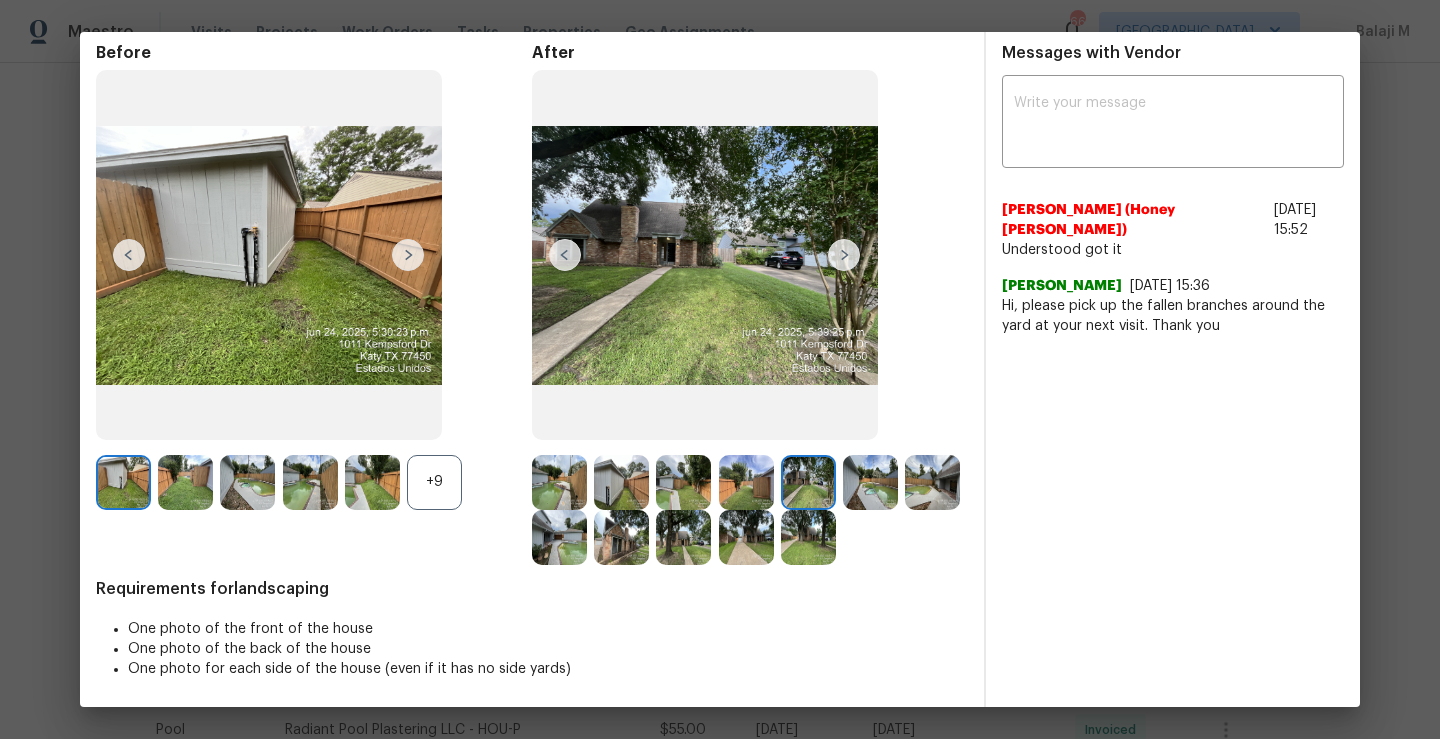 click at bounding box center [808, 537] 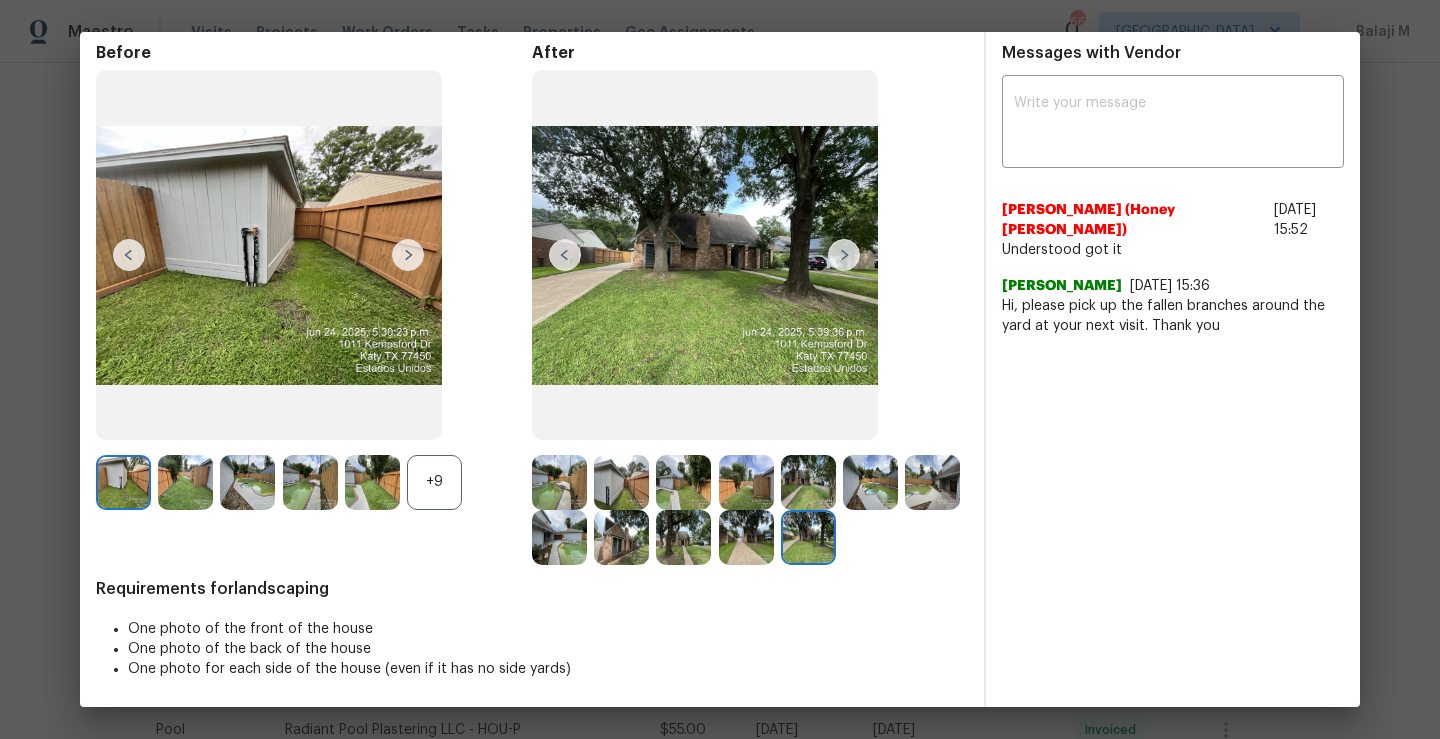 click at bounding box center (746, 537) 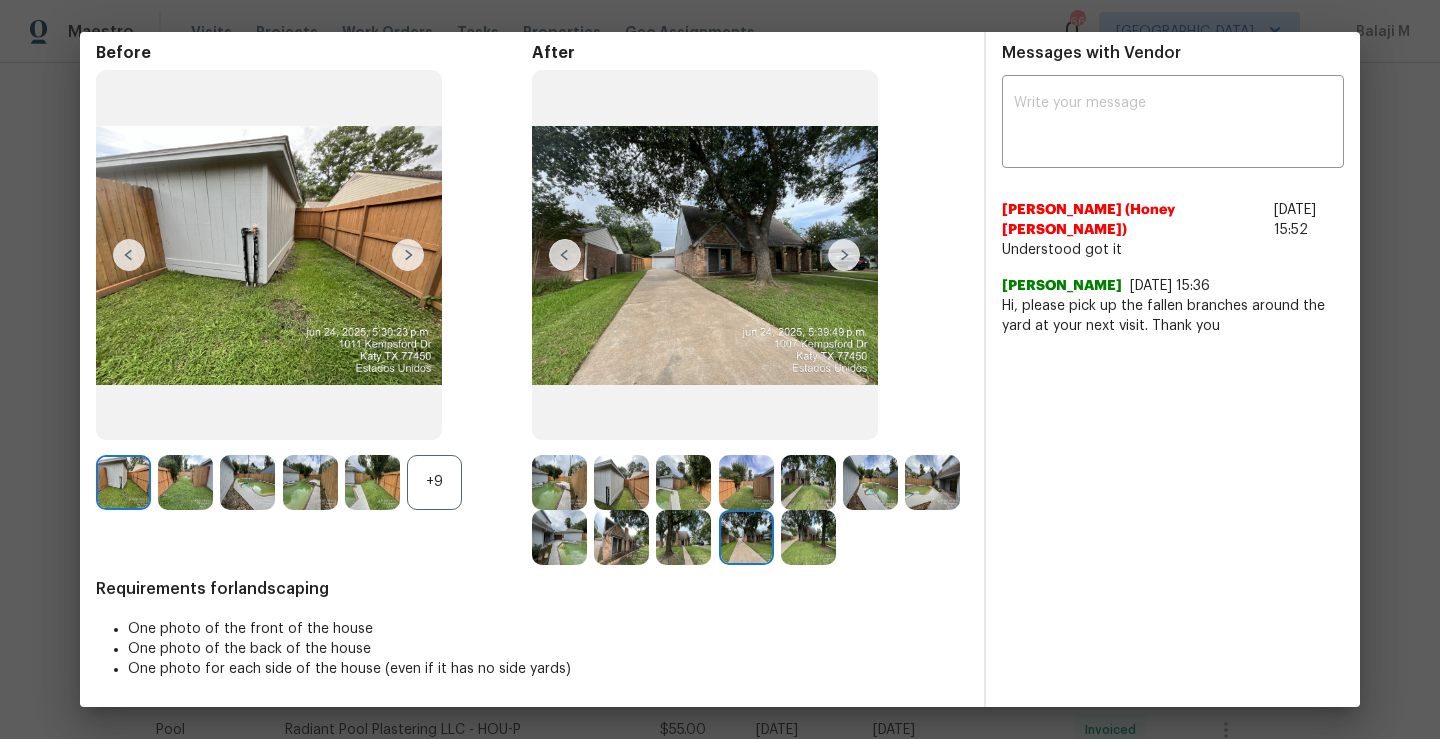 click at bounding box center (683, 537) 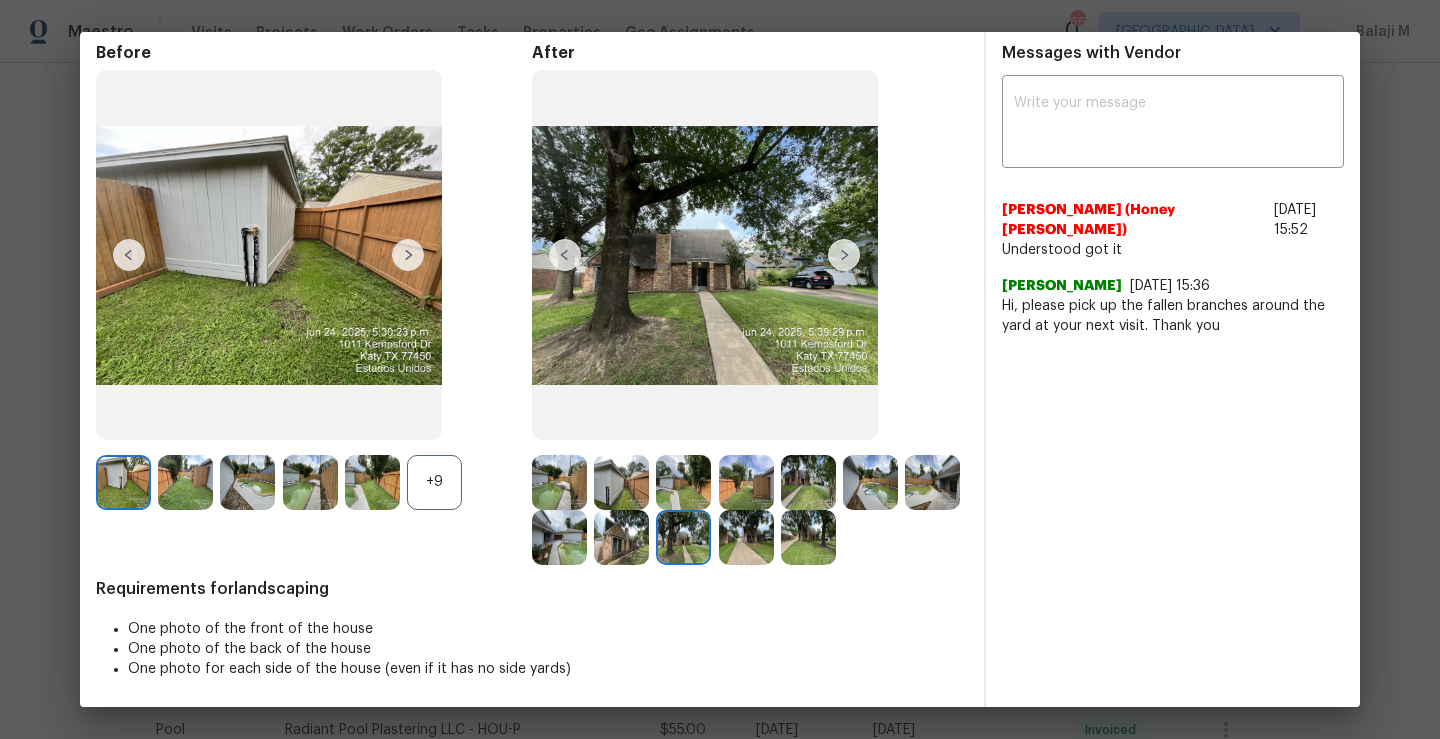 click at bounding box center (621, 537) 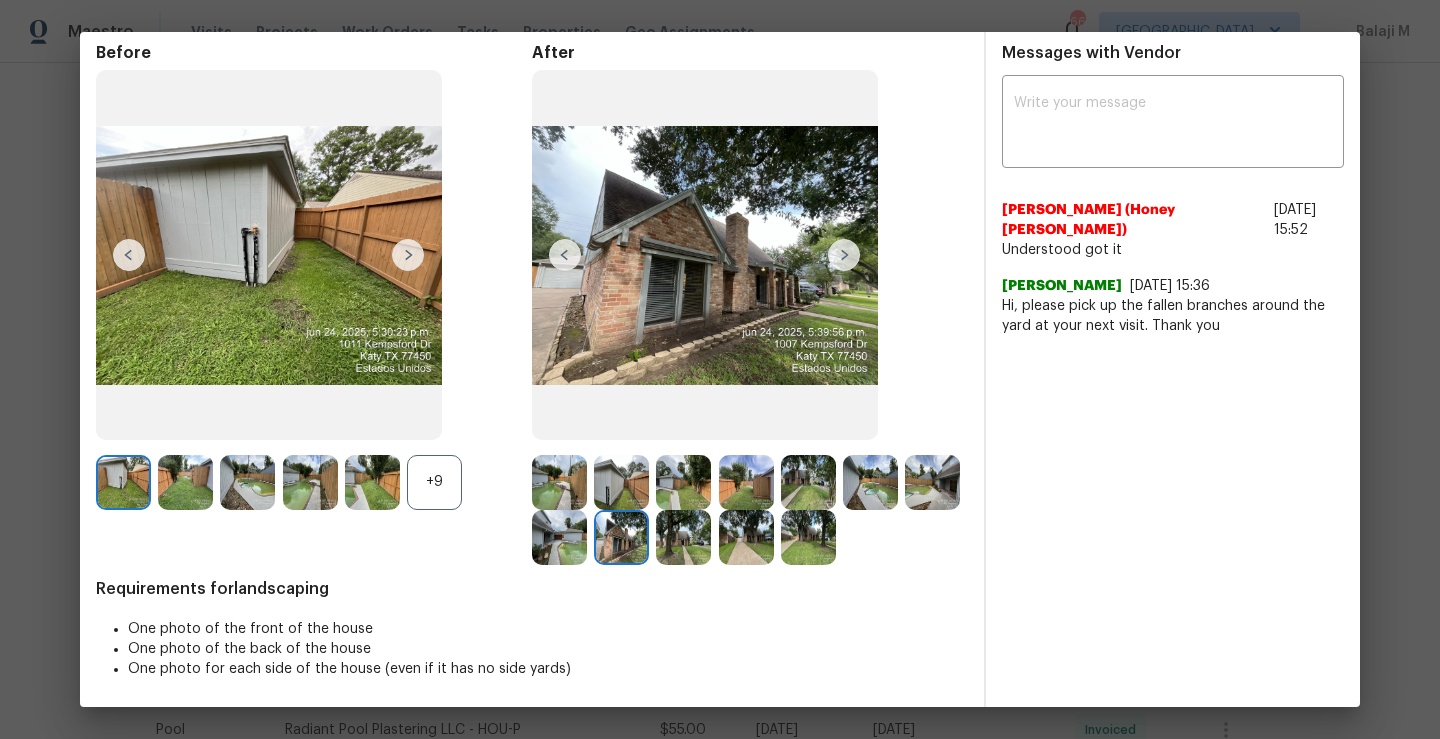 click on "+9" at bounding box center (434, 482) 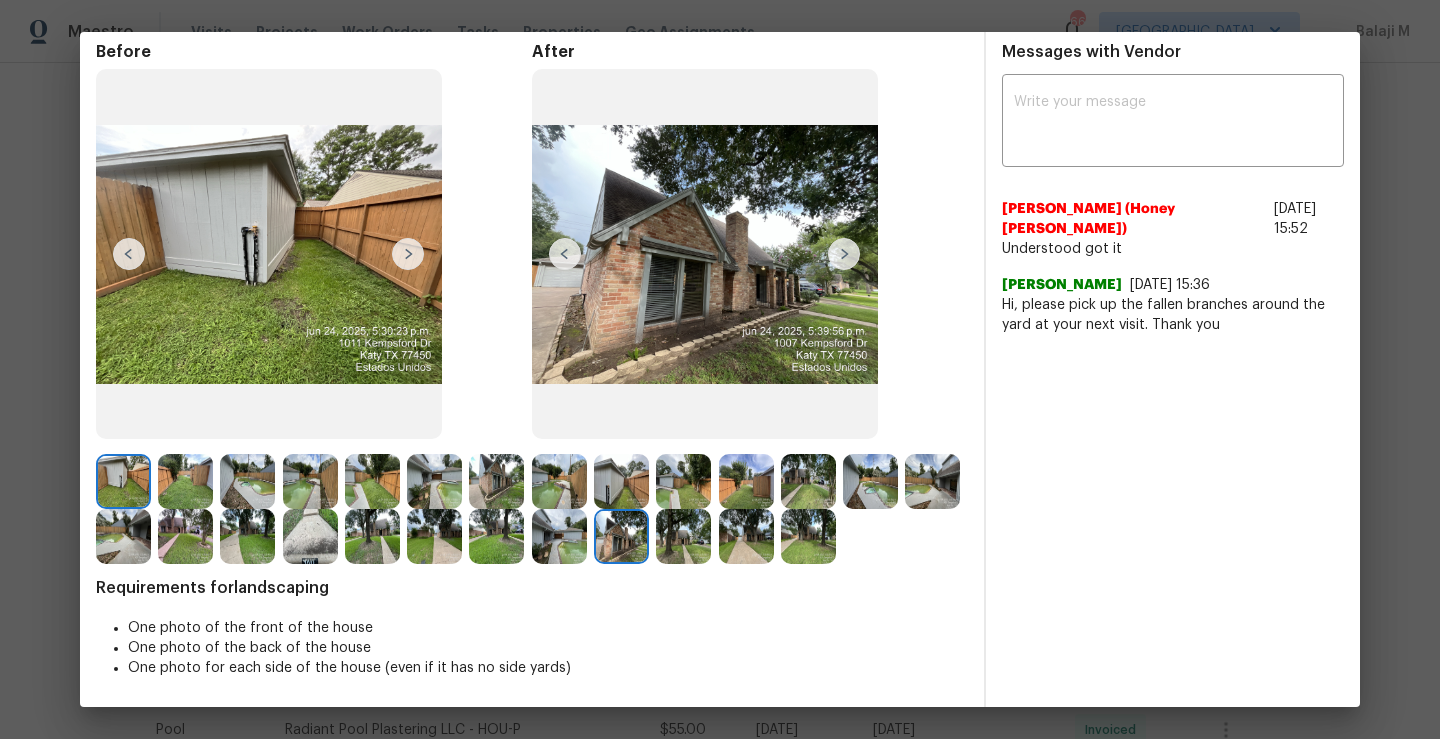 scroll, scrollTop: 137, scrollLeft: 0, axis: vertical 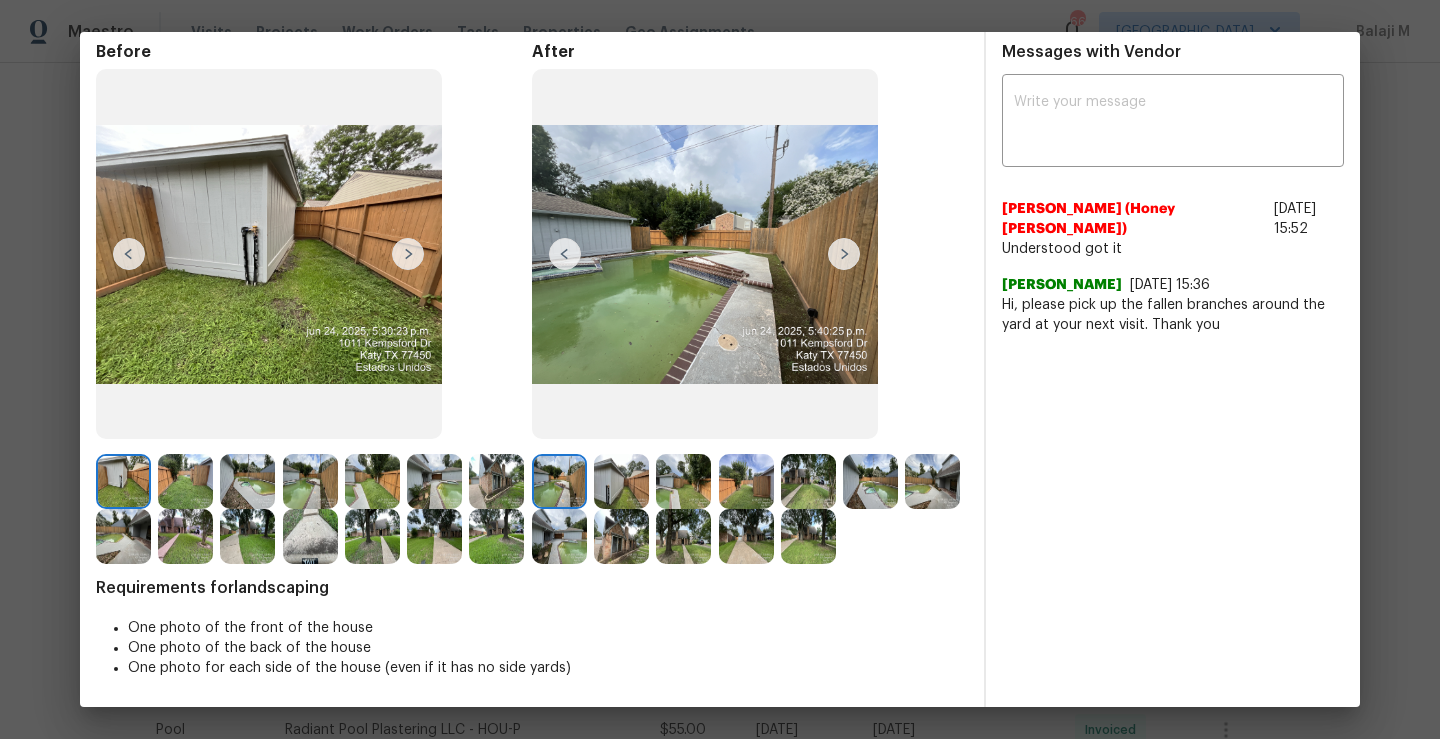 click at bounding box center (844, 254) 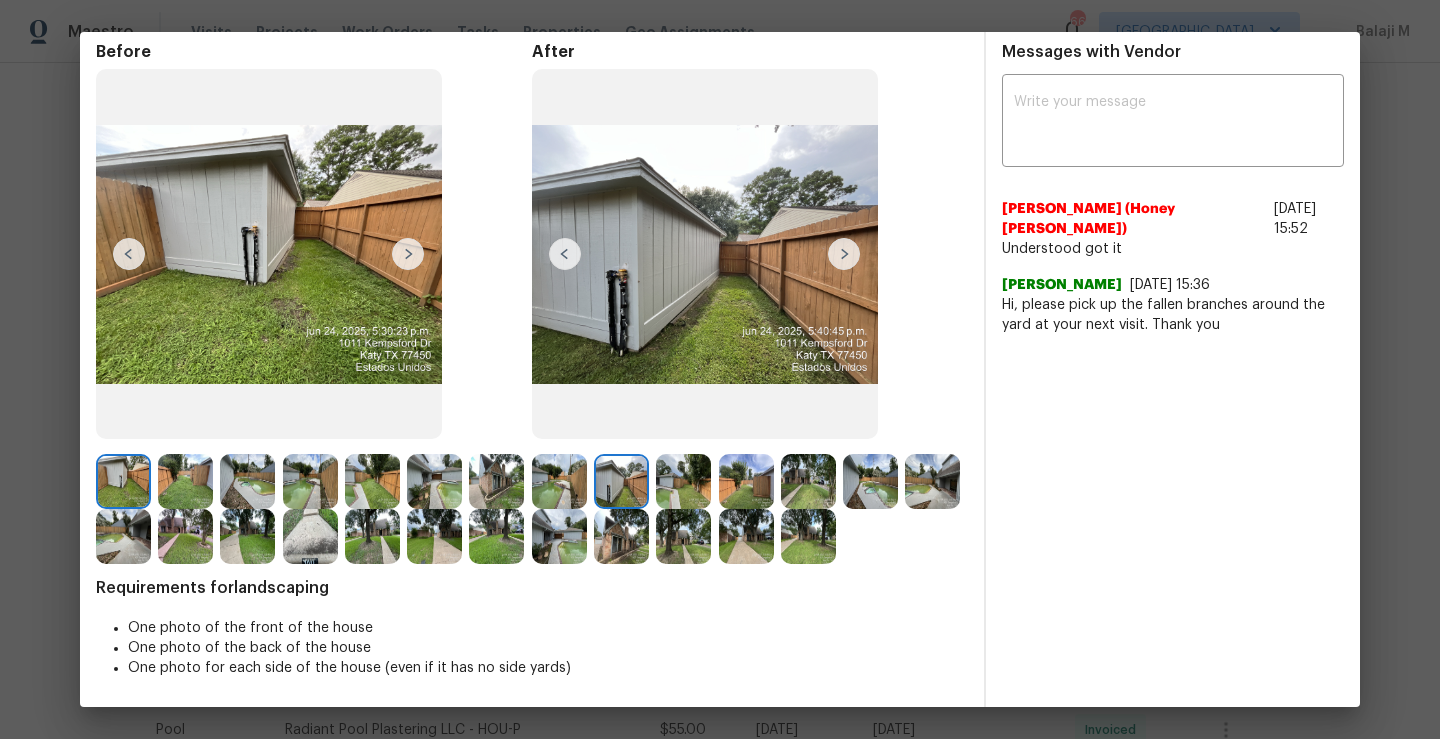 click at bounding box center (844, 254) 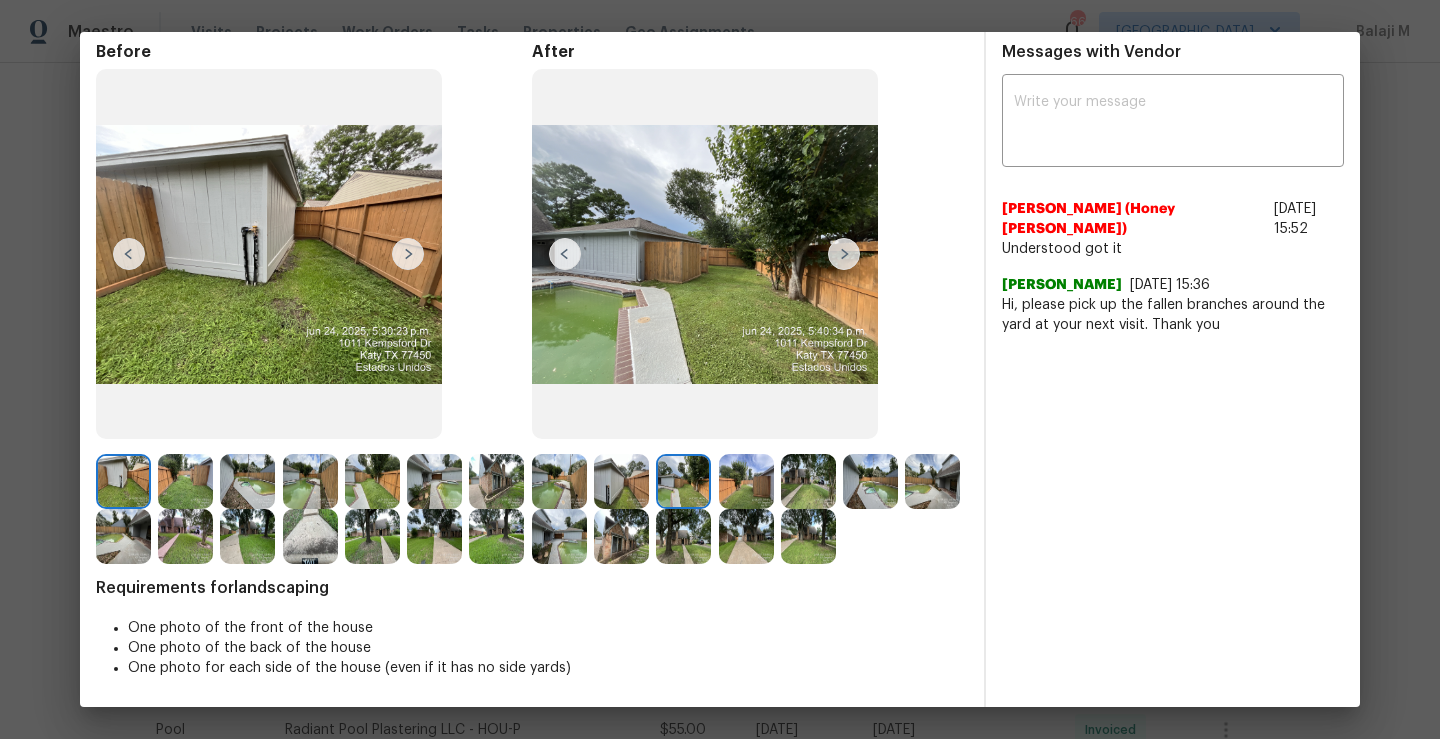 click at bounding box center (621, 481) 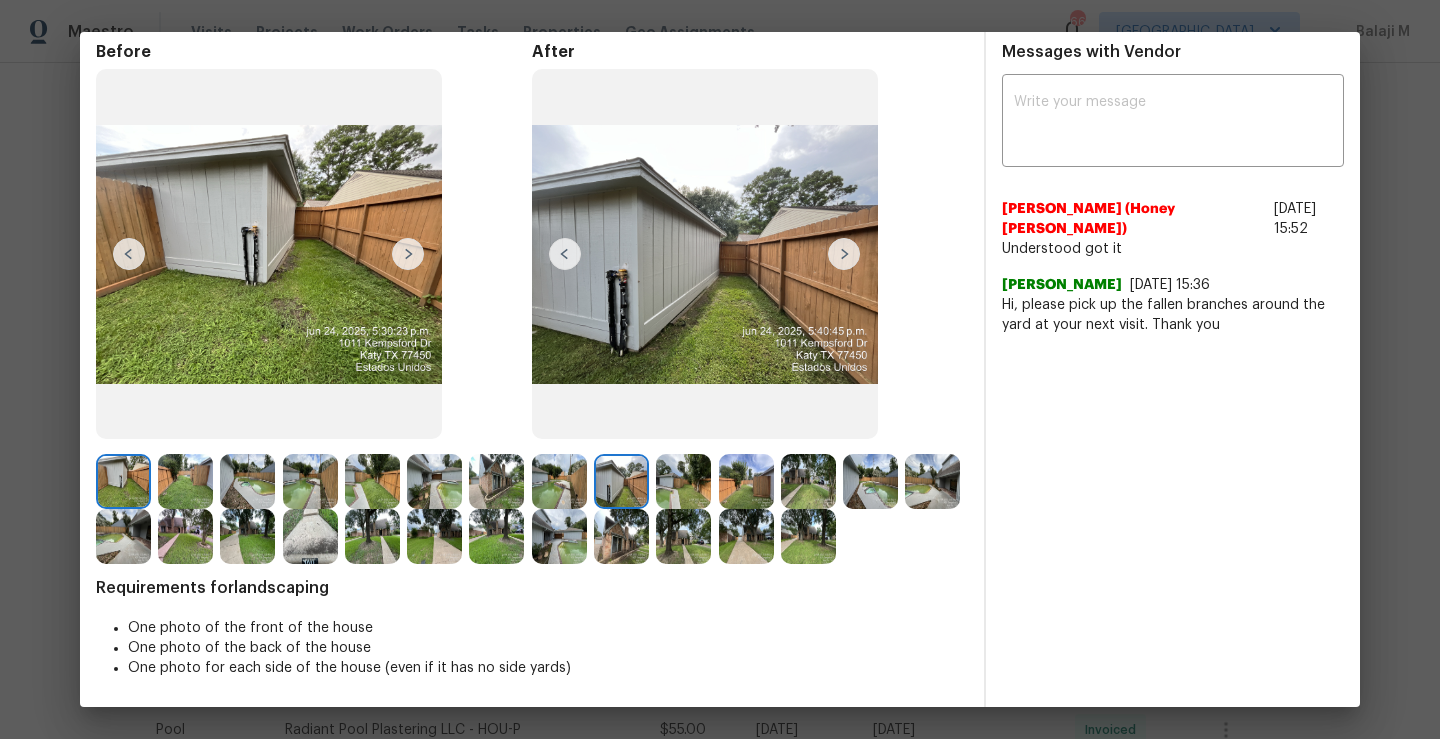 click at bounding box center [683, 481] 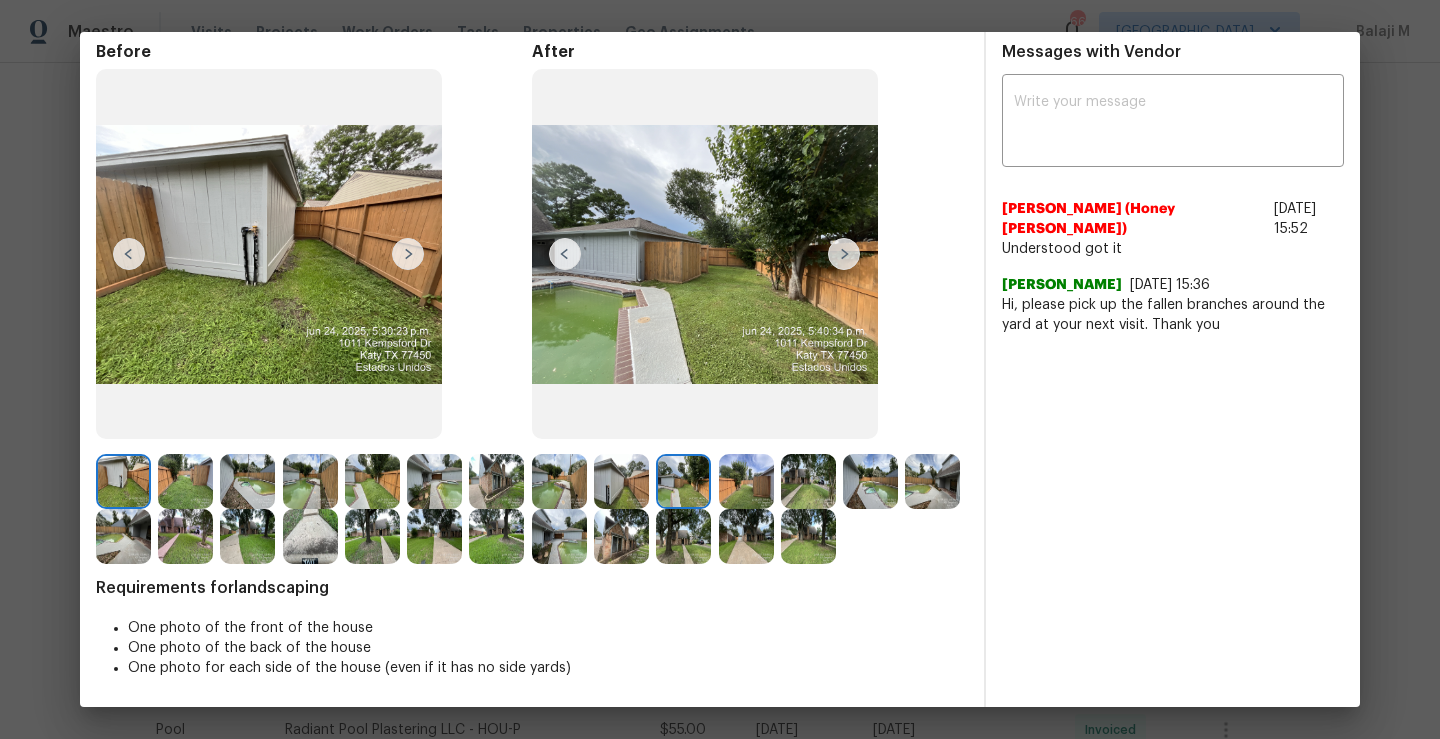 click at bounding box center (408, 254) 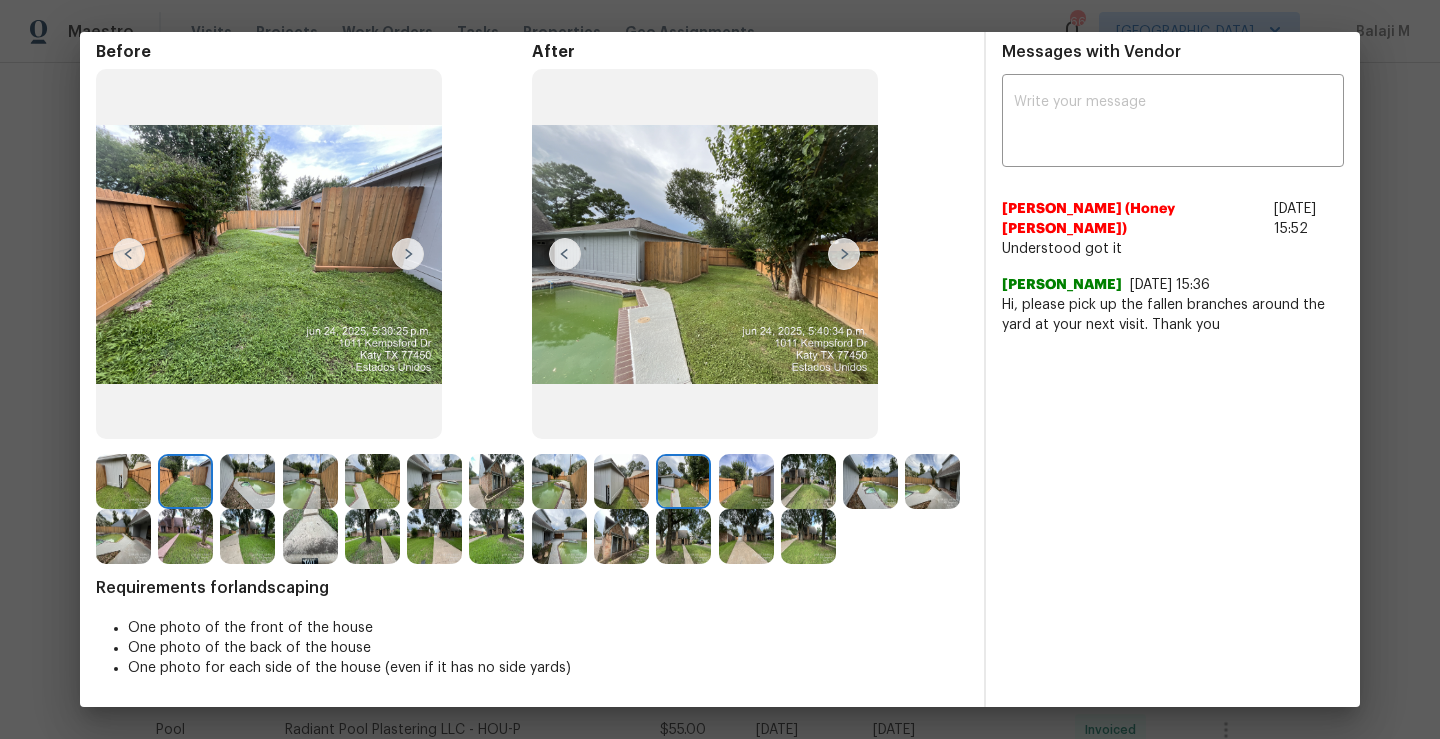 click at bounding box center (408, 254) 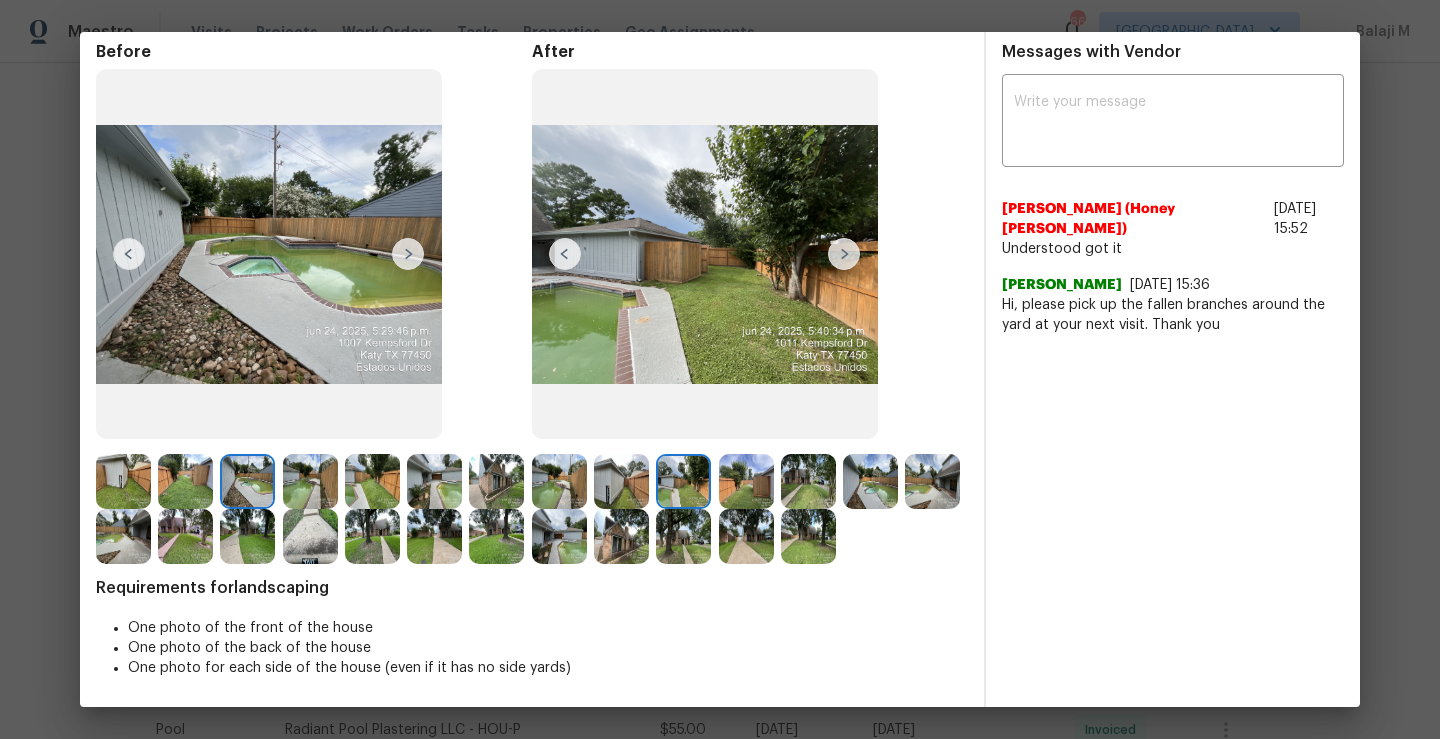 click at bounding box center (844, 254) 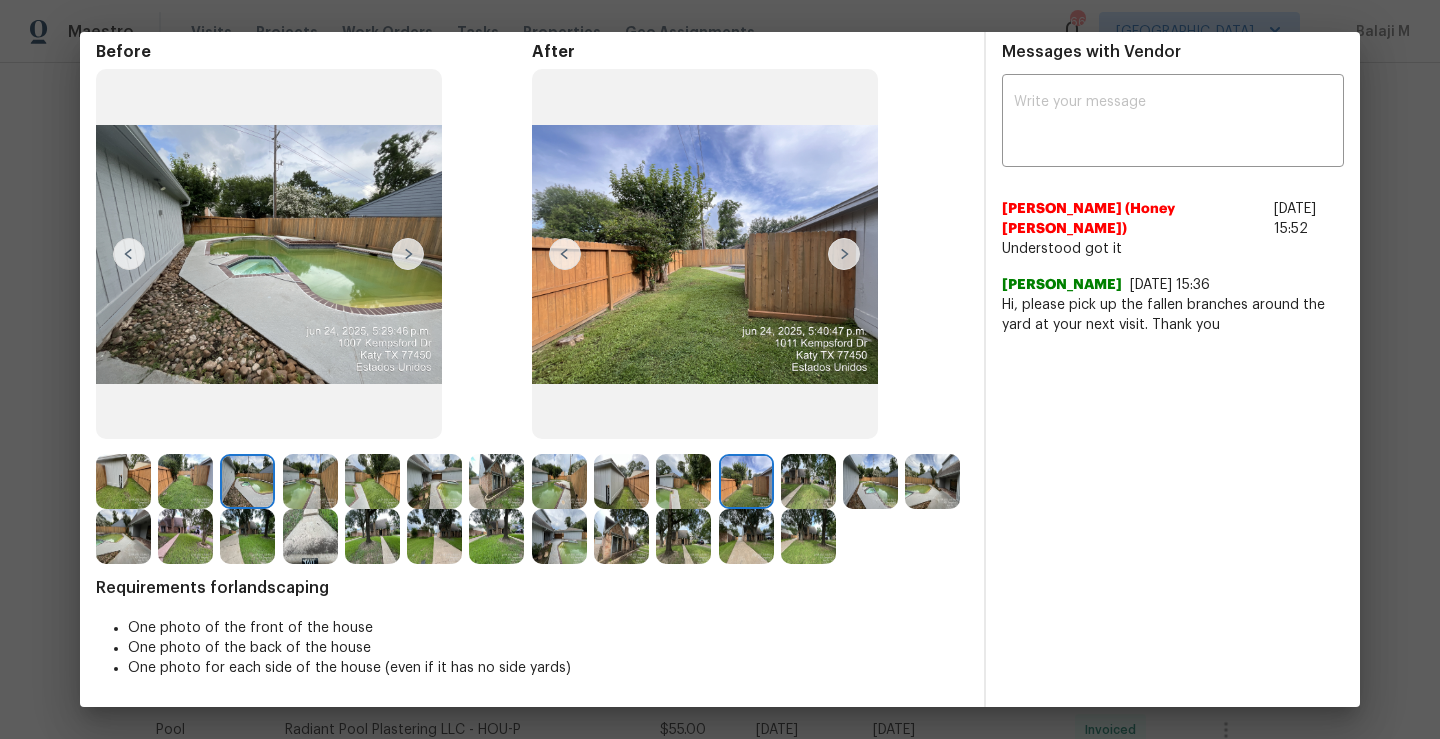 click at bounding box center [844, 254] 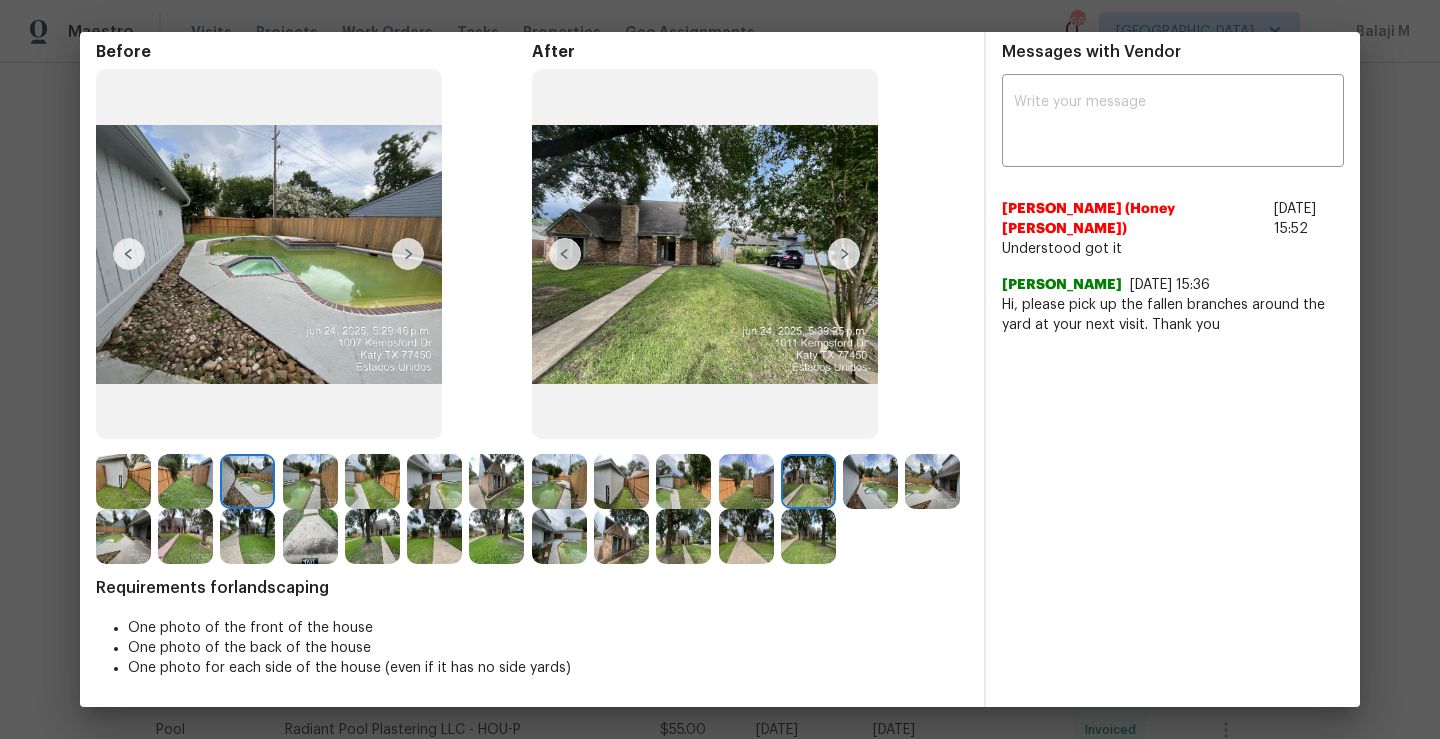 click at bounding box center (844, 254) 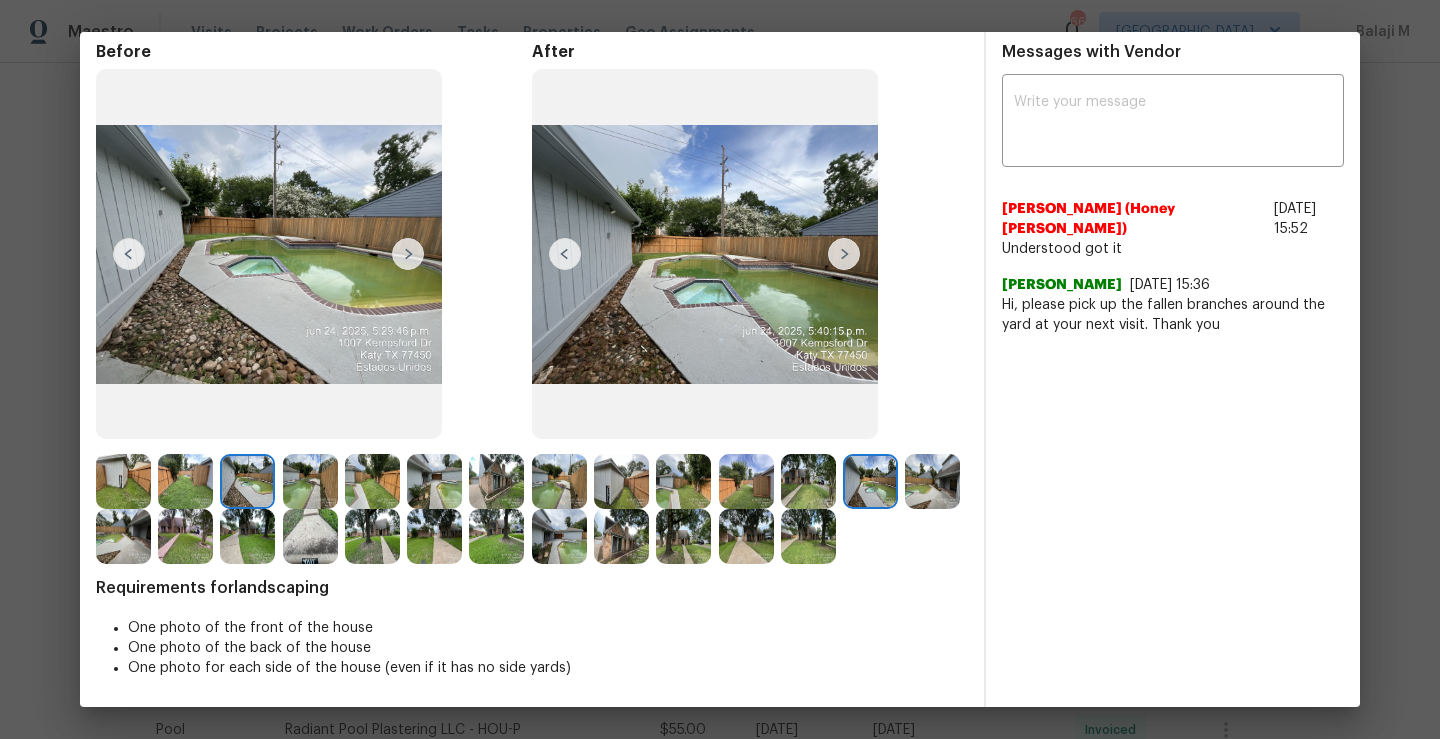click at bounding box center [808, 481] 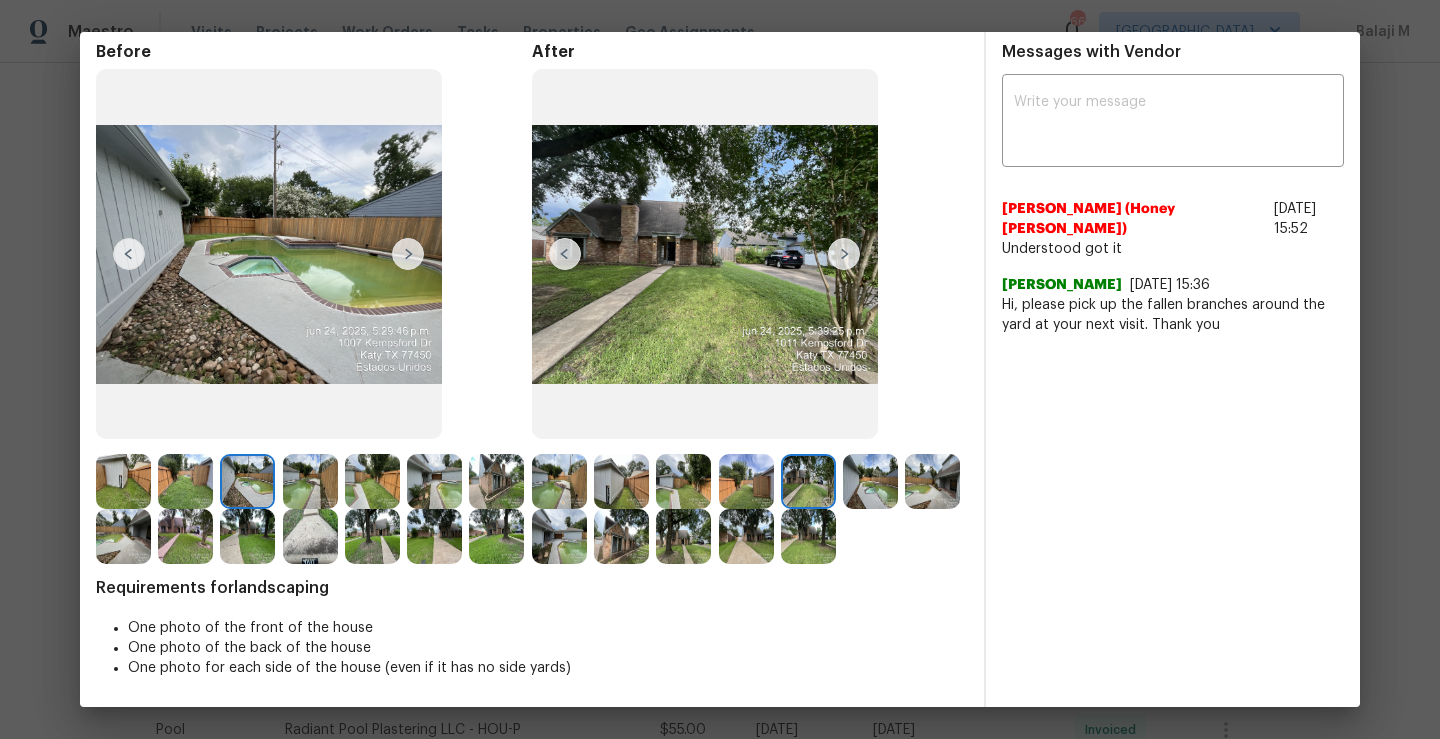 click at bounding box center (870, 481) 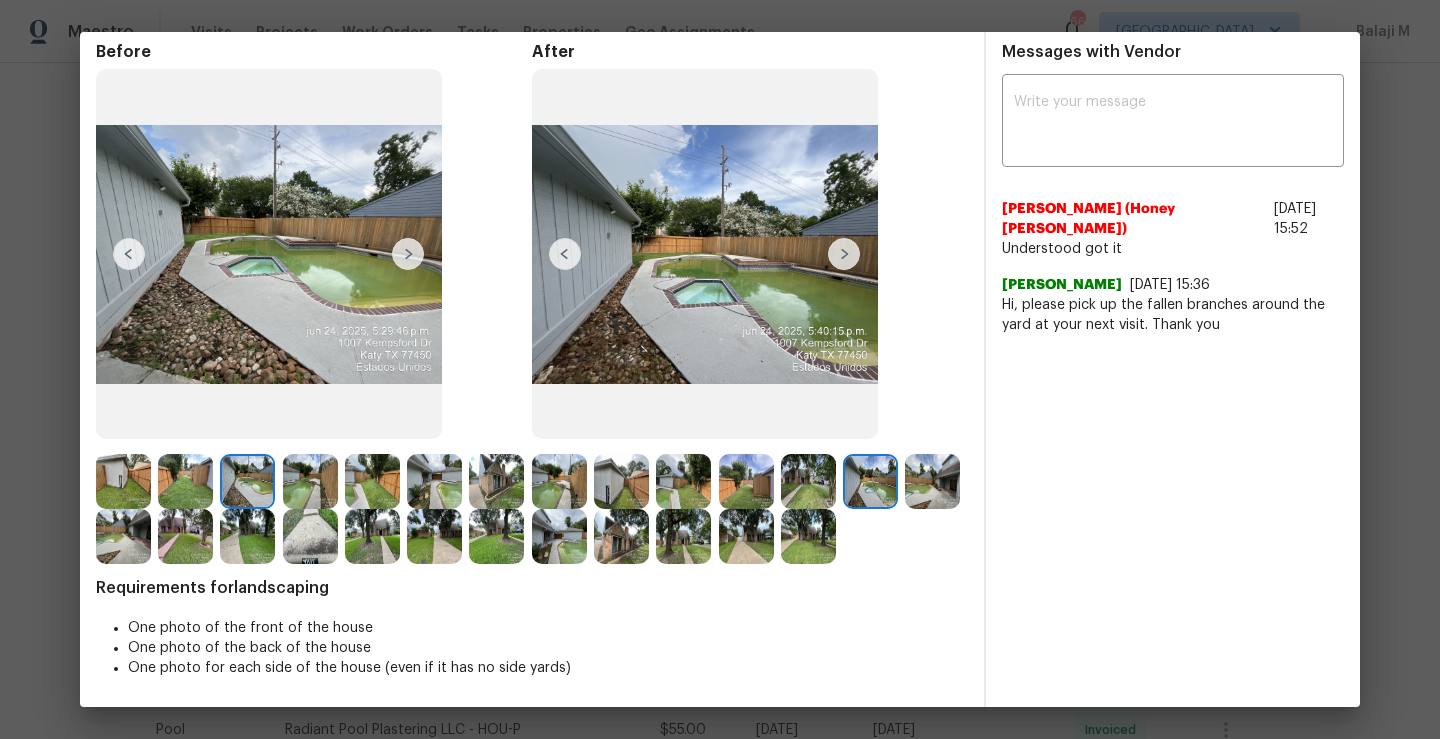 click at bounding box center [932, 481] 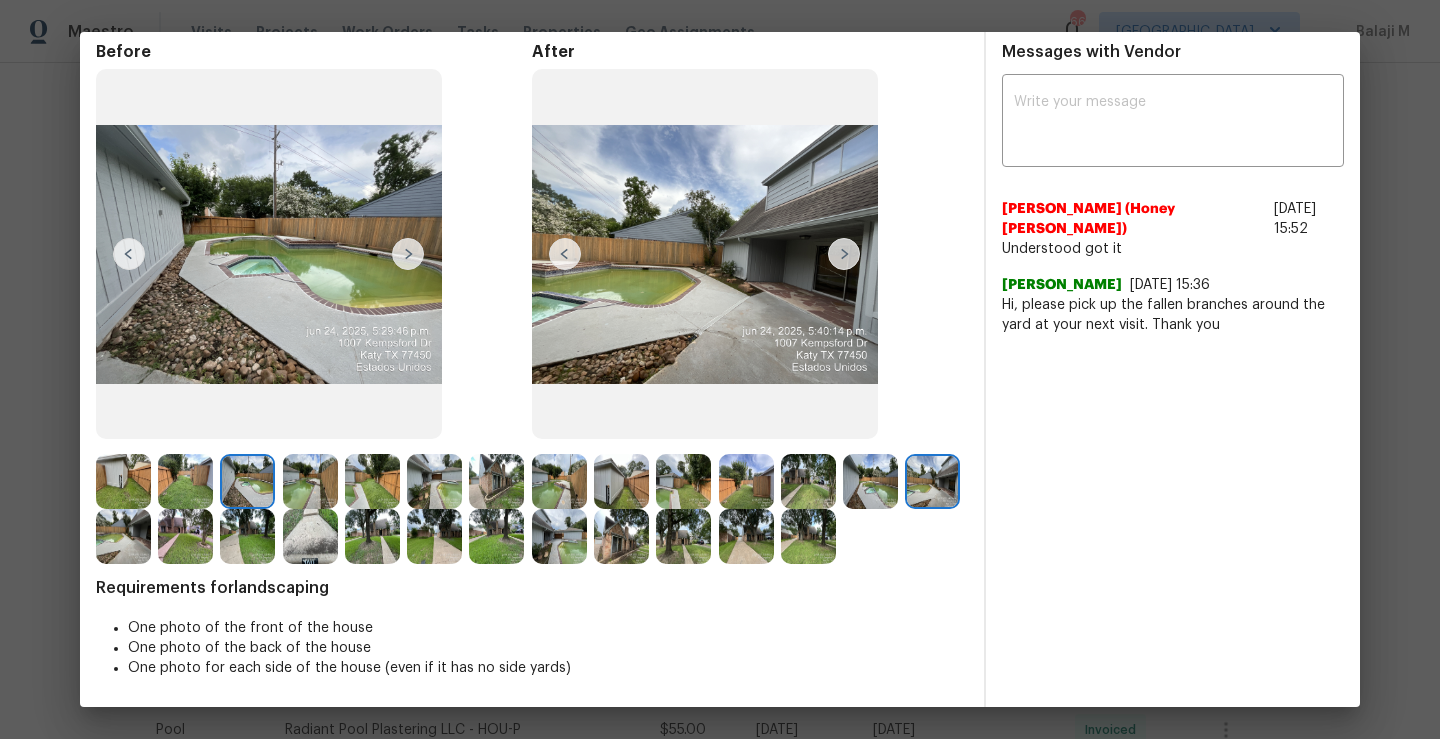click at bounding box center (563, 536) 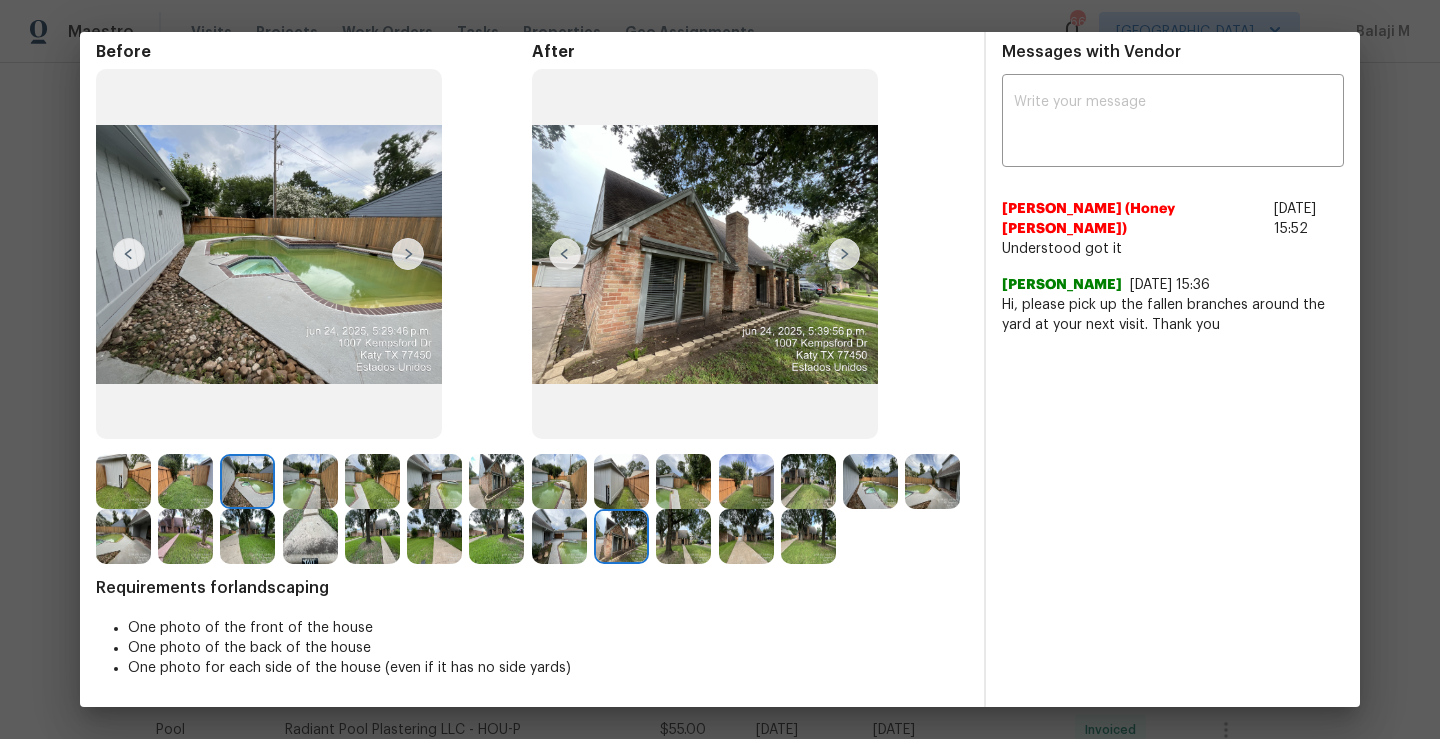click at bounding box center (683, 536) 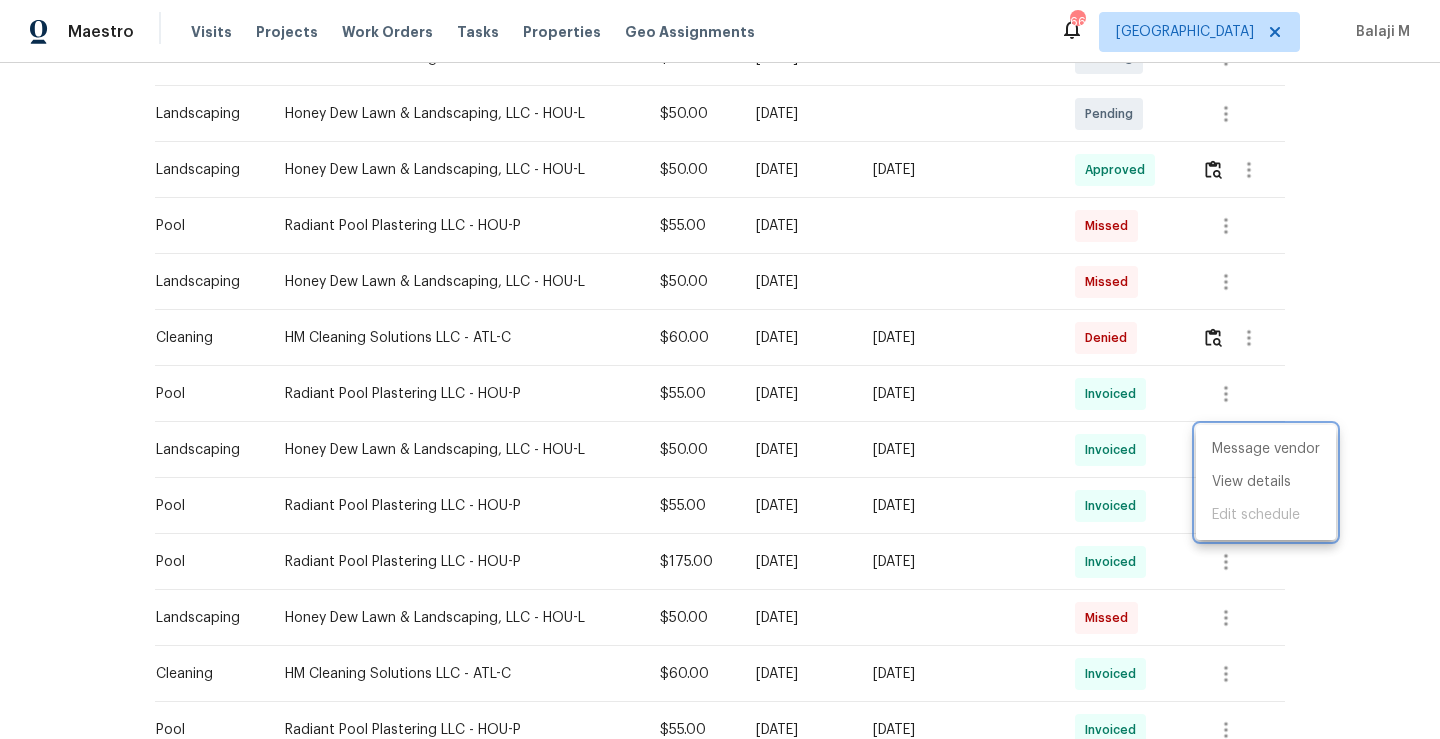 click at bounding box center [720, 369] 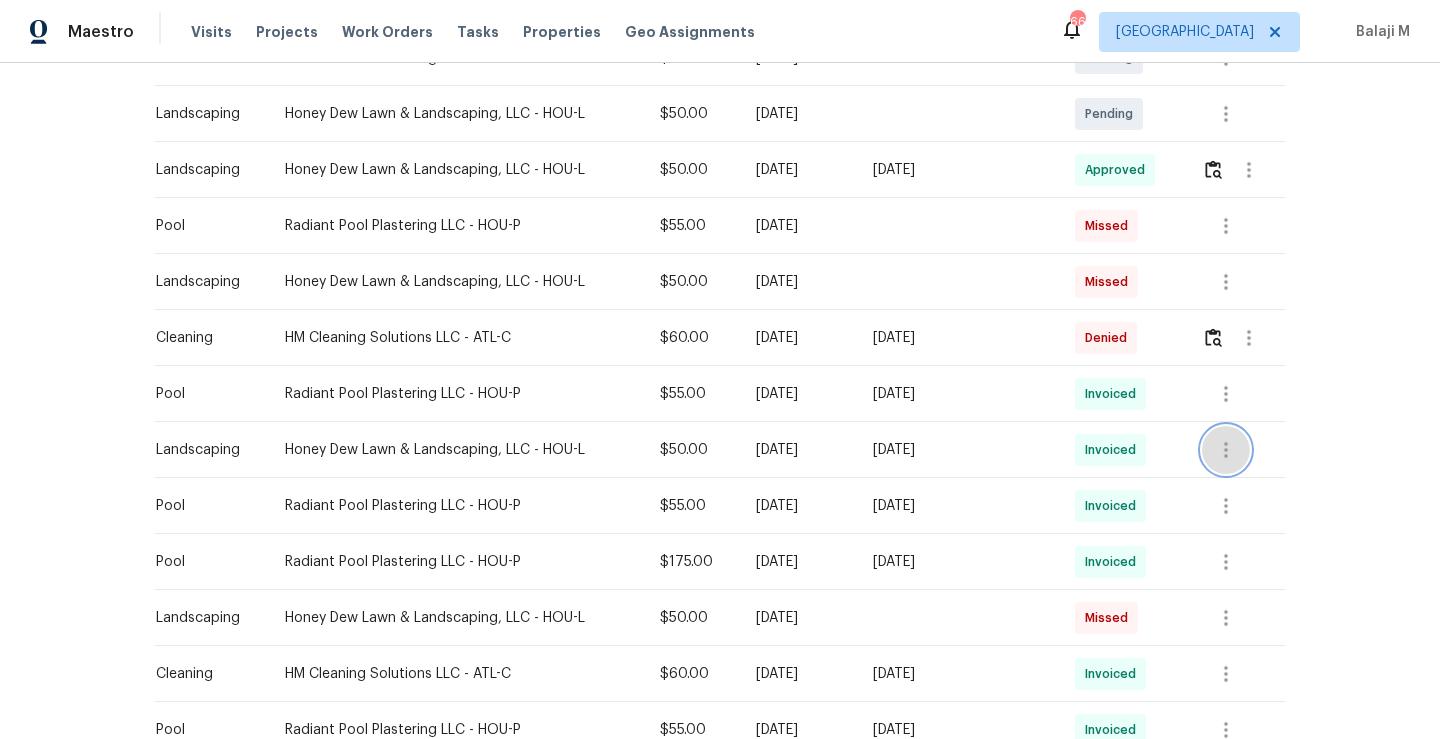 click at bounding box center [1226, 450] 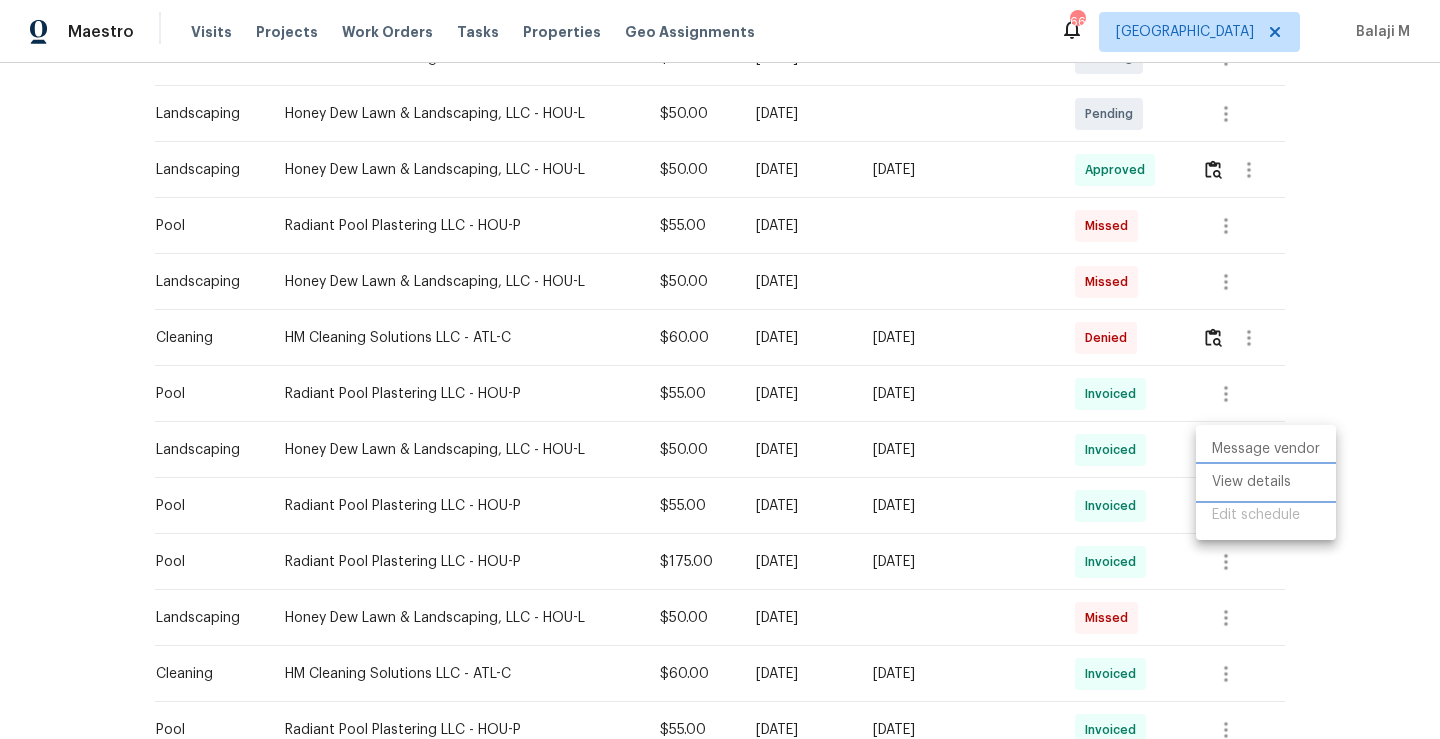 click on "View details" at bounding box center (1266, 482) 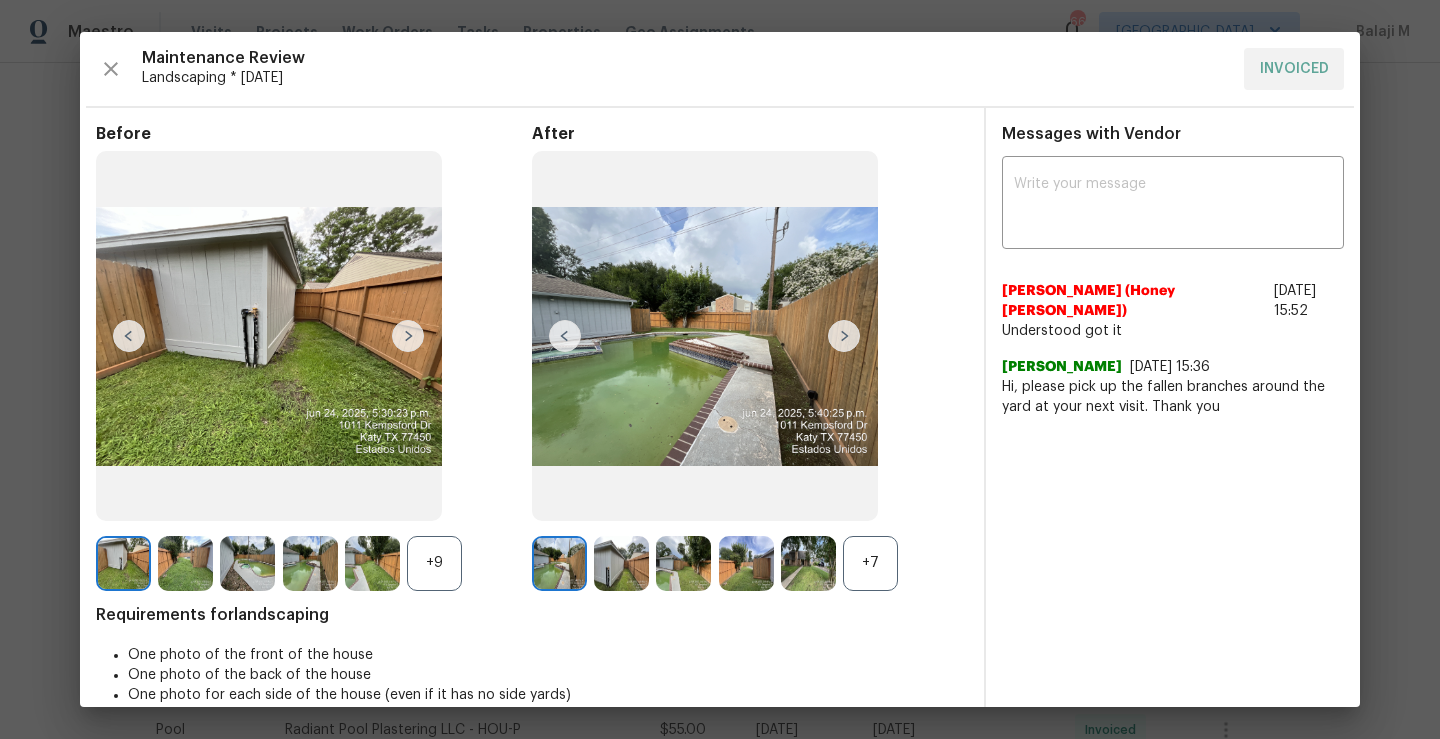 click at bounding box center (844, 336) 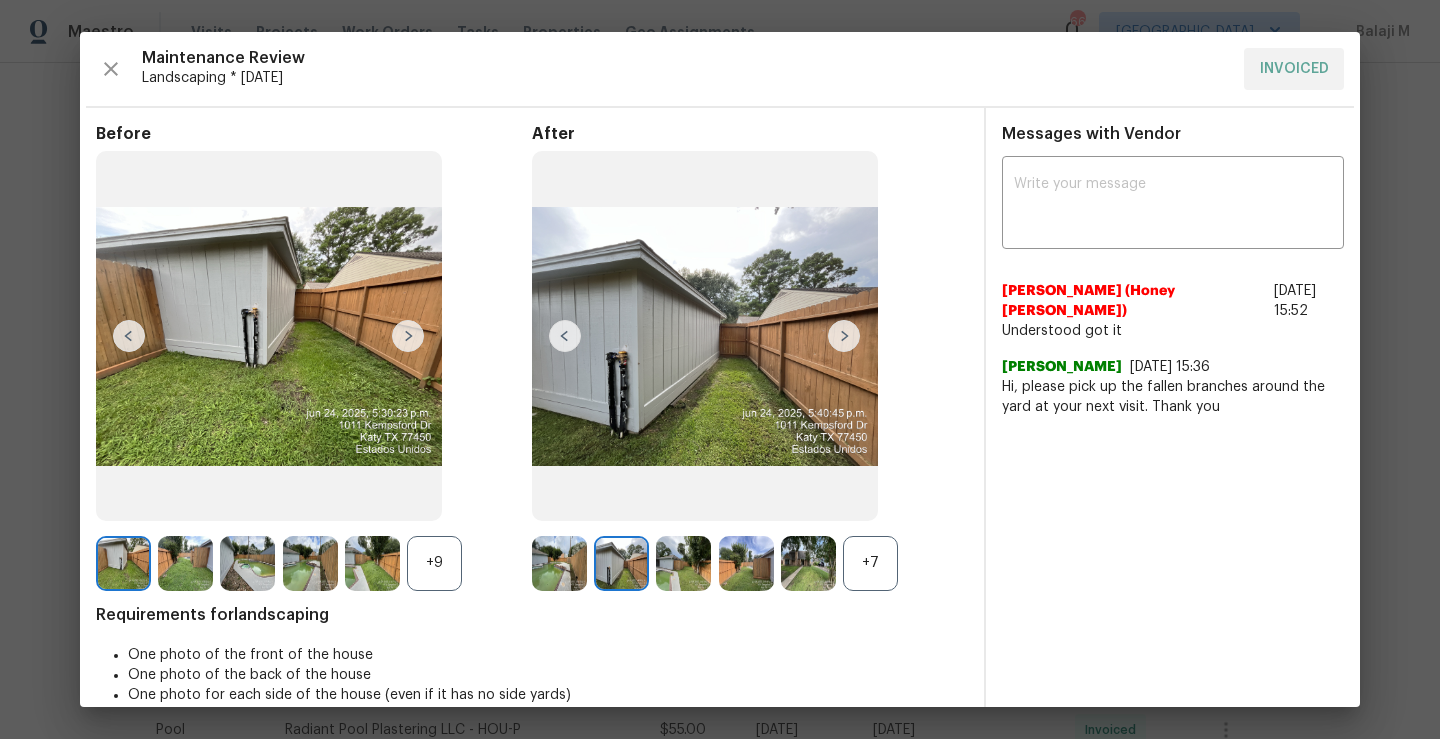 click at bounding box center [844, 336] 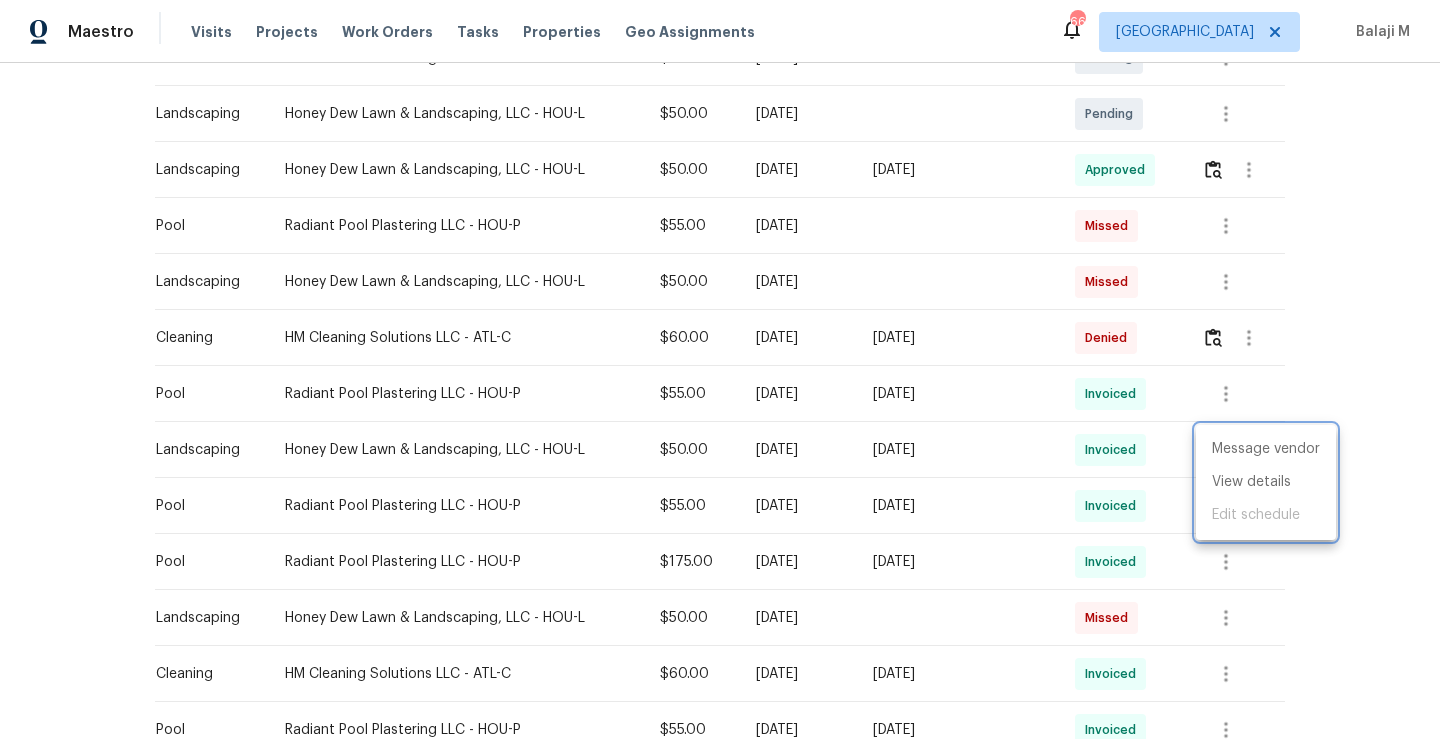 click at bounding box center (720, 369) 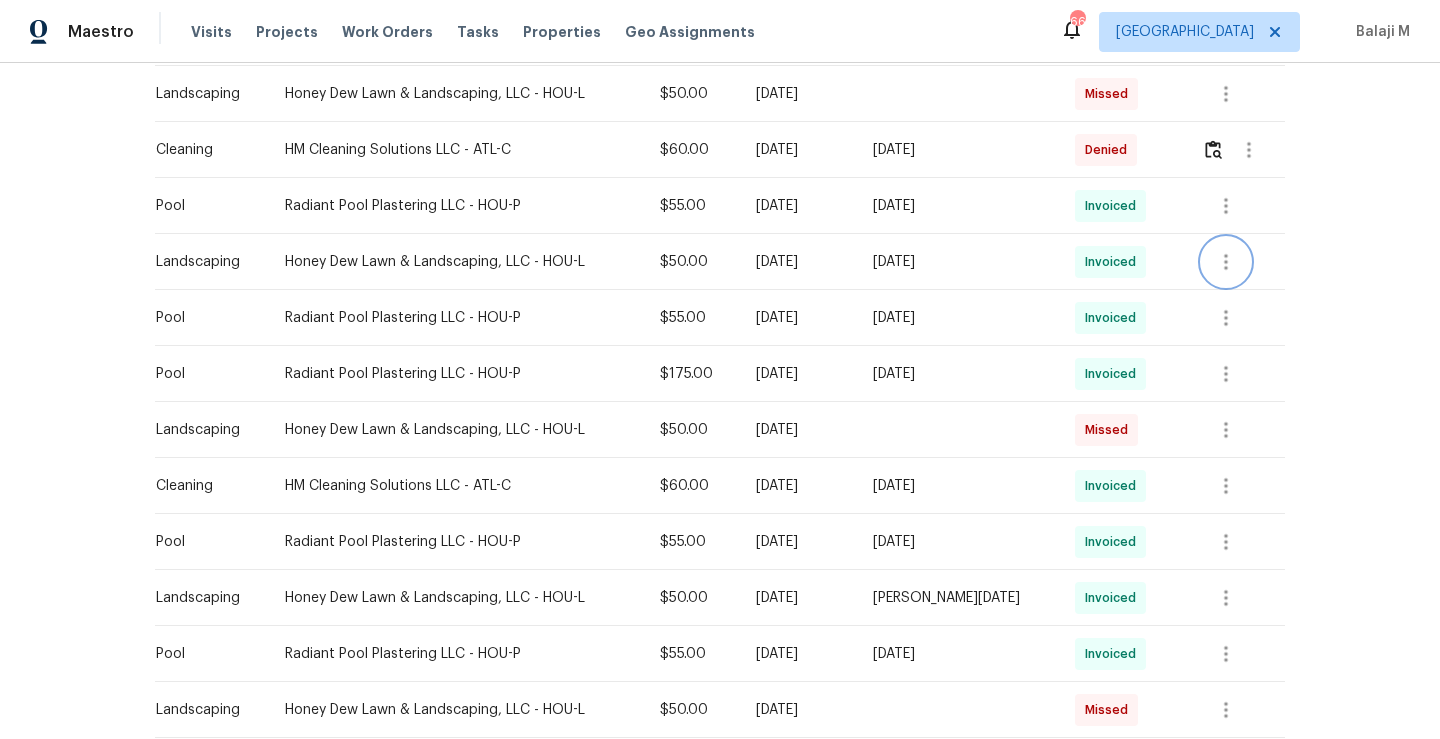 scroll, scrollTop: 919, scrollLeft: 0, axis: vertical 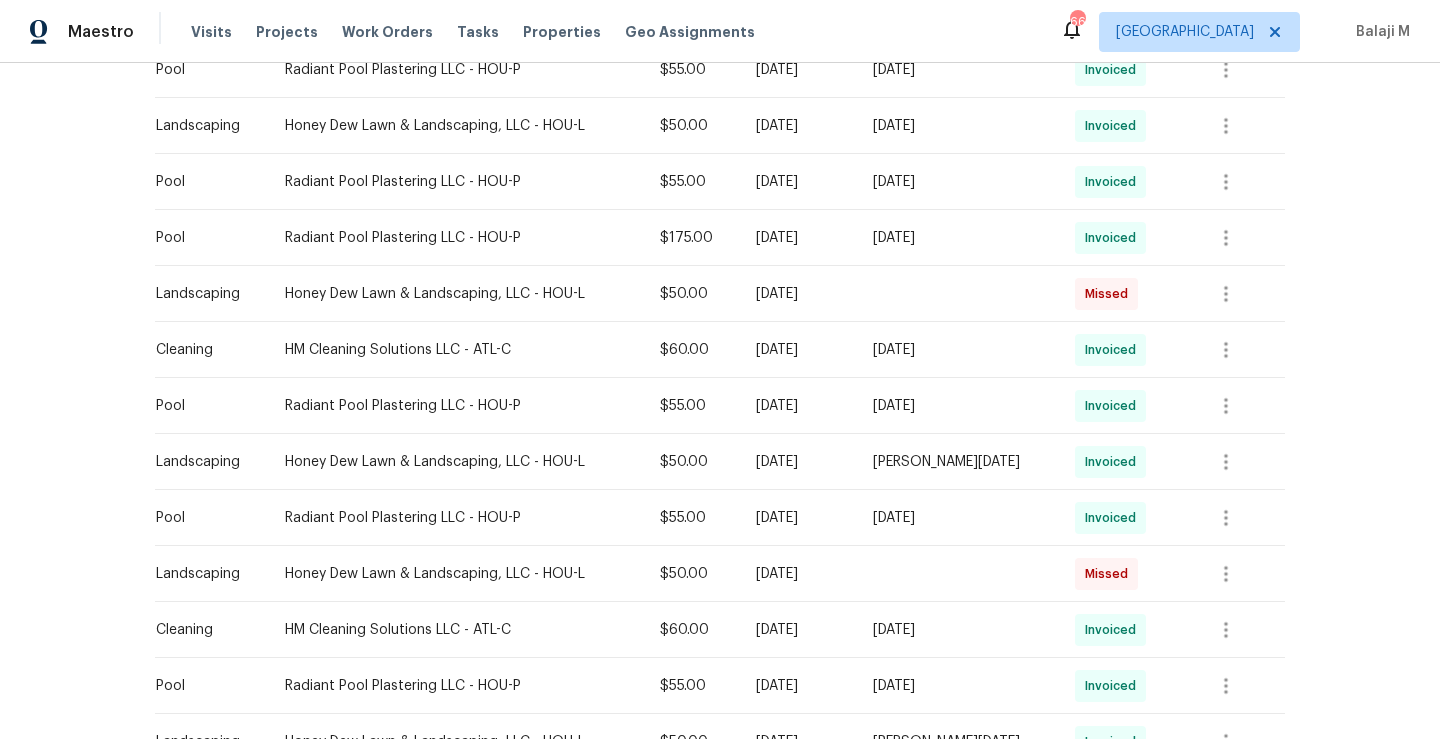 click on "Wed, Jun 18 2025" at bounding box center (958, 350) 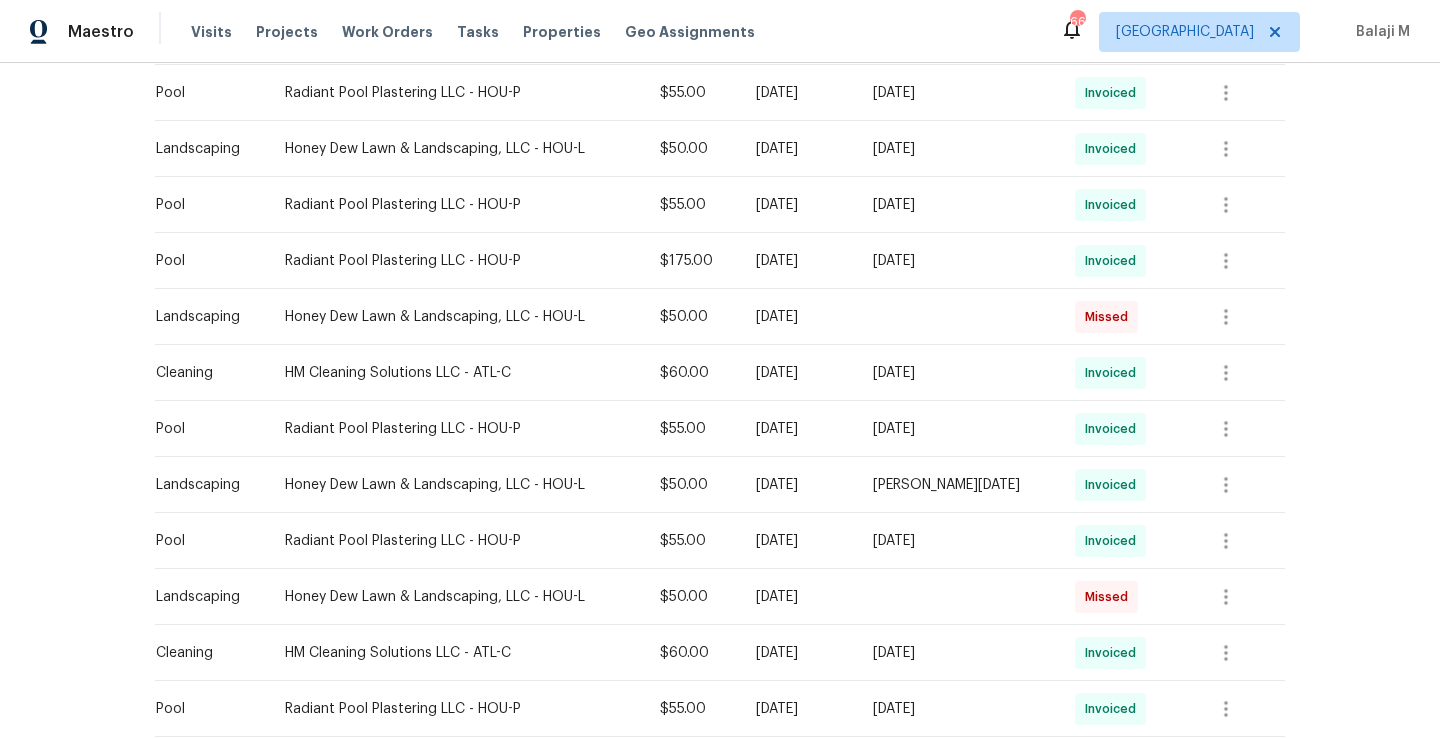 scroll, scrollTop: 1040, scrollLeft: 0, axis: vertical 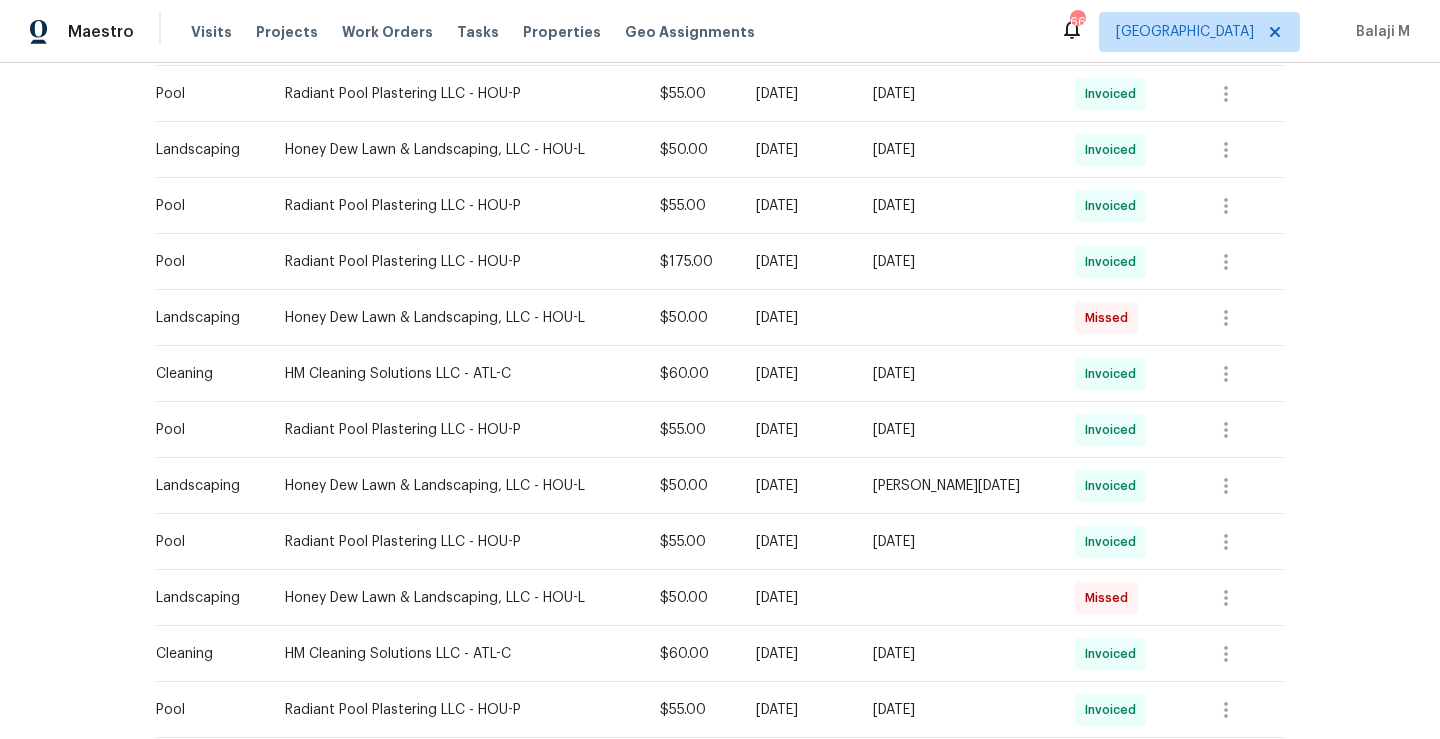 click on "Wed, Jun 18 2025" at bounding box center (958, 374) 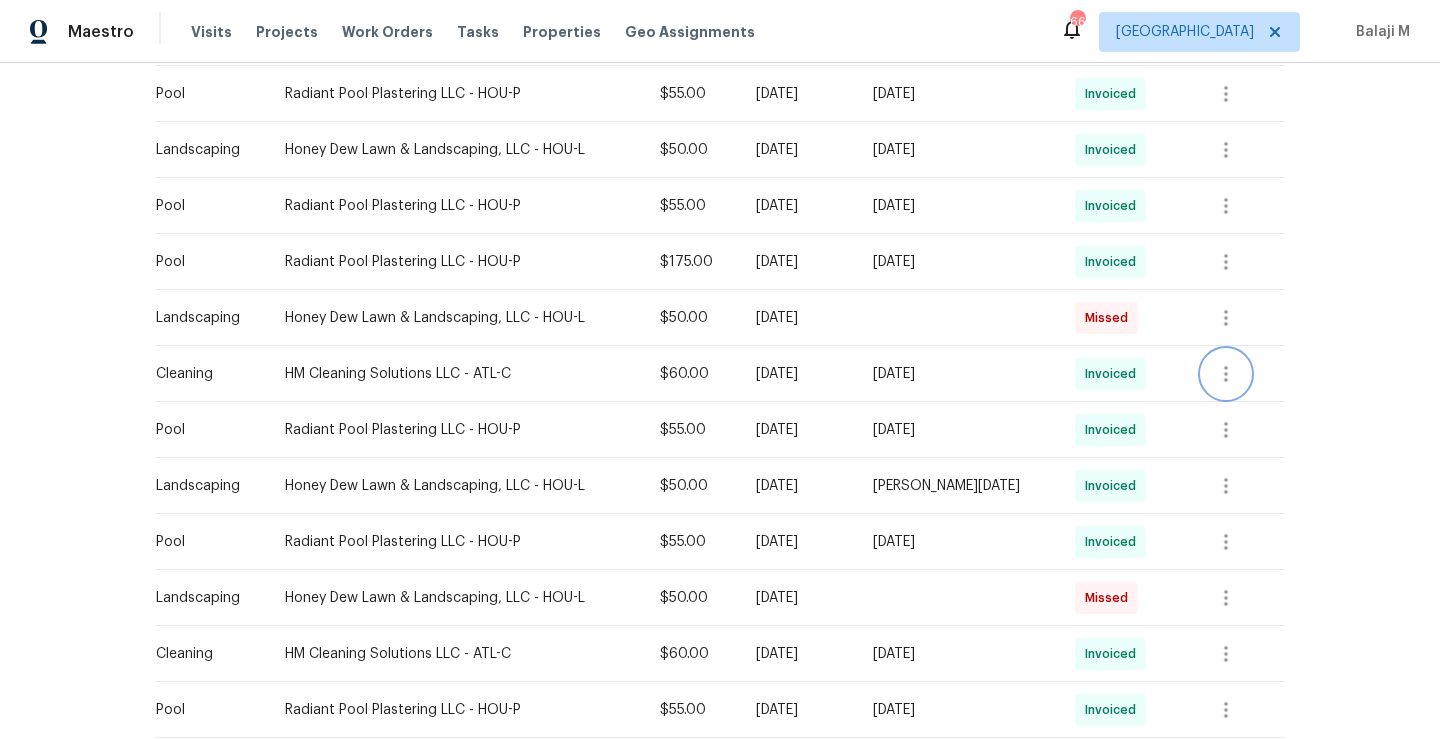 click 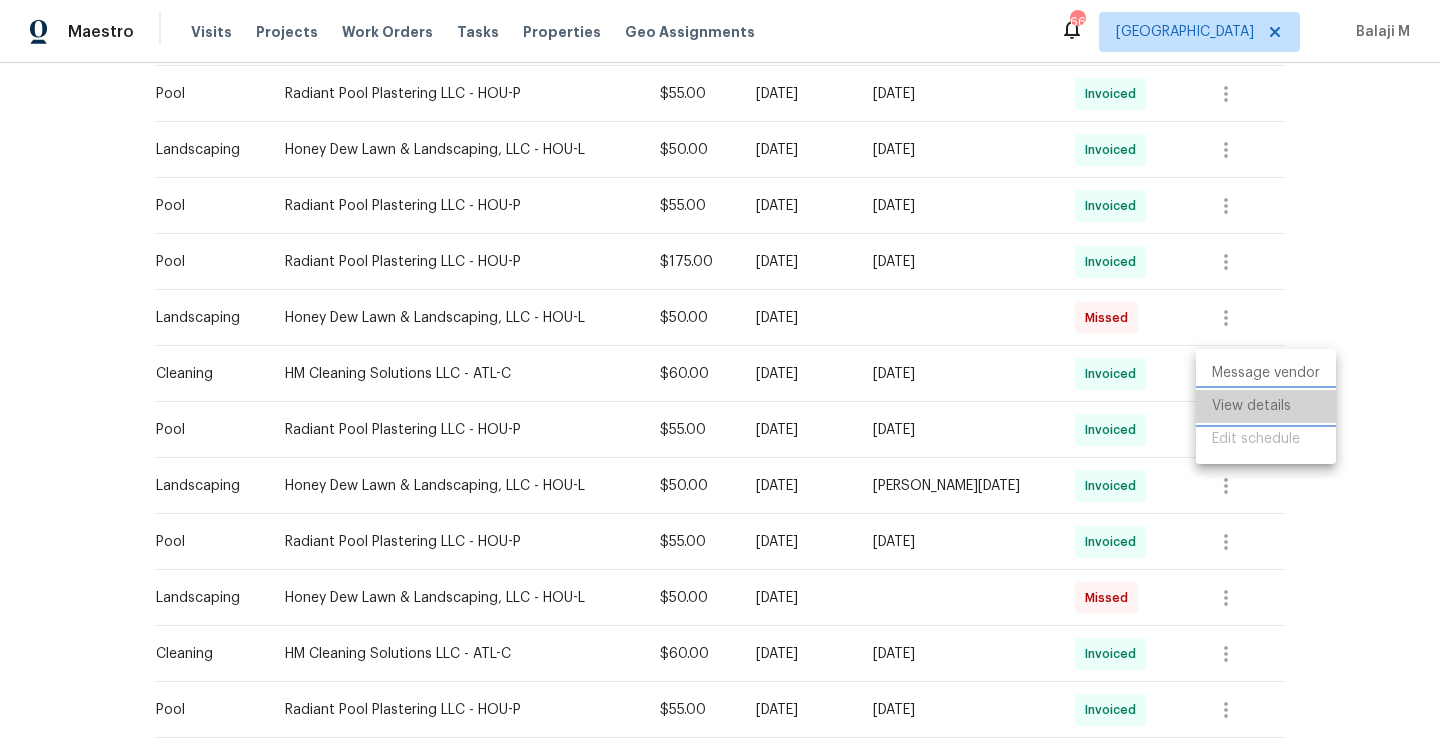 click on "View details" at bounding box center (1266, 406) 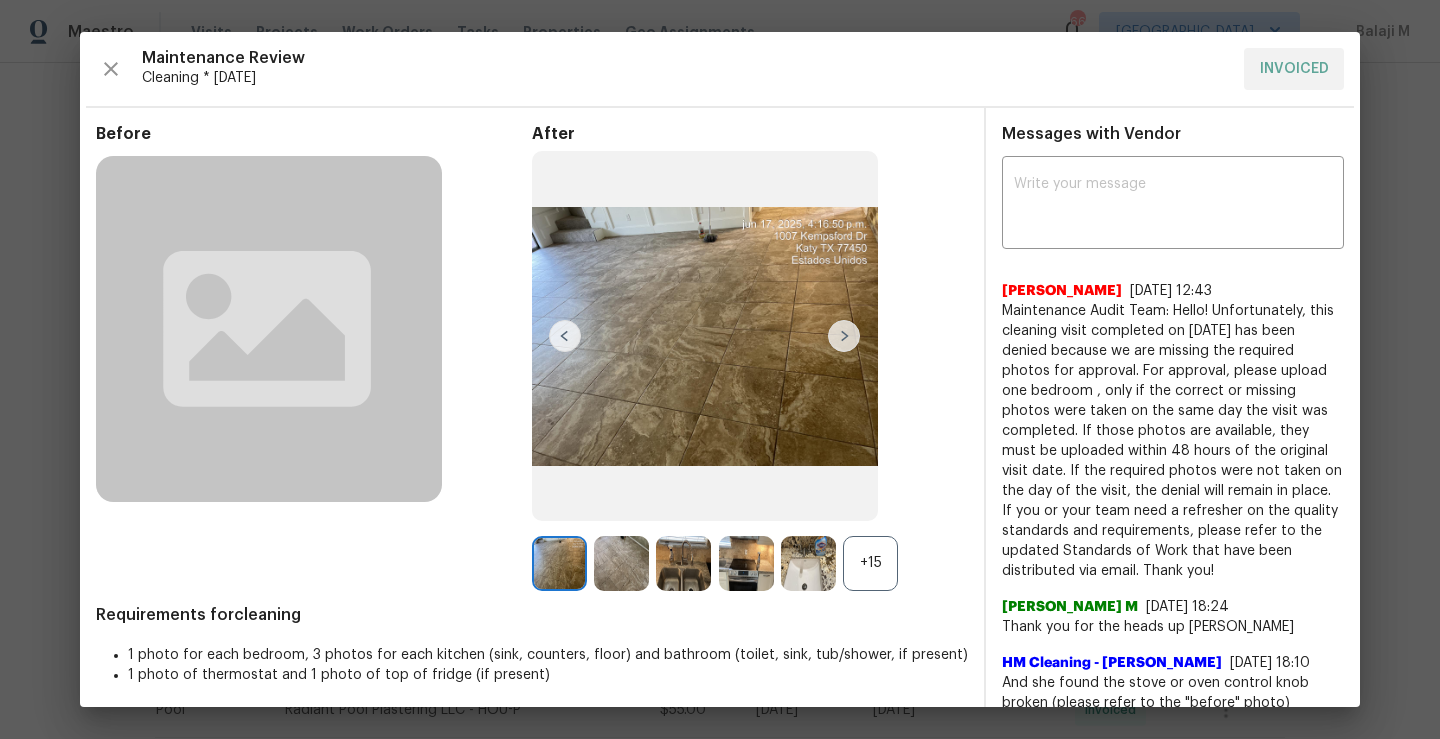 click at bounding box center (844, 336) 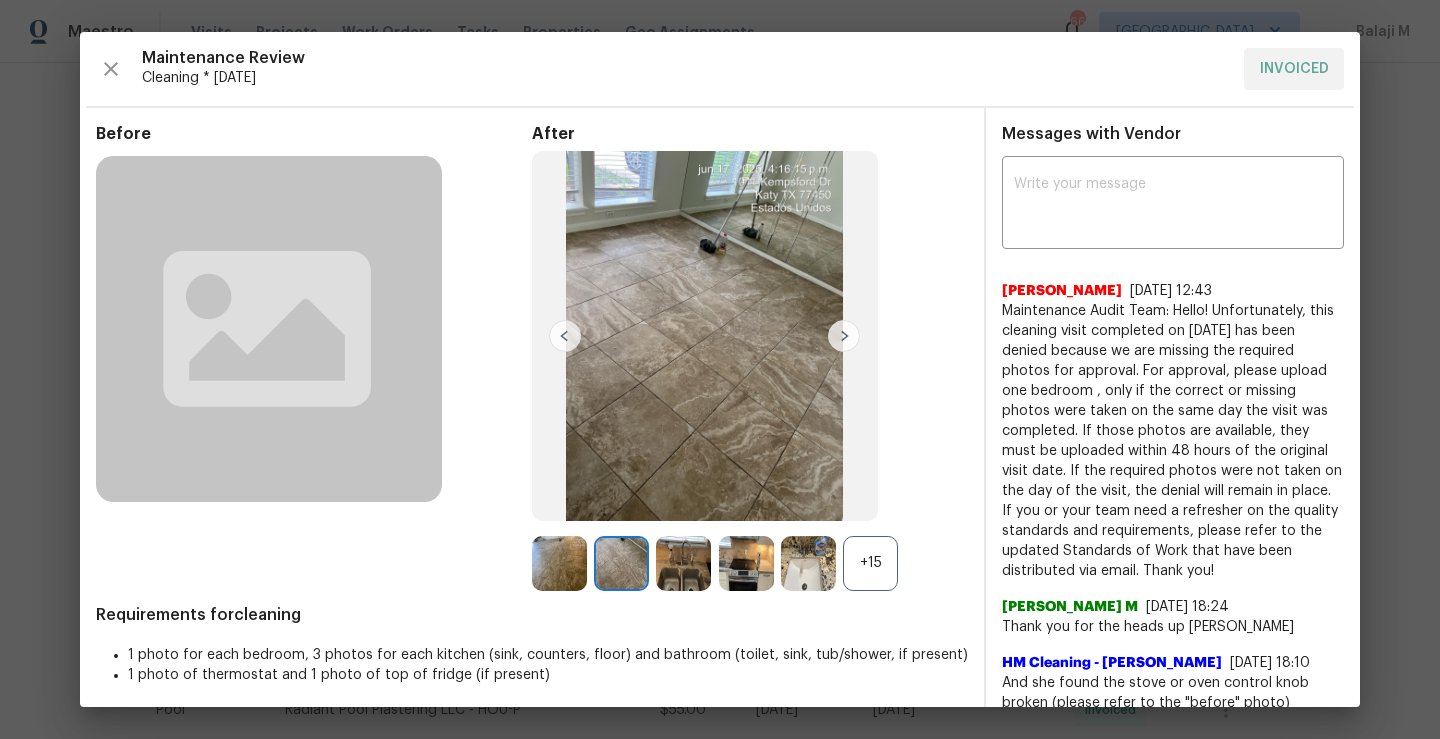 click at bounding box center (844, 336) 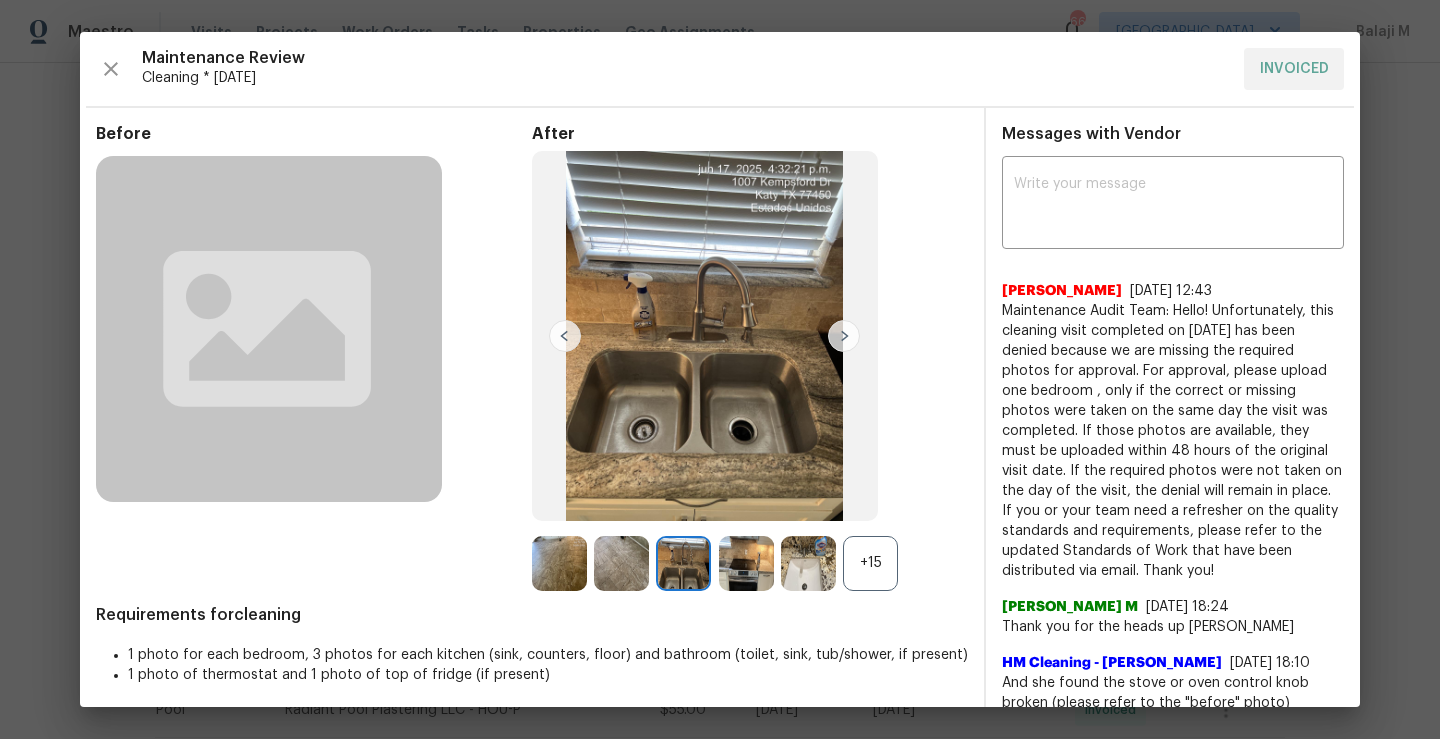 click at bounding box center [844, 336] 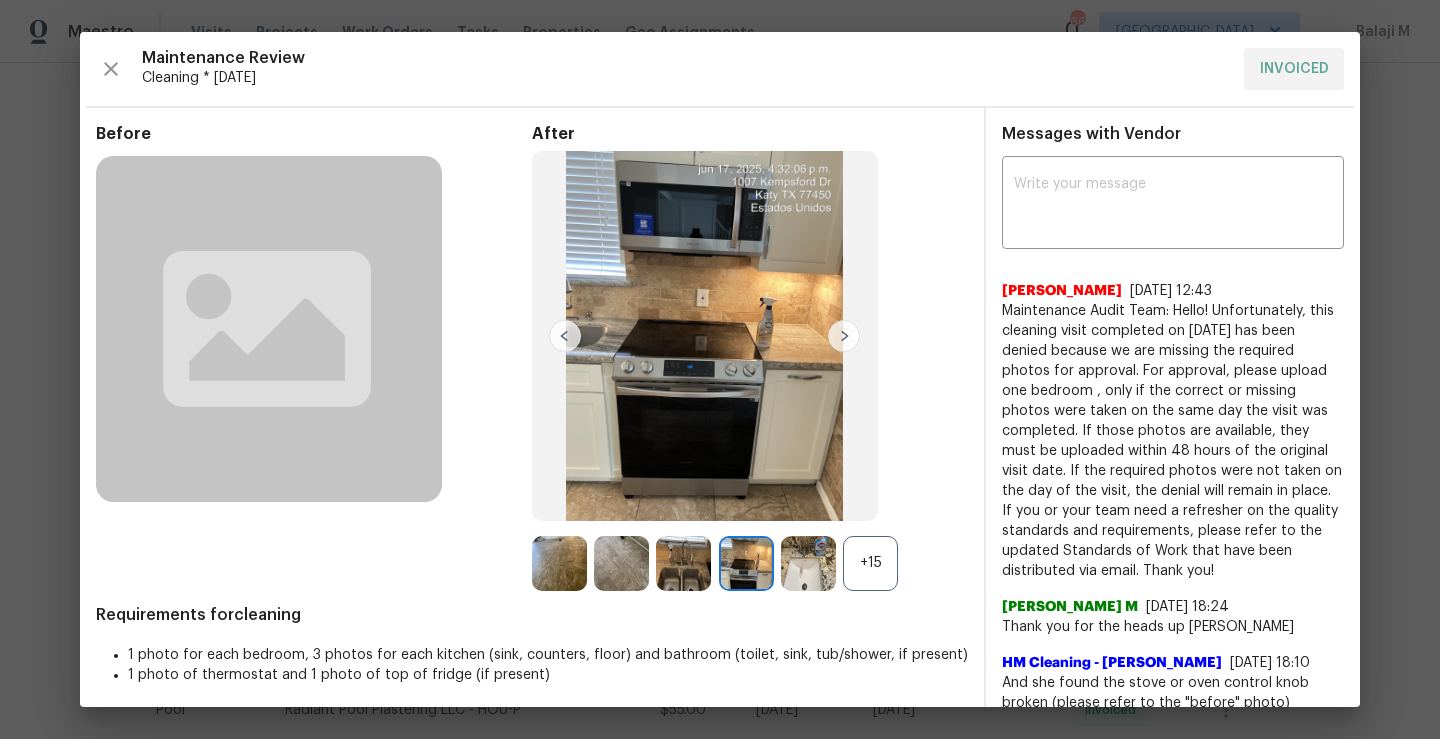 click at bounding box center (844, 336) 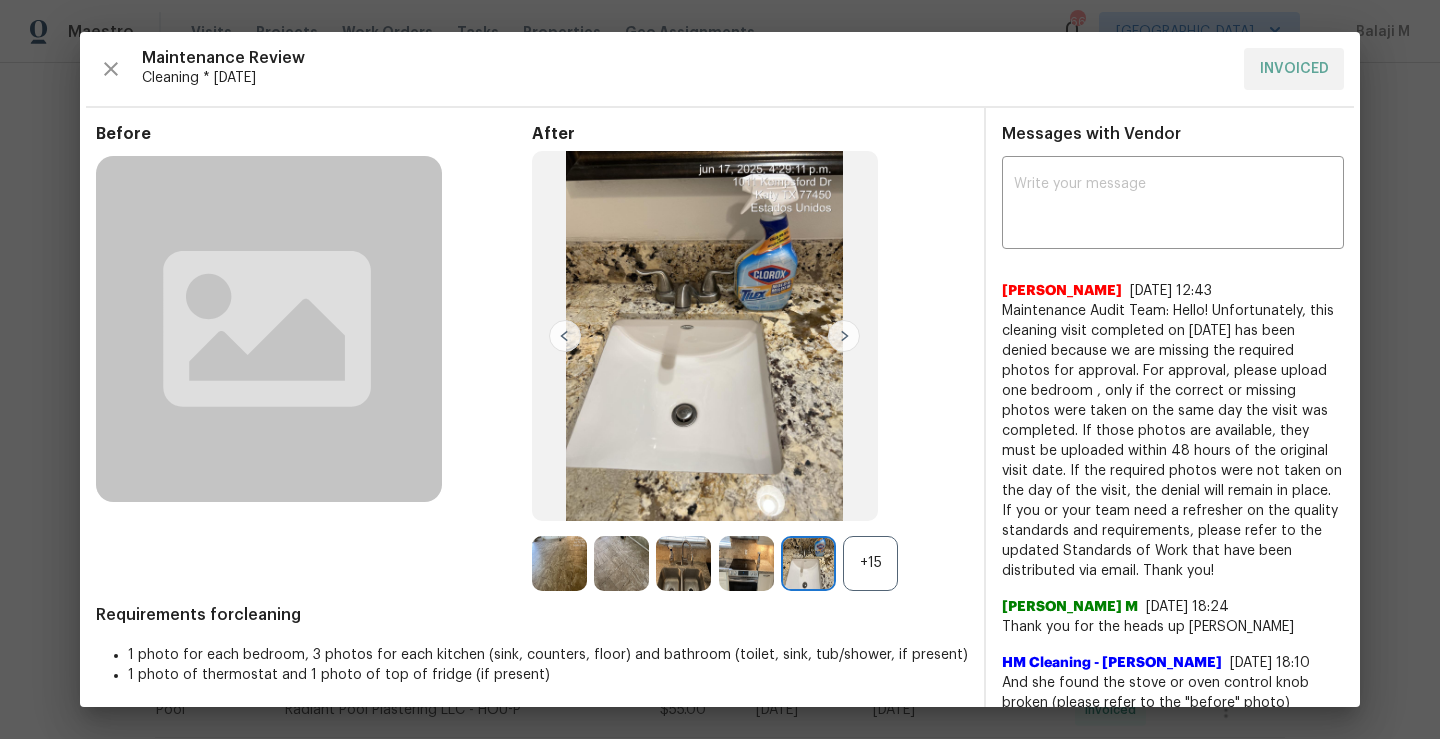 click at bounding box center (844, 336) 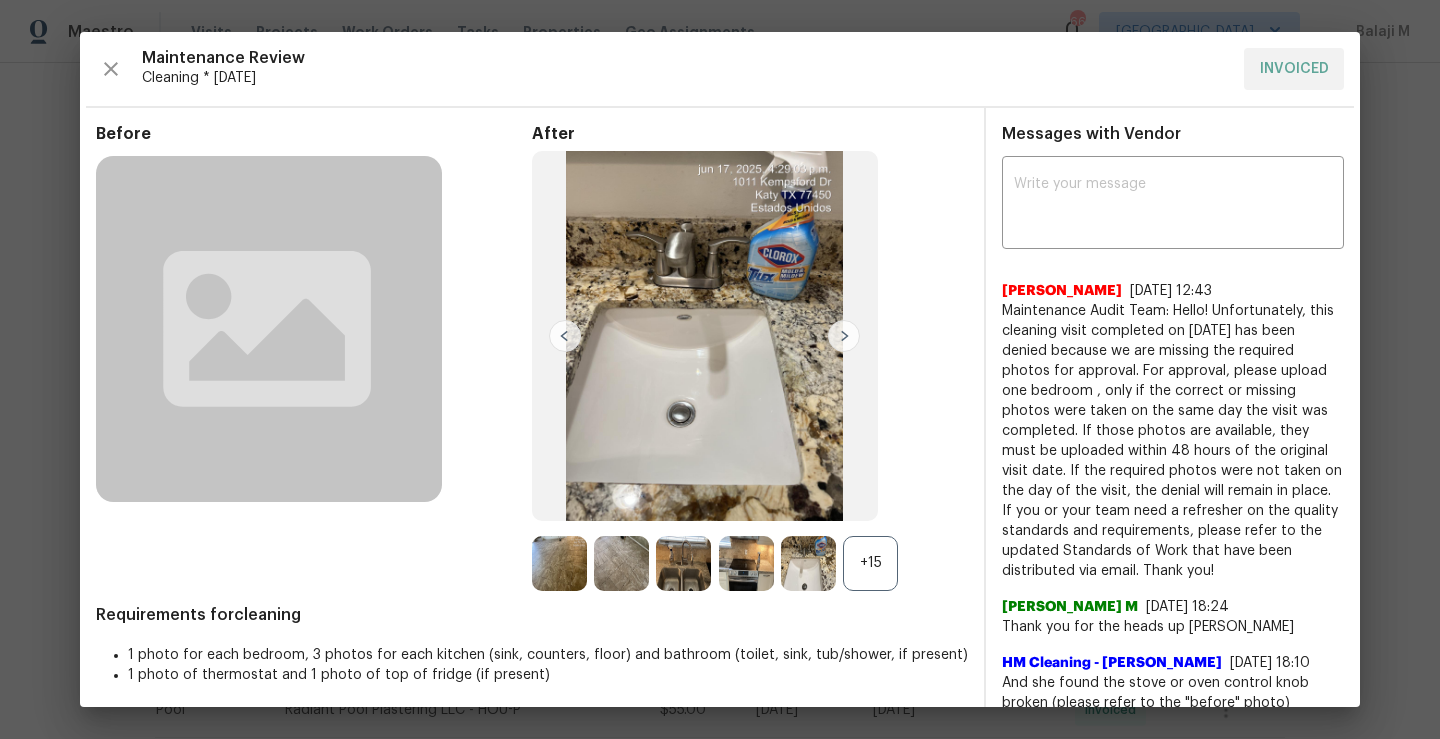 click at bounding box center (844, 336) 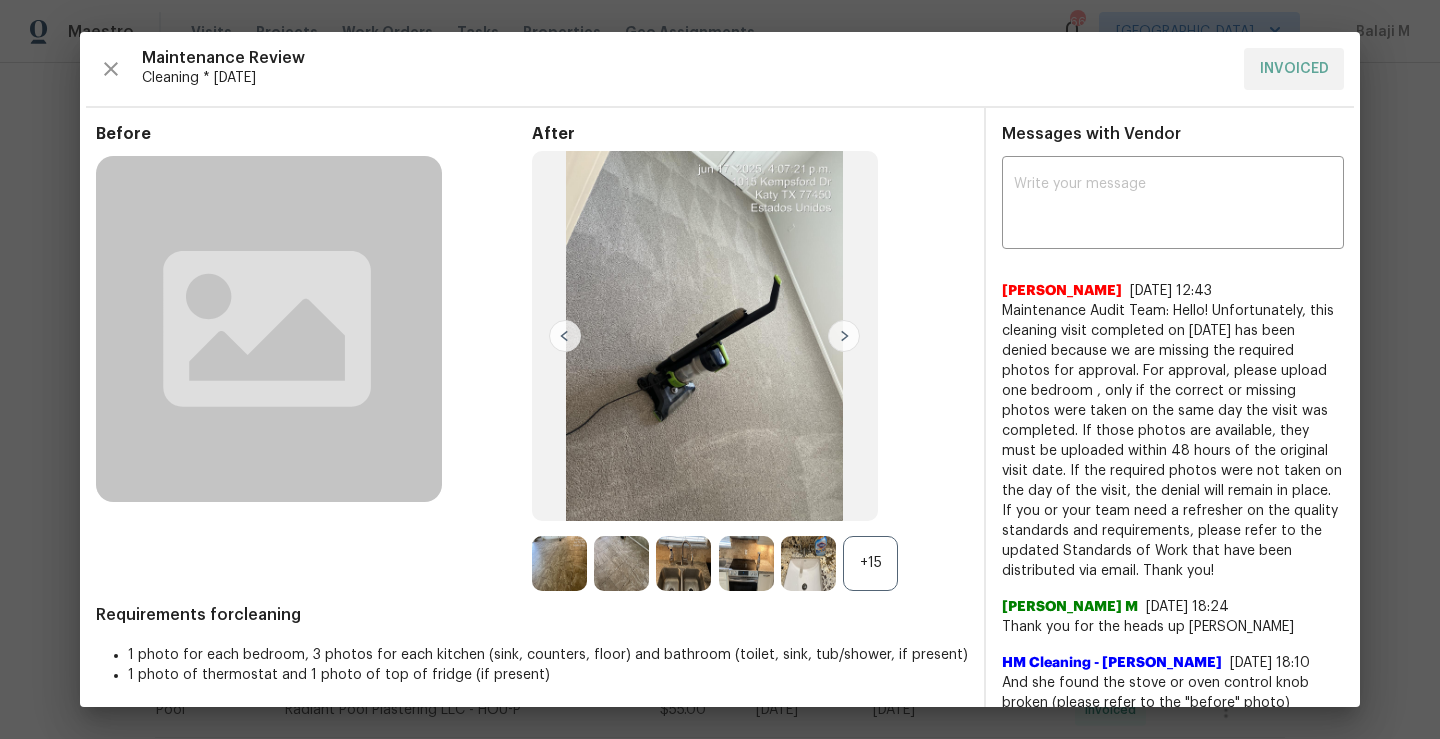 click at bounding box center [844, 336] 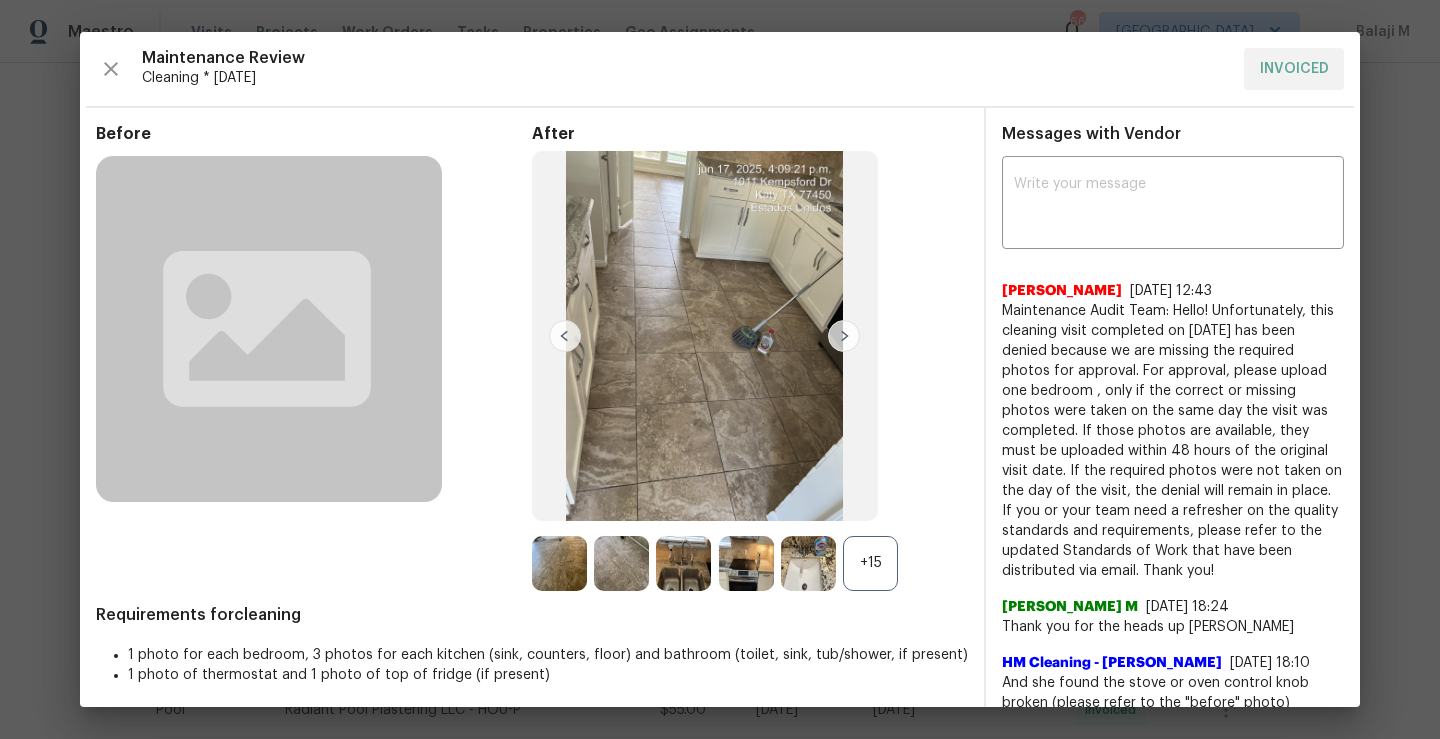 click at bounding box center (844, 336) 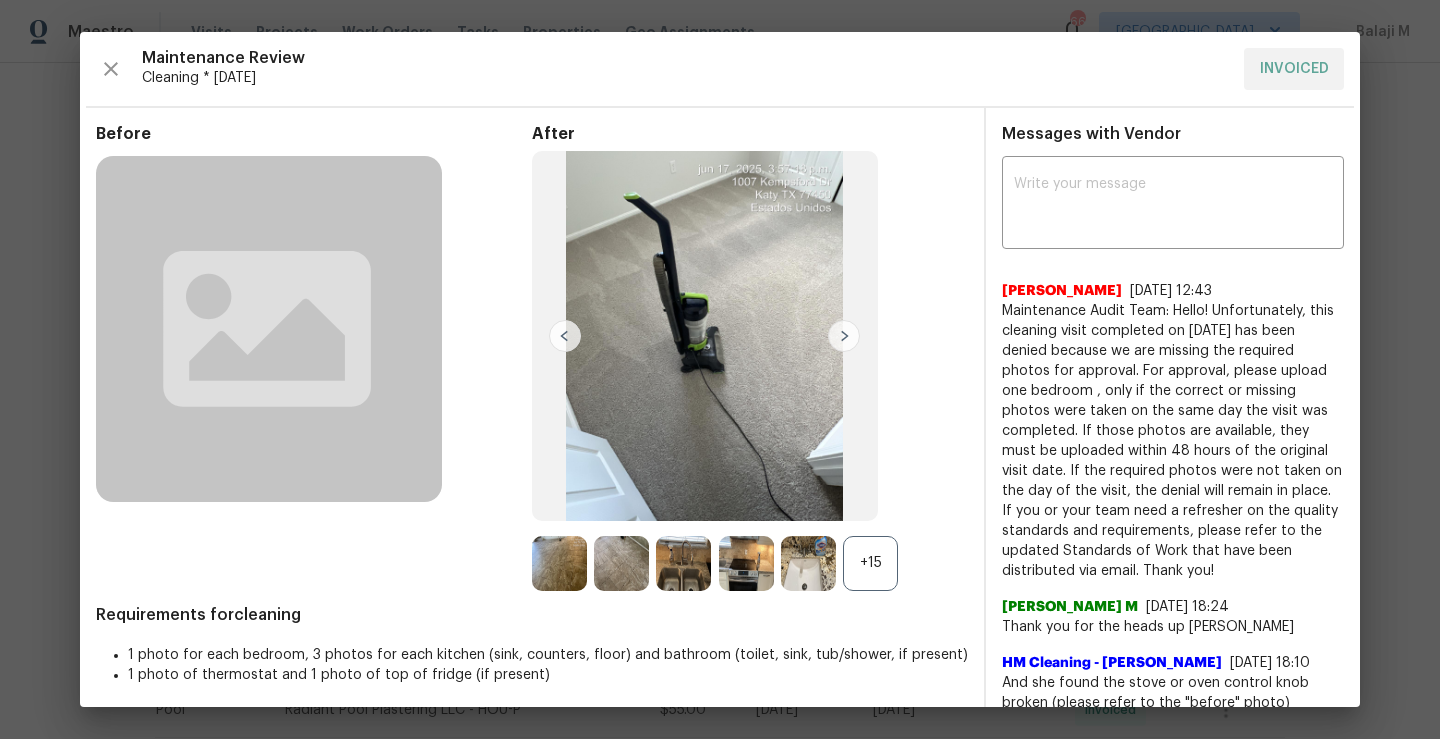 click at bounding box center (844, 336) 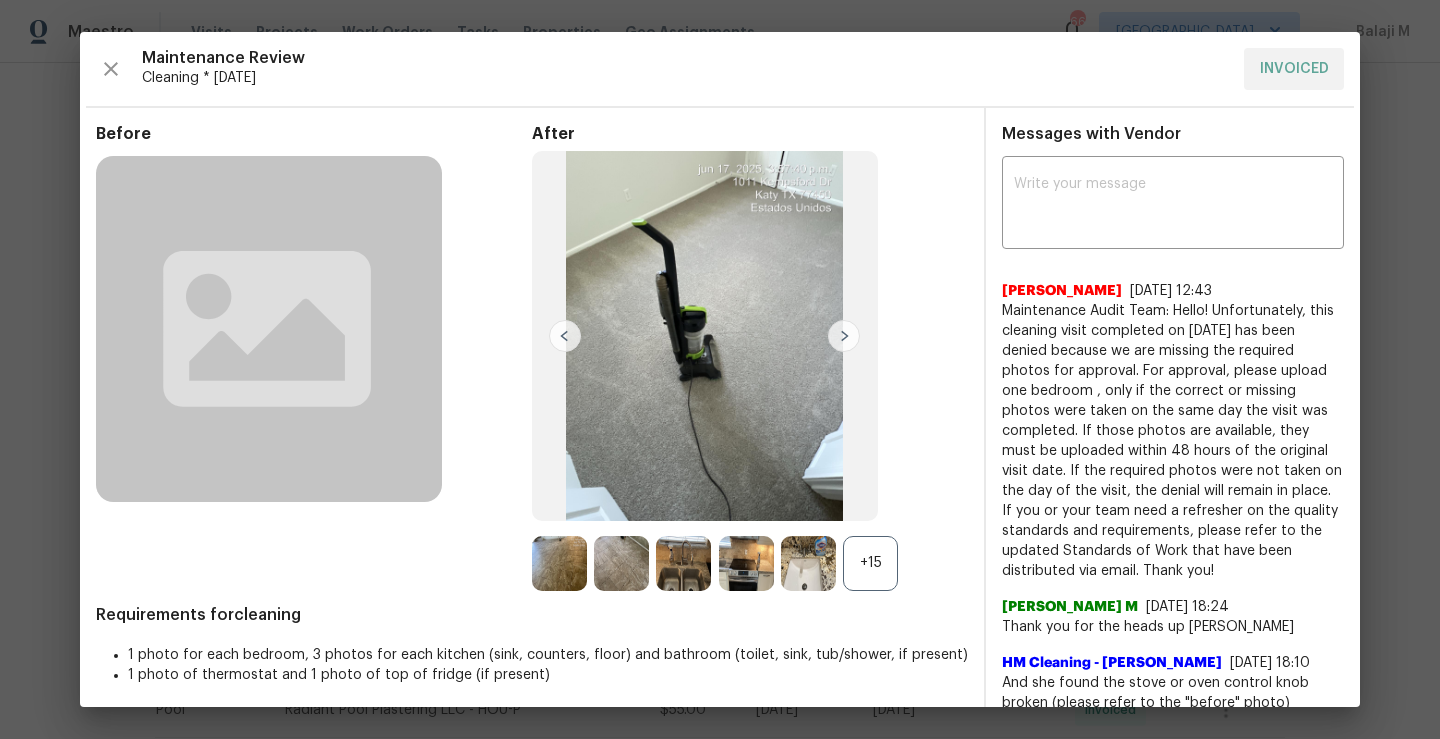 click at bounding box center (844, 336) 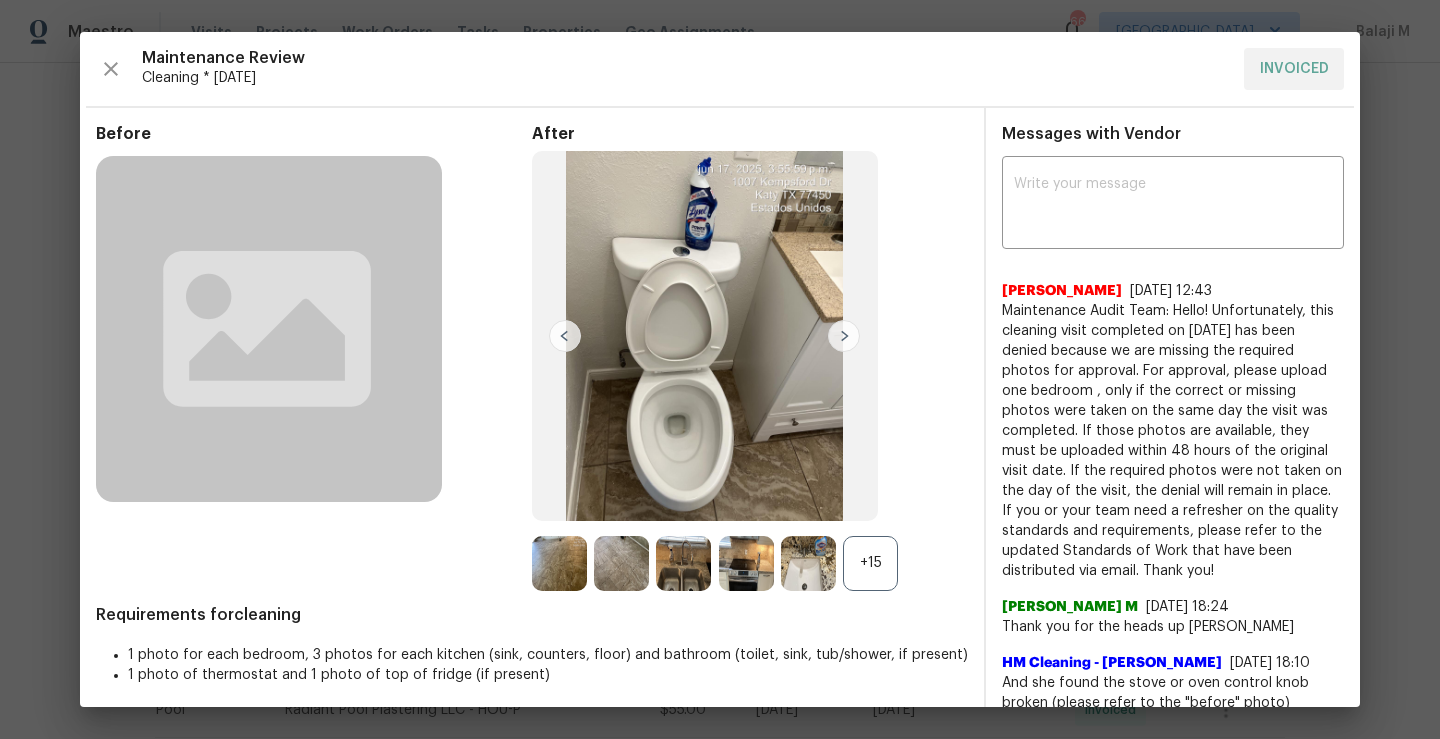 click at bounding box center [844, 336] 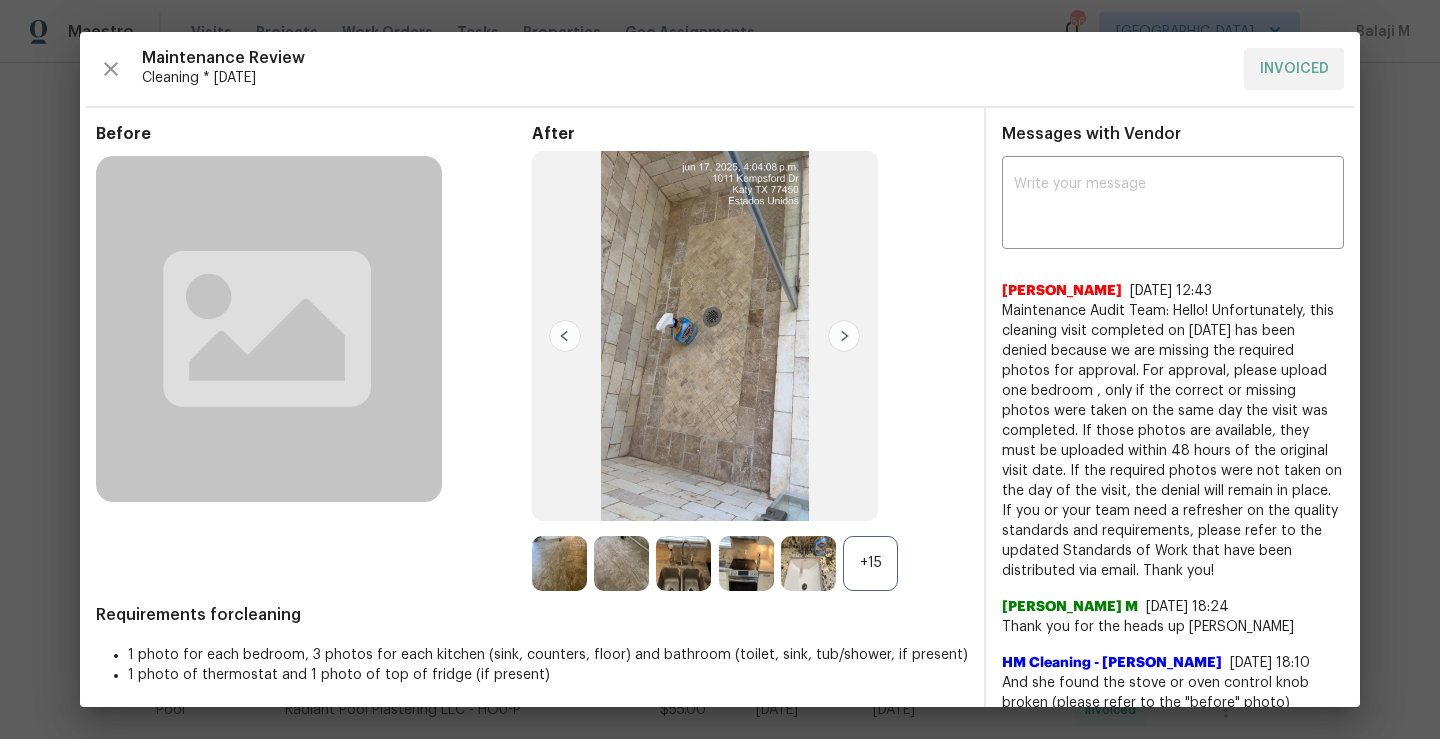 click at bounding box center [844, 336] 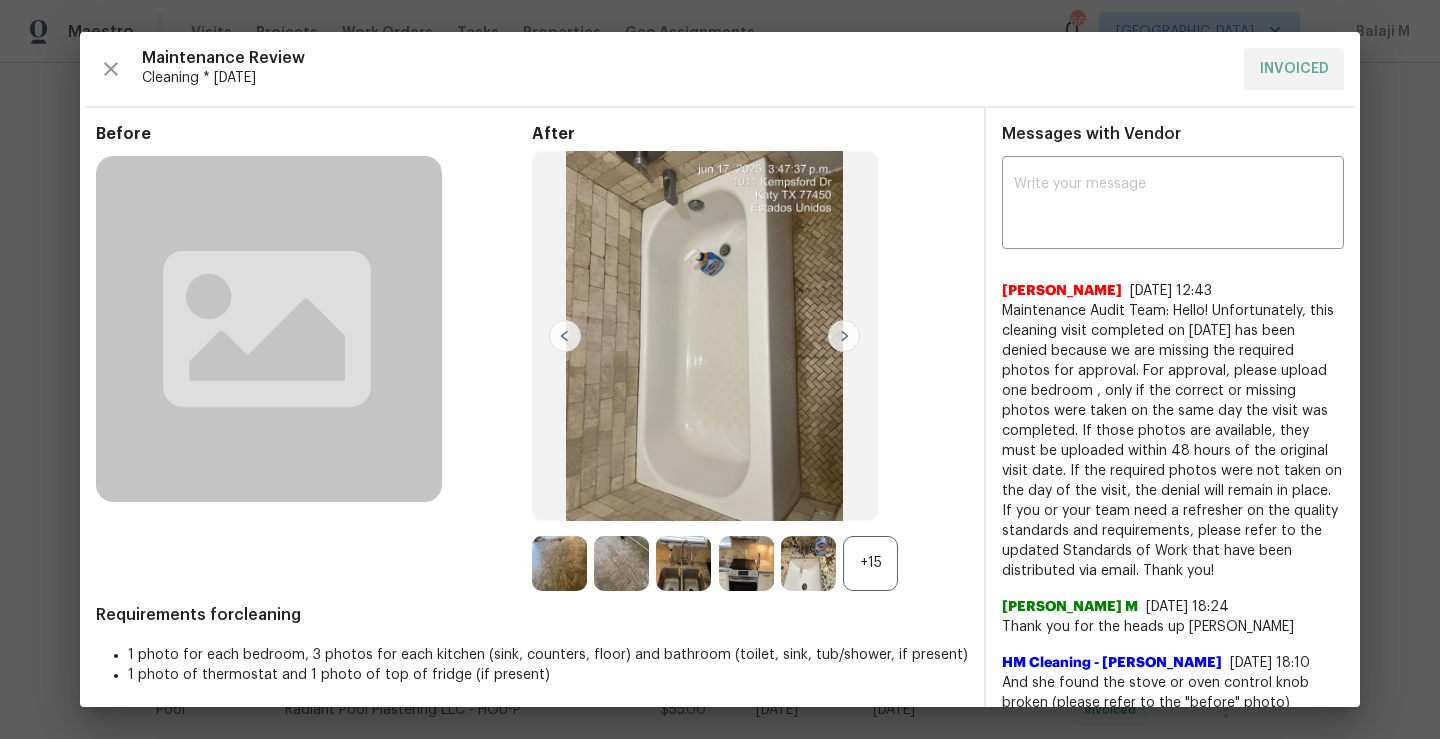 click at bounding box center (844, 336) 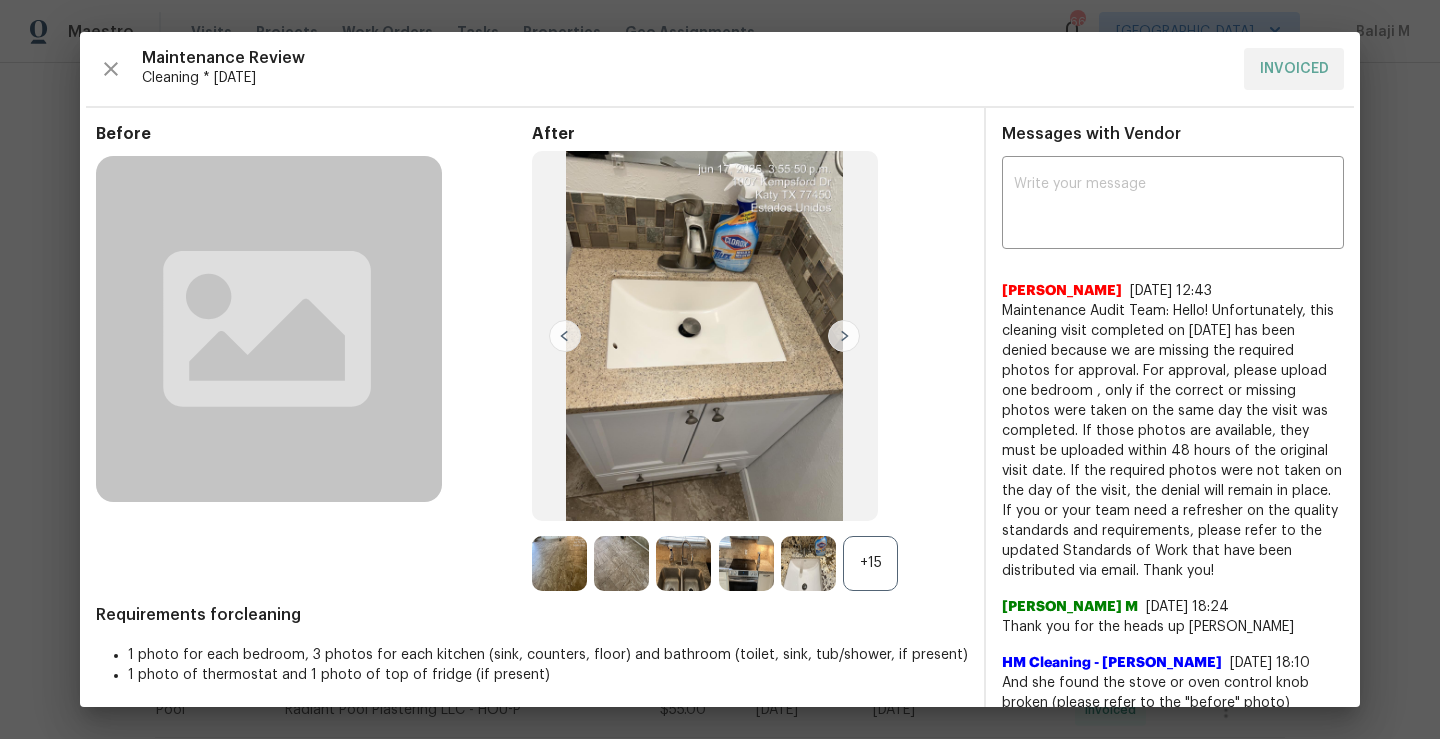 click at bounding box center [844, 336] 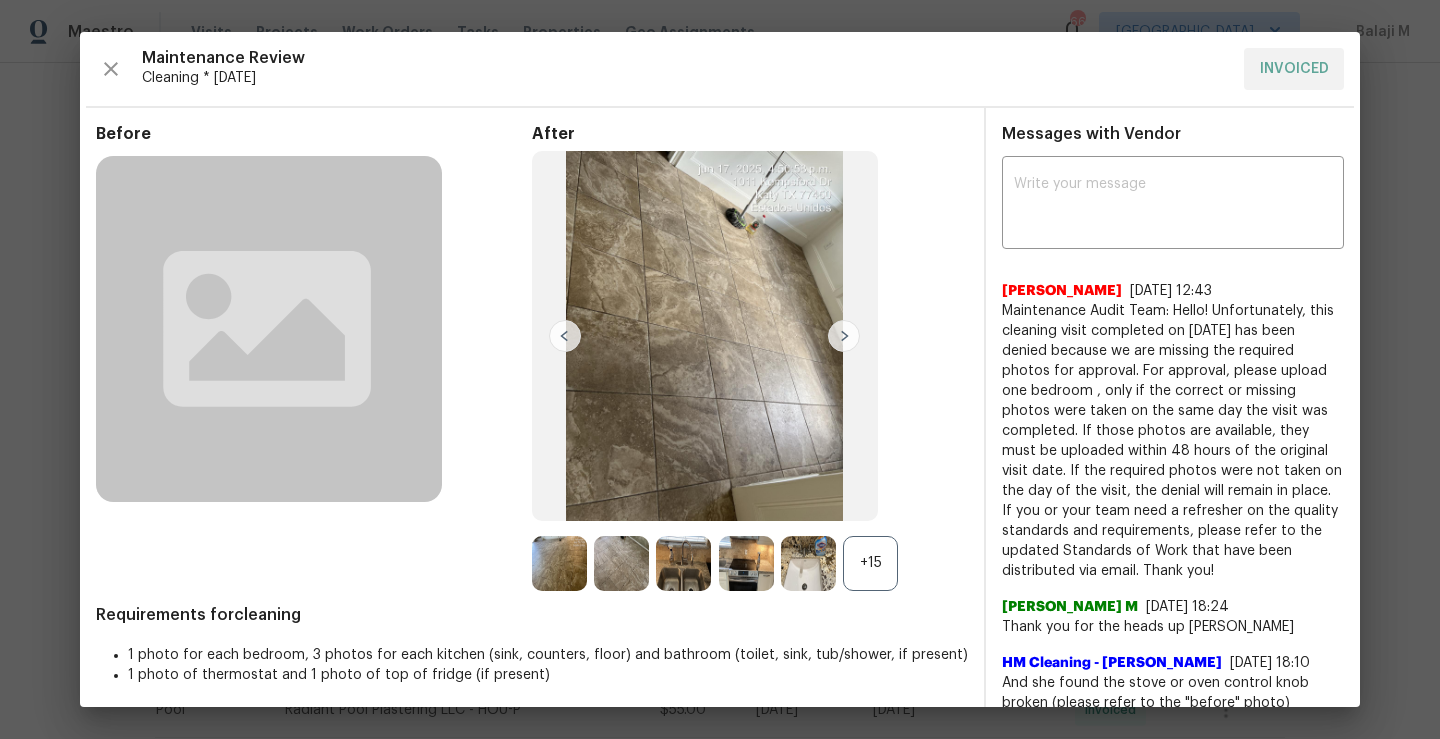 click at bounding box center (844, 336) 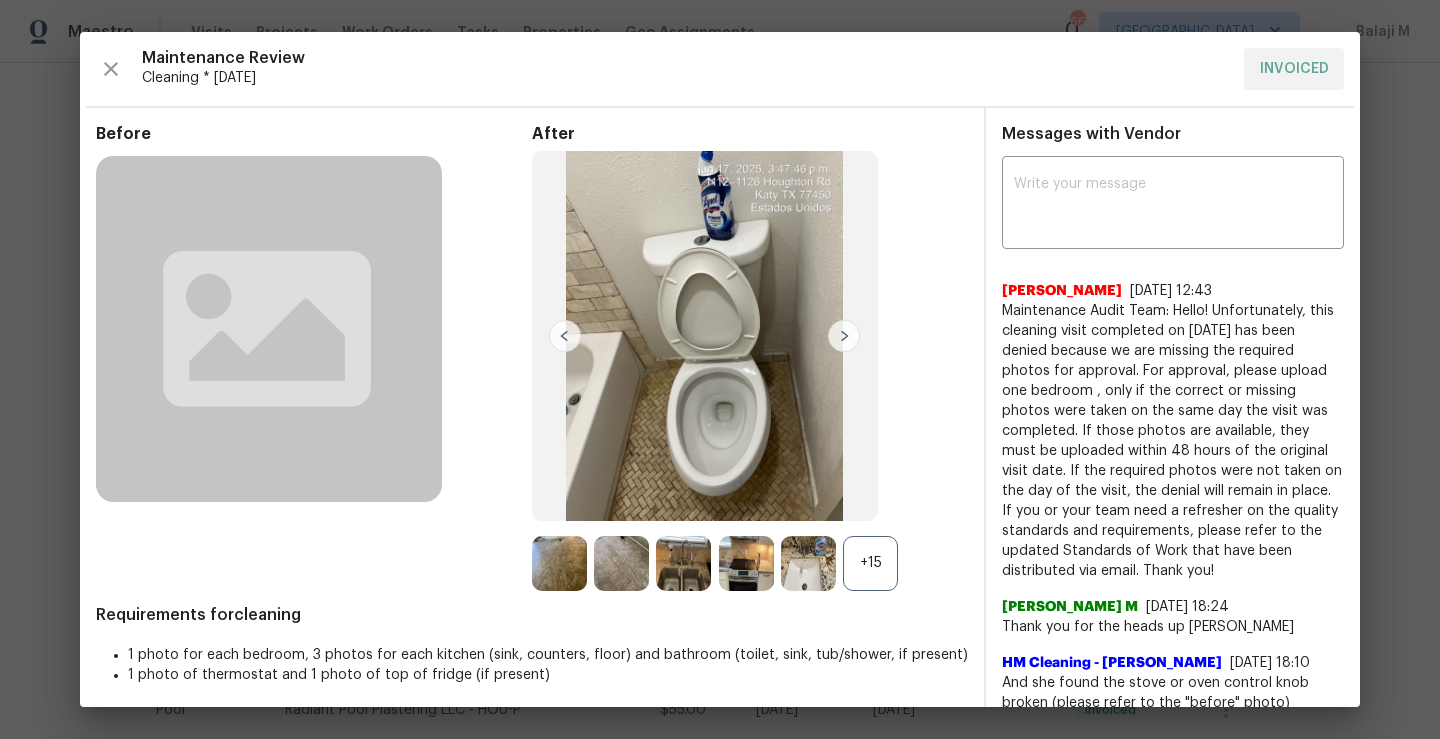 click at bounding box center [844, 336] 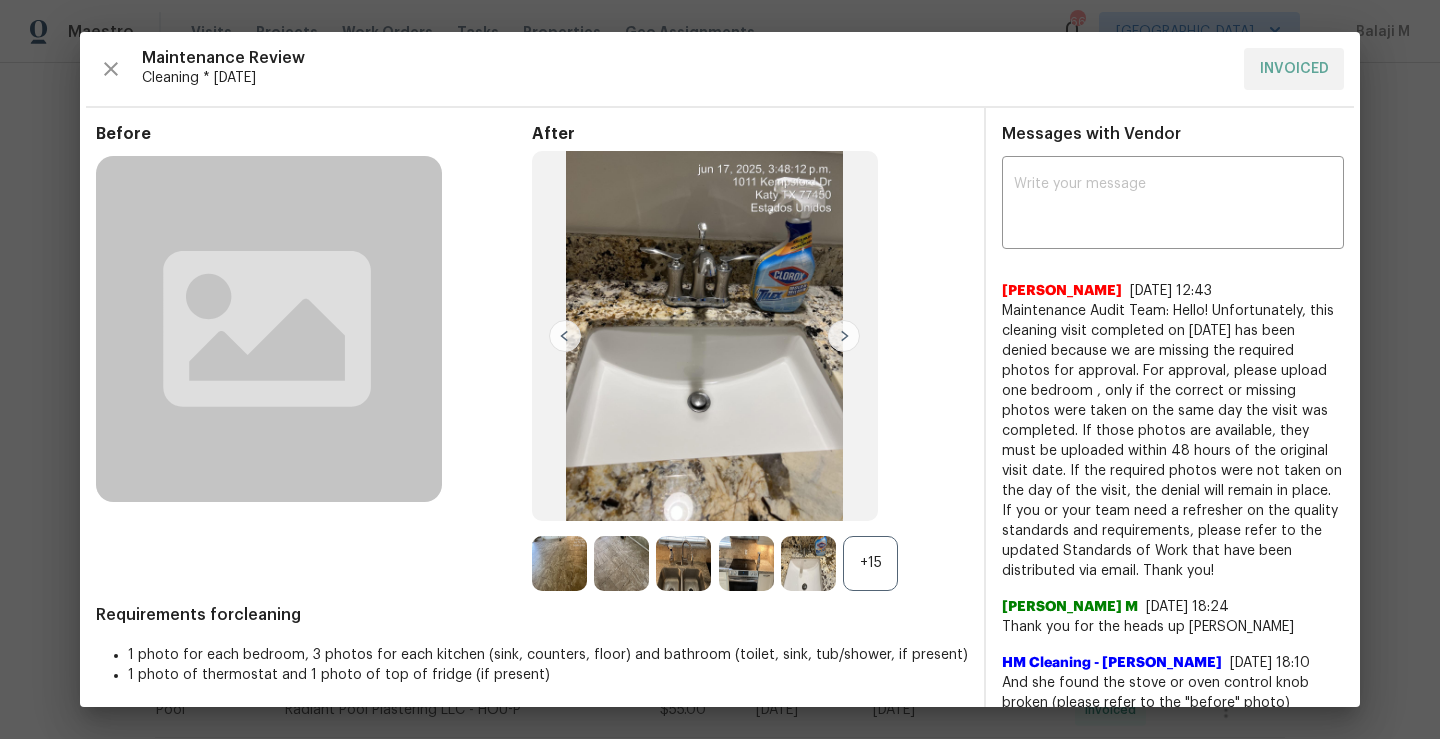 click at bounding box center (844, 336) 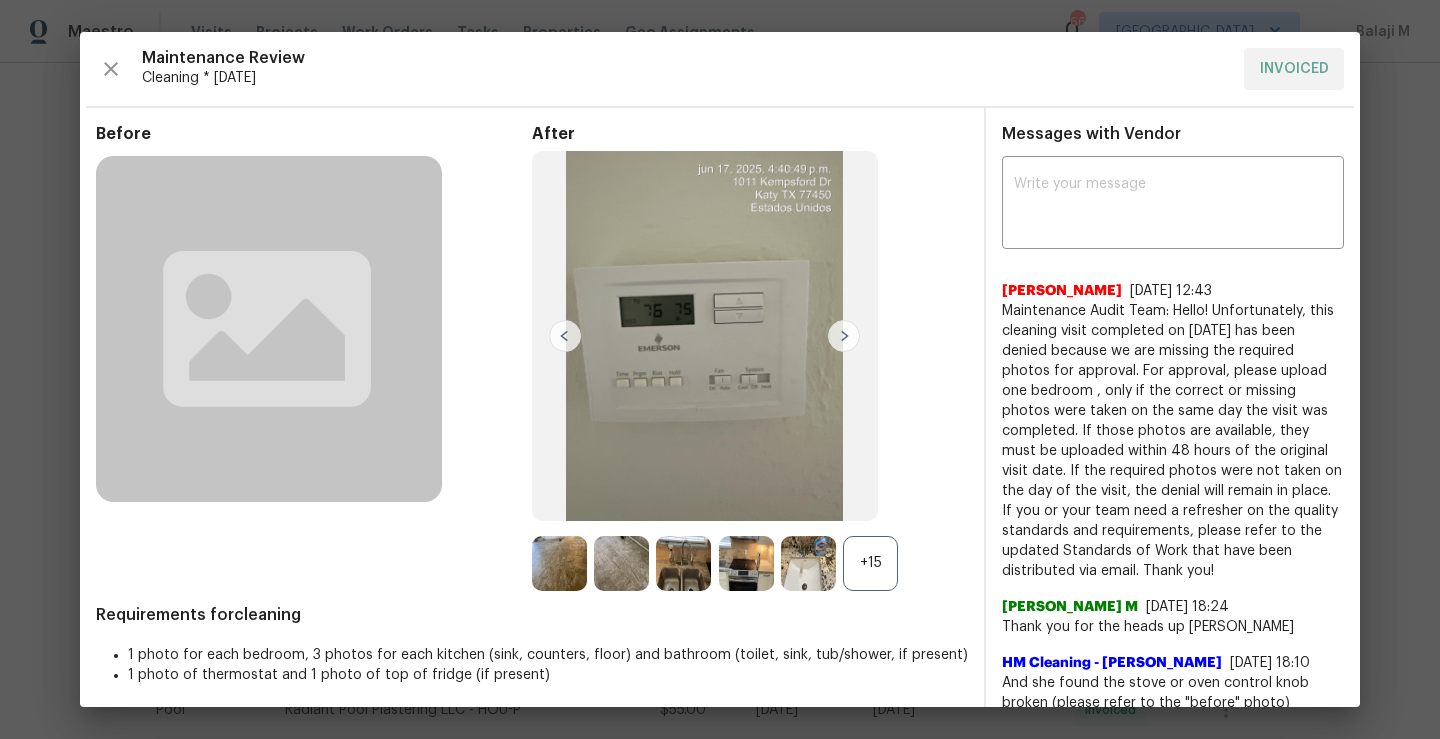 click at bounding box center [844, 336] 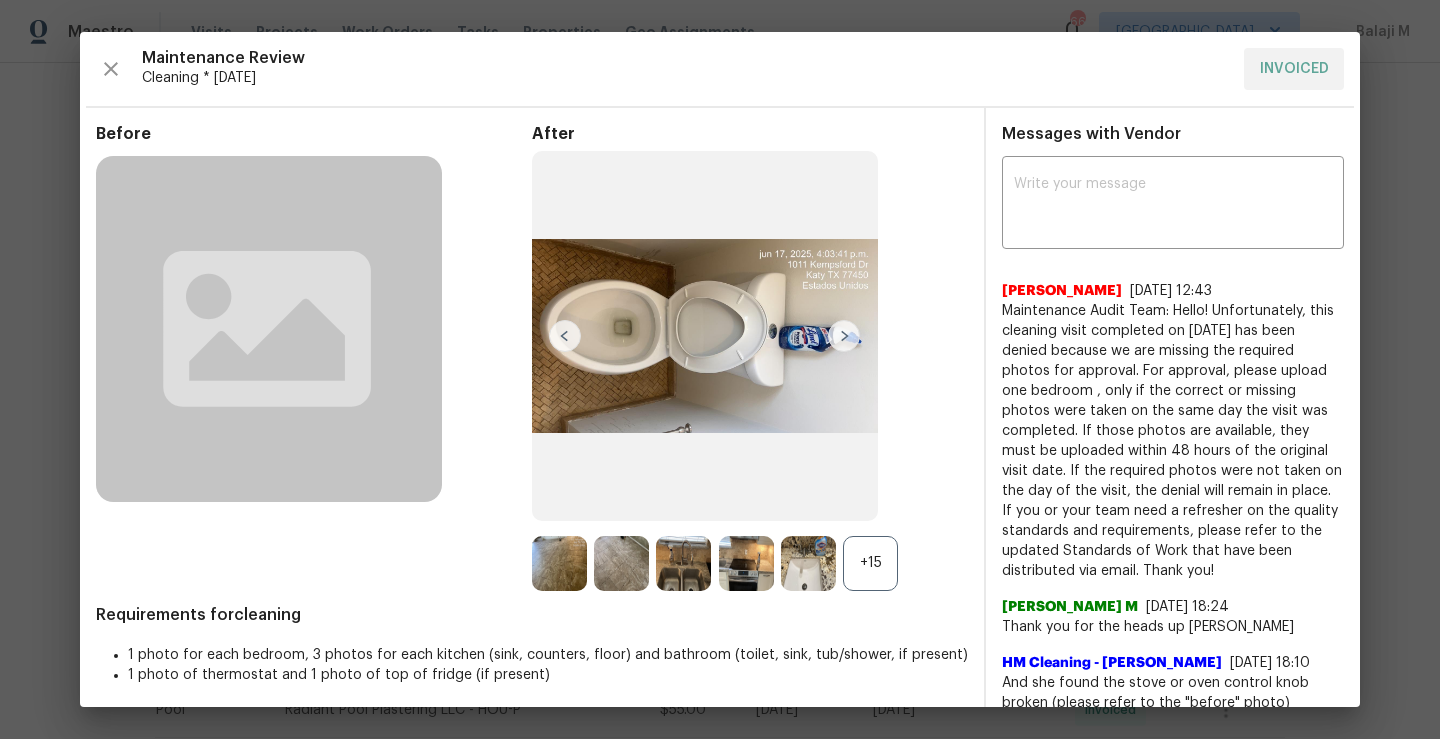 click at bounding box center (844, 336) 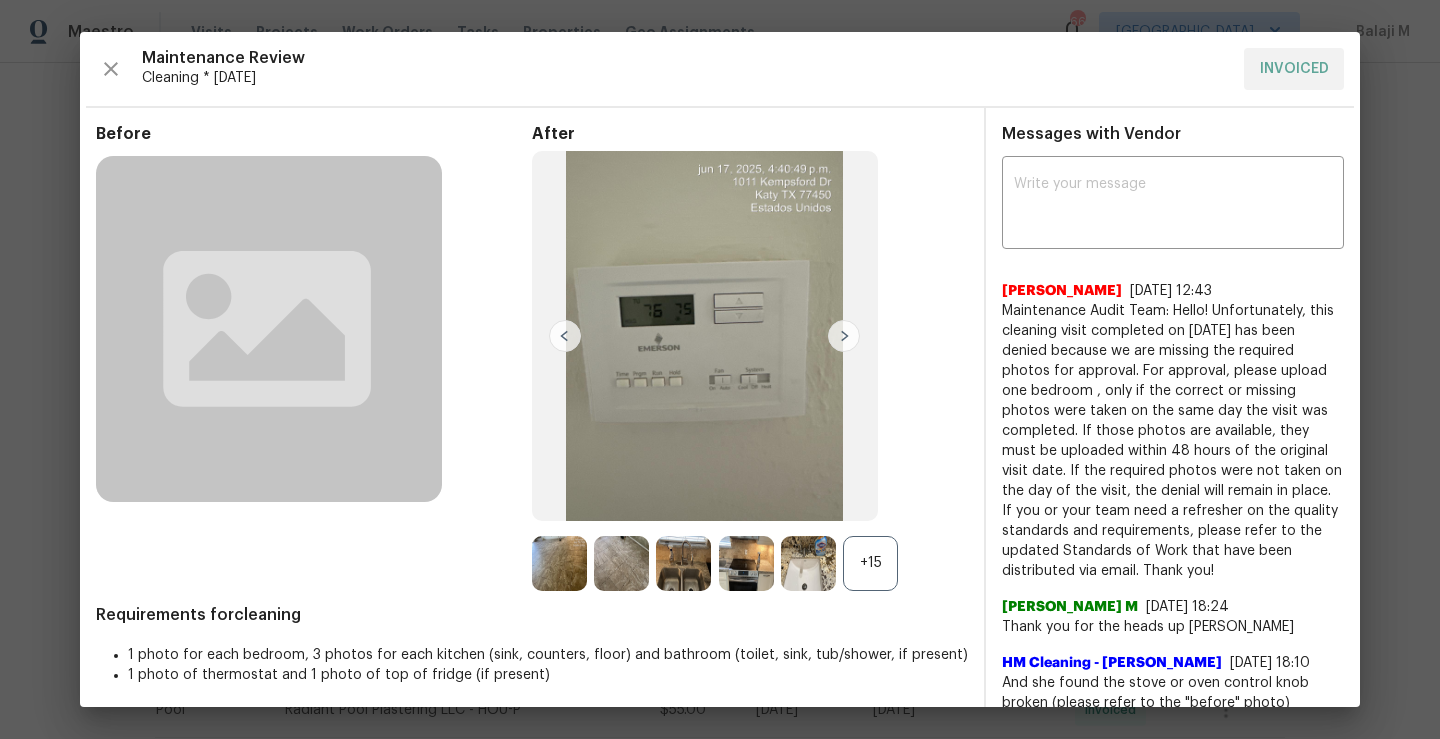click at bounding box center [565, 336] 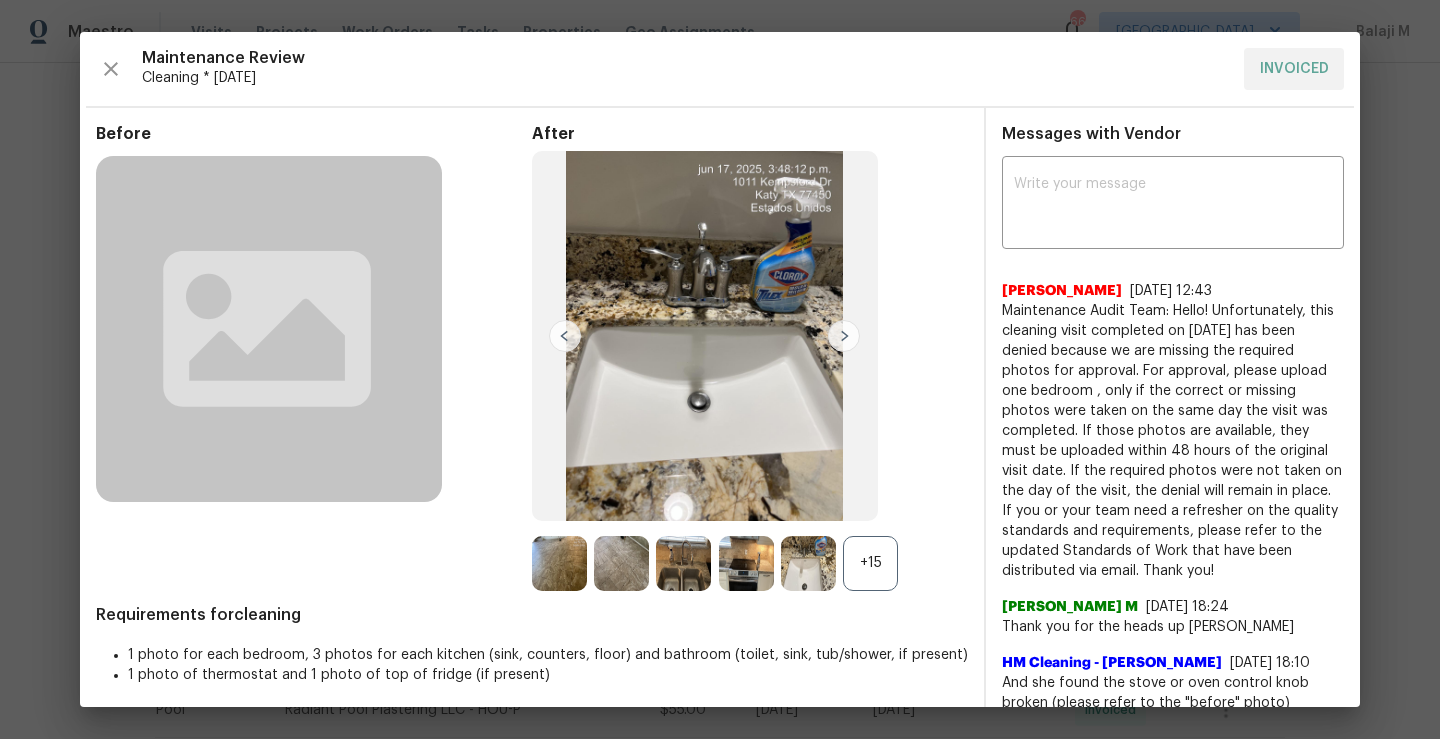 click at bounding box center (565, 336) 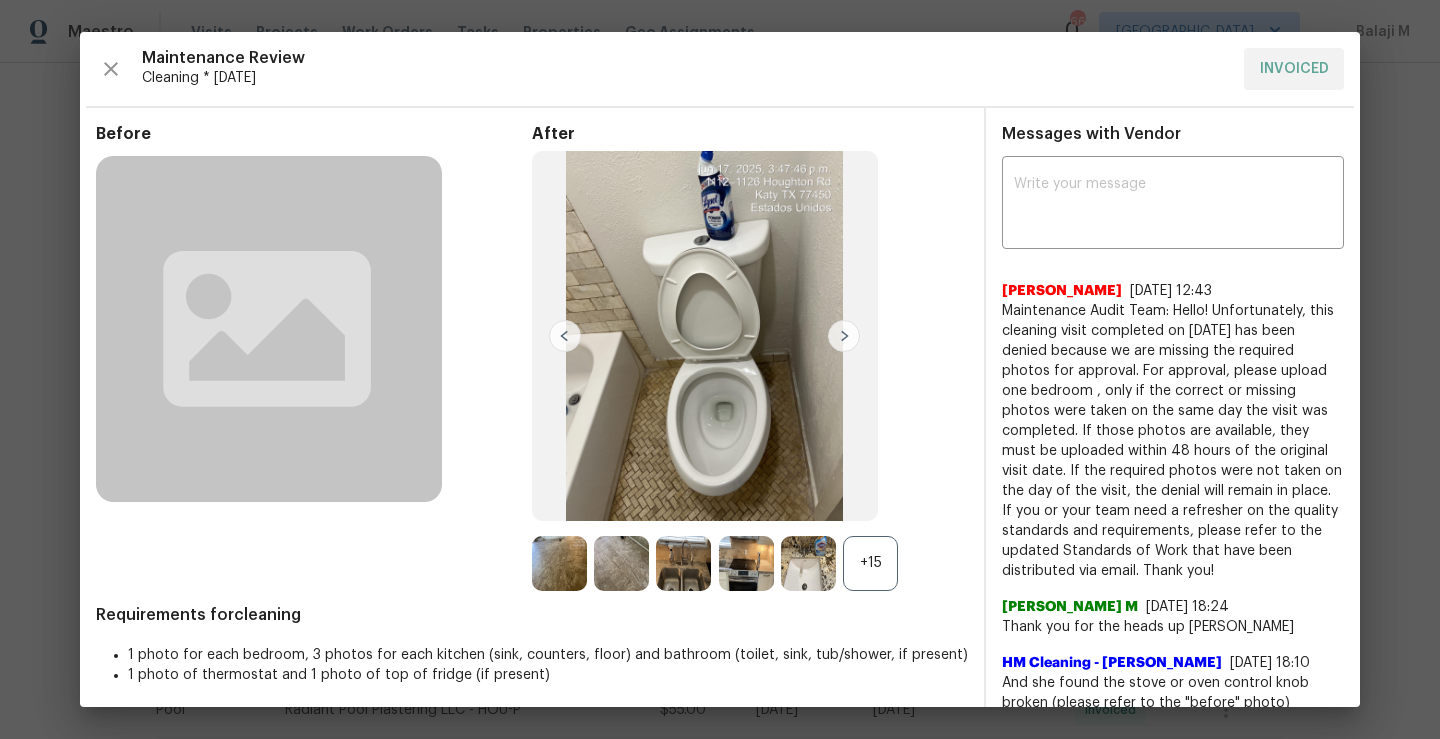 click at bounding box center [565, 336] 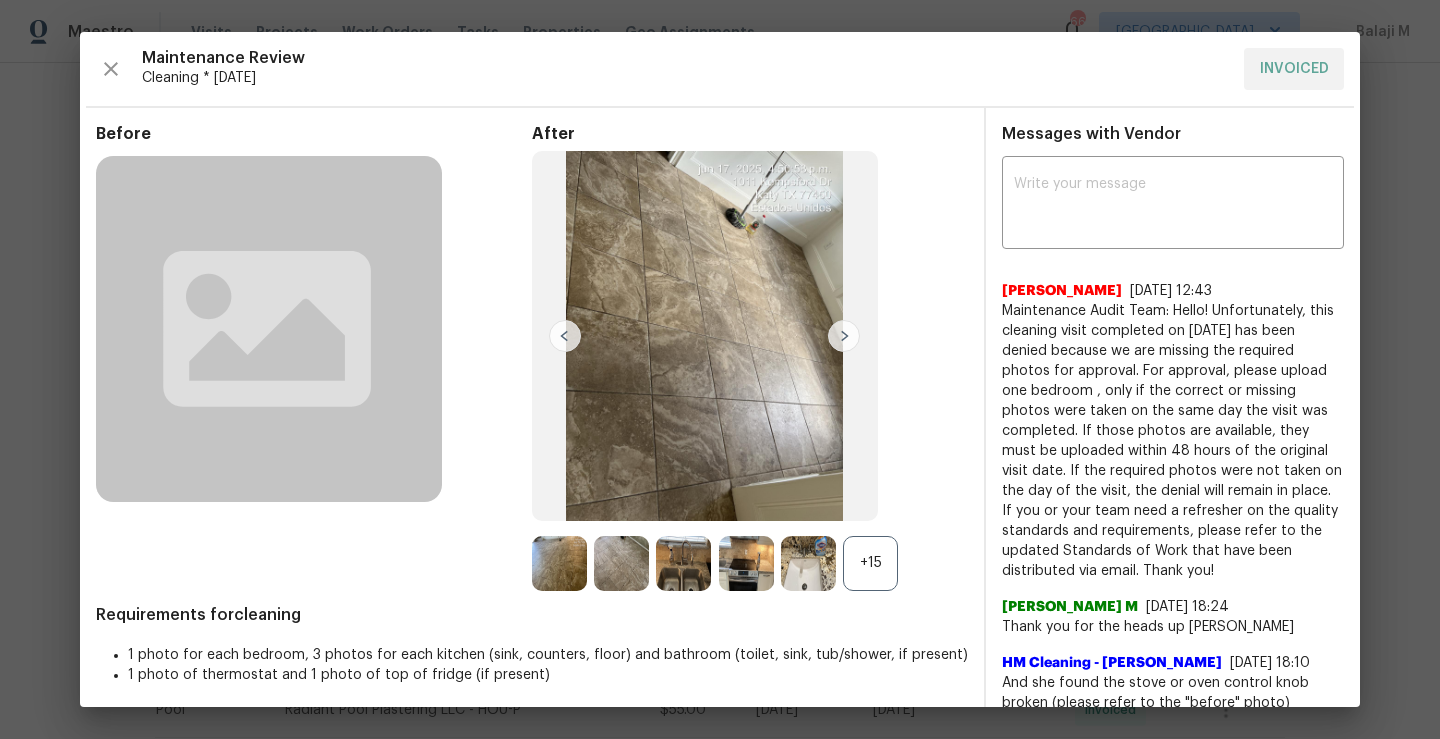 click at bounding box center [565, 336] 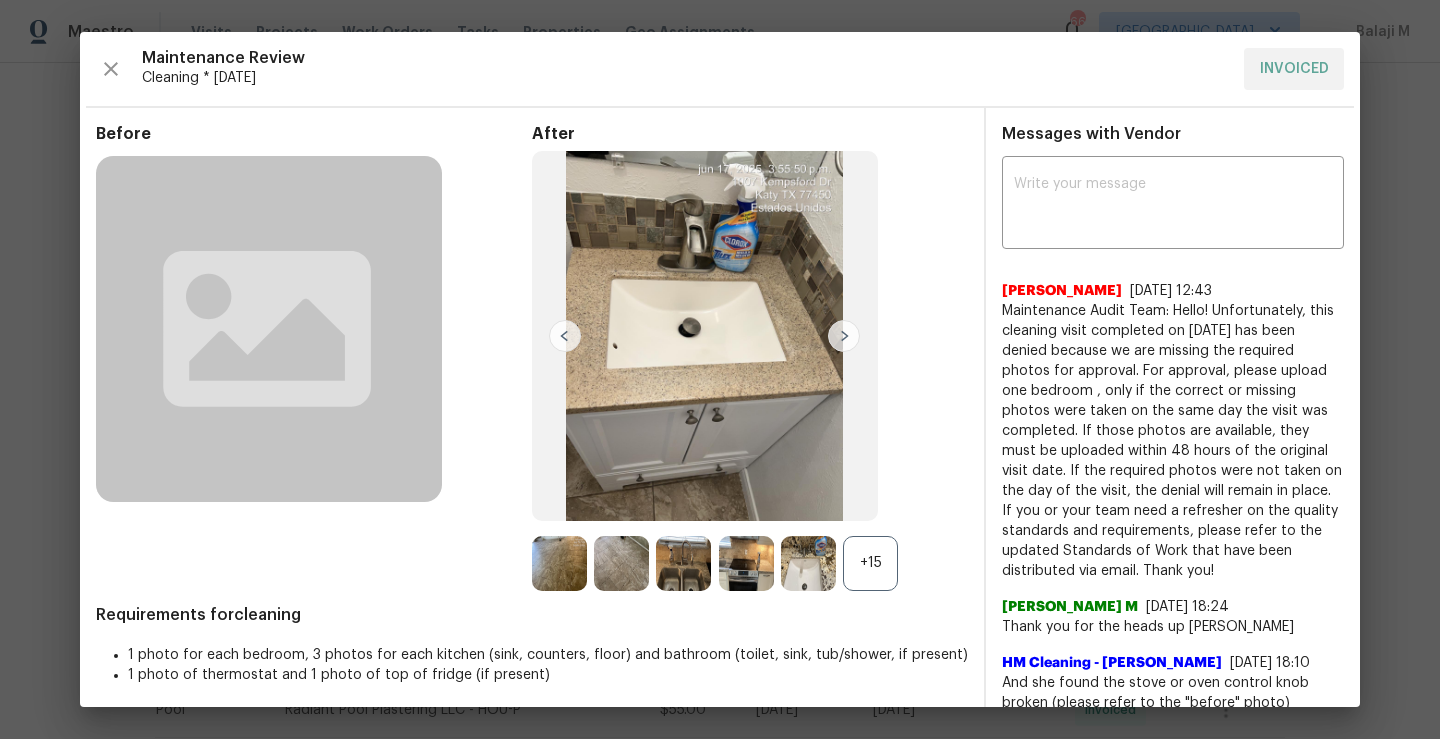 click at bounding box center (565, 336) 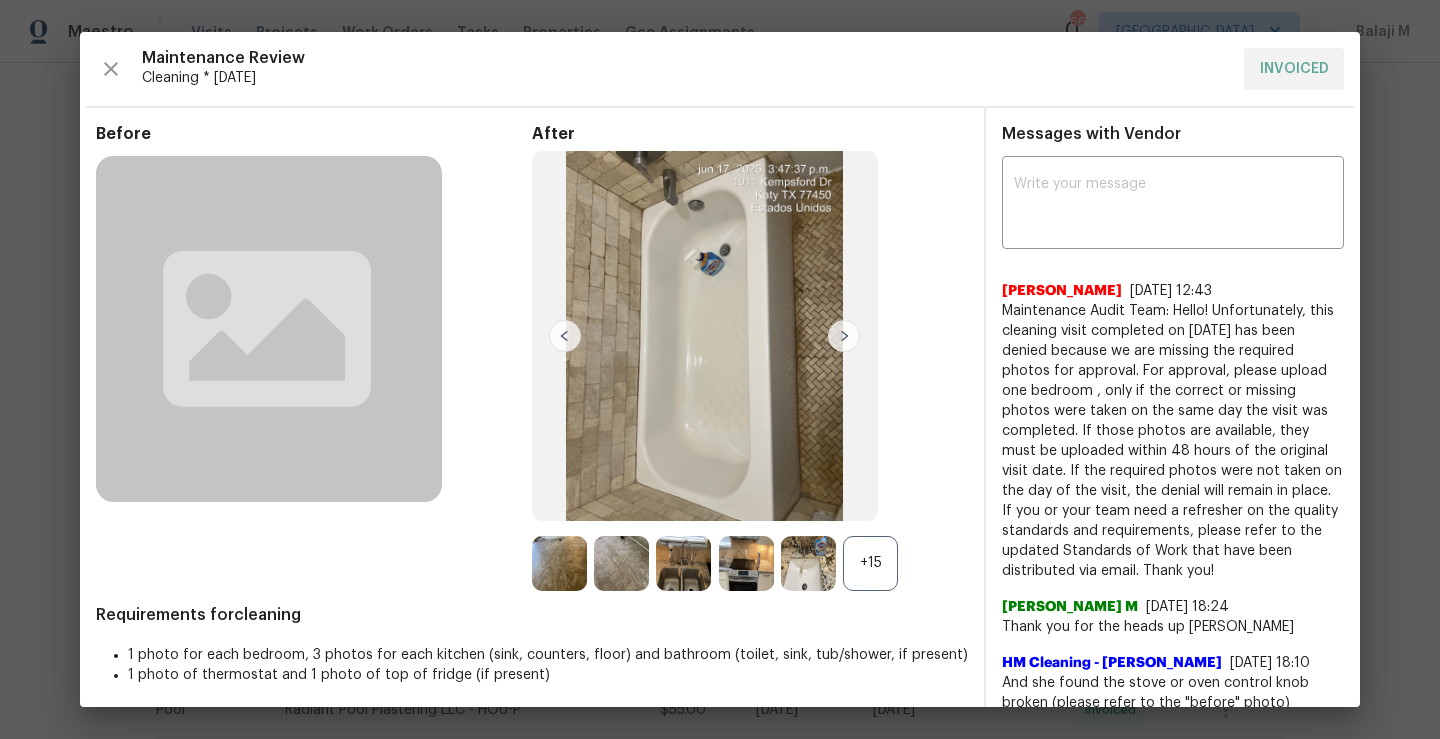 click at bounding box center (565, 336) 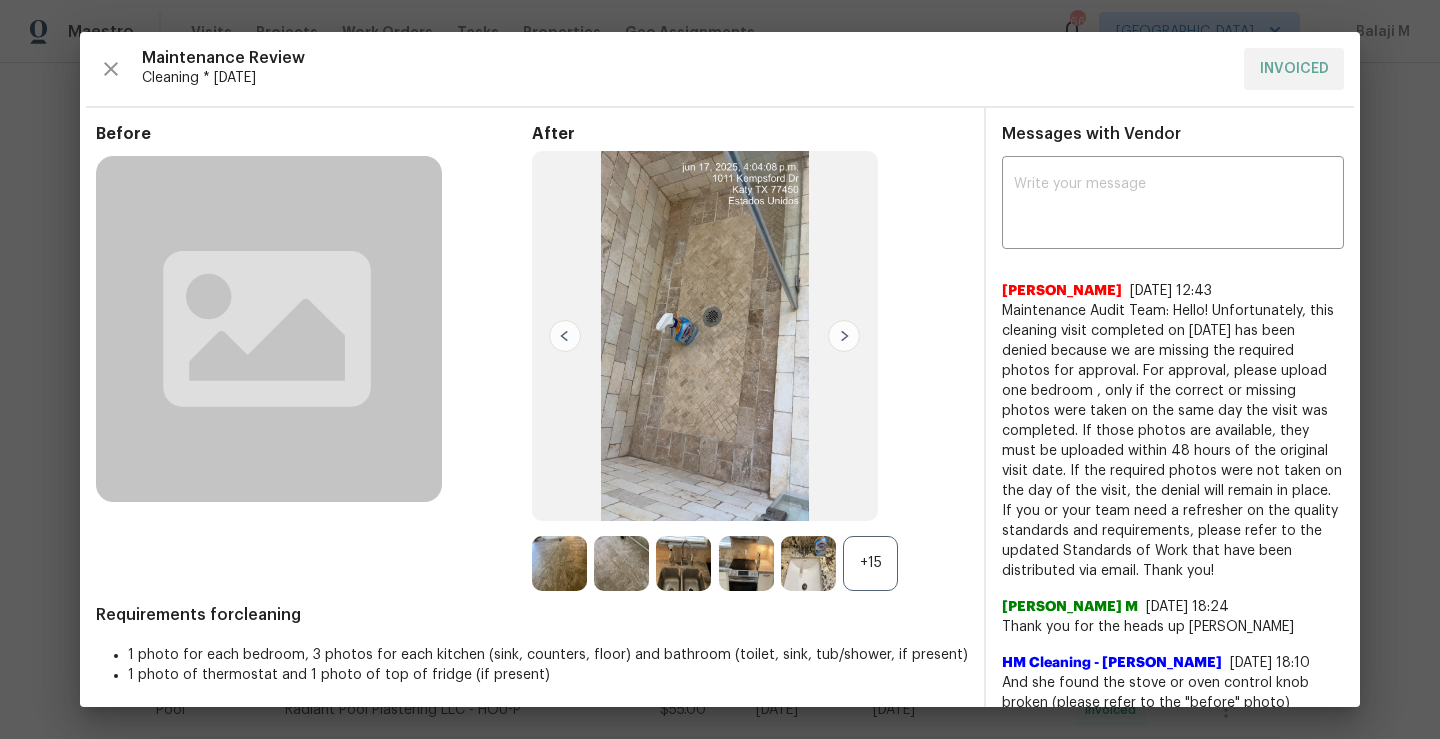 click at bounding box center [565, 336] 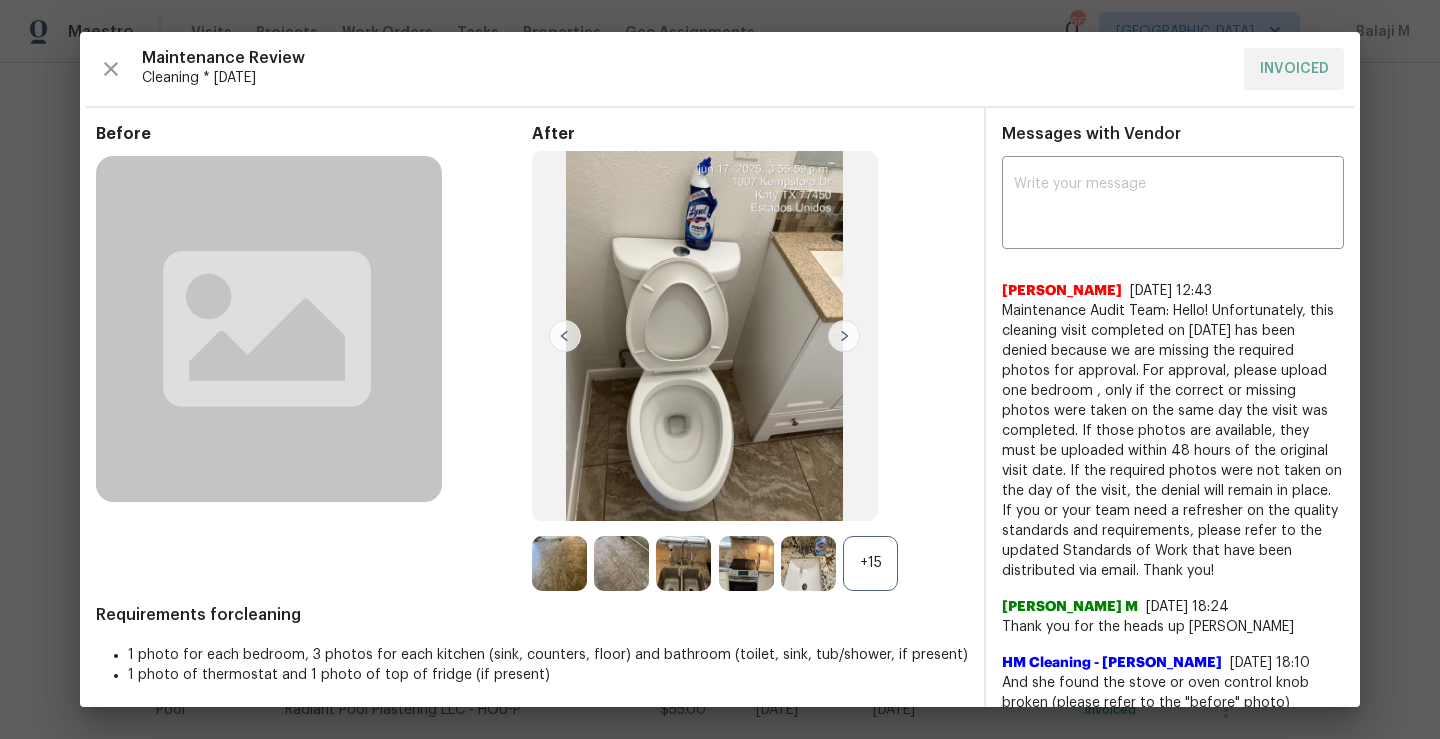 click at bounding box center (565, 336) 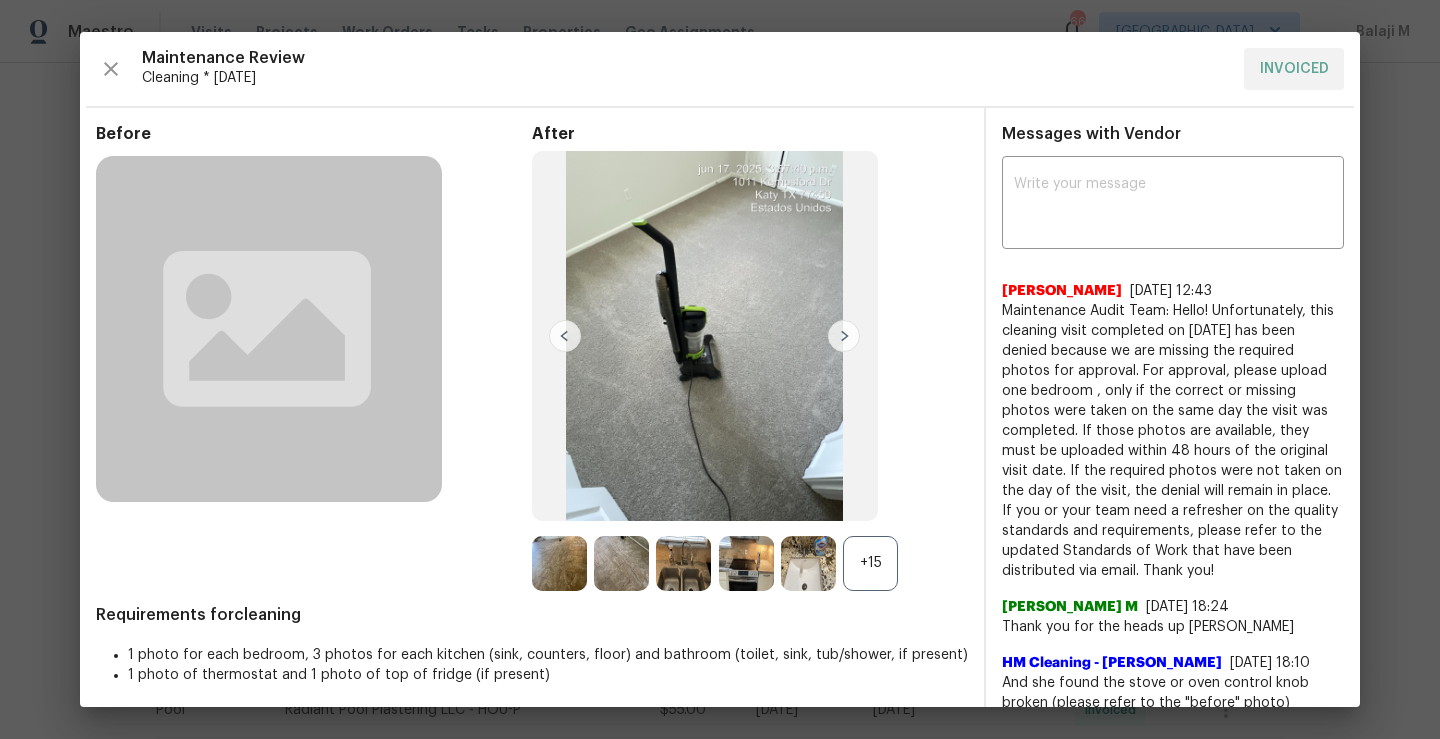 click at bounding box center (565, 336) 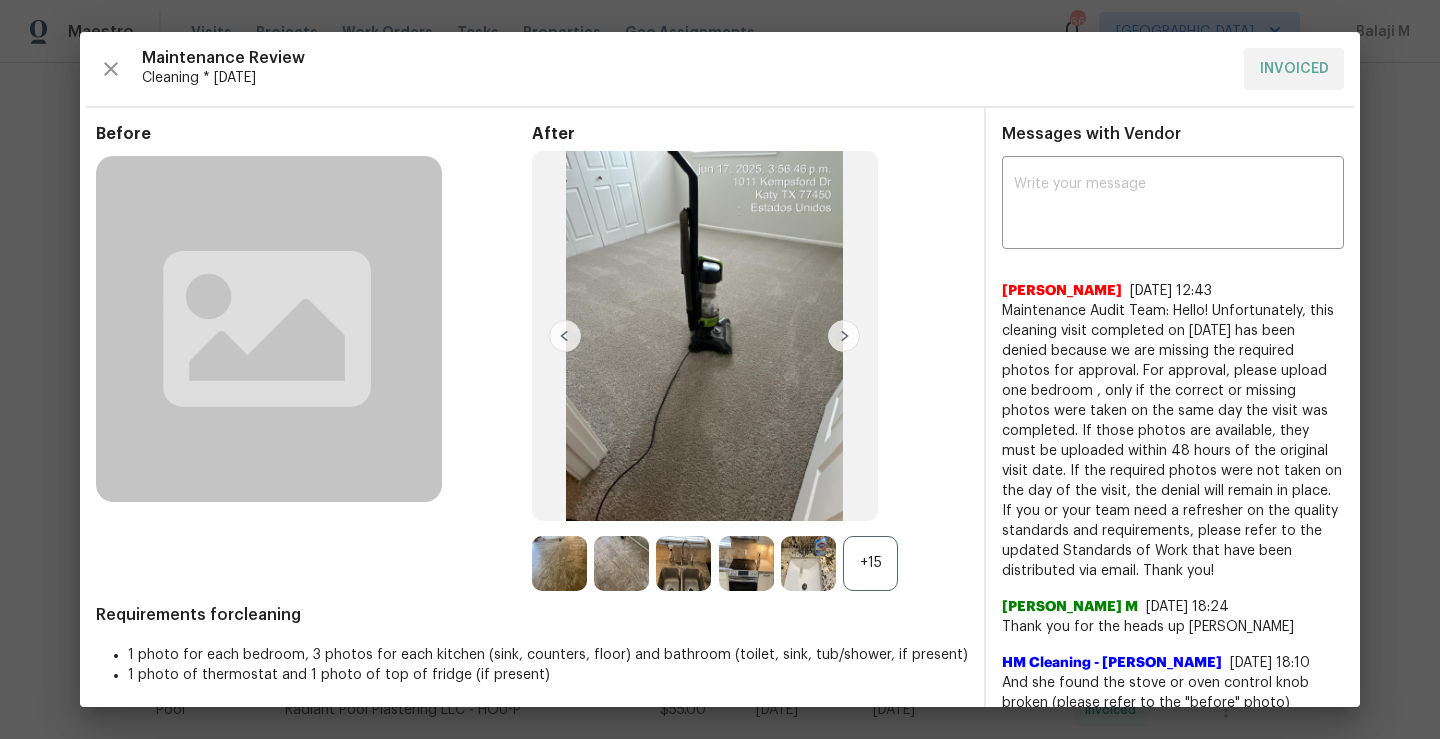 click at bounding box center [565, 336] 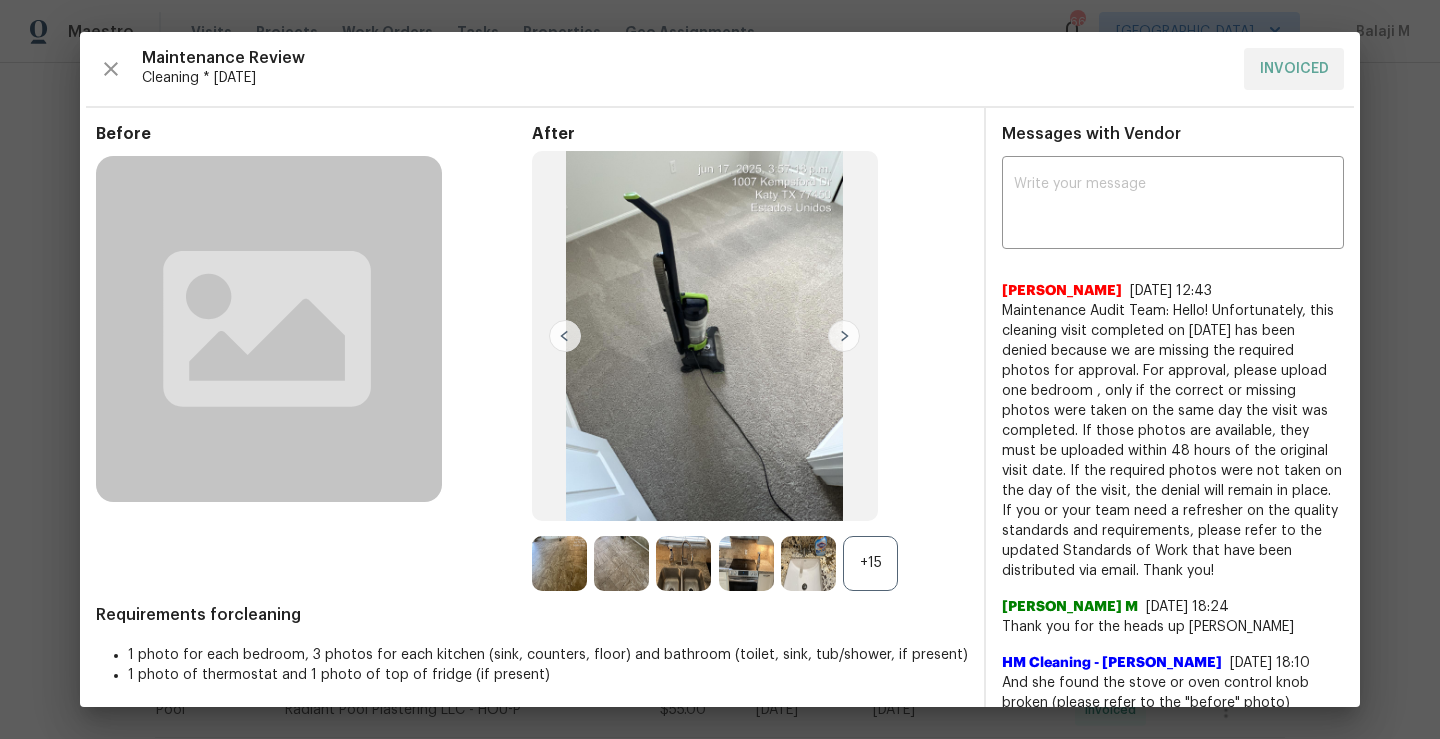 click at bounding box center [565, 336] 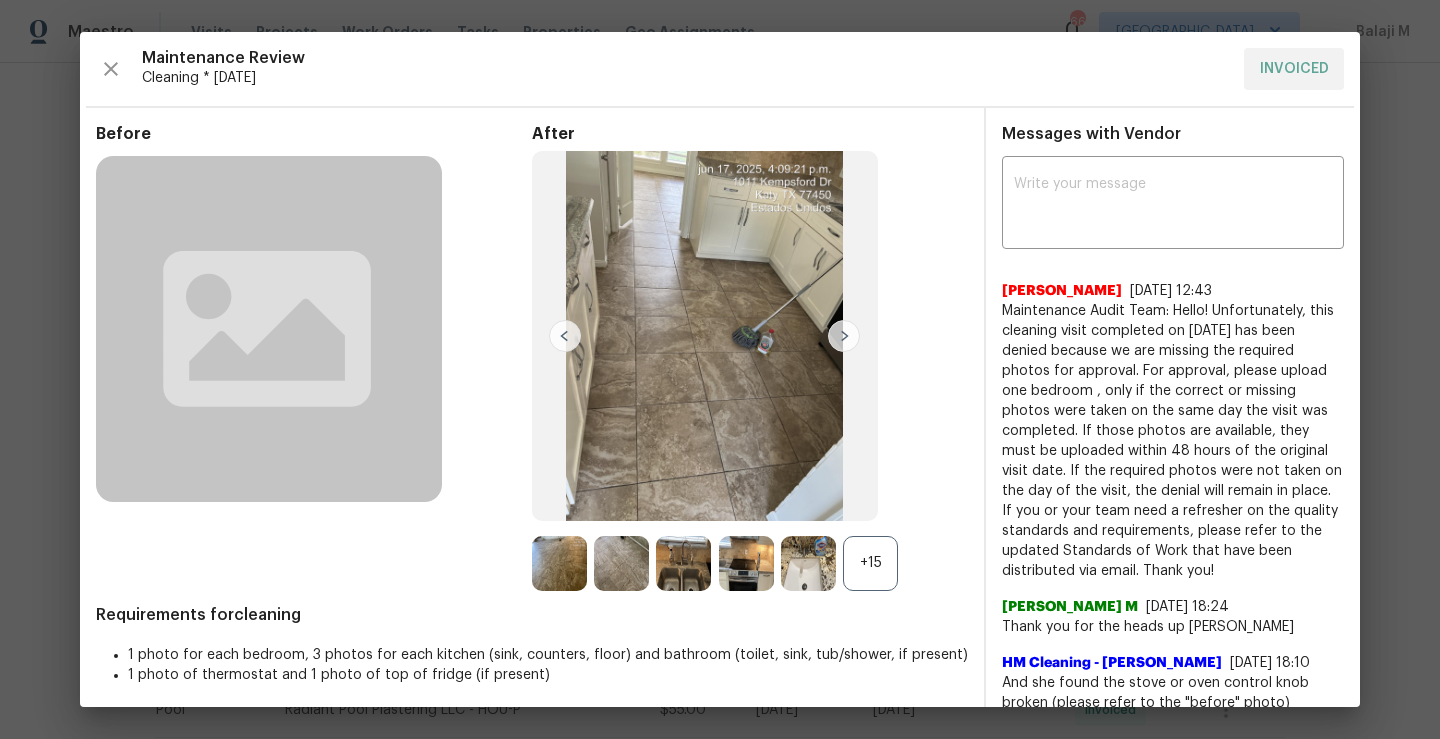 click at bounding box center [565, 336] 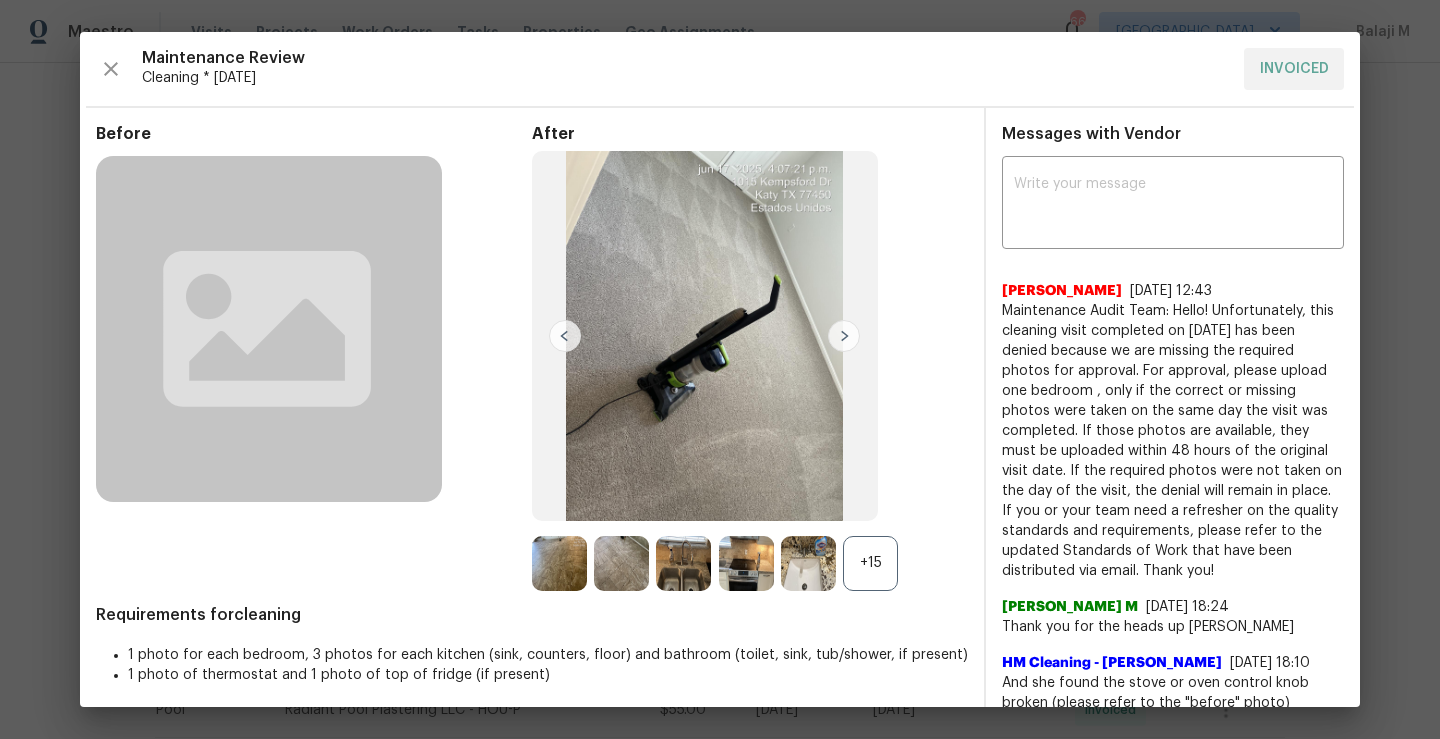 click at bounding box center (565, 336) 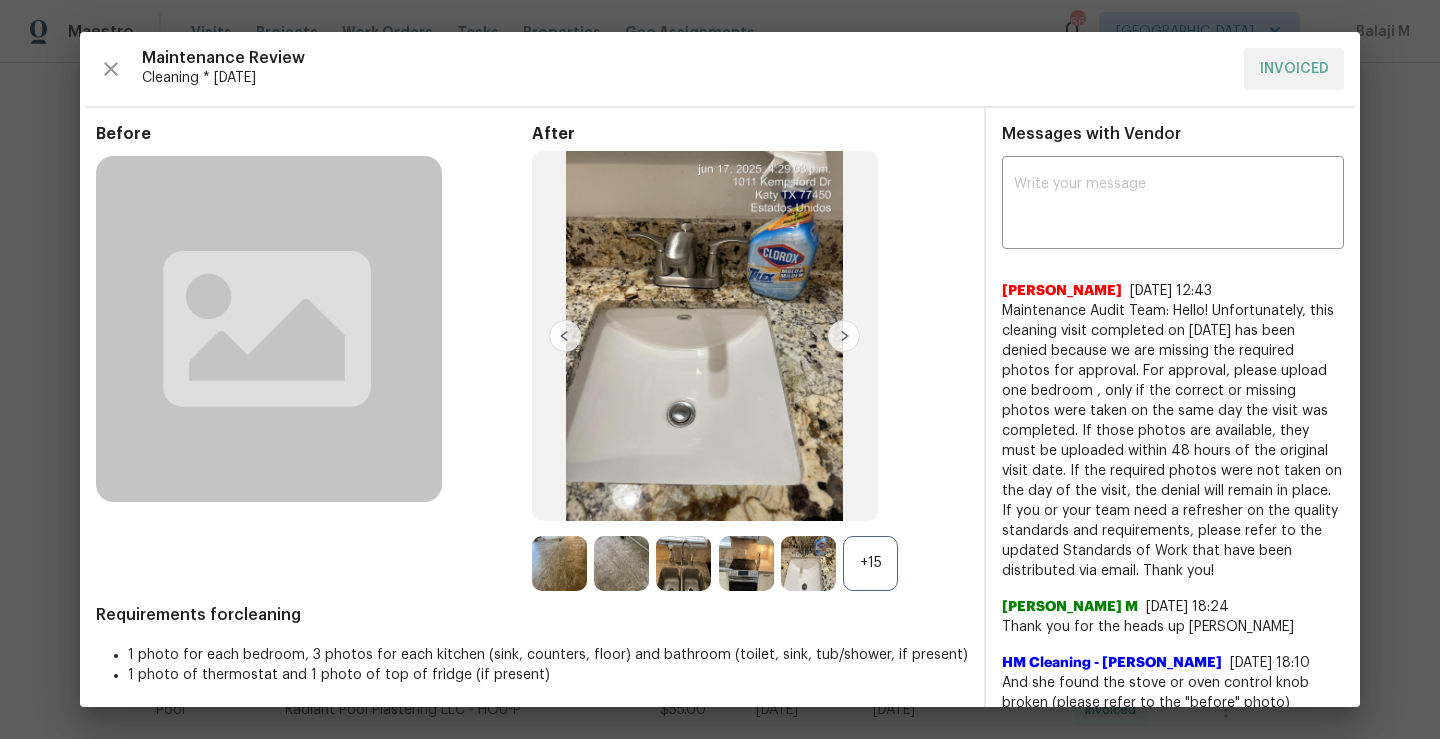 click at bounding box center (565, 336) 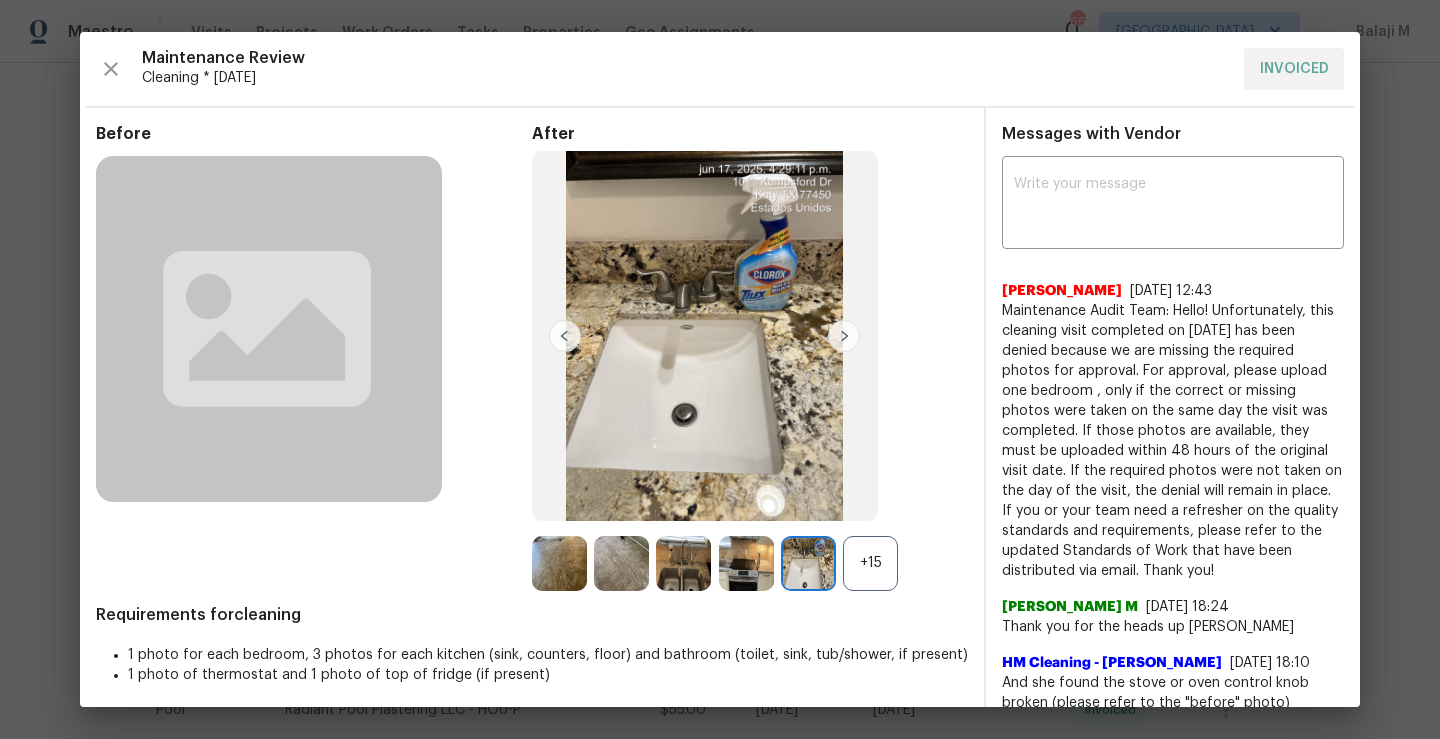 click at bounding box center [565, 336] 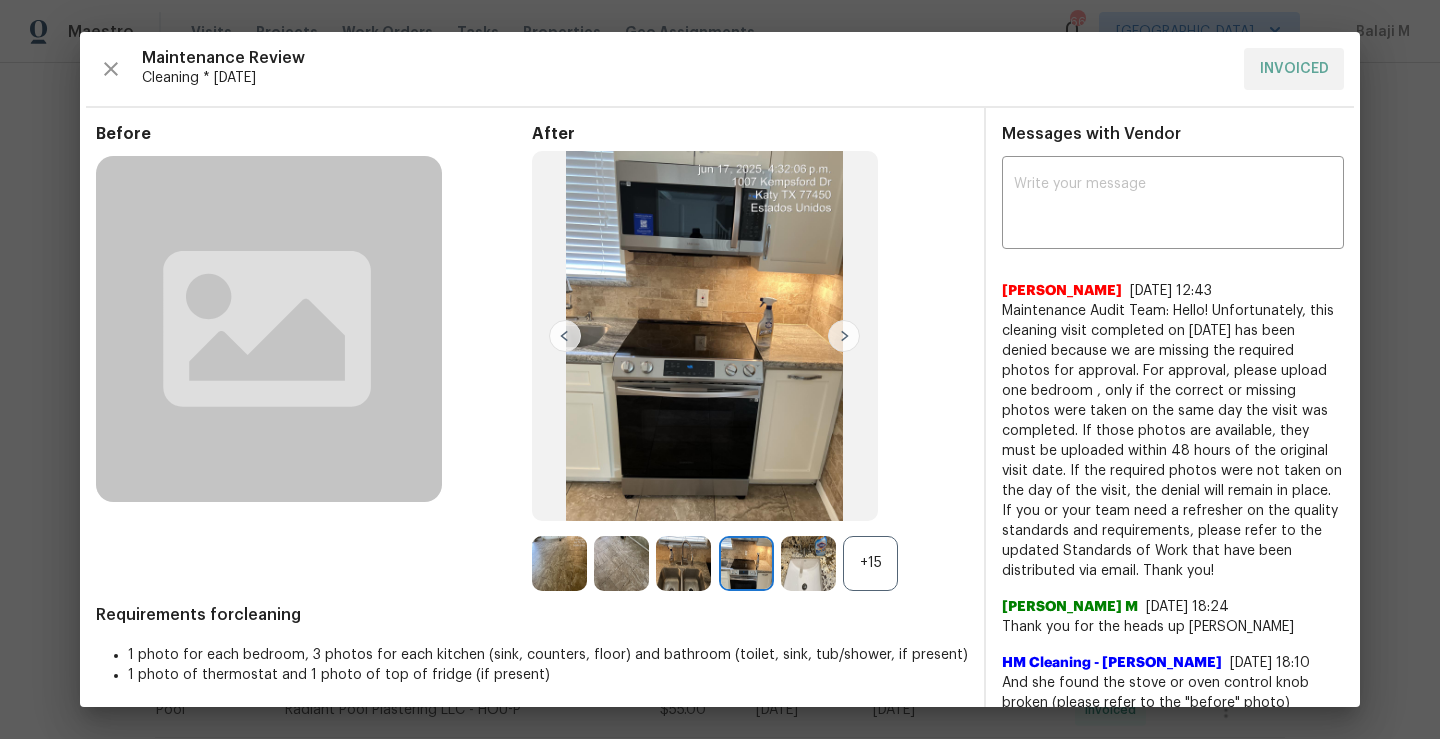 click at bounding box center [565, 336] 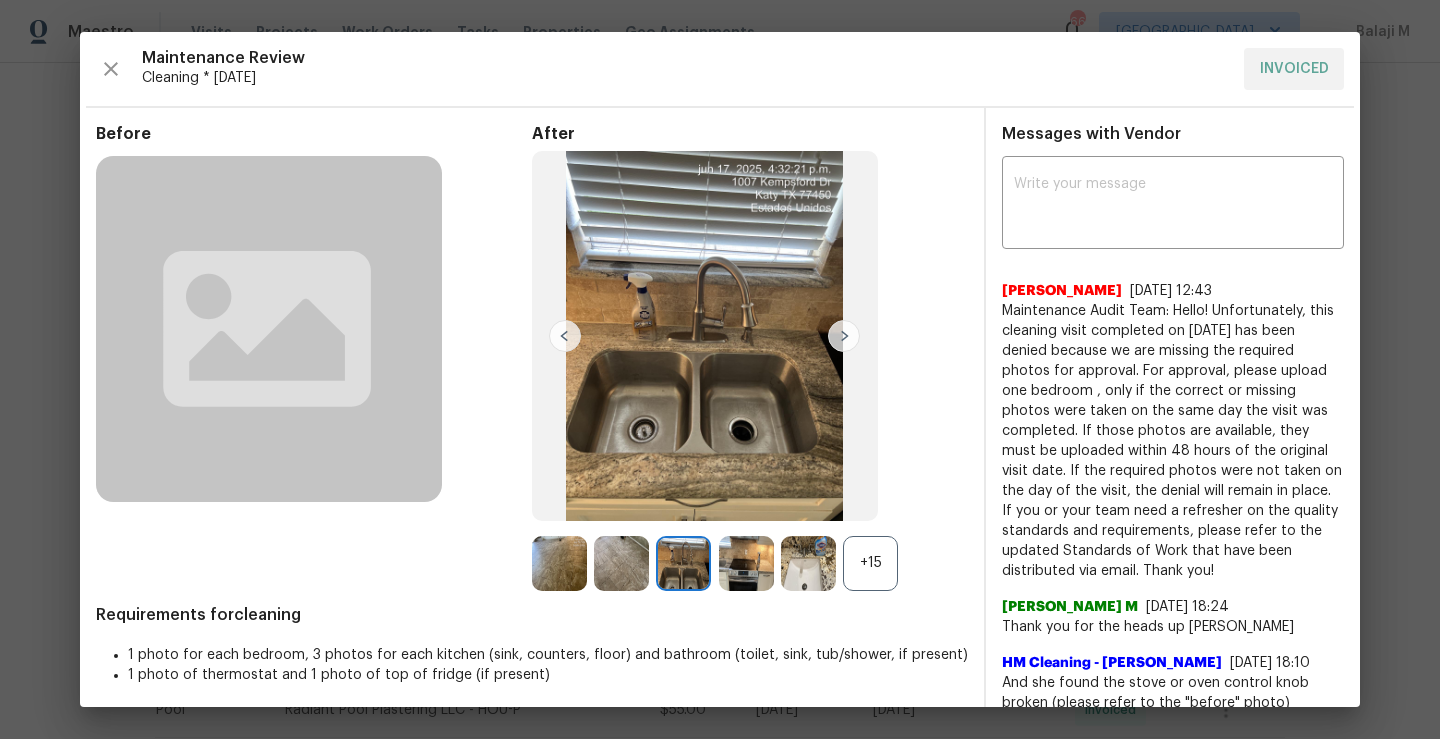 click at bounding box center [565, 336] 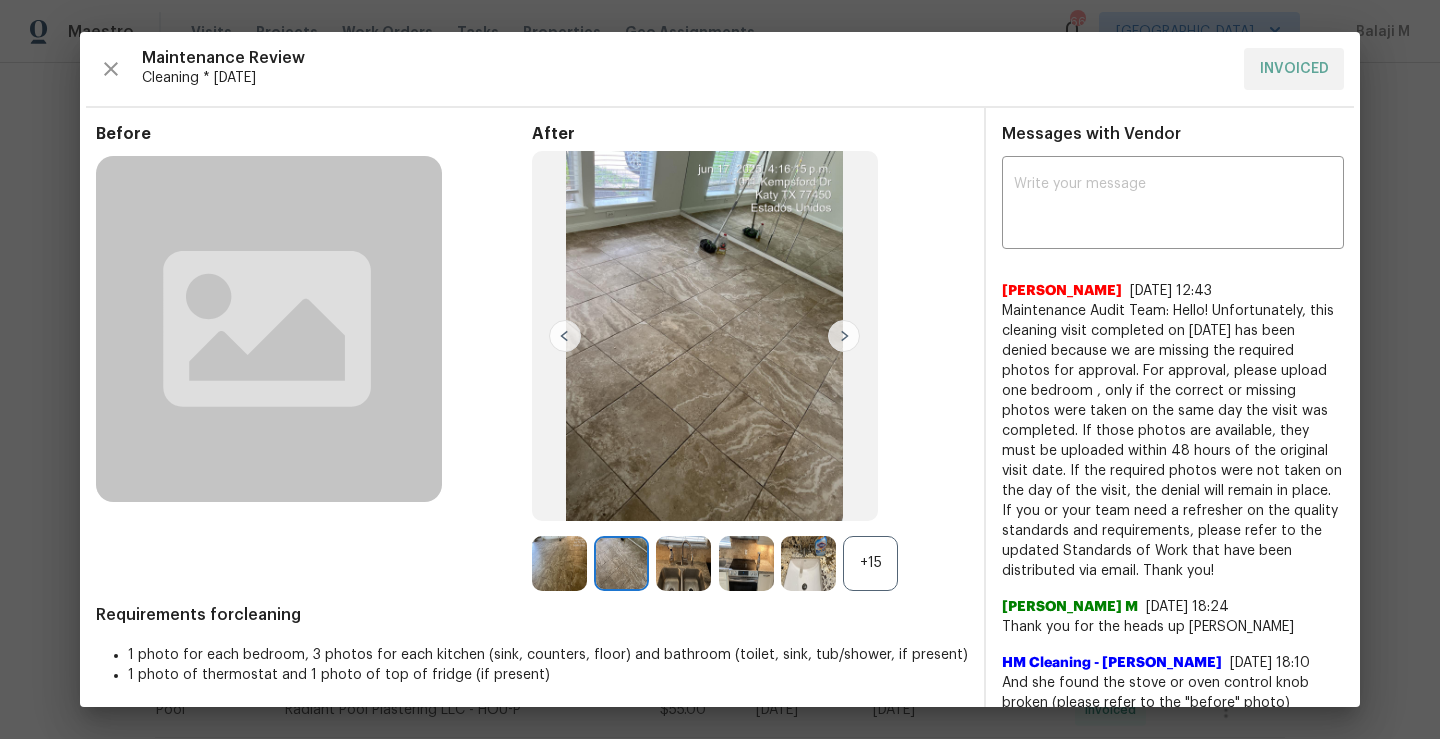 click at bounding box center [565, 336] 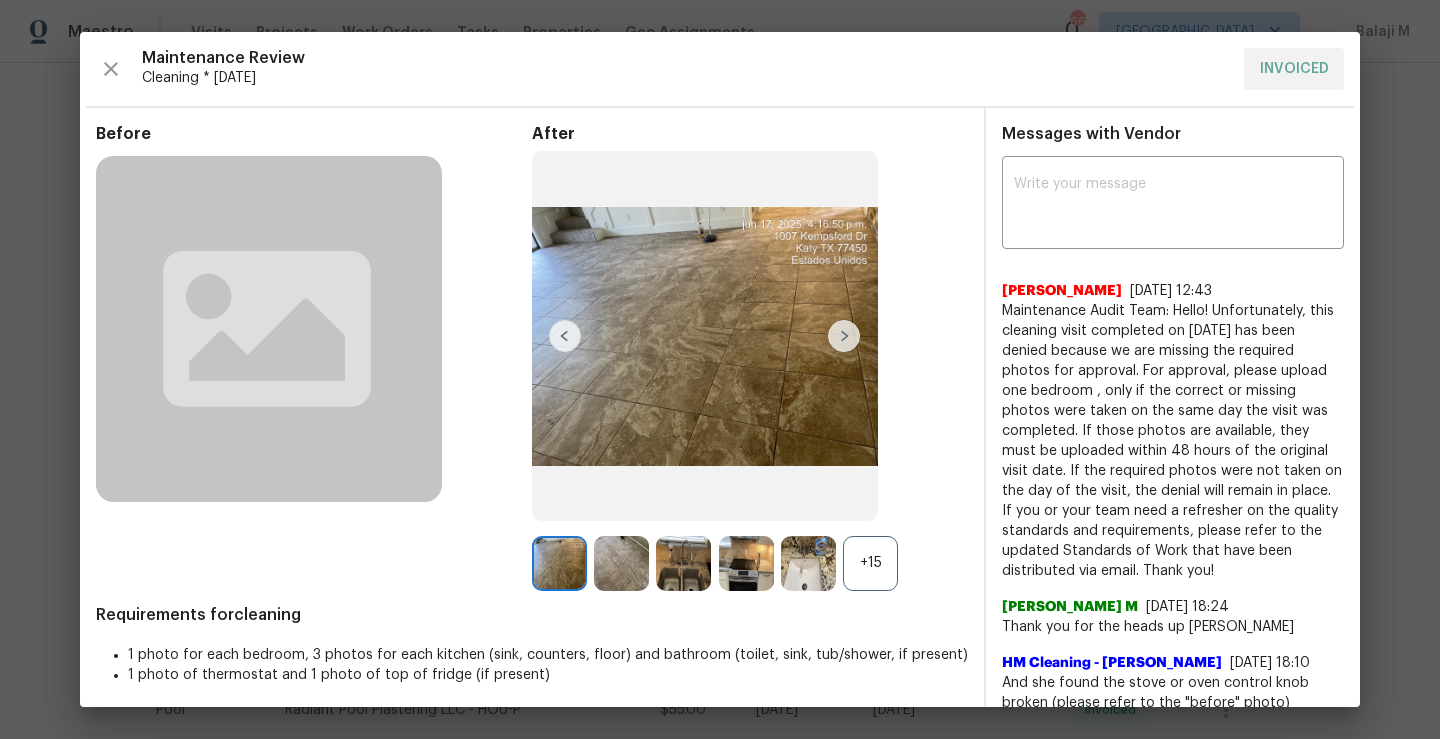 click at bounding box center [565, 336] 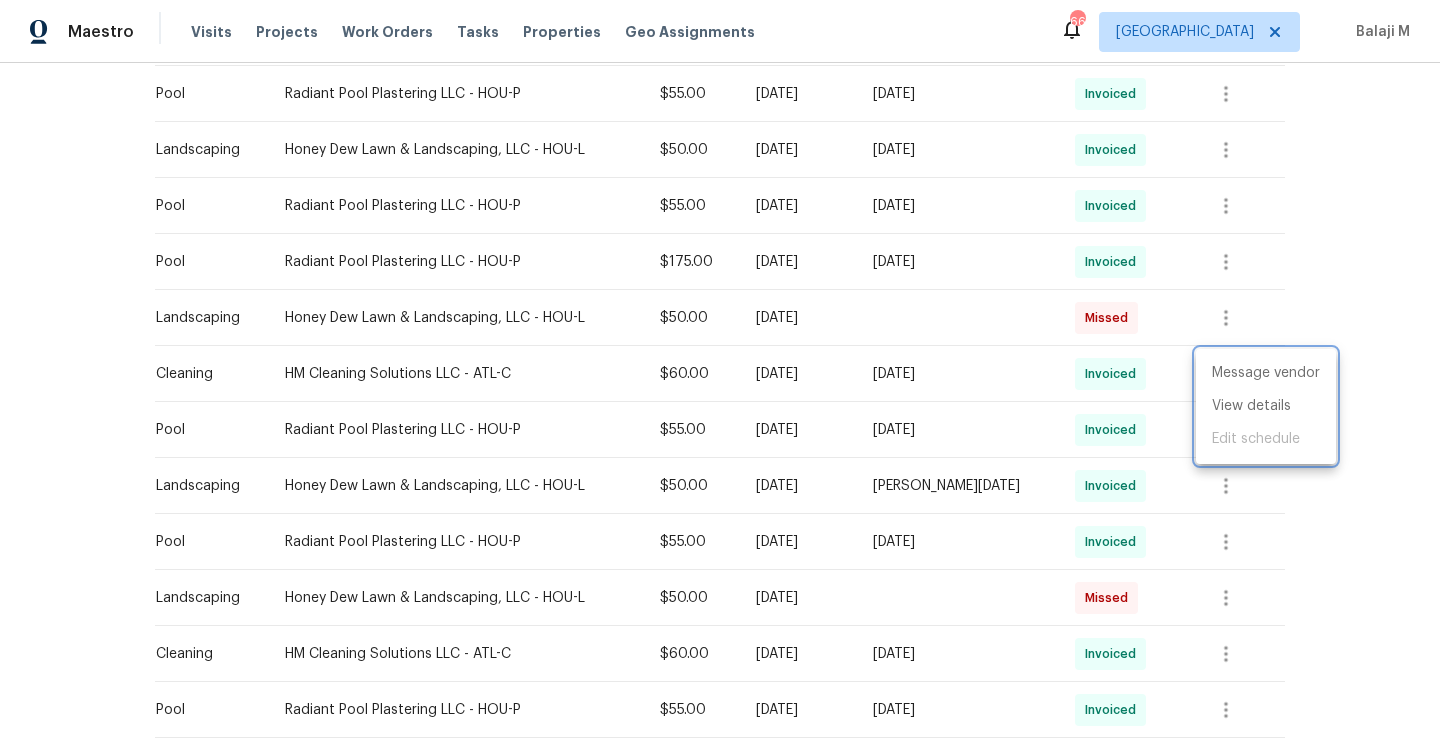 click at bounding box center (720, 369) 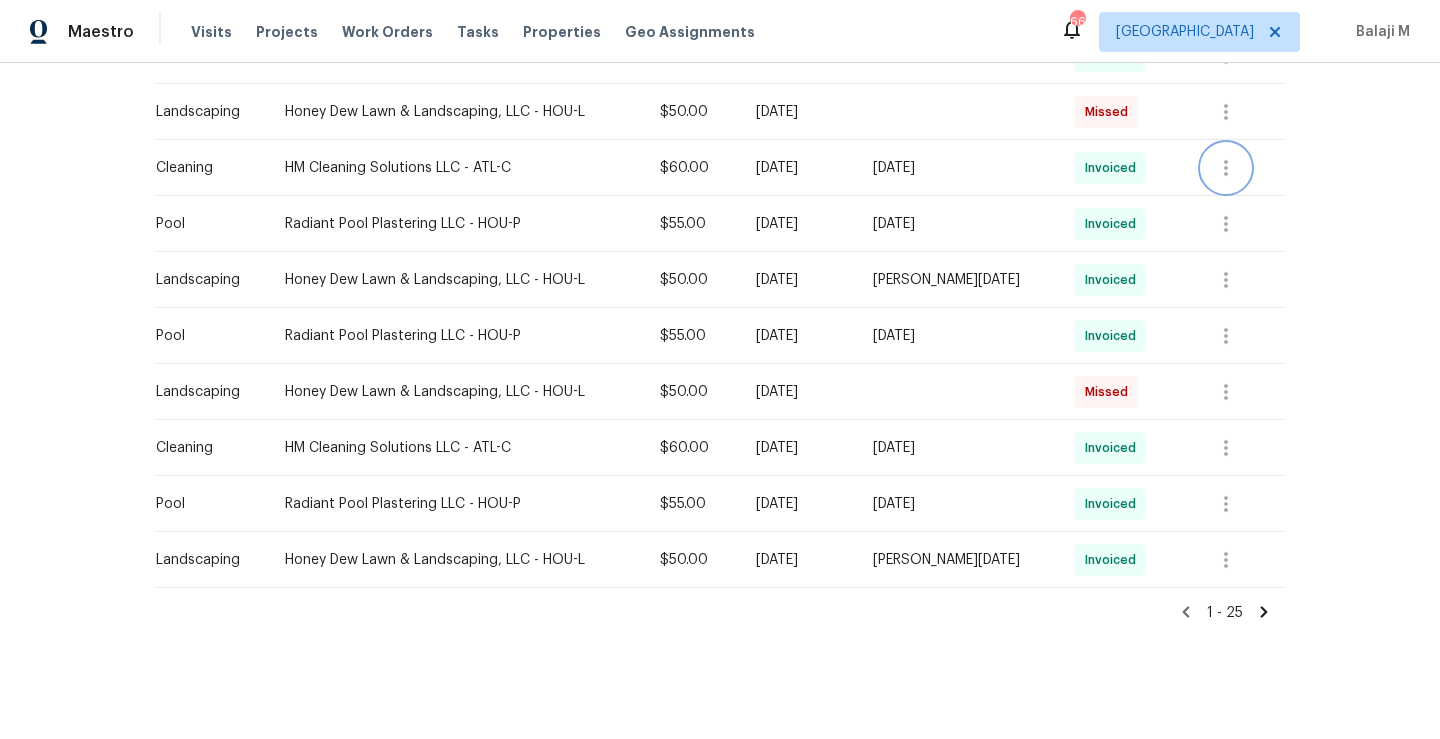 scroll, scrollTop: 1265, scrollLeft: 0, axis: vertical 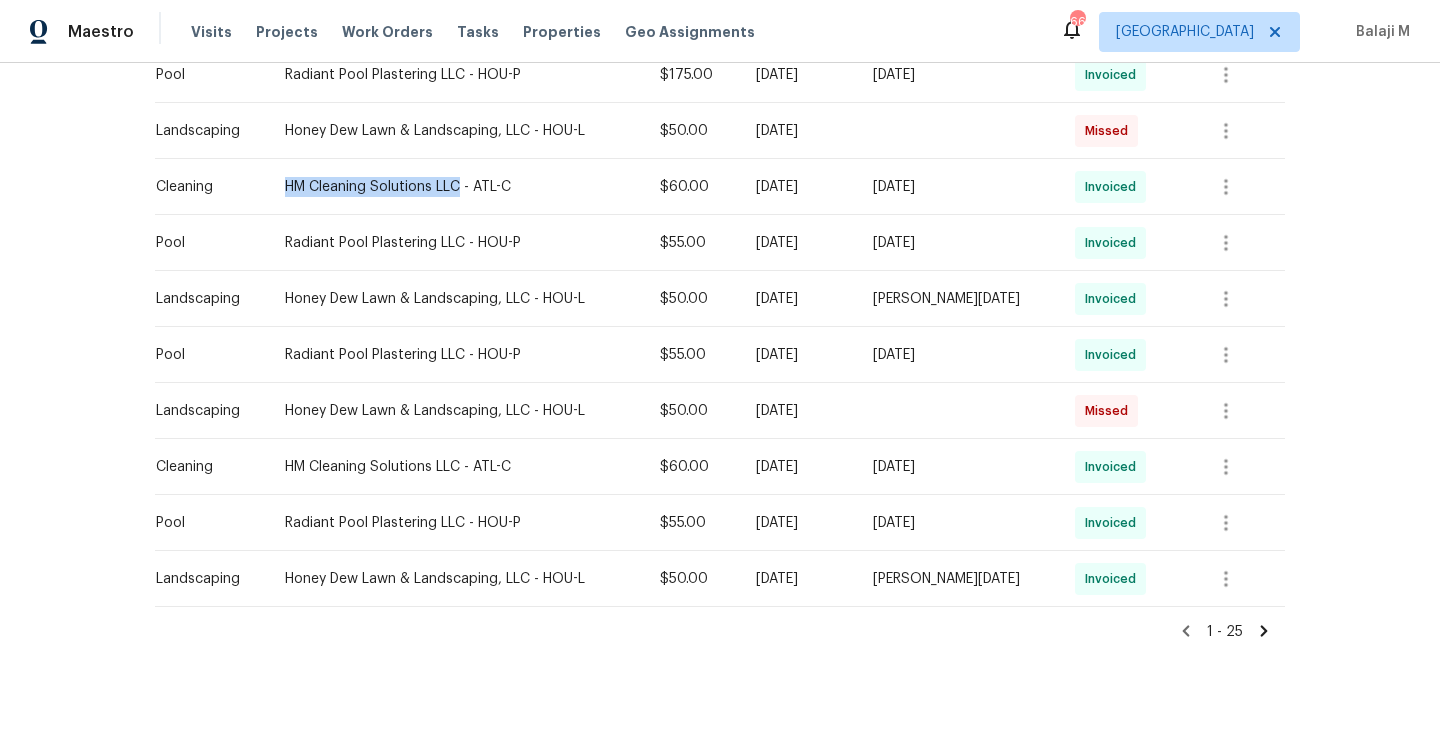 drag, startPoint x: 278, startPoint y: 183, endPoint x: 449, endPoint y: 189, distance: 171.10522 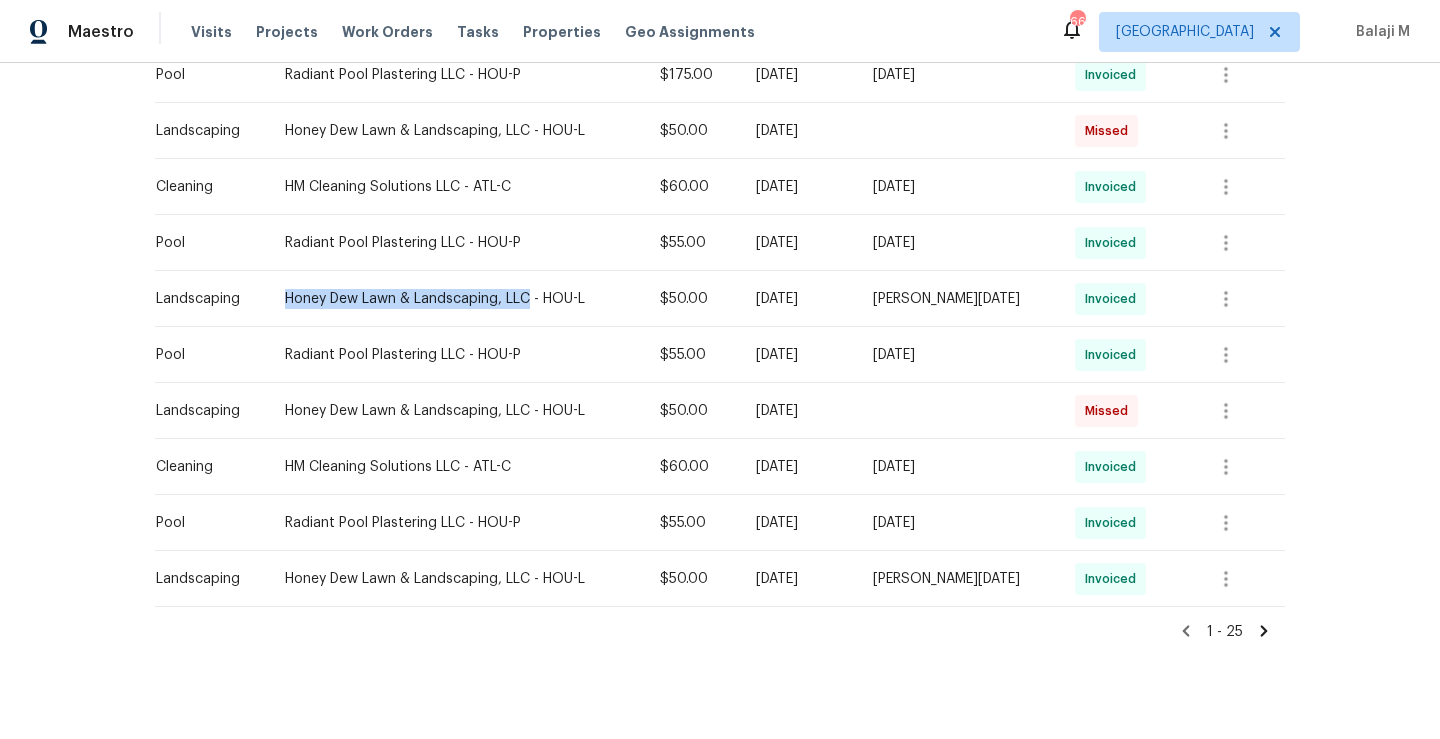 drag, startPoint x: 275, startPoint y: 296, endPoint x: 521, endPoint y: 301, distance: 246.05081 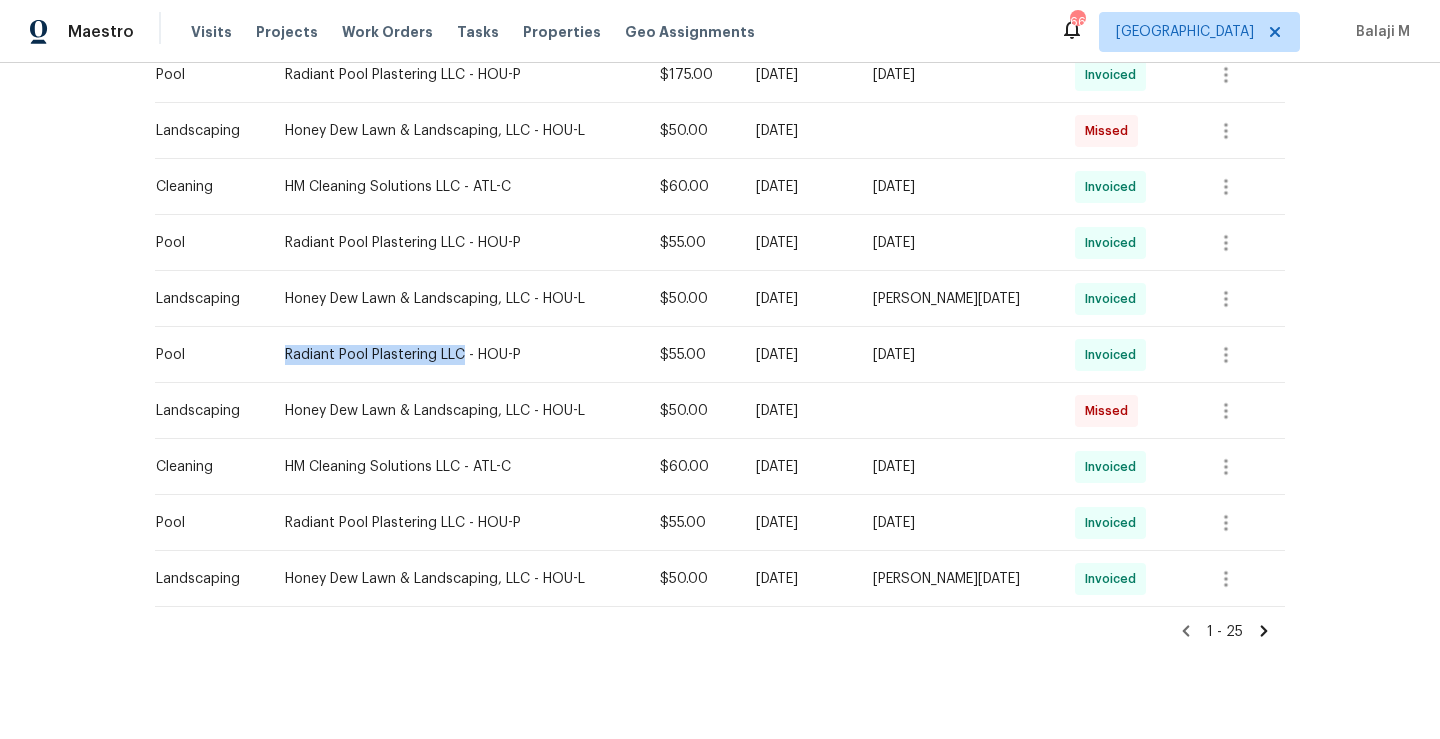 drag, startPoint x: 275, startPoint y: 350, endPoint x: 455, endPoint y: 346, distance: 180.04443 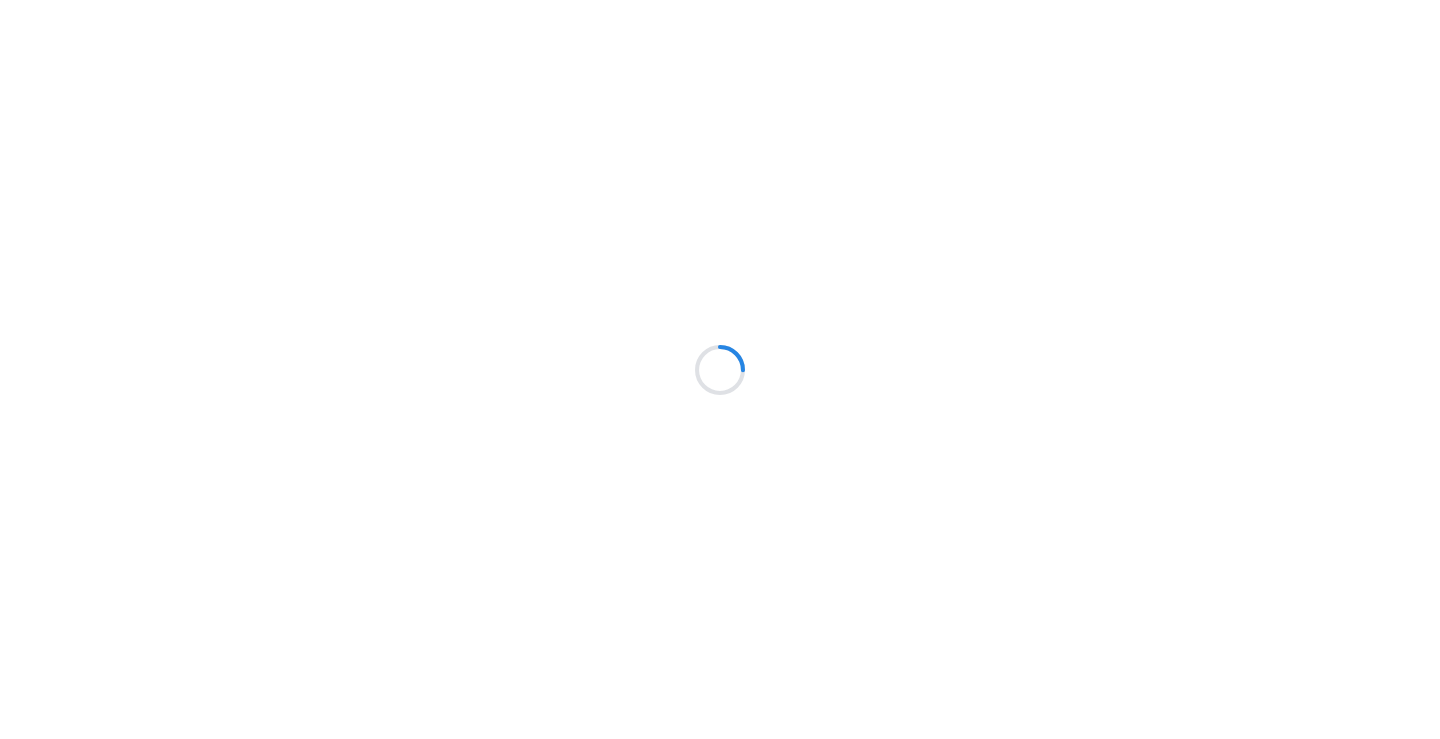 scroll, scrollTop: 0, scrollLeft: 0, axis: both 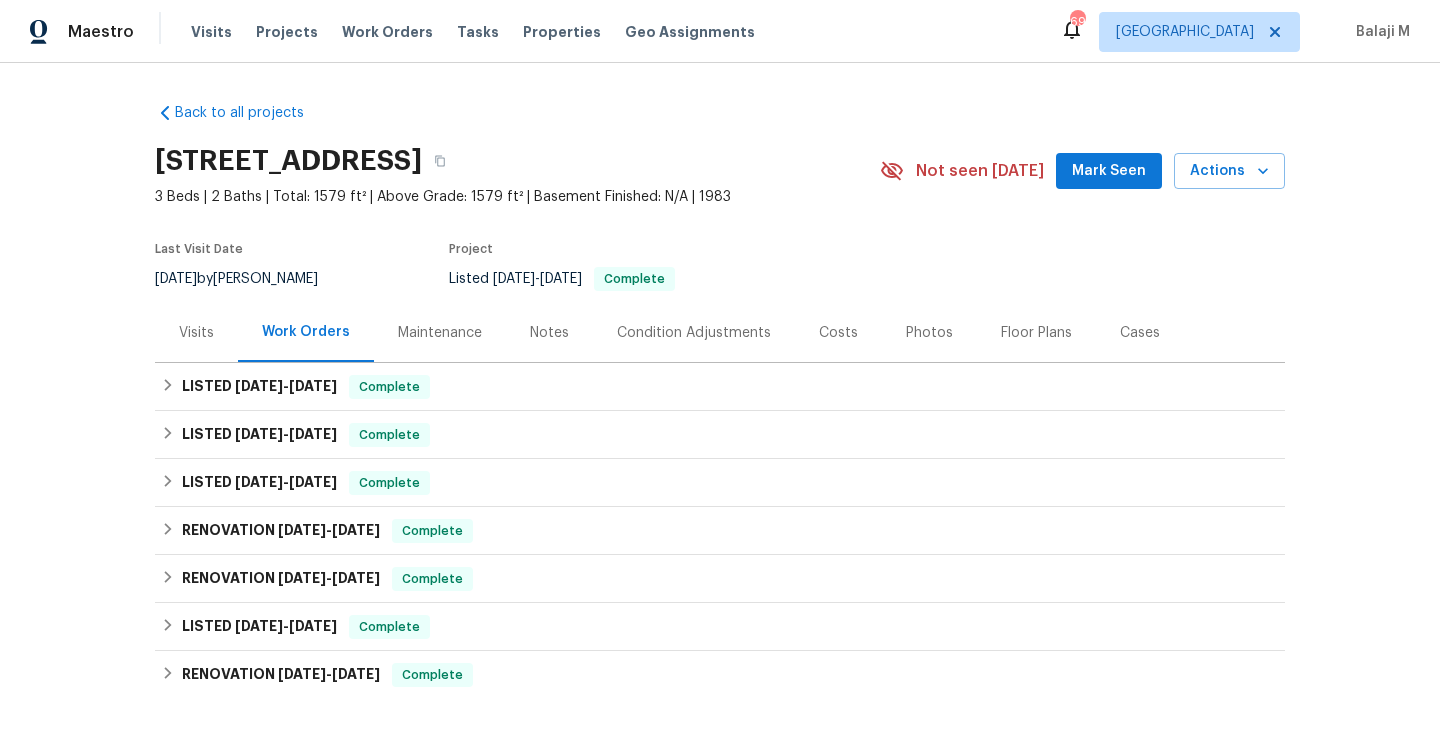 click on "Maintenance" at bounding box center [440, 333] 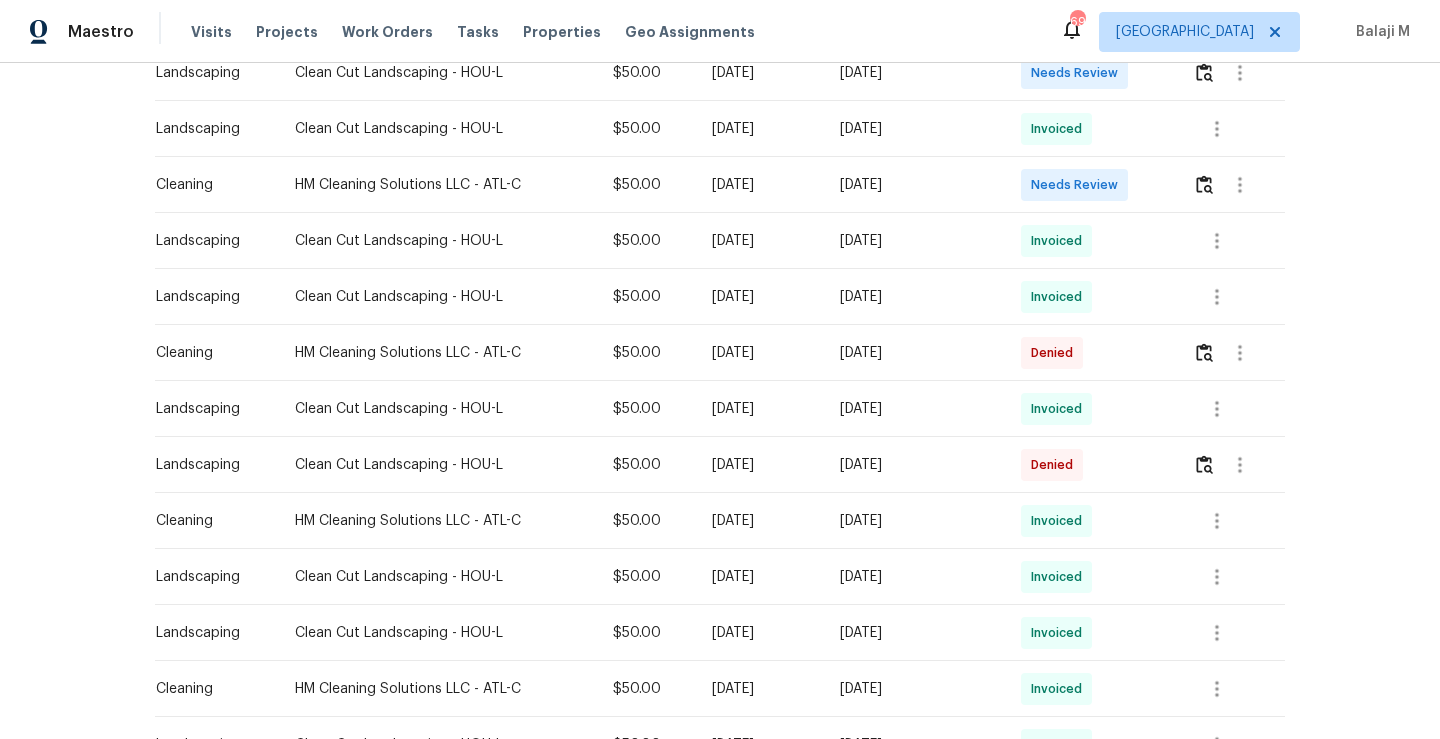 scroll, scrollTop: 584, scrollLeft: 0, axis: vertical 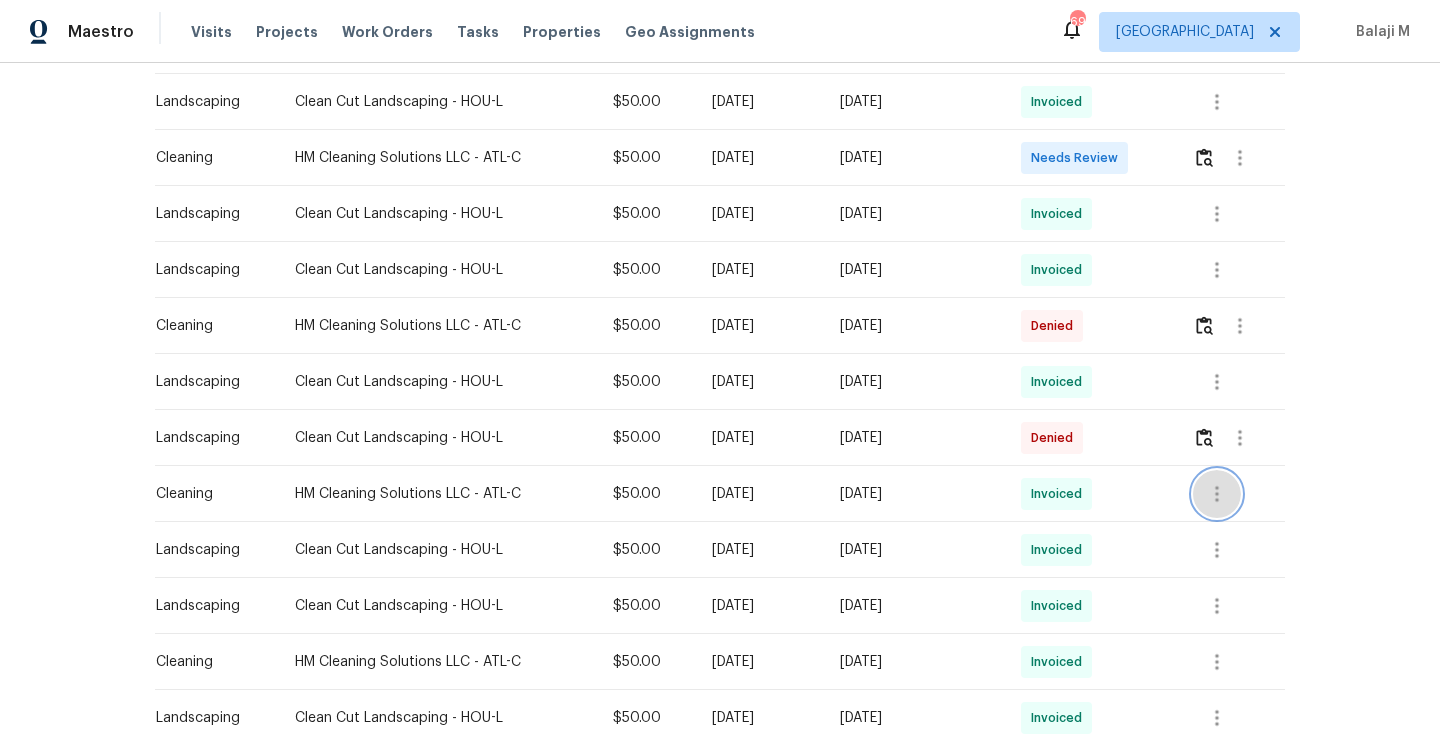 click 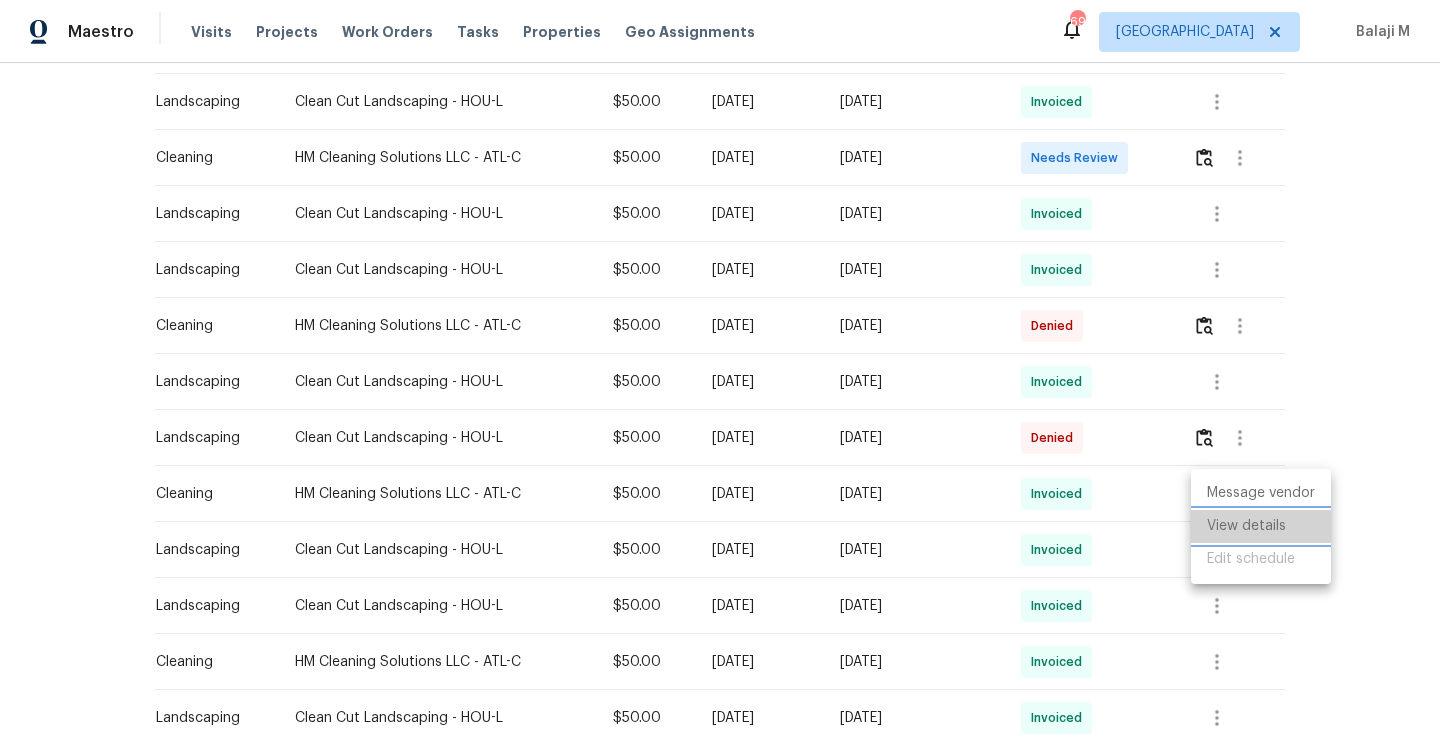 click on "View details" at bounding box center [1261, 526] 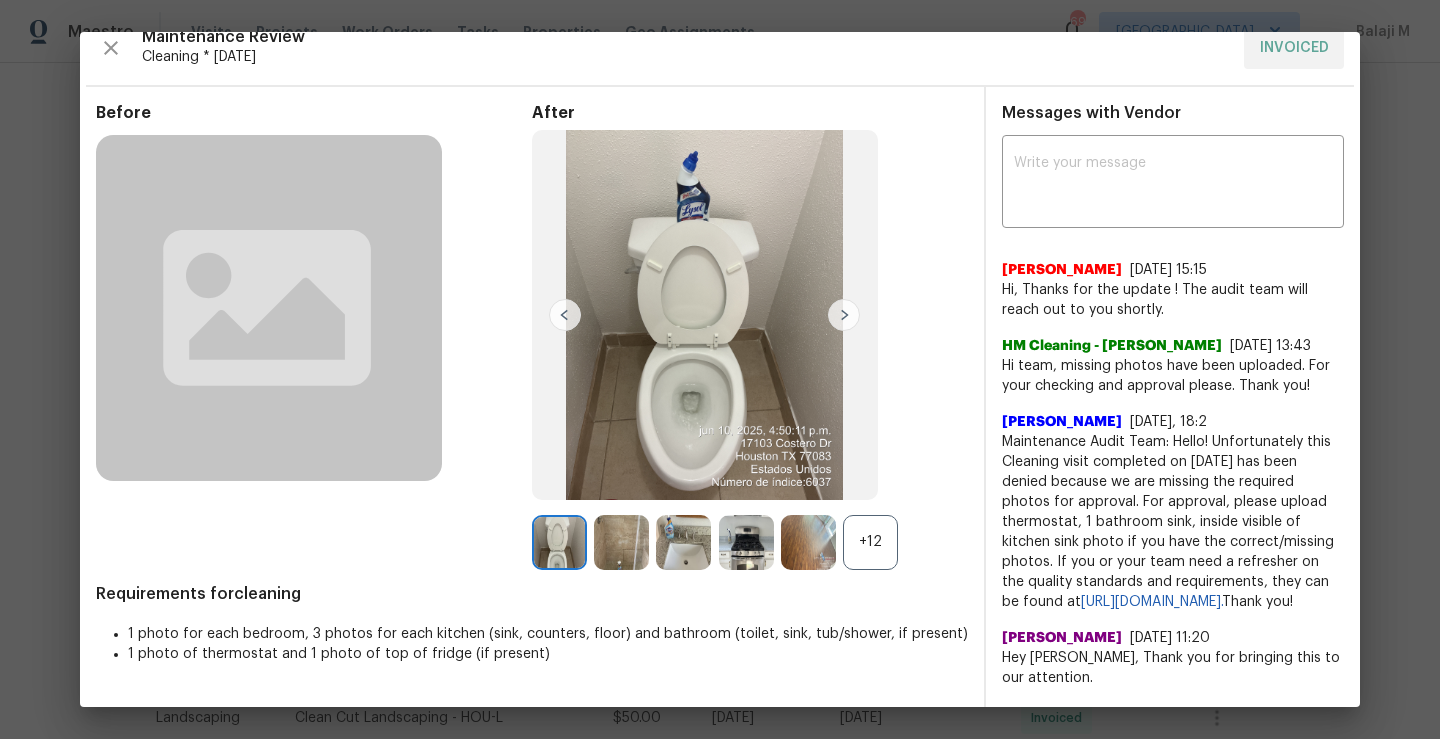 scroll, scrollTop: 32, scrollLeft: 0, axis: vertical 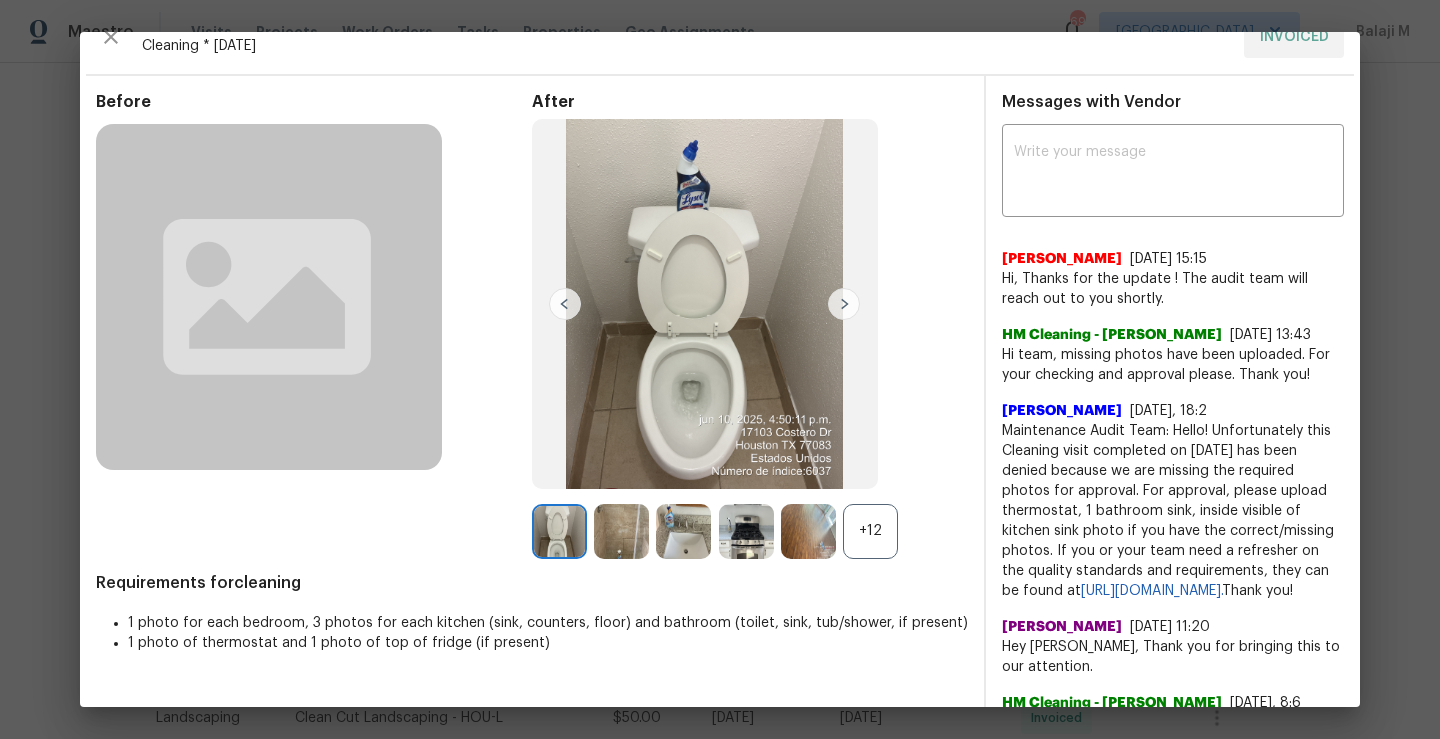 click at bounding box center (844, 304) 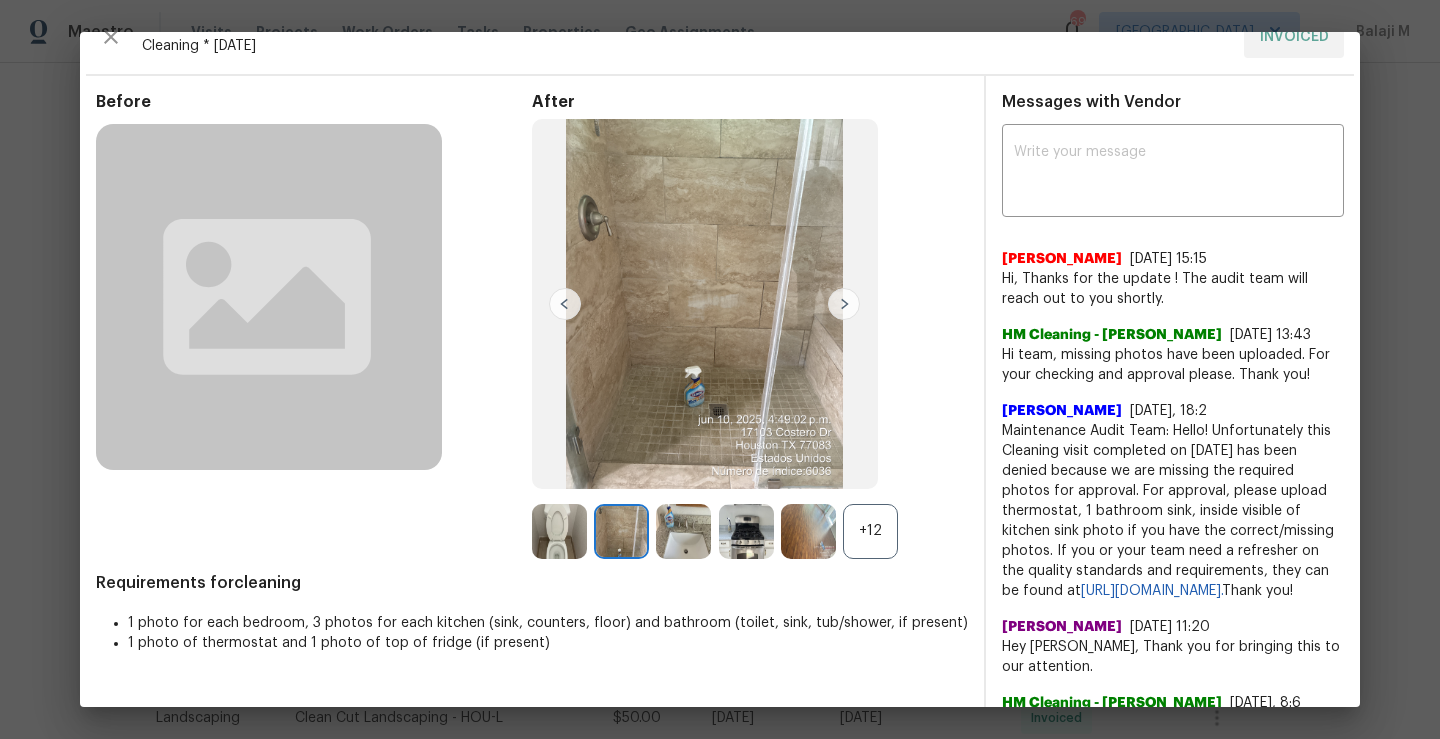click at bounding box center [844, 304] 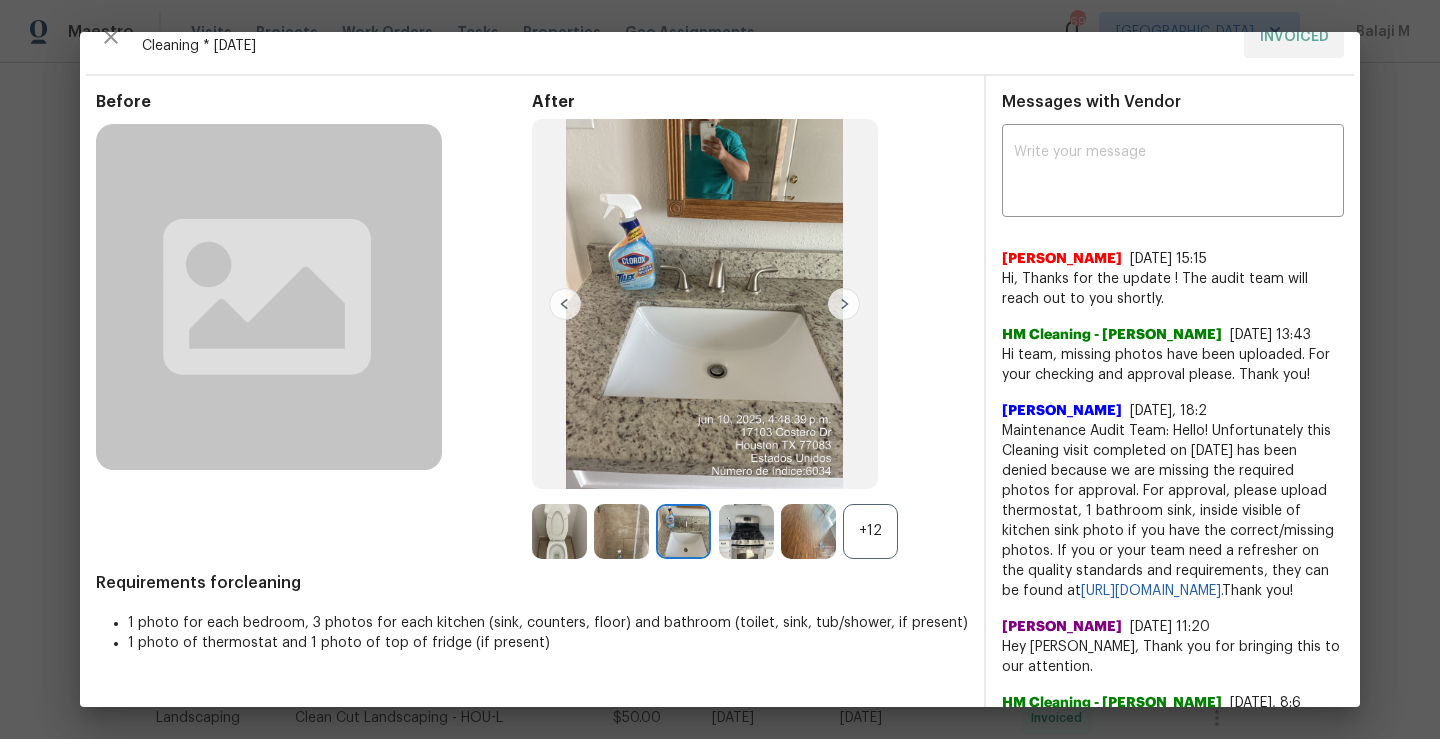 click at bounding box center [844, 304] 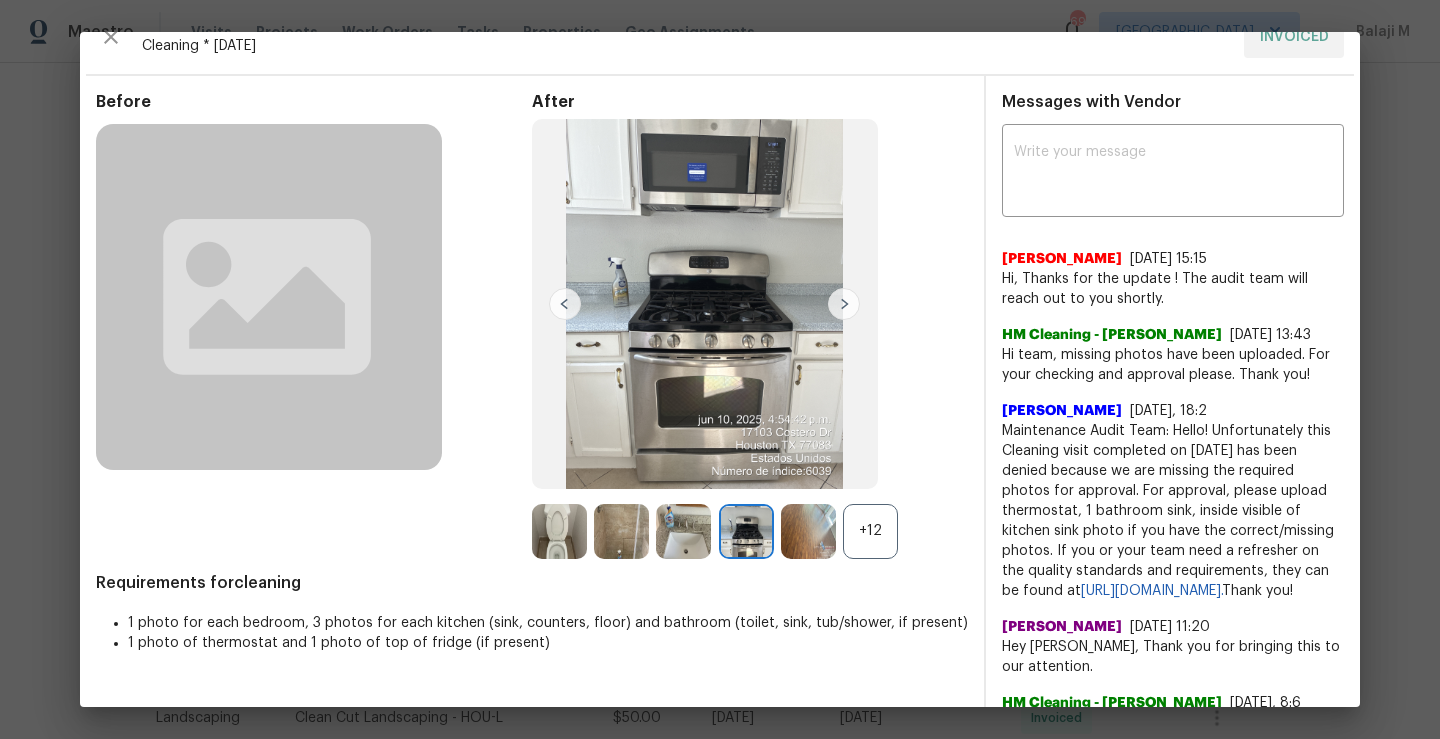 click at bounding box center [844, 304] 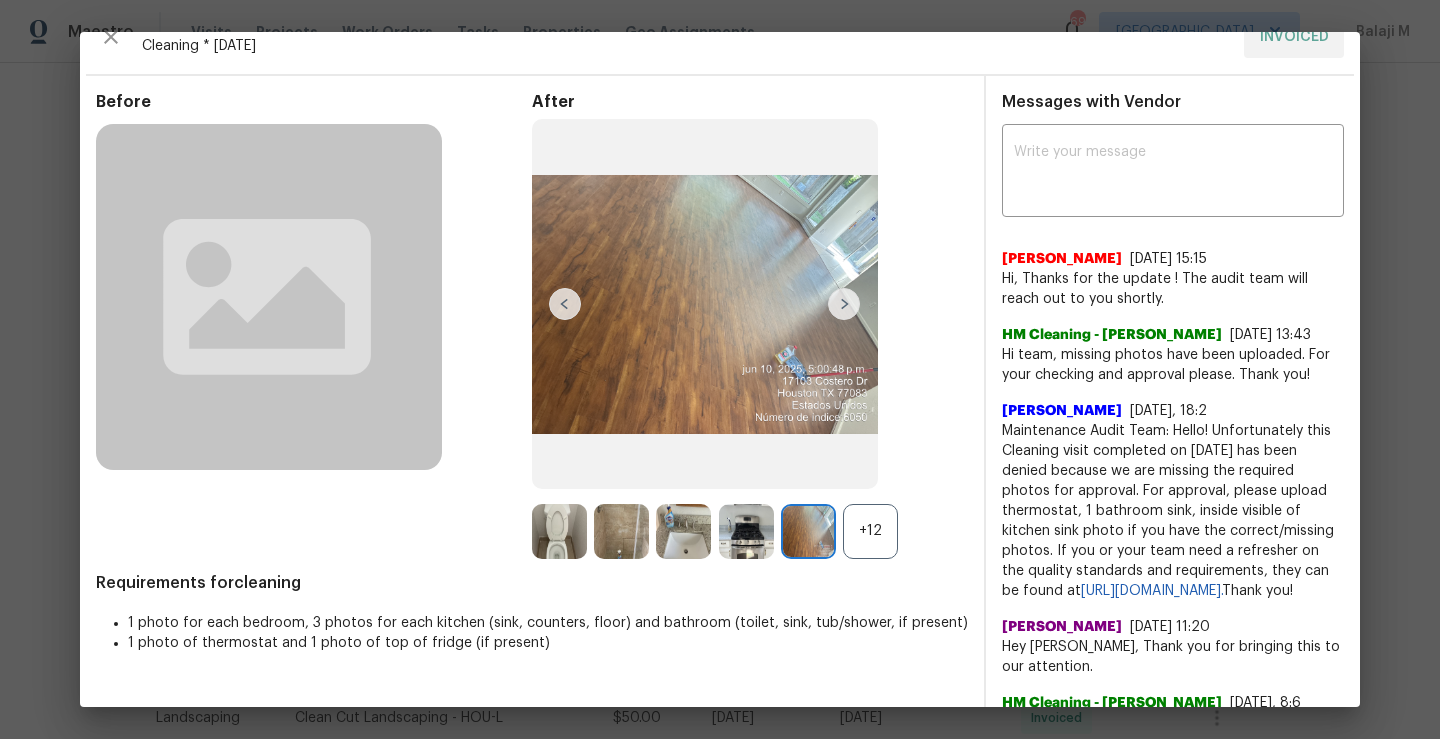 click at bounding box center (844, 304) 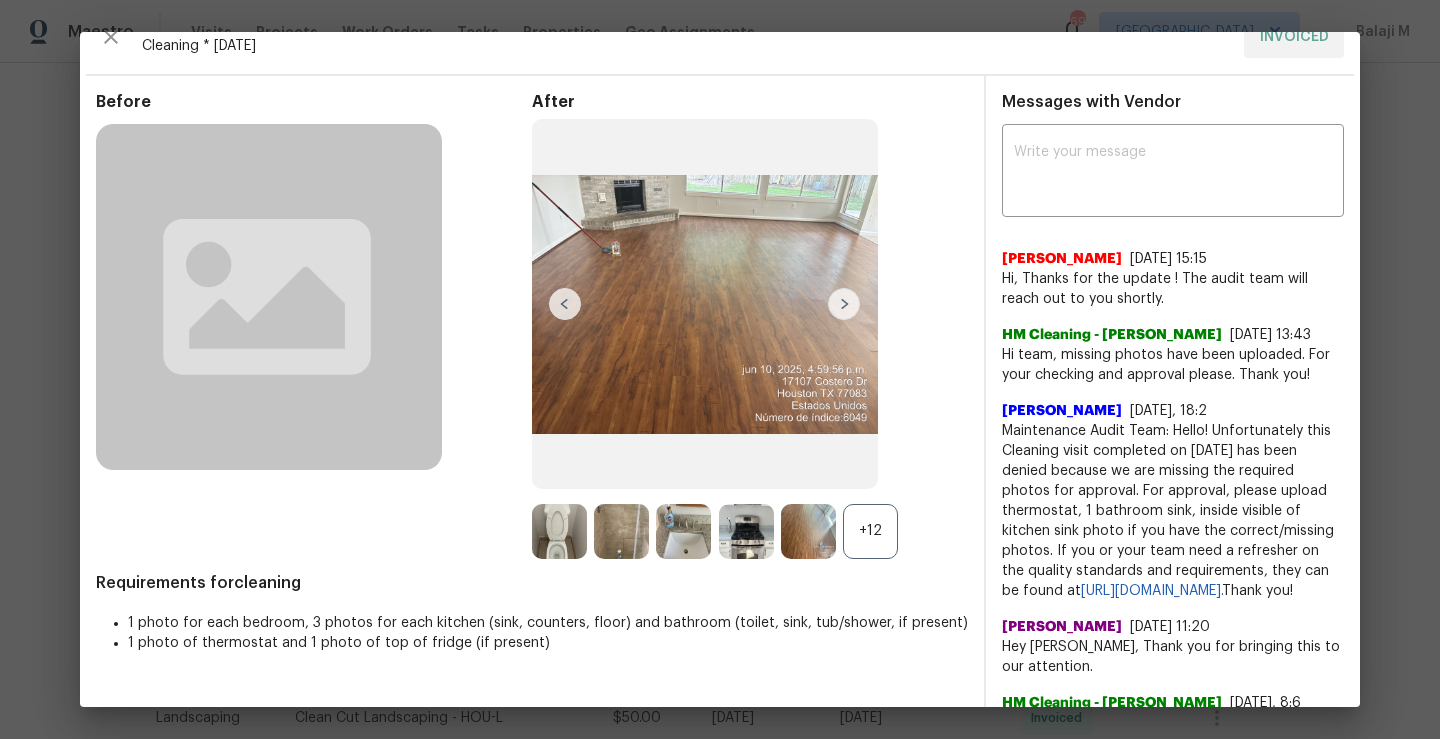 click on "Before After  +12 Requirements for  cleaning 1 photo for each bedroom, 3 photos for each kitchen (sink, counters, floor) and bathroom (toilet, sink, tub/shower, if present) 1 photo of thermostat and 1 photo of top of fridge (if present)" at bounding box center [532, 622] 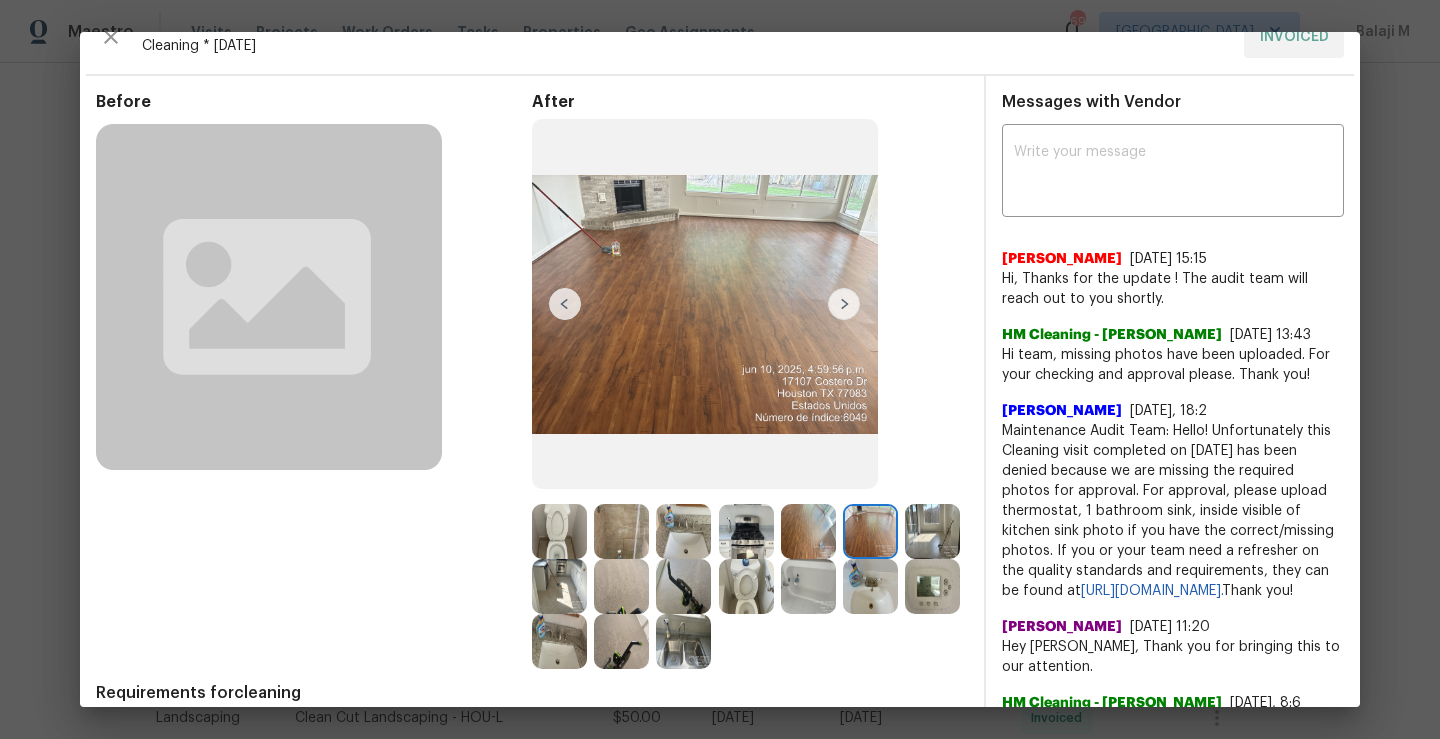 click at bounding box center [844, 304] 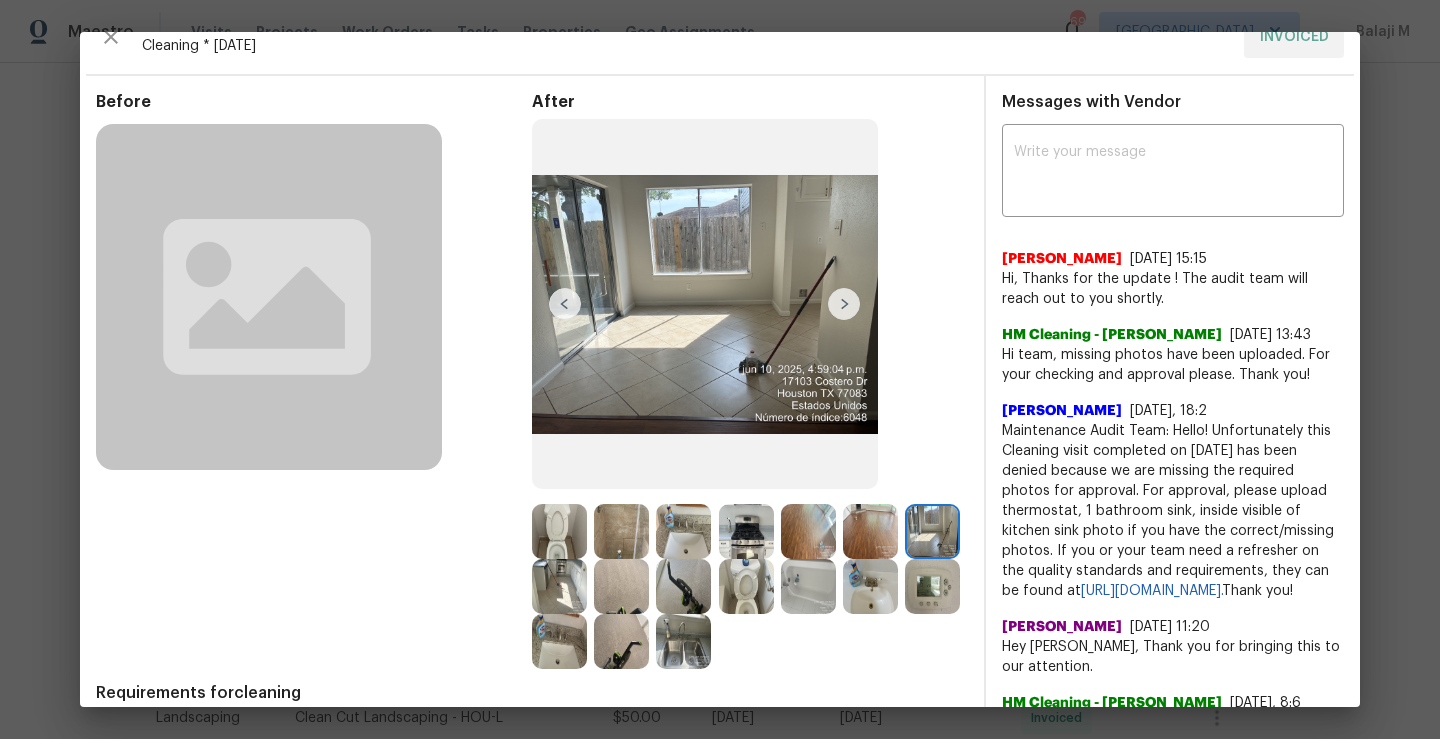 click at bounding box center (844, 304) 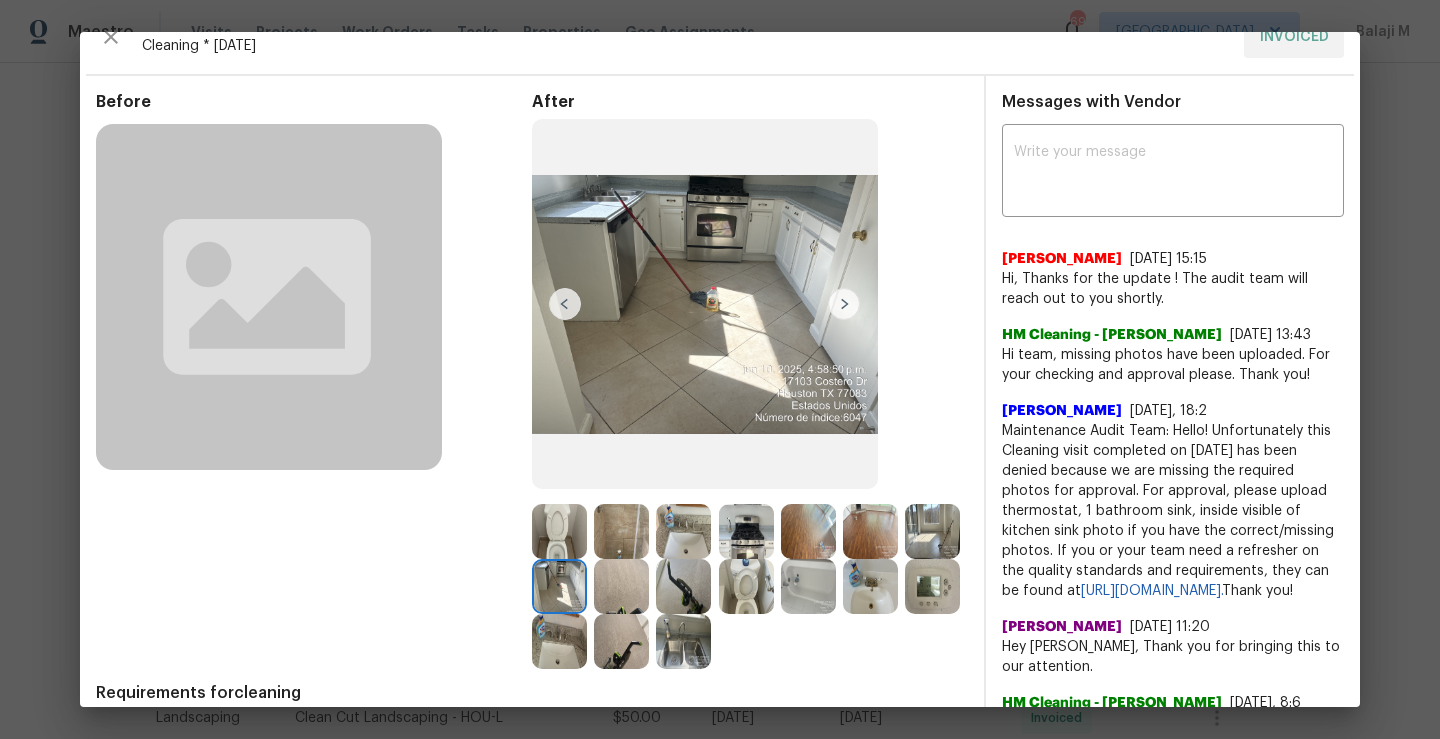 click at bounding box center [844, 304] 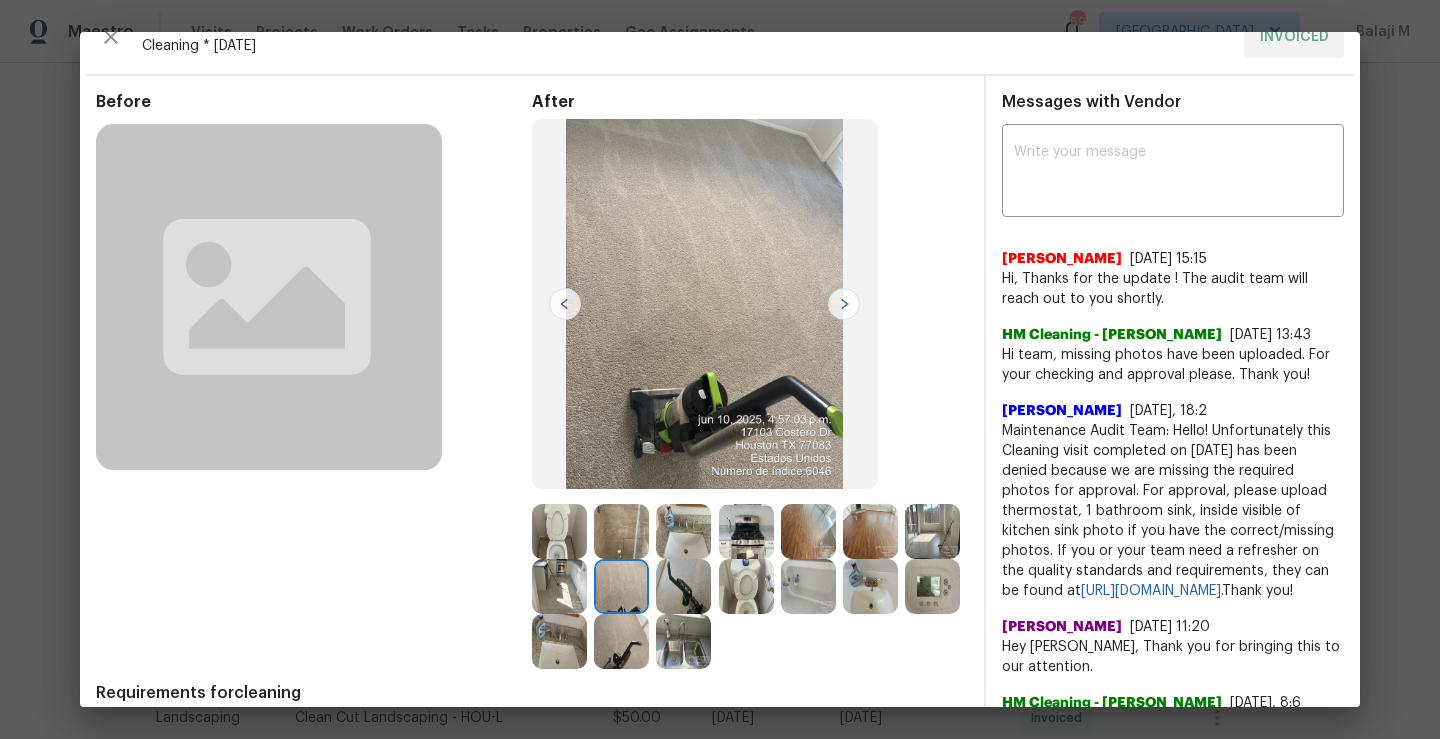click at bounding box center [844, 304] 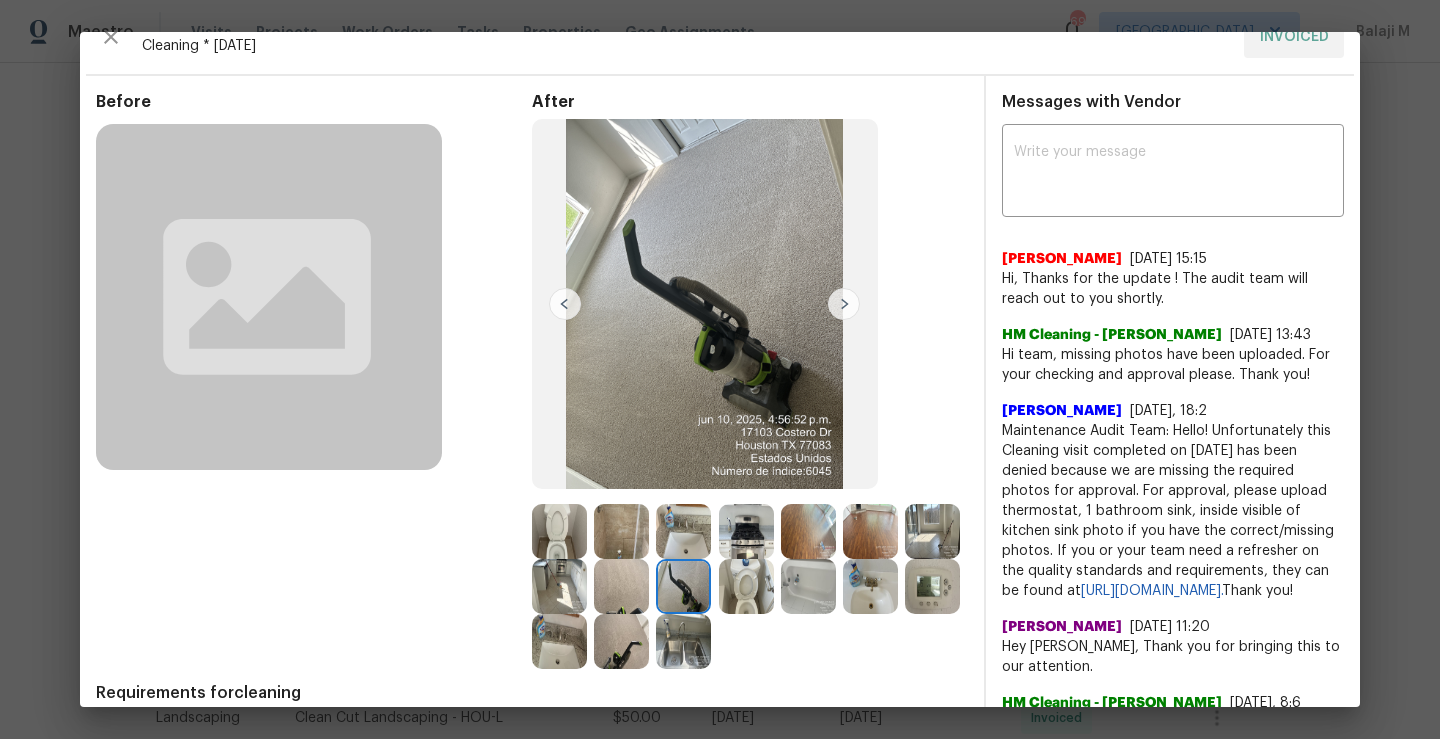 click at bounding box center [844, 304] 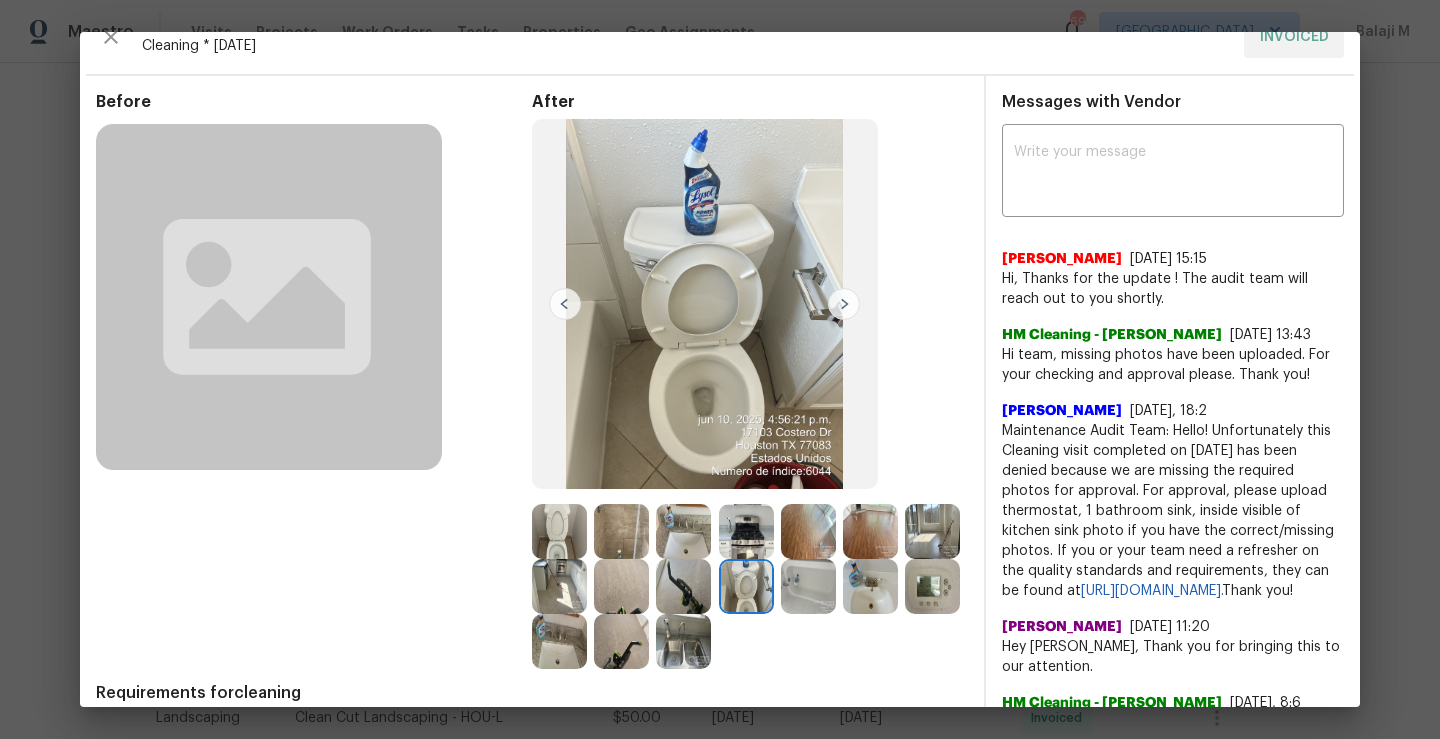 click at bounding box center (844, 304) 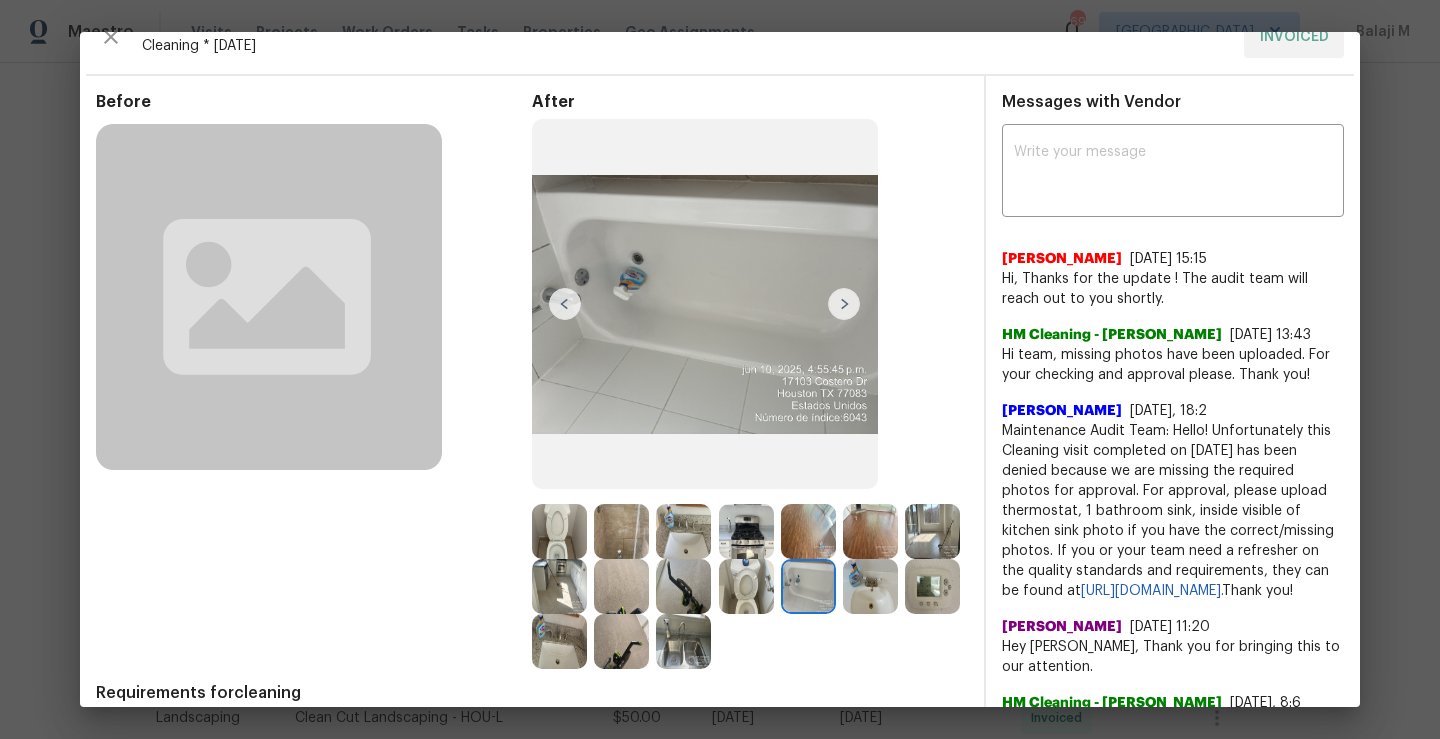 click at bounding box center [844, 304] 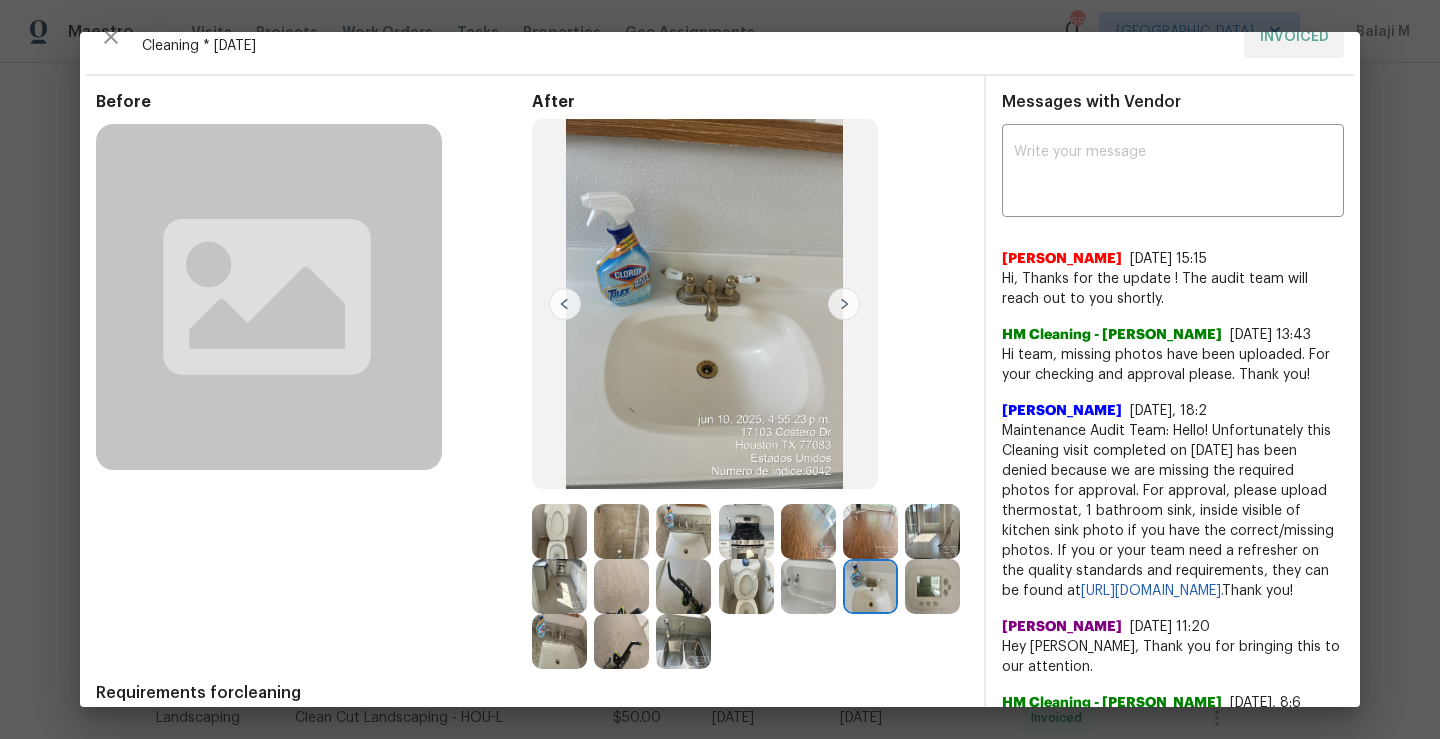 click at bounding box center (844, 304) 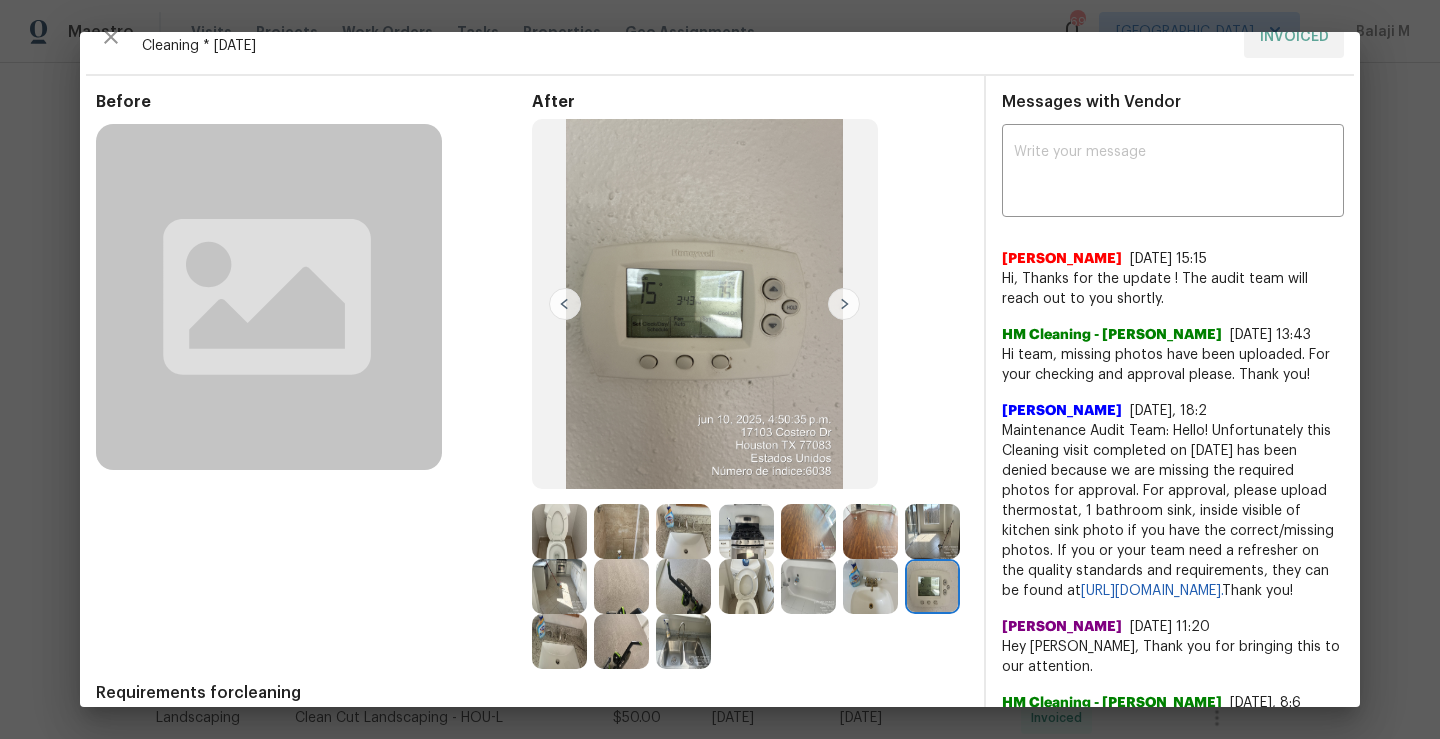 click at bounding box center [844, 304] 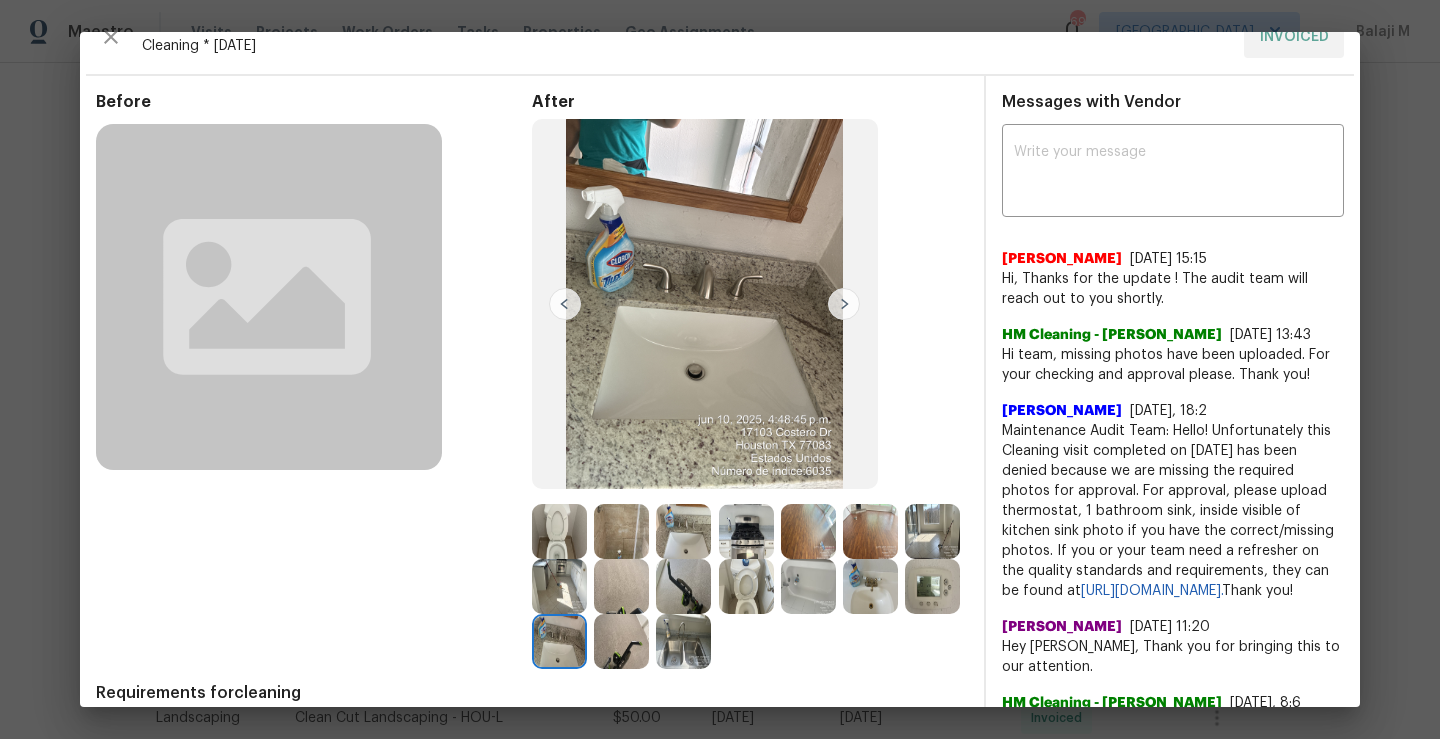 click at bounding box center (565, 304) 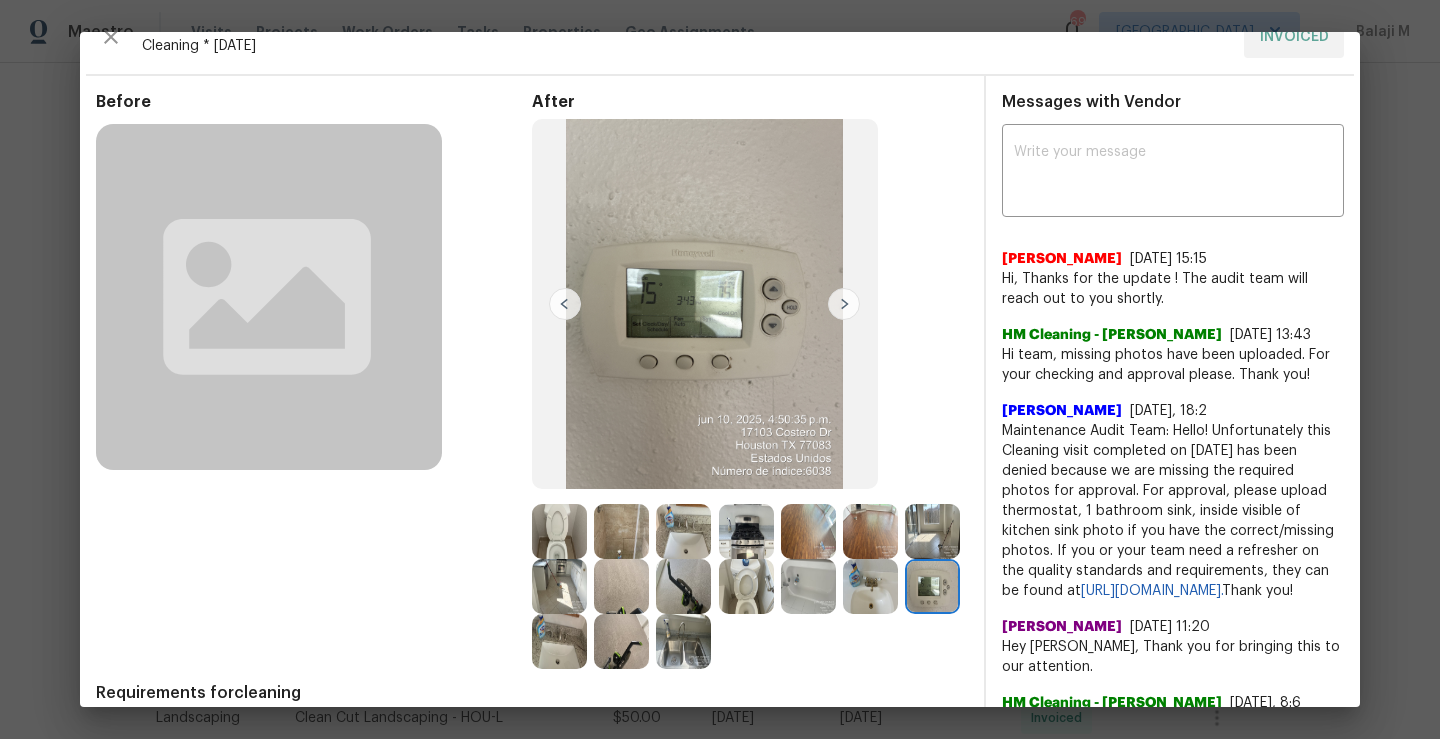click at bounding box center (844, 304) 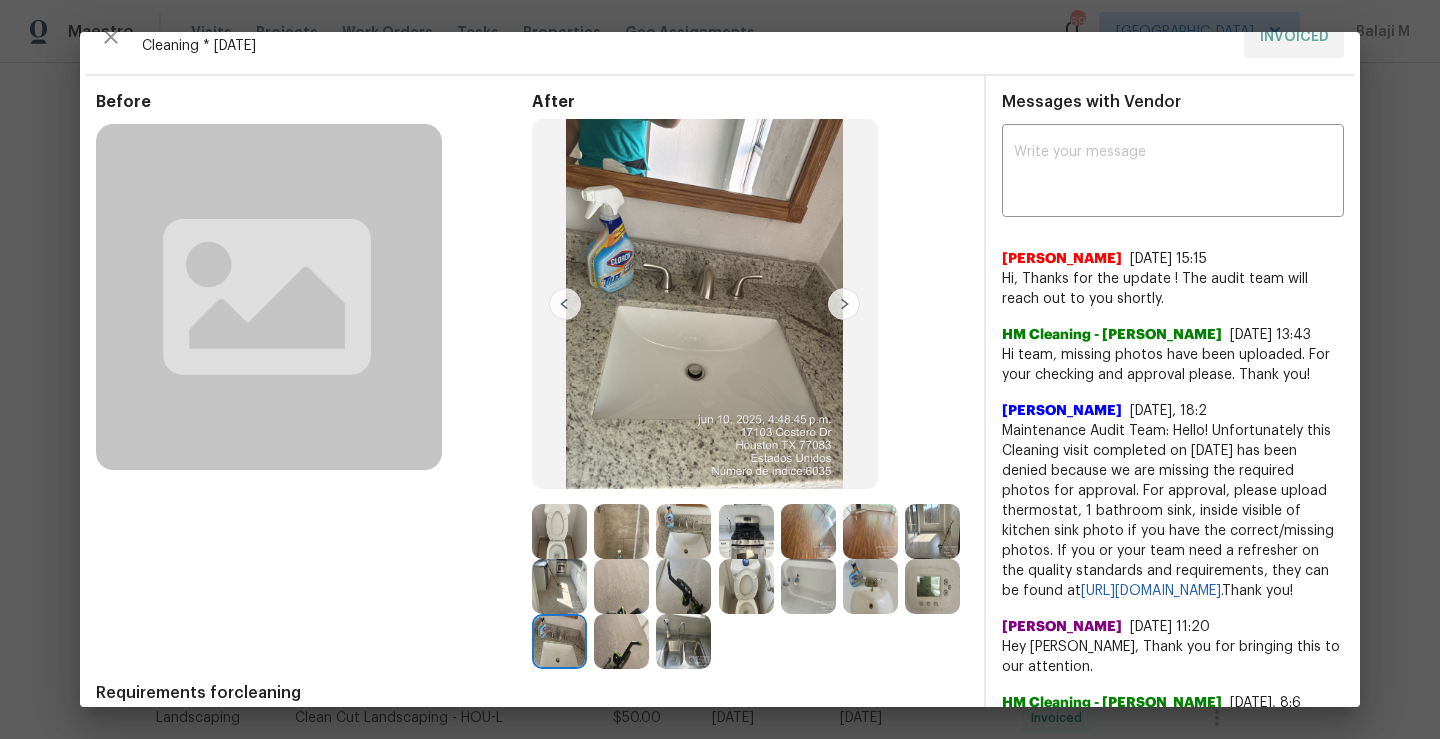 click at bounding box center (844, 304) 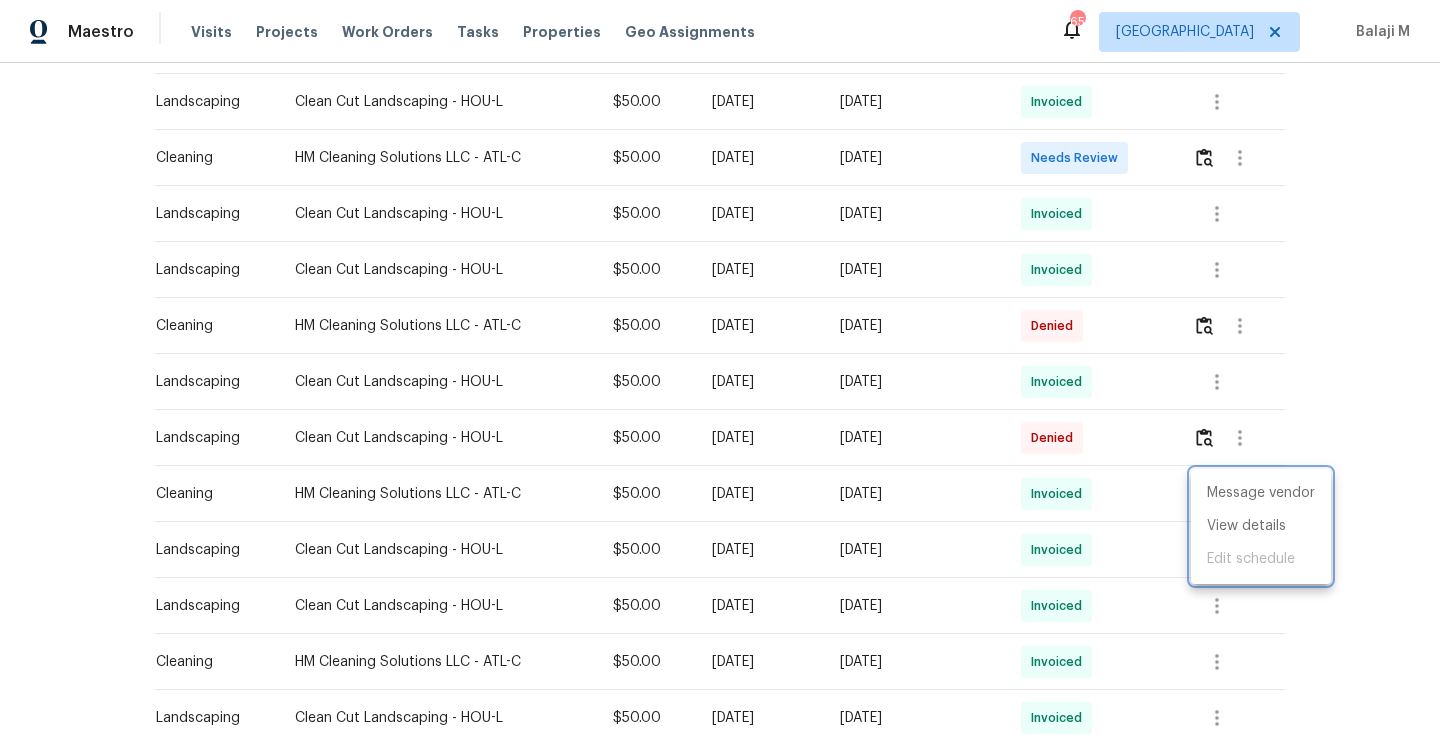 click at bounding box center [720, 369] 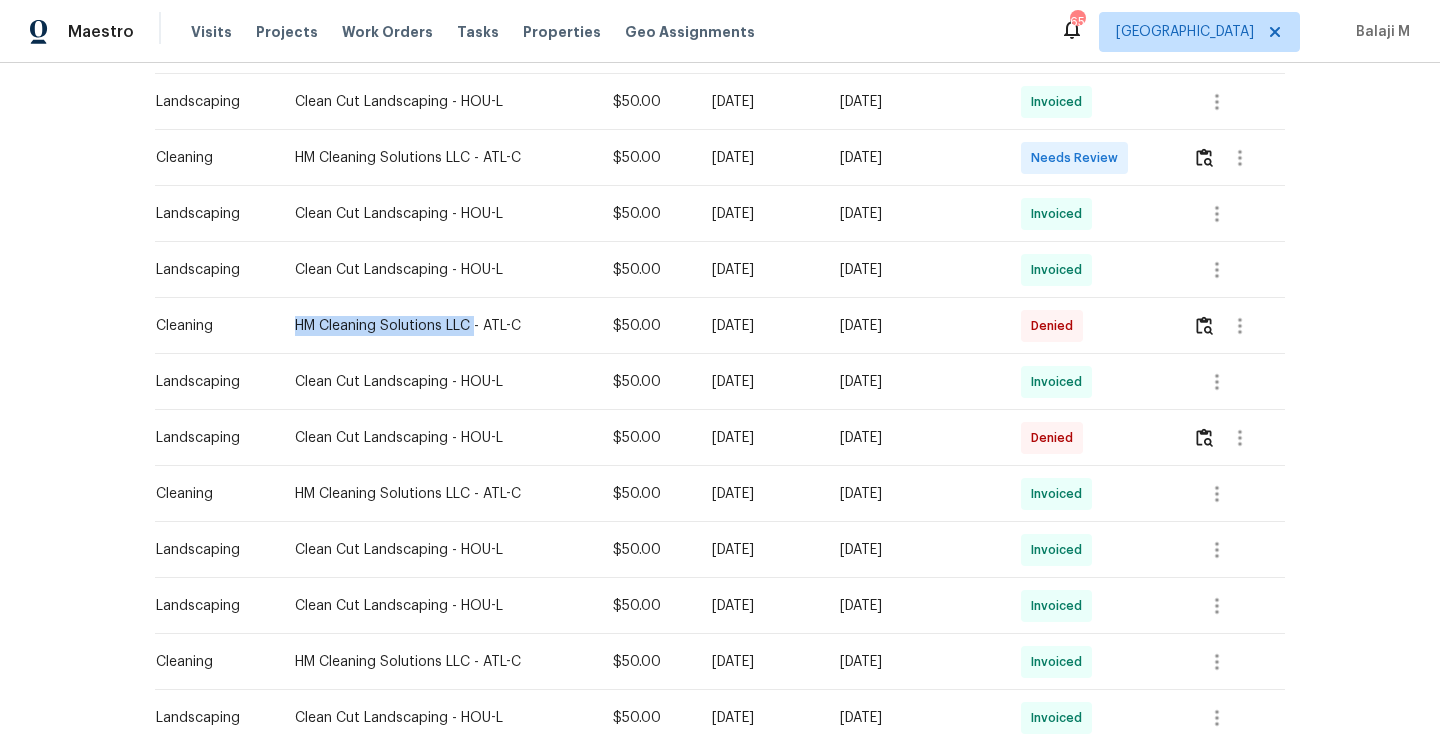 drag, startPoint x: 285, startPoint y: 326, endPoint x: 462, endPoint y: 327, distance: 177.00282 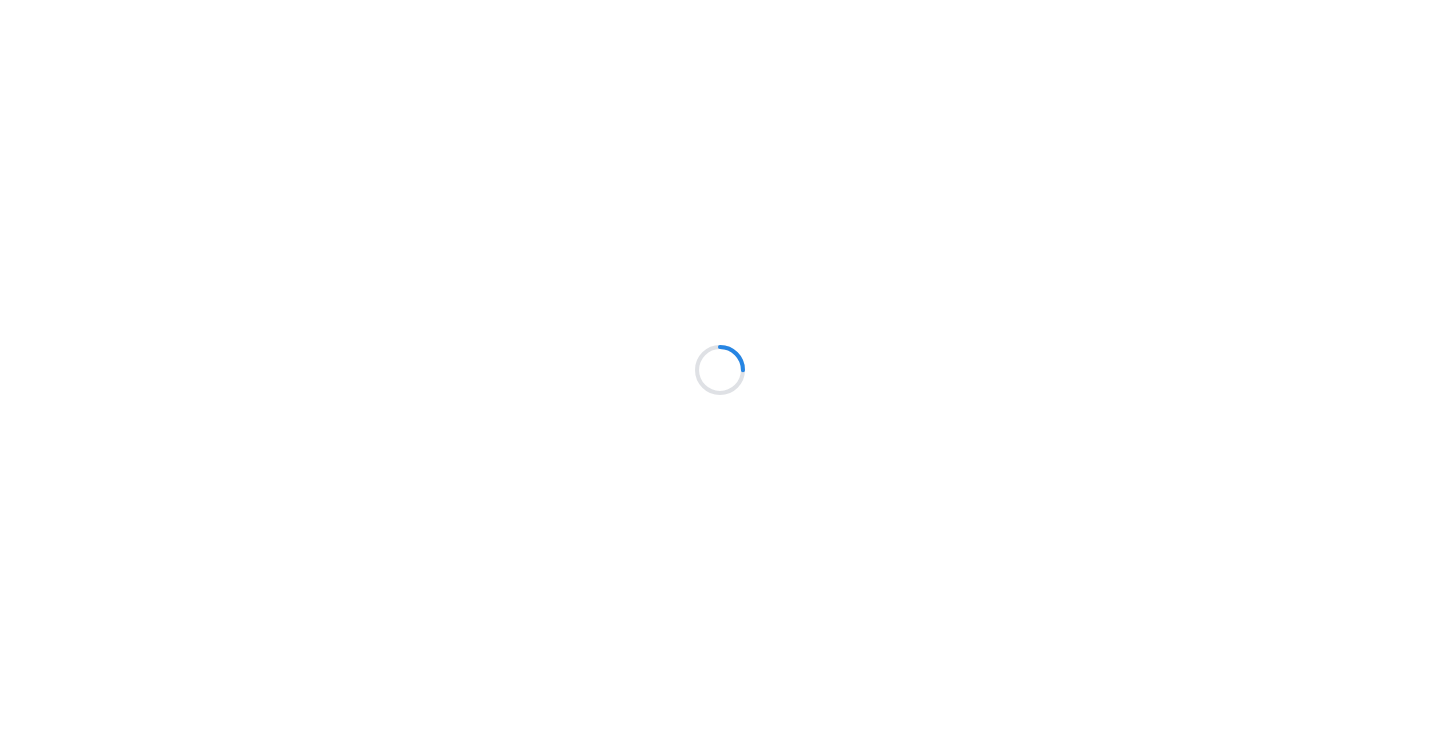 scroll, scrollTop: 0, scrollLeft: 0, axis: both 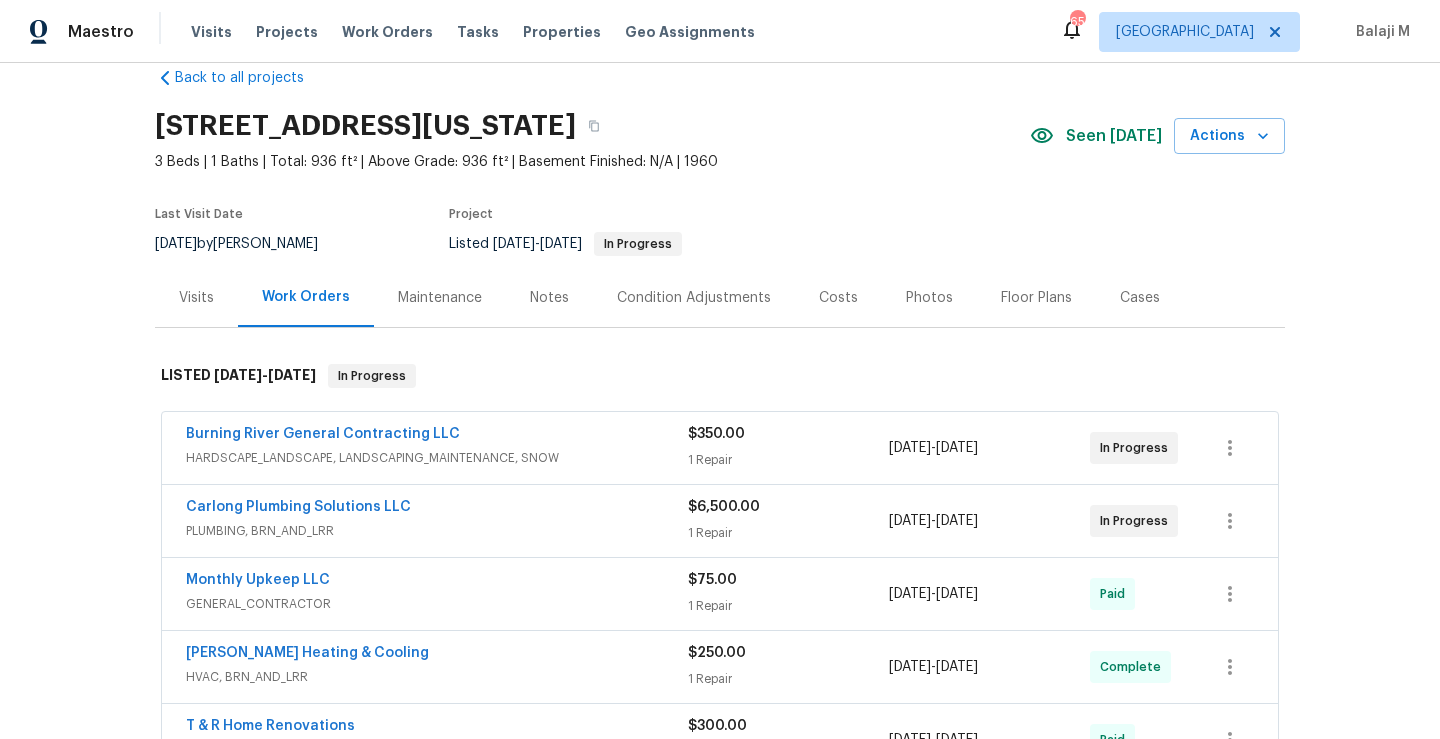 click on "Maintenance" at bounding box center (440, 298) 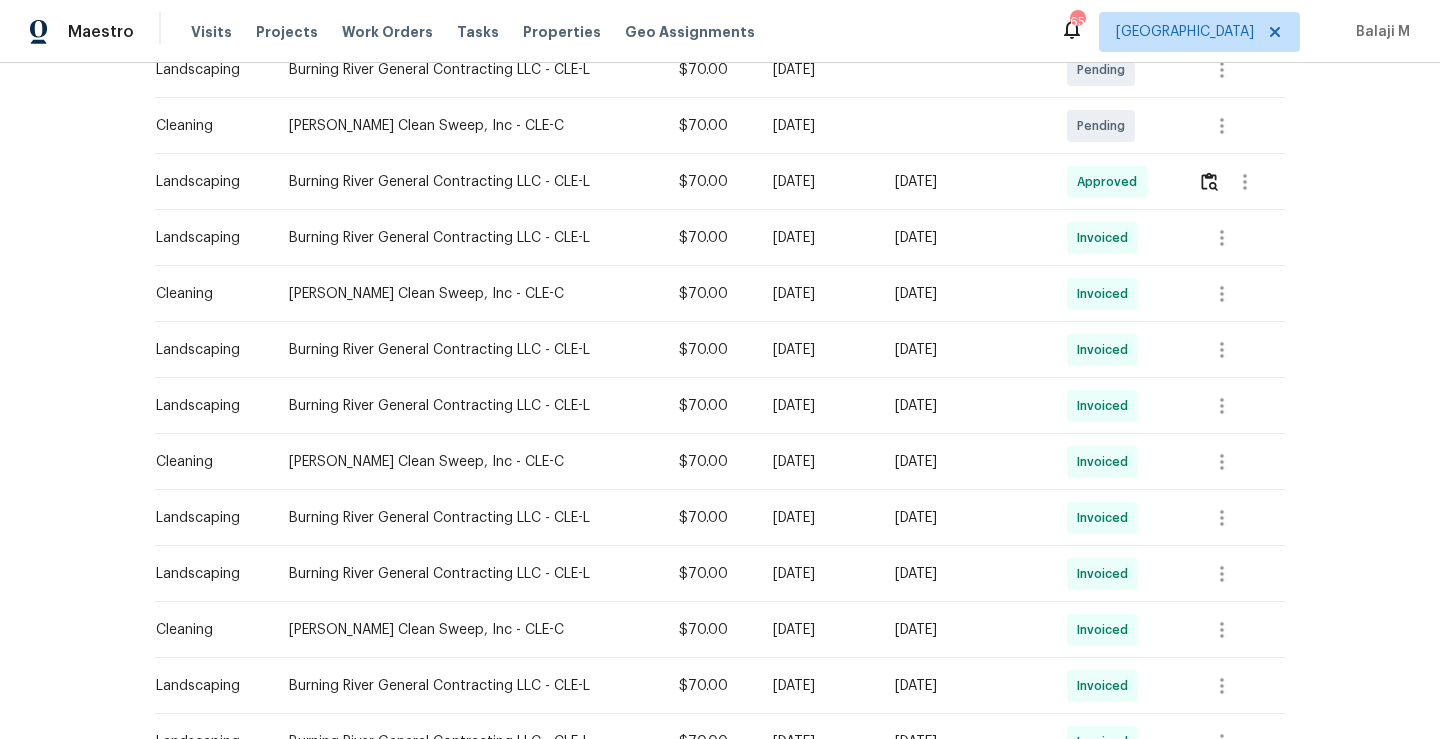 scroll, scrollTop: 565, scrollLeft: 0, axis: vertical 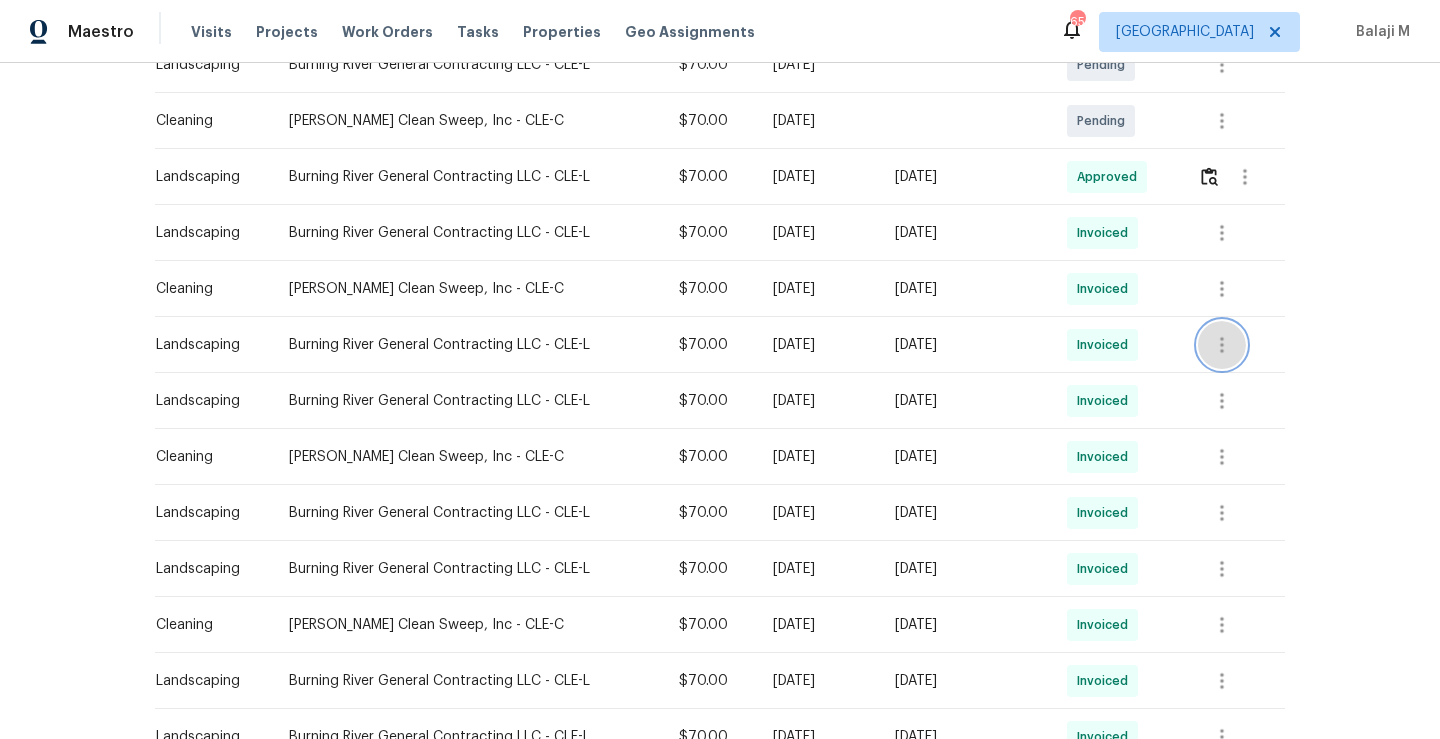 click 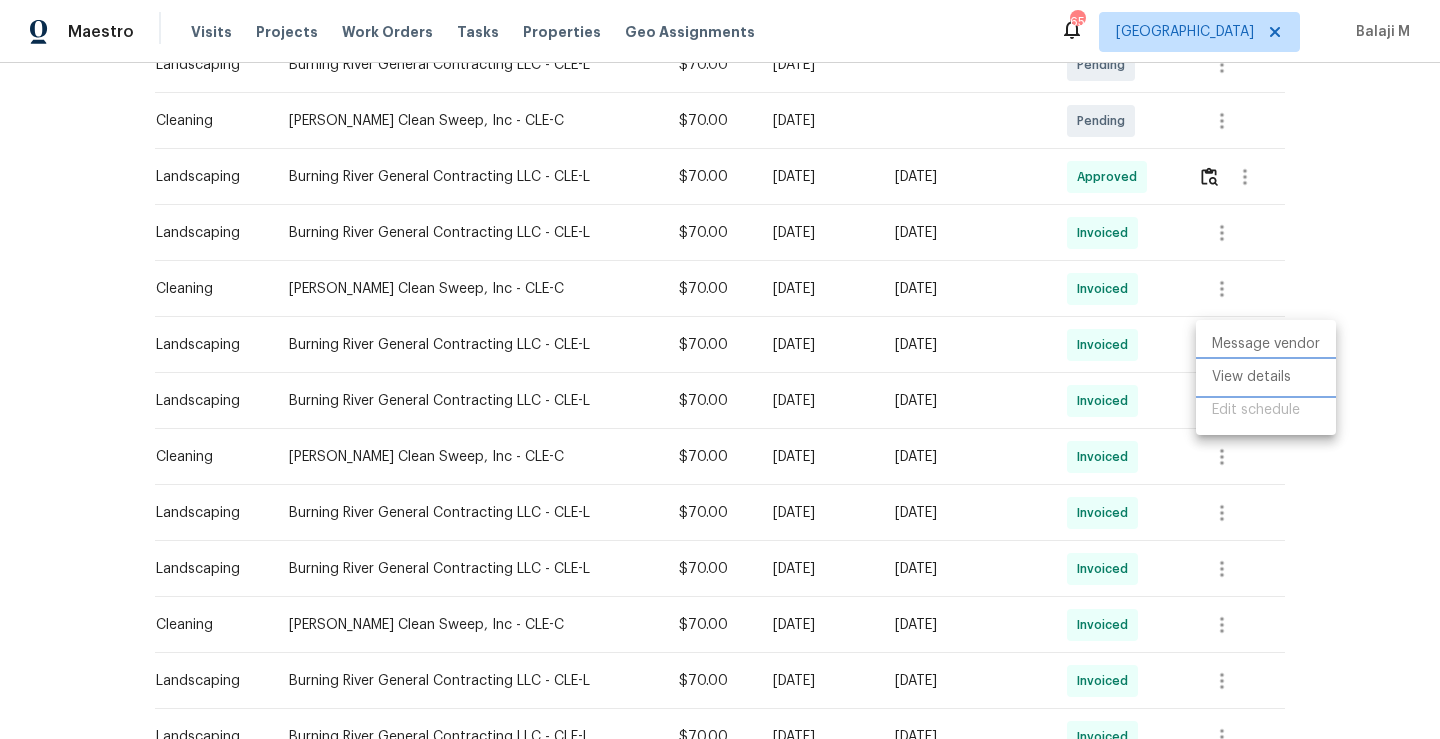 click on "View details" at bounding box center [1266, 377] 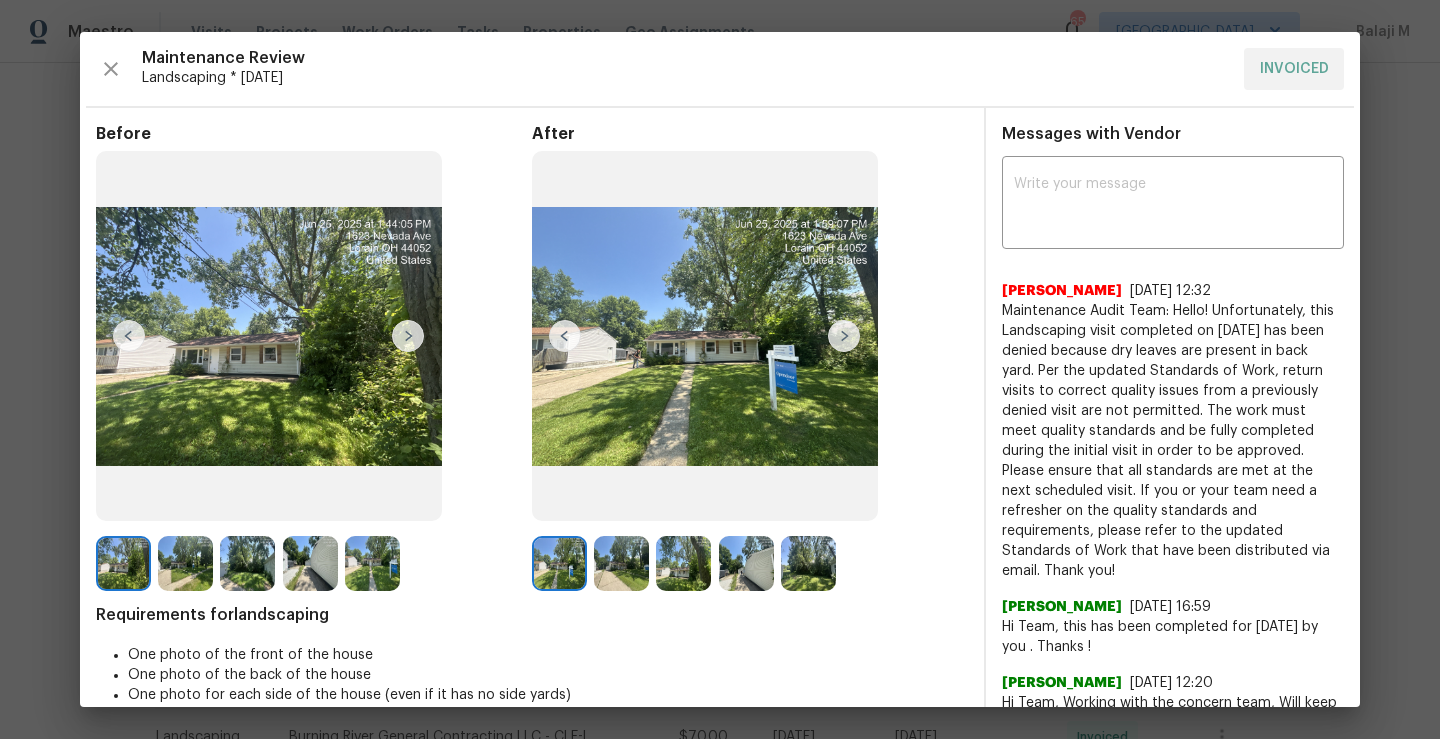 click at bounding box center [844, 336] 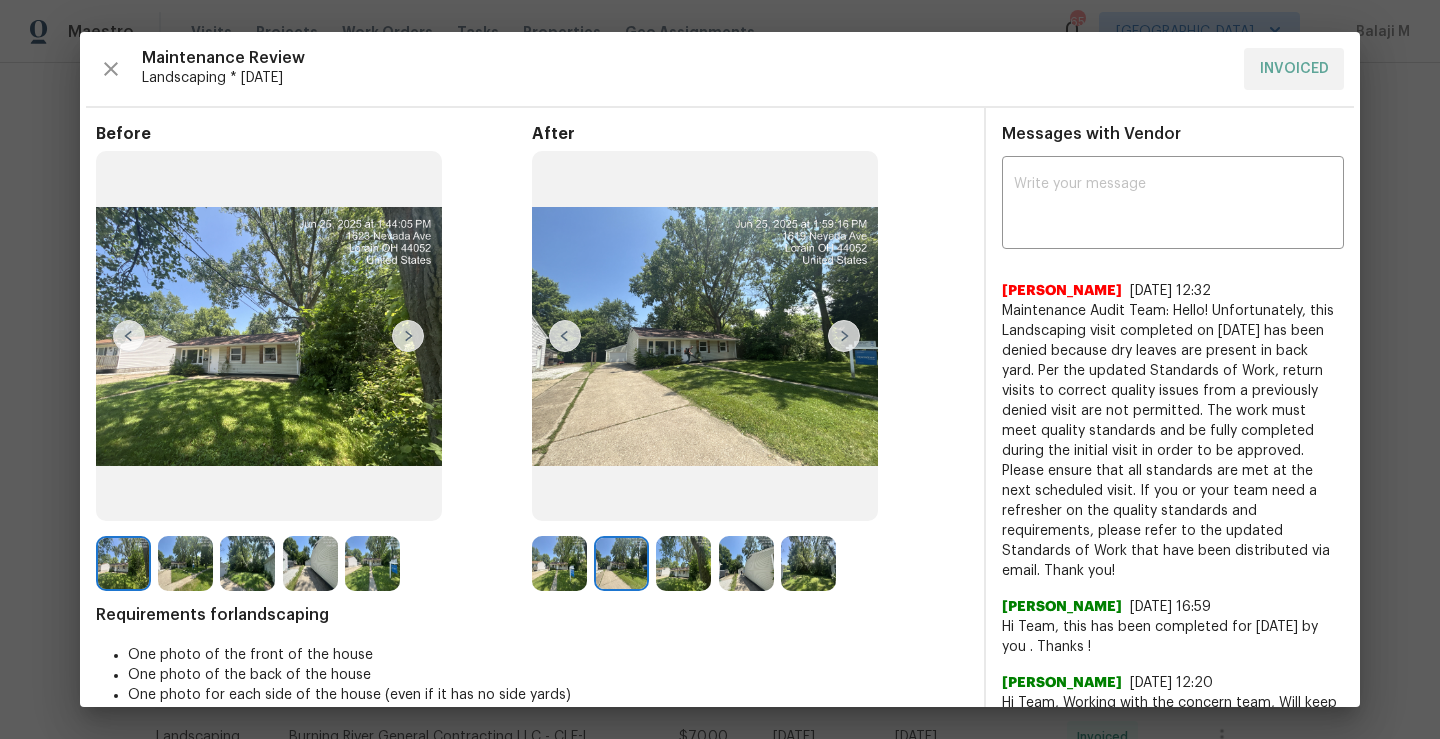 click at bounding box center (844, 336) 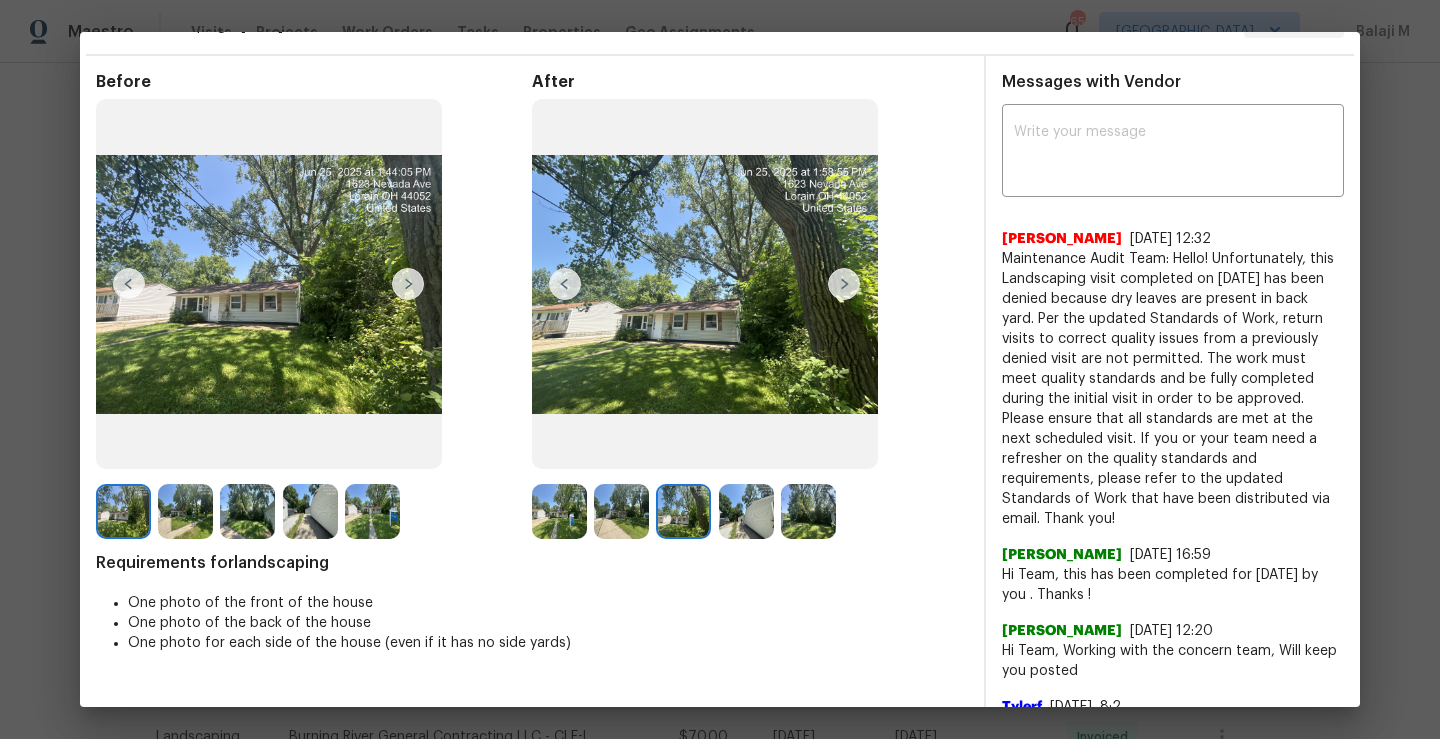 scroll, scrollTop: 31, scrollLeft: 0, axis: vertical 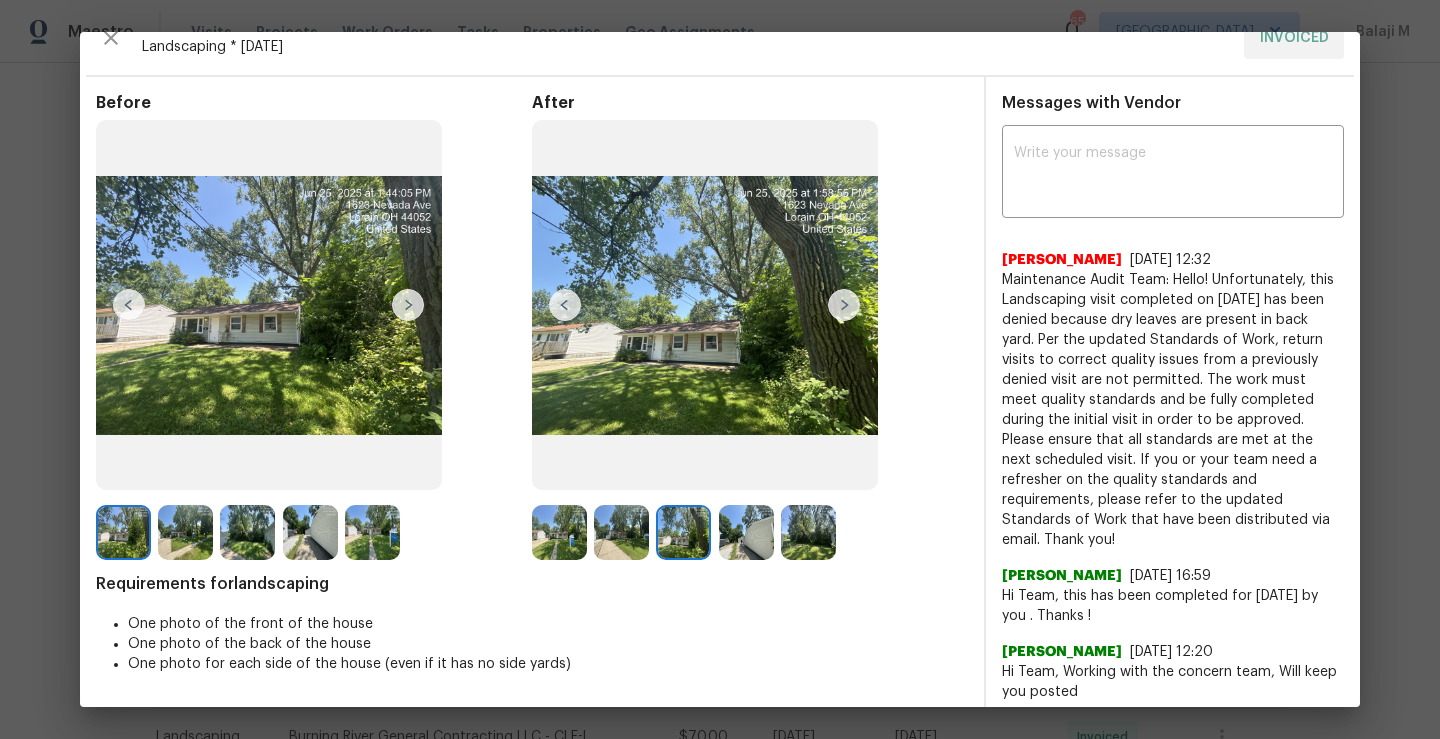 click at bounding box center [844, 305] 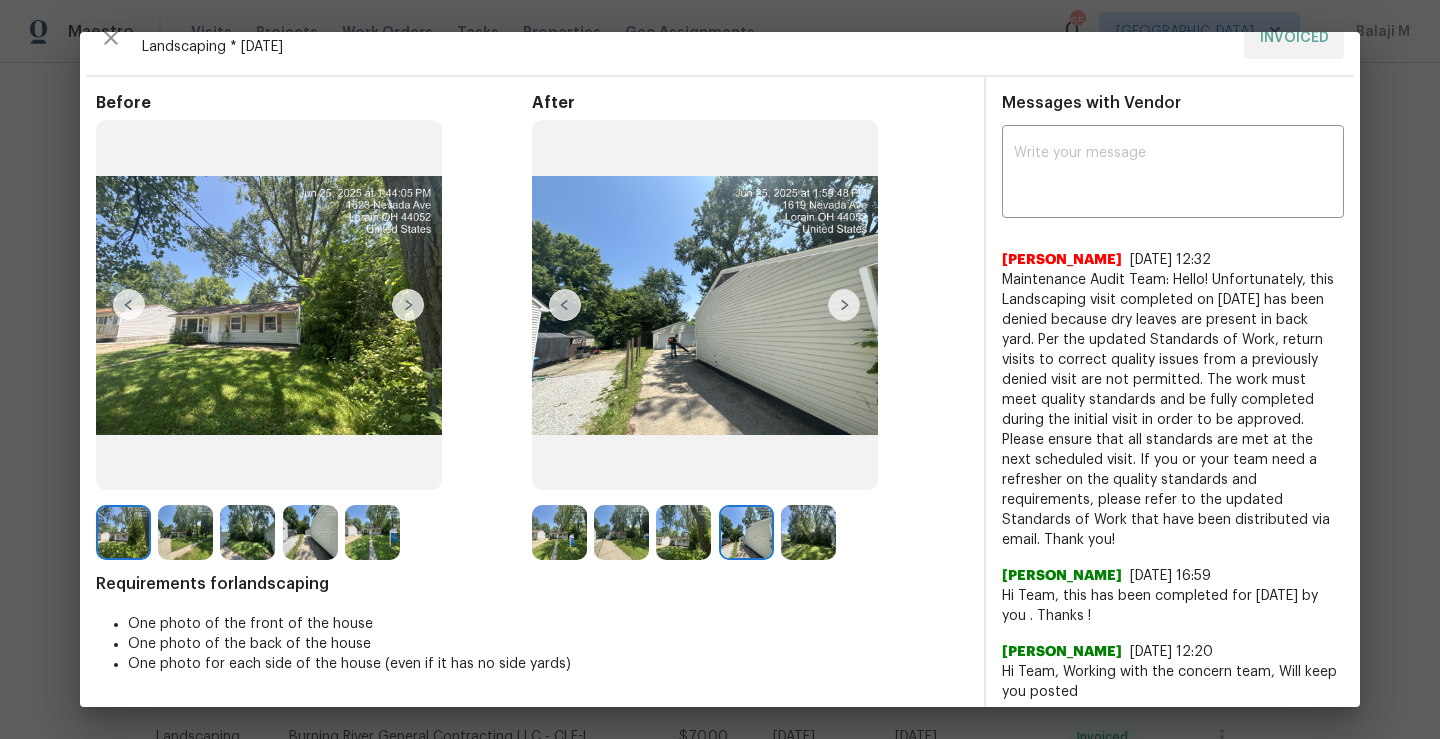 click at bounding box center [844, 305] 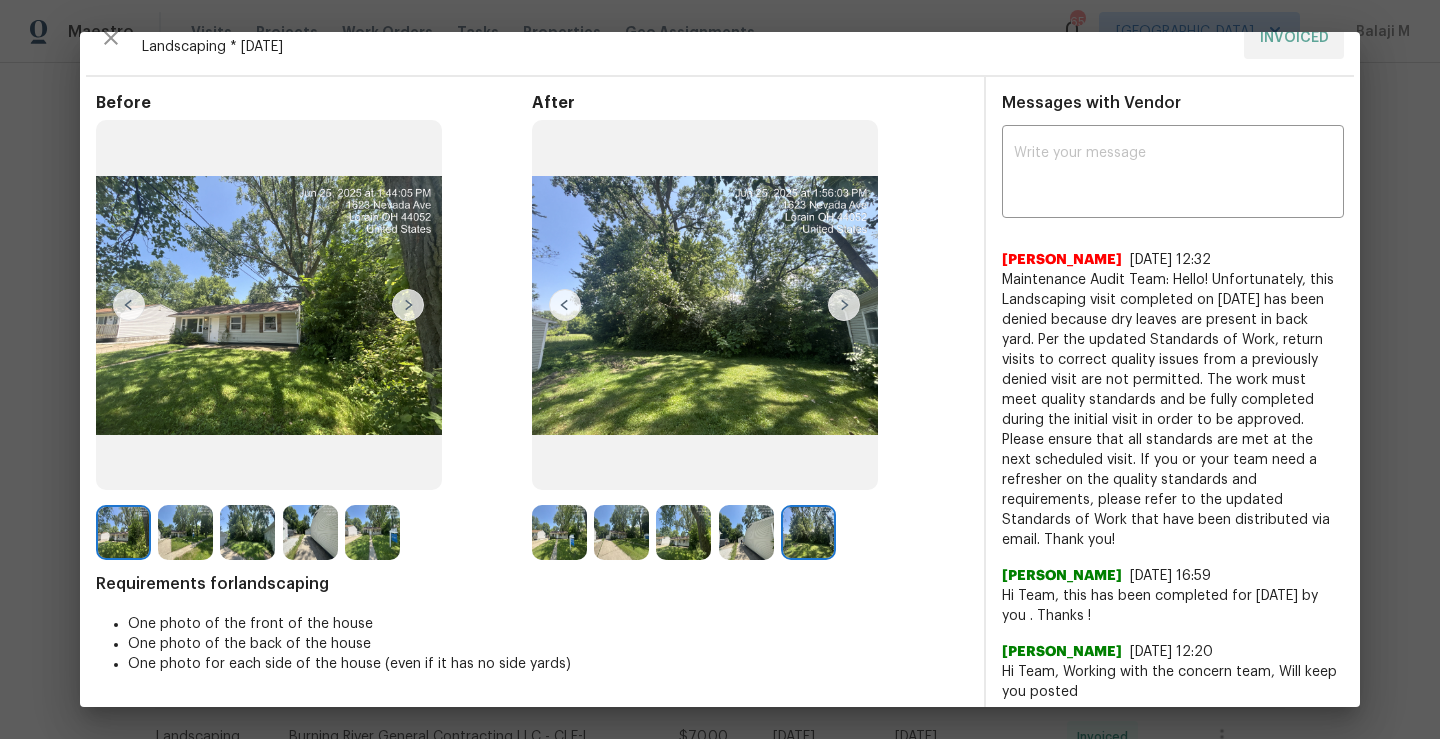 click at bounding box center (844, 305) 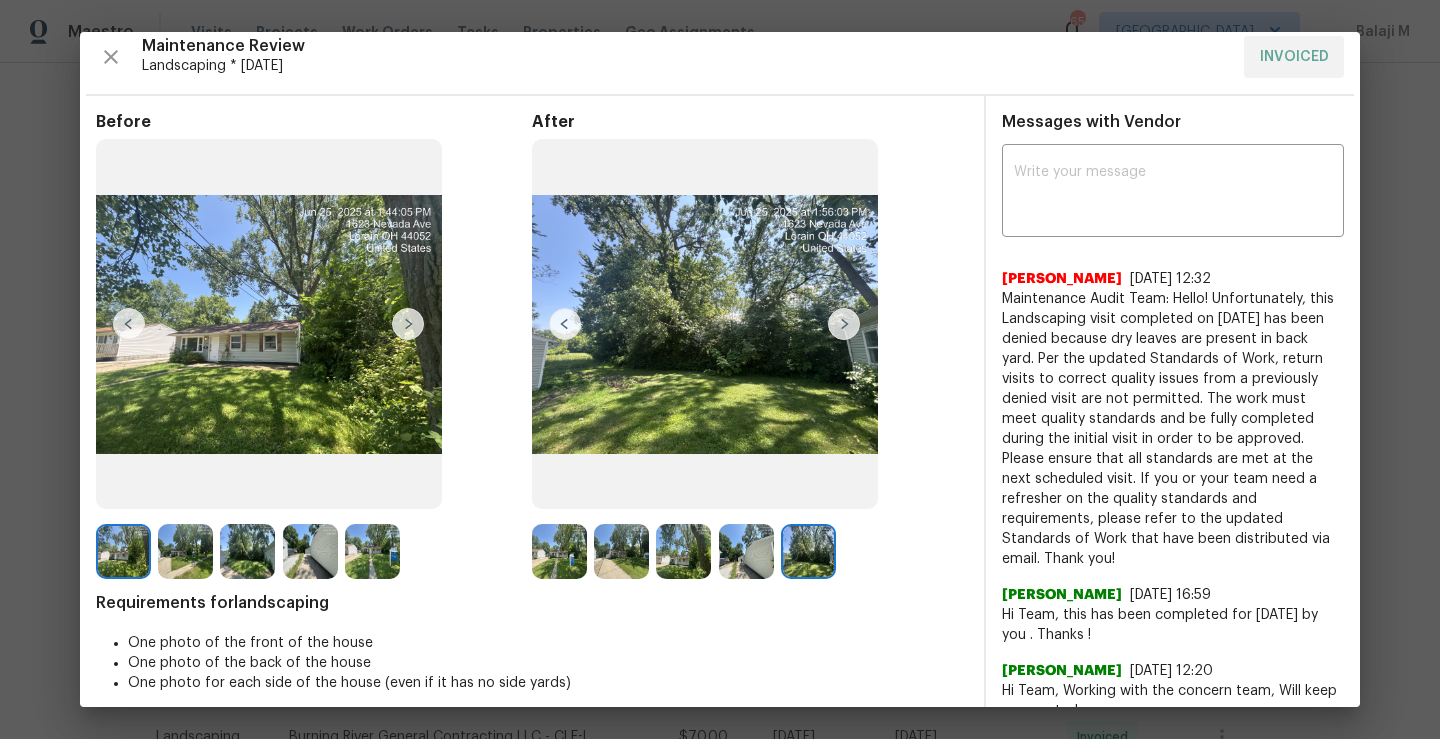 scroll, scrollTop: 0, scrollLeft: 0, axis: both 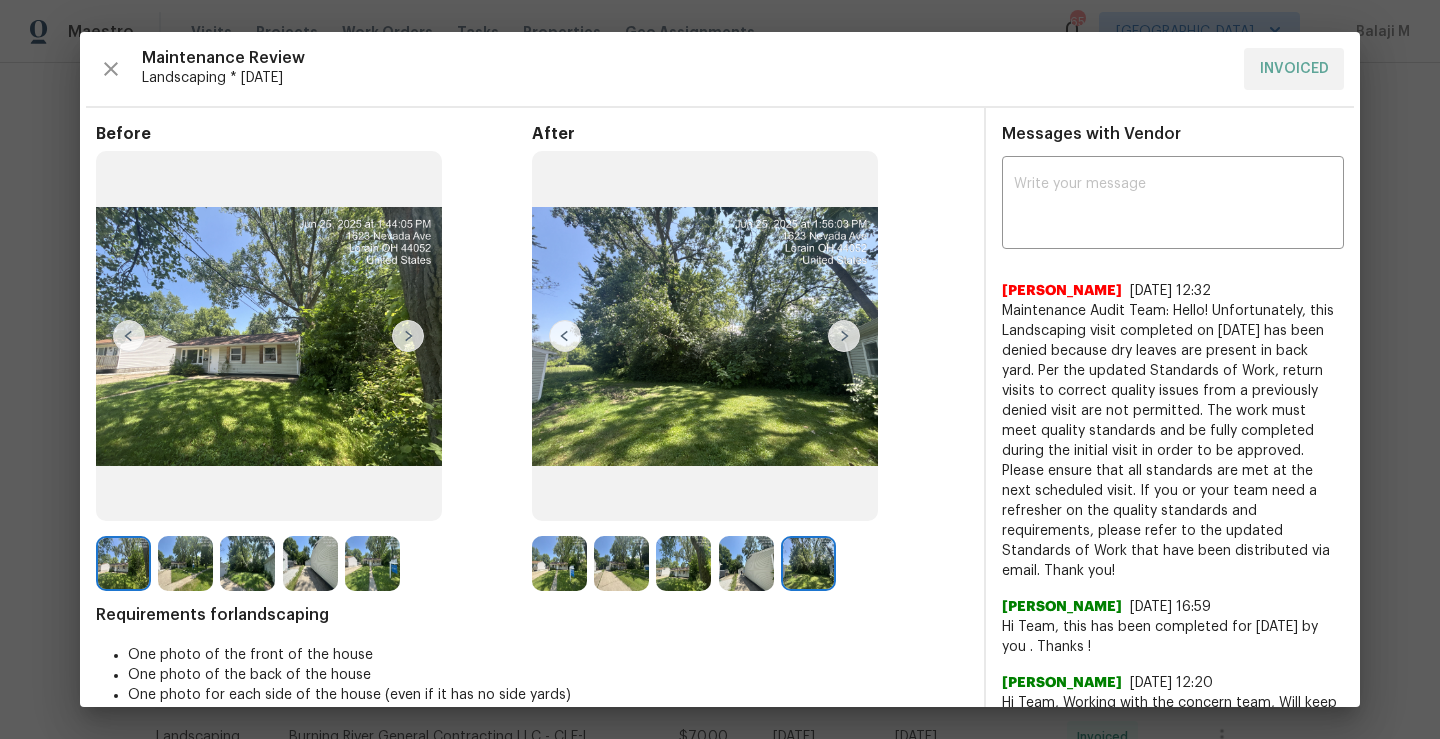 click on "Before" at bounding box center (314, 357) 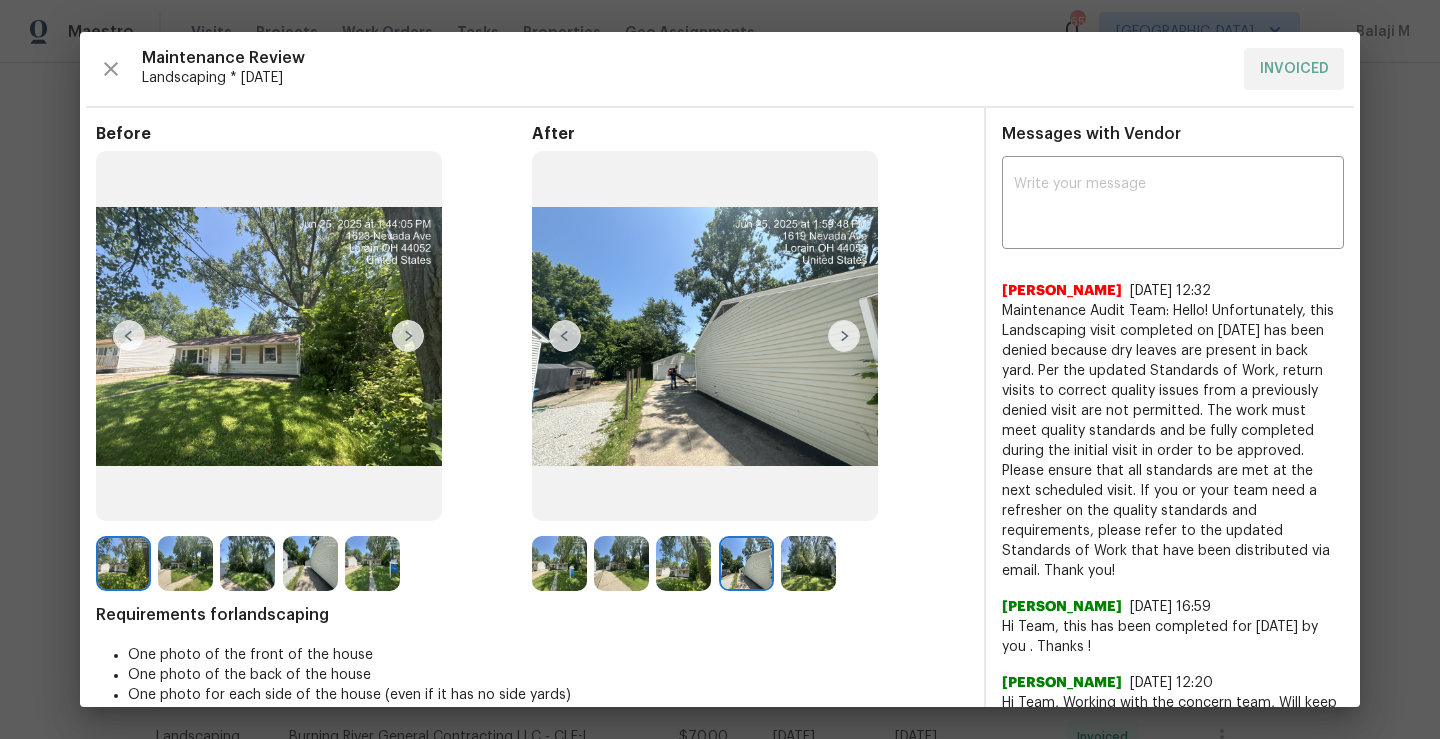 click at bounding box center [565, 336] 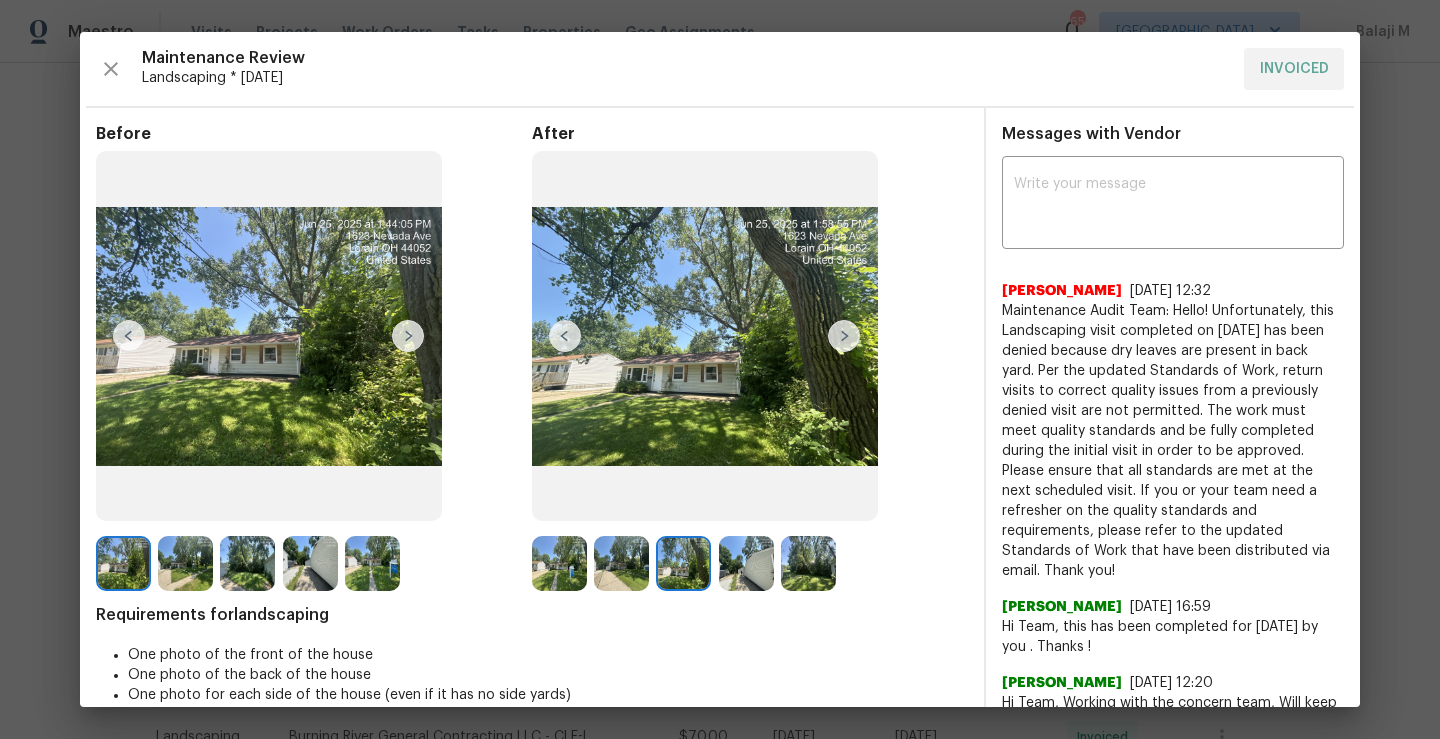 click at bounding box center (565, 336) 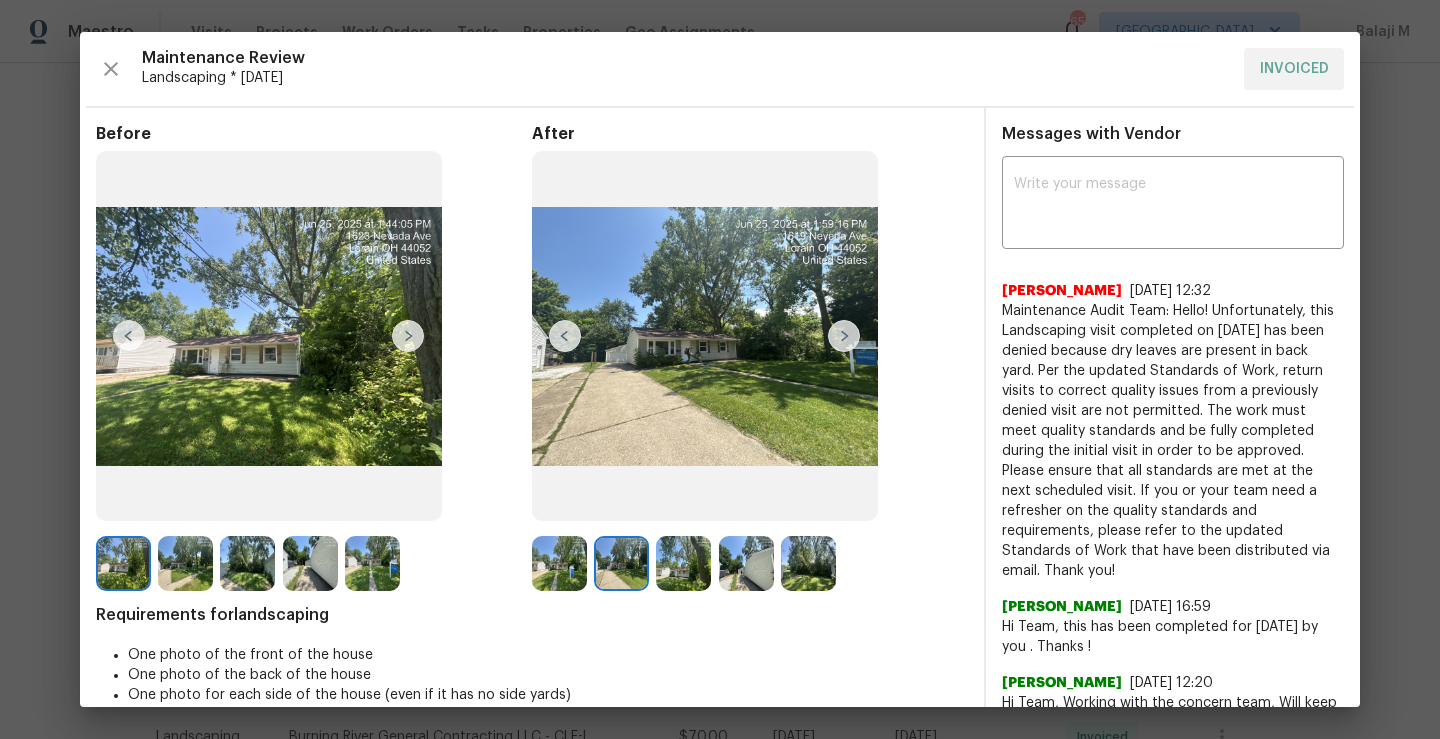 click at bounding box center (565, 336) 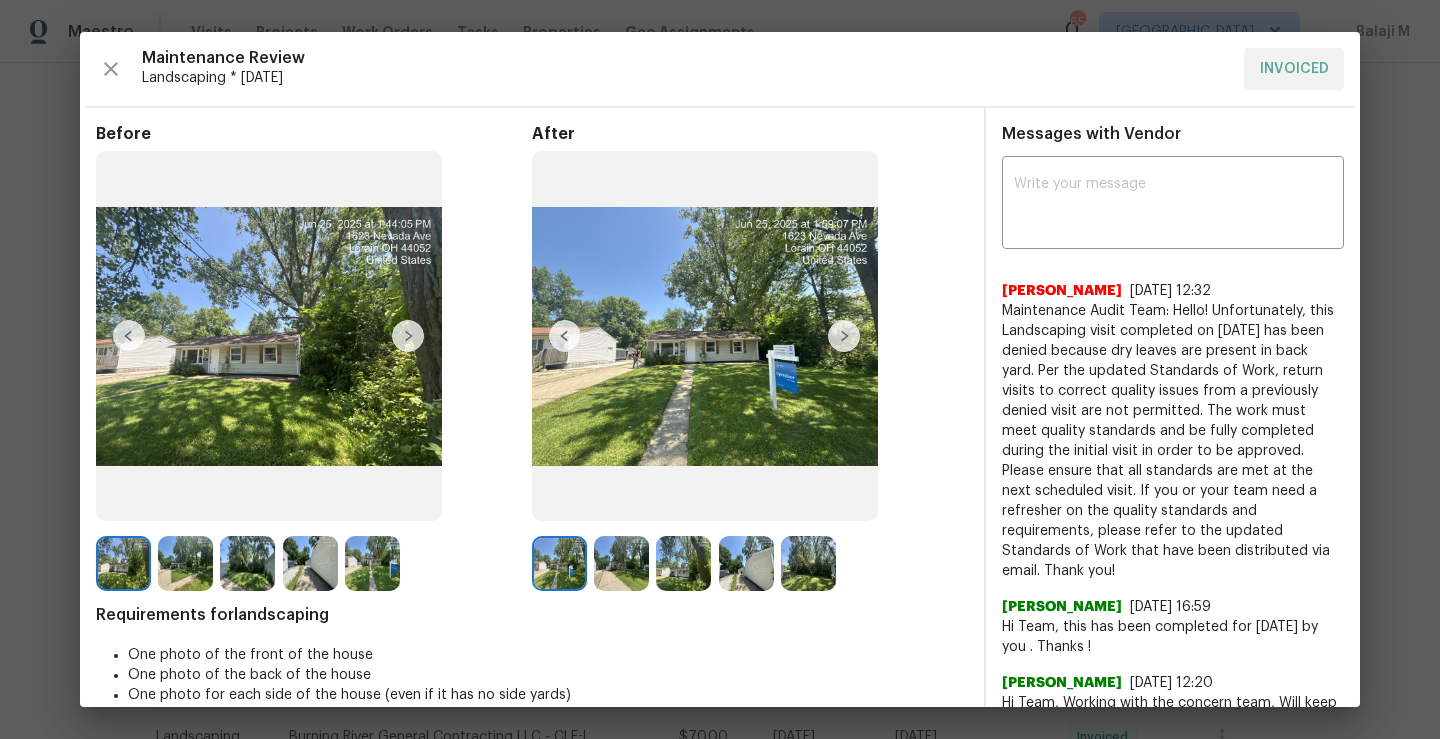 click at bounding box center [565, 336] 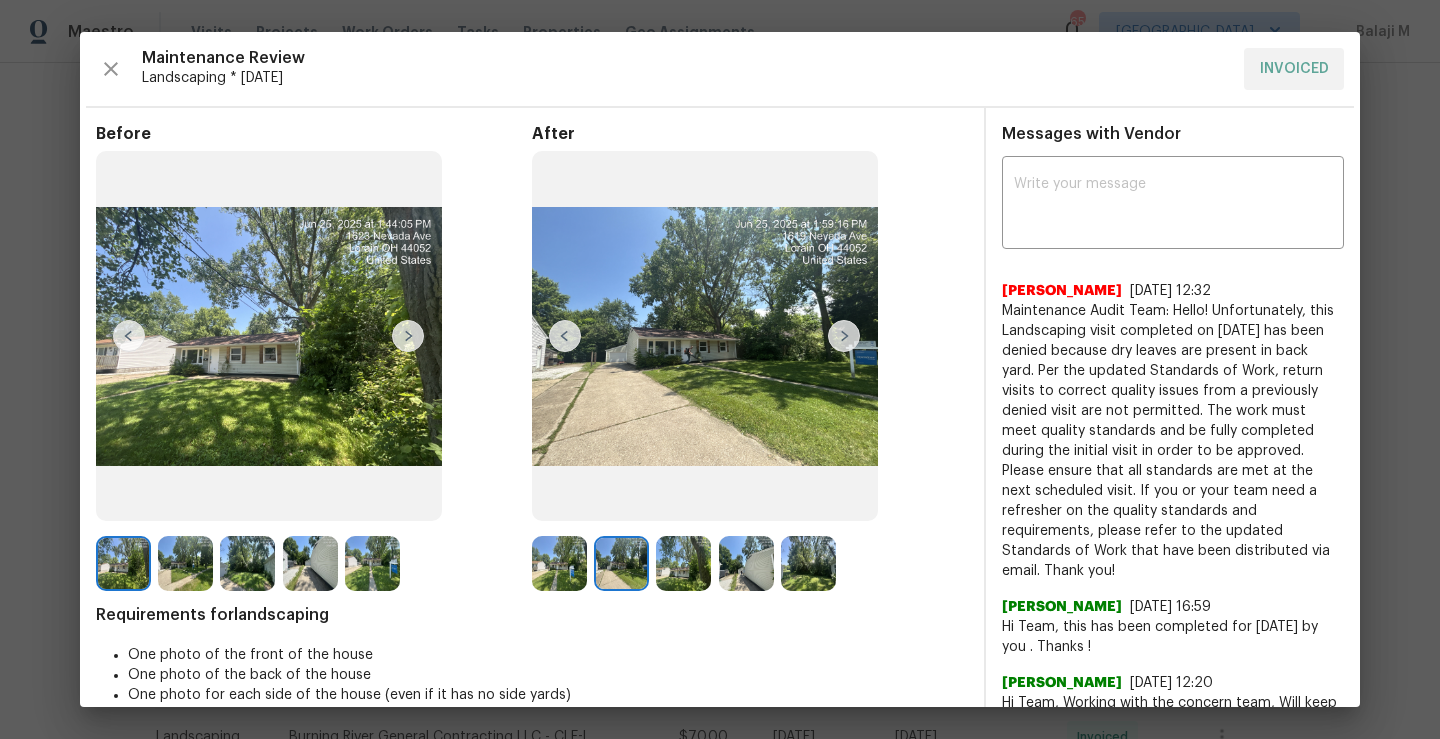 click at bounding box center (844, 336) 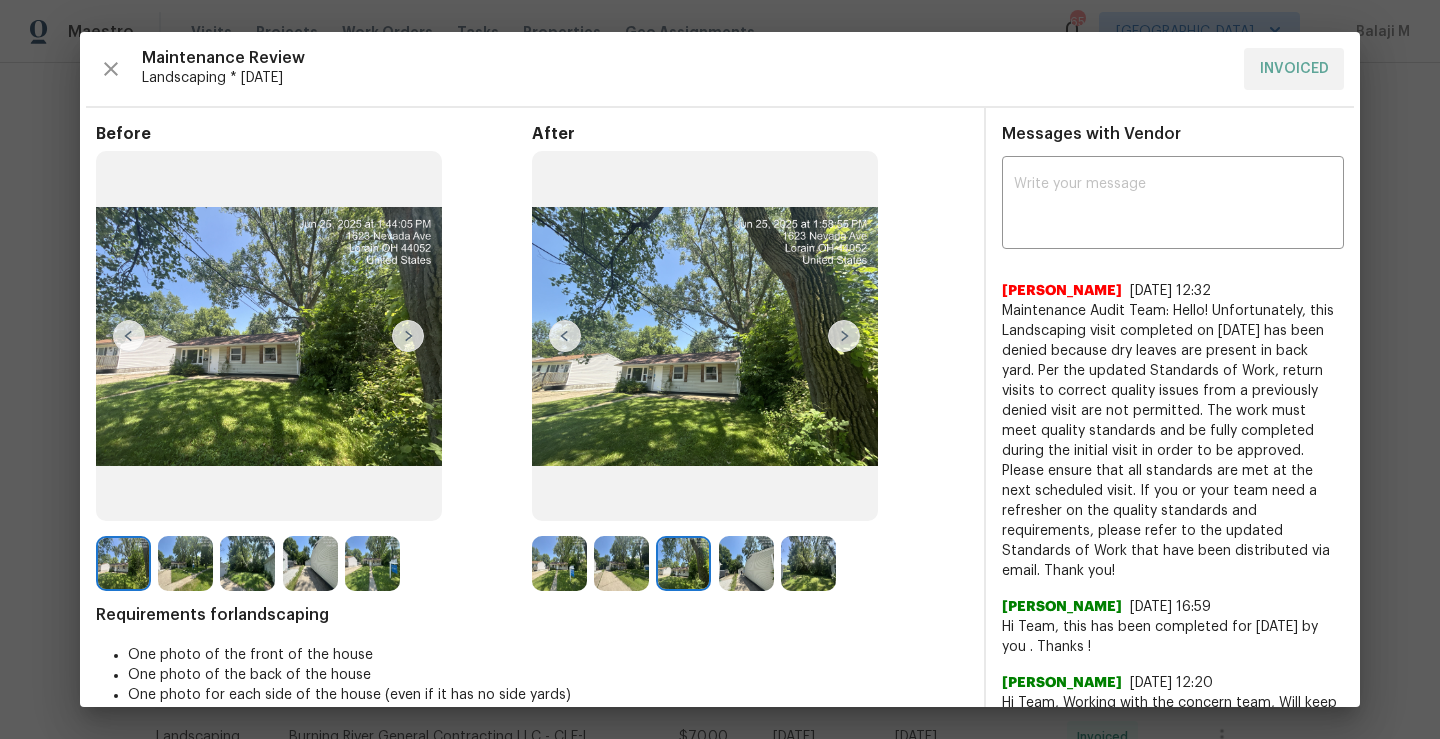 click at bounding box center [844, 336] 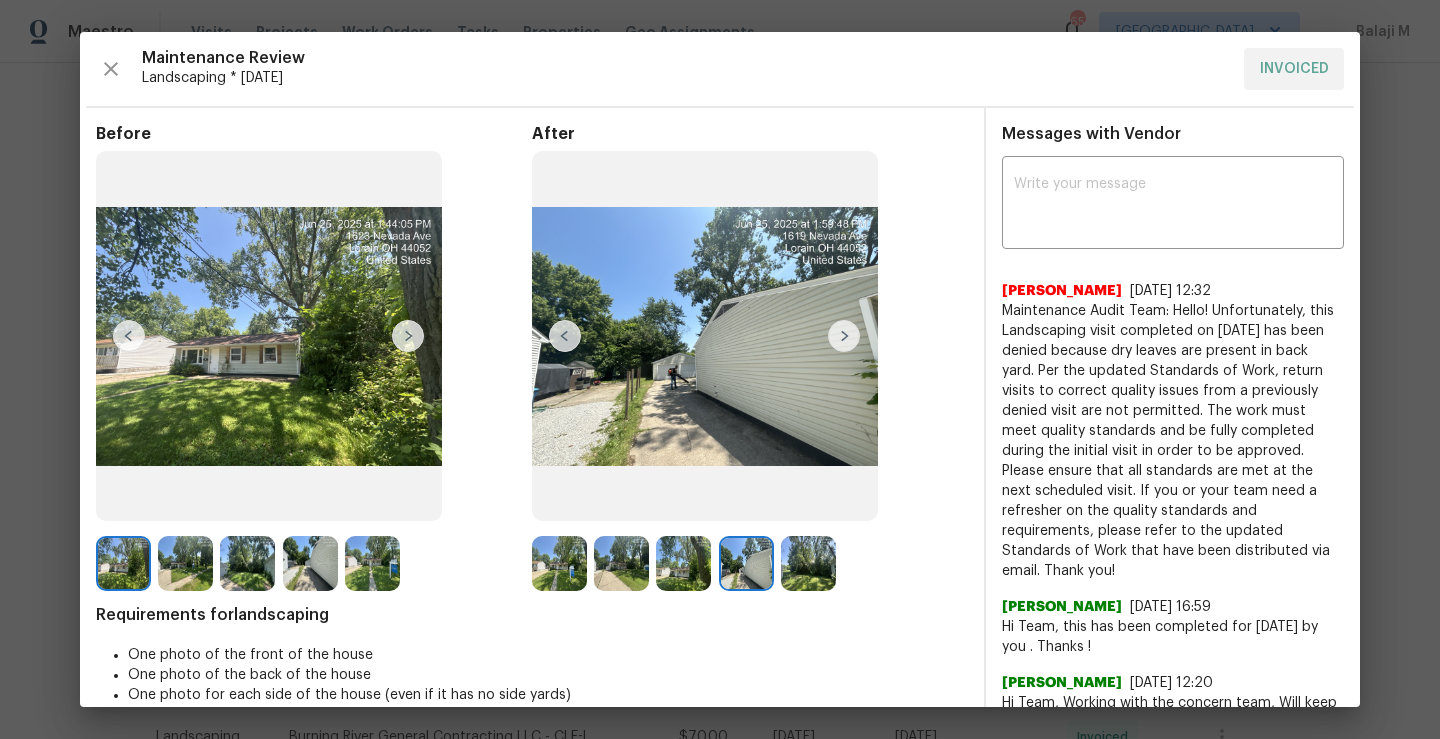 click at bounding box center (844, 336) 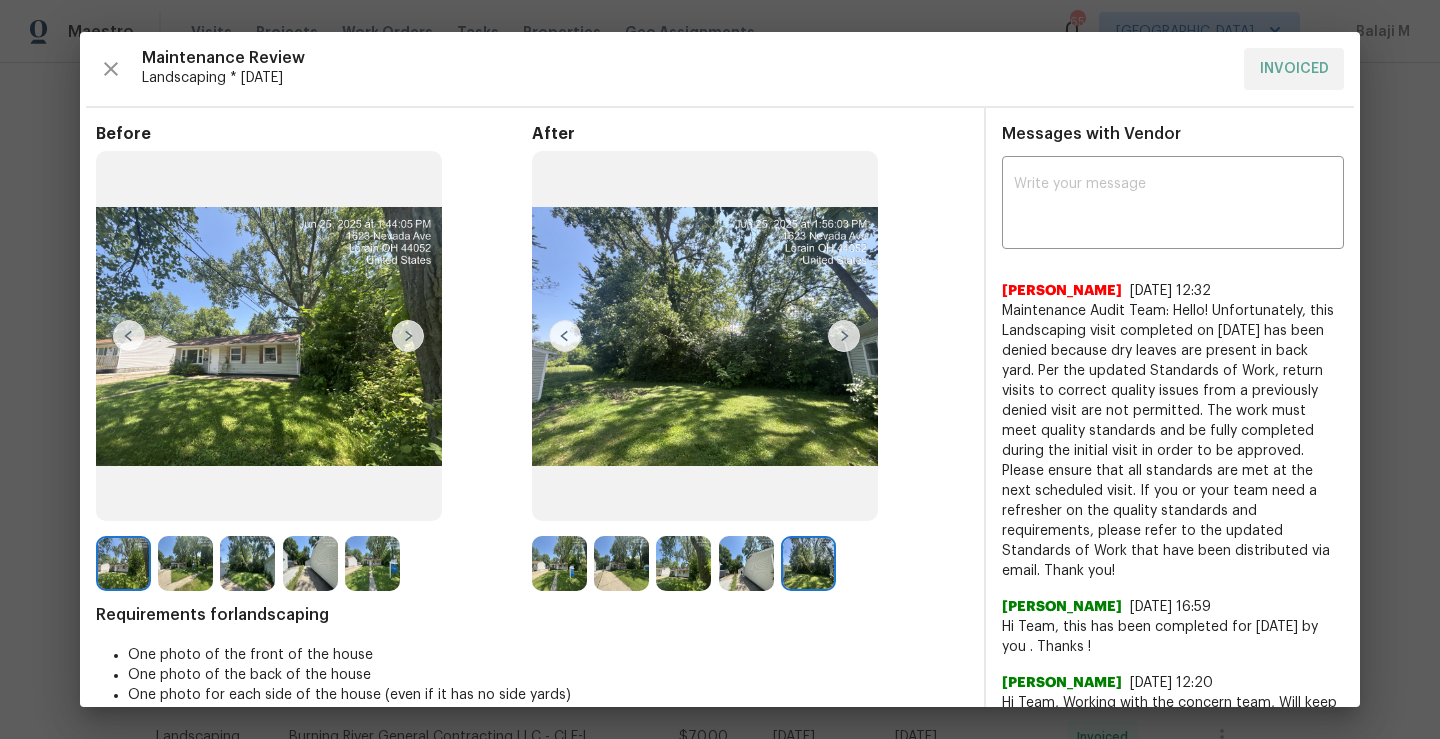 click at bounding box center (705, 336) 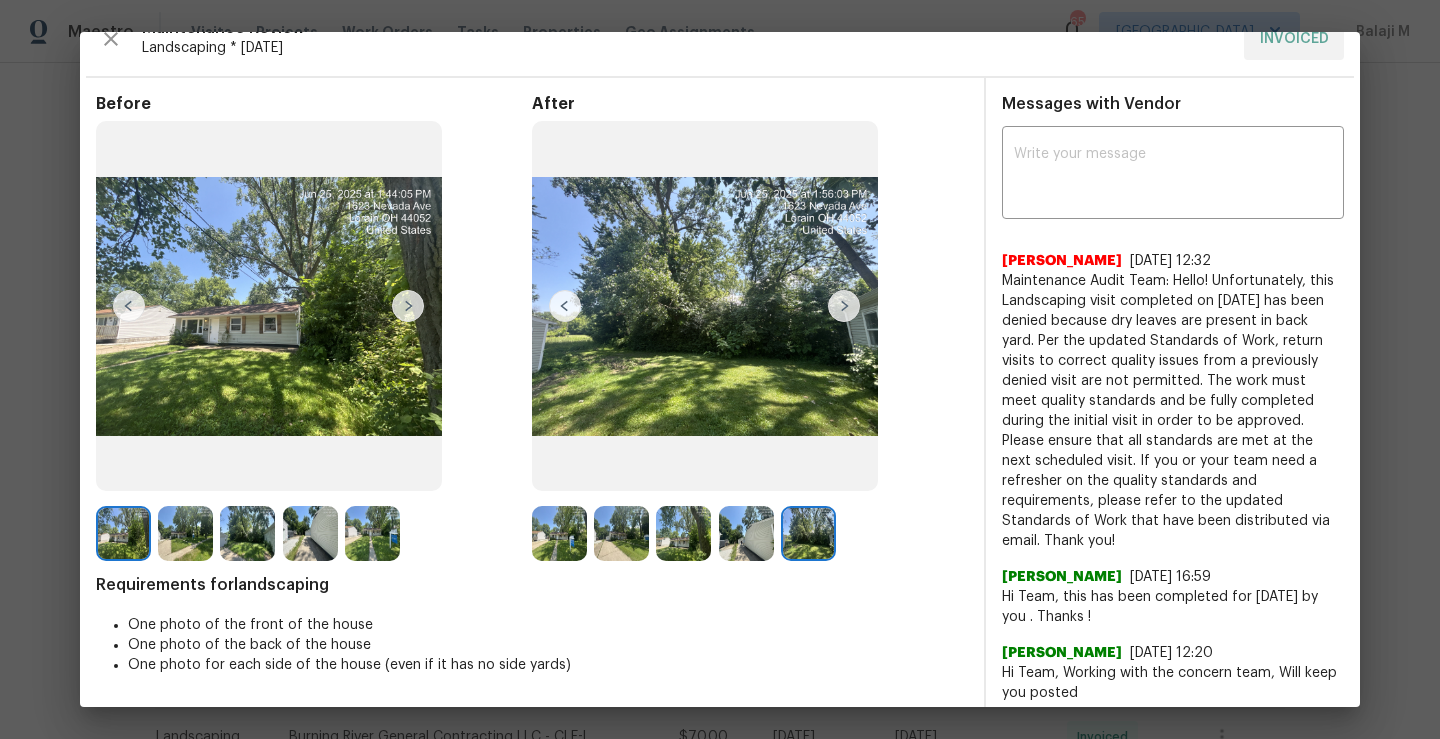 scroll, scrollTop: 0, scrollLeft: 0, axis: both 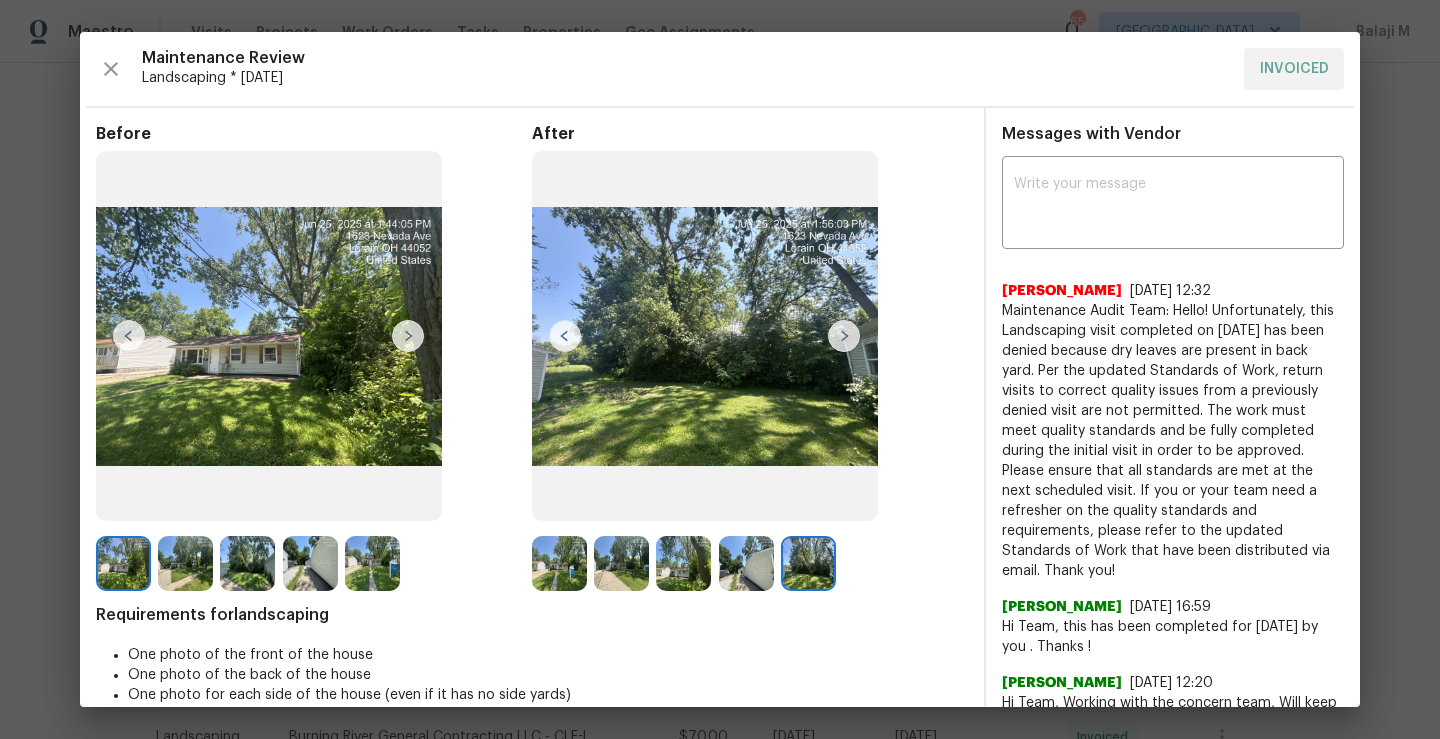 click at bounding box center [705, 336] 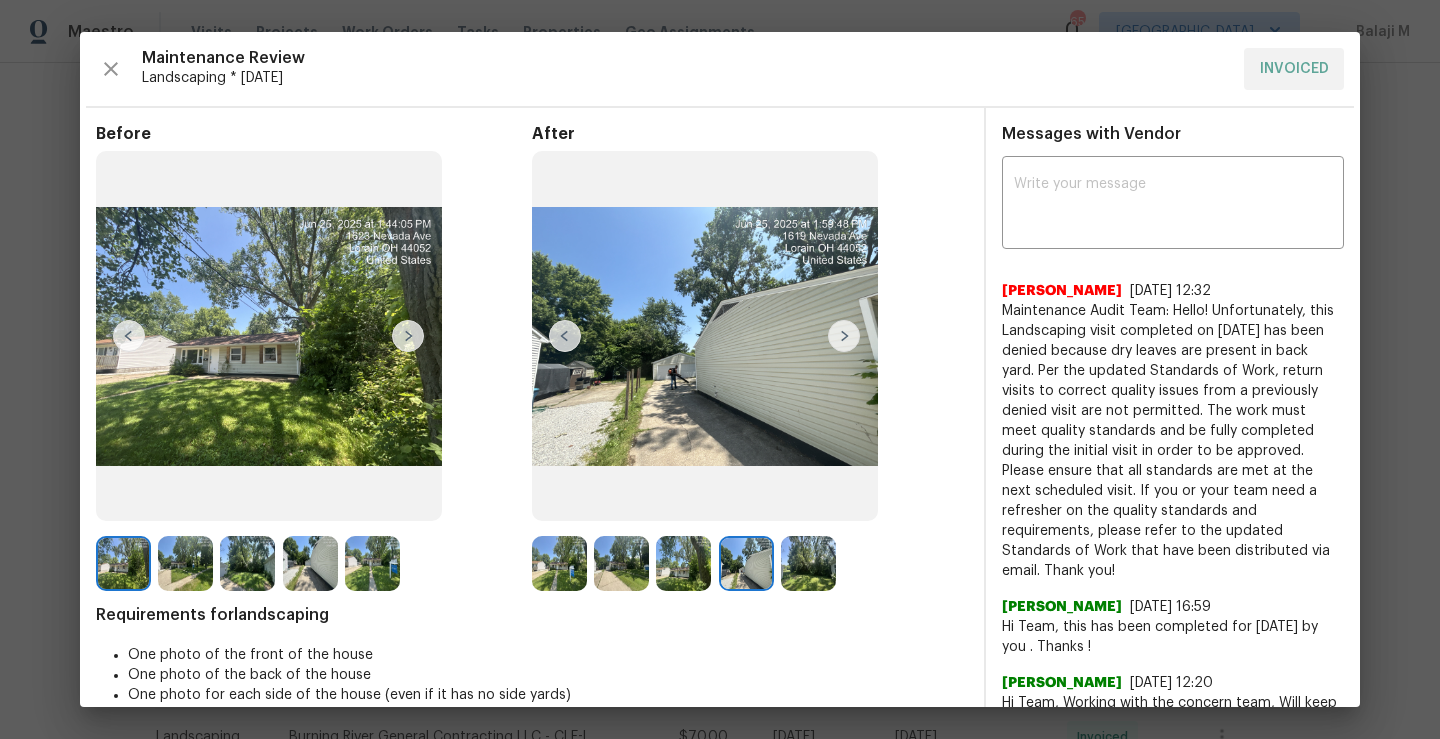 click at bounding box center (683, 563) 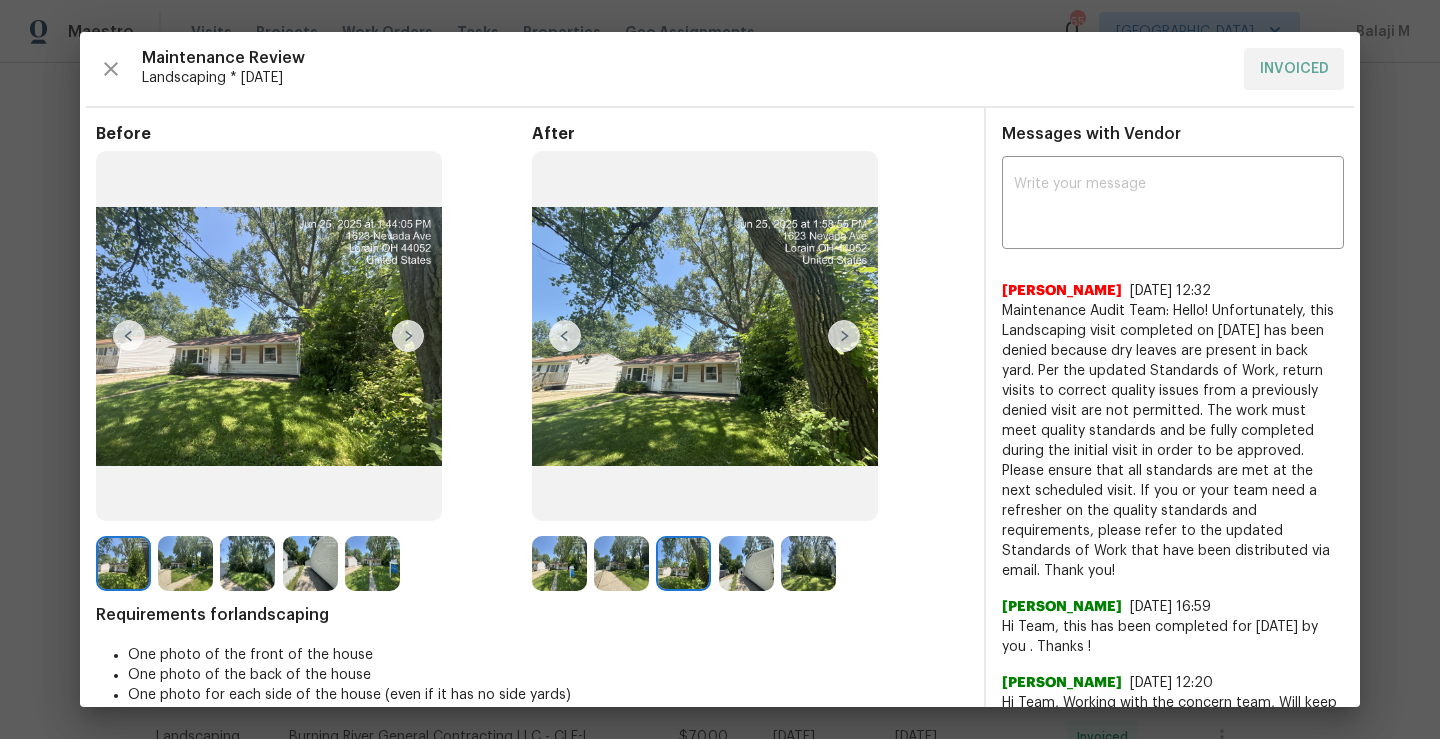 click at bounding box center (621, 563) 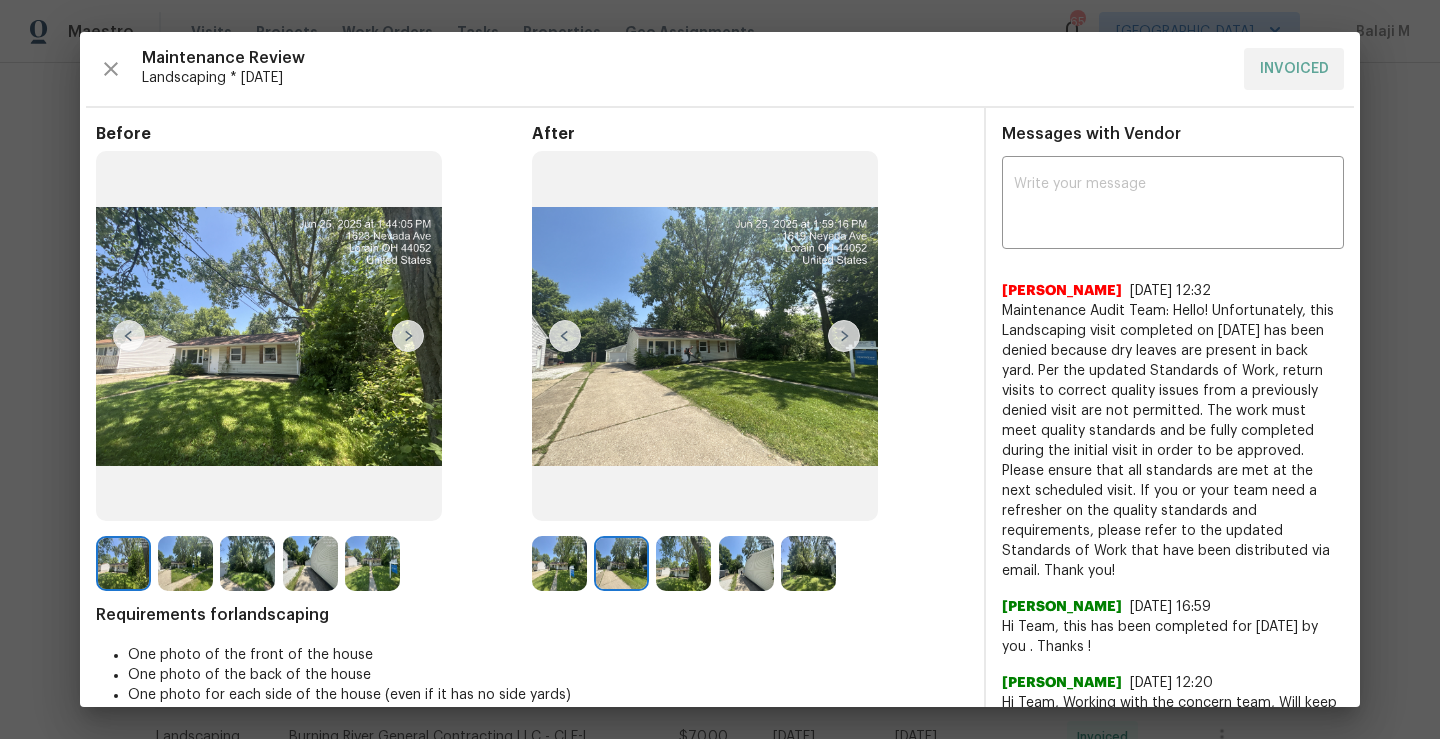 click at bounding box center (559, 563) 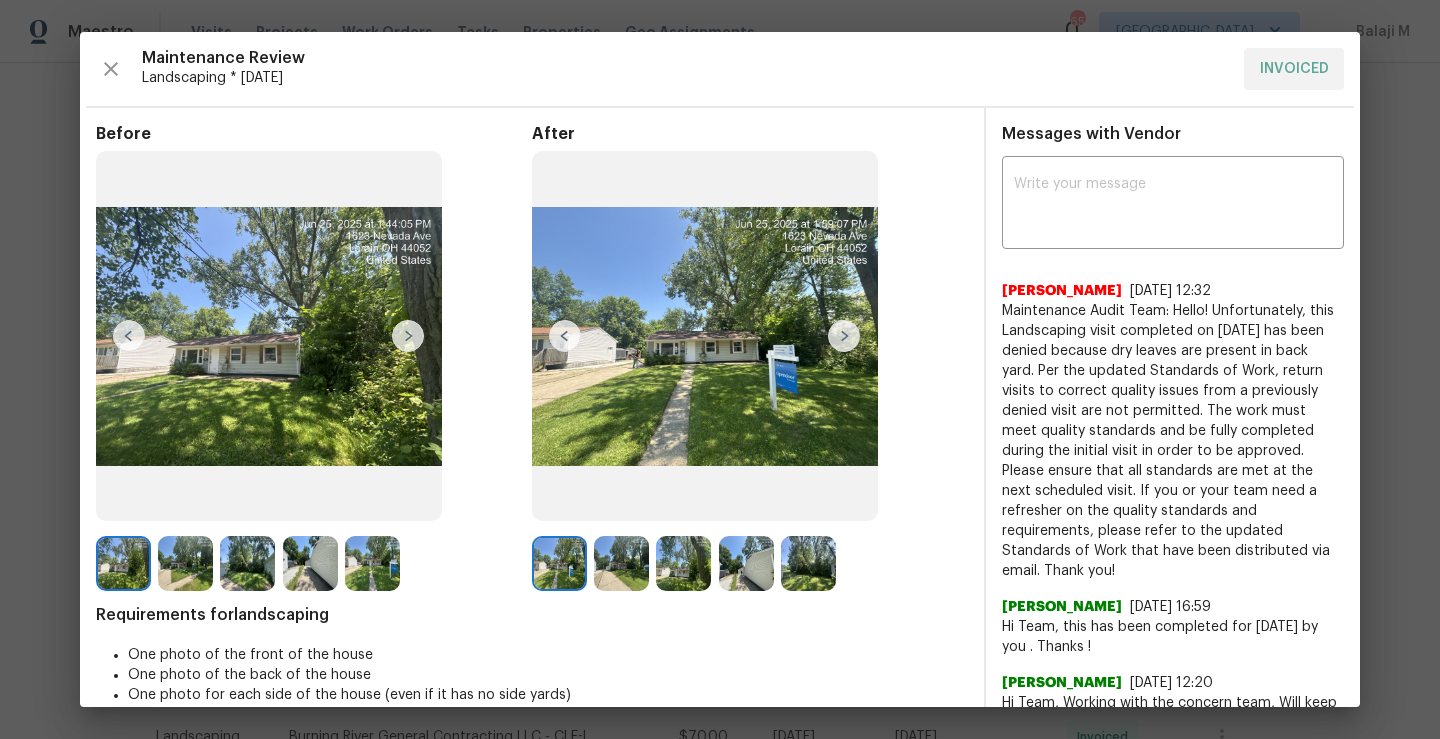 click at bounding box center (621, 563) 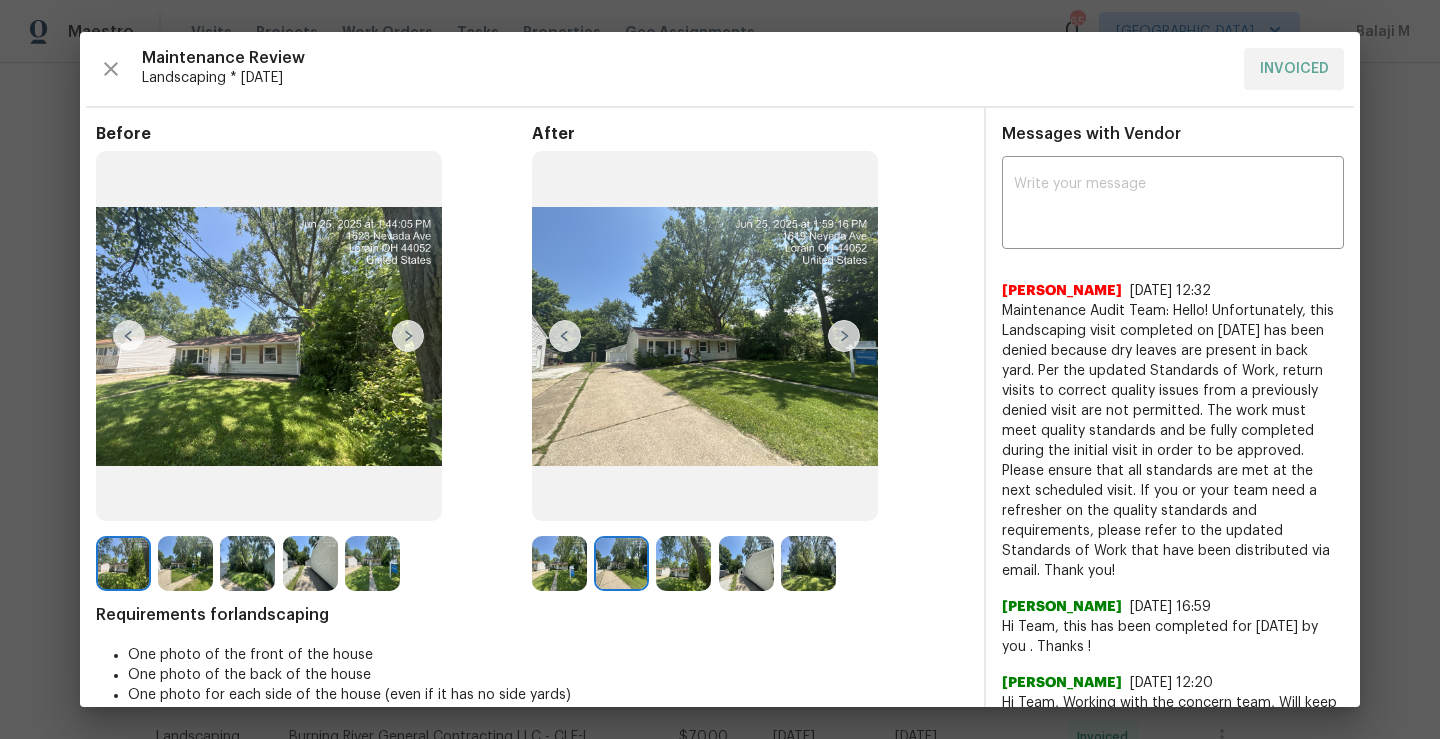click at bounding box center (559, 563) 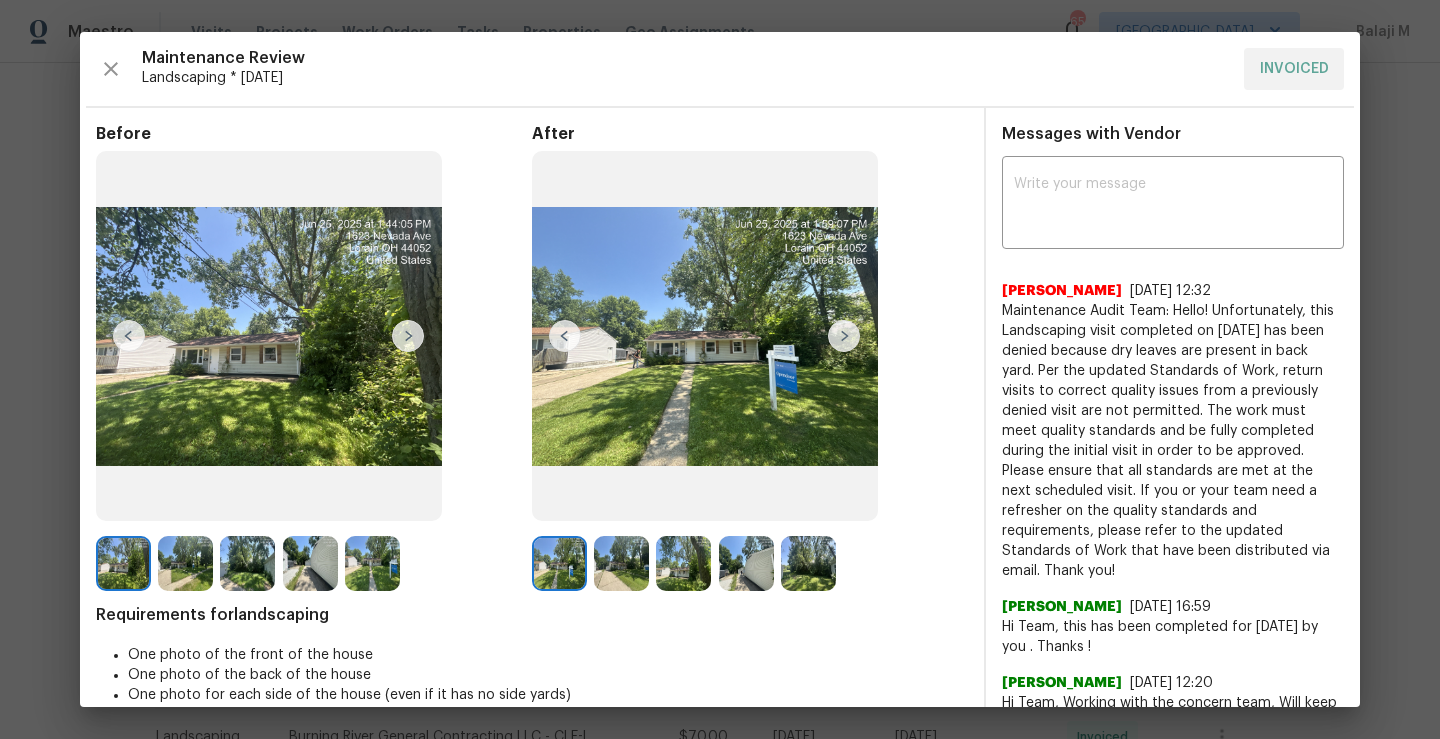 click at bounding box center (844, 336) 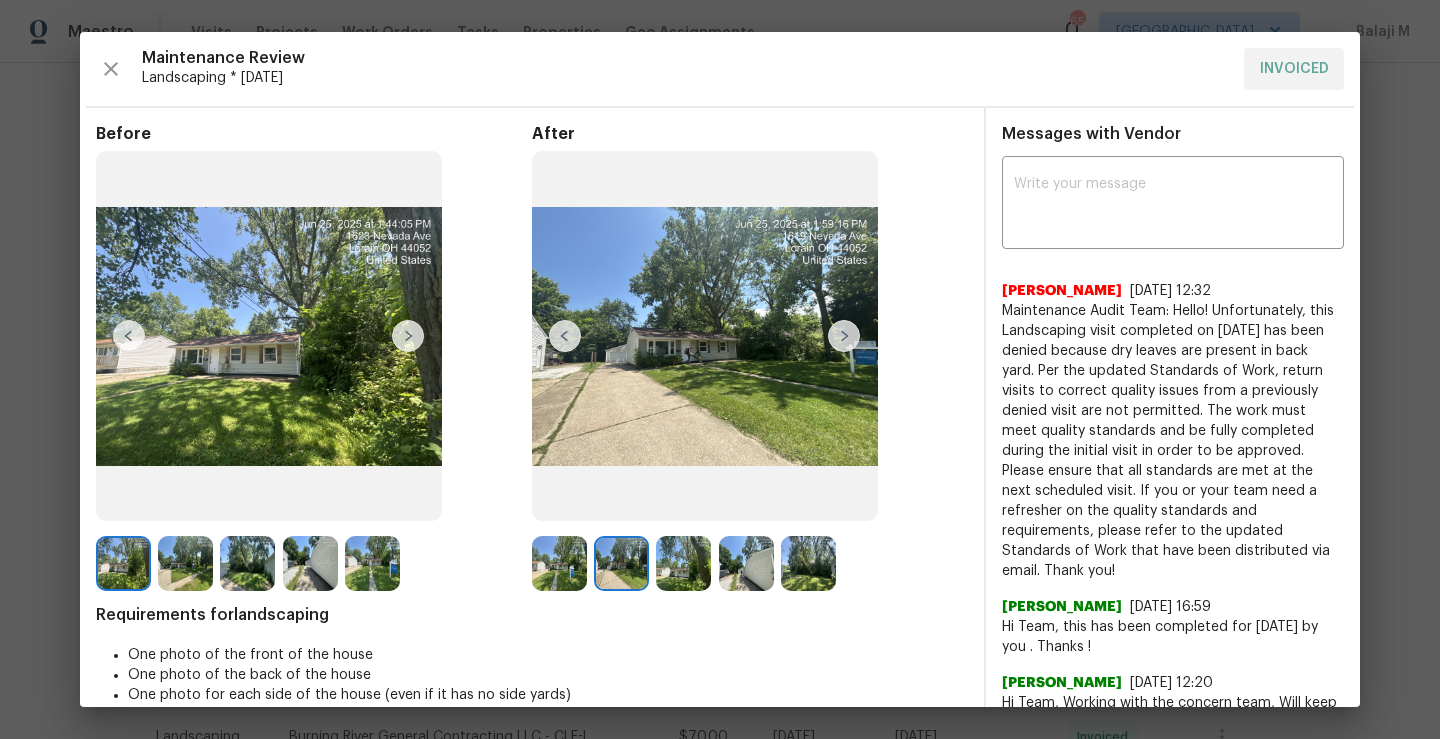 click at bounding box center (844, 336) 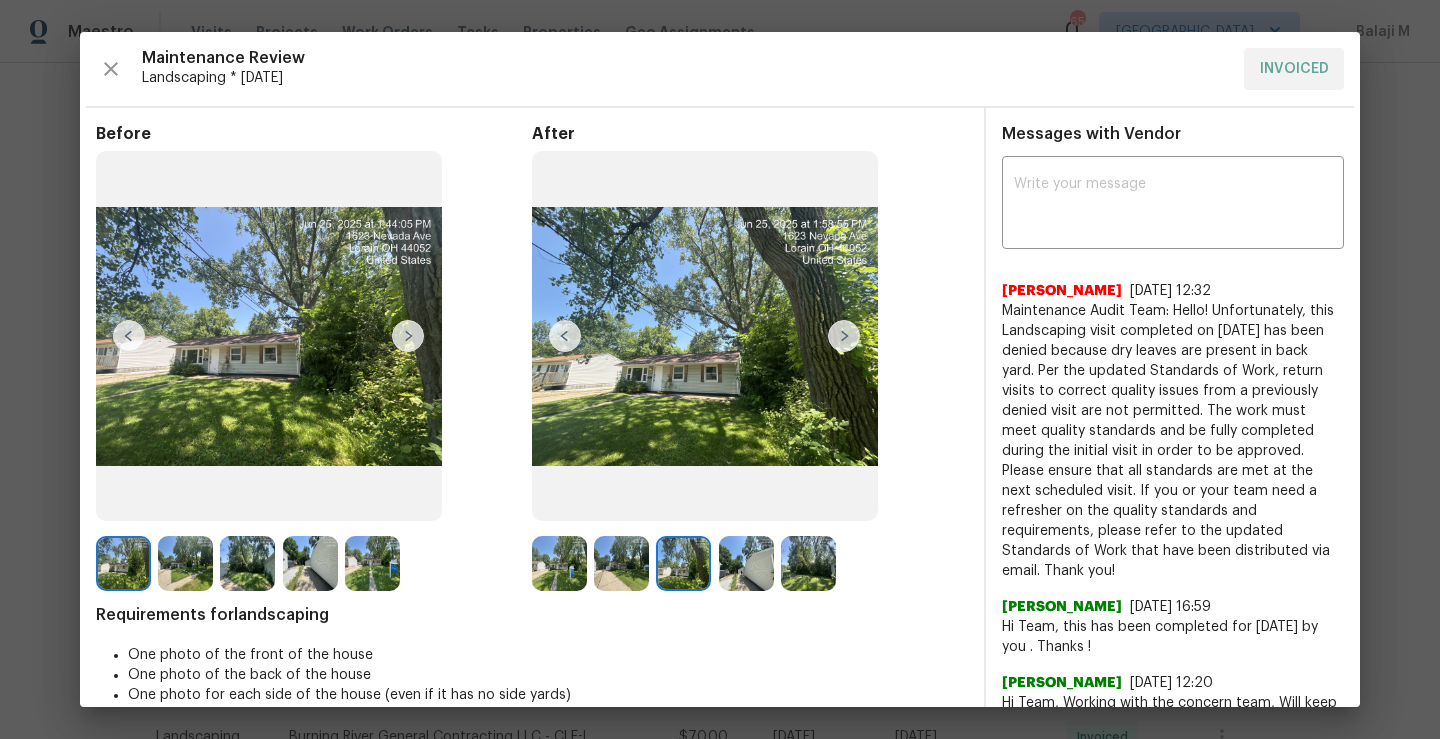 click at bounding box center (844, 336) 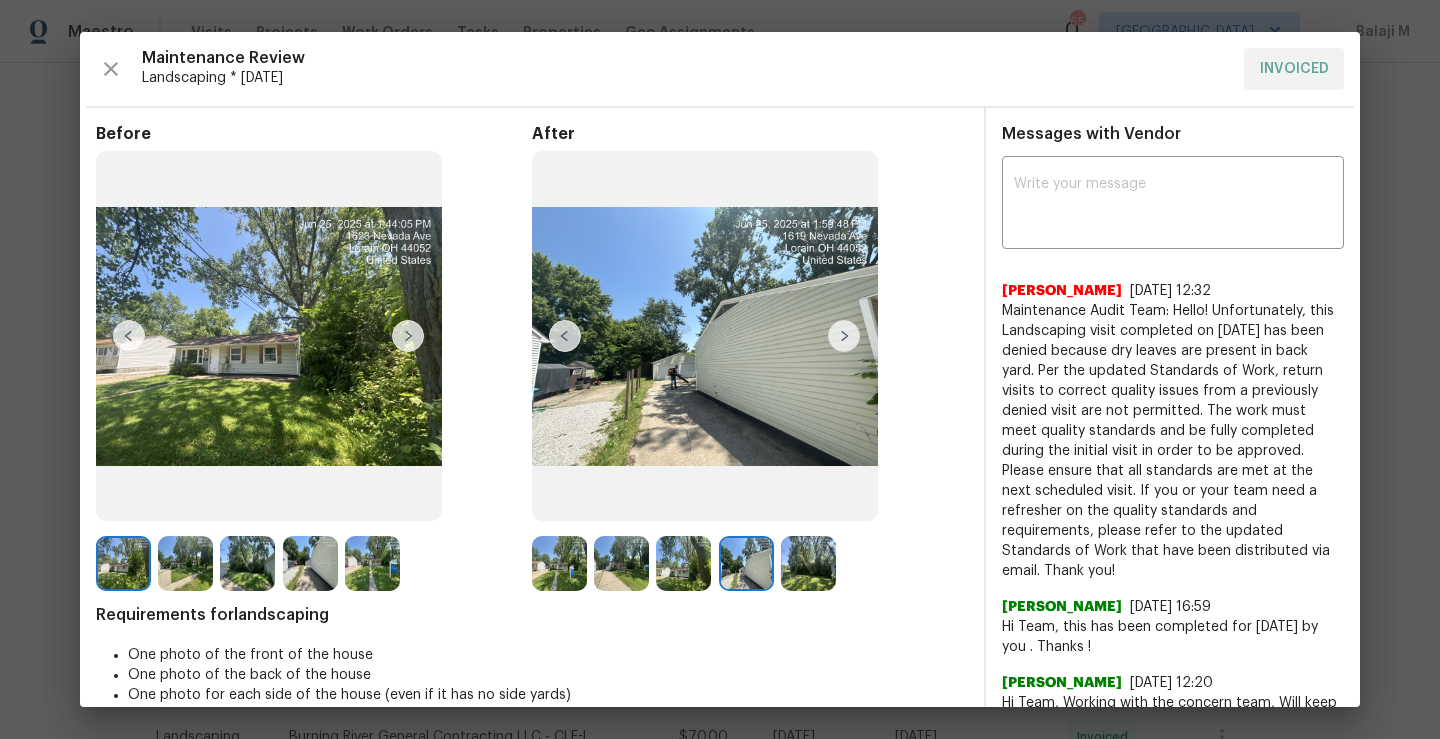 click at bounding box center [565, 336] 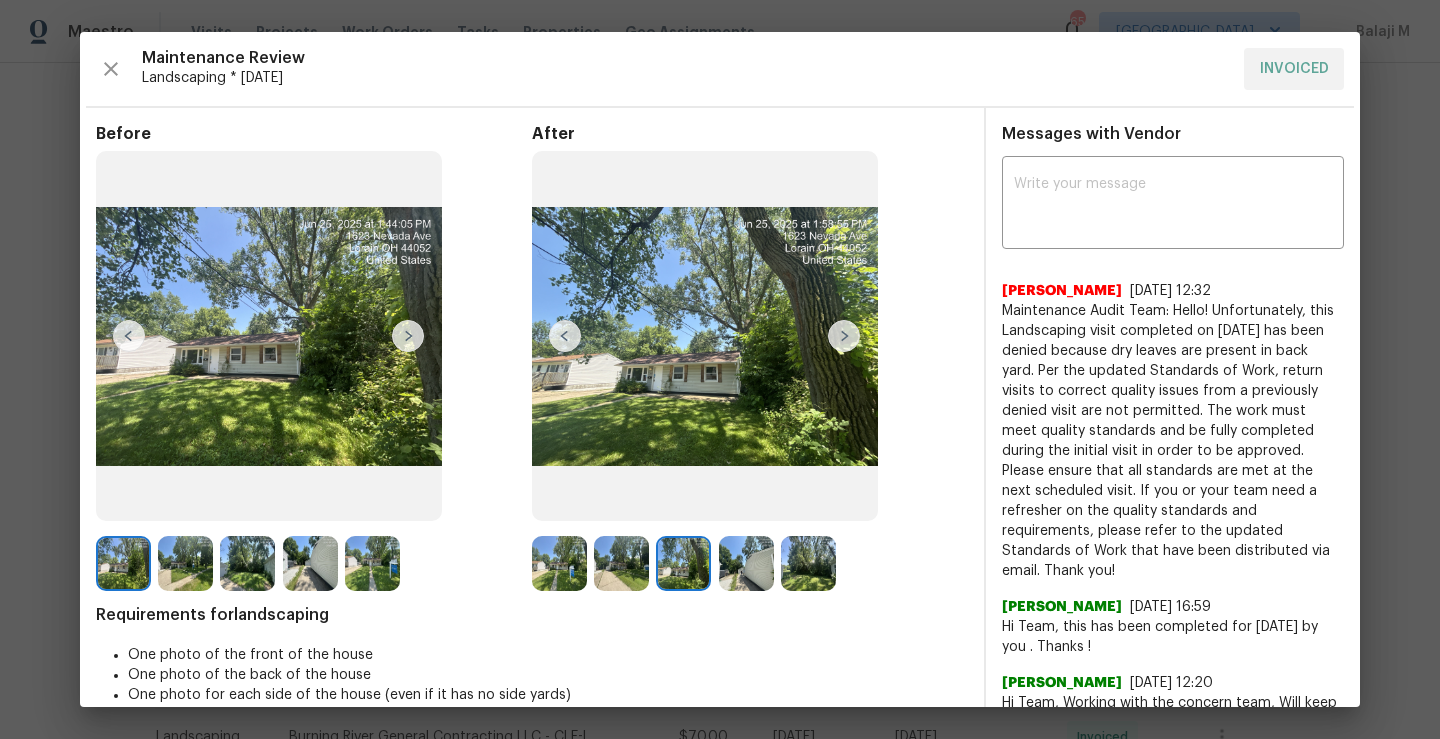 scroll, scrollTop: 44, scrollLeft: 0, axis: vertical 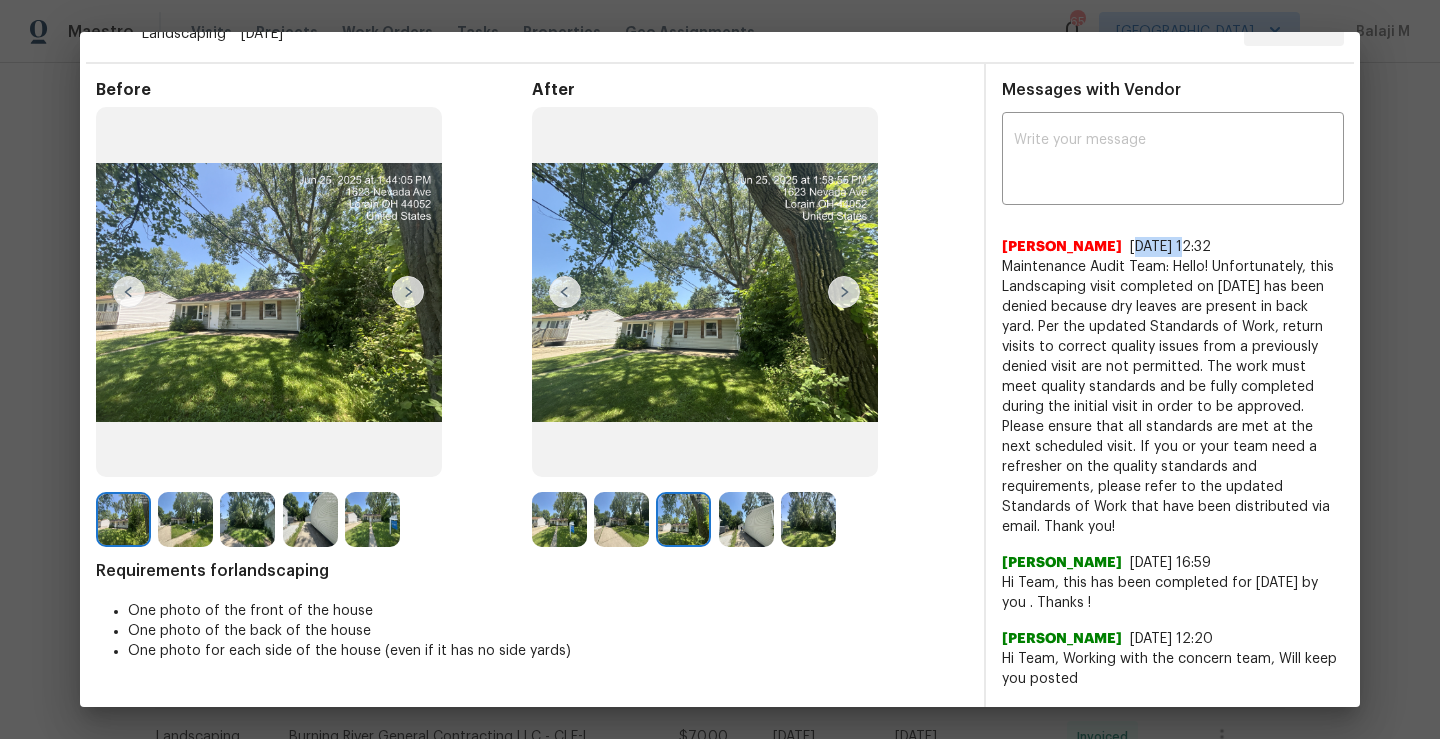 drag, startPoint x: 1164, startPoint y: 252, endPoint x: 1205, endPoint y: 252, distance: 41 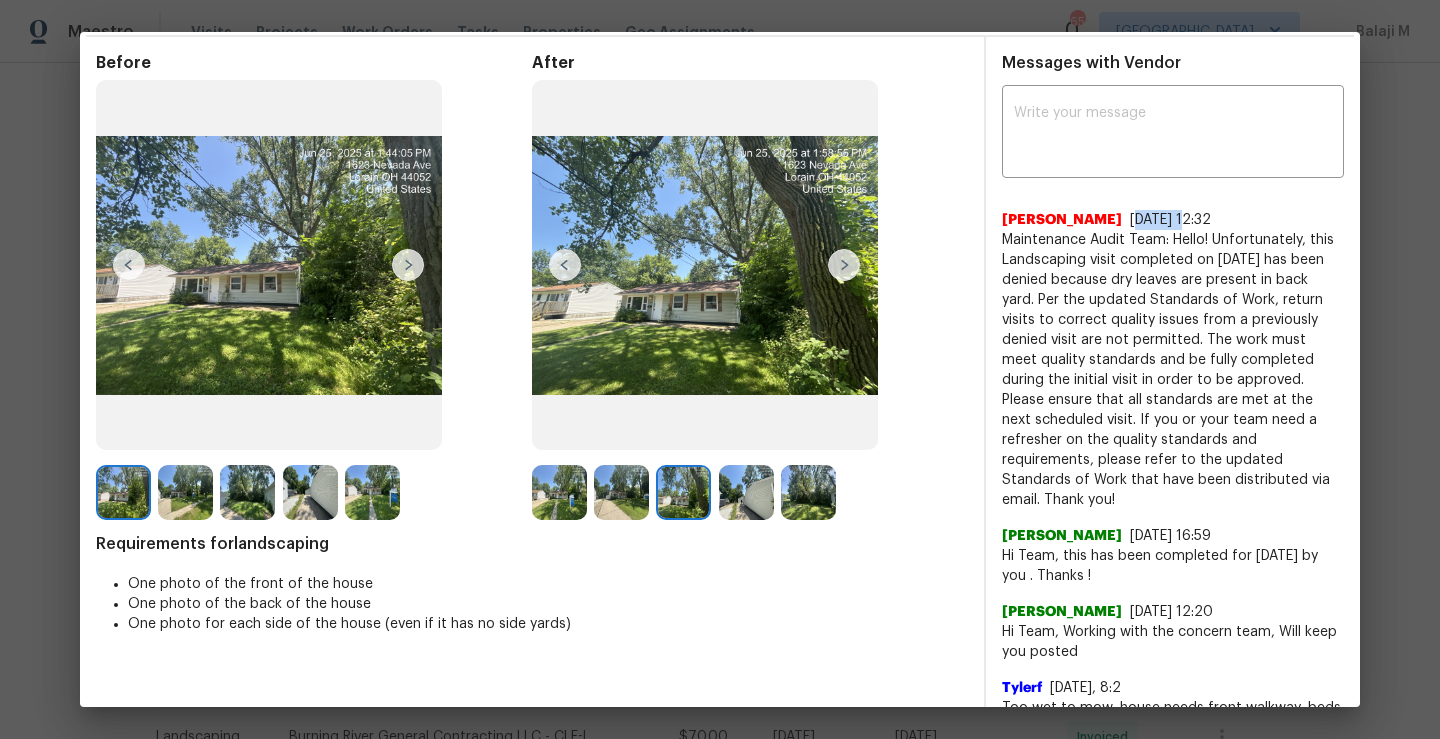 click at bounding box center (705, 265) 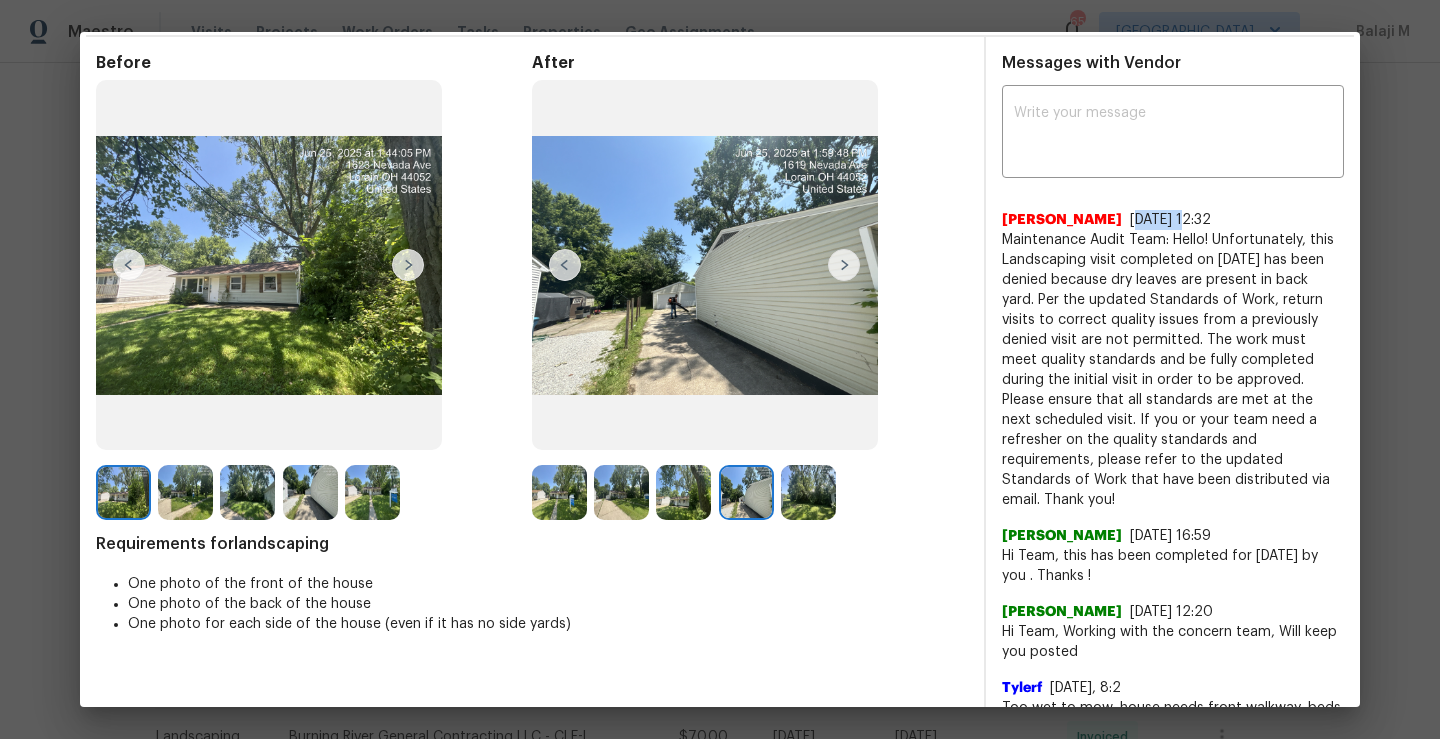 click at bounding box center [844, 265] 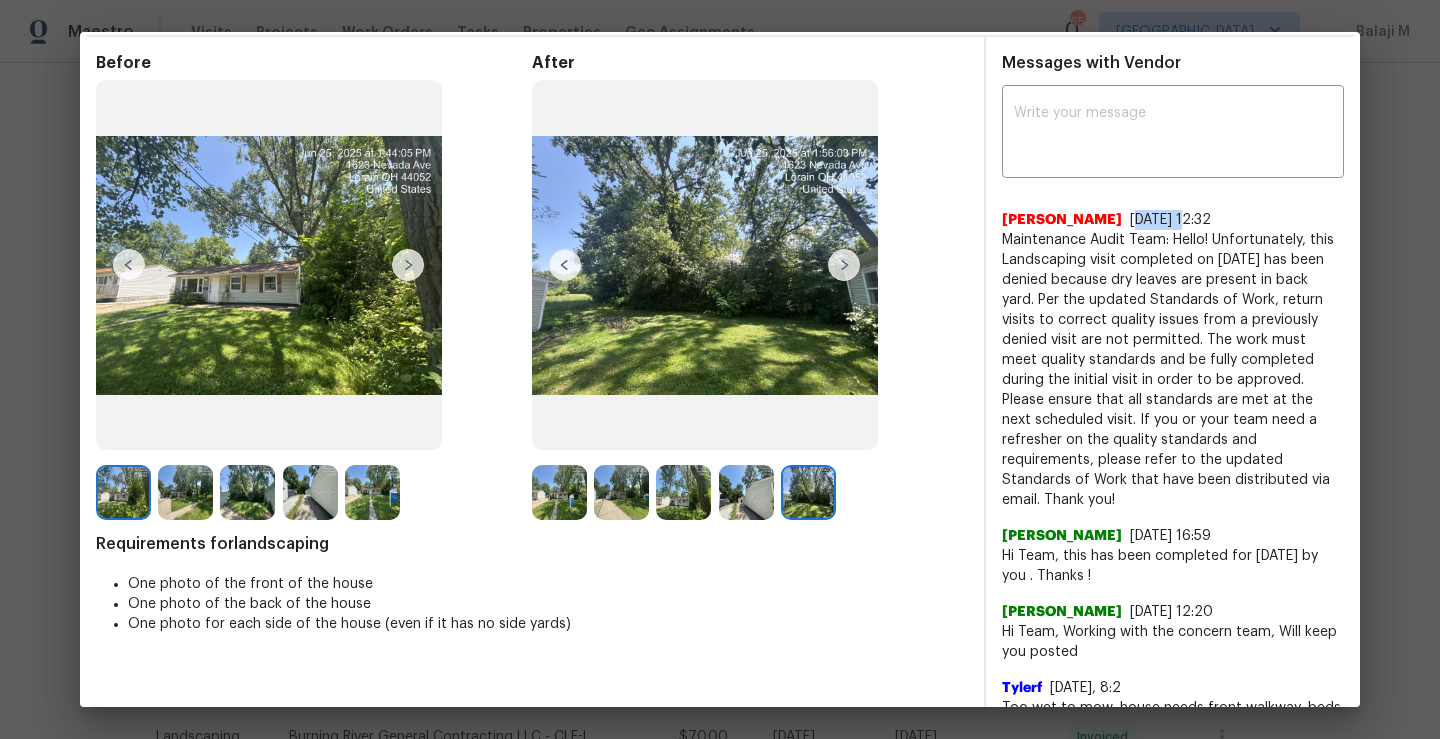 click at bounding box center [844, 265] 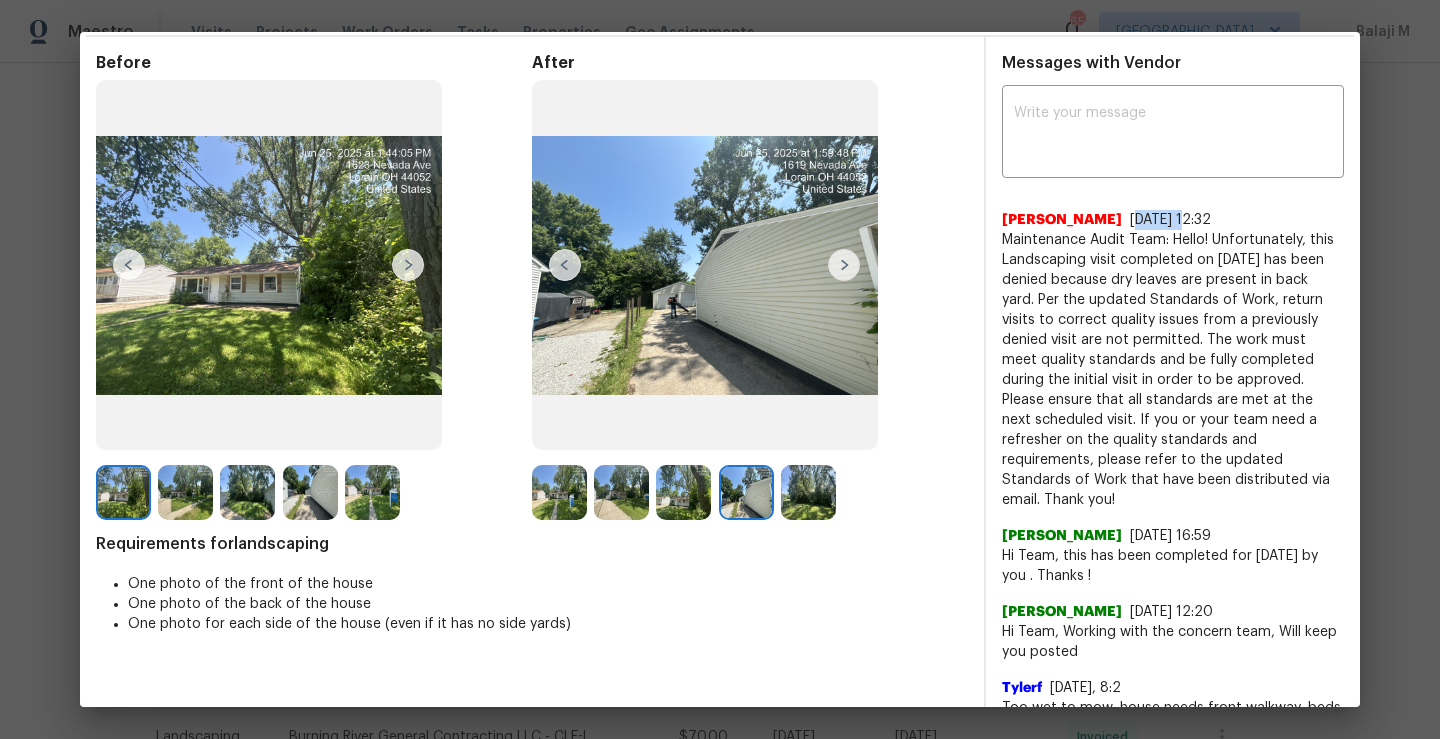 click at bounding box center [565, 265] 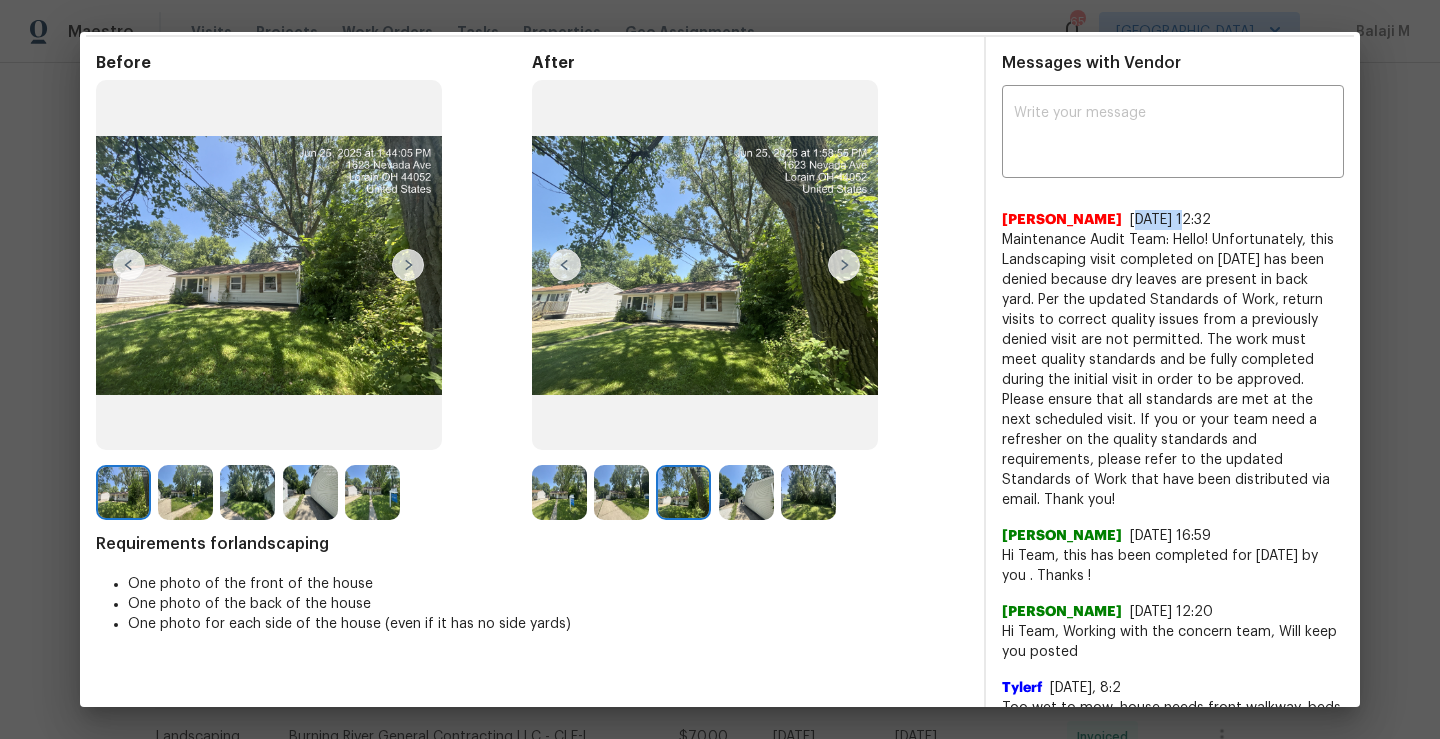 click at bounding box center (565, 265) 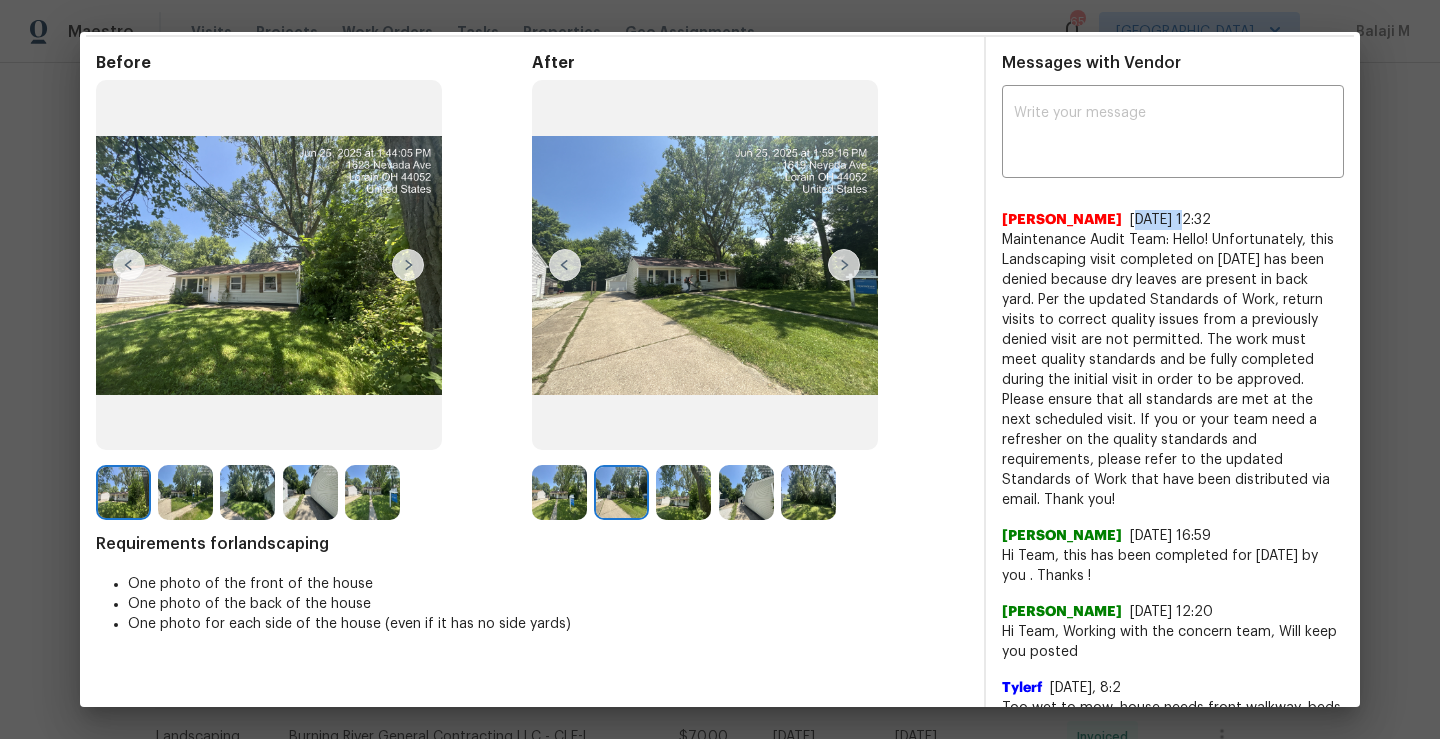 click at bounding box center [844, 265] 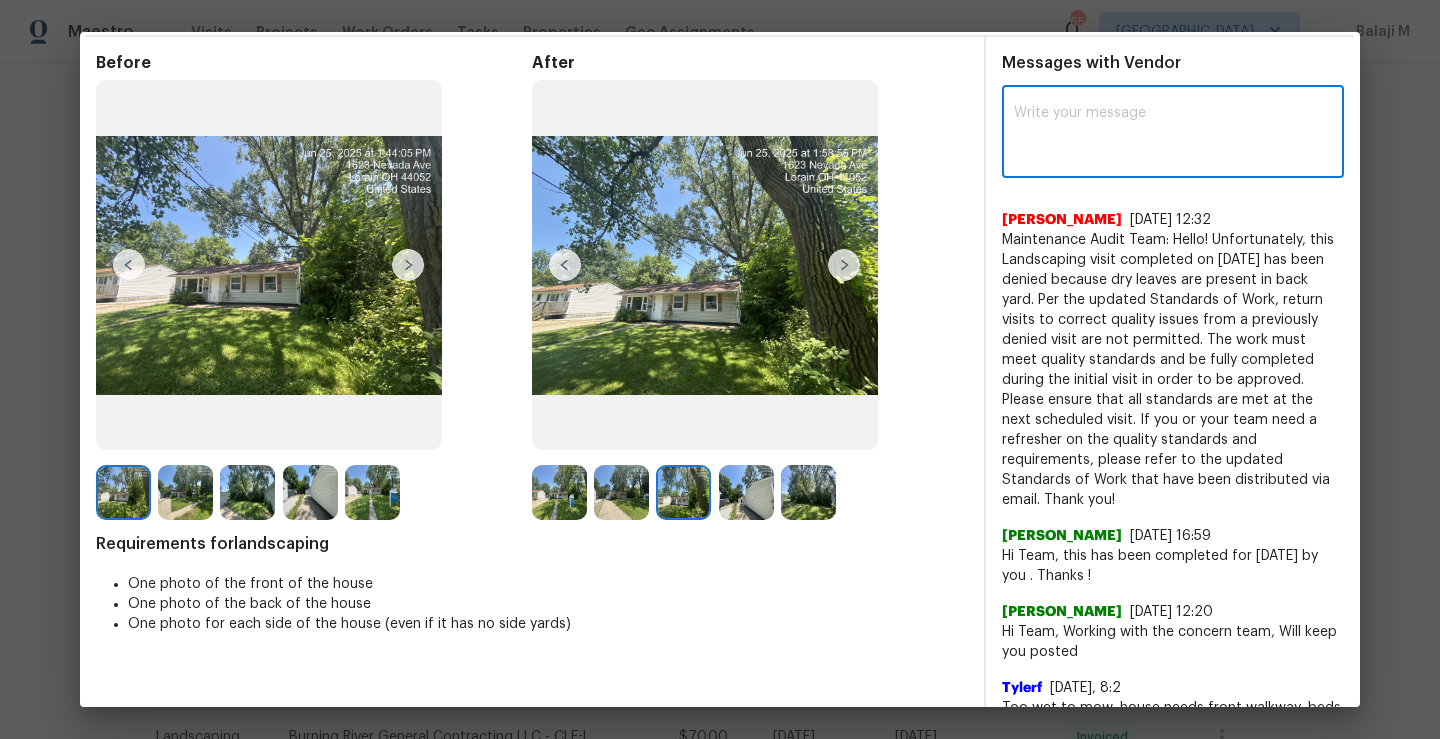 click at bounding box center [1173, 134] 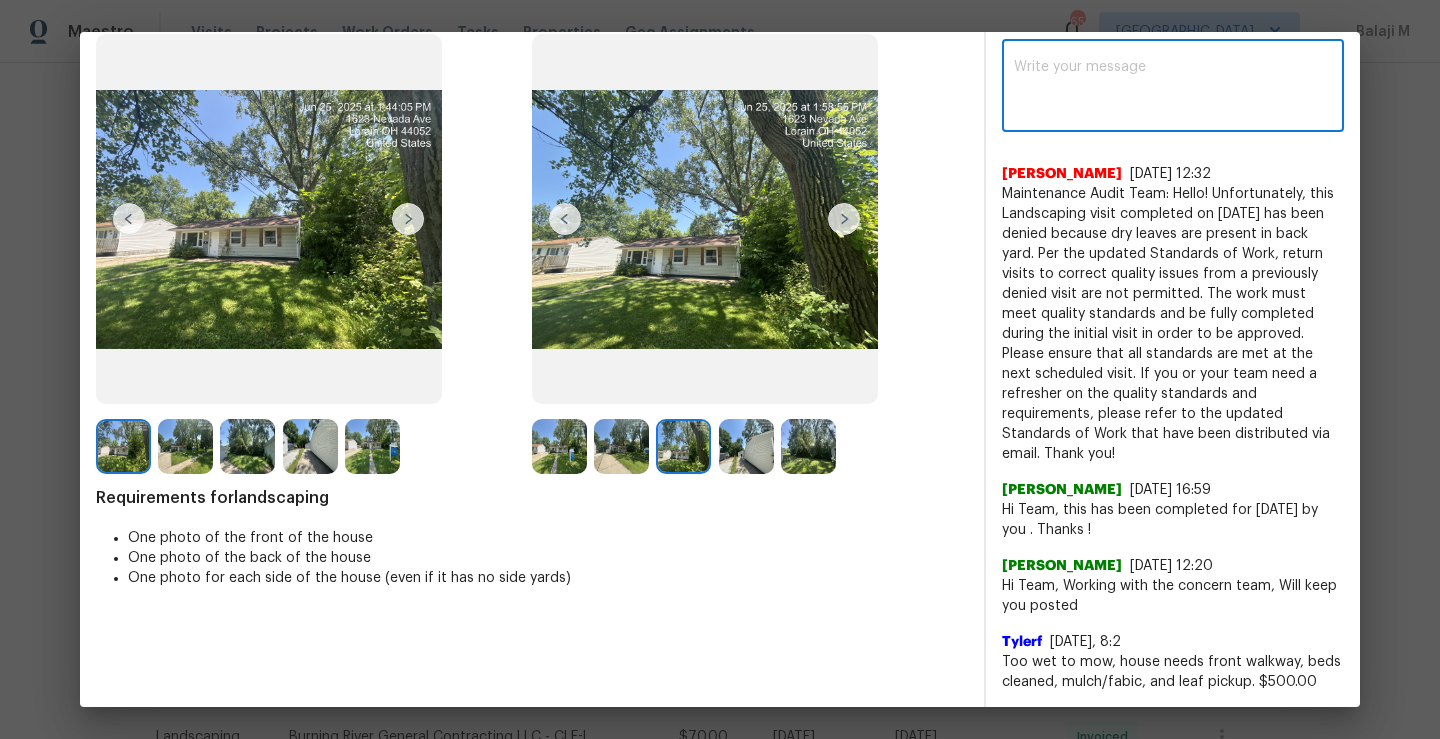 scroll, scrollTop: 0, scrollLeft: 0, axis: both 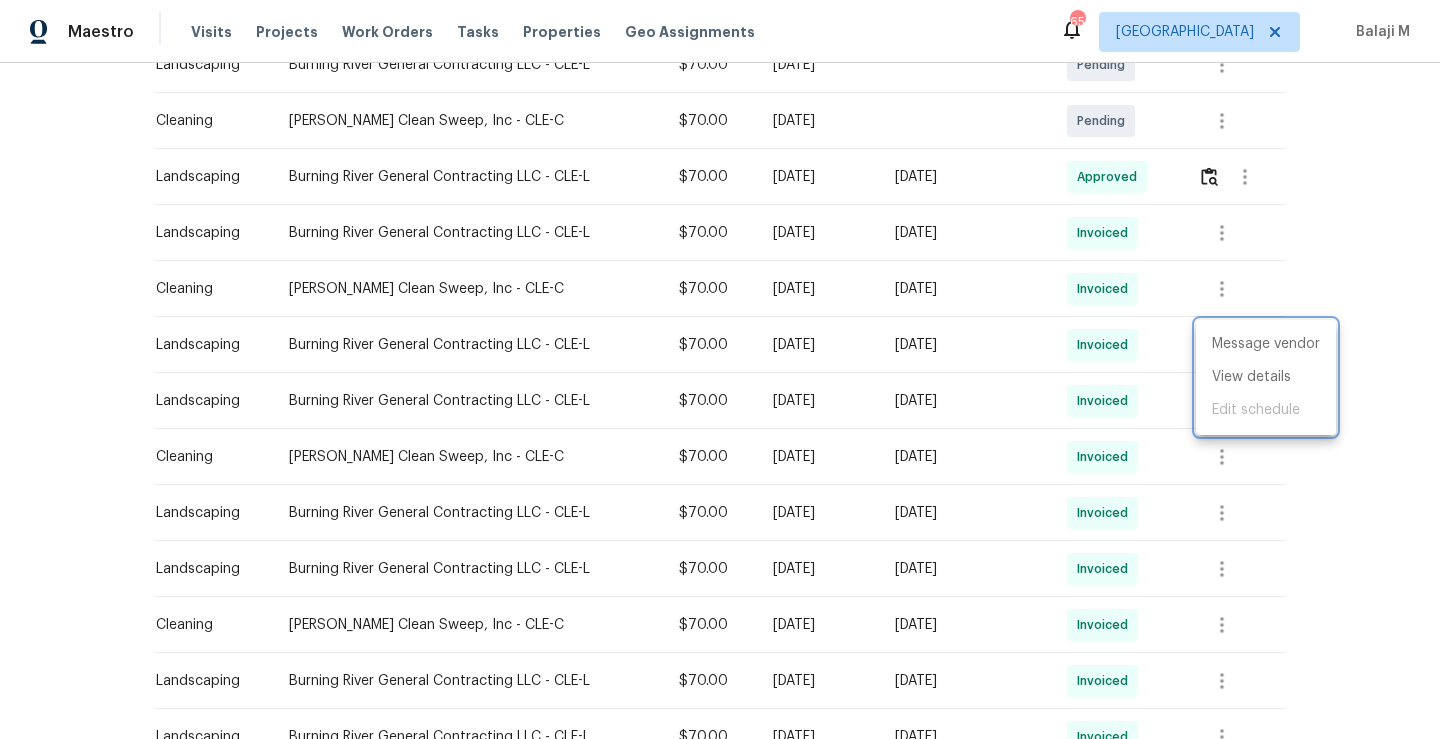 click at bounding box center (720, 369) 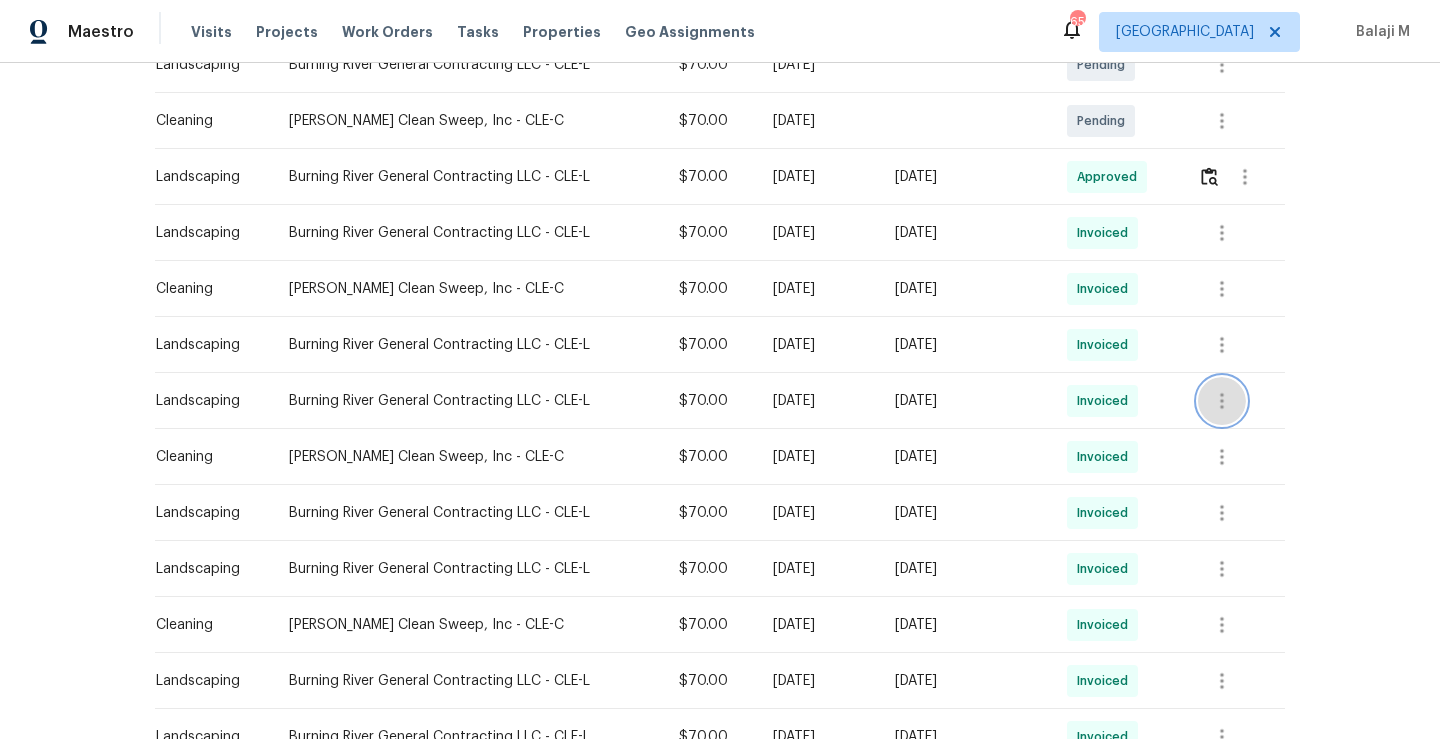 click 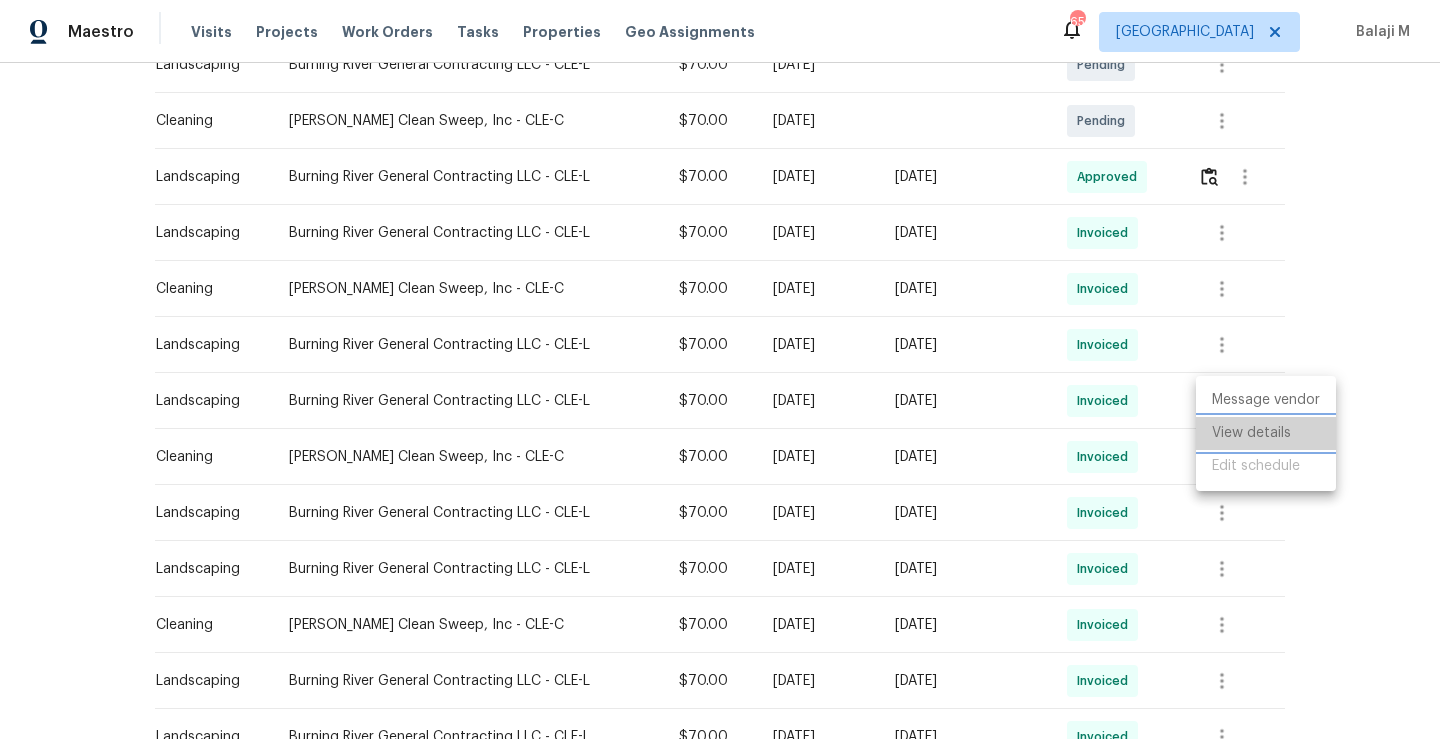 click on "View details" at bounding box center (1266, 433) 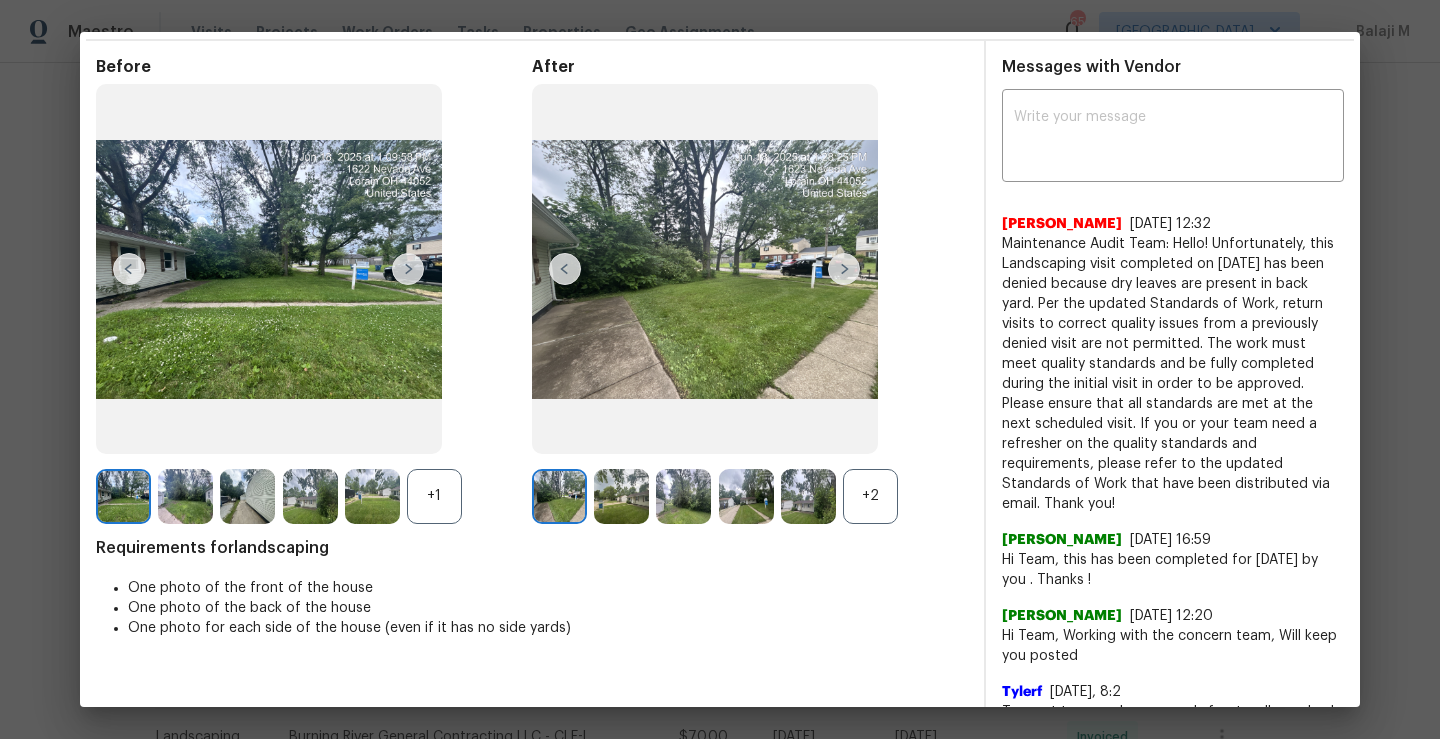 scroll, scrollTop: 64, scrollLeft: 0, axis: vertical 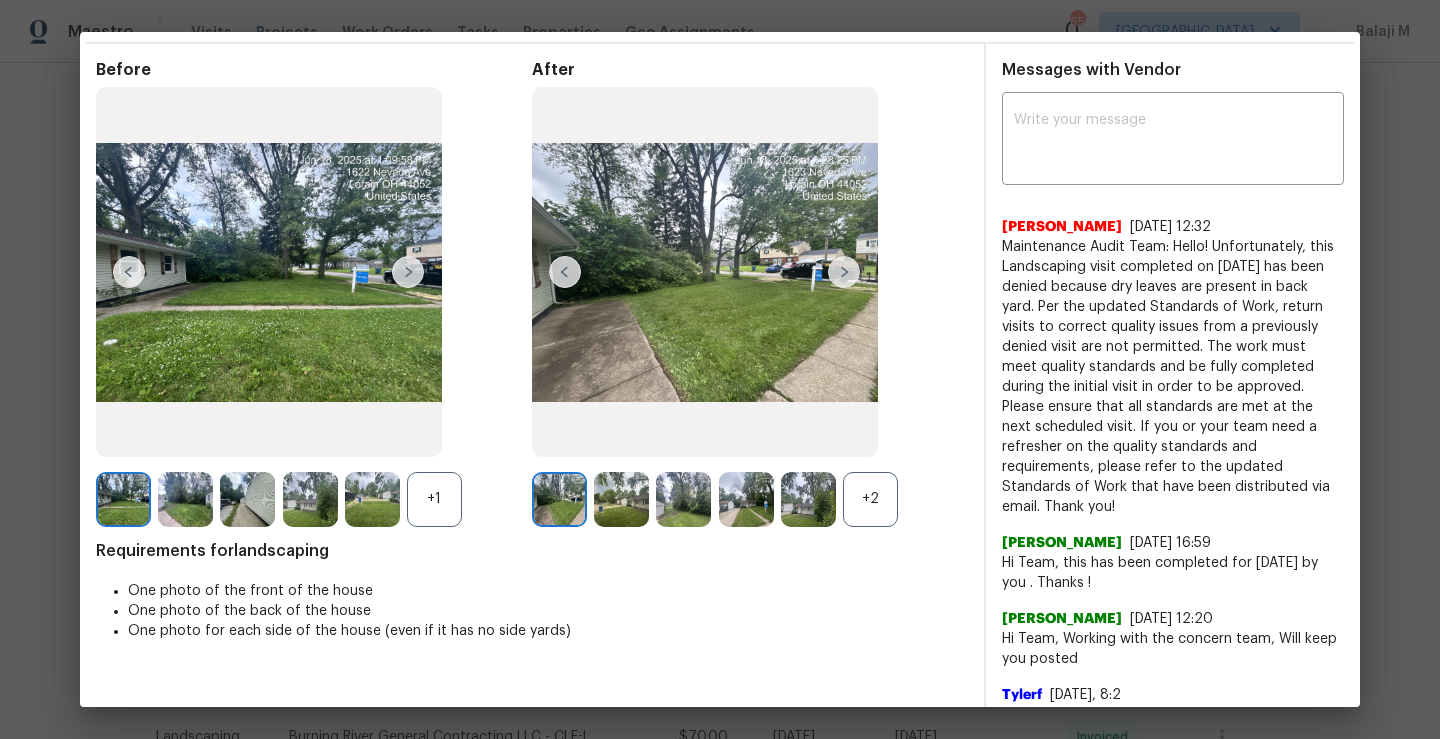 click at bounding box center (844, 272) 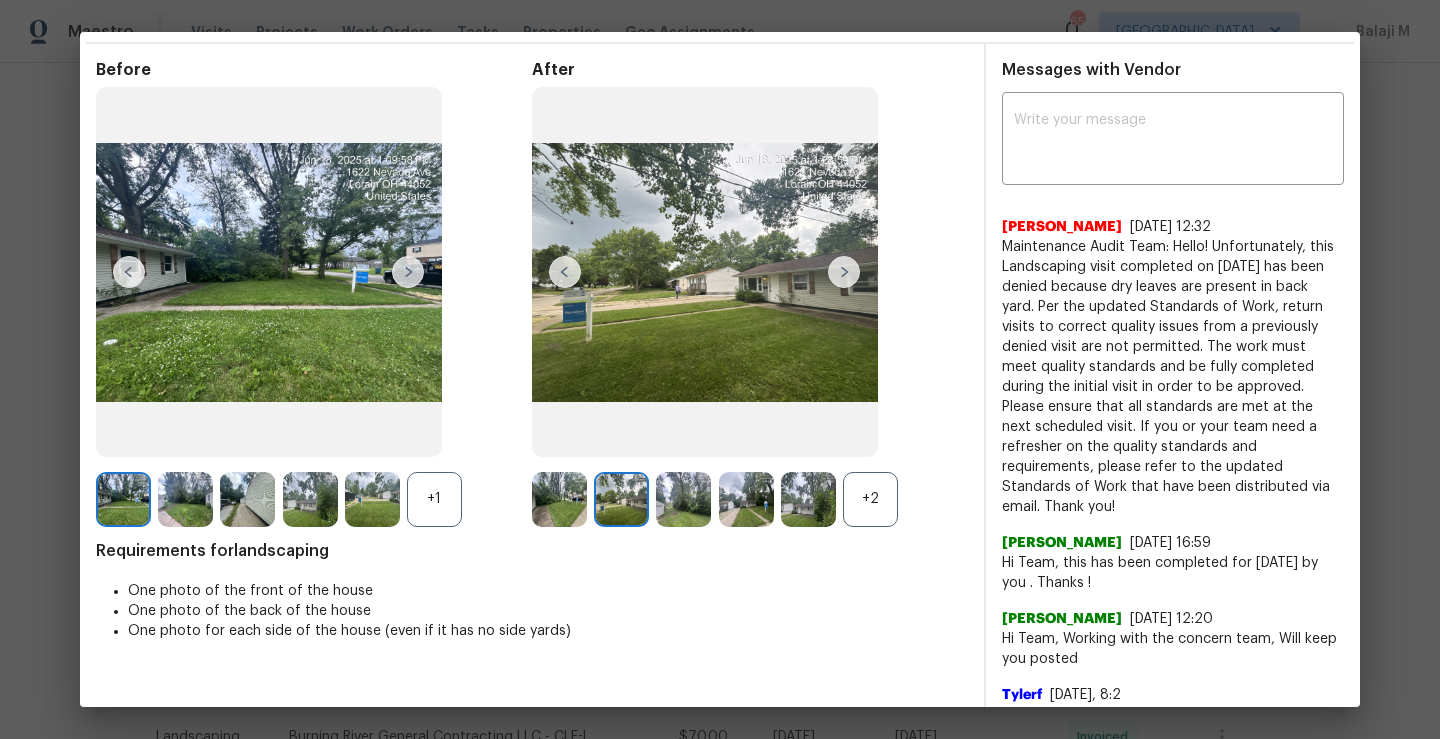 click at bounding box center [844, 272] 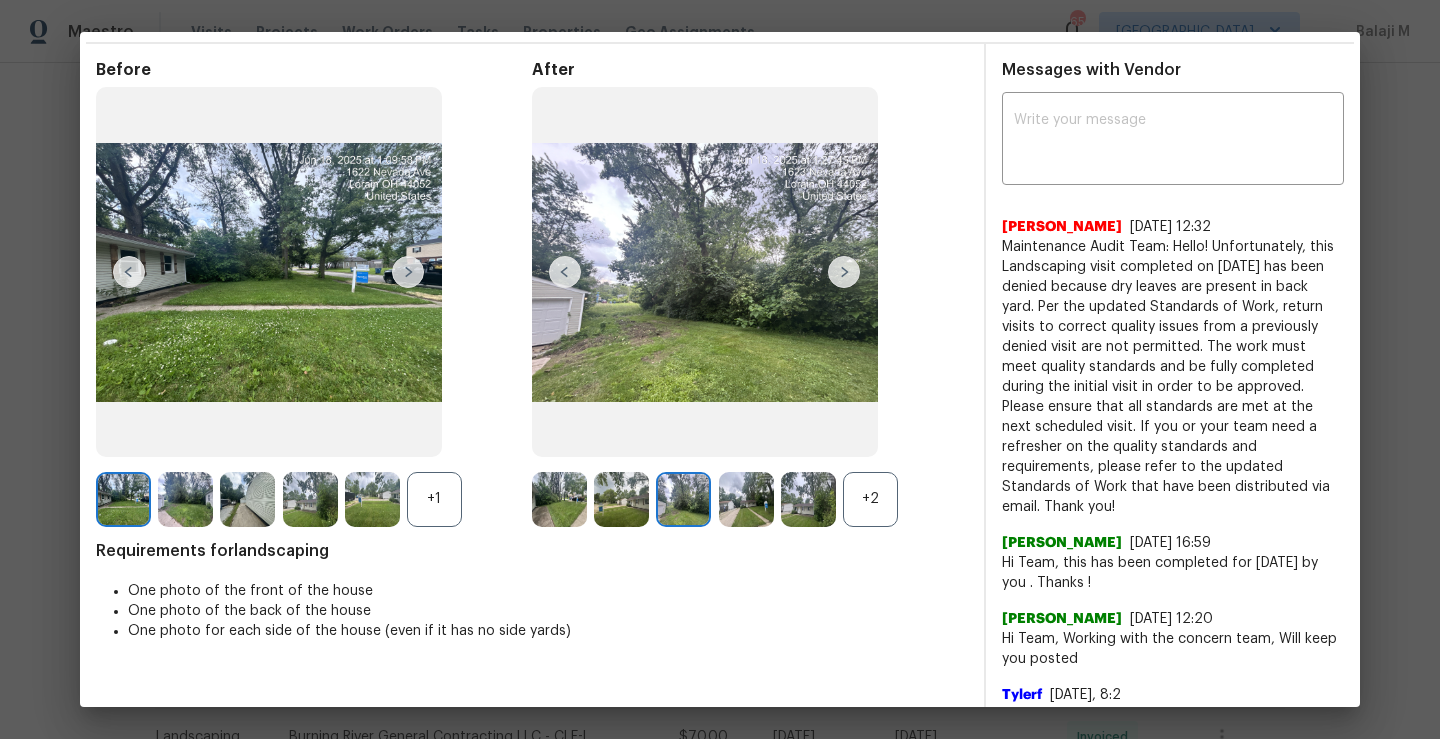 click at bounding box center (844, 272) 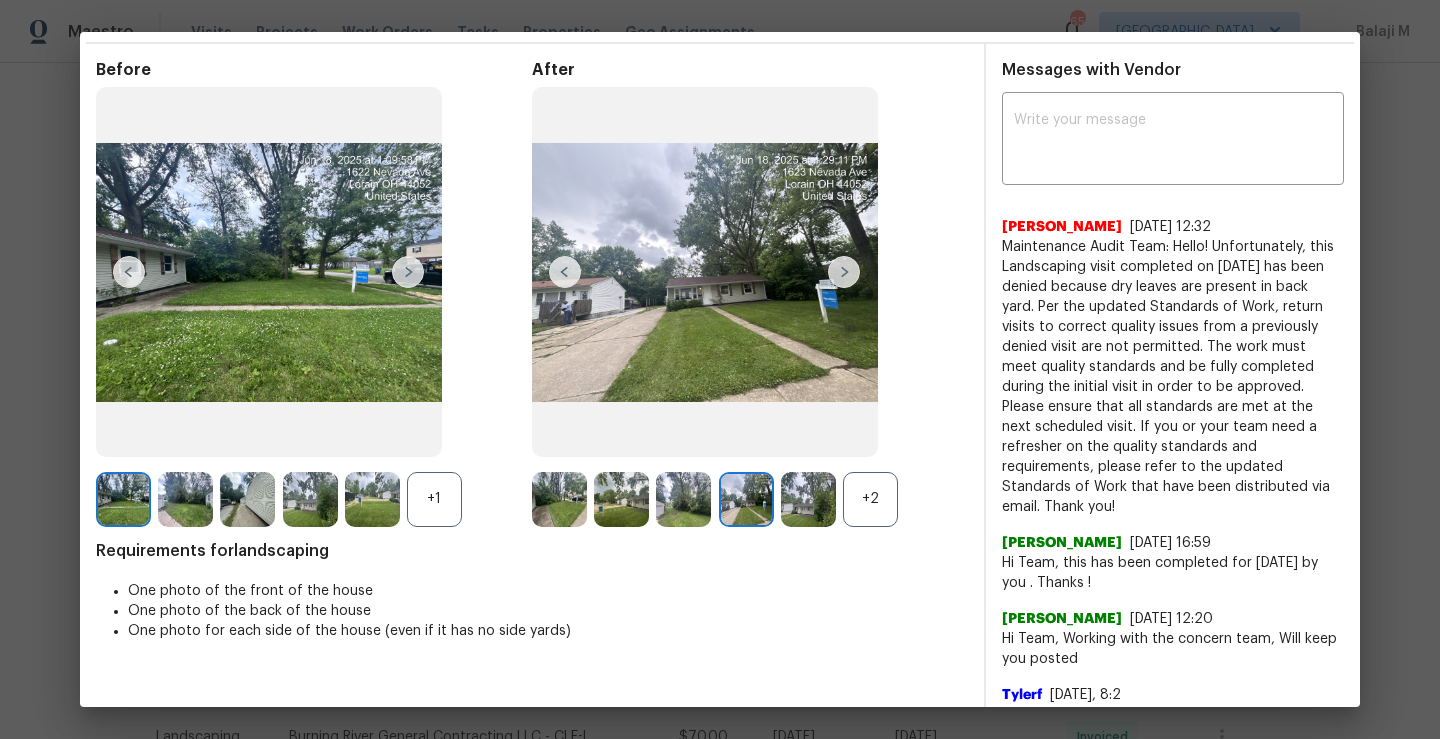 click at bounding box center [844, 272] 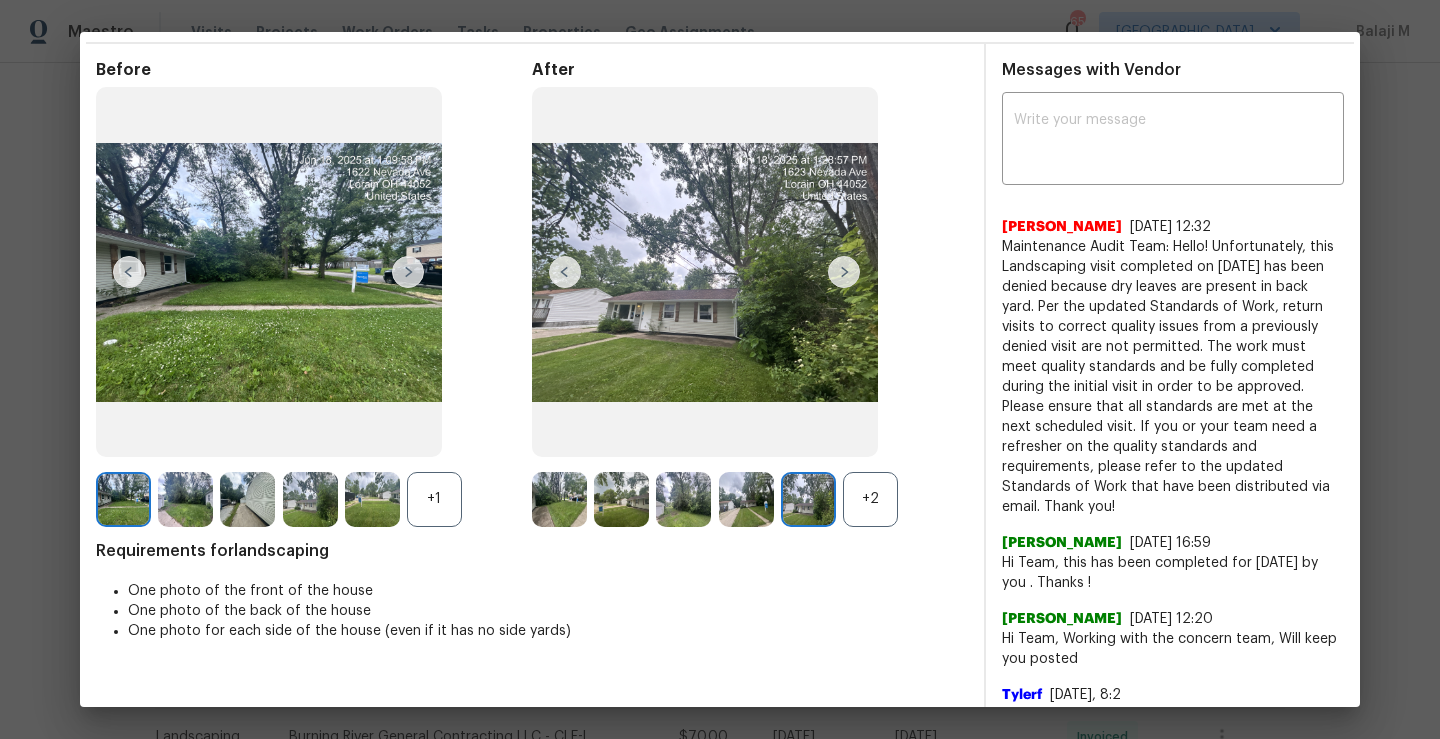click at bounding box center [844, 272] 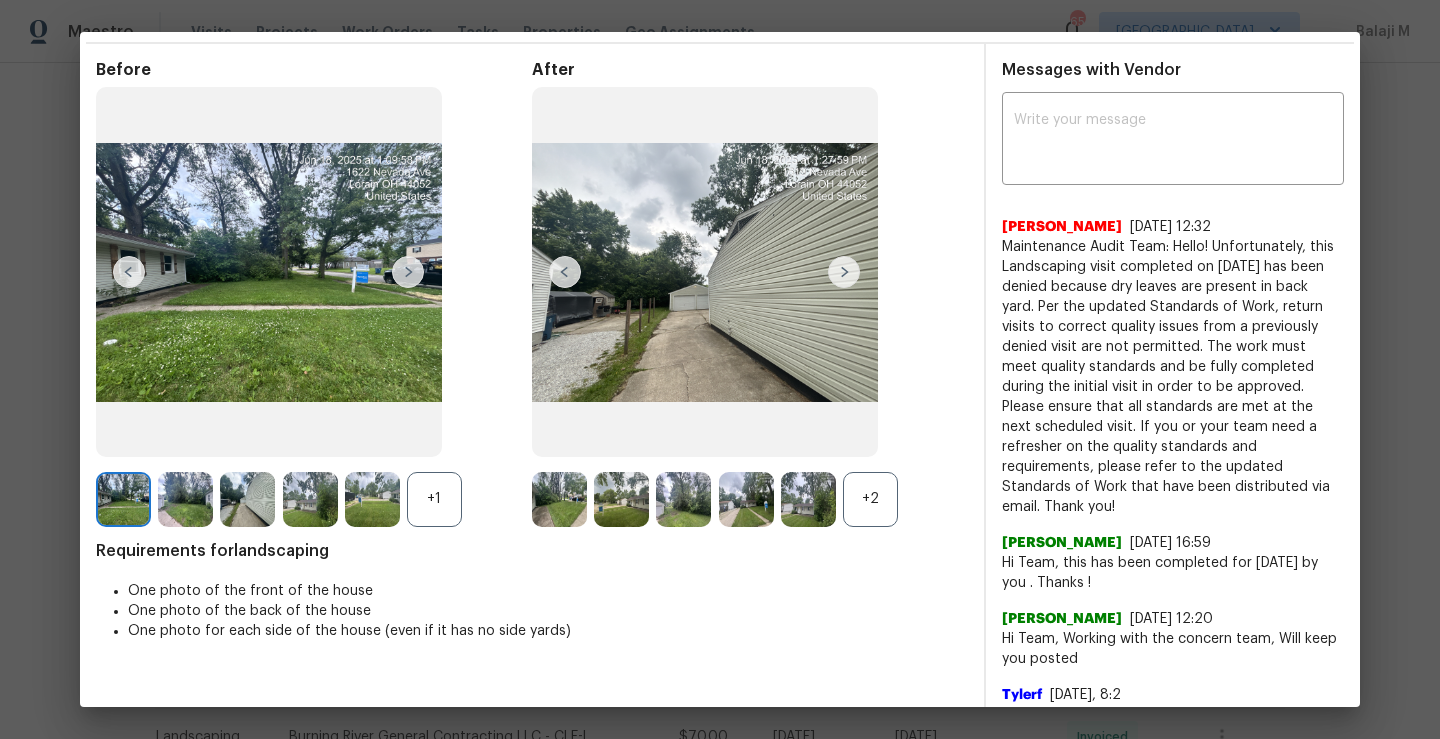 click at bounding box center (683, 499) 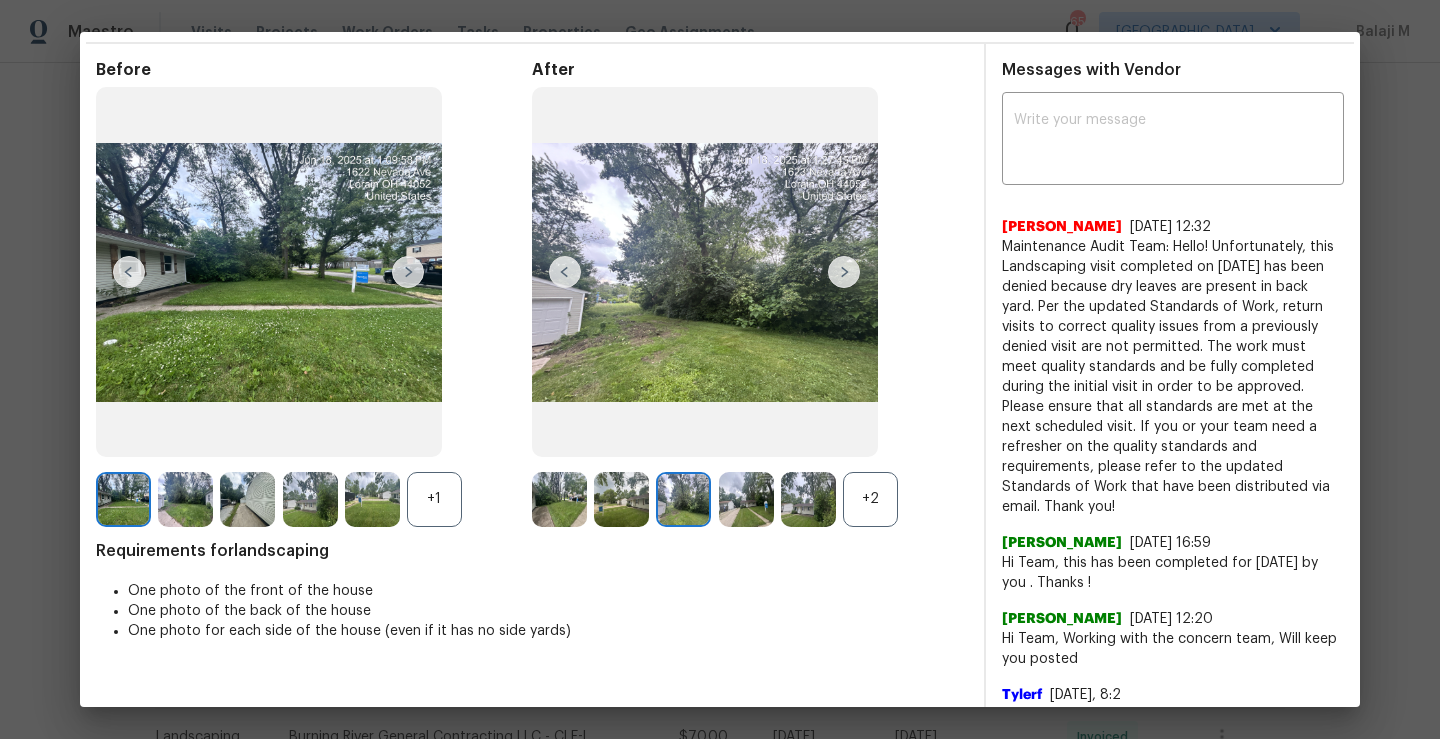 click at bounding box center (746, 499) 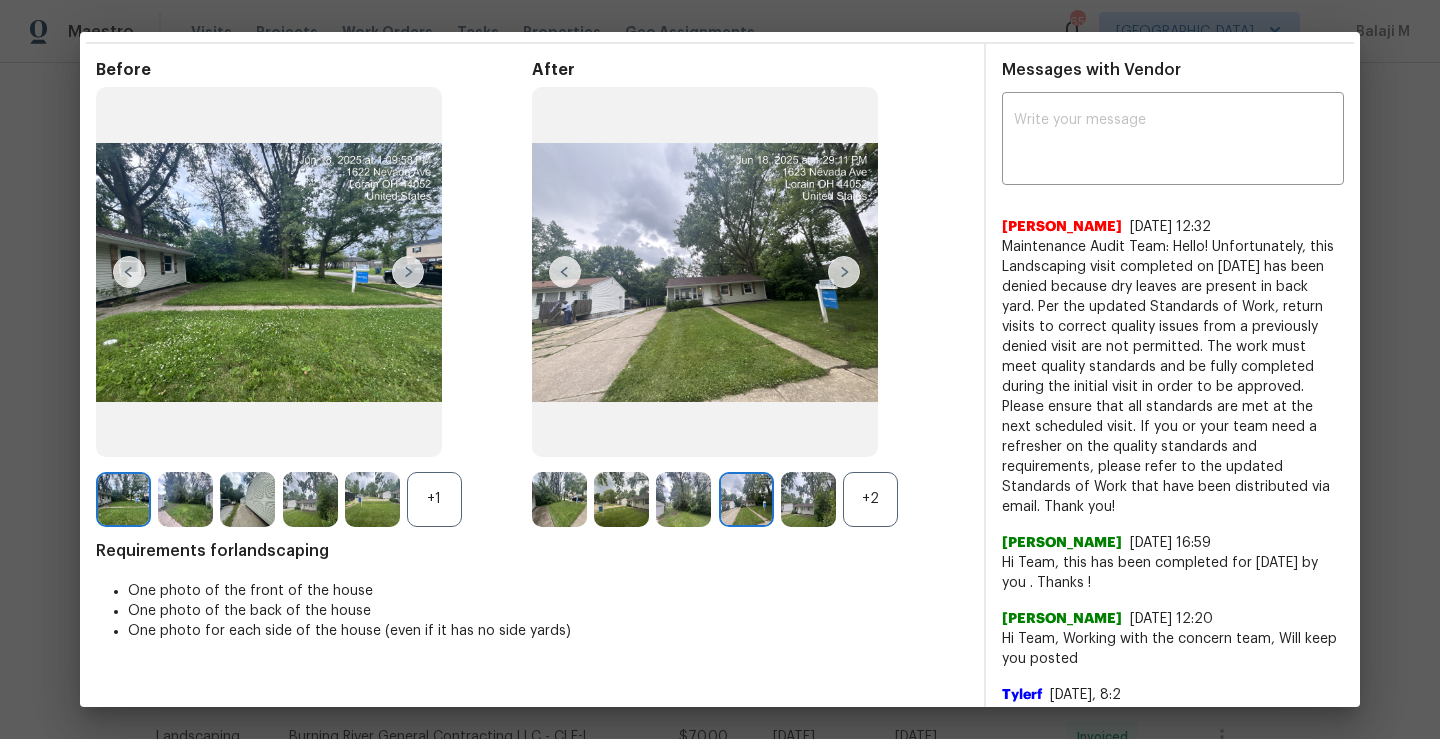 click at bounding box center (808, 499) 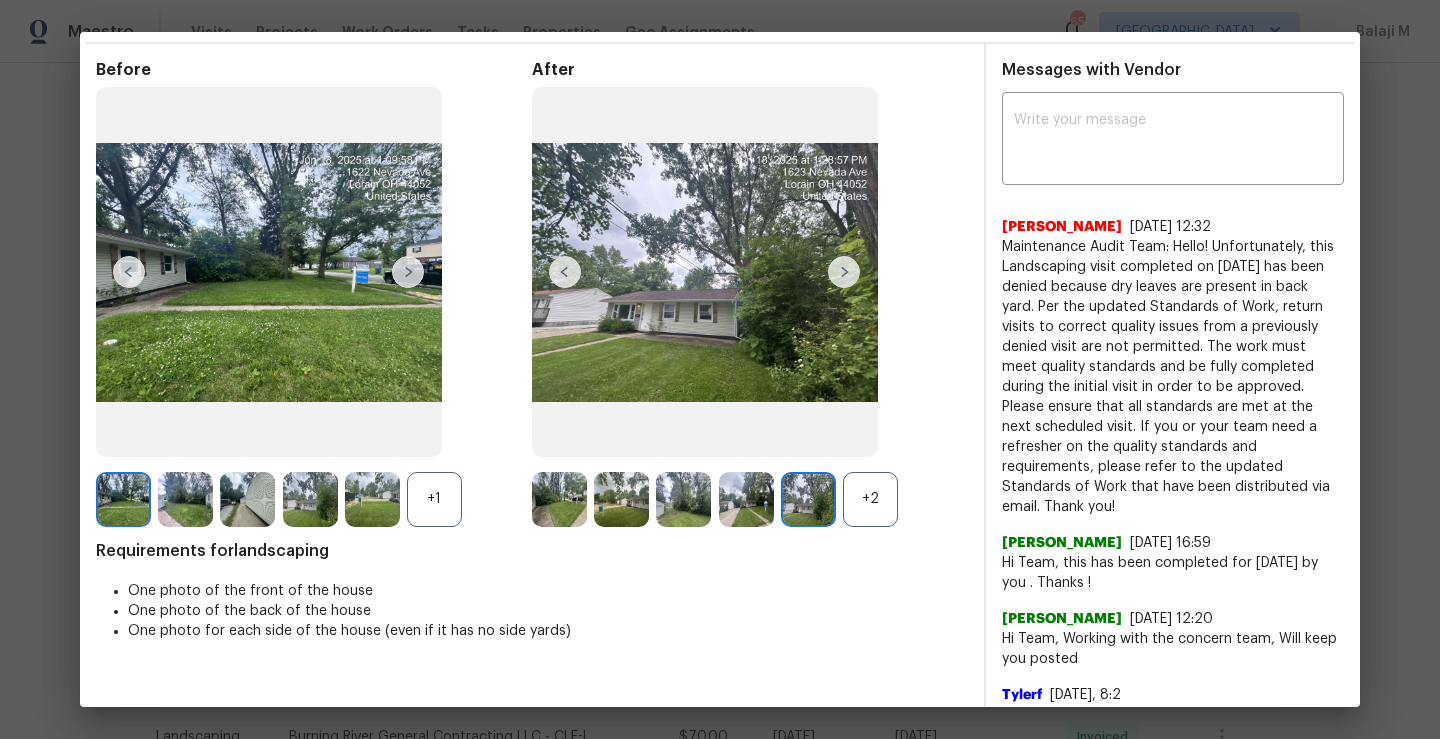 click at bounding box center [310, 499] 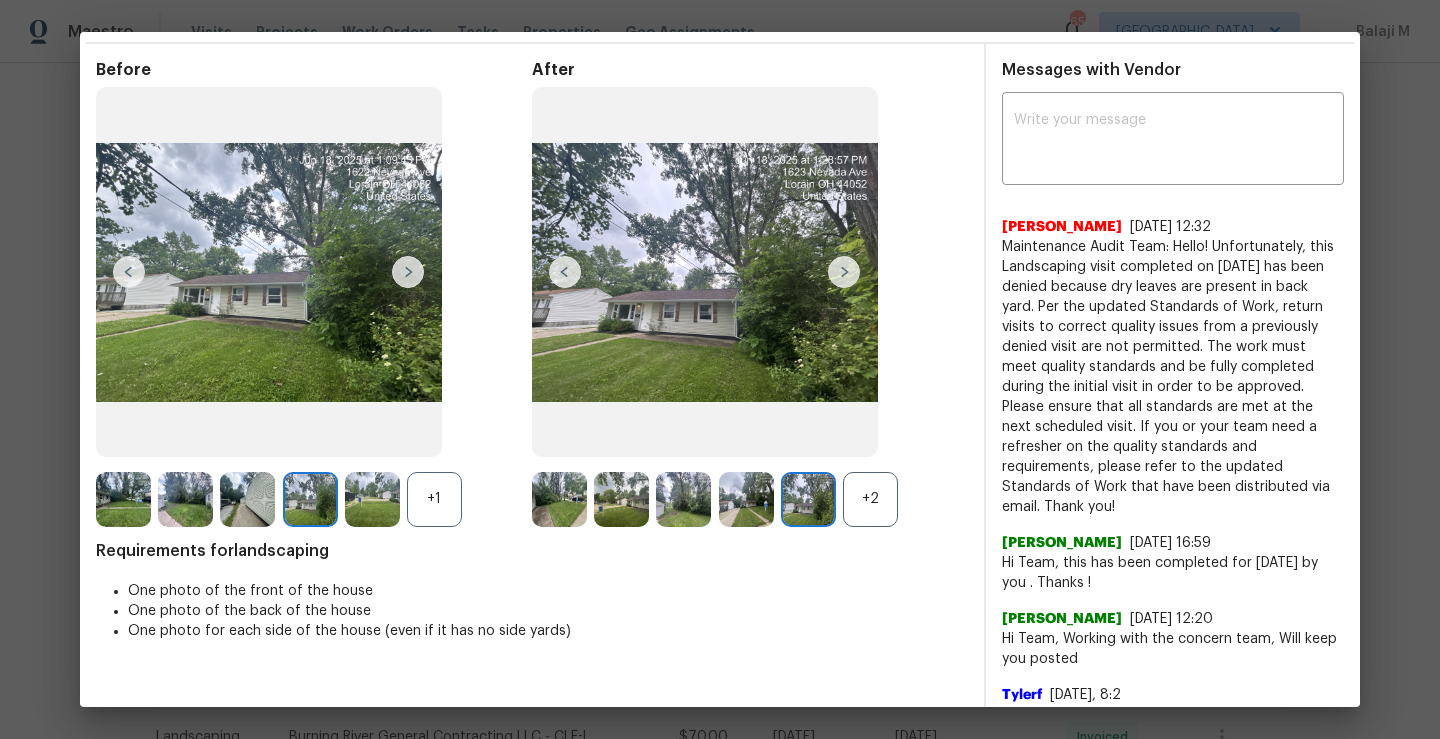 click at bounding box center (372, 499) 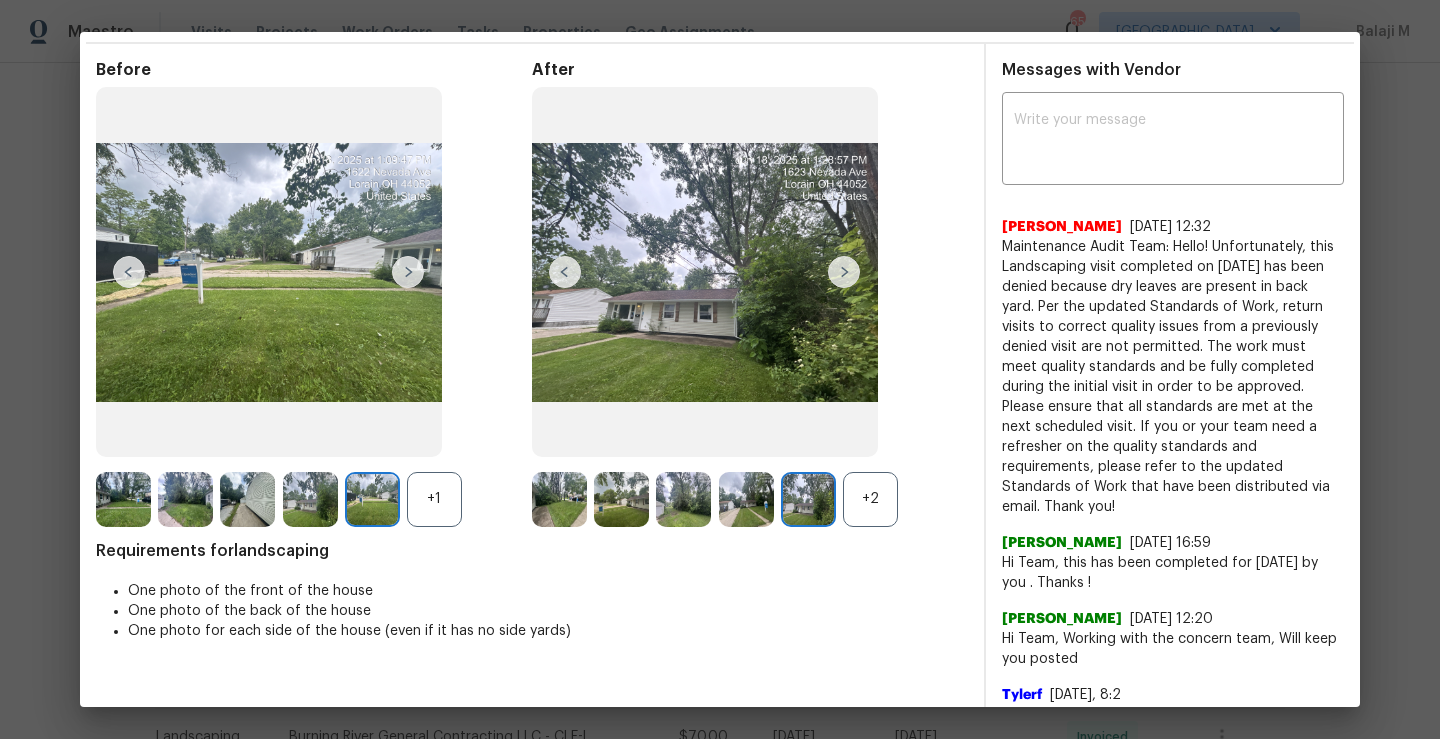 click at bounding box center [559, 499] 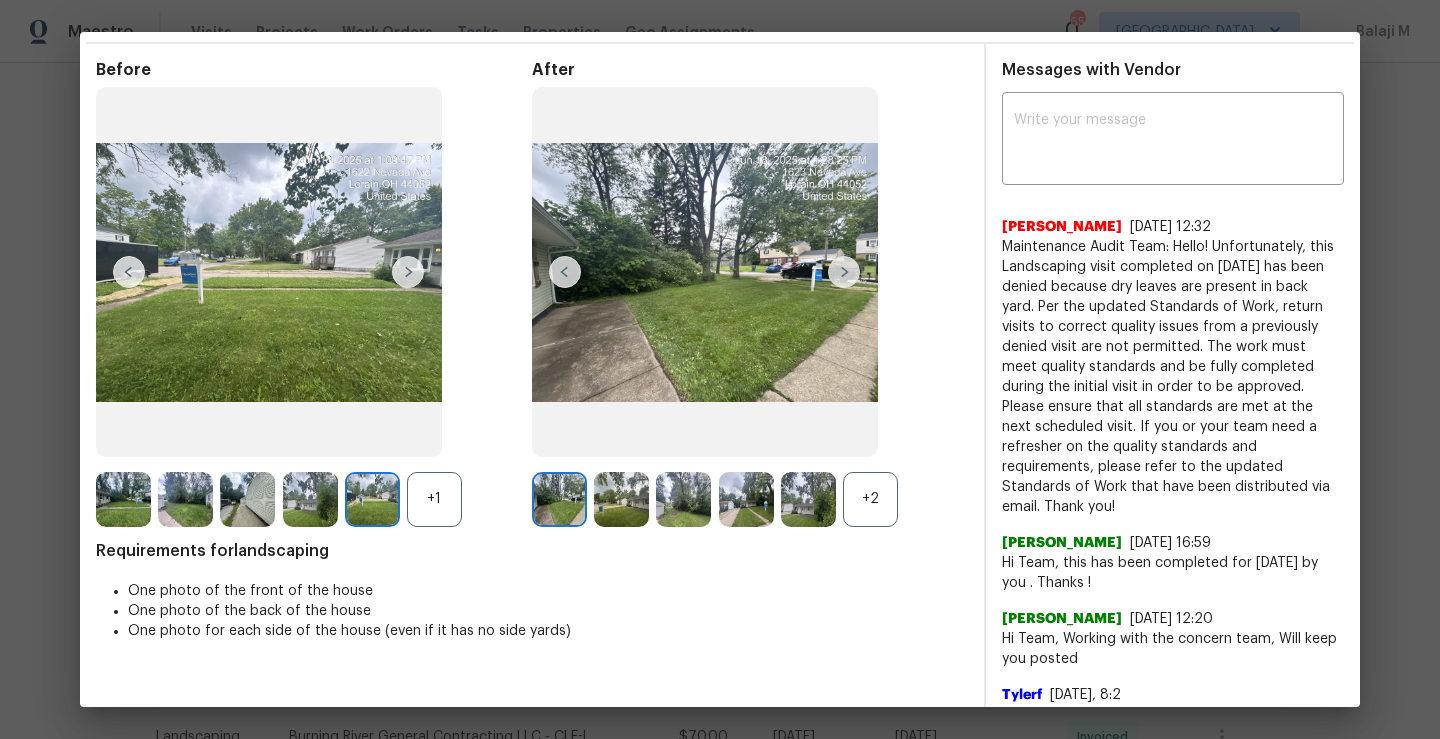 click at bounding box center (621, 499) 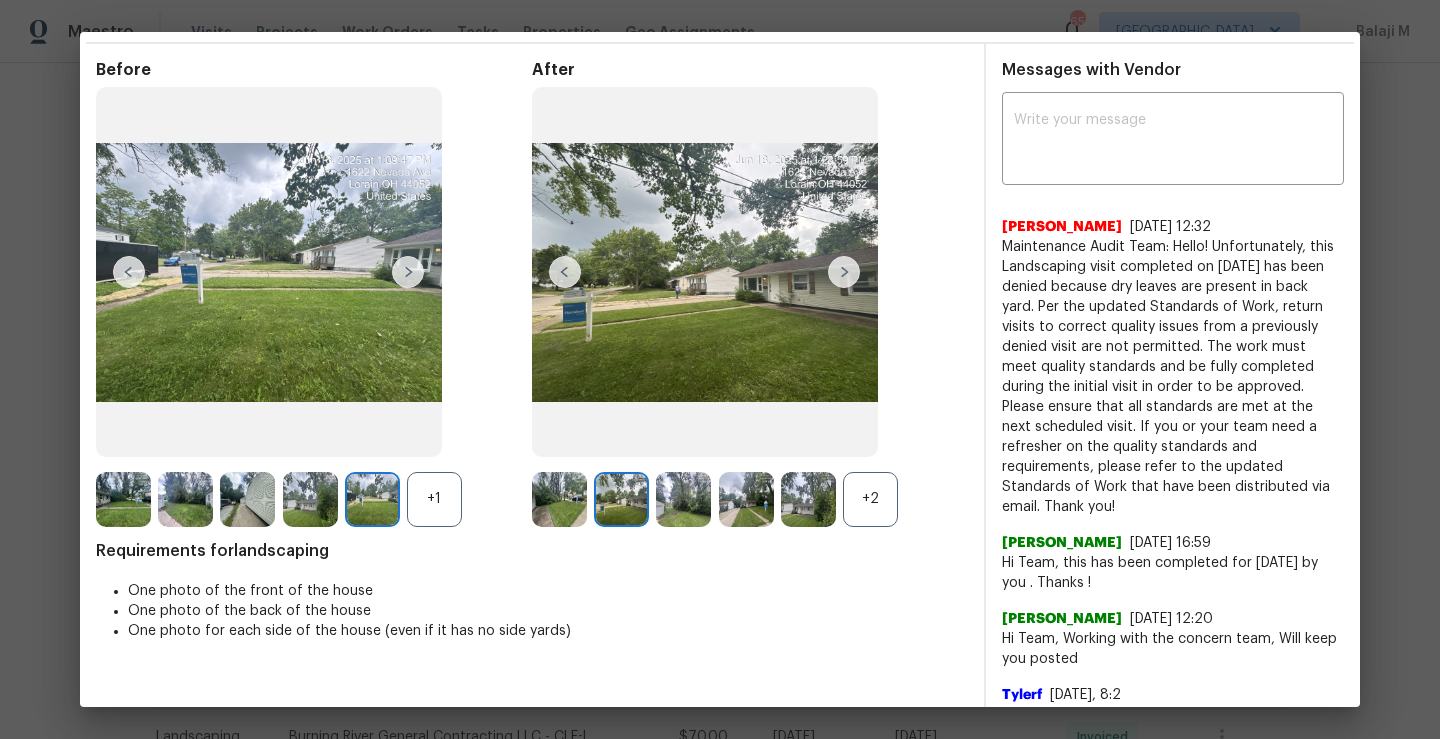 click at bounding box center (683, 499) 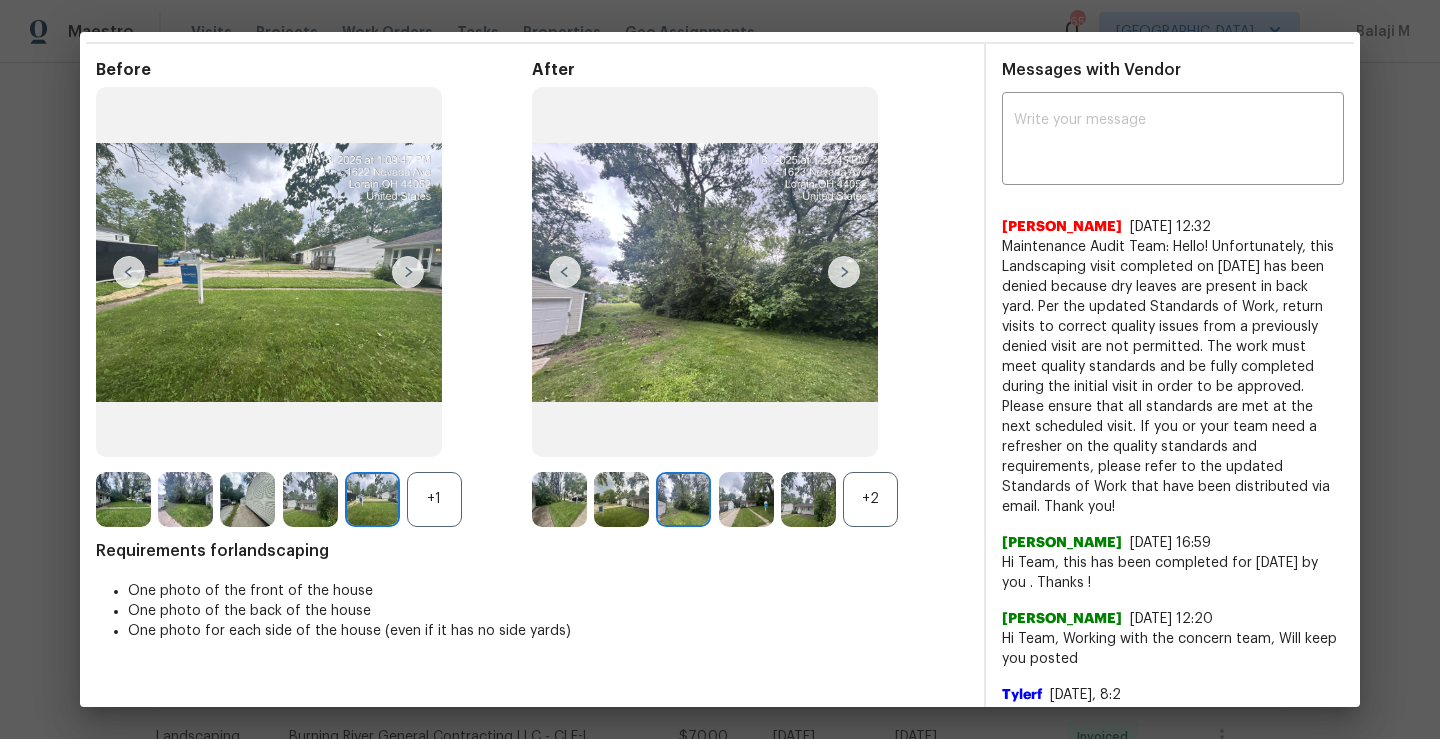 click at bounding box center (746, 499) 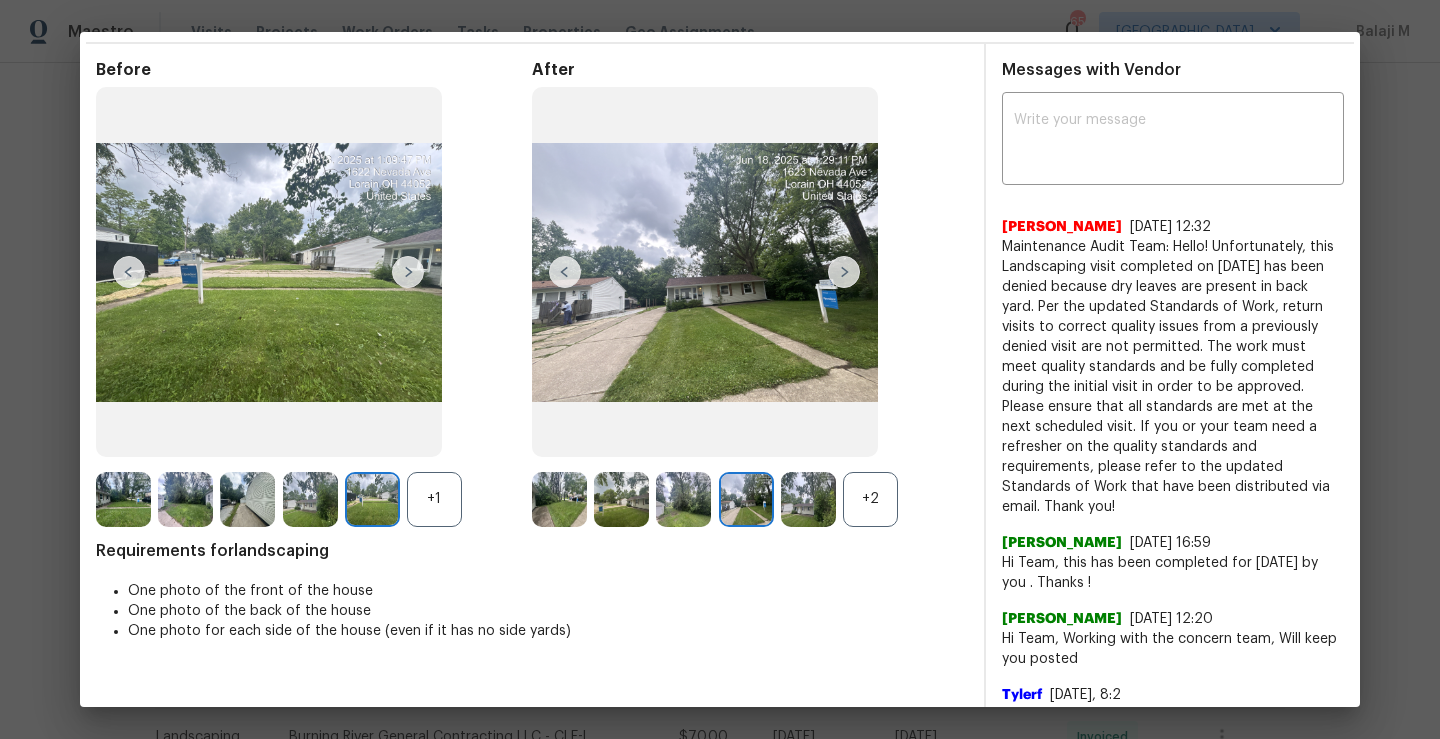 click at bounding box center (808, 499) 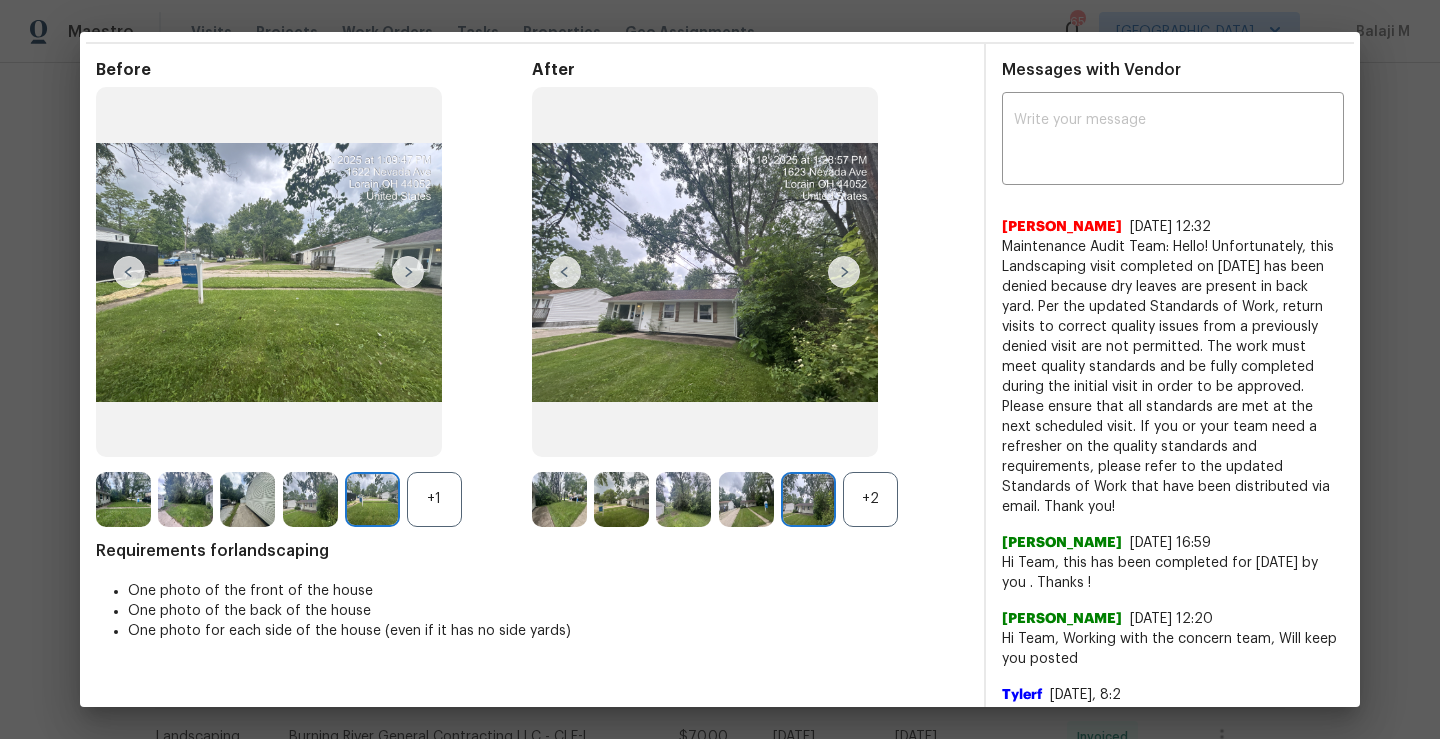 click on "Before  +1 After  +2 Requirements for  landscaping One photo of the front of the house One photo of the back of the house One photo for each side of the house (even if it has no side yards)" at bounding box center (532, 410) 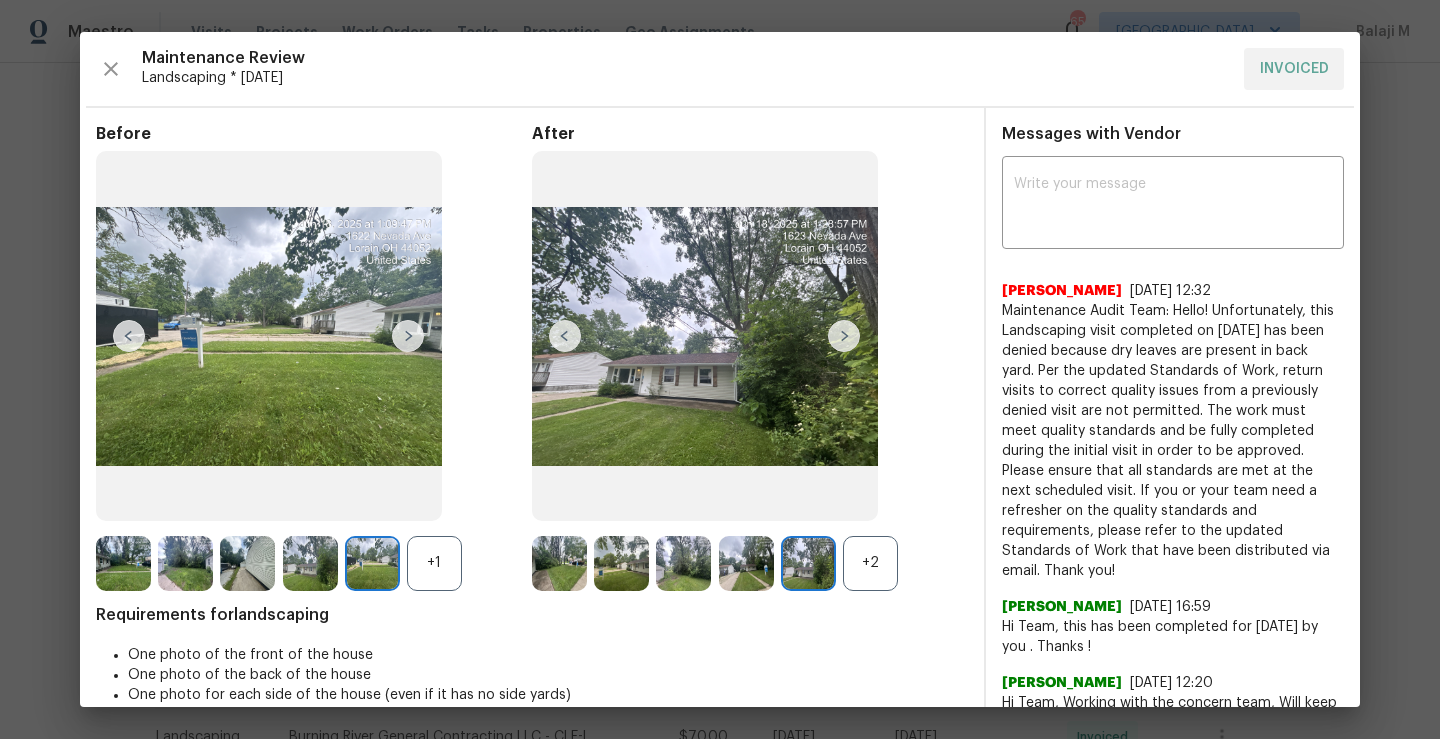 click on "Maintenance Review Landscaping * Mon, Jun 16 INVOICED Before  +1 After  +2 Requirements for  landscaping One photo of the front of the house One photo of the back of the house One photo for each side of the house (even if it has no side yards)   Messages with Vendor   x ​ Saravanan Thiagarajan 7/14/25, 12:32 Maintenance Audit Team: Hello! Unfortunately, this Landscaping visit completed on 07/13/2025 has been denied because dry leaves are present in back yard. Per the updated Standards of Work, return visits to correct quality issues from a previously denied visit are not permitted. The work must meet quality standards and be fully completed during the initial visit in order to be approved. Please ensure that all standards are met at the next scheduled visit. If you or your team need a refresher on the quality standards and requirements, please refer to the updated Standards of Work that have been distributed via email. Thank you! Nirosha Banu 4/15/25, 16:59 Nirosha Banu 4/7/25, 12:20 Tylerf 4/5/25, 8:2" at bounding box center (720, 369) 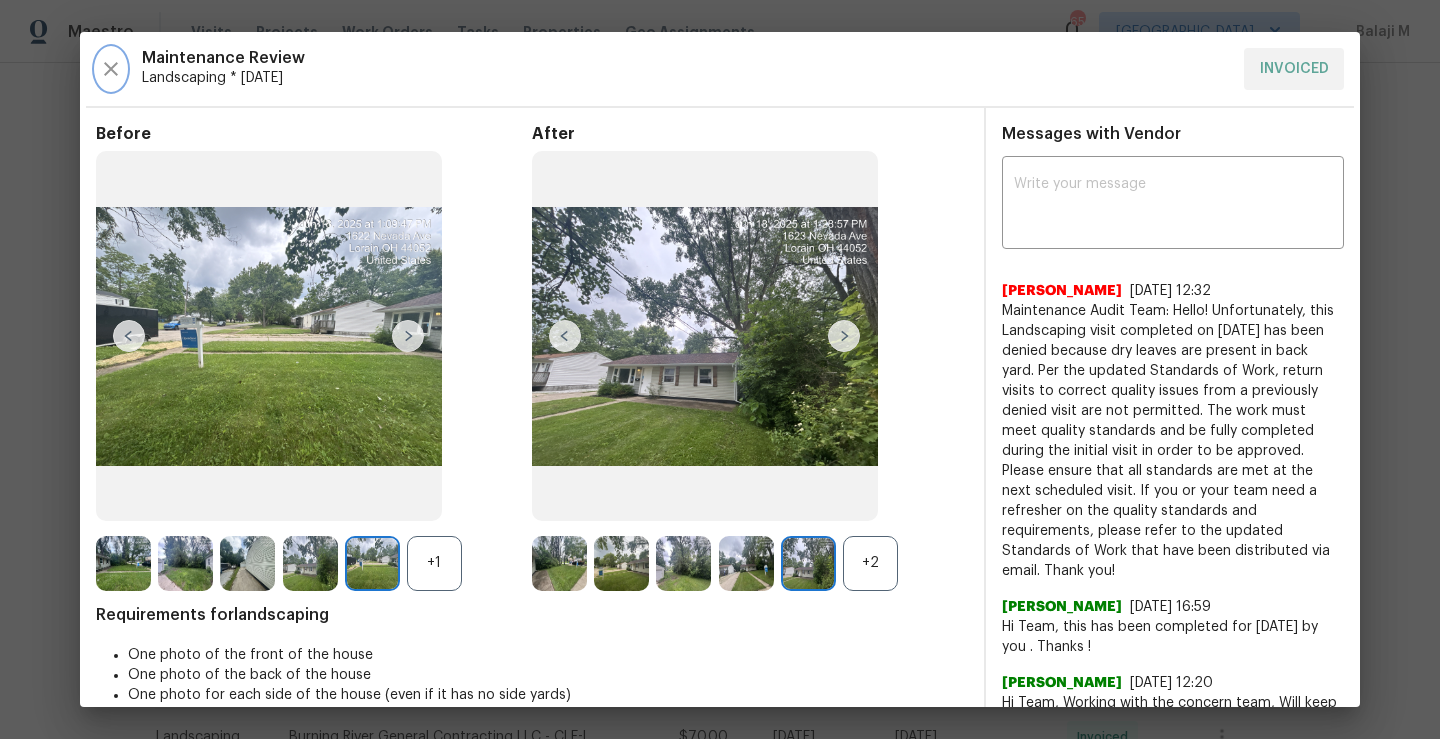 click 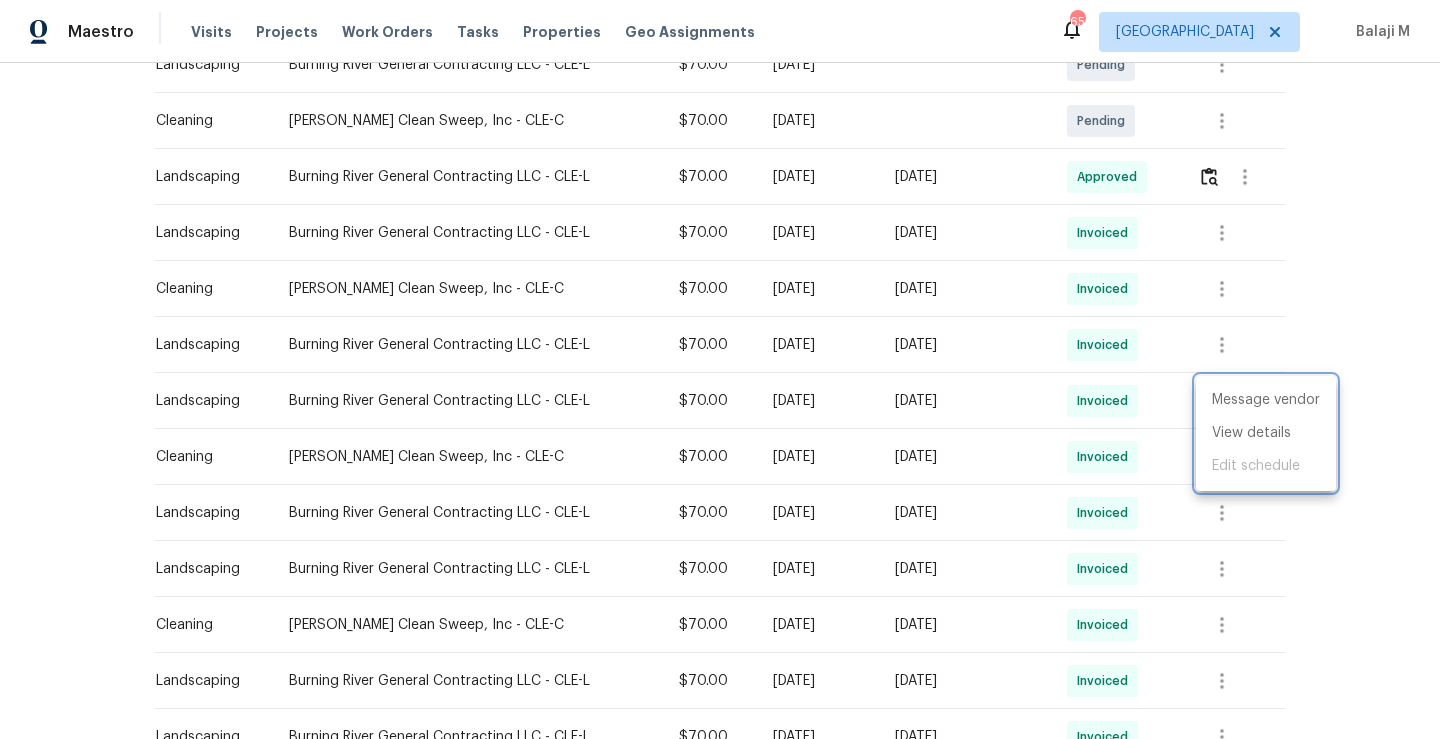 click at bounding box center (720, 369) 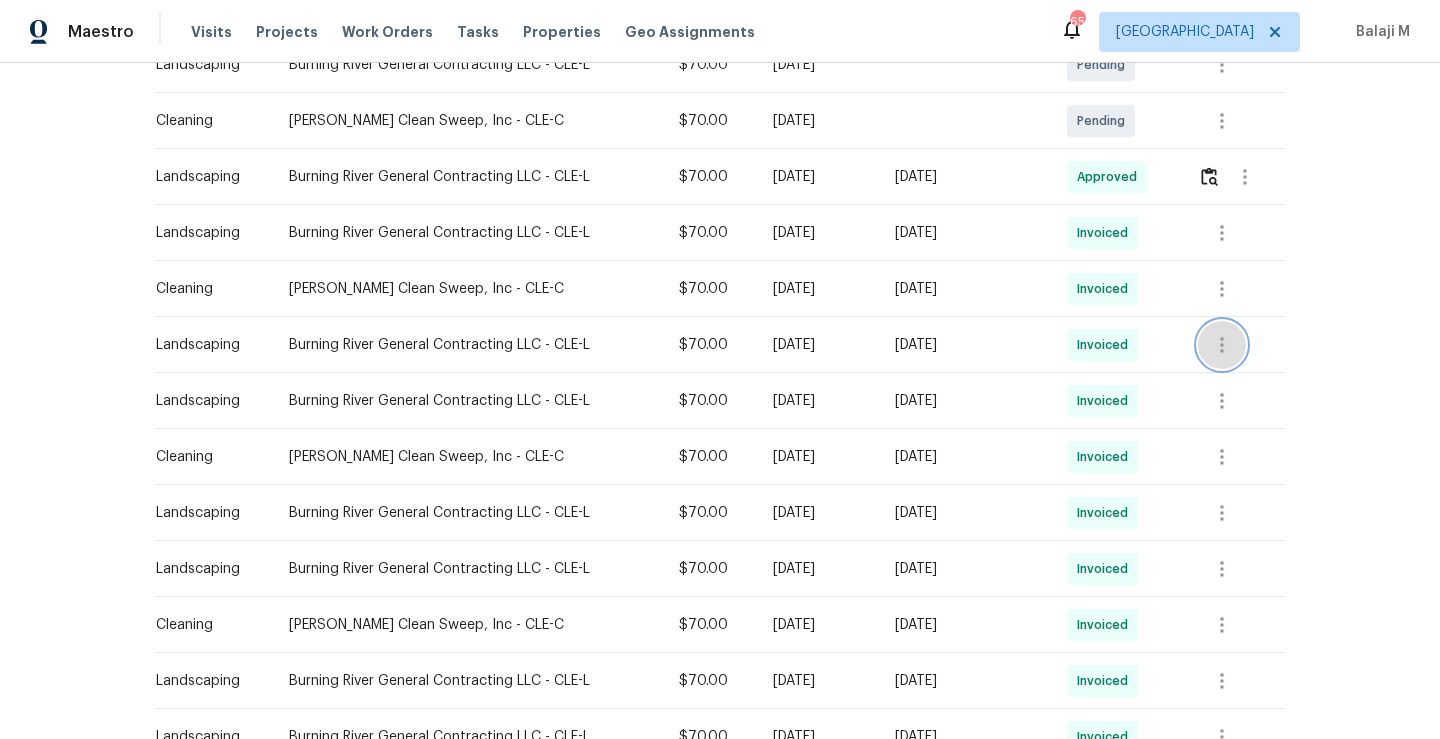 click 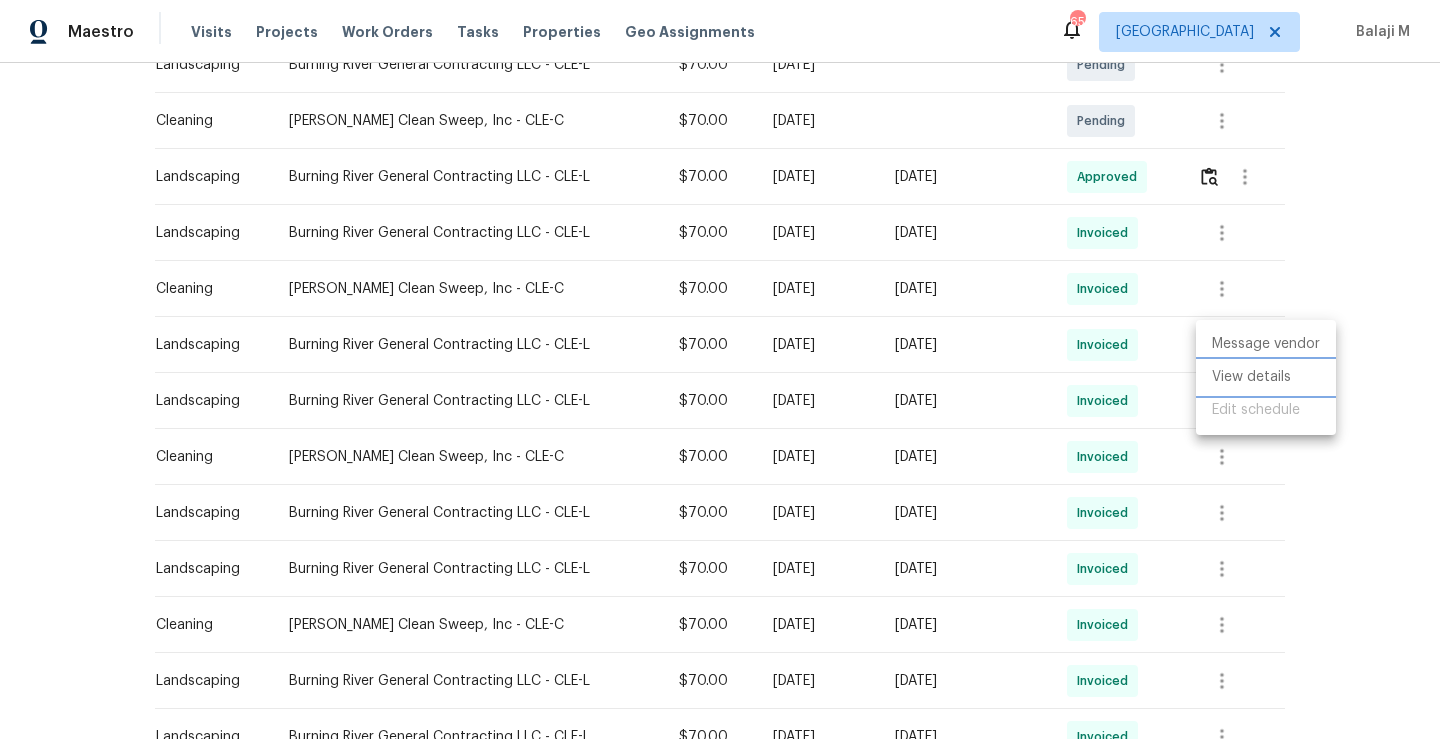click on "View details" at bounding box center (1266, 377) 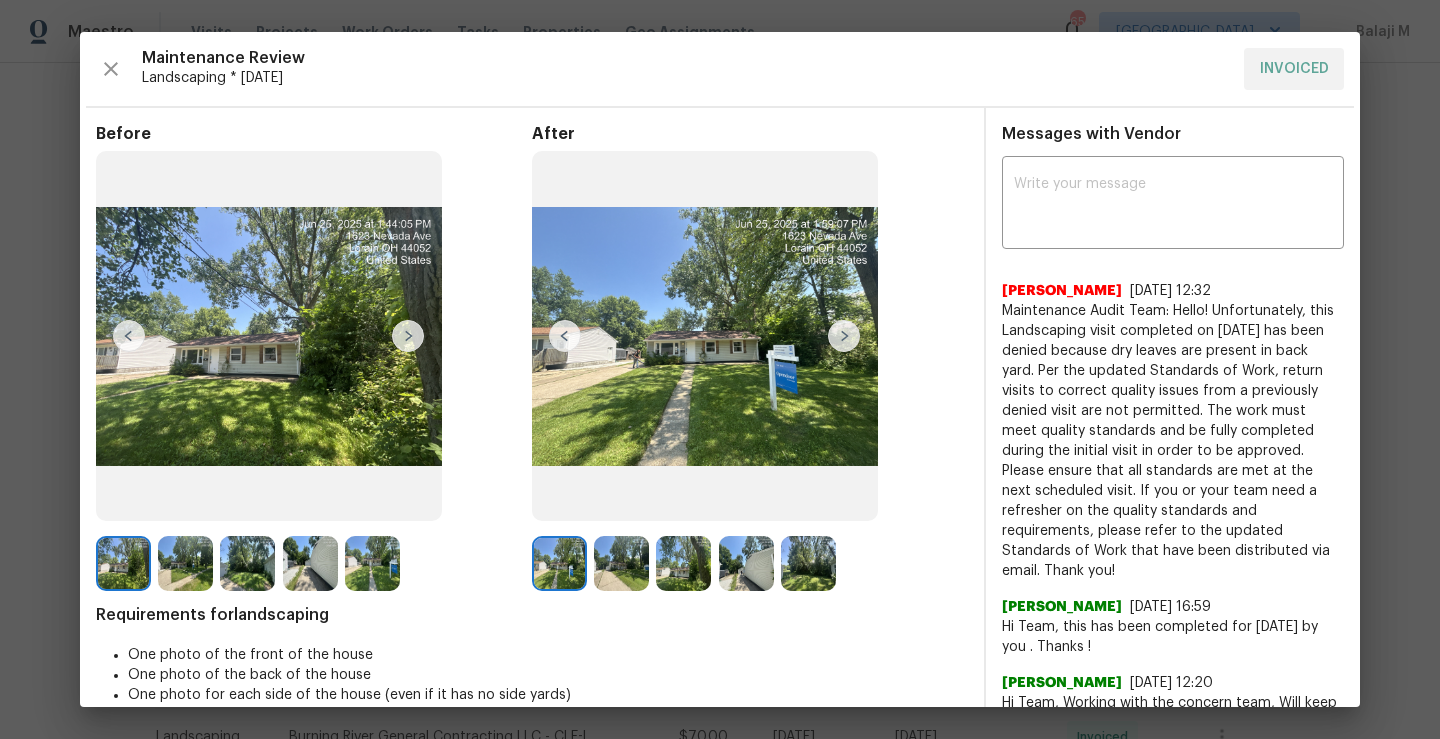 click at bounding box center (844, 336) 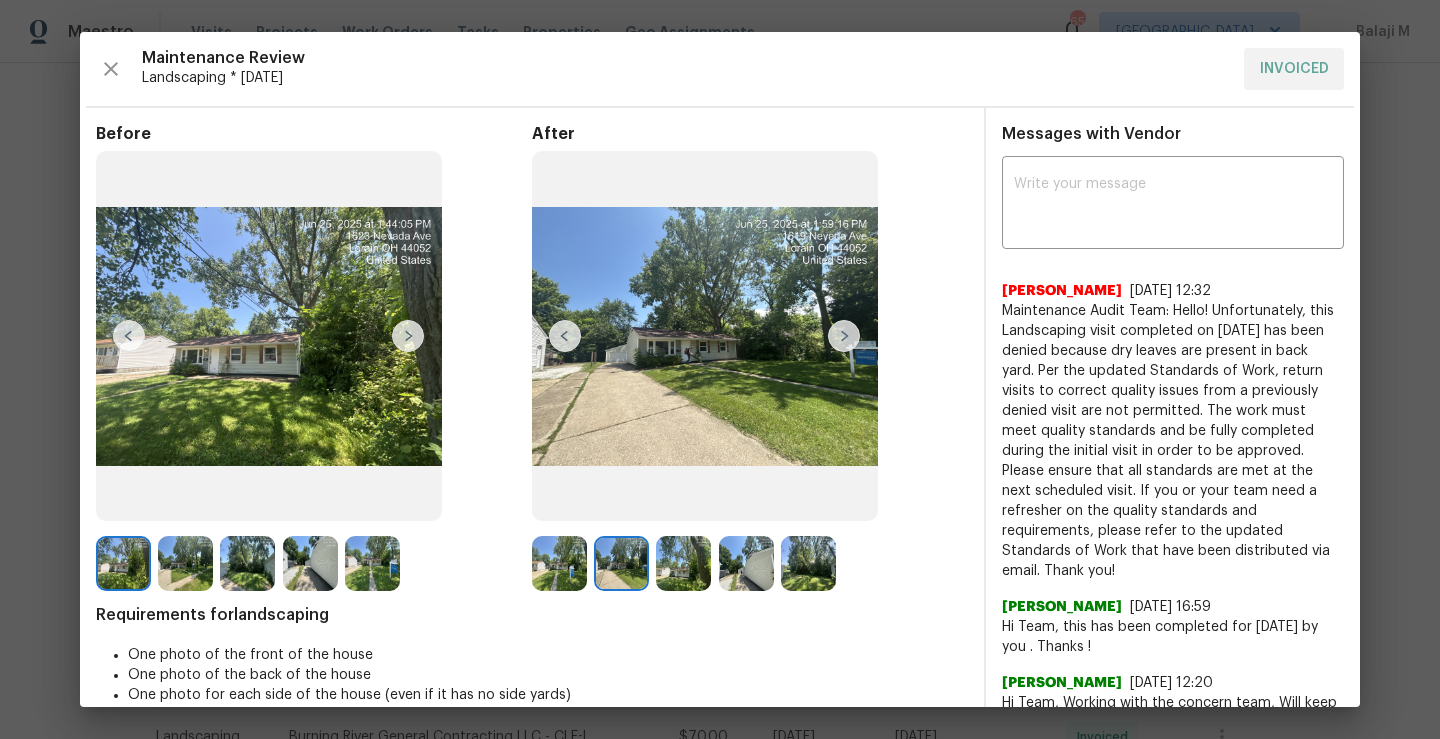 click at bounding box center (844, 336) 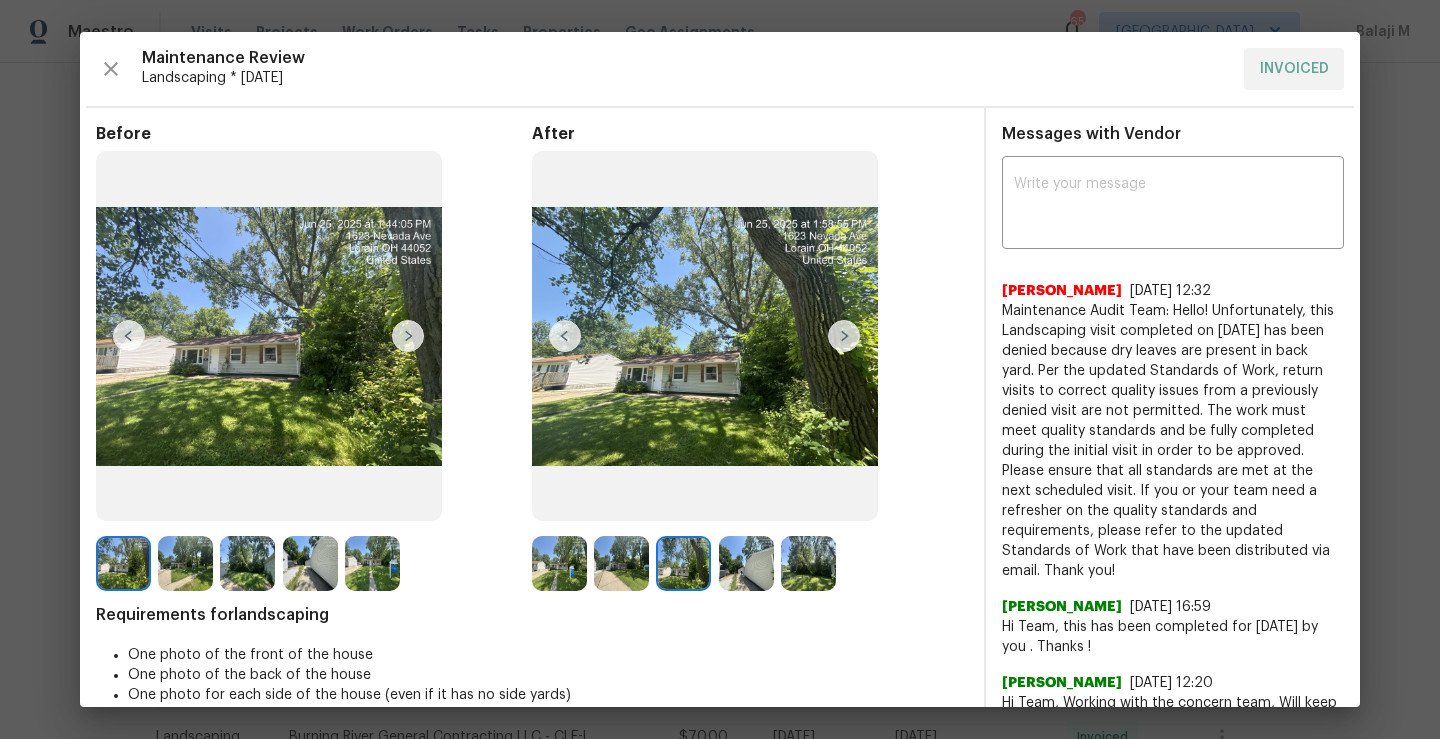 click at bounding box center (844, 336) 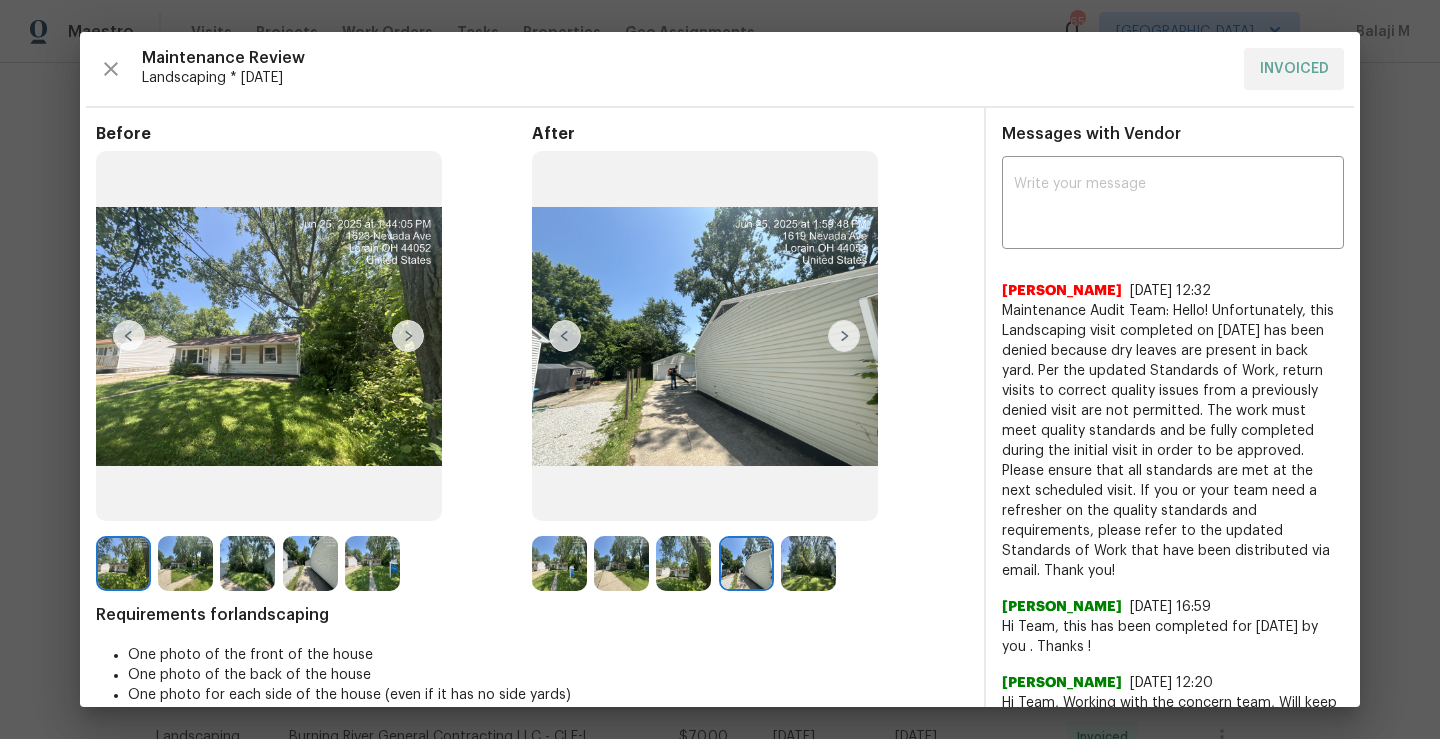 click at bounding box center (844, 336) 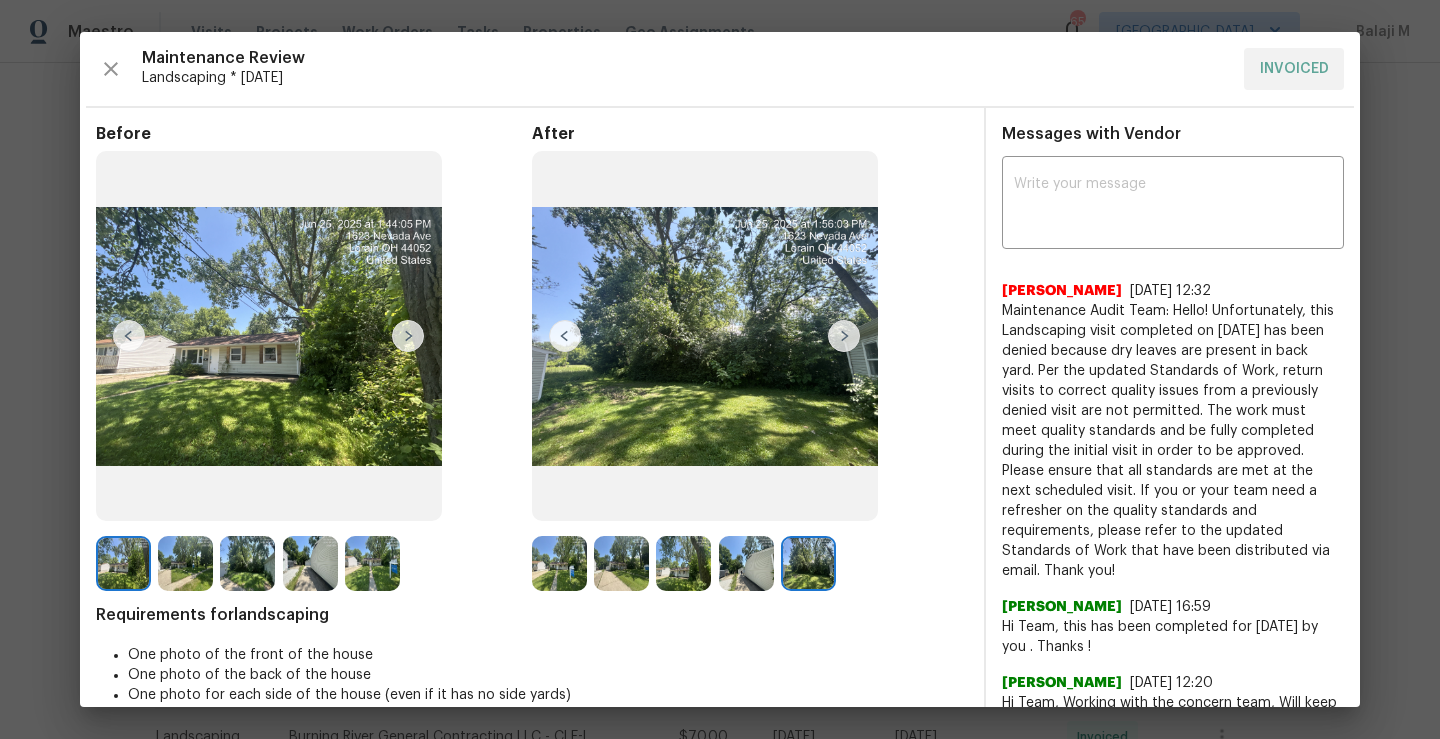click at bounding box center [844, 336] 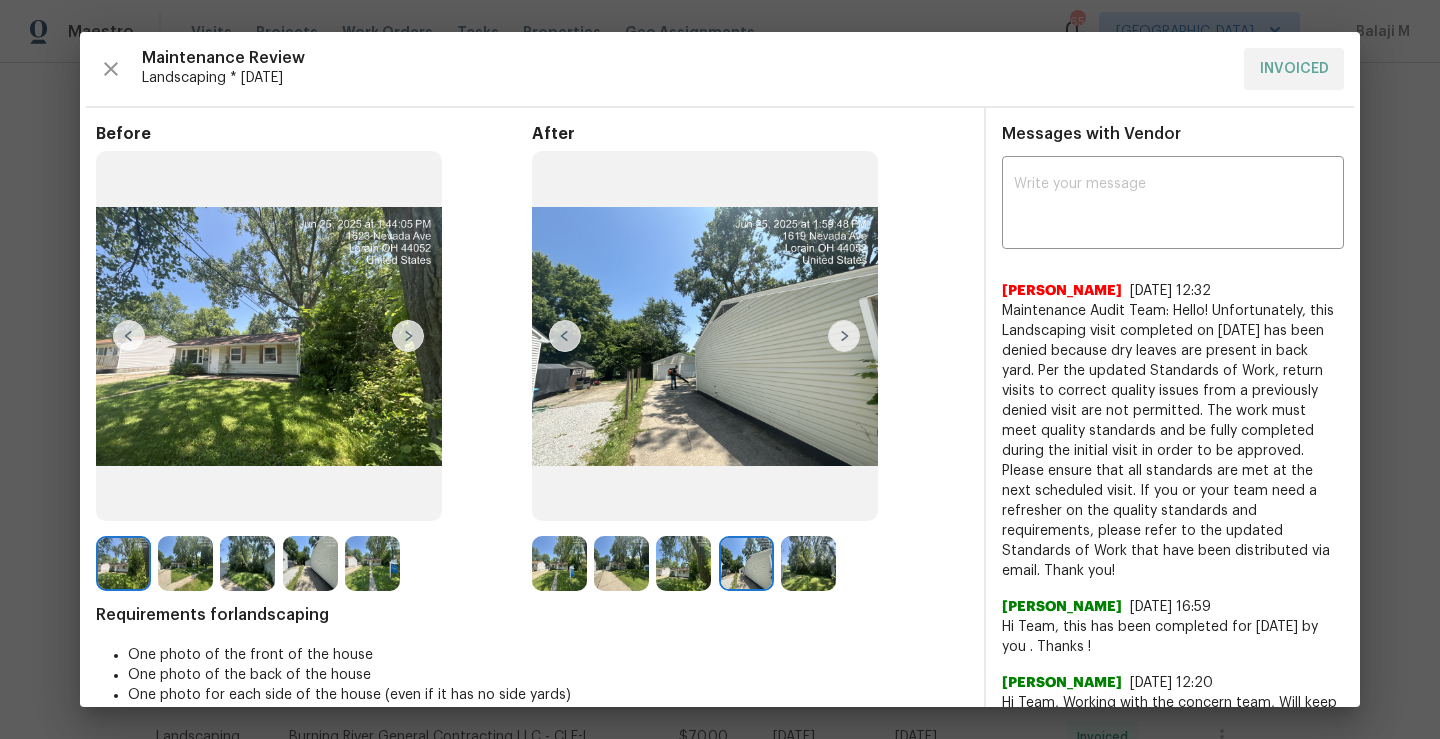 click at bounding box center [565, 336] 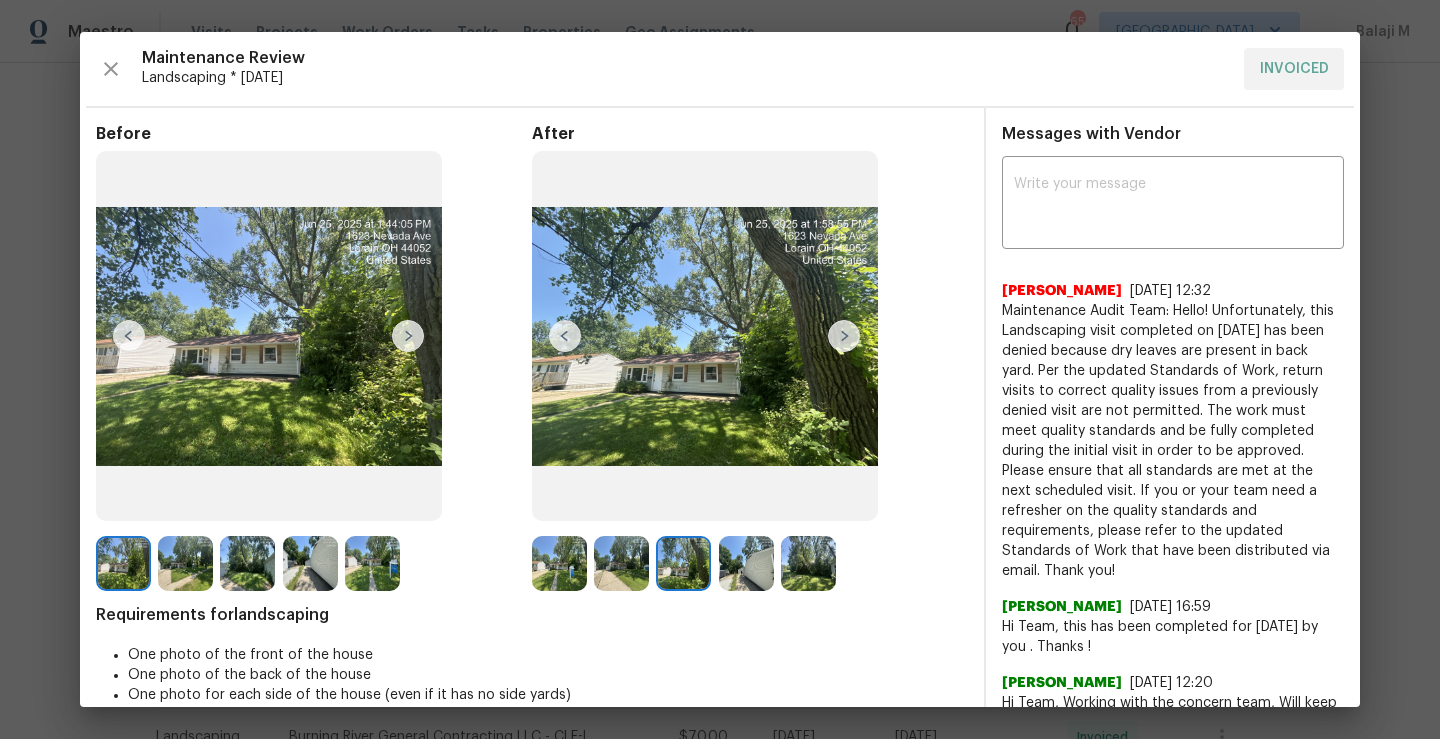 click at bounding box center [565, 336] 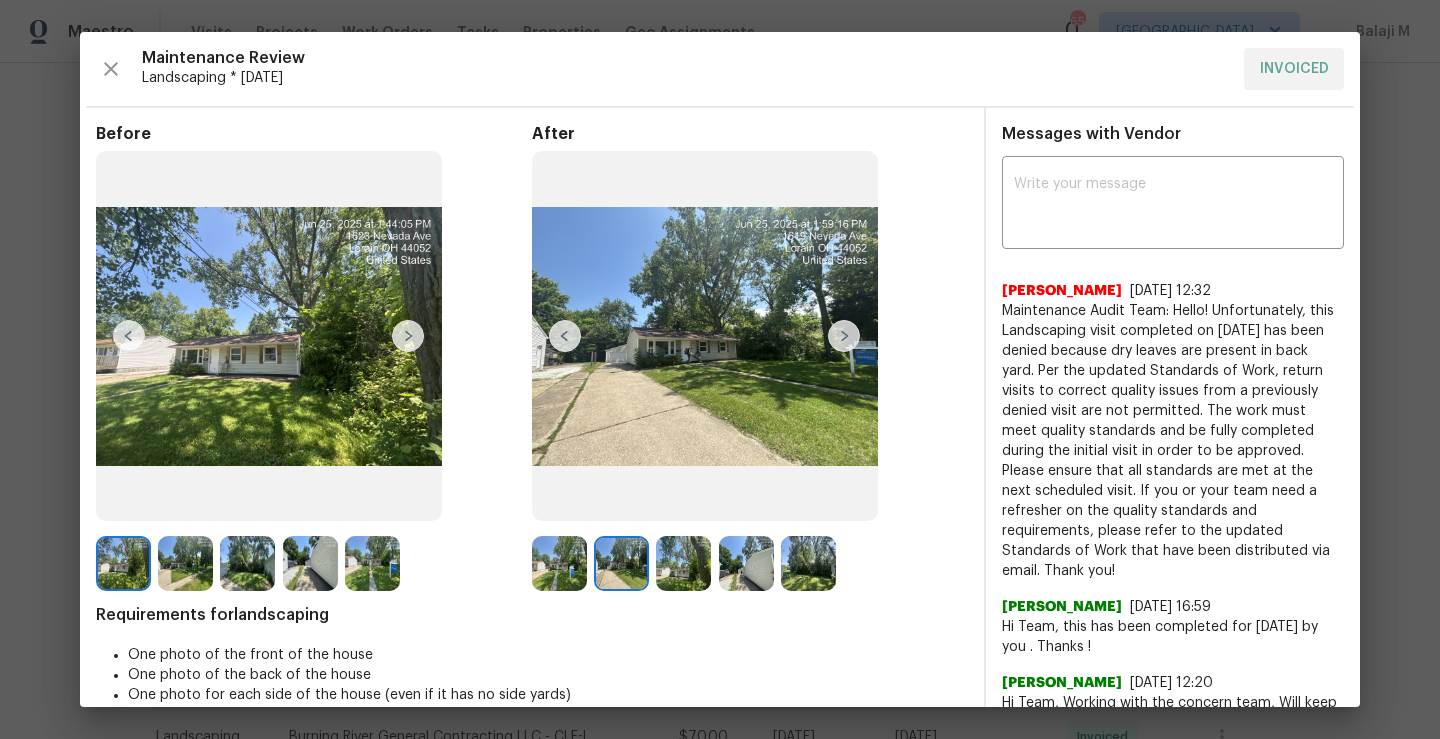 click at bounding box center [565, 336] 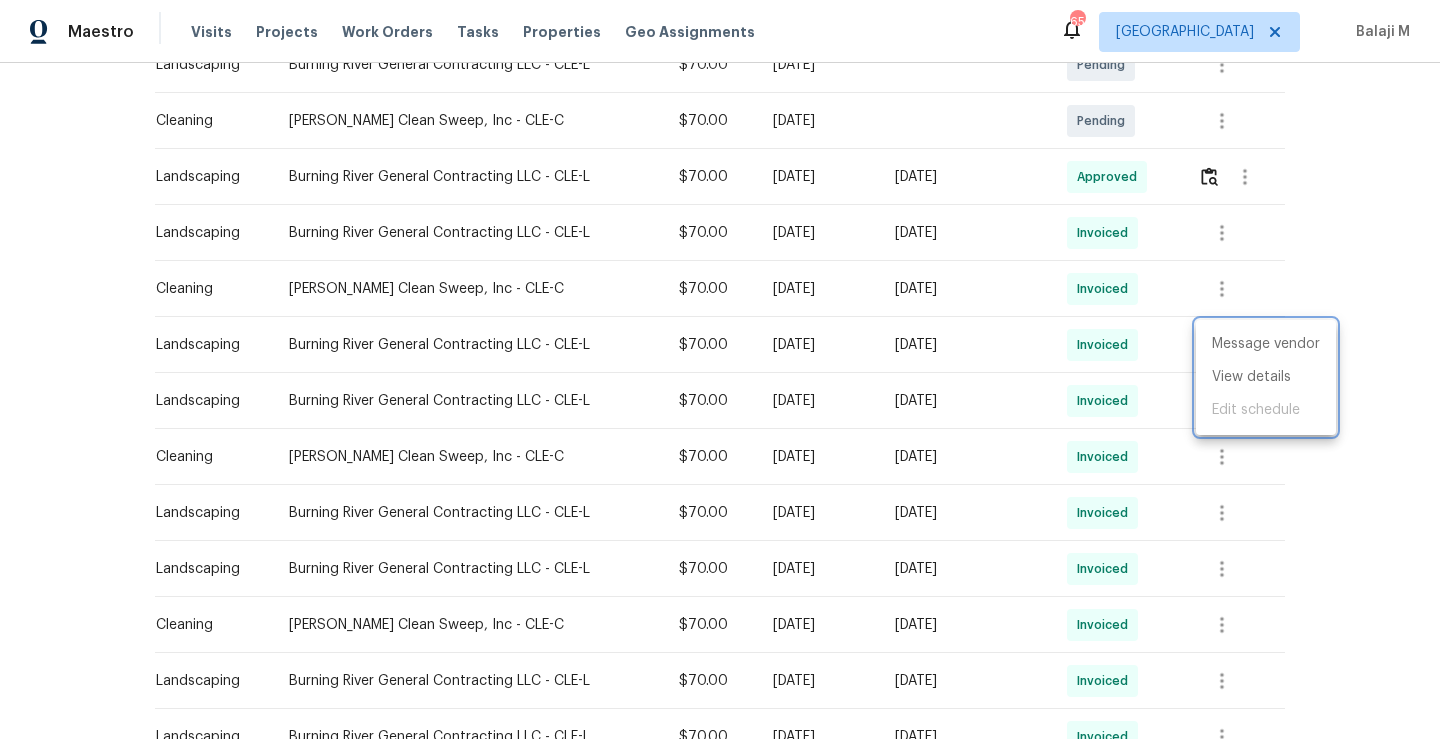 drag, startPoint x: 274, startPoint y: 232, endPoint x: 444, endPoint y: 231, distance: 170.00294 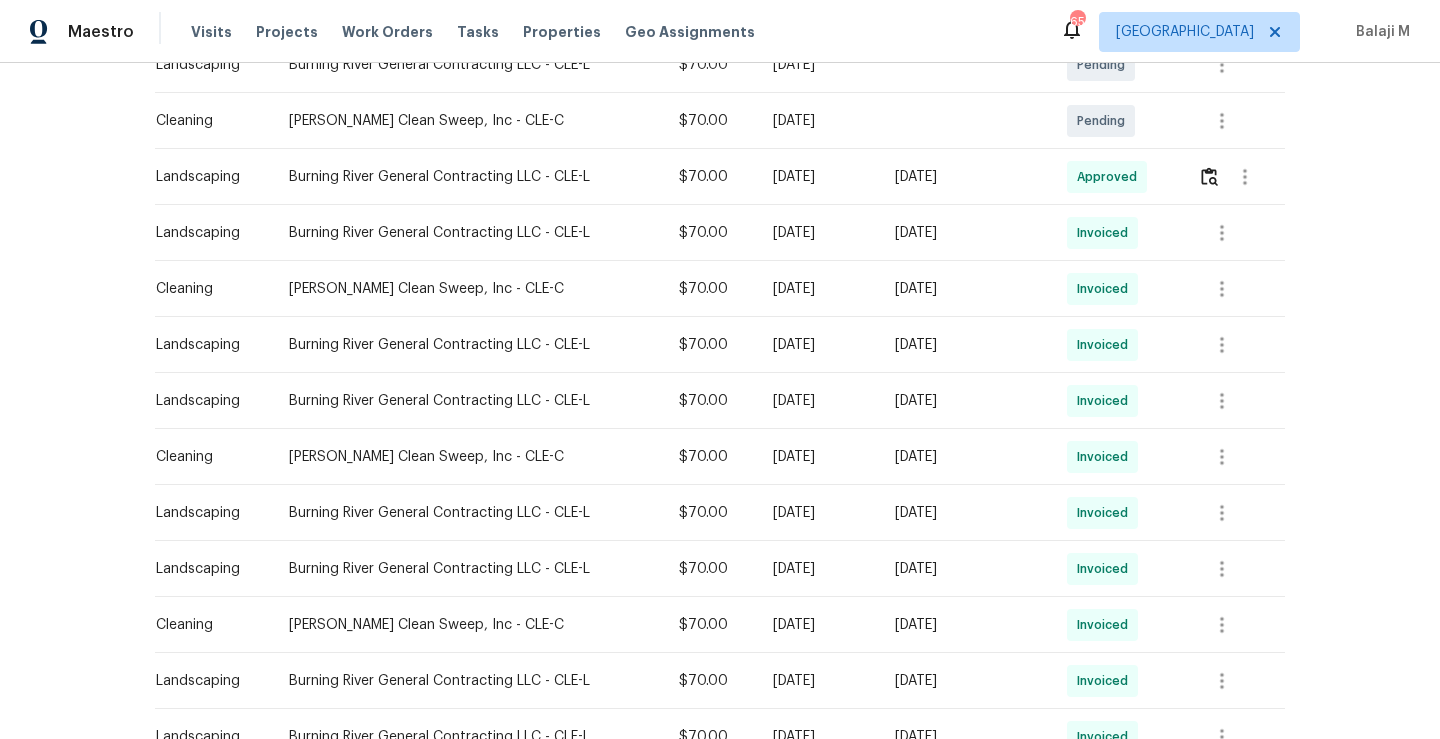 click on "Burning River General Contracting LLC - CLE-L" at bounding box center [468, 233] 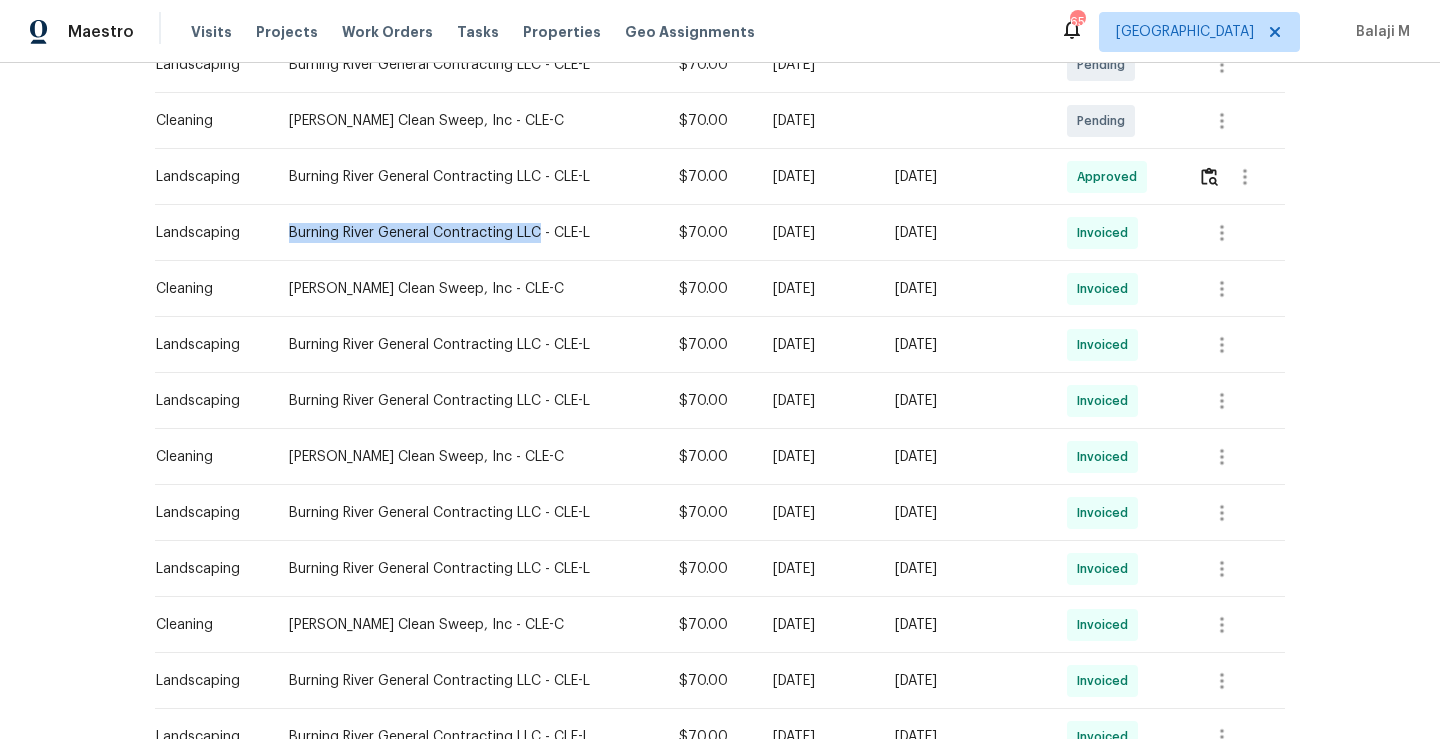 drag, startPoint x: 276, startPoint y: 230, endPoint x: 529, endPoint y: 241, distance: 253.23901 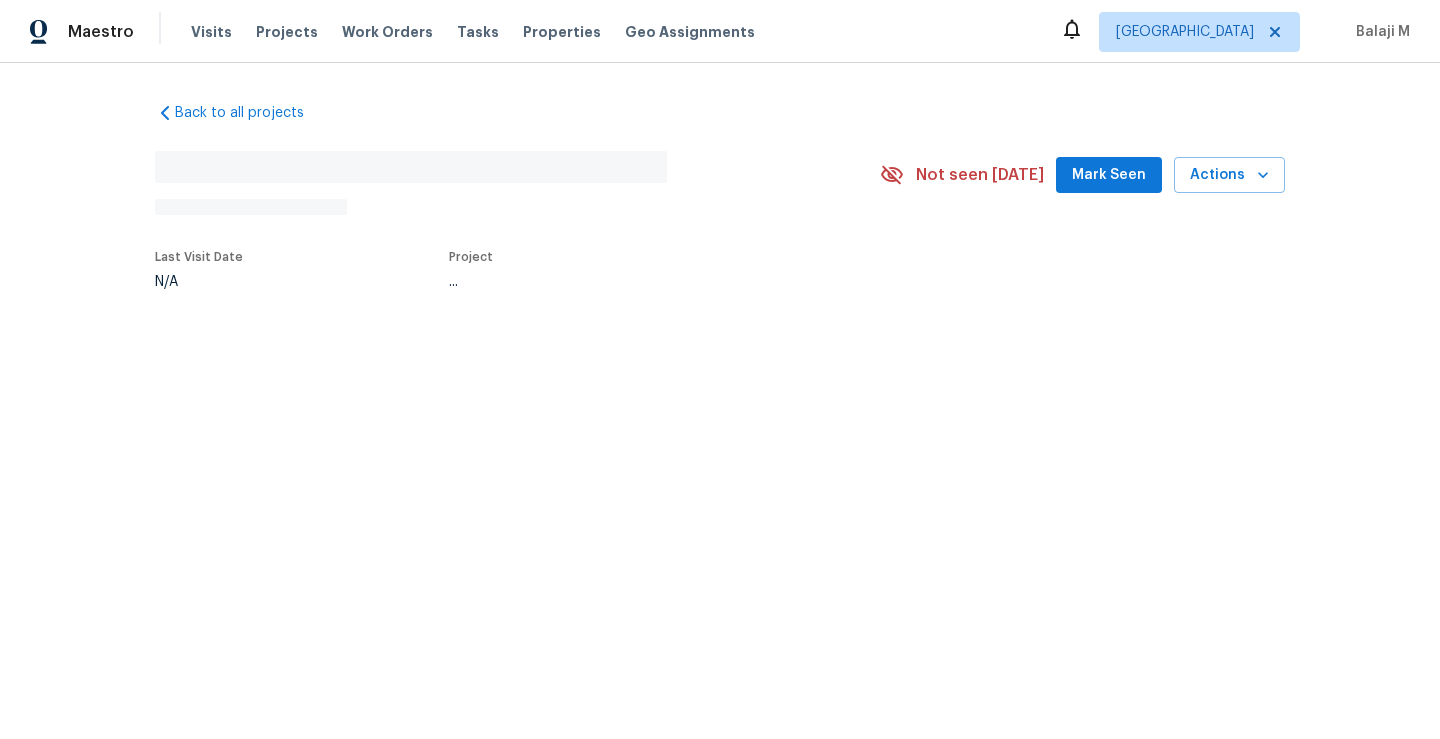 scroll, scrollTop: 0, scrollLeft: 0, axis: both 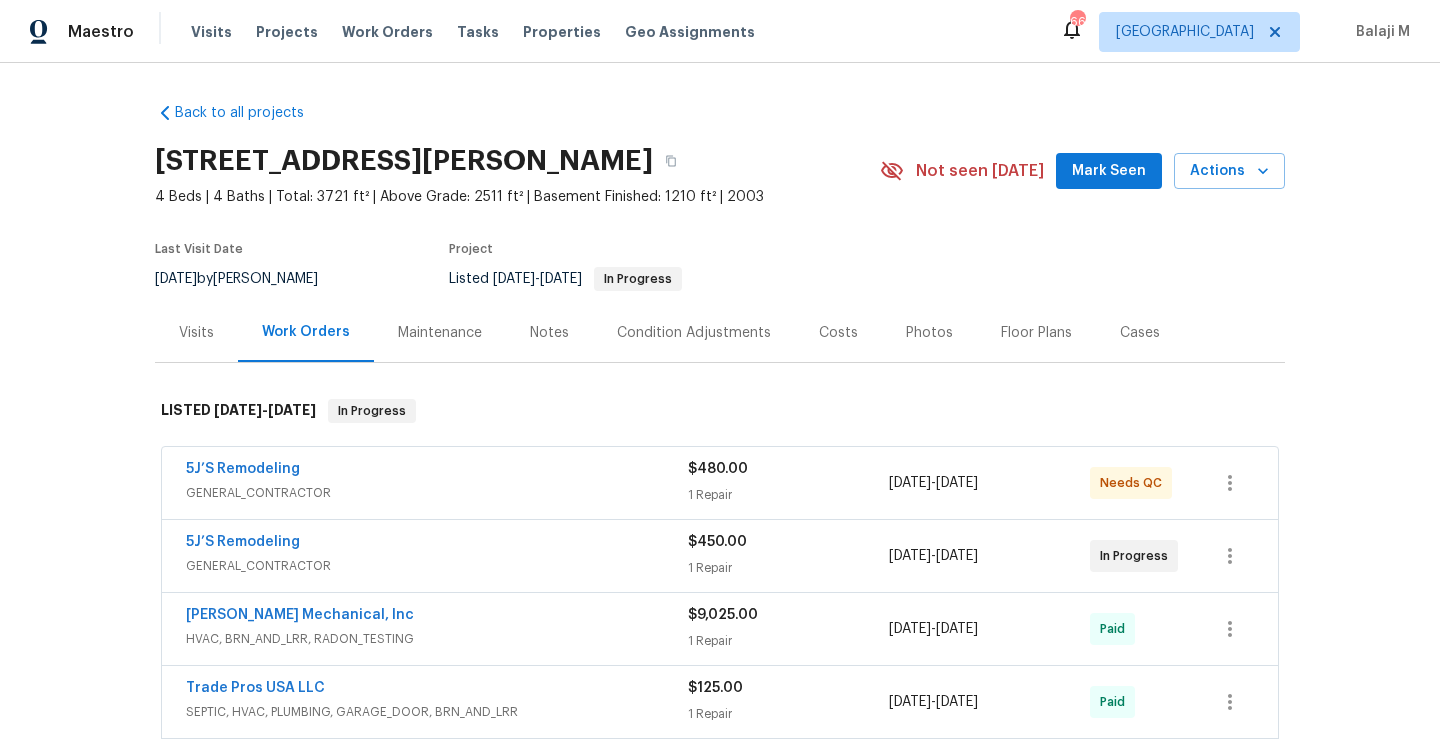 click on "Maintenance" at bounding box center (440, 333) 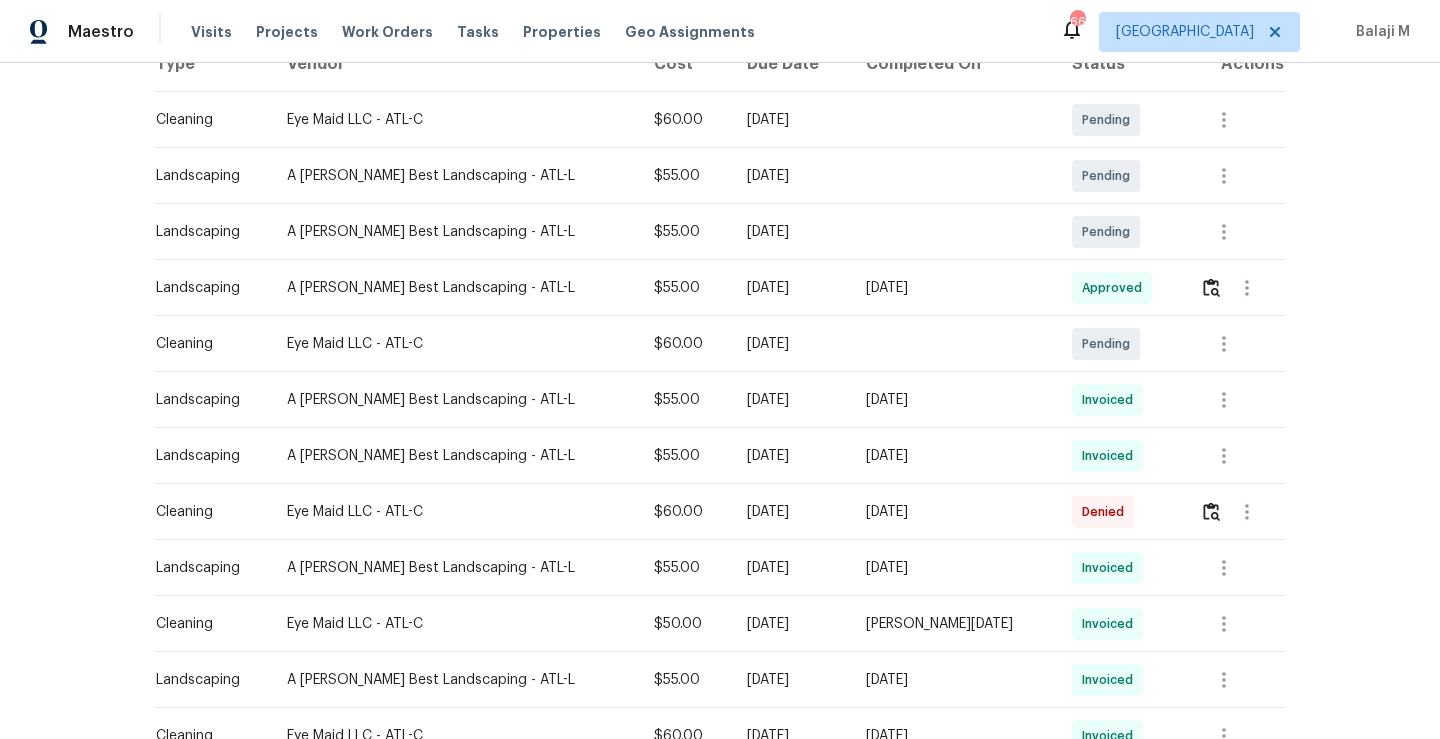 scroll, scrollTop: 645, scrollLeft: 0, axis: vertical 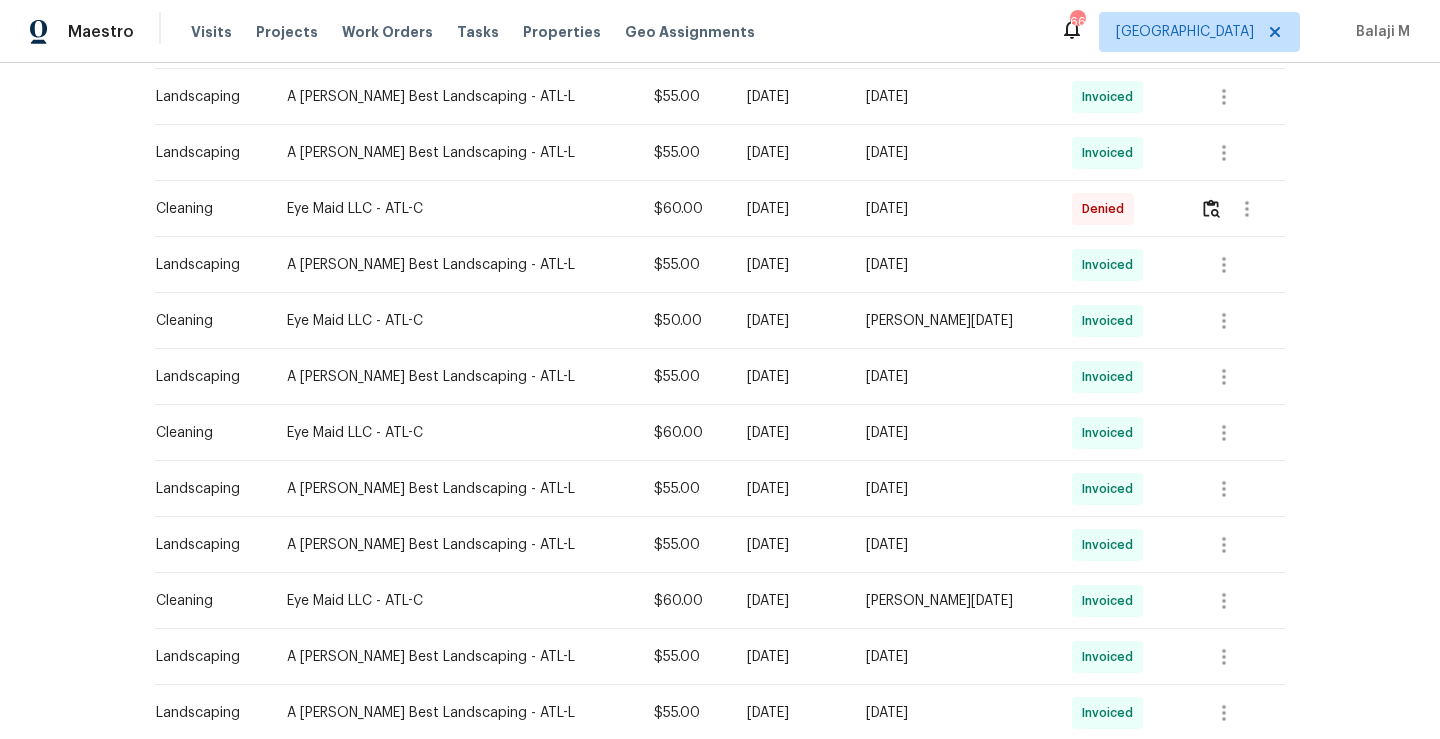 click on "A Lopez Best Landscaping - ATL-L" at bounding box center (454, 489) 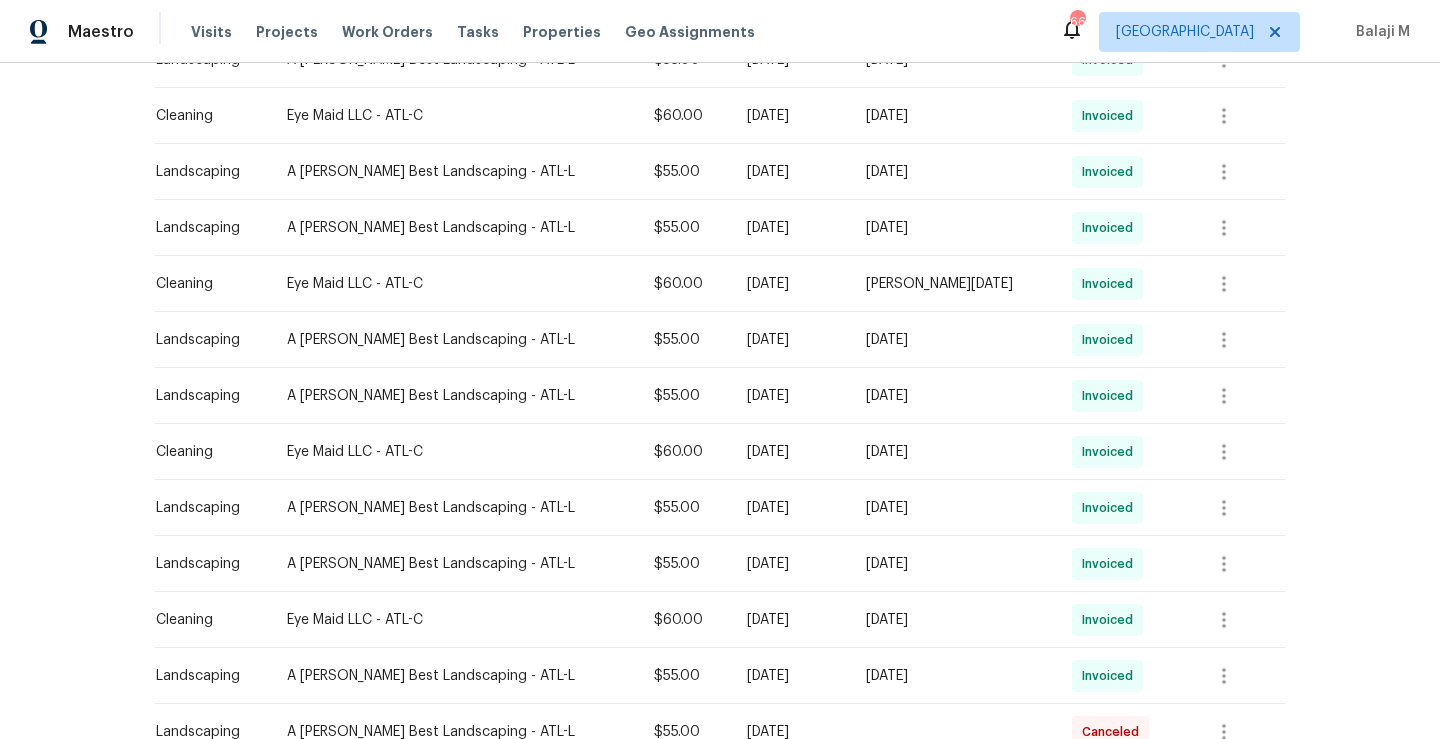 scroll, scrollTop: 965, scrollLeft: 0, axis: vertical 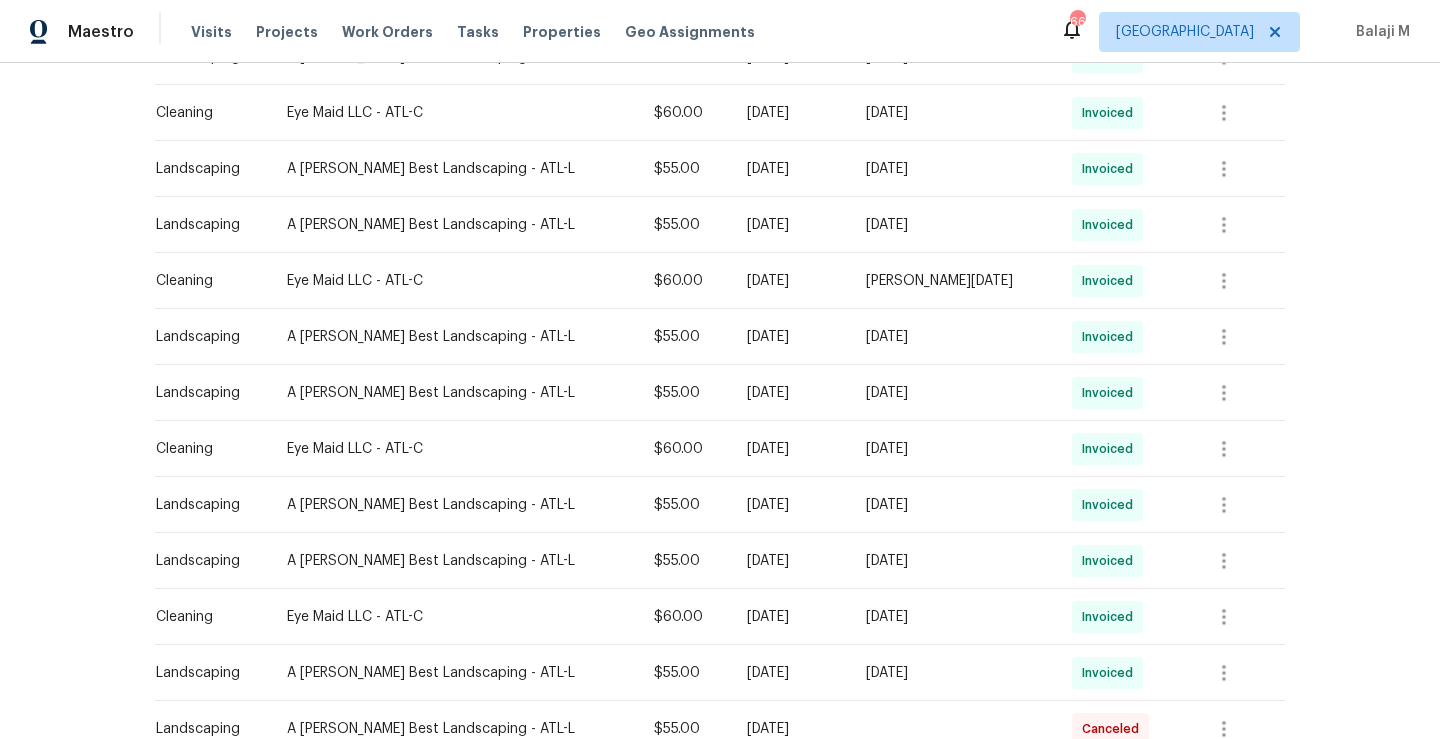 click on "Fri, May 23 2025" at bounding box center (952, 449) 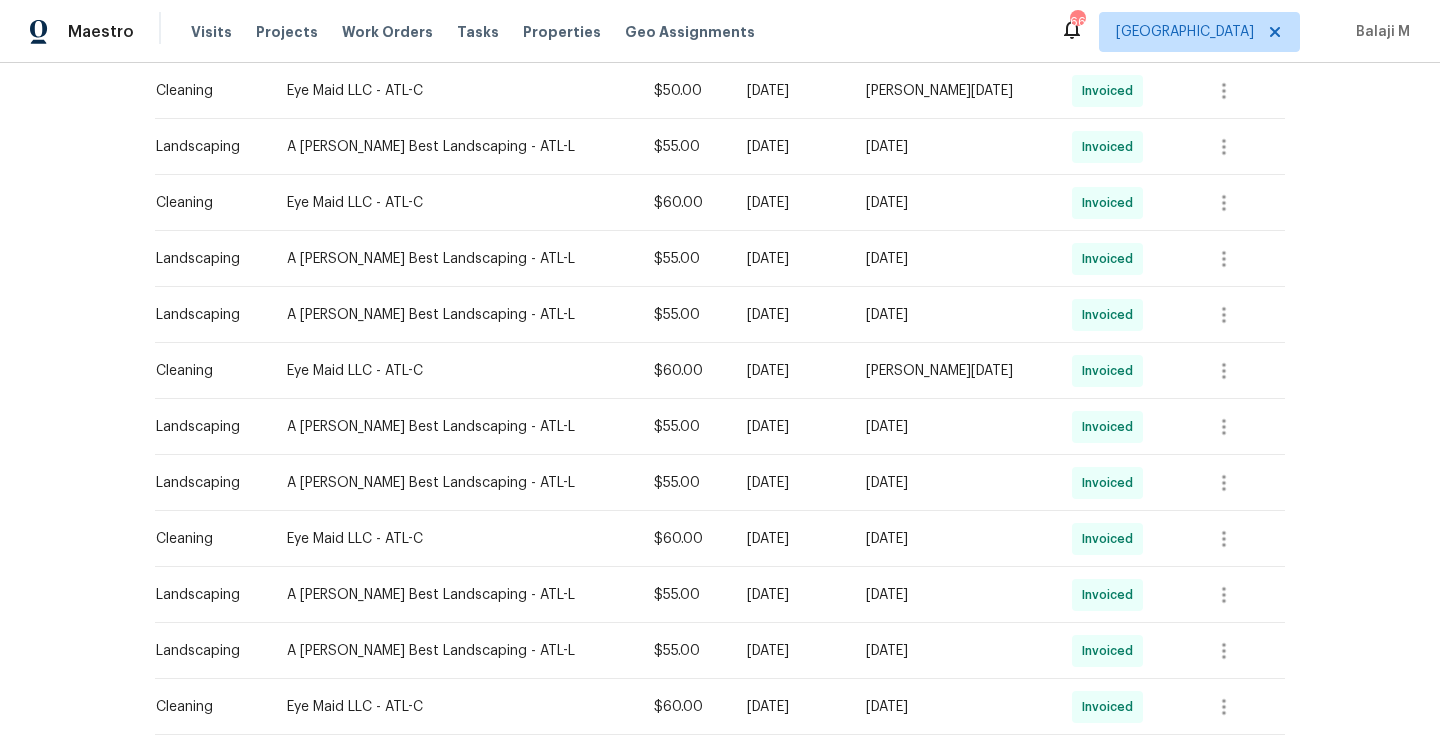 scroll, scrollTop: 873, scrollLeft: 0, axis: vertical 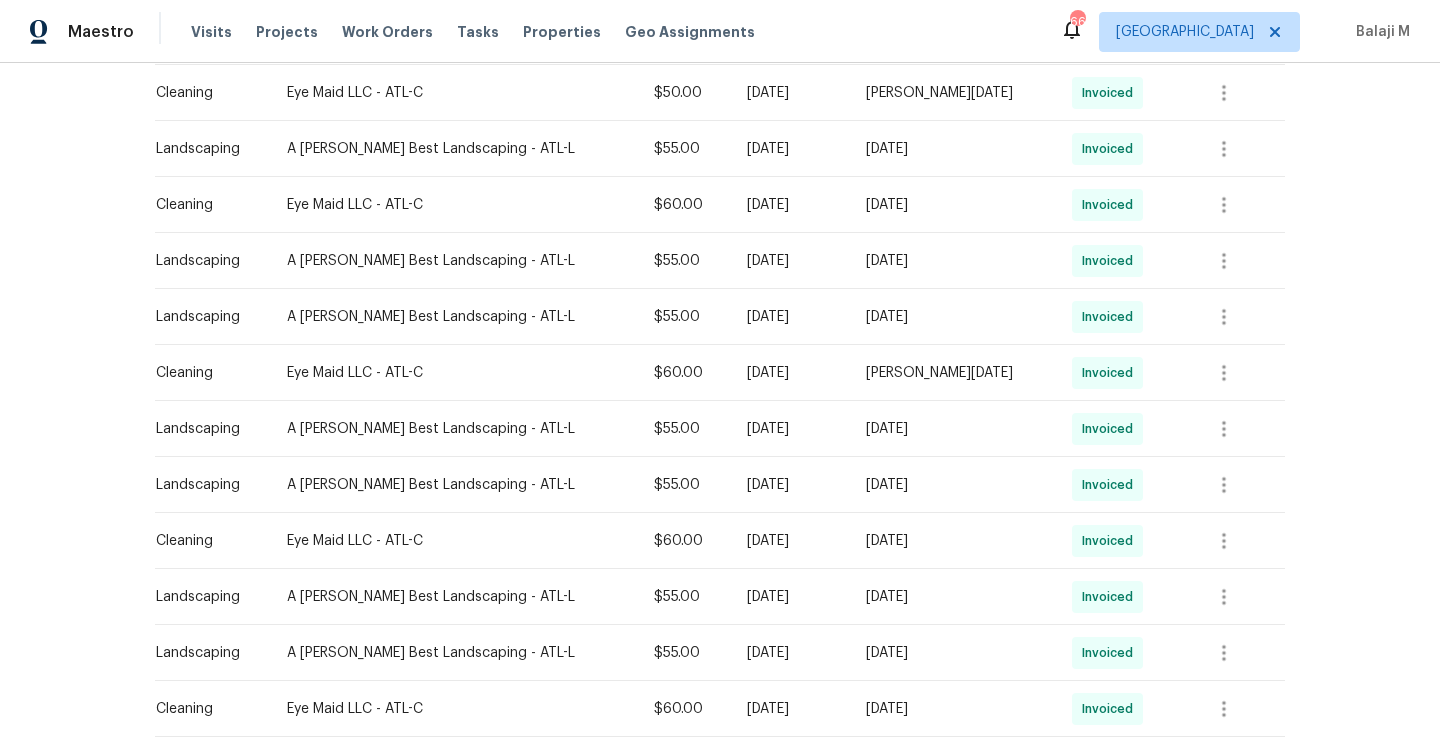 click on "Fri, May 23 2025" at bounding box center (952, 541) 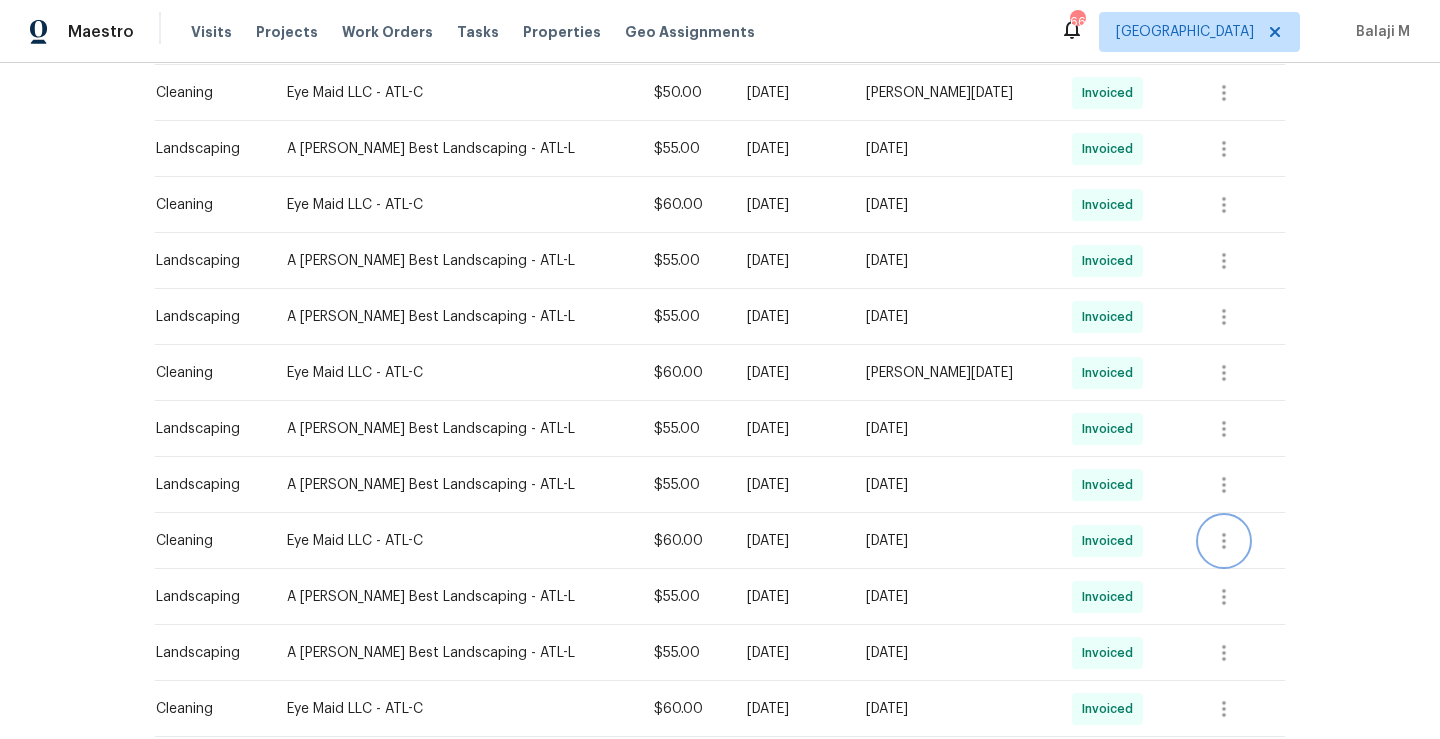 click 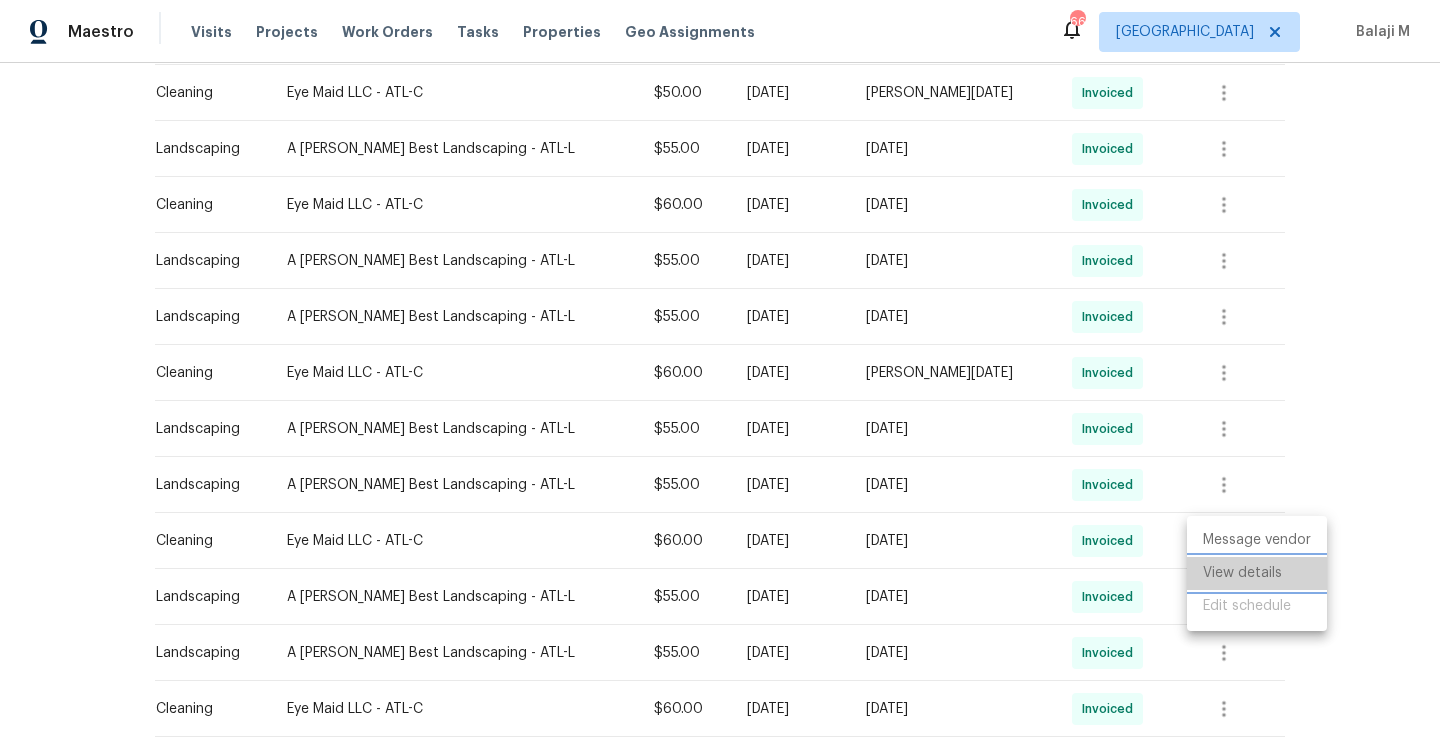 click on "View details" at bounding box center (1257, 573) 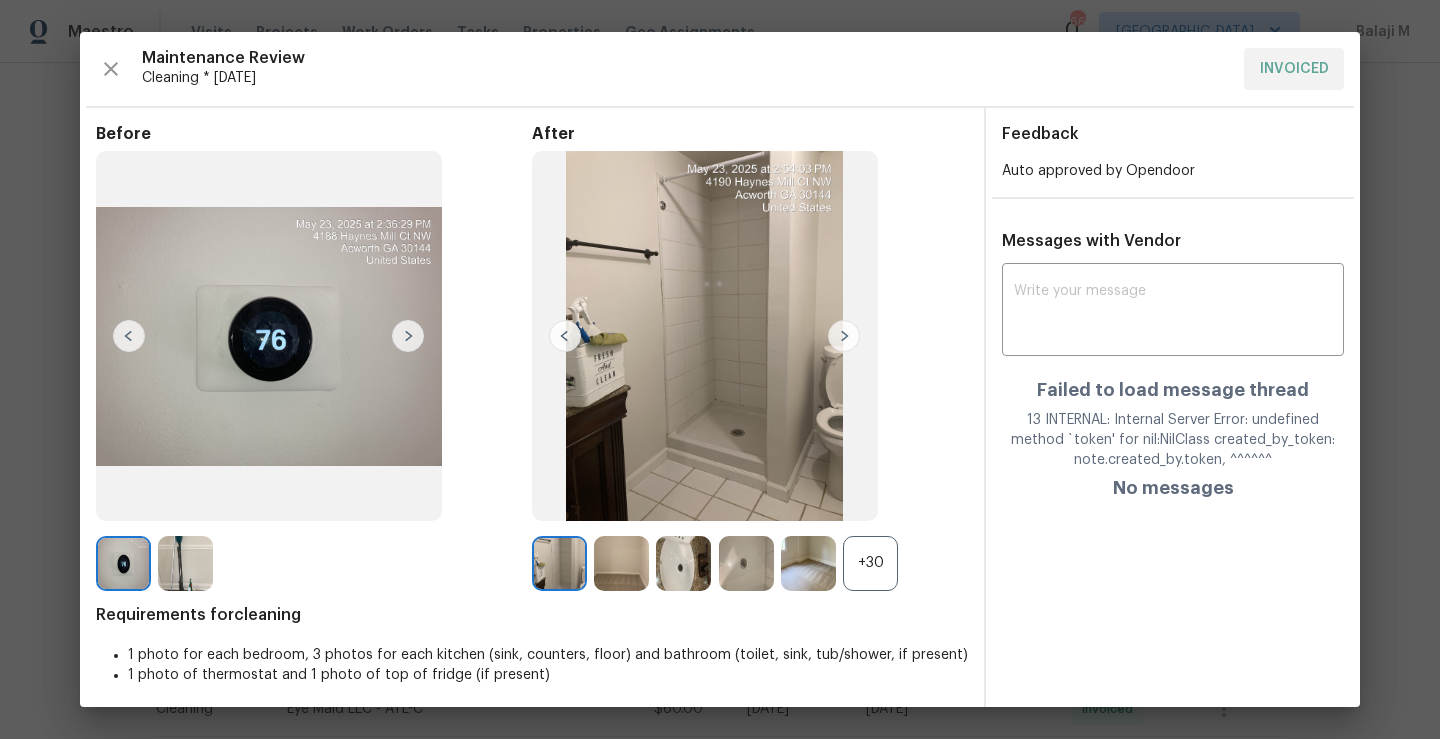 click at bounding box center [408, 336] 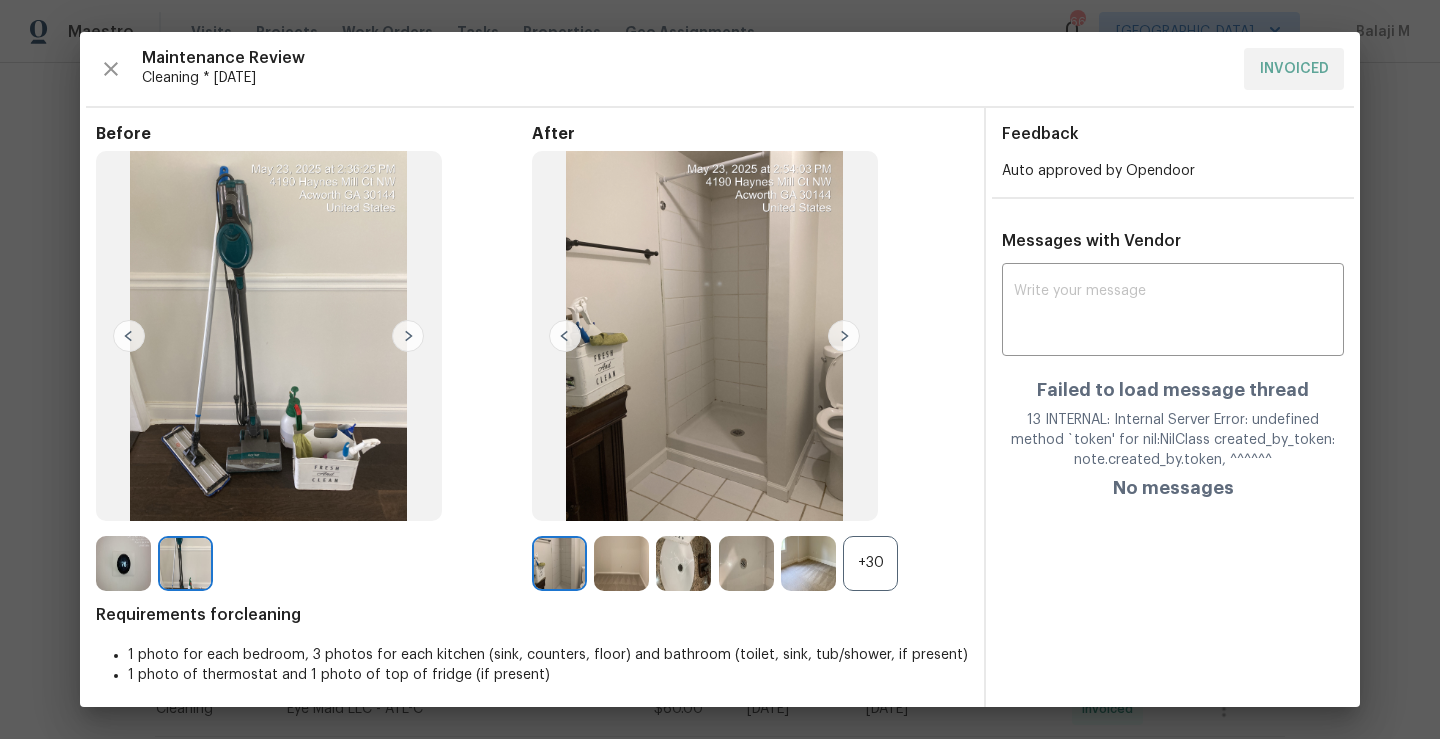 click at bounding box center [408, 336] 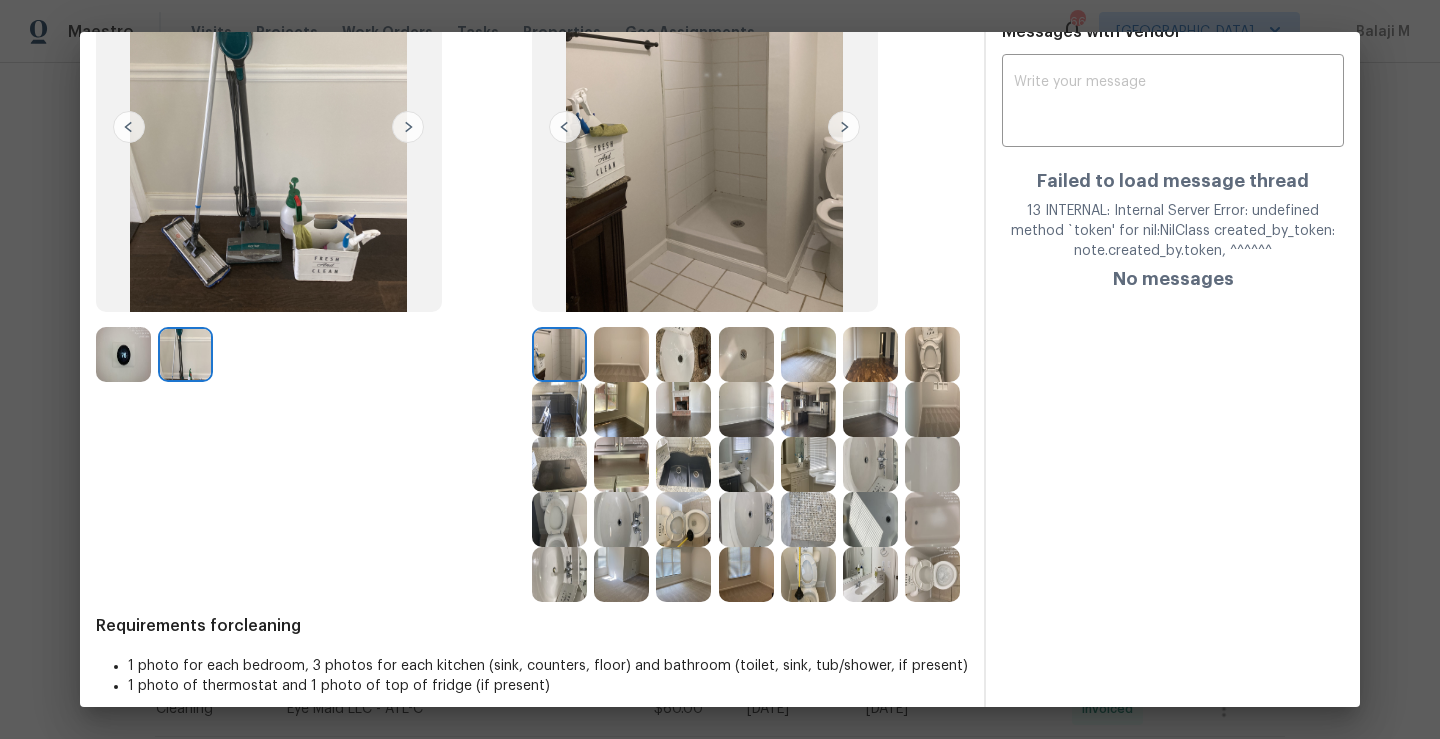 scroll, scrollTop: 211, scrollLeft: 0, axis: vertical 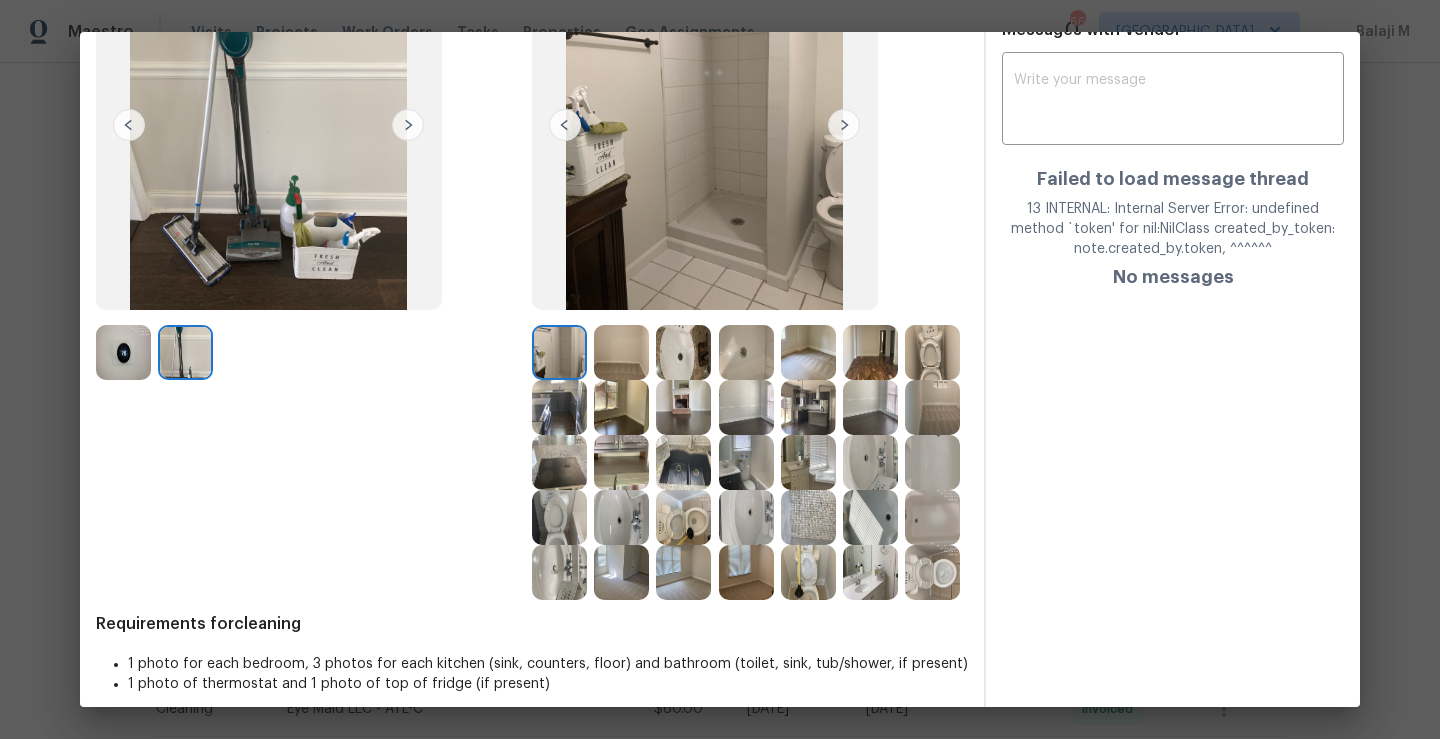 click at bounding box center [559, 352] 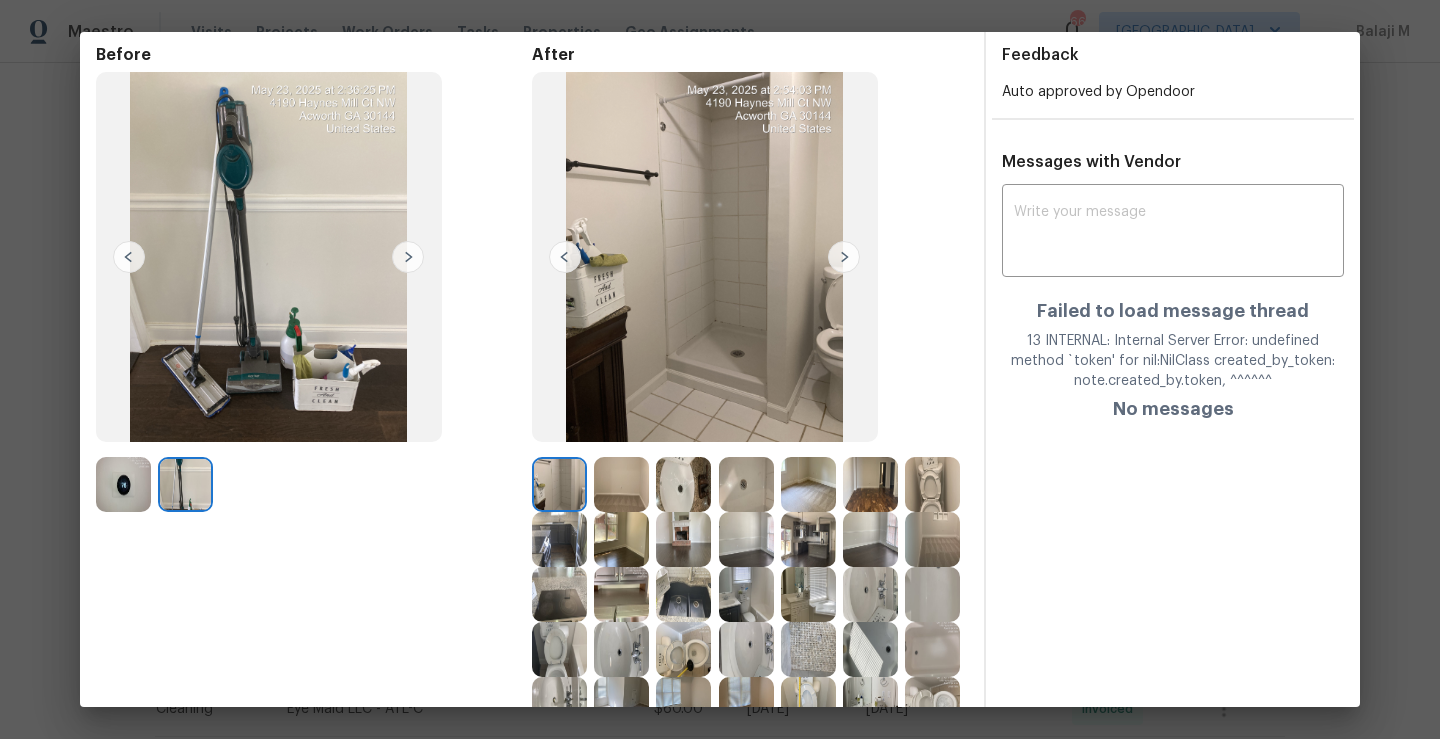 scroll, scrollTop: 73, scrollLeft: 0, axis: vertical 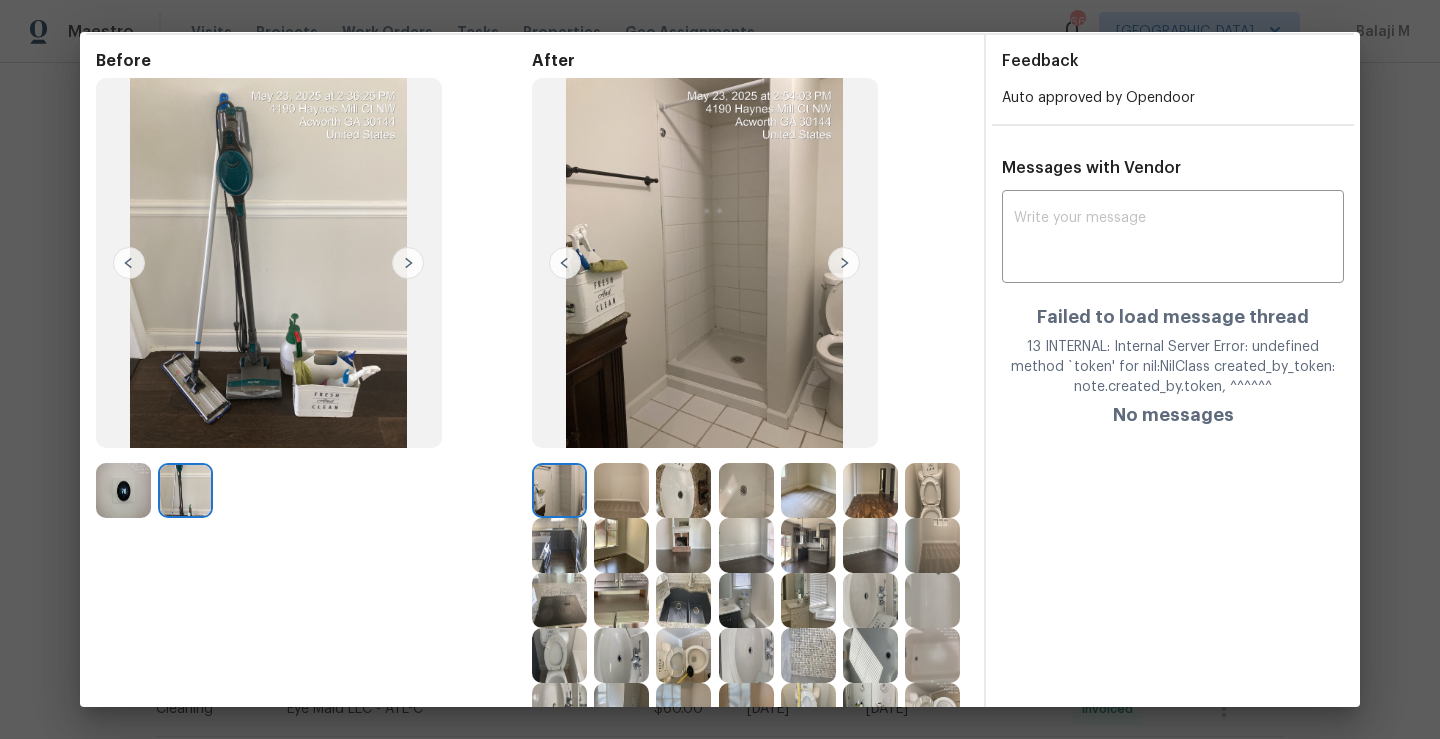 click at bounding box center [844, 263] 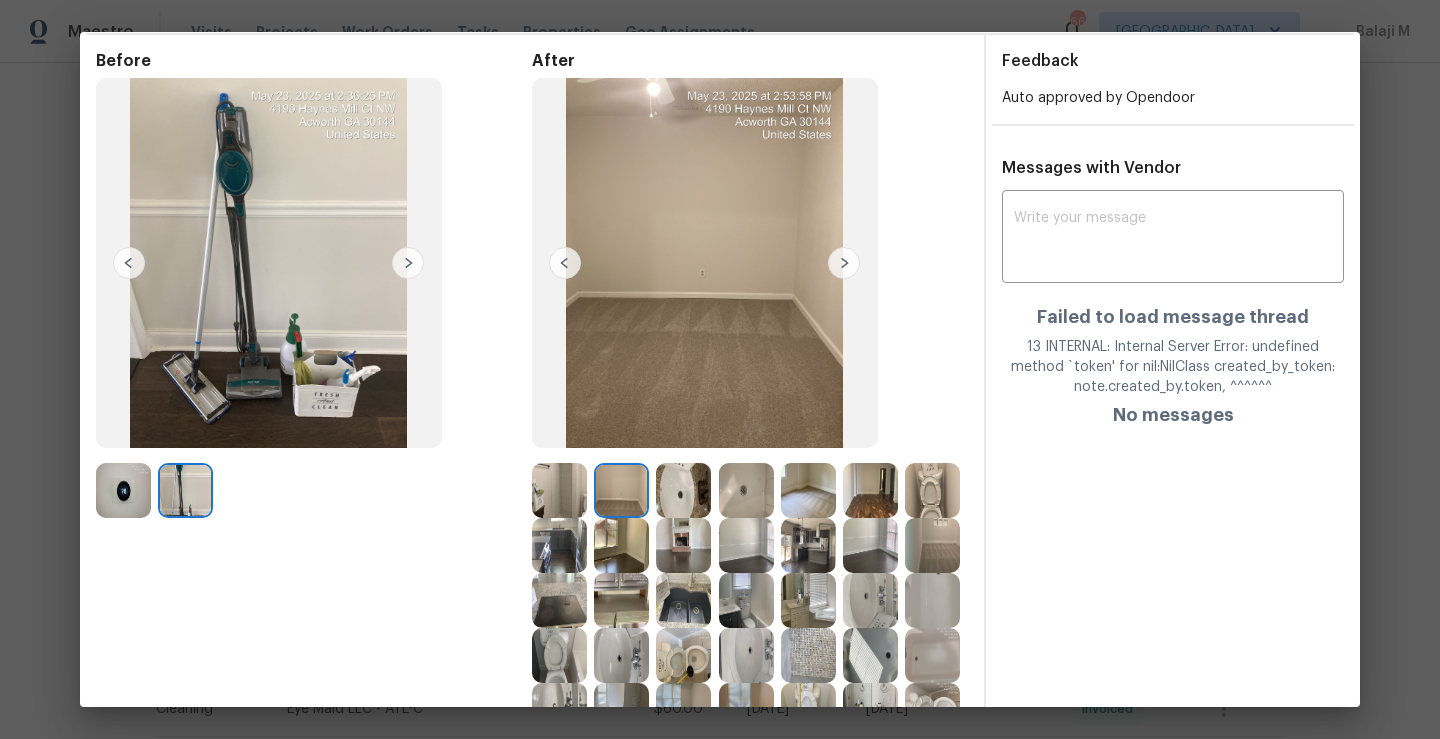 click at bounding box center [844, 263] 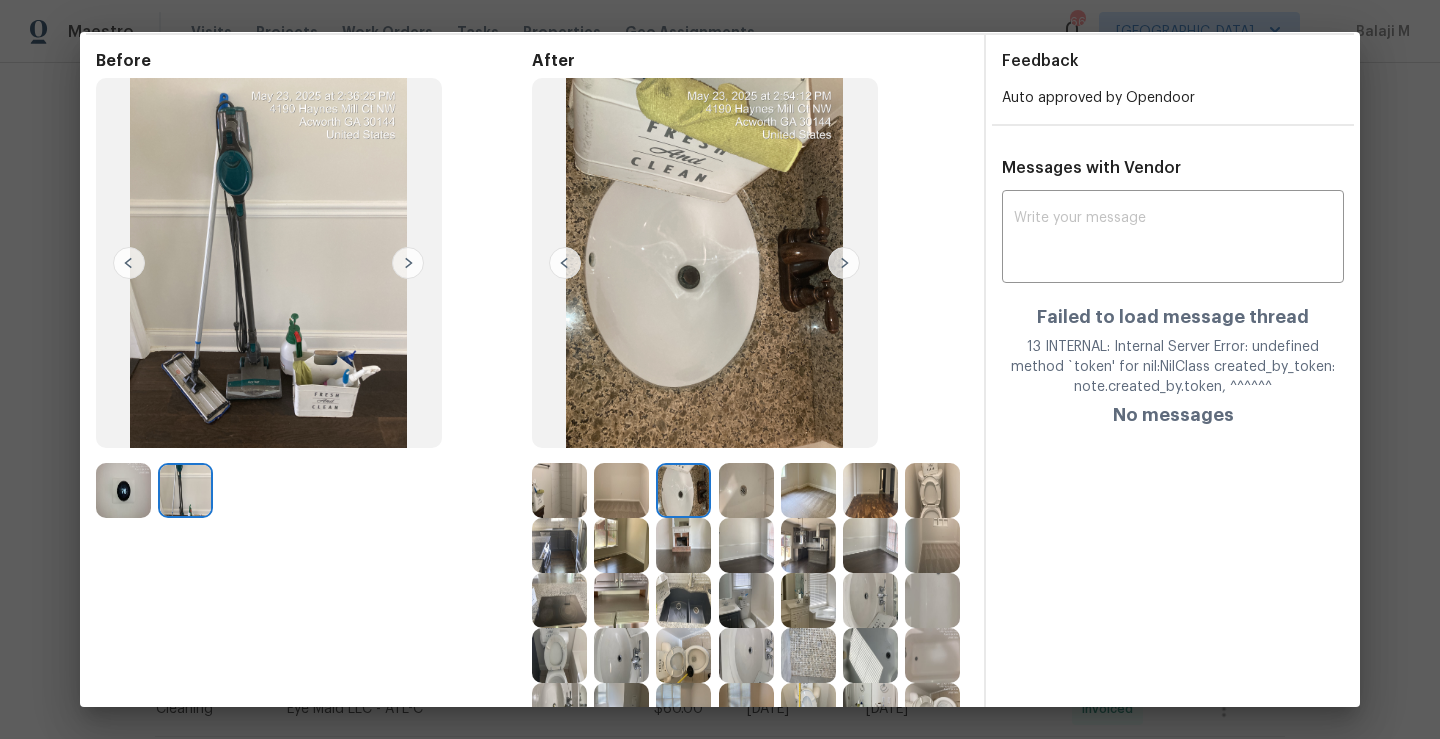 click on "Messages with Vendor   x ​ Failed to load message thread 13 INTERNAL: Internal Server Error: undefined method `token' for nil:NilClass
created_by_token: note.created_by.token,
^^^^^^ No messages" at bounding box center [1173, 299] 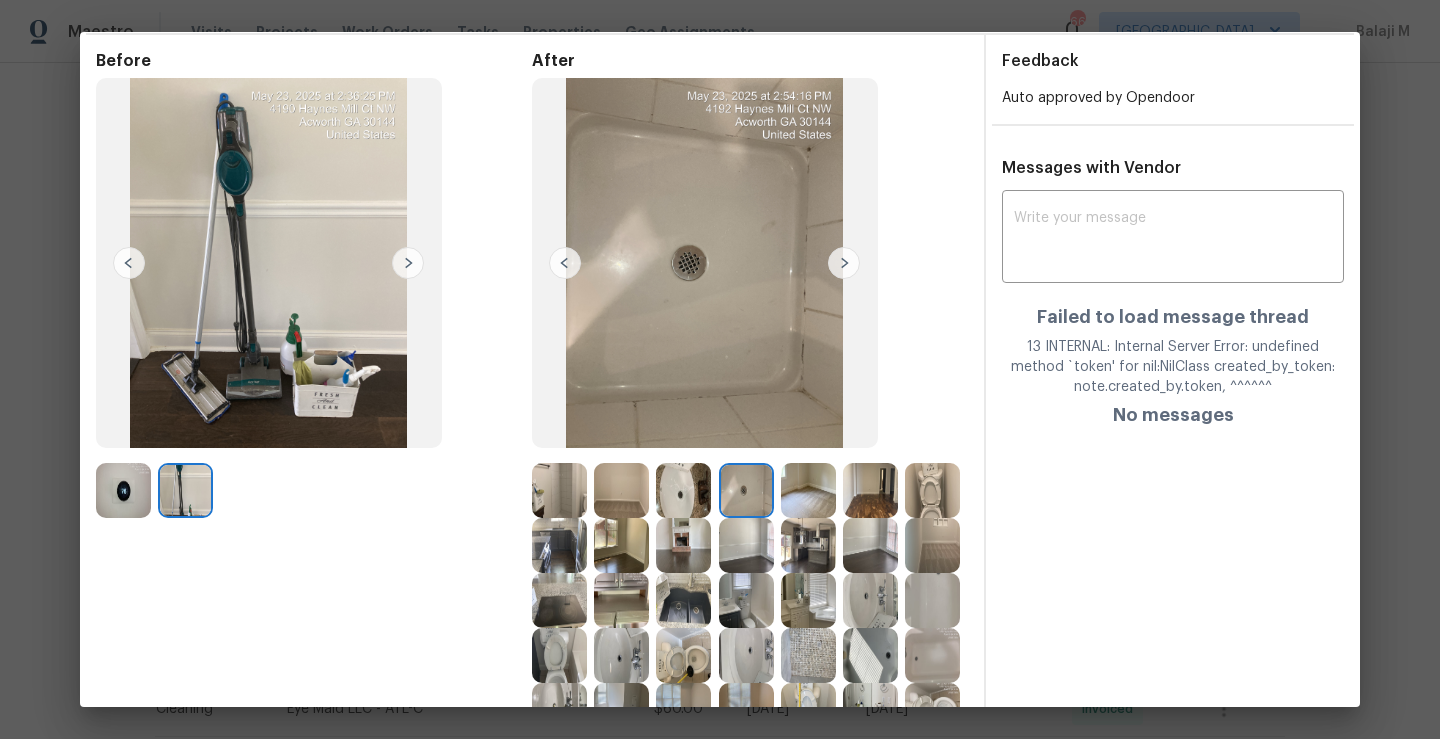 click at bounding box center (808, 490) 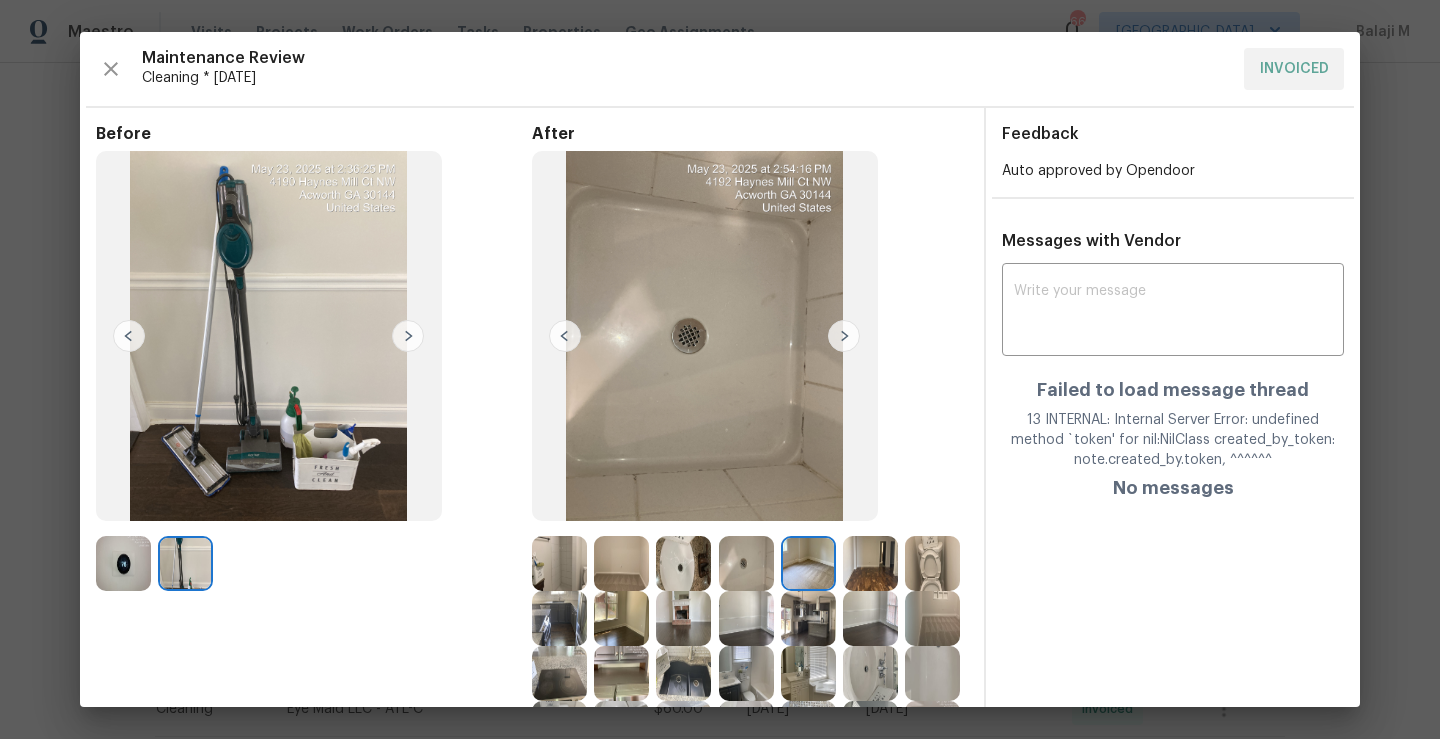 scroll, scrollTop: 1, scrollLeft: 0, axis: vertical 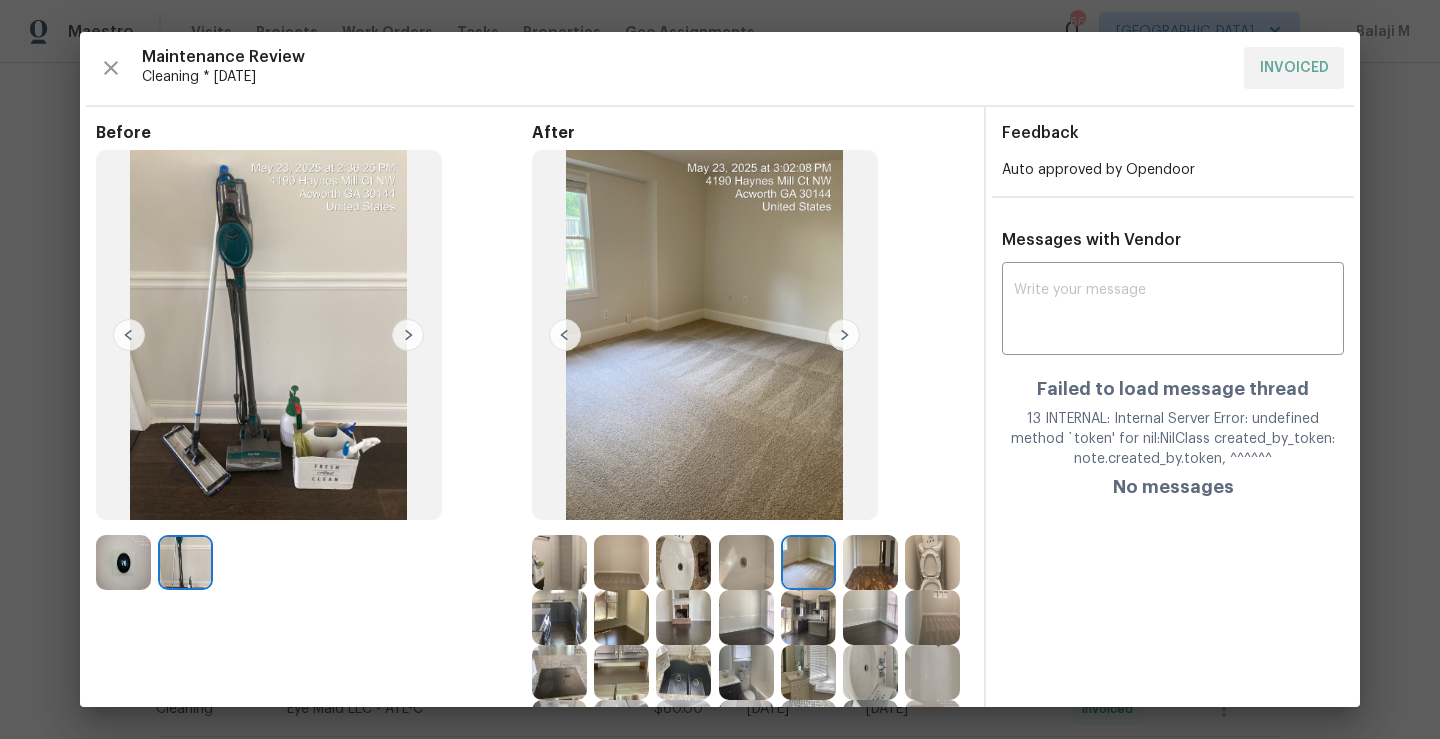 click at bounding box center (705, 335) 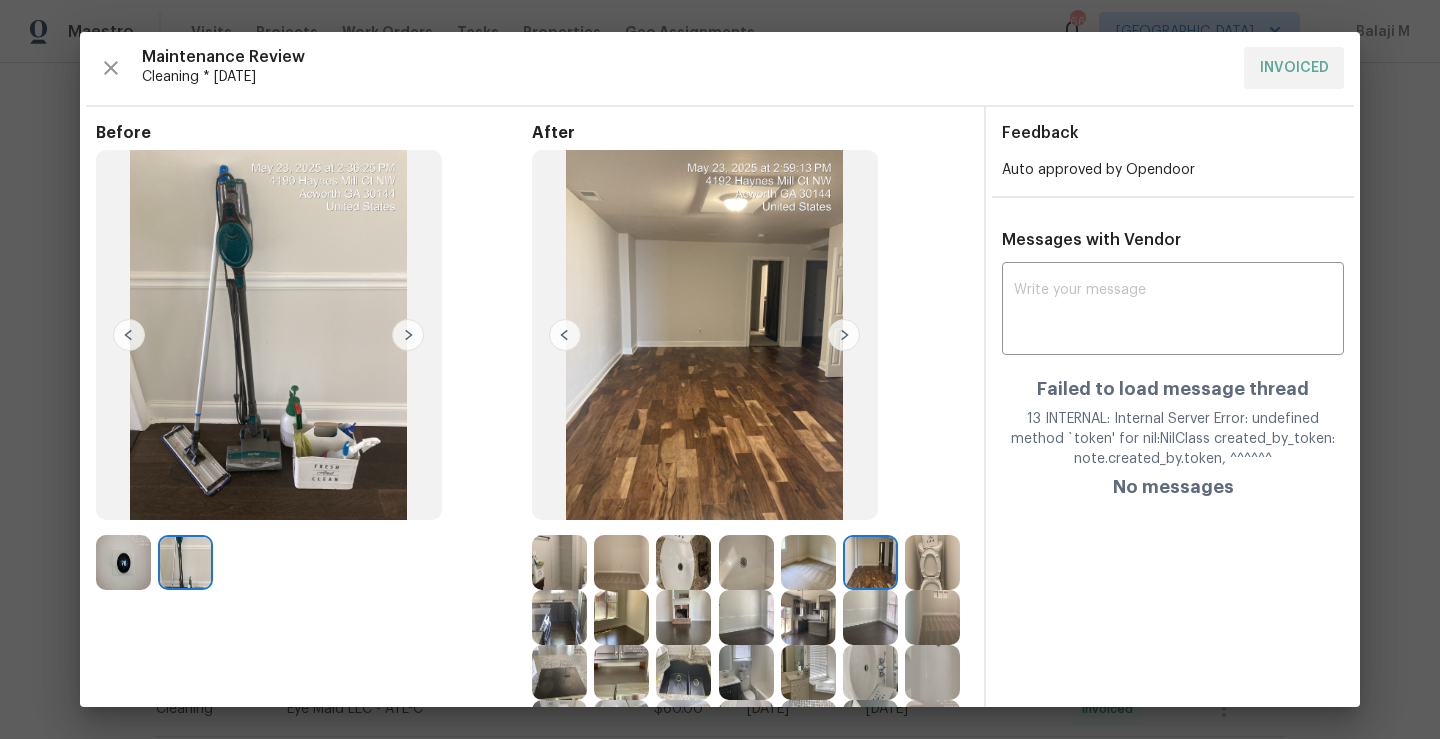 click at bounding box center [932, 562] 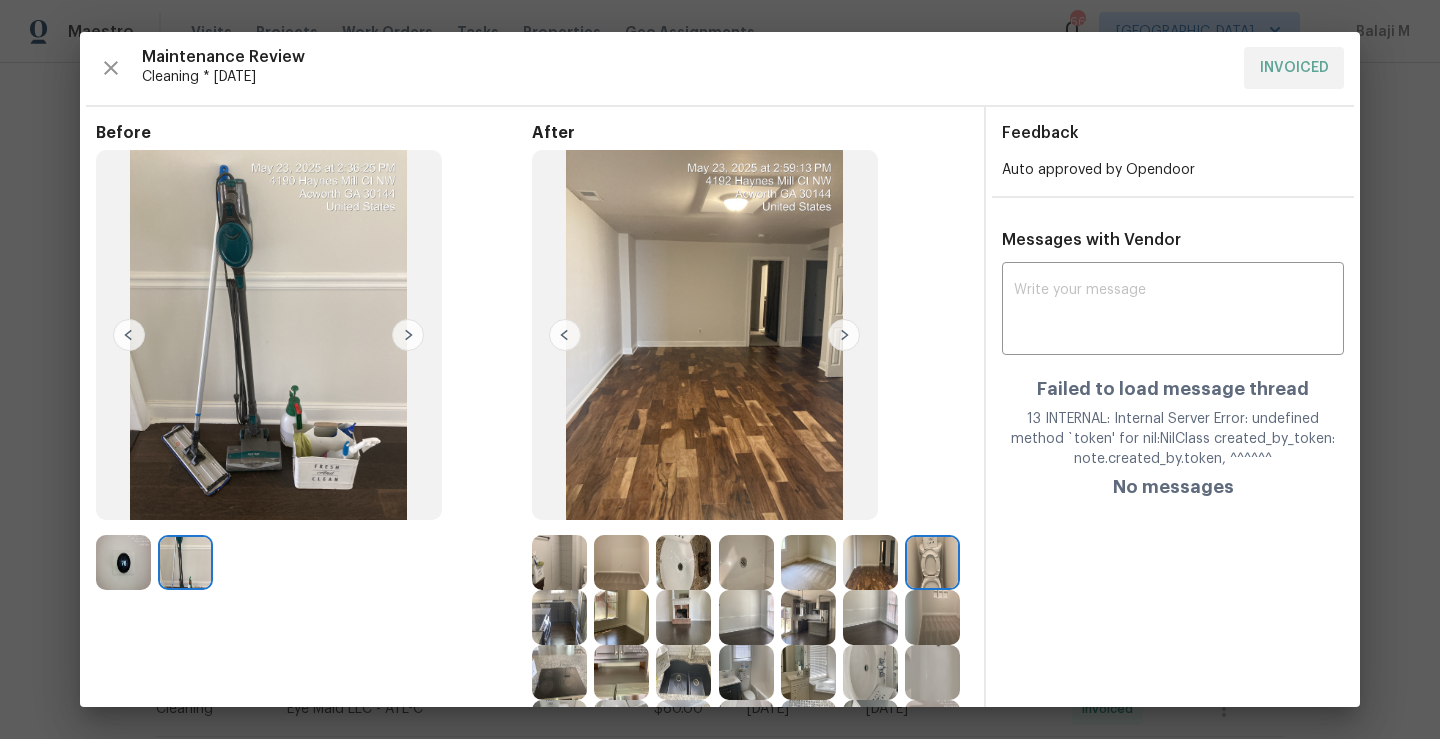 click at bounding box center [559, 617] 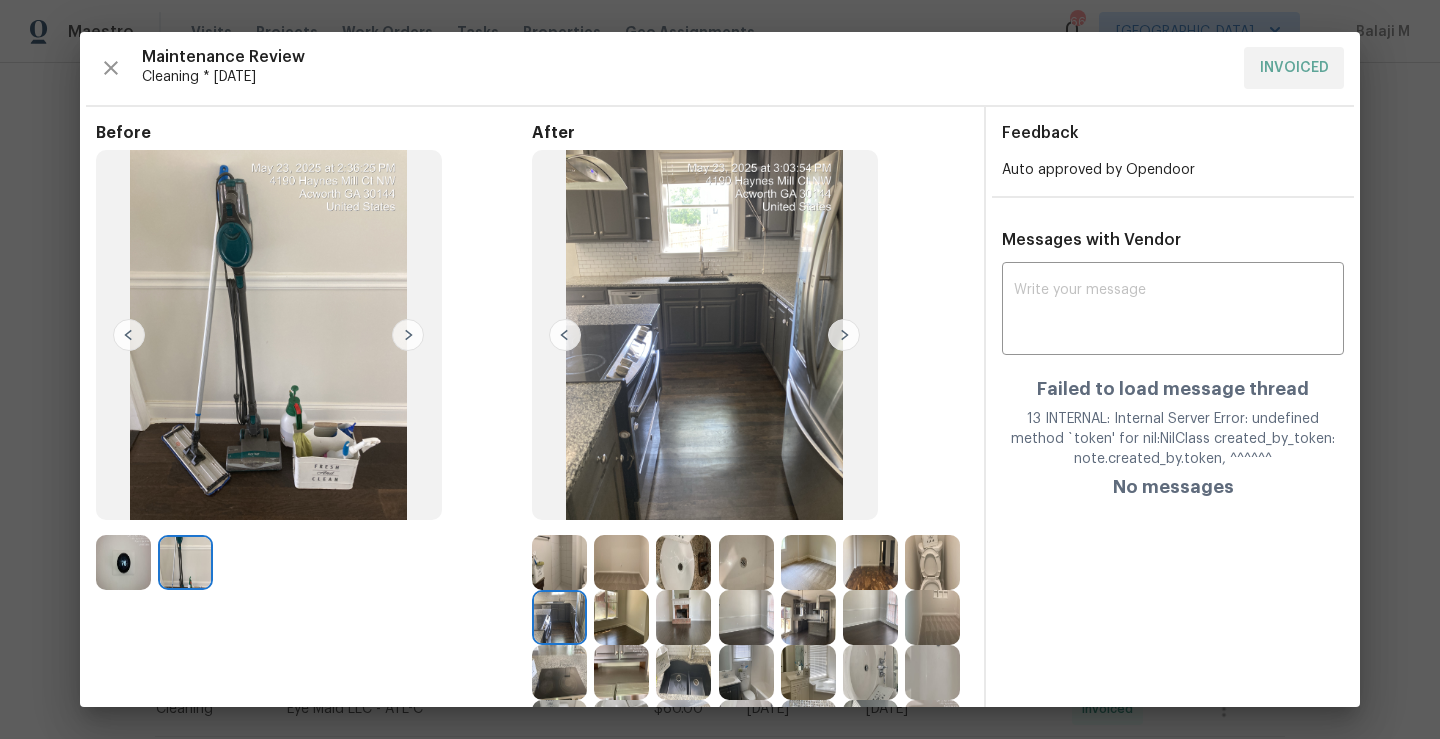 click at bounding box center [621, 617] 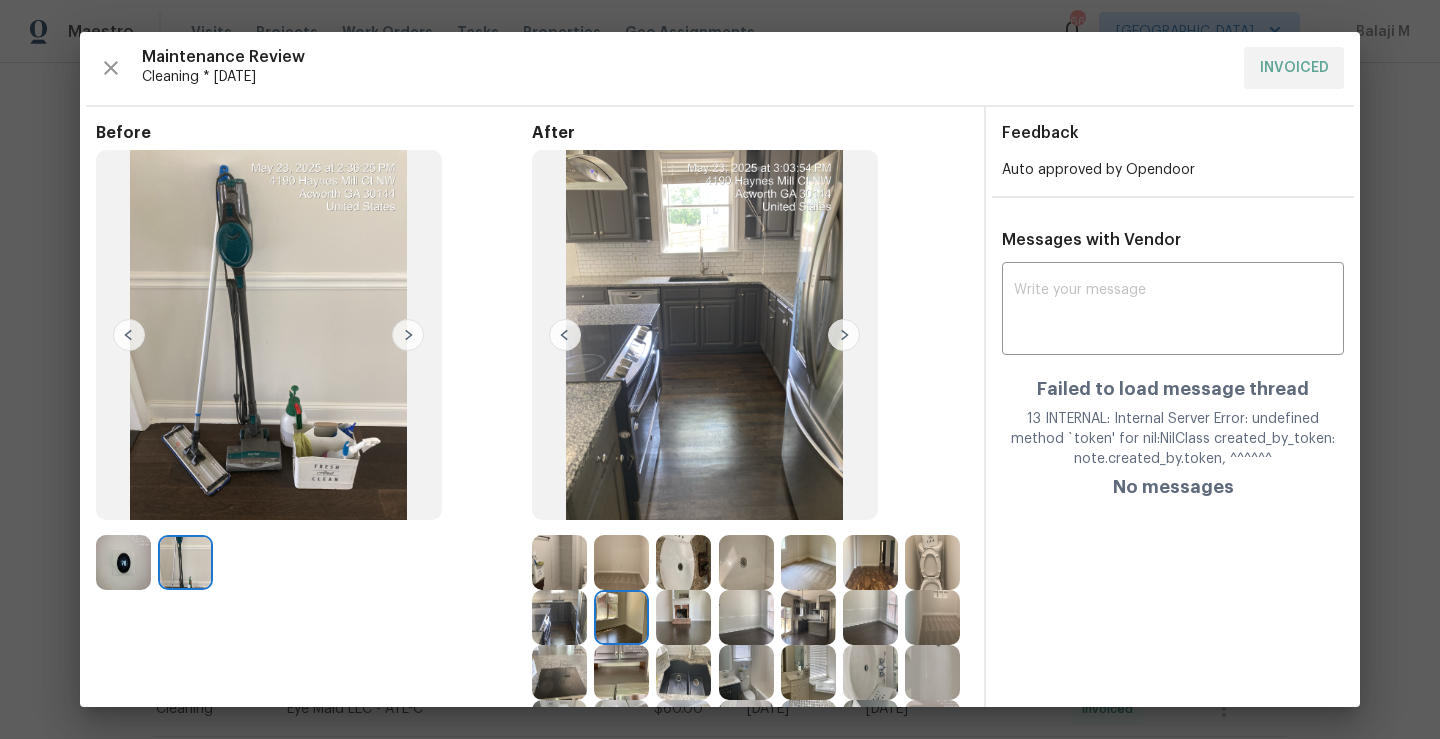click at bounding box center [683, 617] 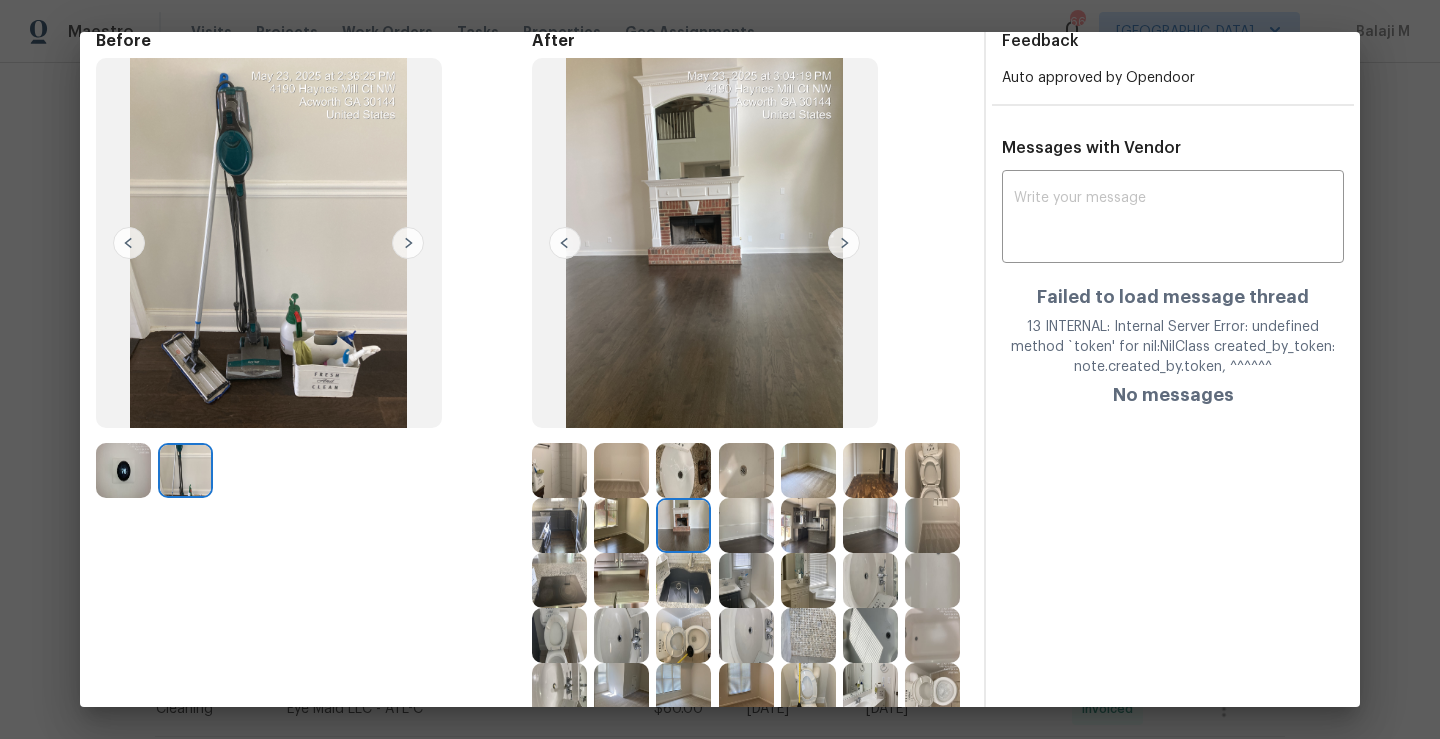 scroll, scrollTop: 108, scrollLeft: 0, axis: vertical 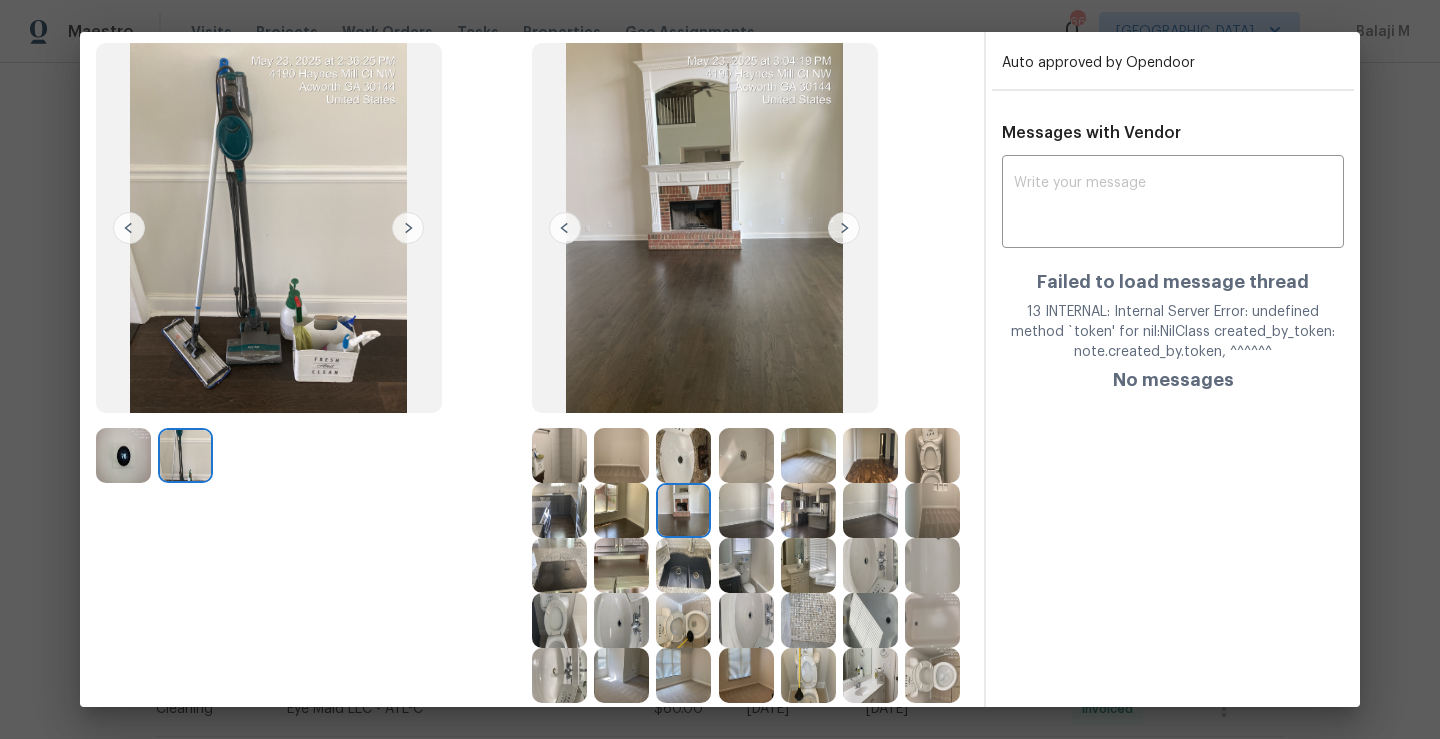 click at bounding box center [683, 565] 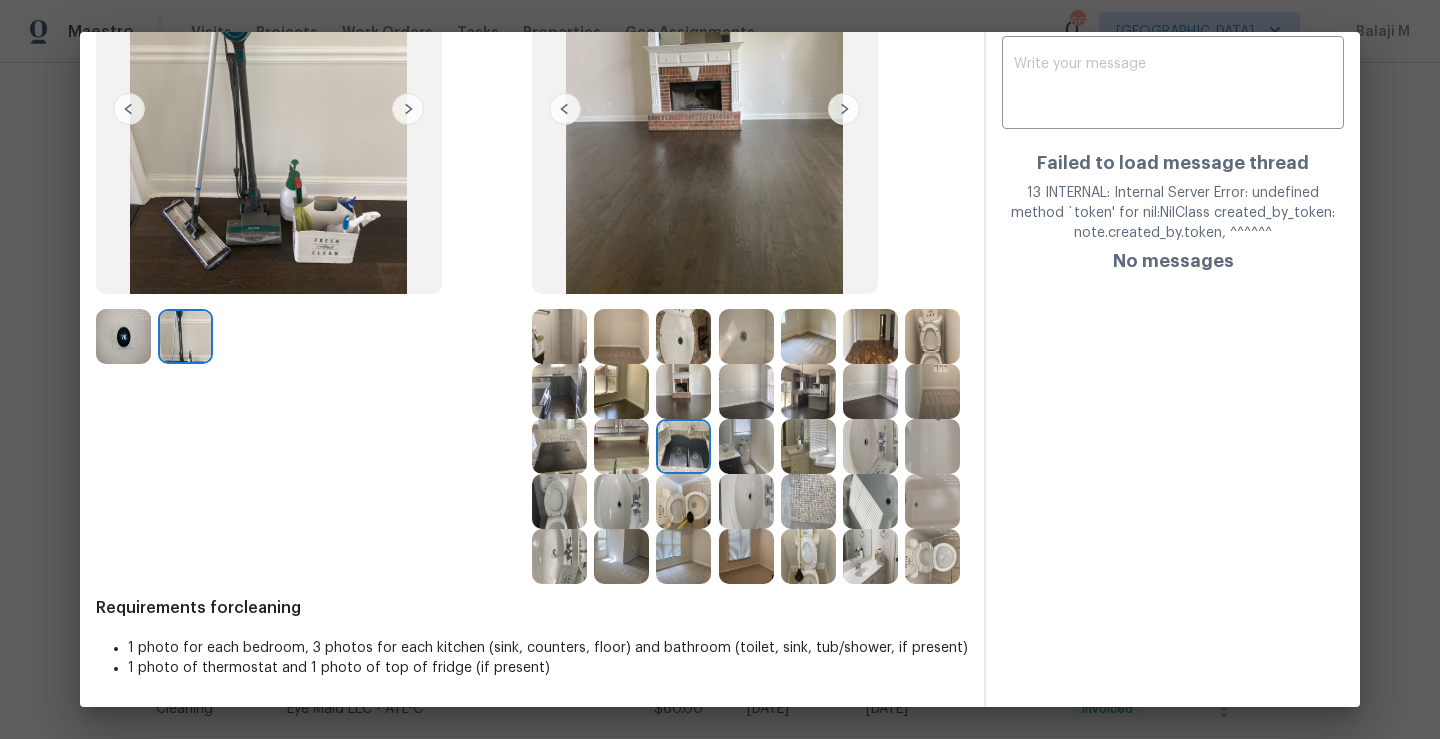 scroll, scrollTop: 273, scrollLeft: 0, axis: vertical 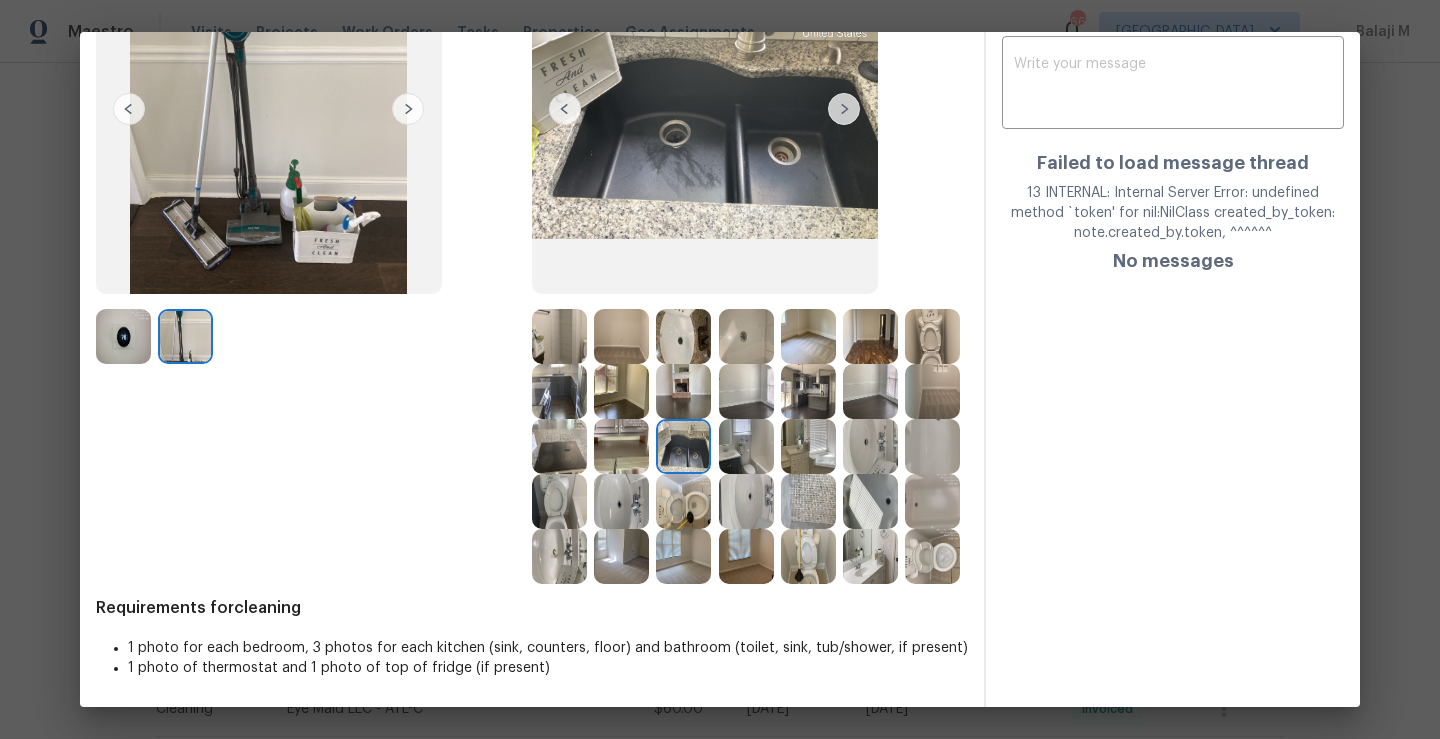 click at bounding box center [870, 446] 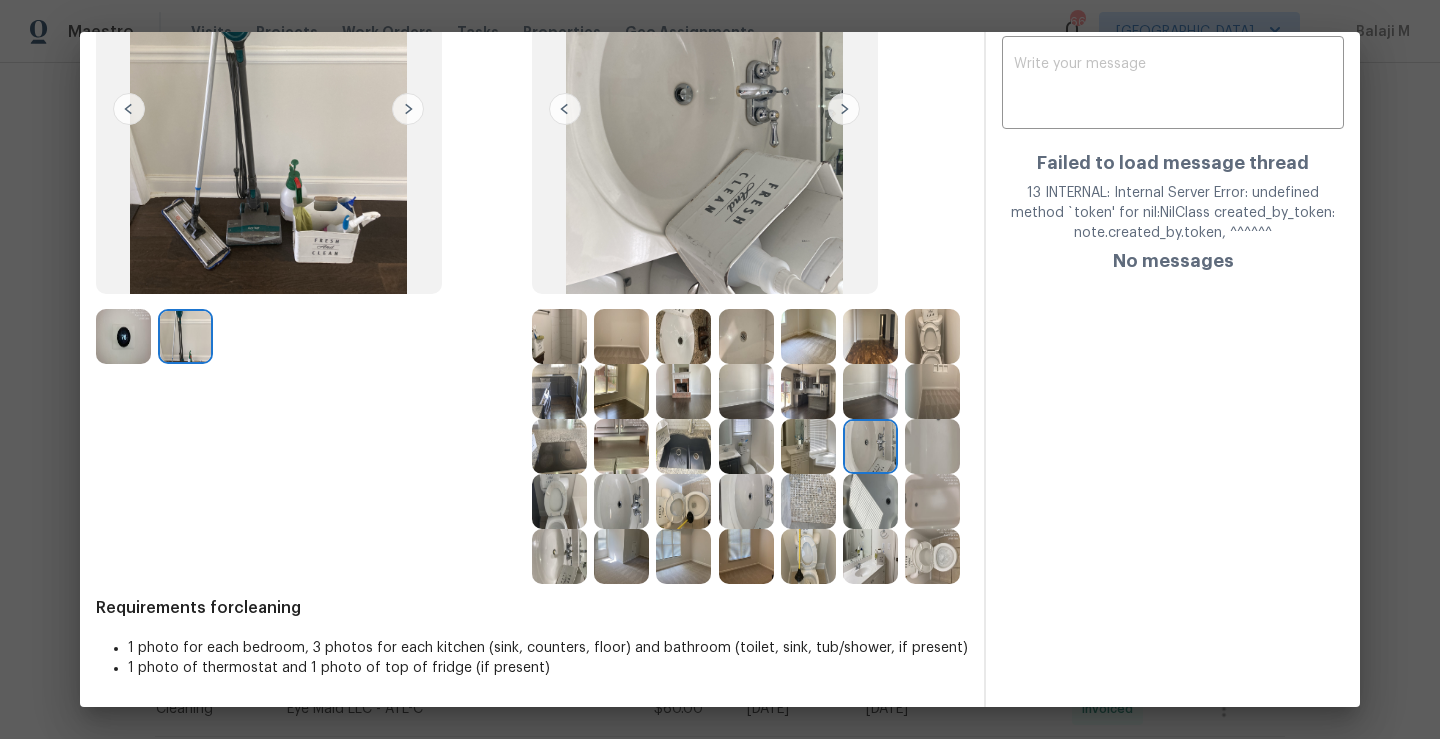 click at bounding box center (808, 446) 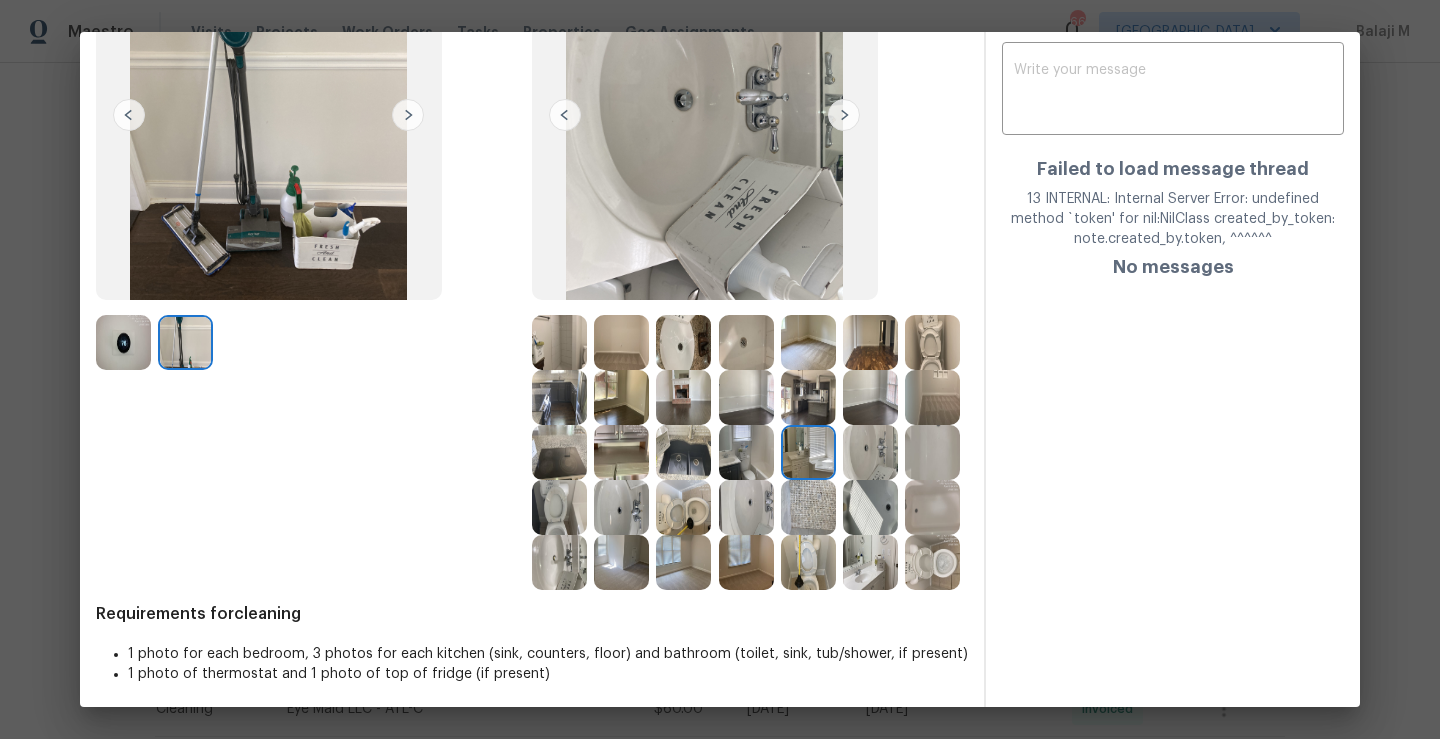 scroll, scrollTop: 230, scrollLeft: 0, axis: vertical 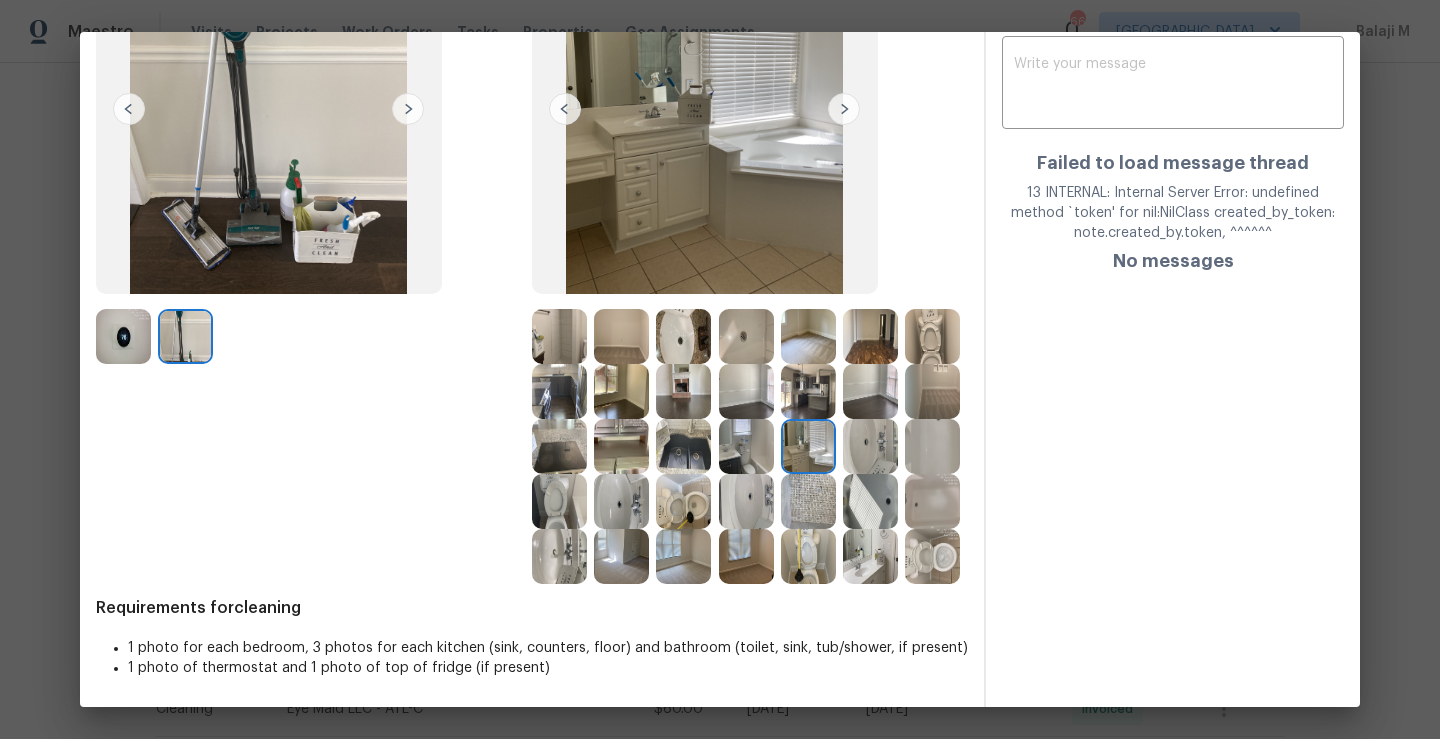 click at bounding box center [746, 501] 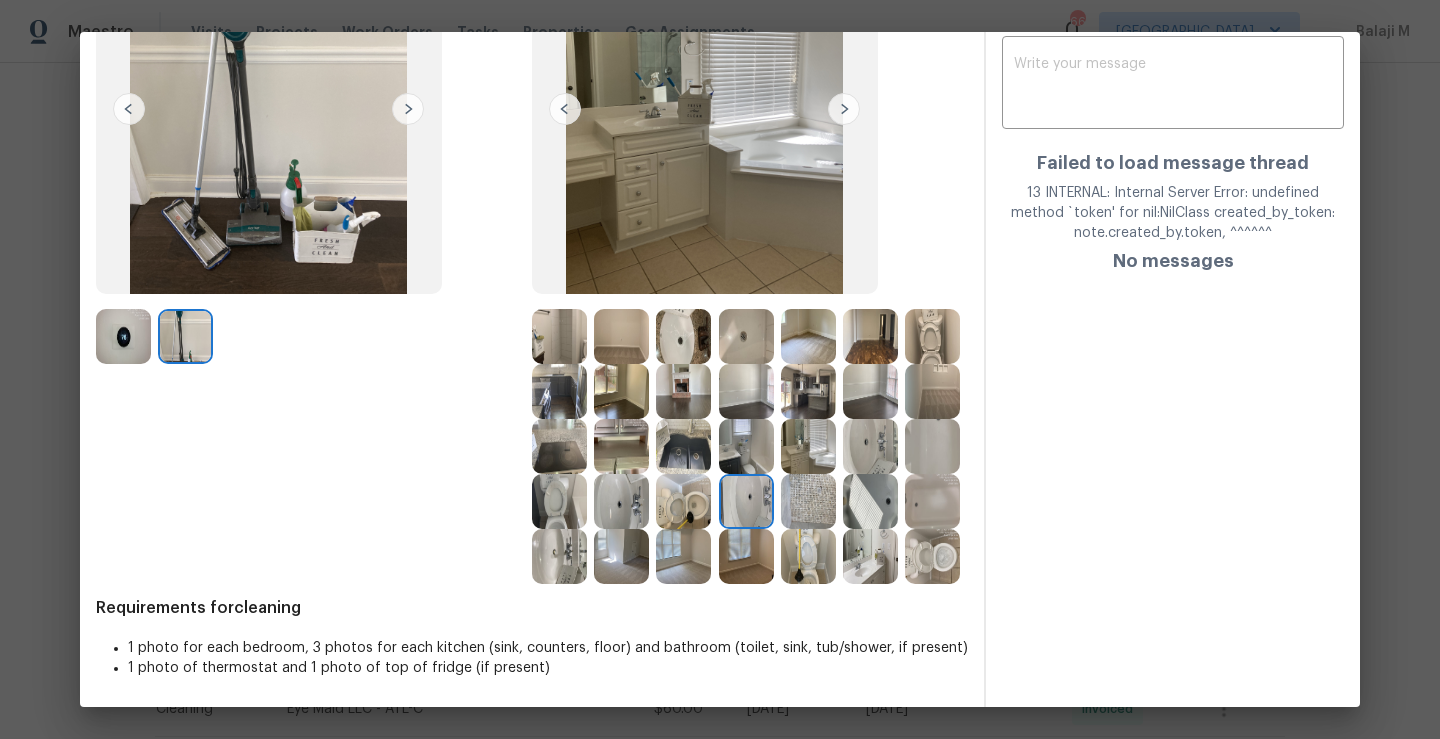 click at bounding box center [808, 501] 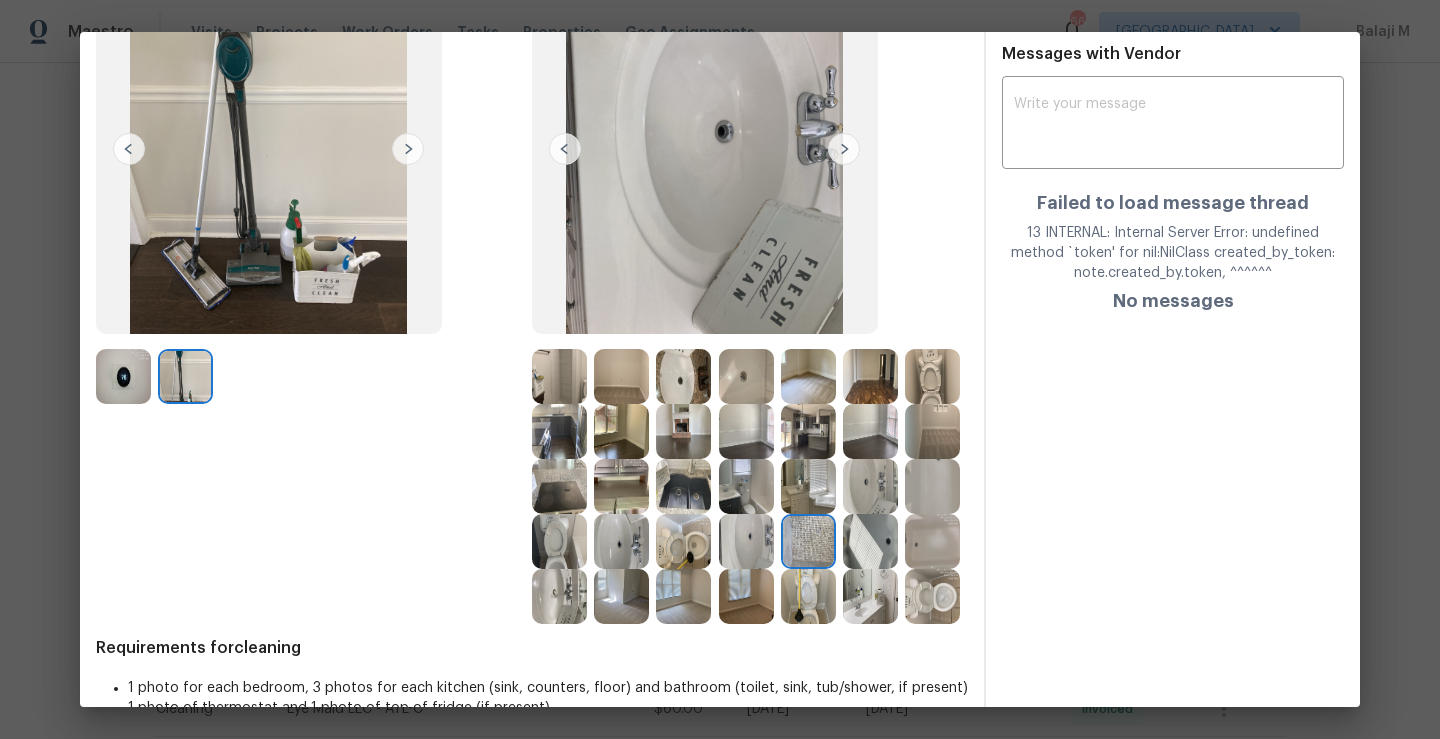 scroll, scrollTop: 214, scrollLeft: 0, axis: vertical 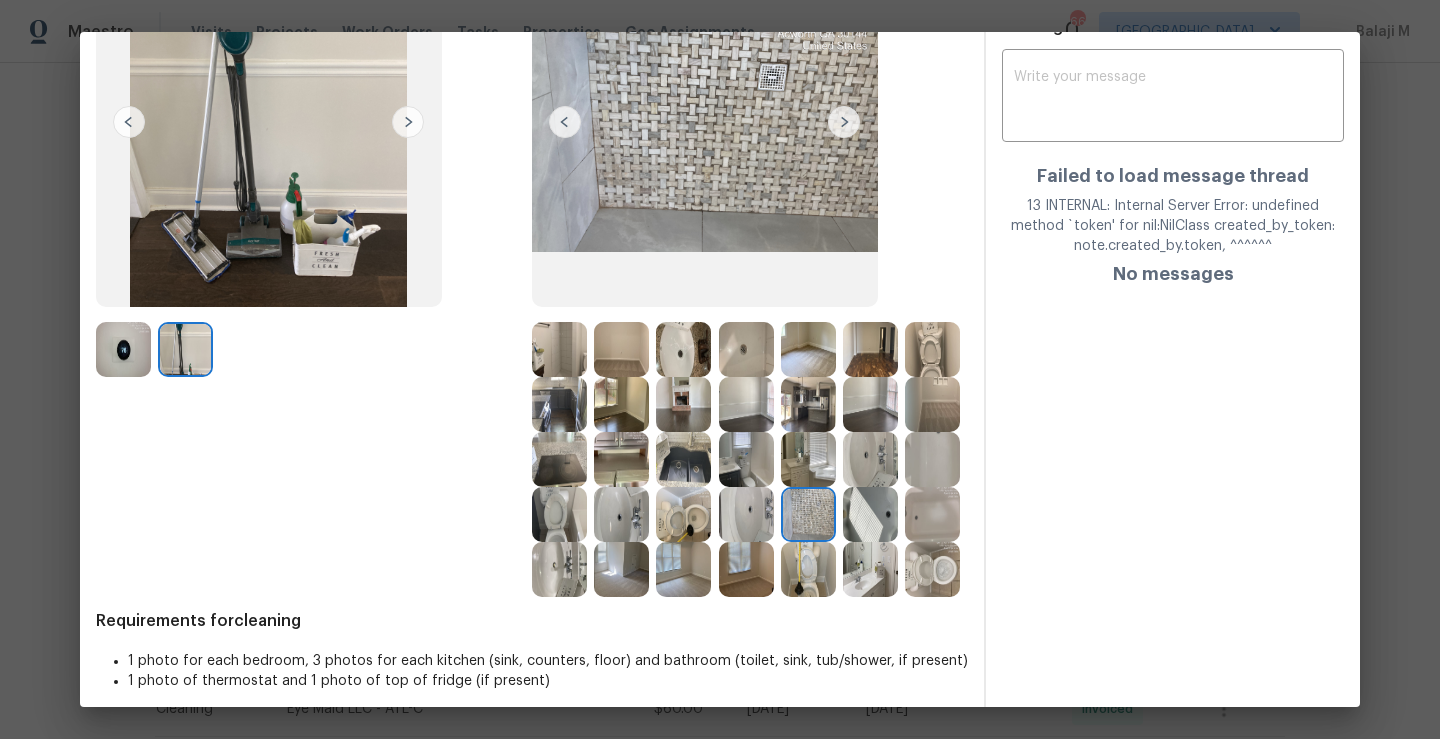 click at bounding box center [932, 514] 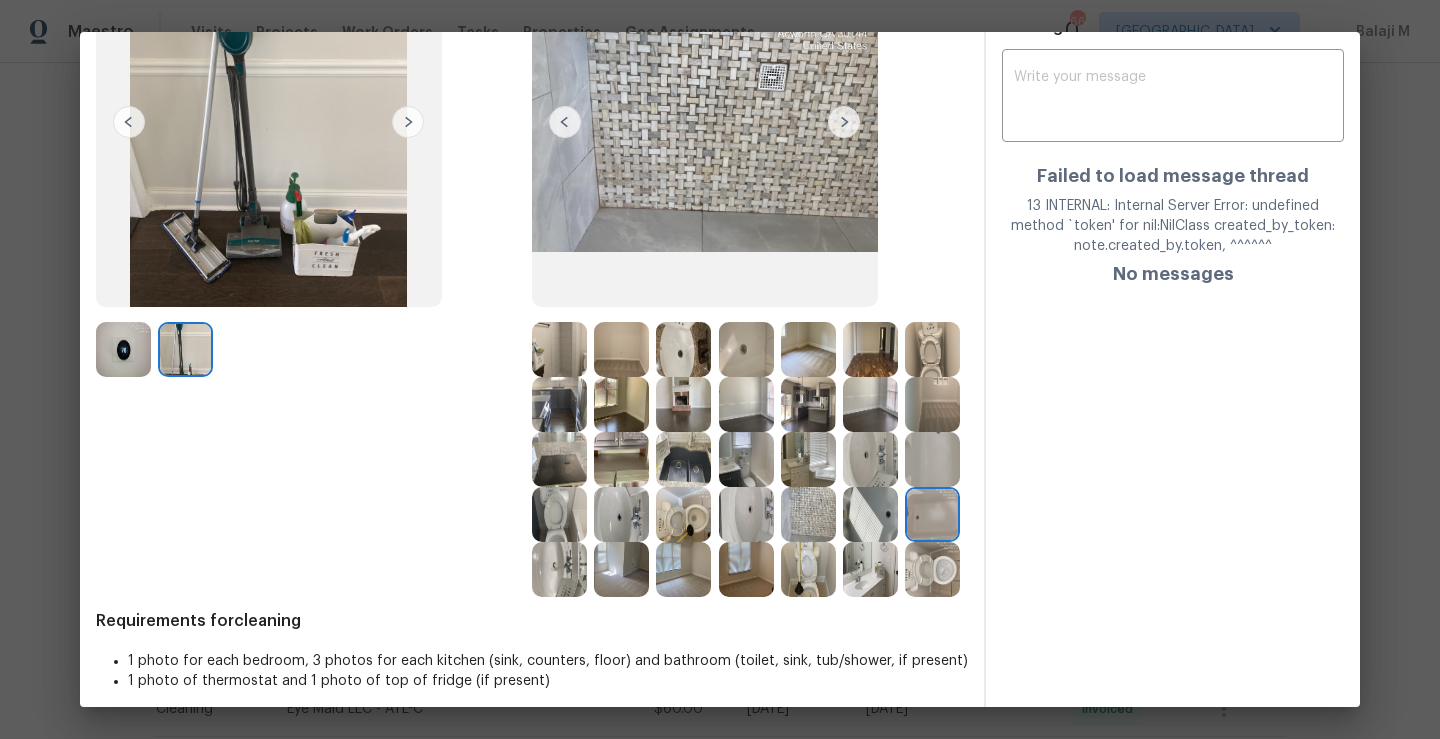 click at bounding box center [559, 569] 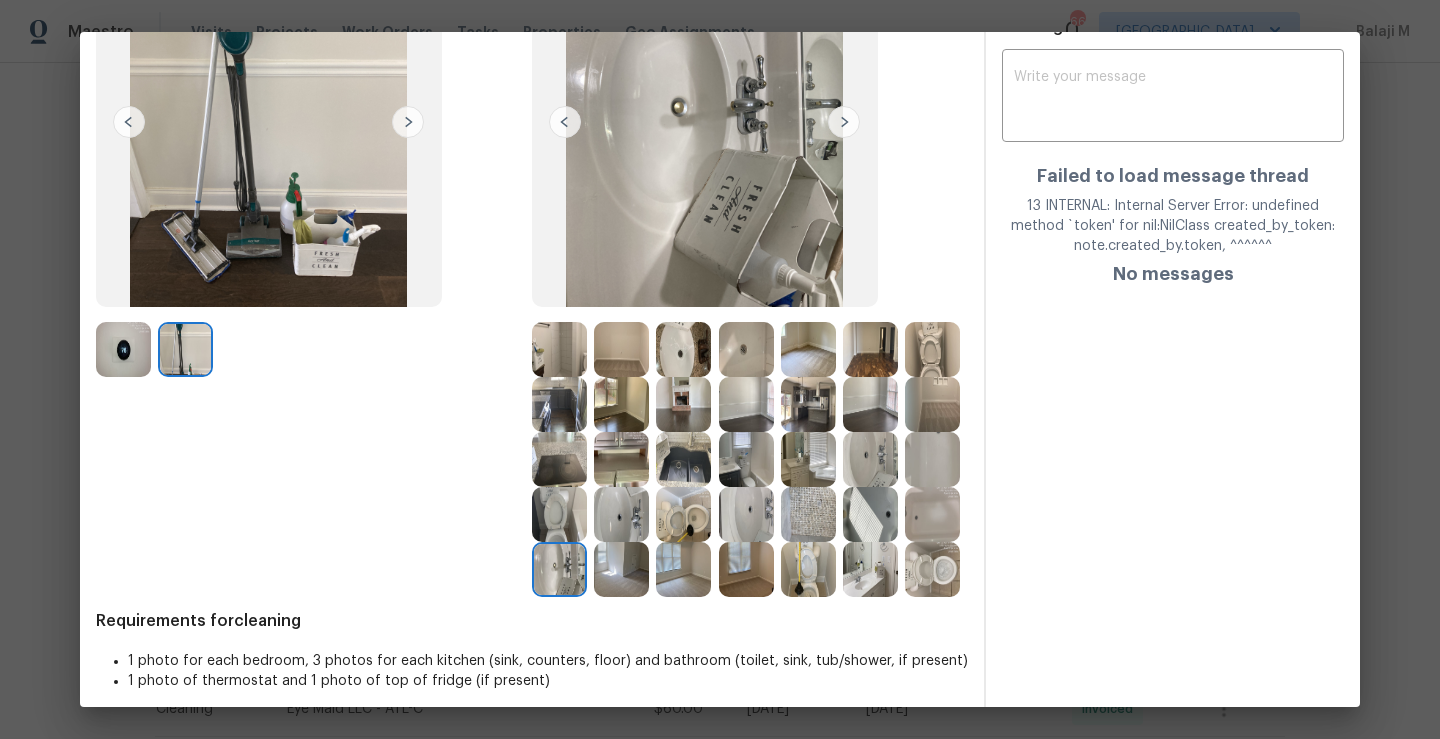 click at bounding box center (621, 569) 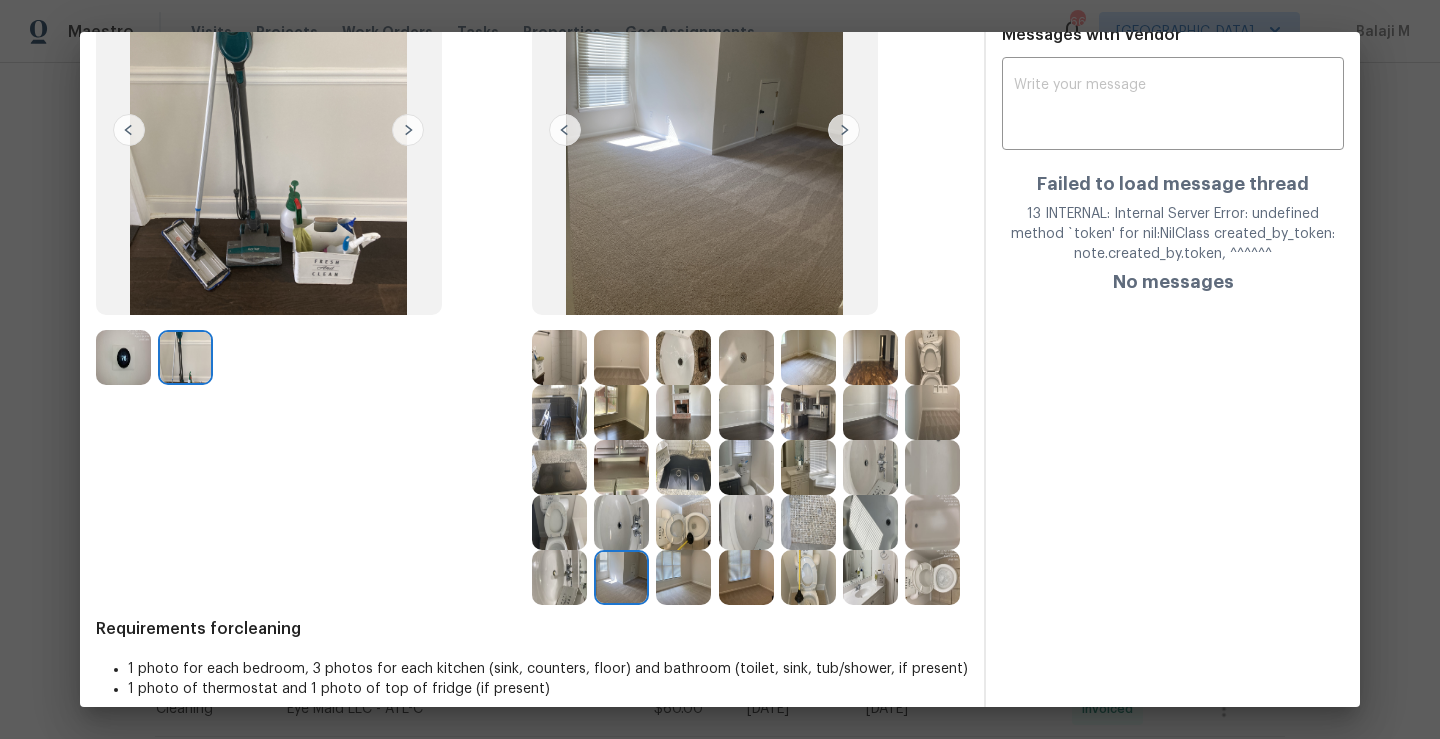 scroll, scrollTop: 282, scrollLeft: 0, axis: vertical 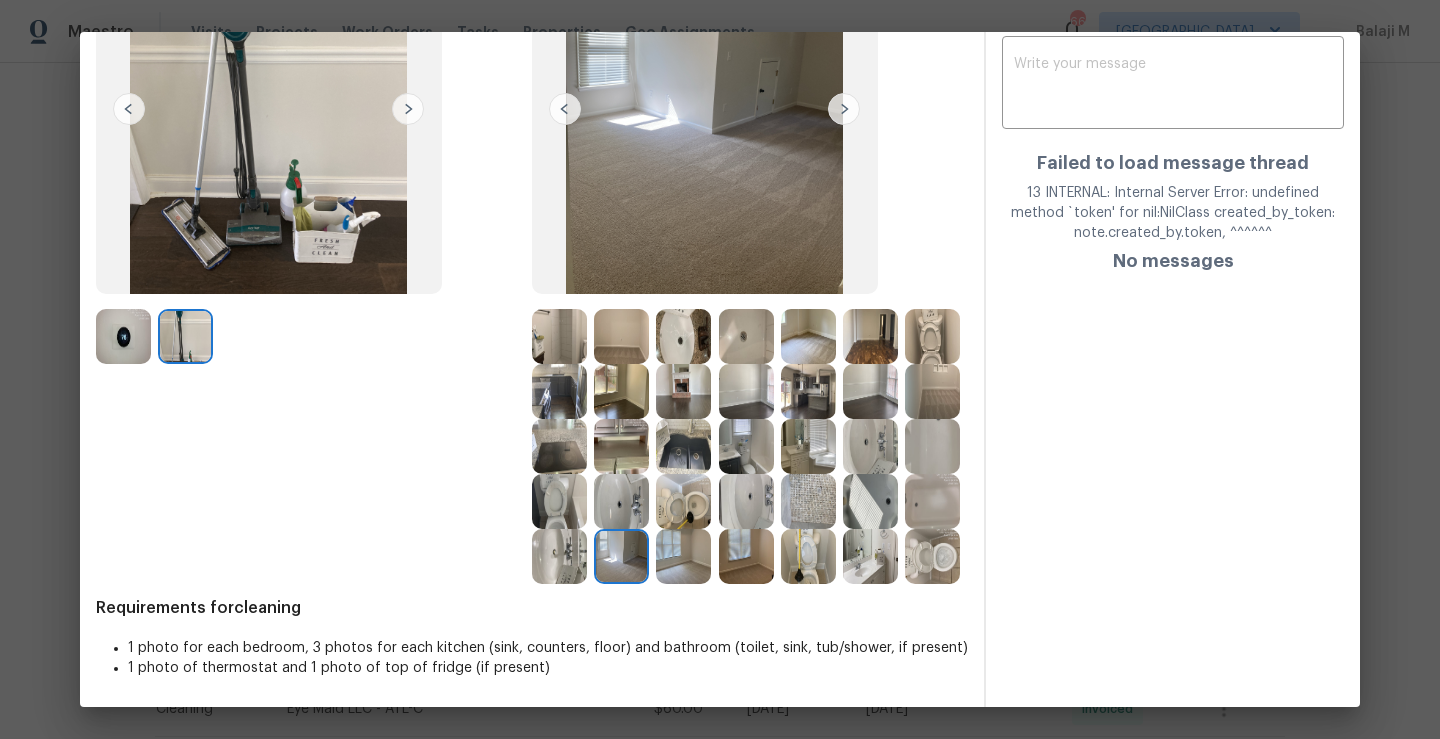 click at bounding box center [870, 556] 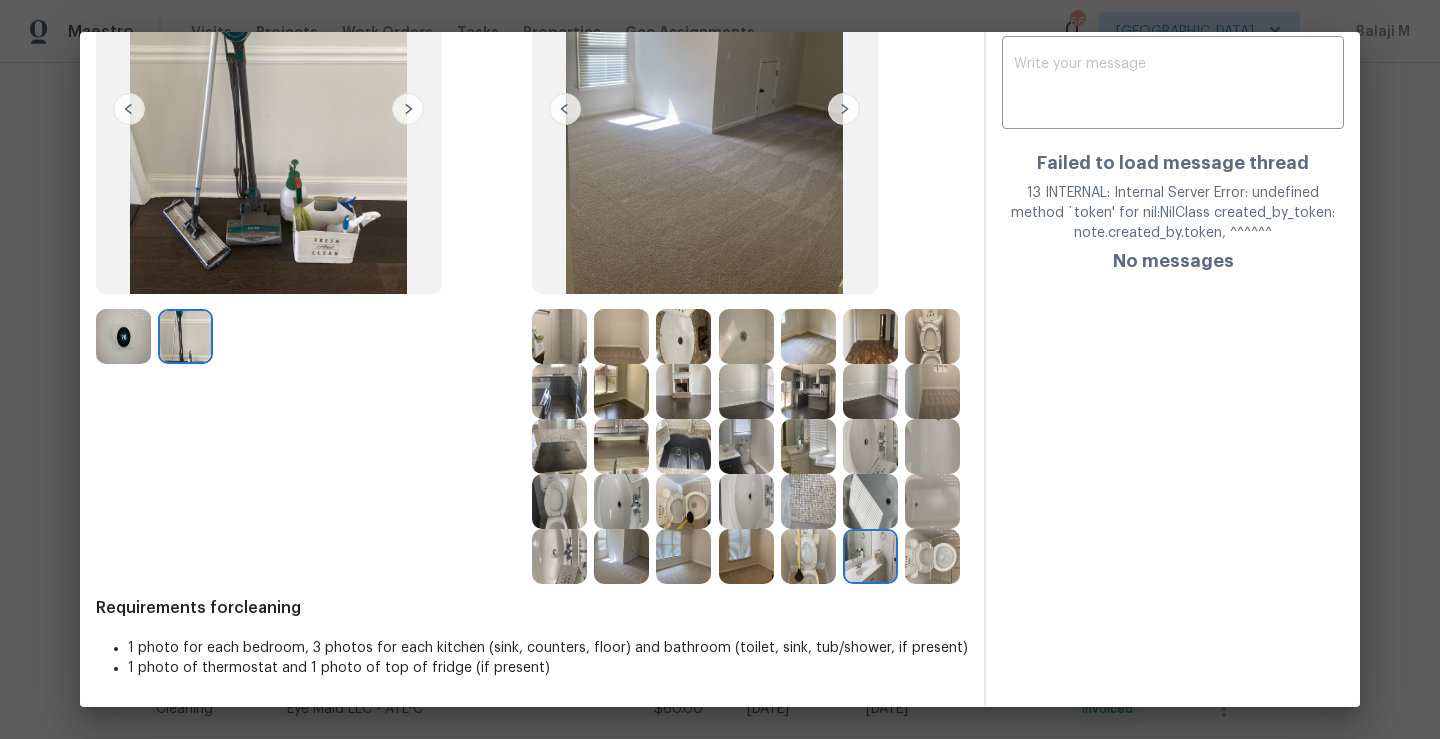 click at bounding box center [808, 556] 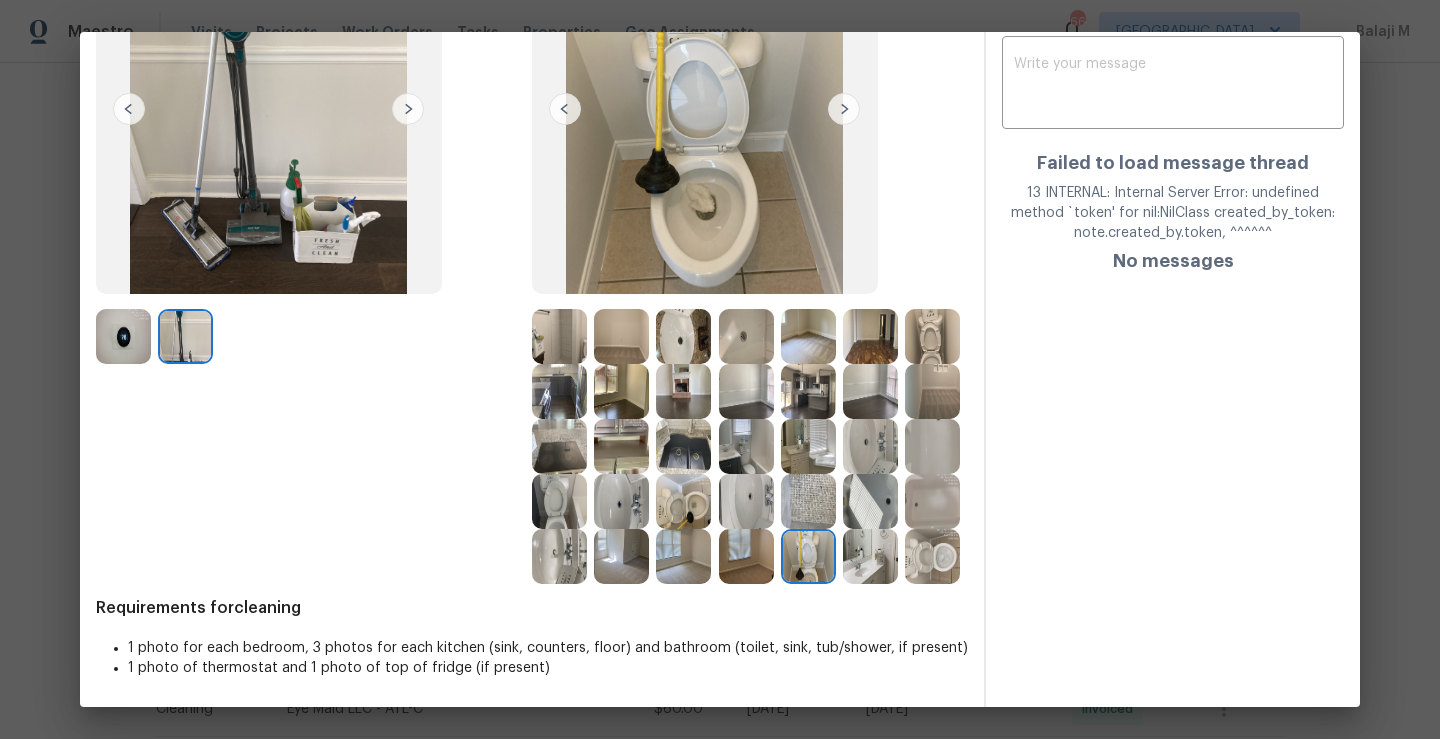 click at bounding box center (808, 556) 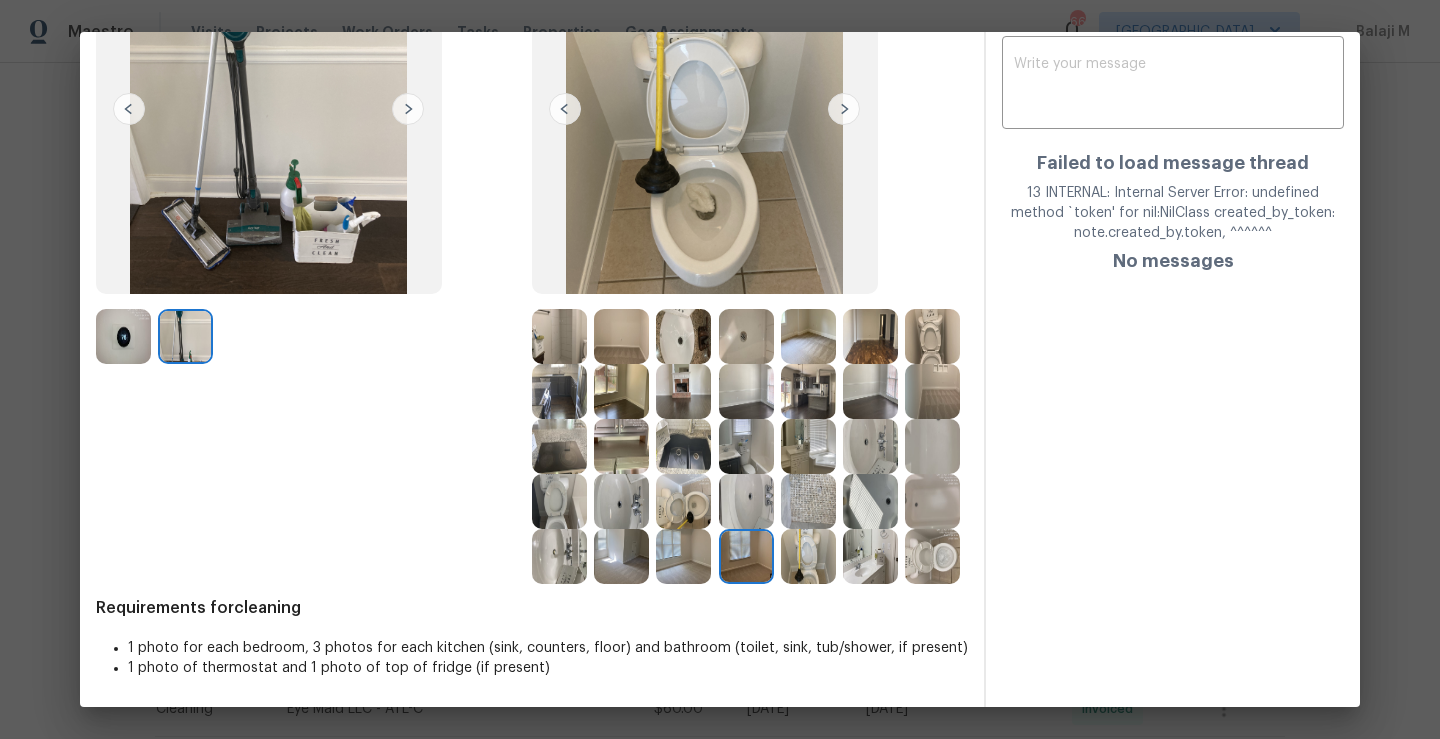 click at bounding box center (683, 556) 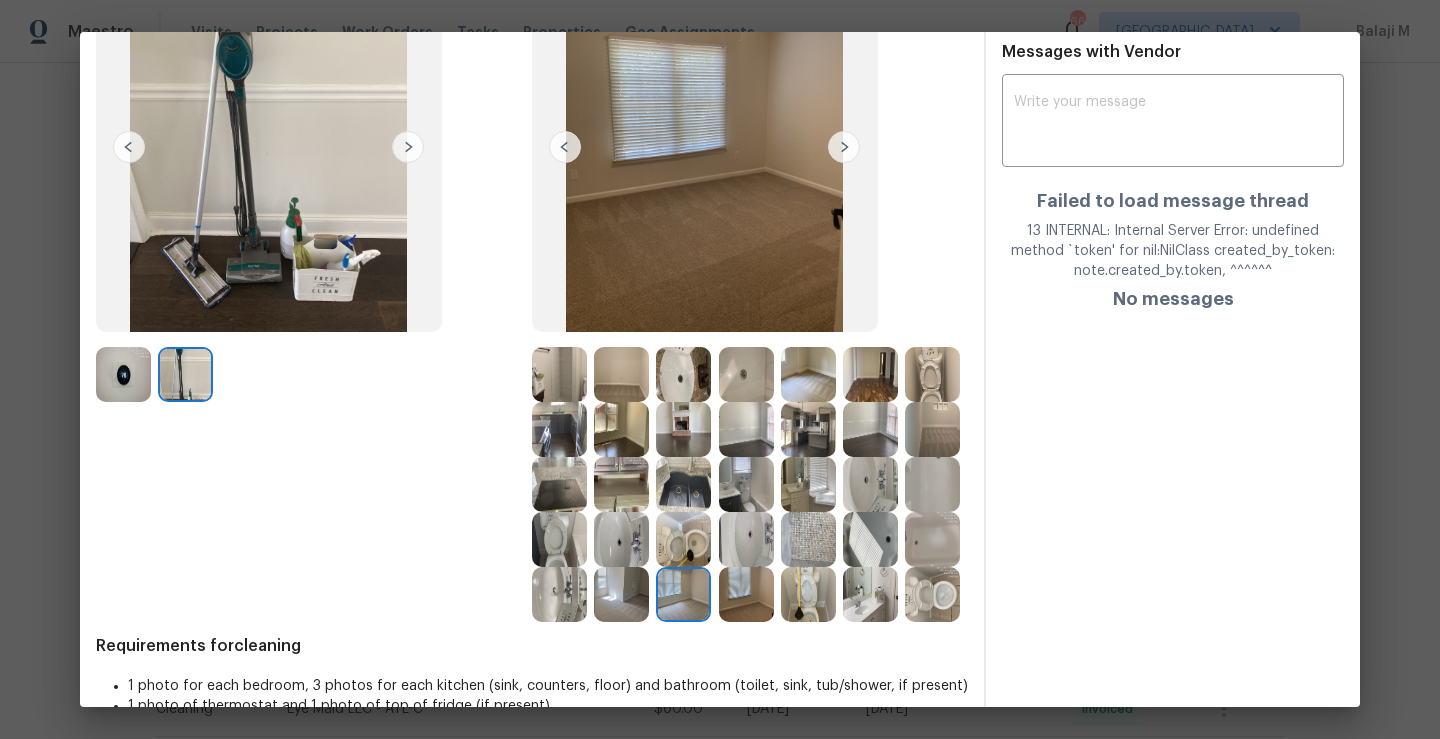 scroll, scrollTop: 193, scrollLeft: 0, axis: vertical 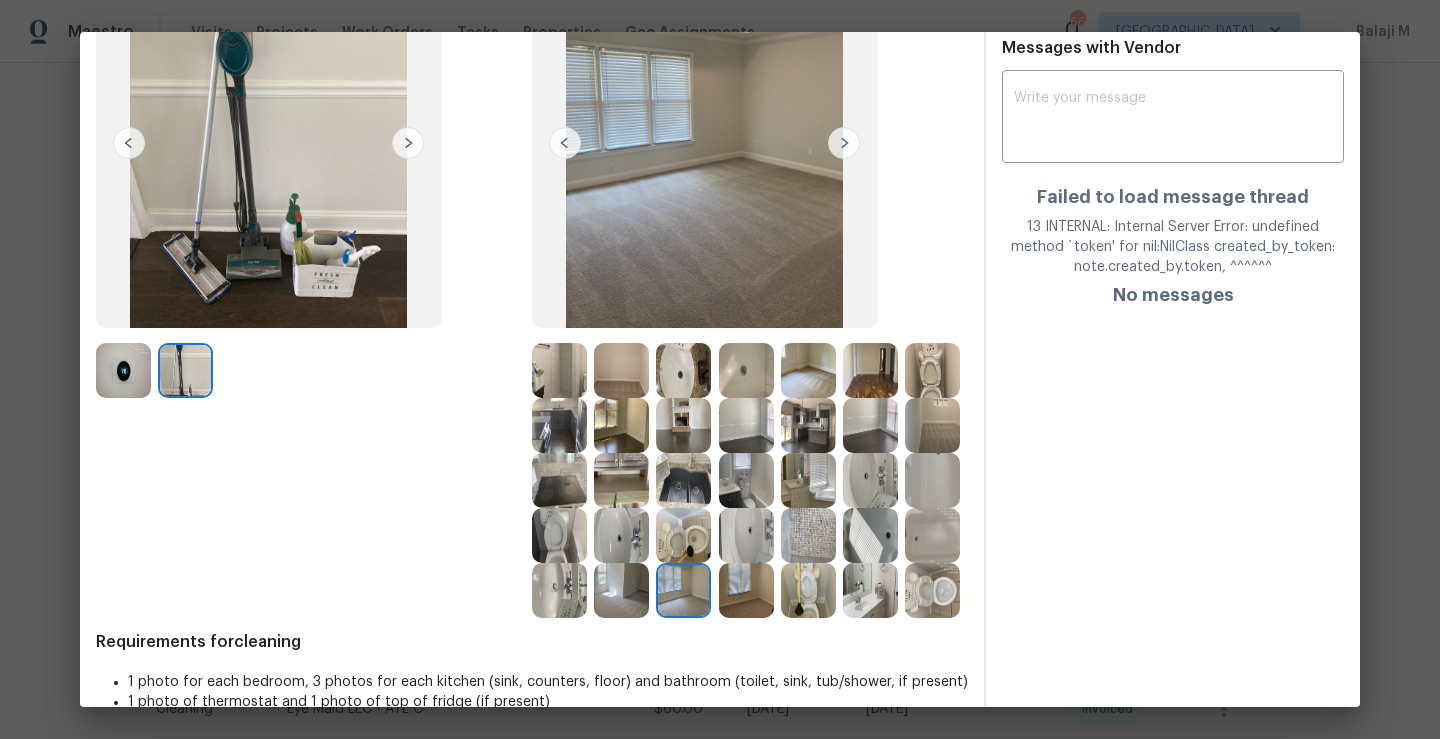 click at bounding box center [932, 590] 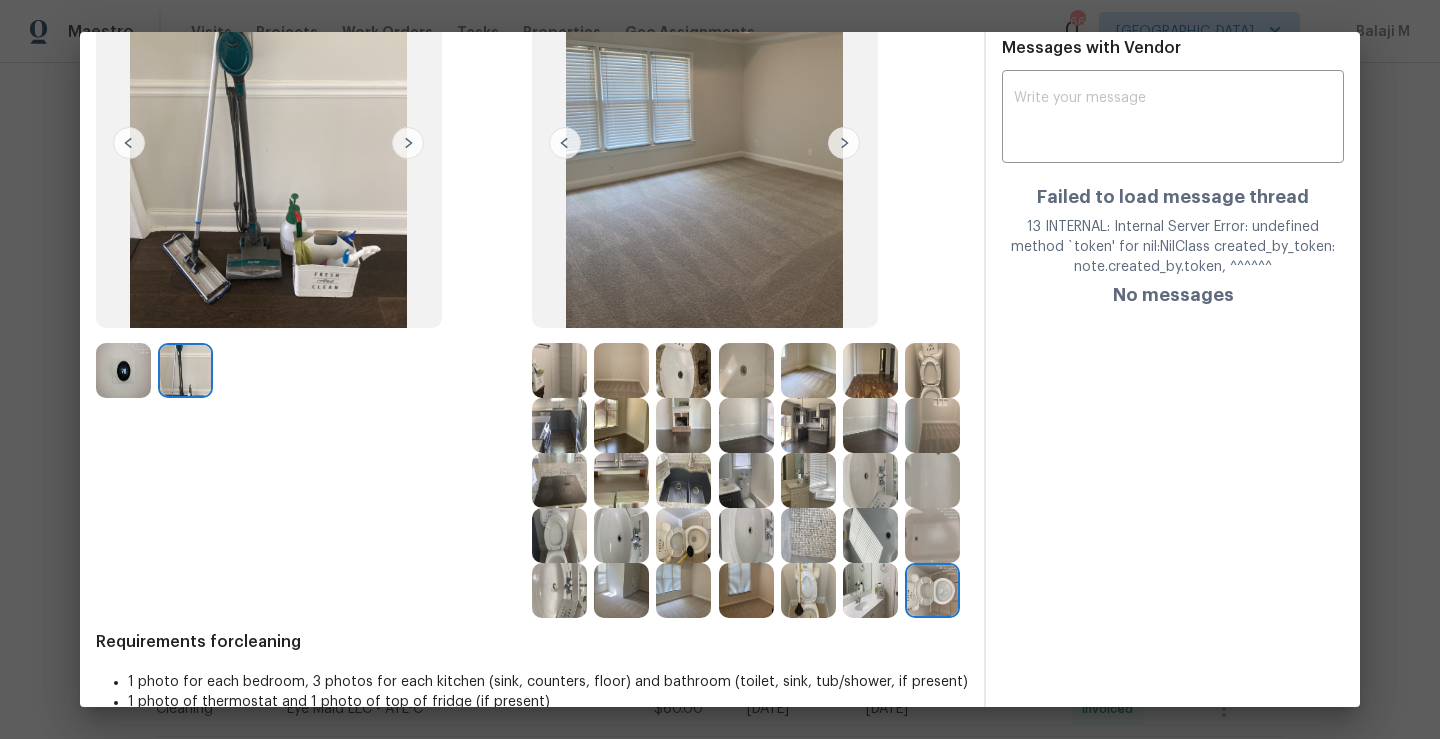 click at bounding box center [932, 590] 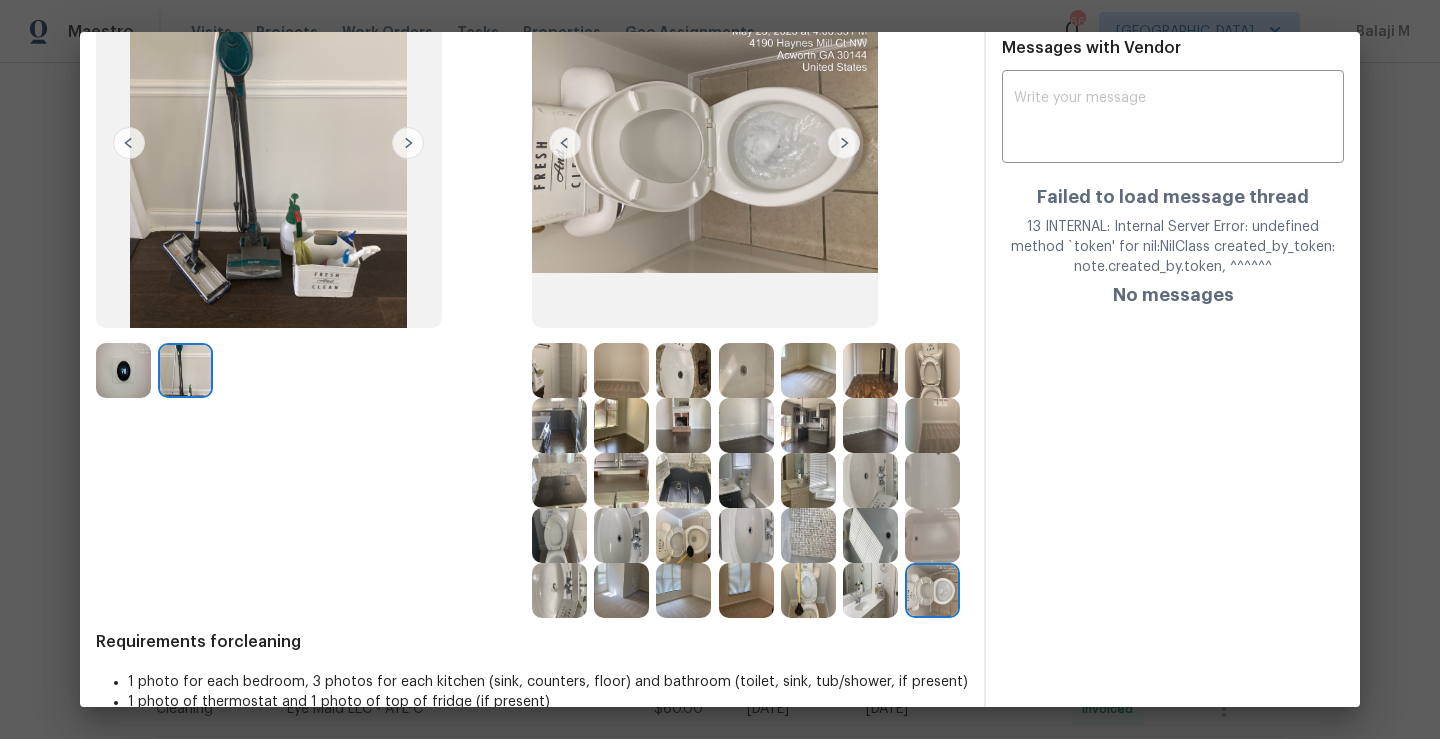 click at bounding box center [621, 590] 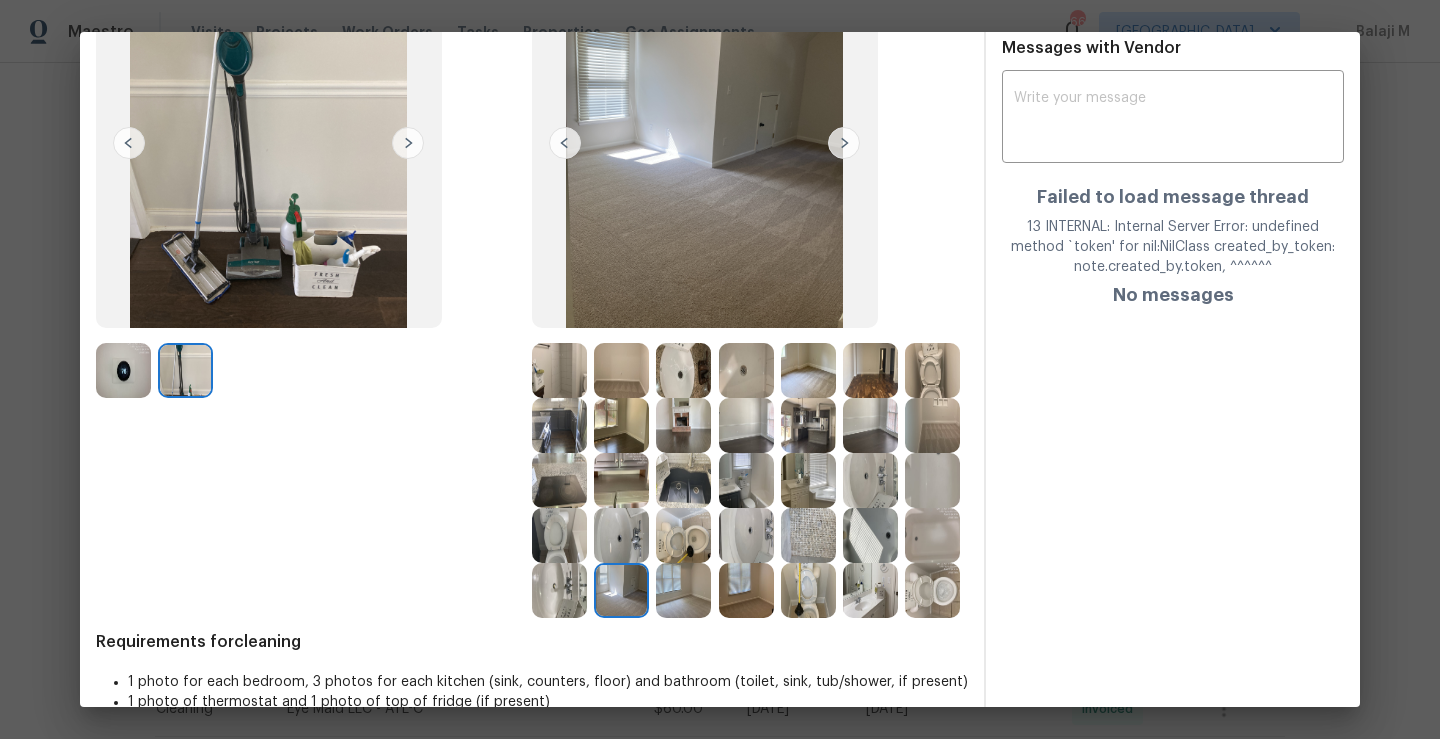 click at bounding box center (563, 590) 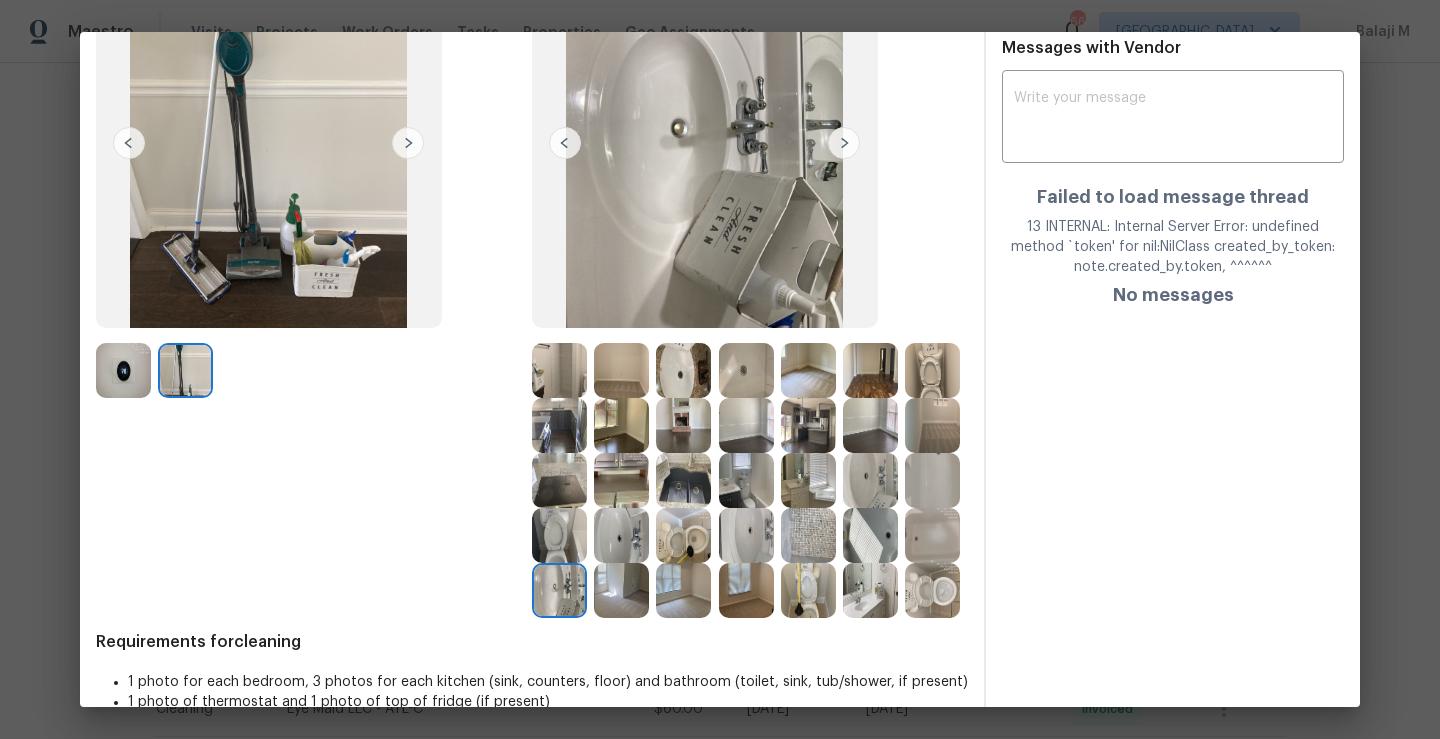 click at bounding box center (932, 535) 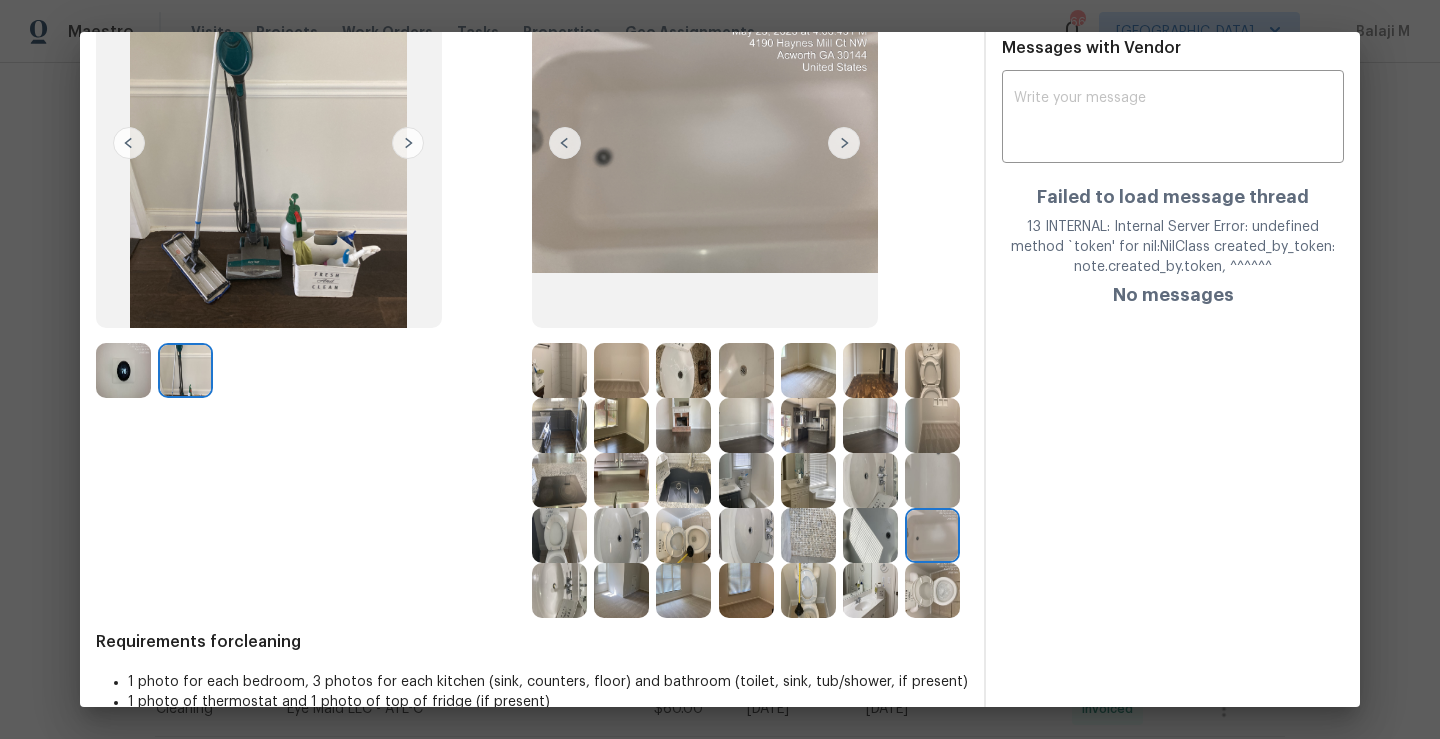 click at bounding box center (870, 535) 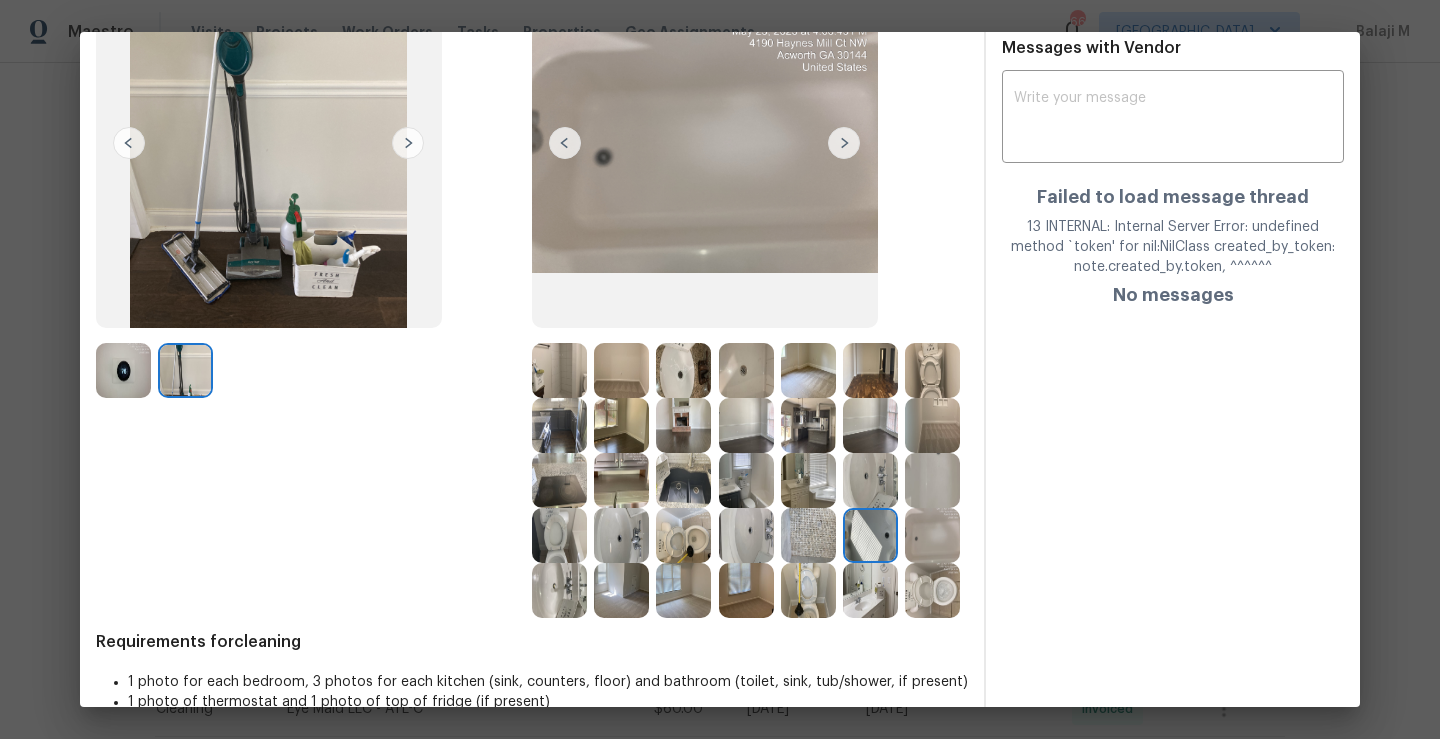 click at bounding box center [683, 590] 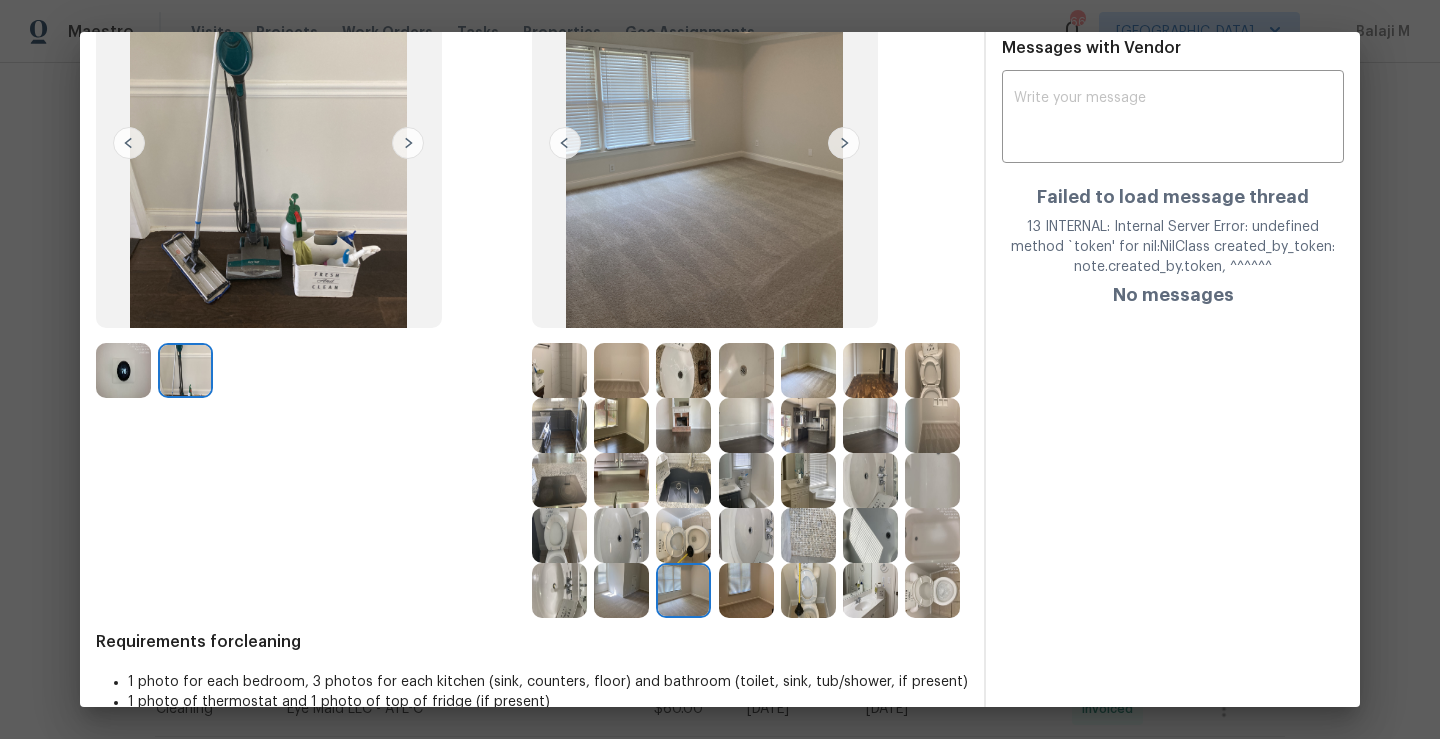 click at bounding box center [746, 590] 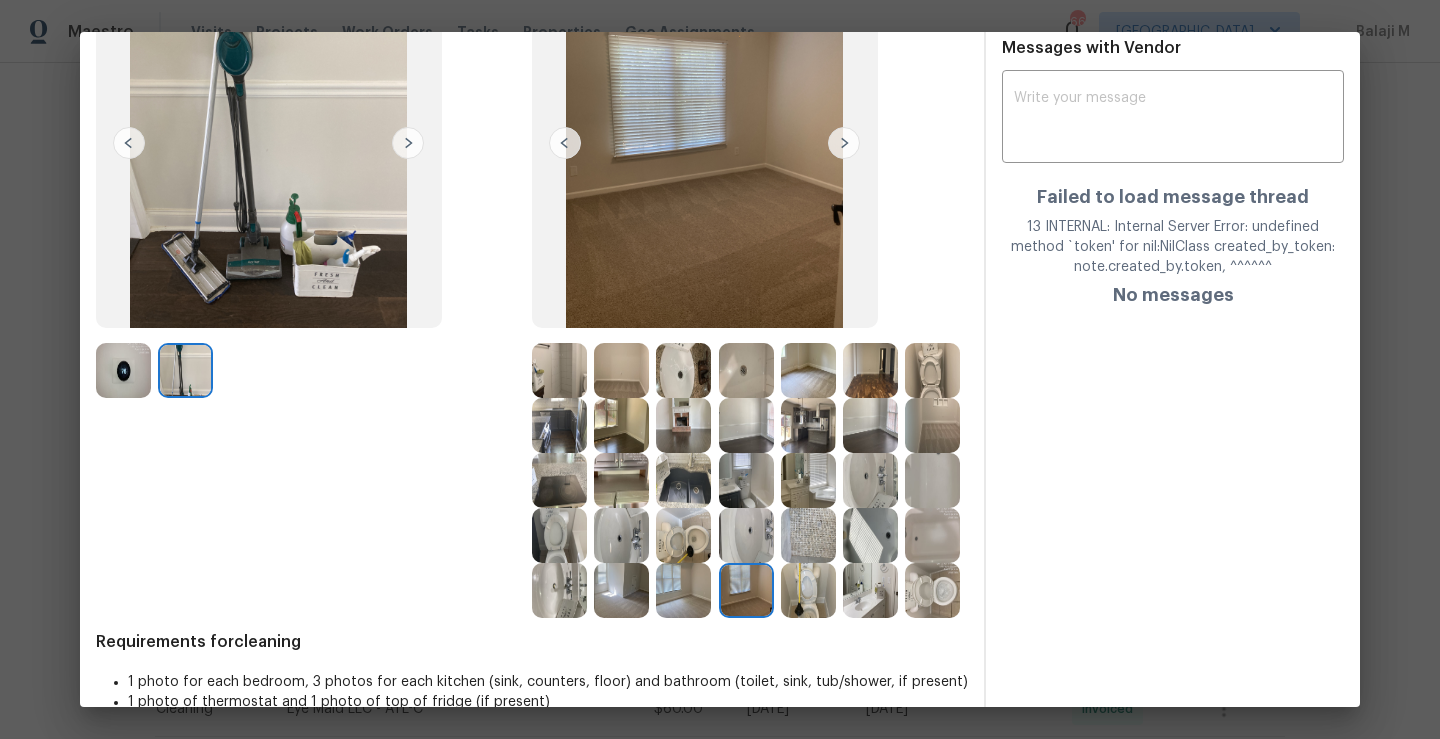 scroll, scrollTop: 0, scrollLeft: 0, axis: both 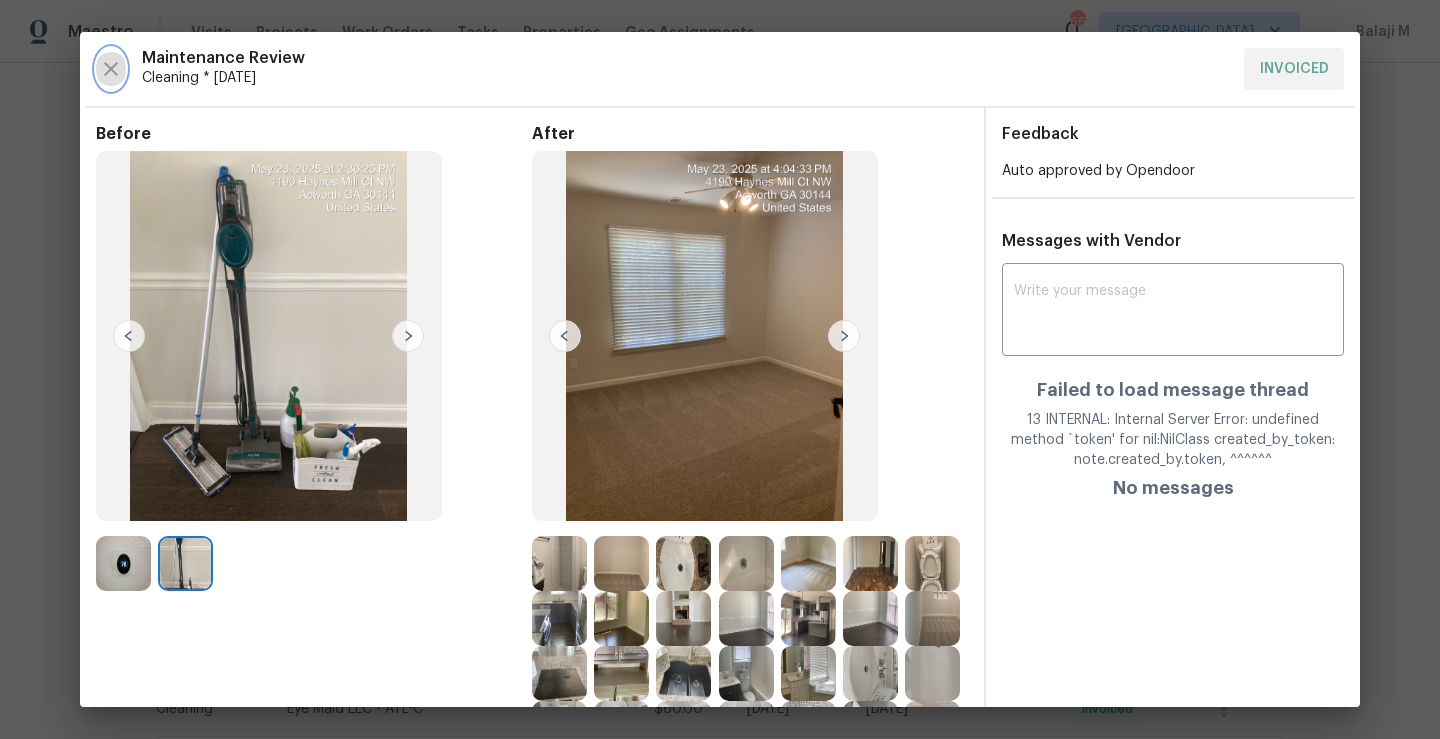 click 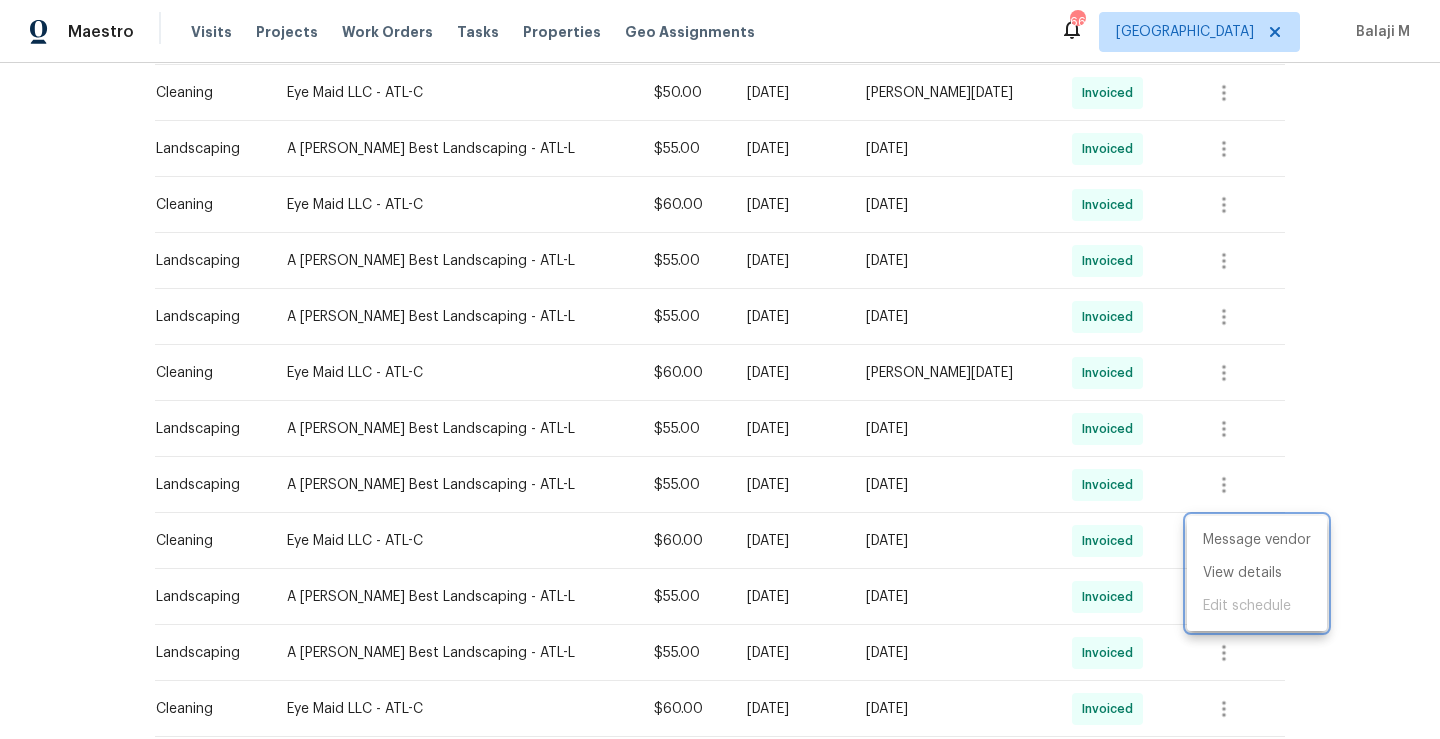 click at bounding box center [720, 369] 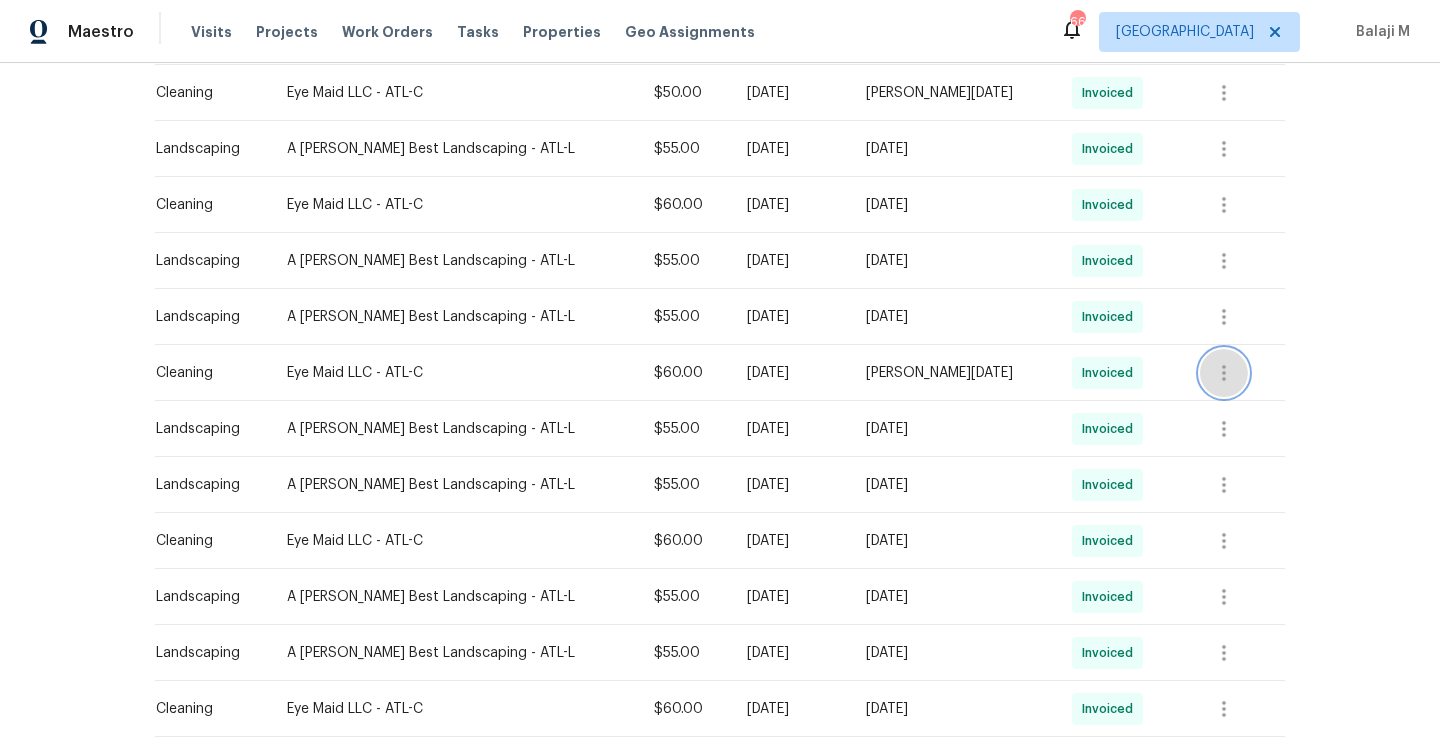 click 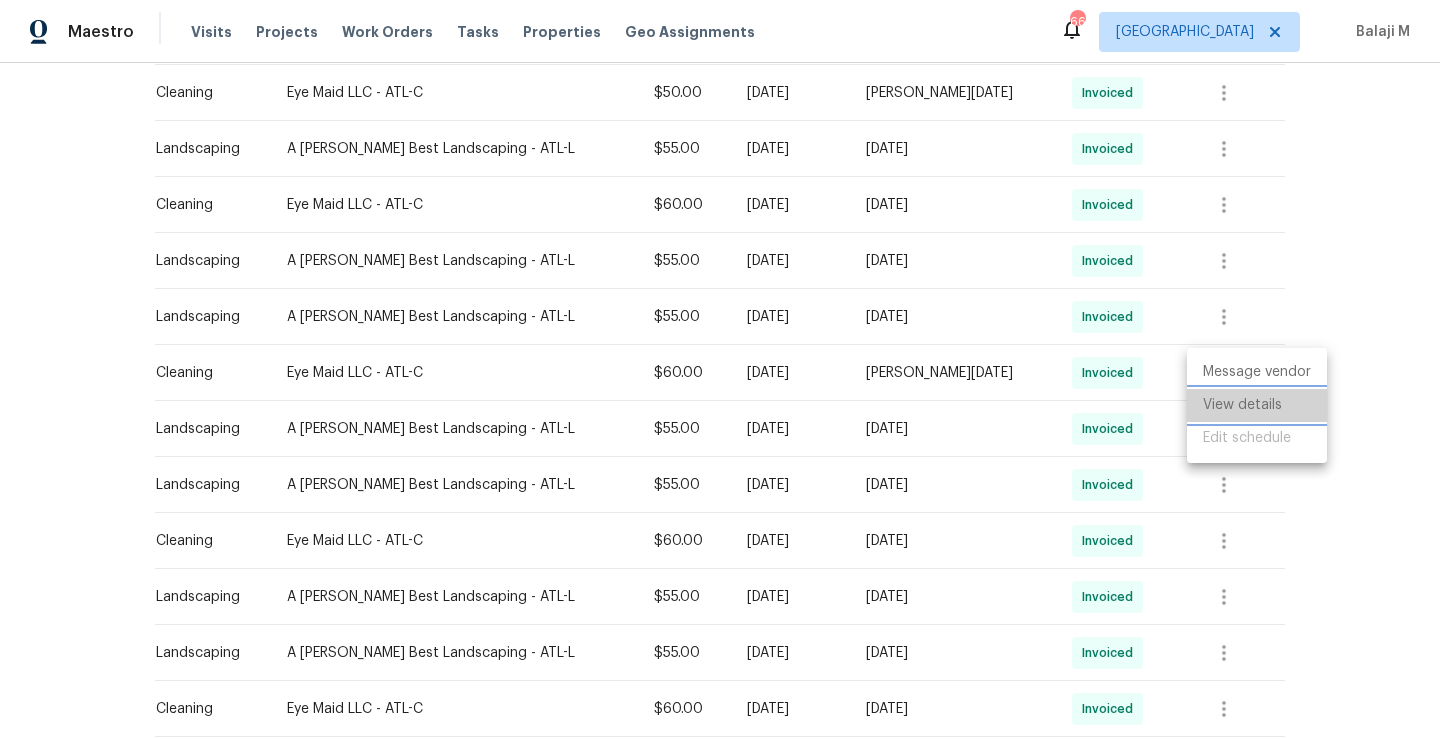 click on "View details" at bounding box center [1257, 405] 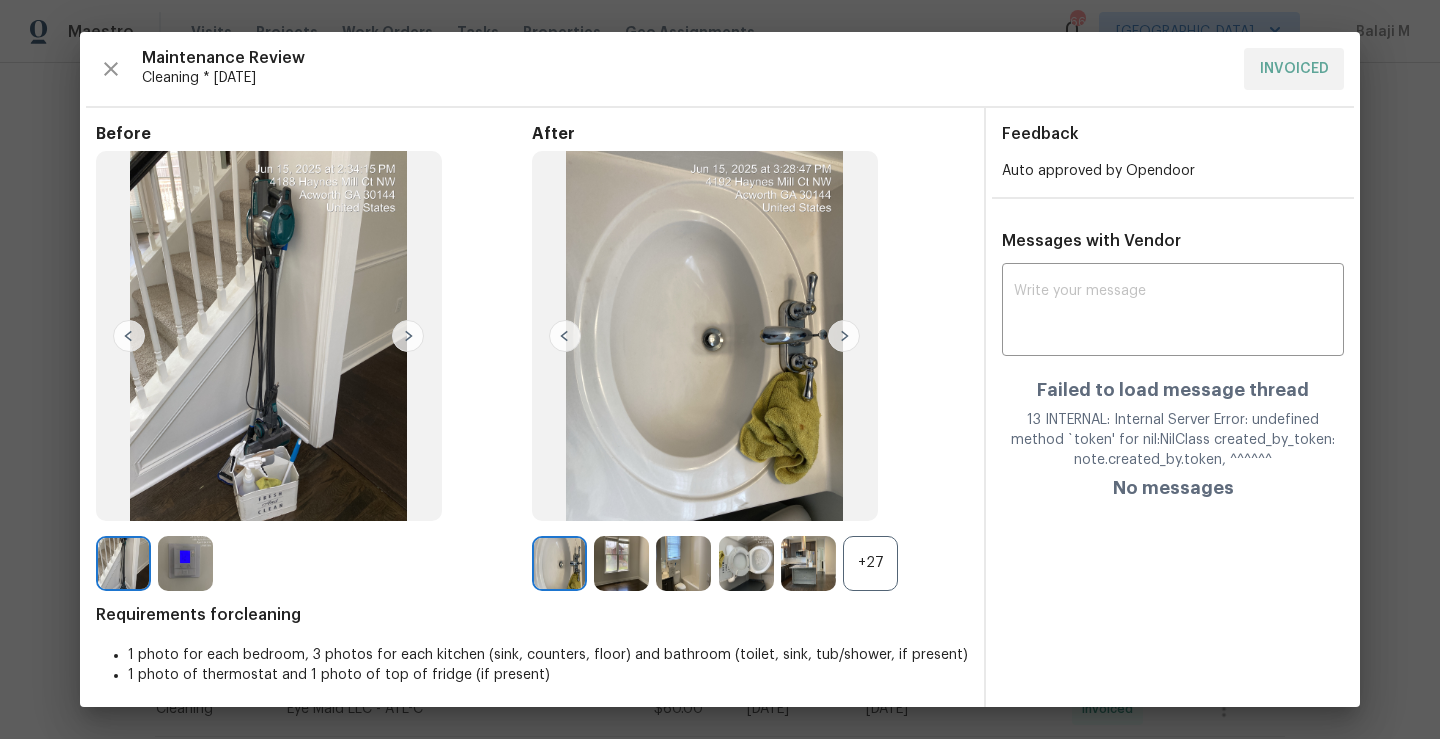 click at bounding box center (844, 336) 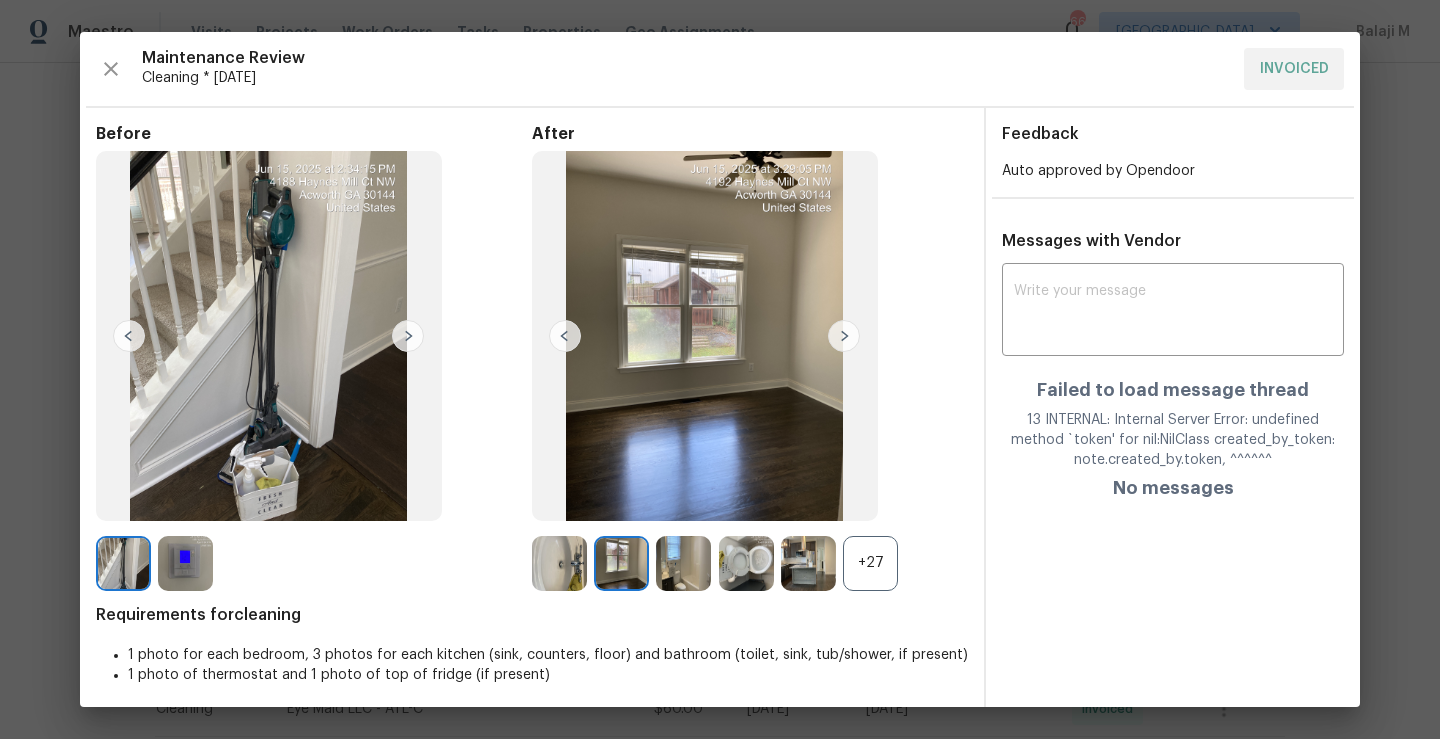 click at bounding box center [844, 336] 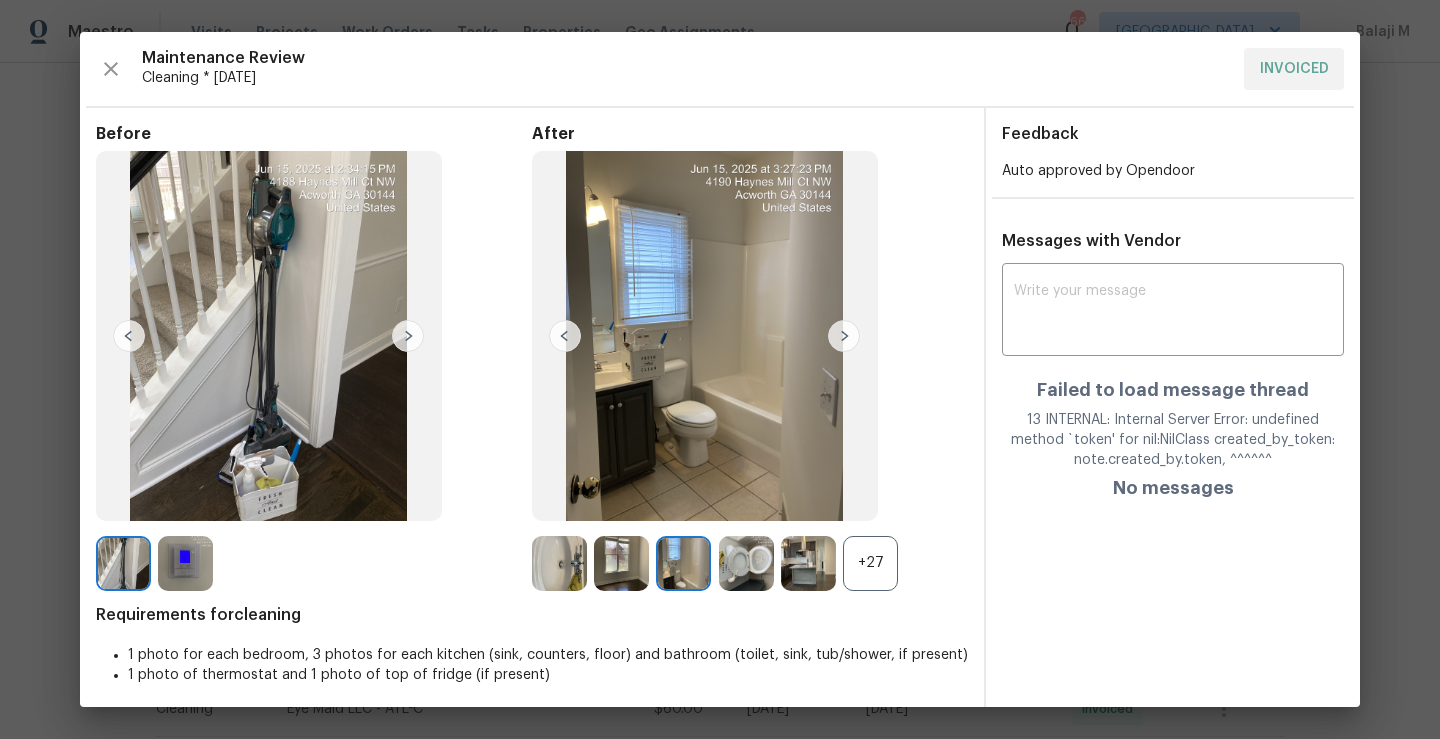 click at bounding box center (844, 336) 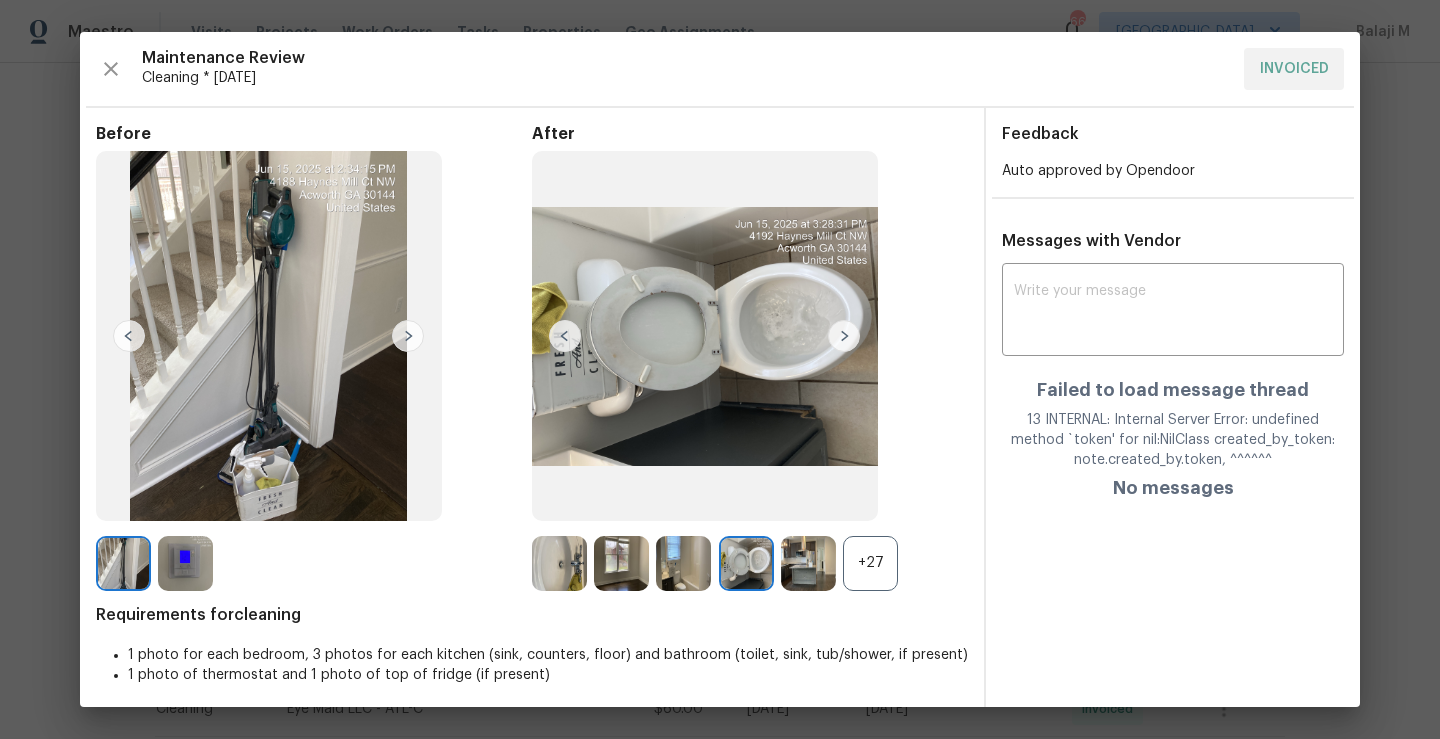 click at bounding box center [844, 336] 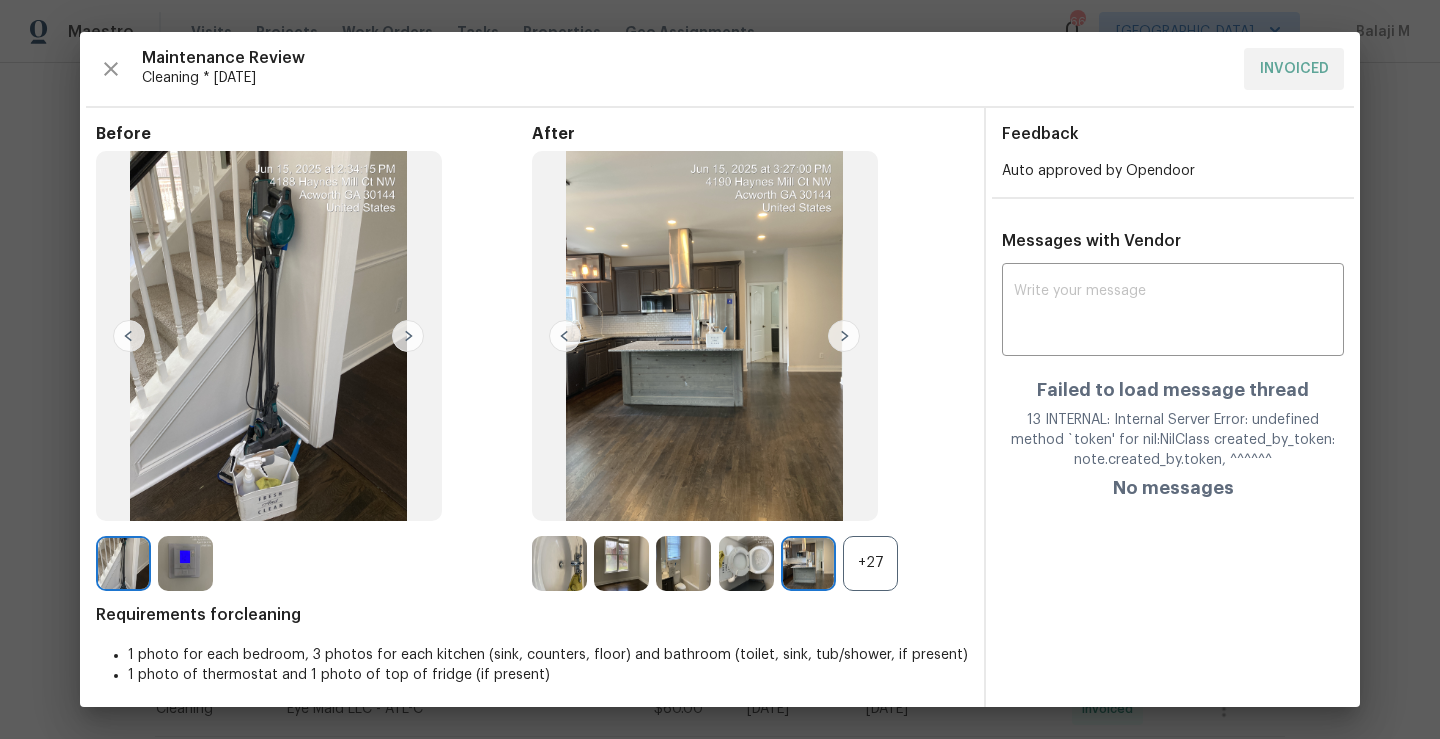 click at bounding box center [844, 336] 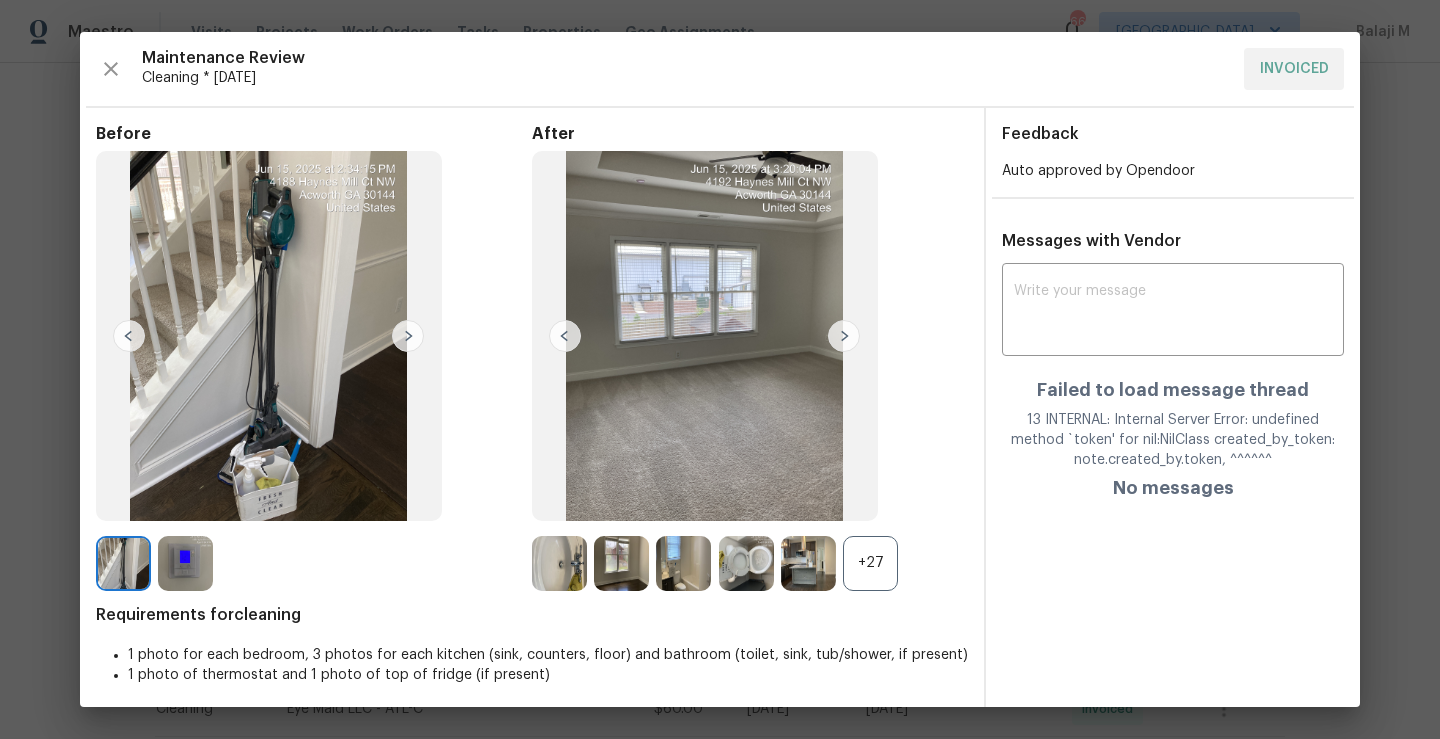 click on "+27" at bounding box center [870, 563] 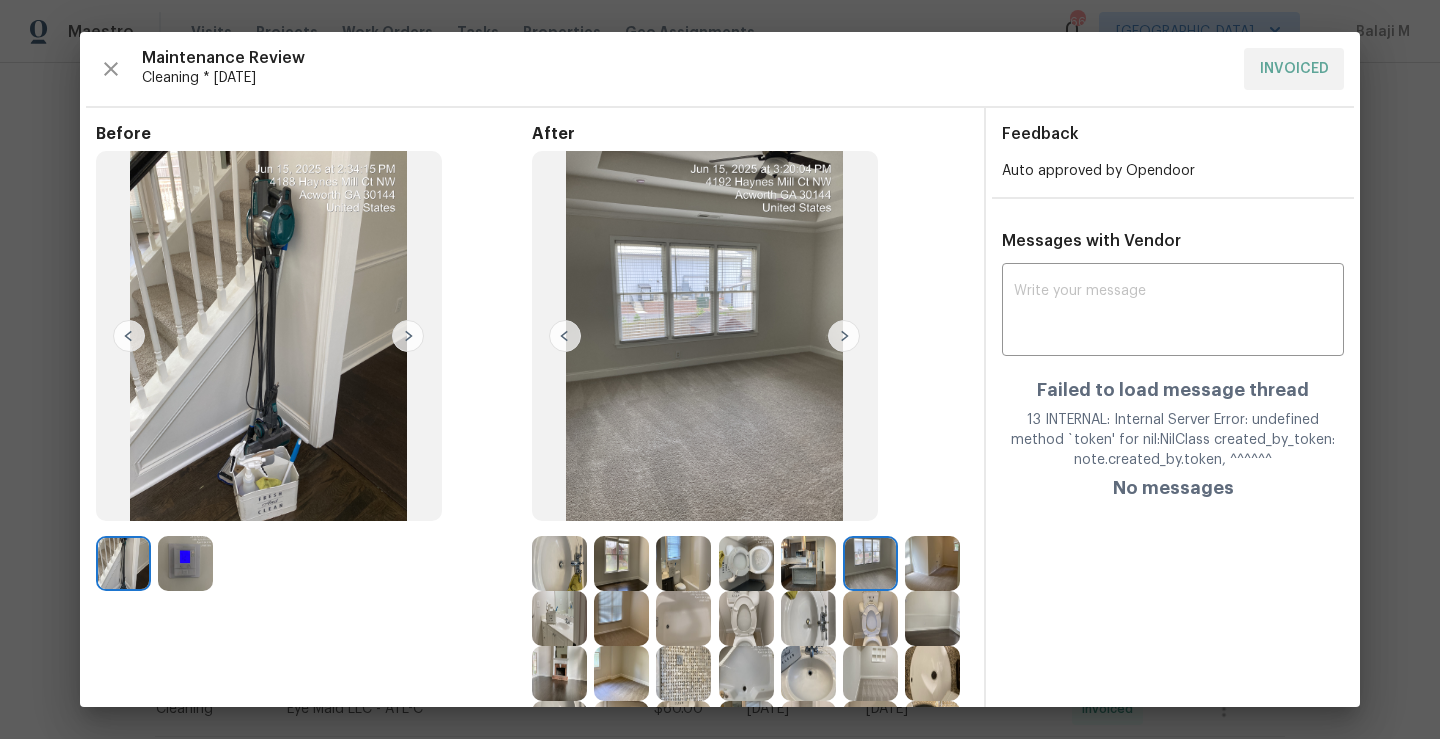 click at bounding box center [559, 618] 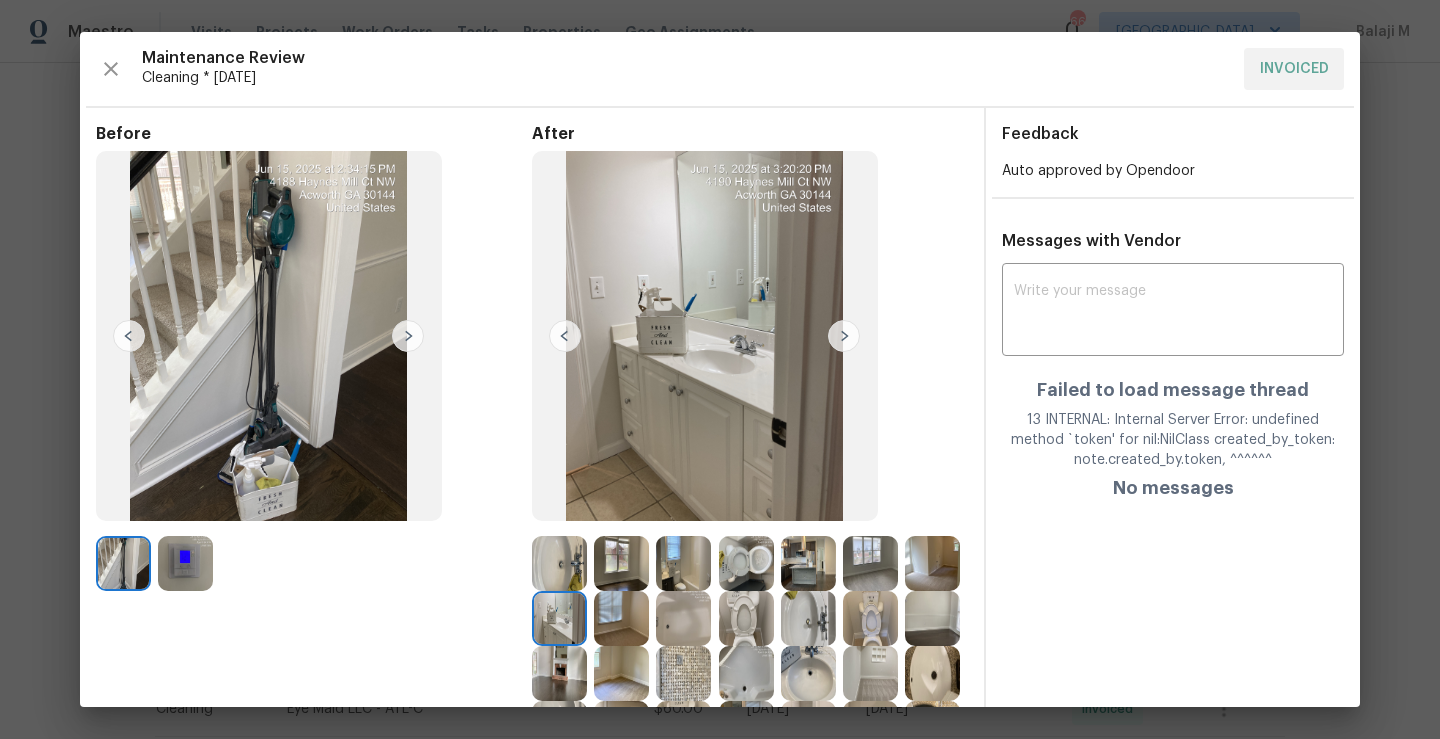 click at bounding box center [621, 618] 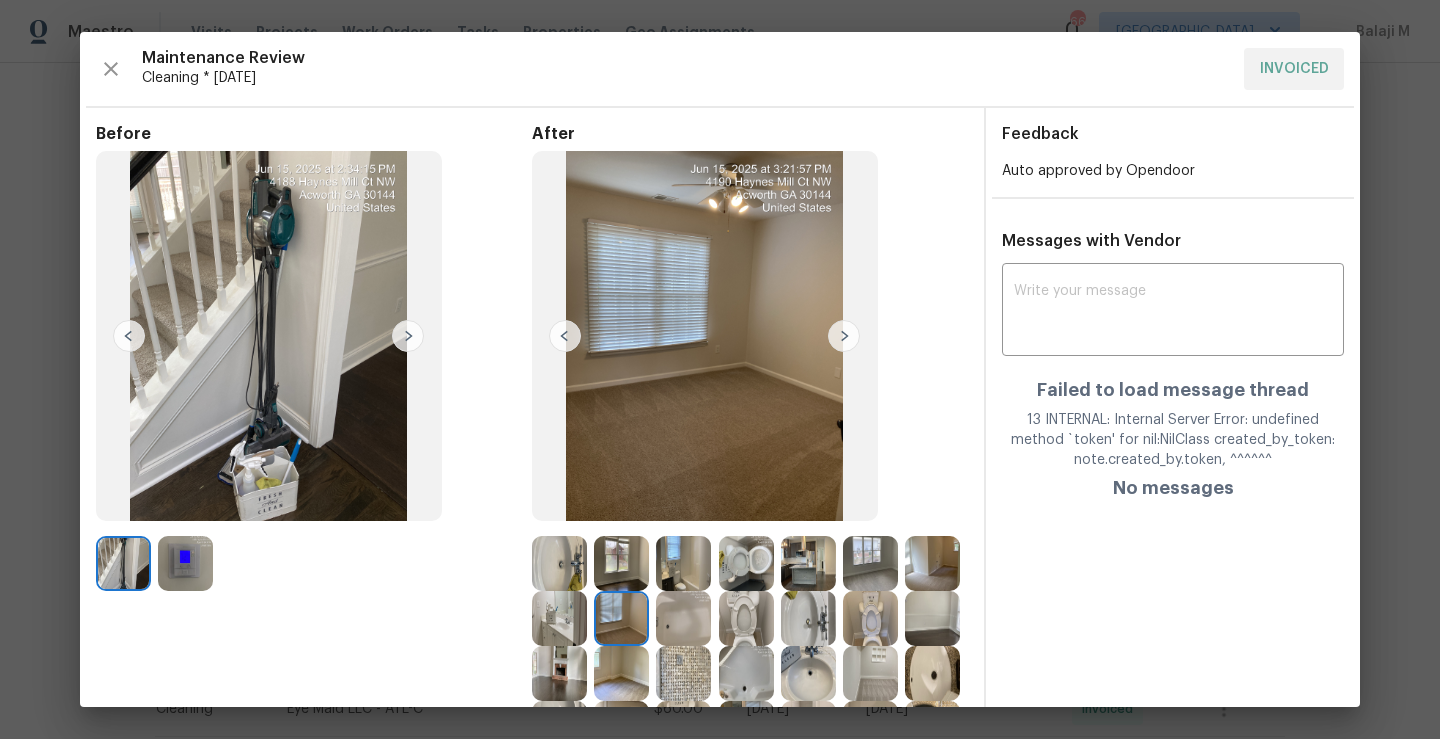 click at bounding box center [559, 563] 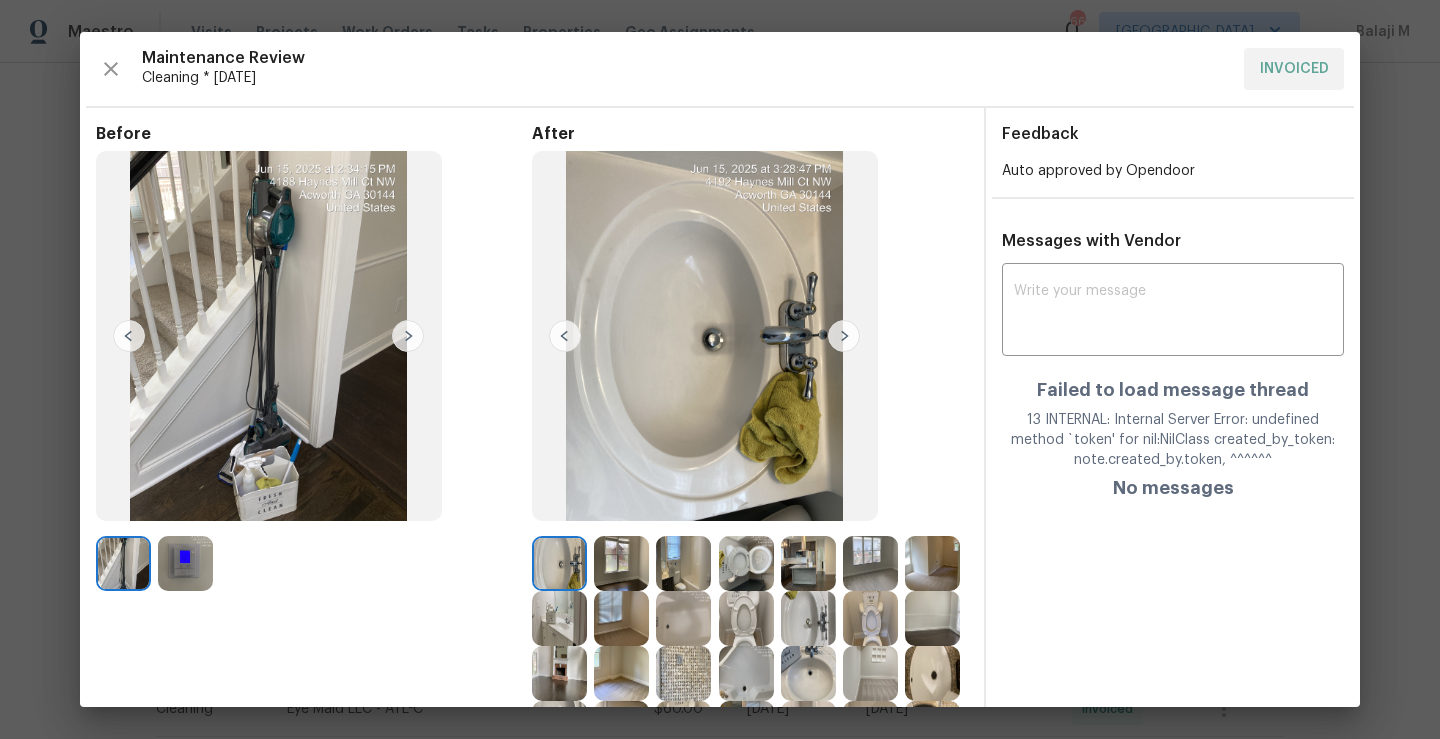 click at bounding box center (559, 563) 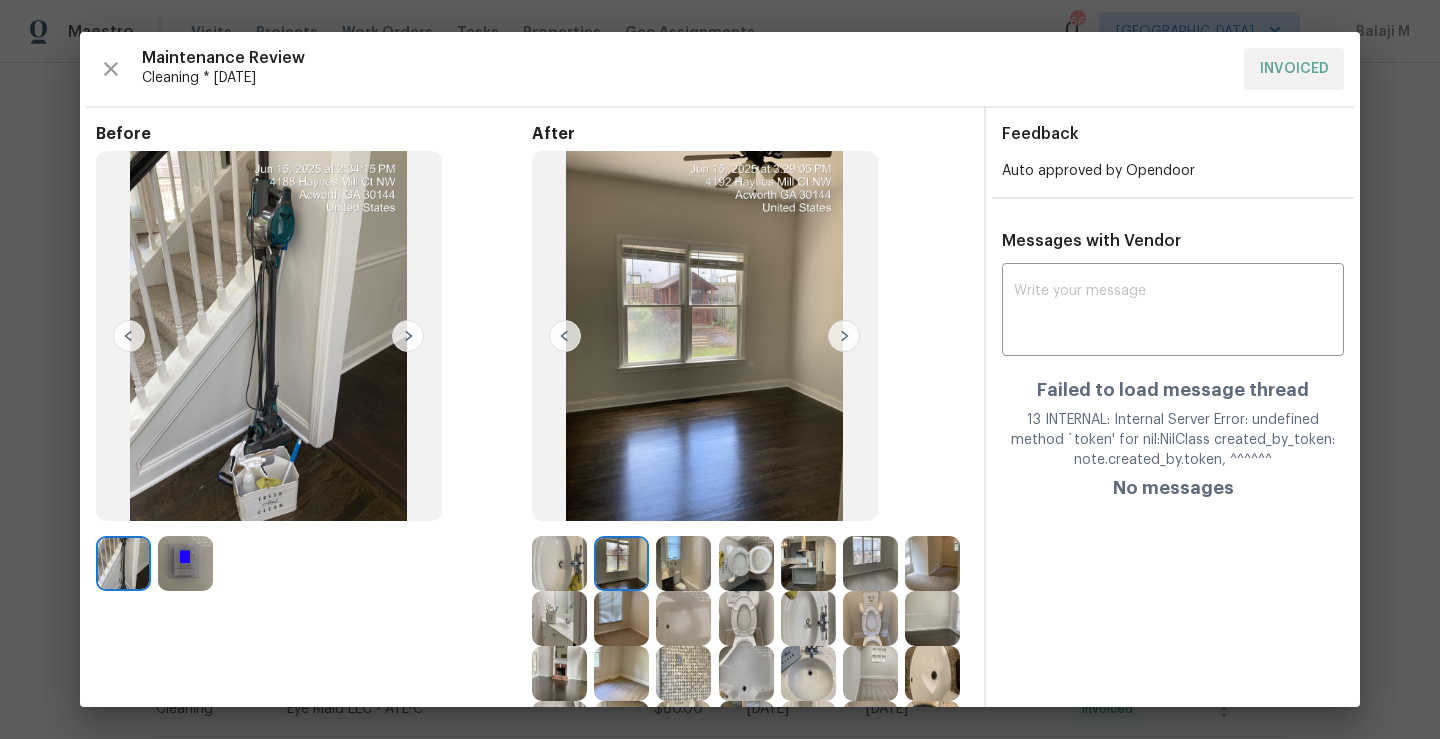 click at bounding box center [683, 563] 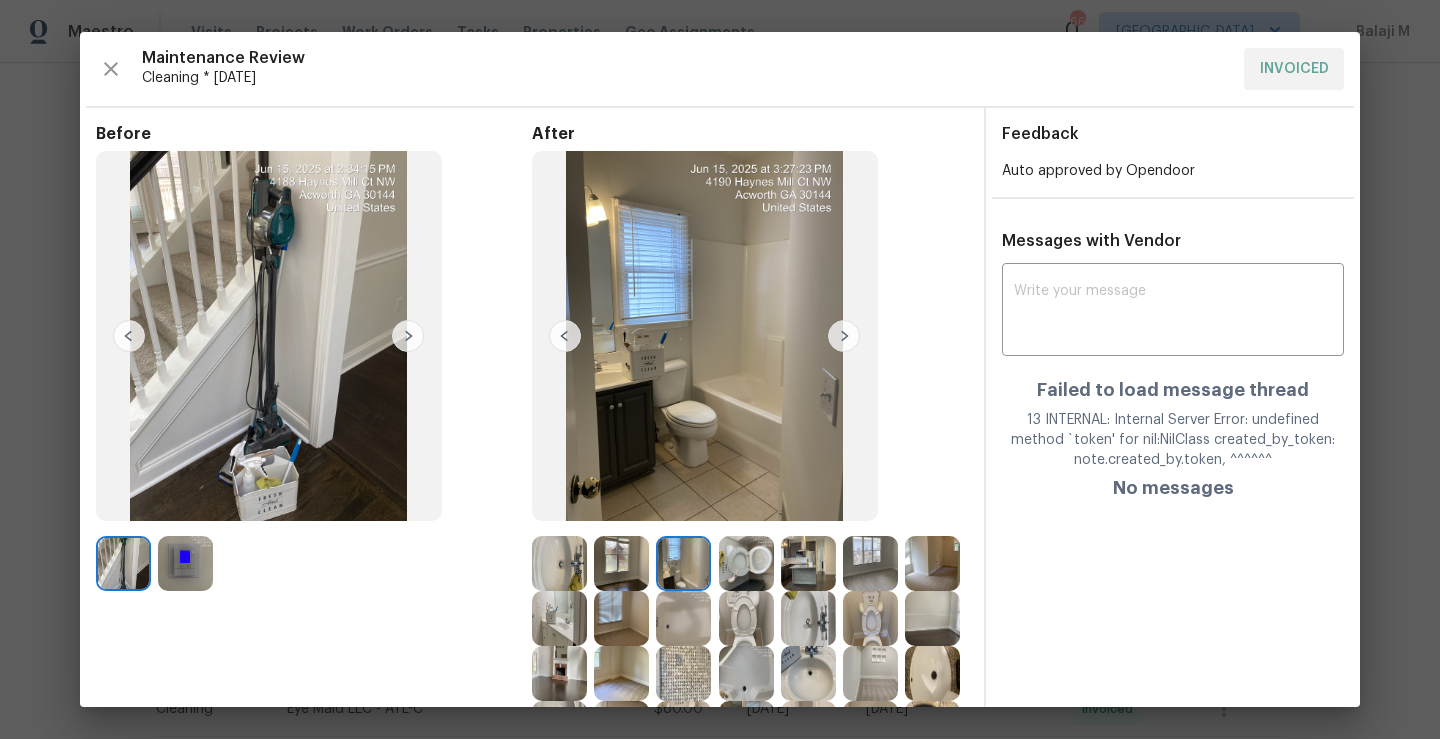 click at bounding box center [687, 563] 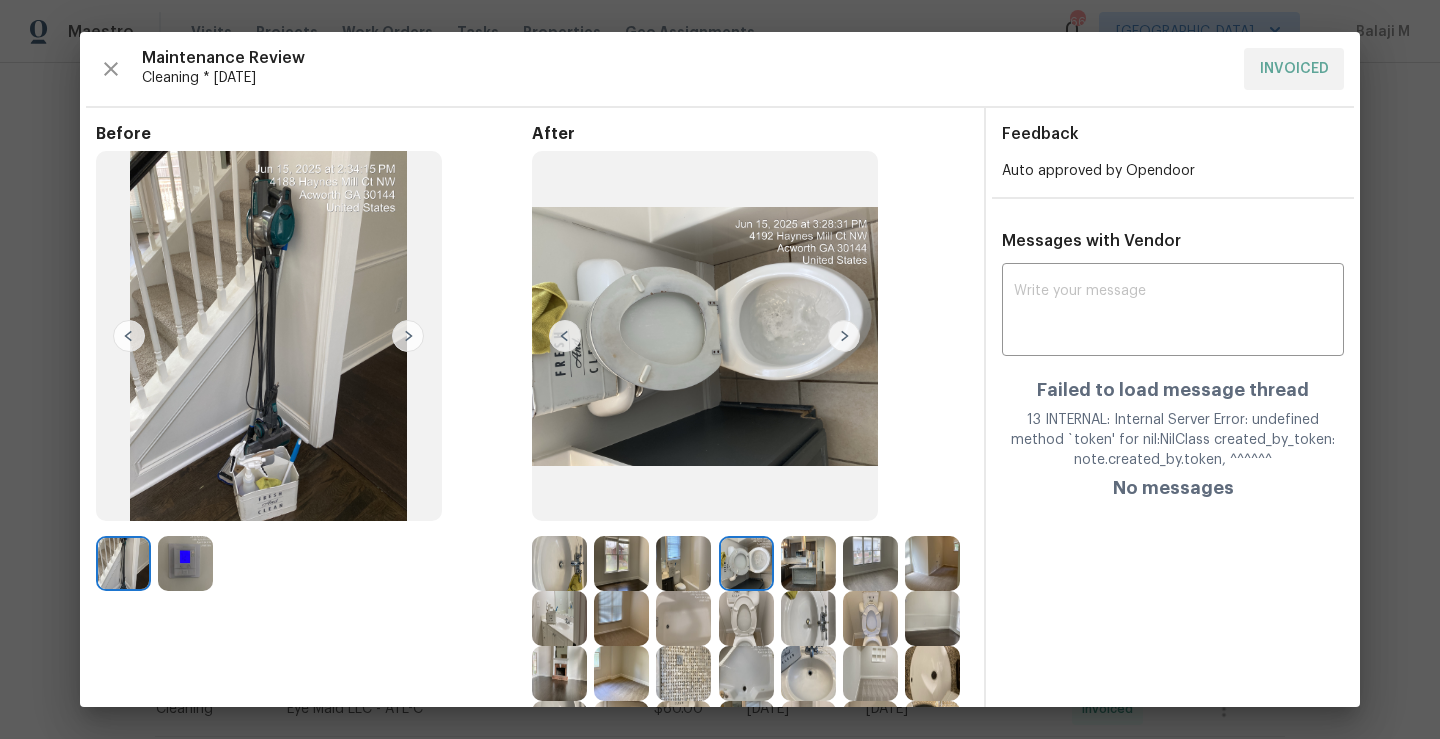click at bounding box center (808, 563) 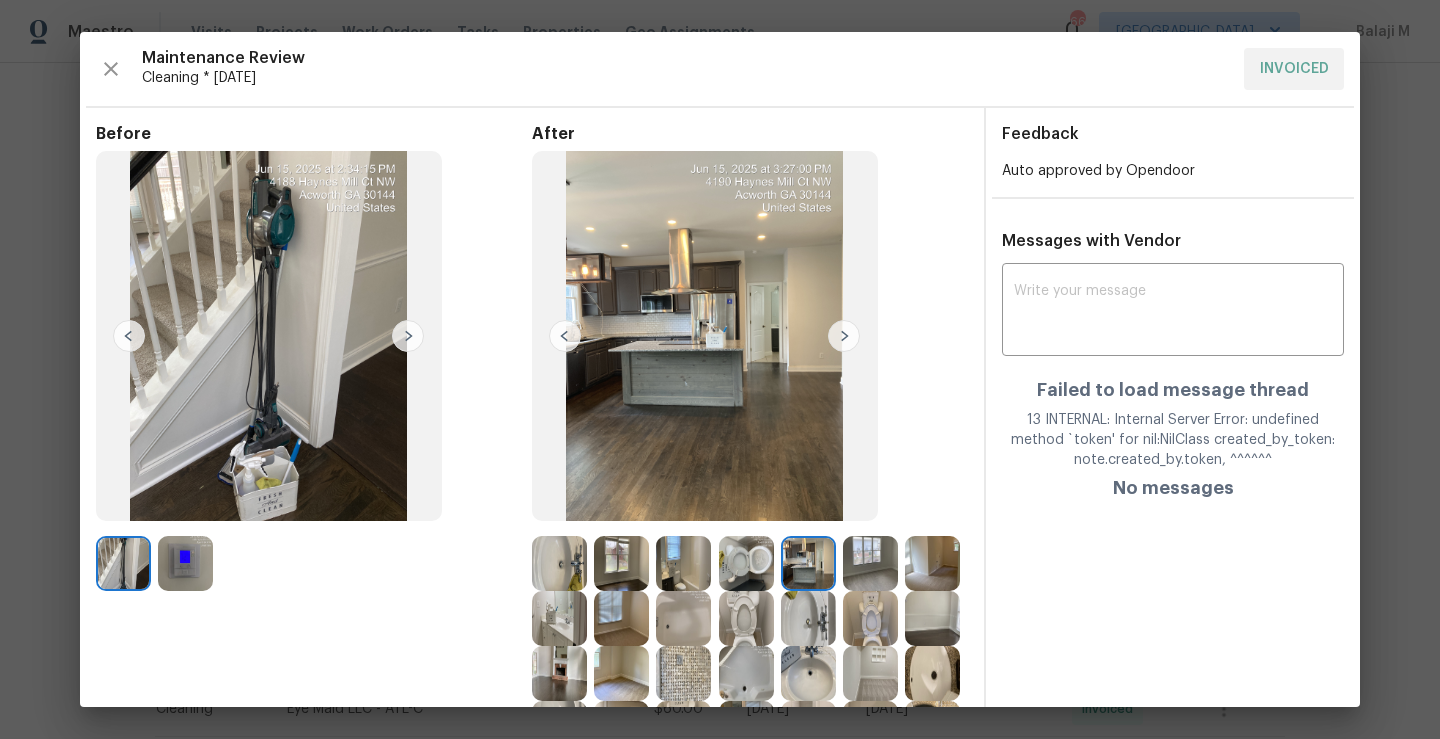 click at bounding box center (870, 563) 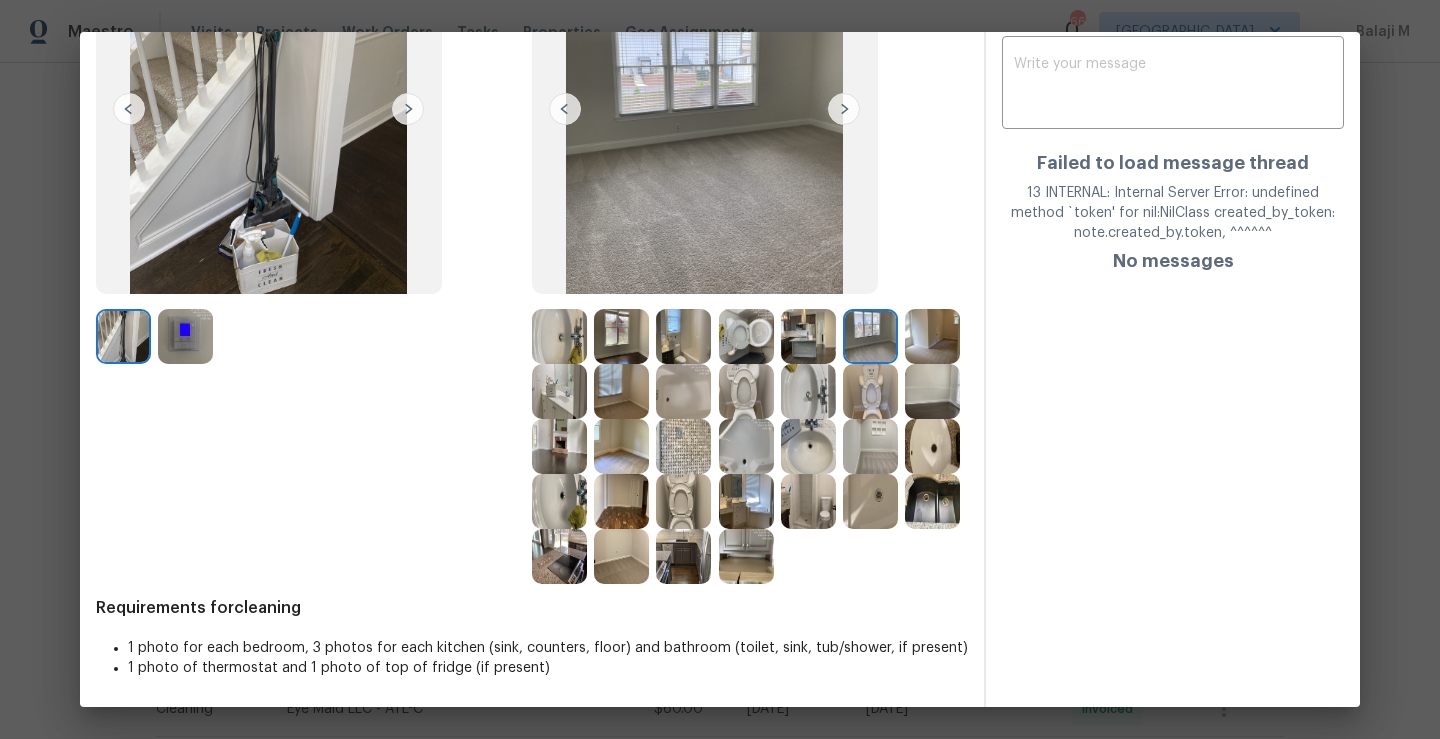 scroll, scrollTop: 270, scrollLeft: 0, axis: vertical 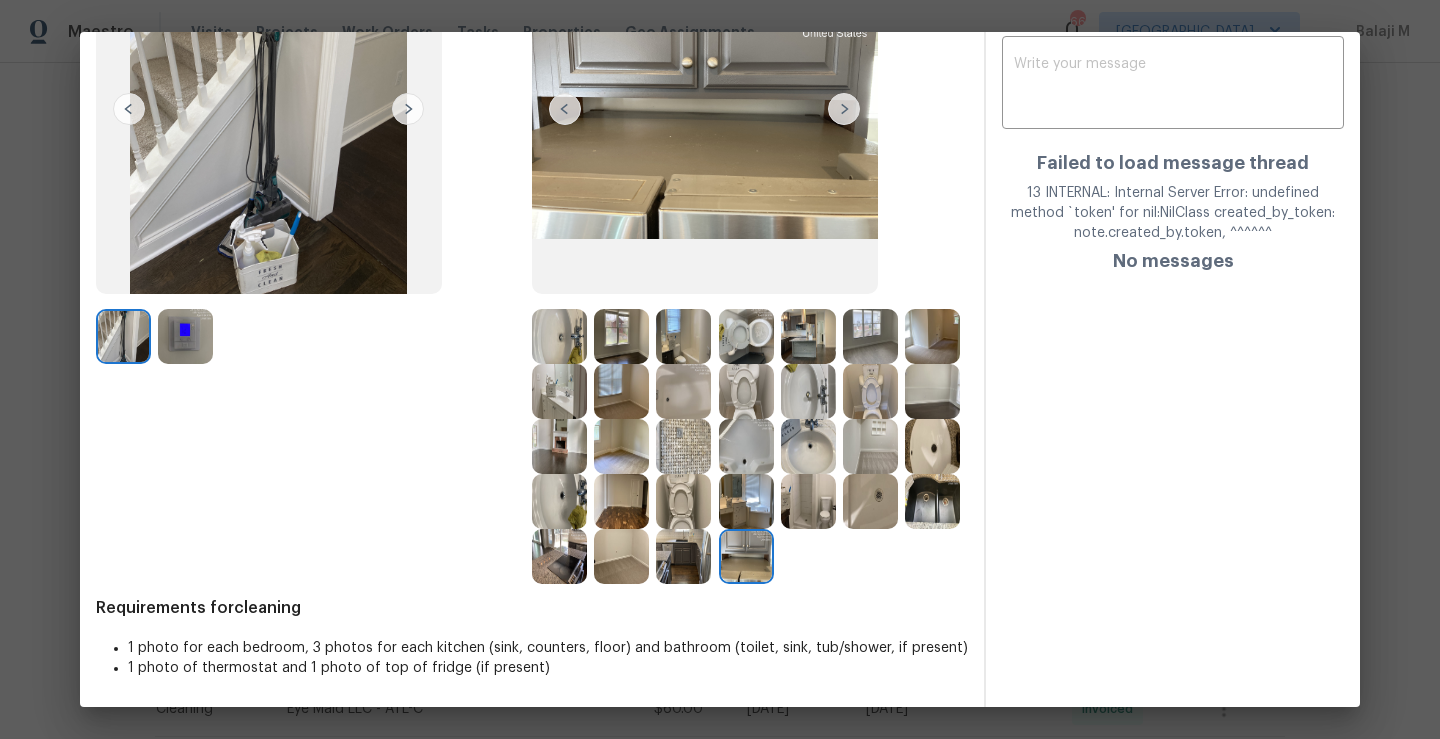 click at bounding box center (683, 556) 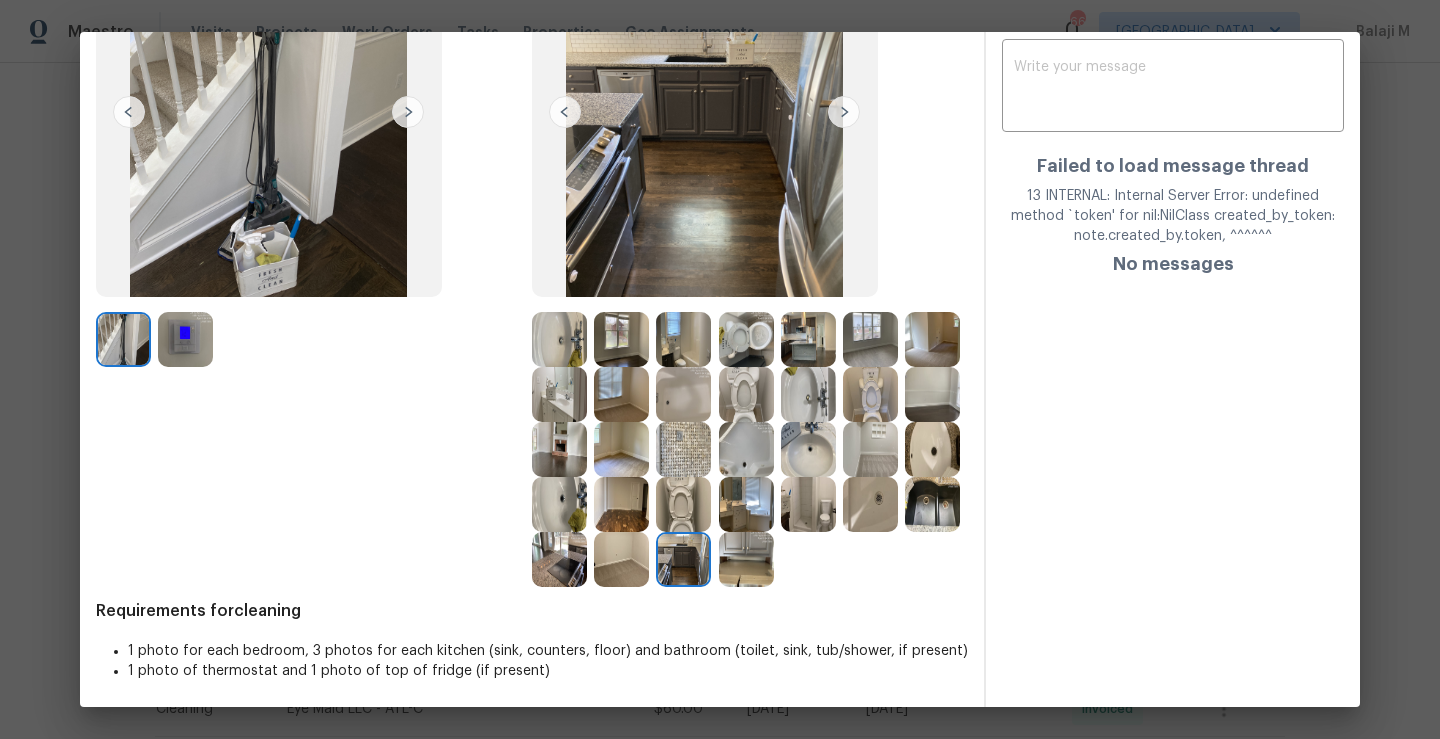 scroll, scrollTop: 216, scrollLeft: 0, axis: vertical 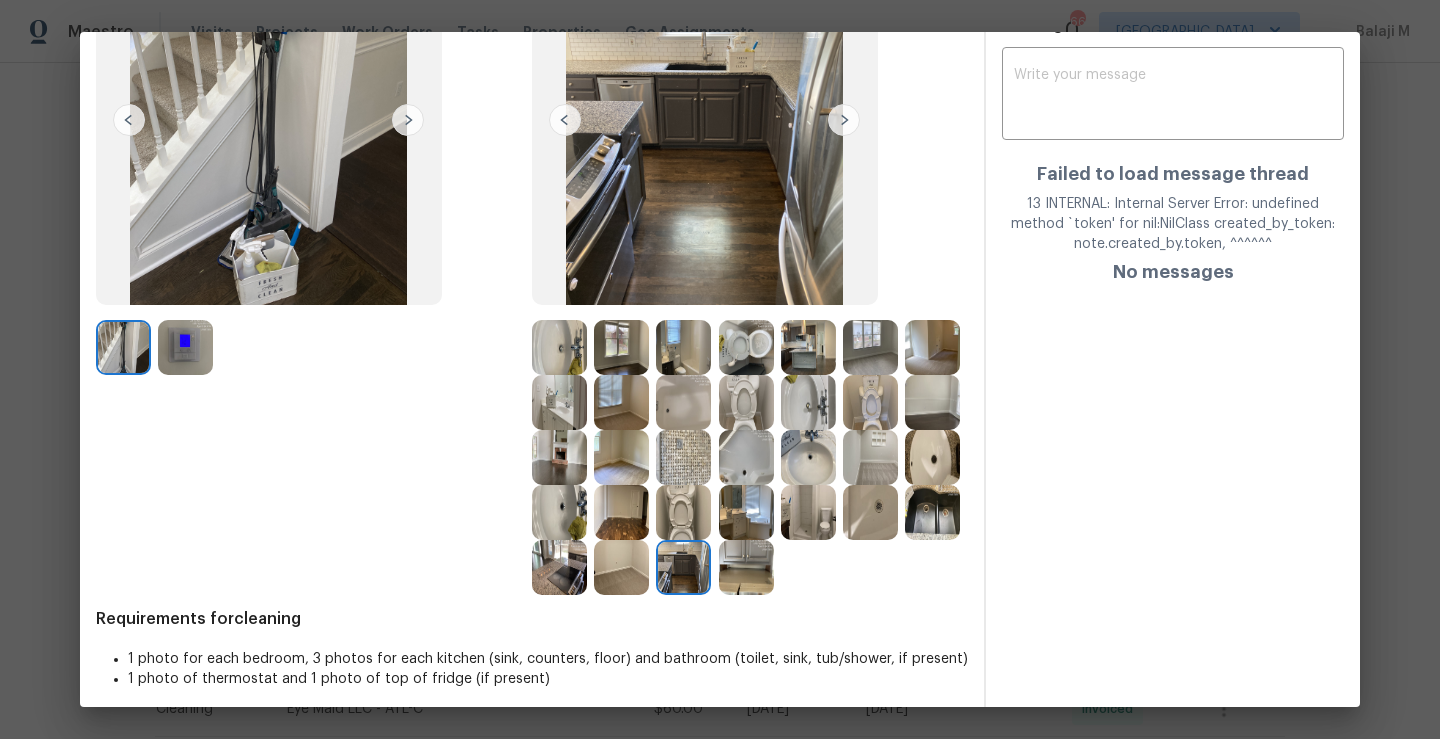 click at bounding box center (621, 567) 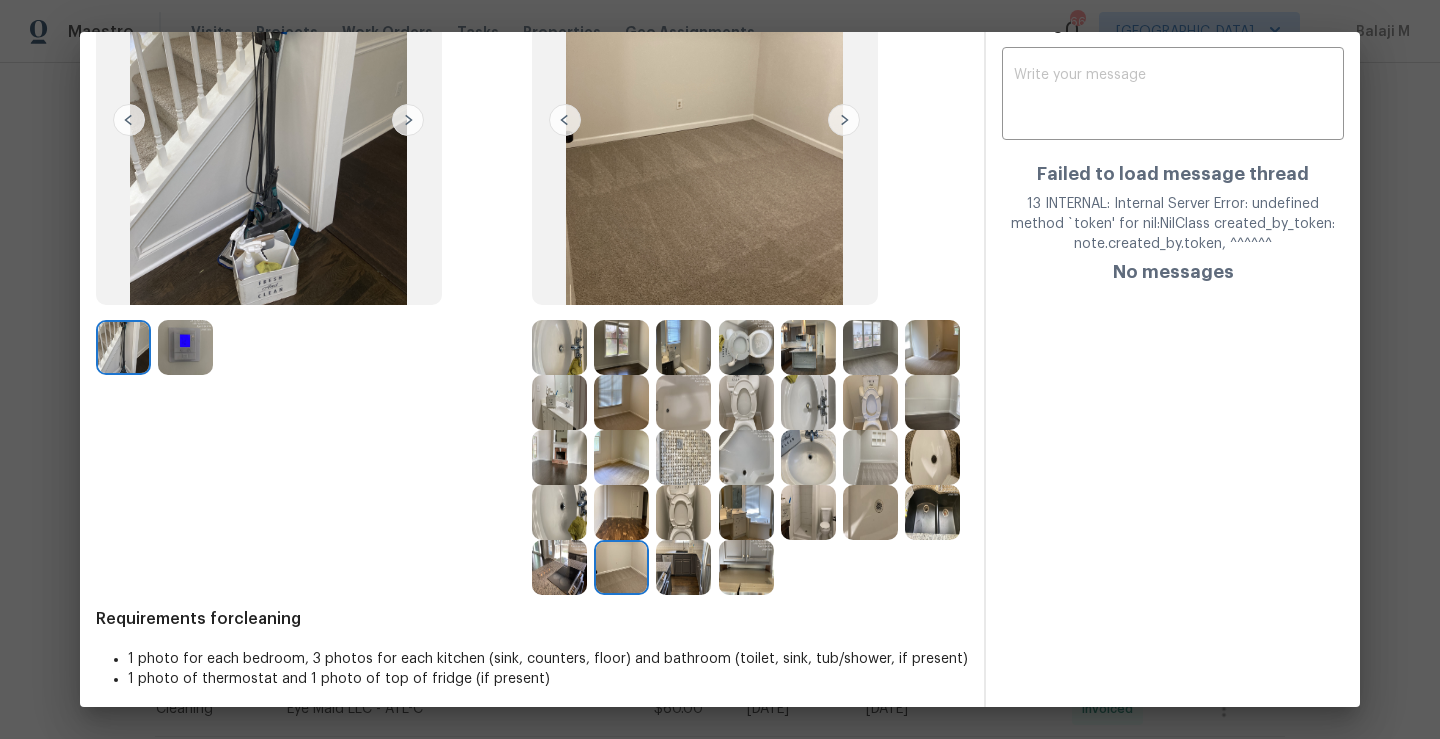click at bounding box center (559, 567) 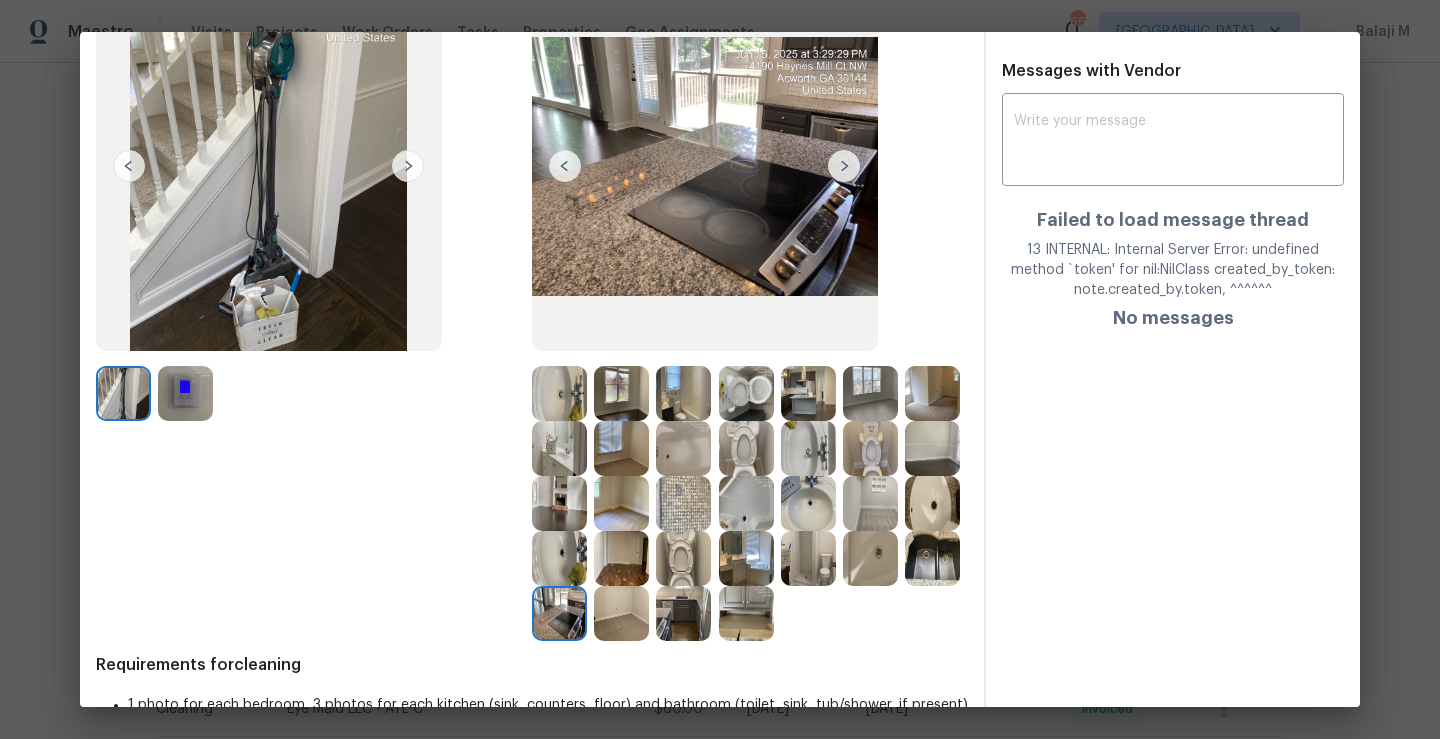 scroll, scrollTop: 166, scrollLeft: 0, axis: vertical 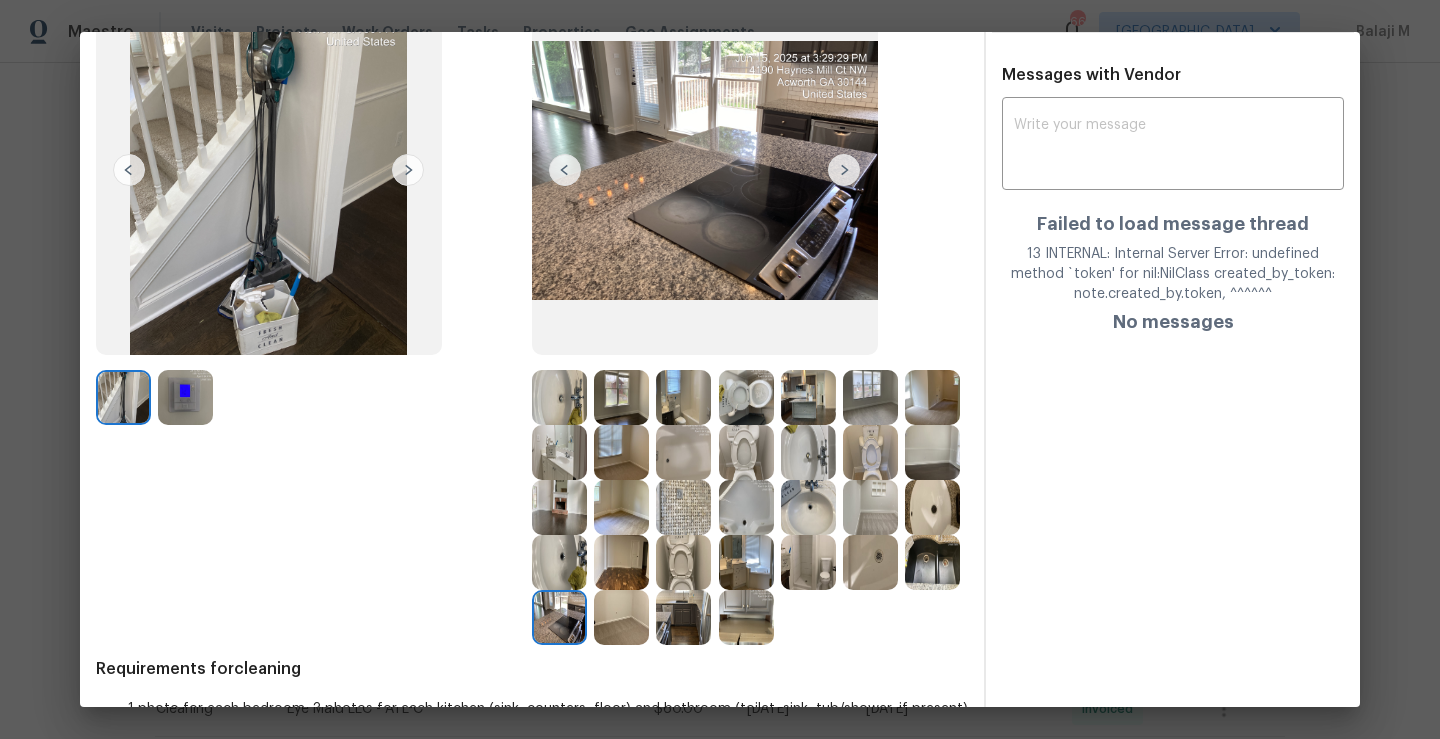 click at bounding box center (932, 562) 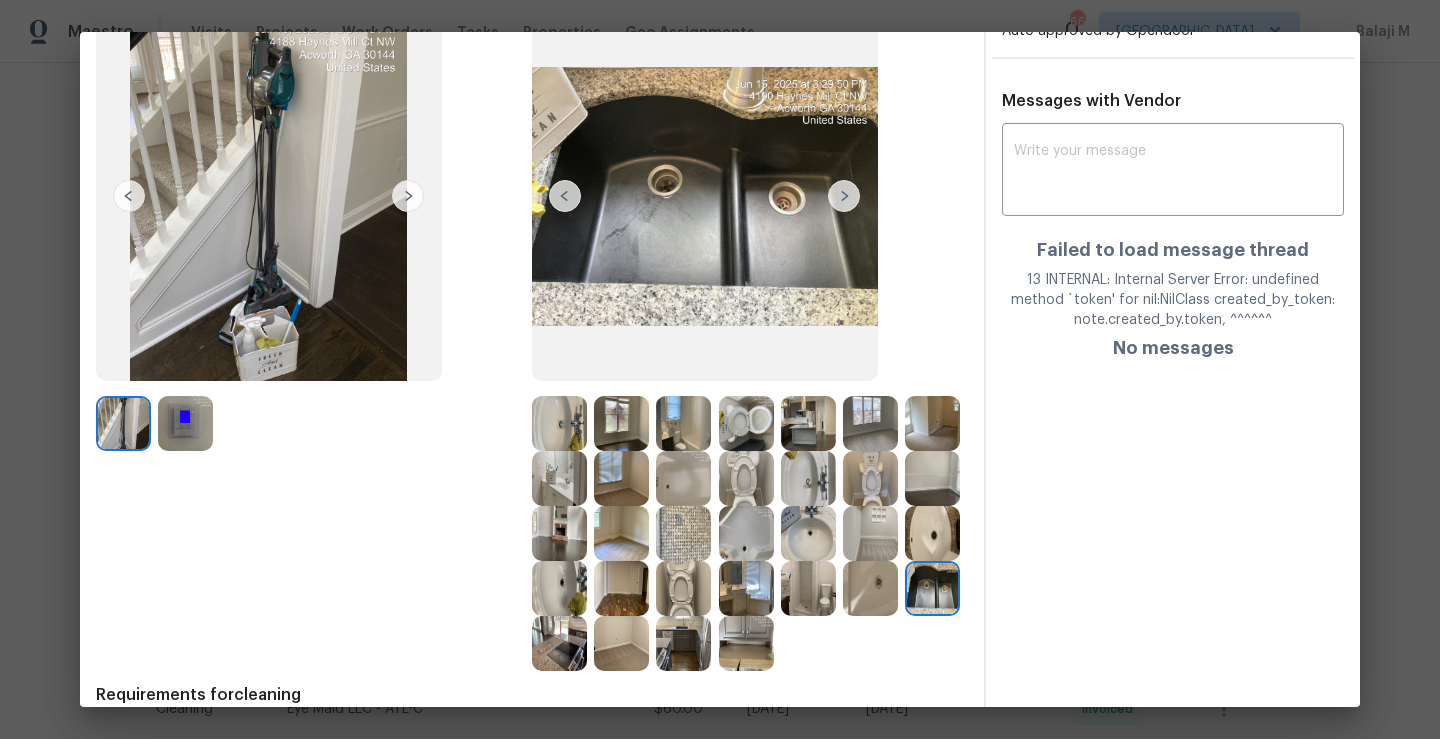 scroll, scrollTop: 144, scrollLeft: 0, axis: vertical 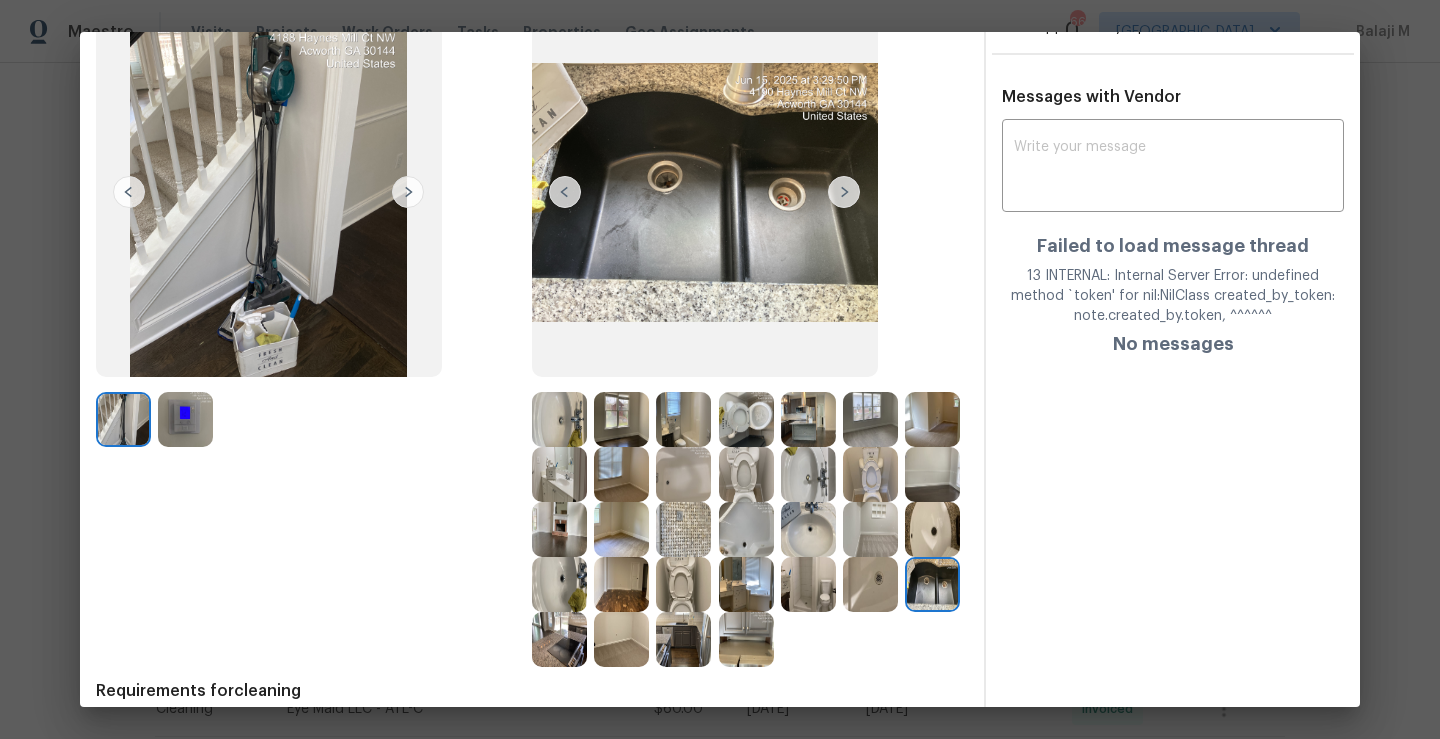 click at bounding box center (870, 584) 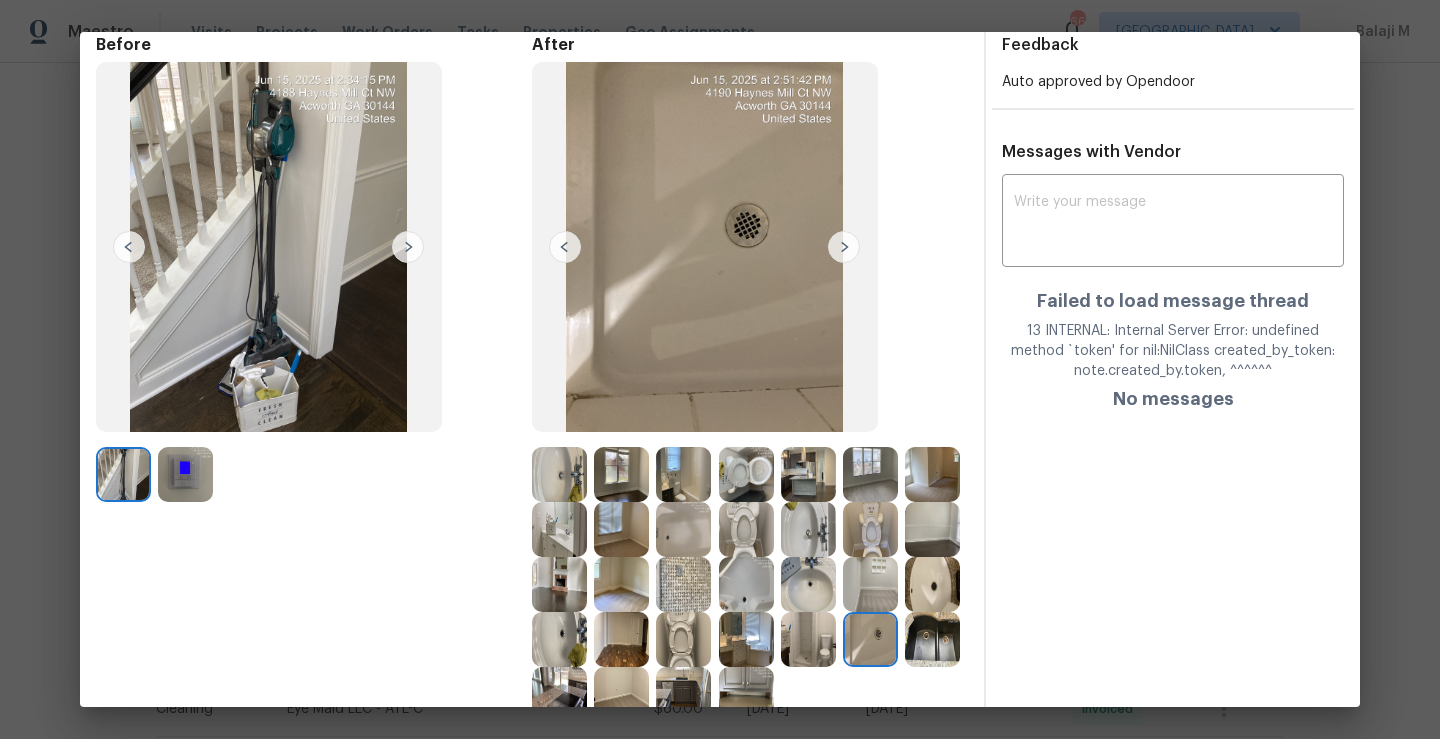 scroll, scrollTop: 109, scrollLeft: 0, axis: vertical 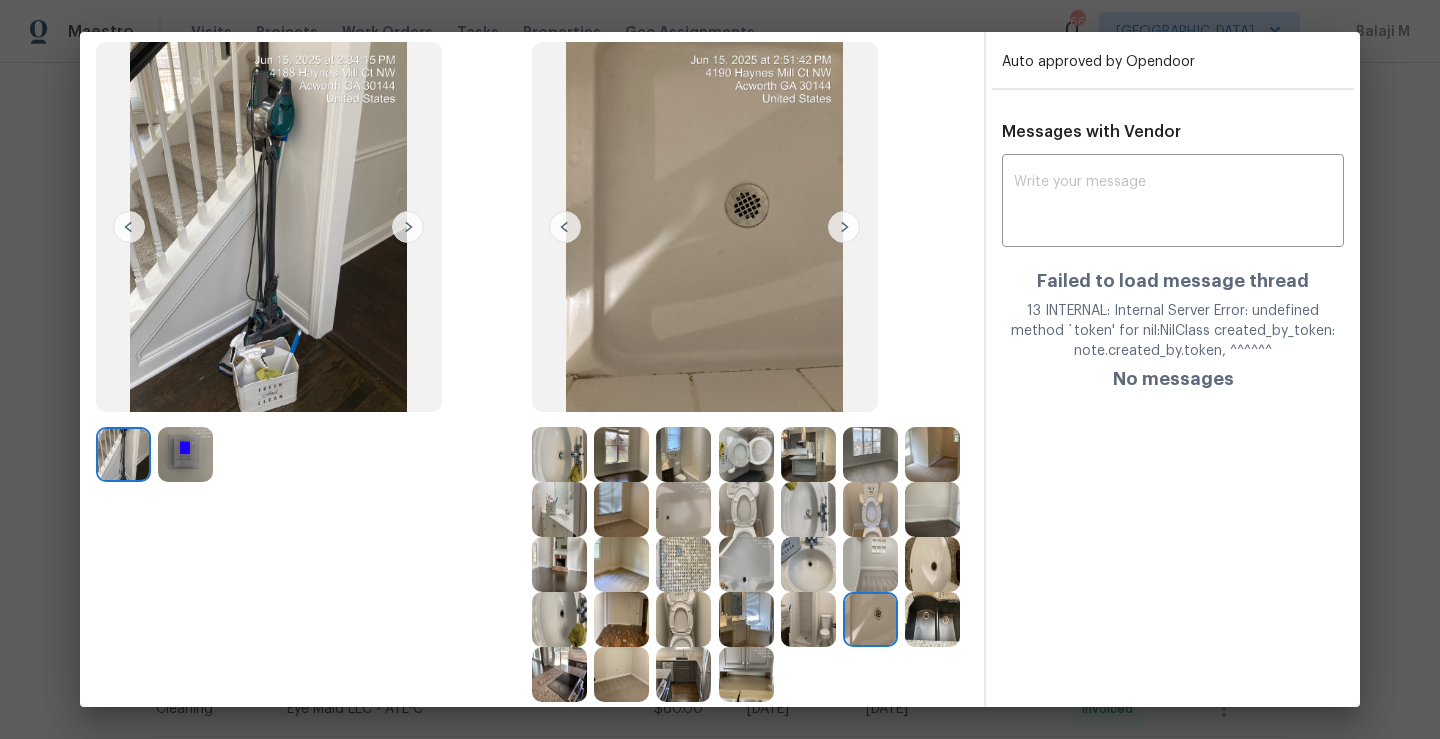 click at bounding box center [808, 619] 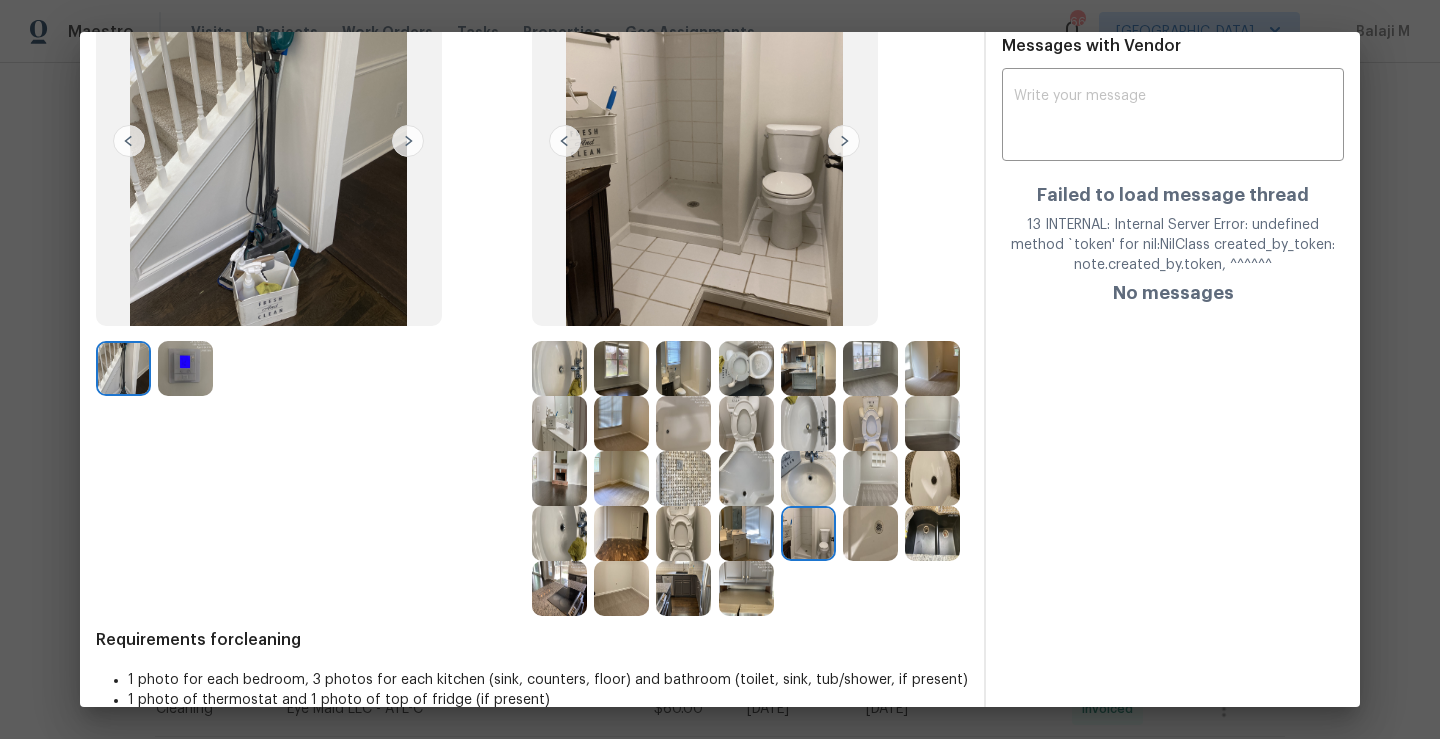 scroll, scrollTop: 189, scrollLeft: 0, axis: vertical 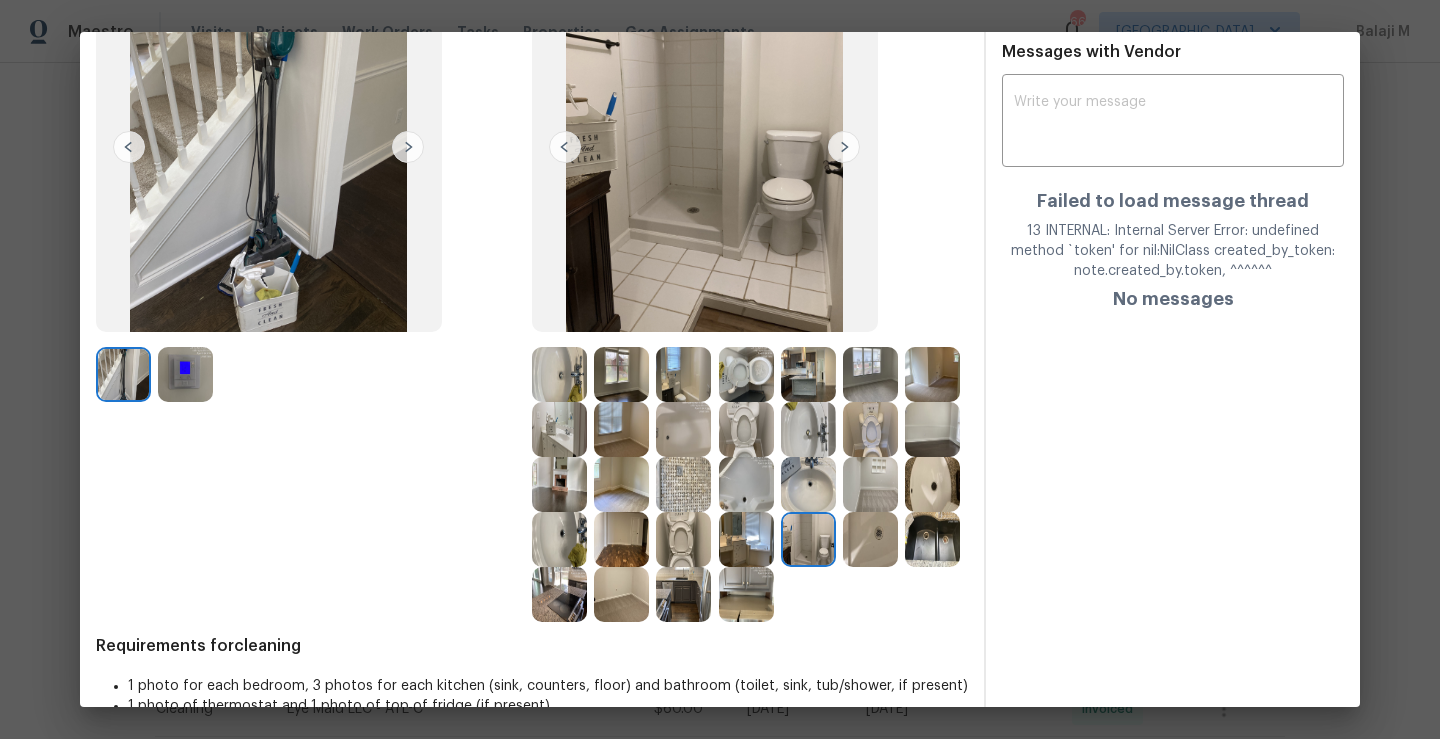 click at bounding box center [746, 539] 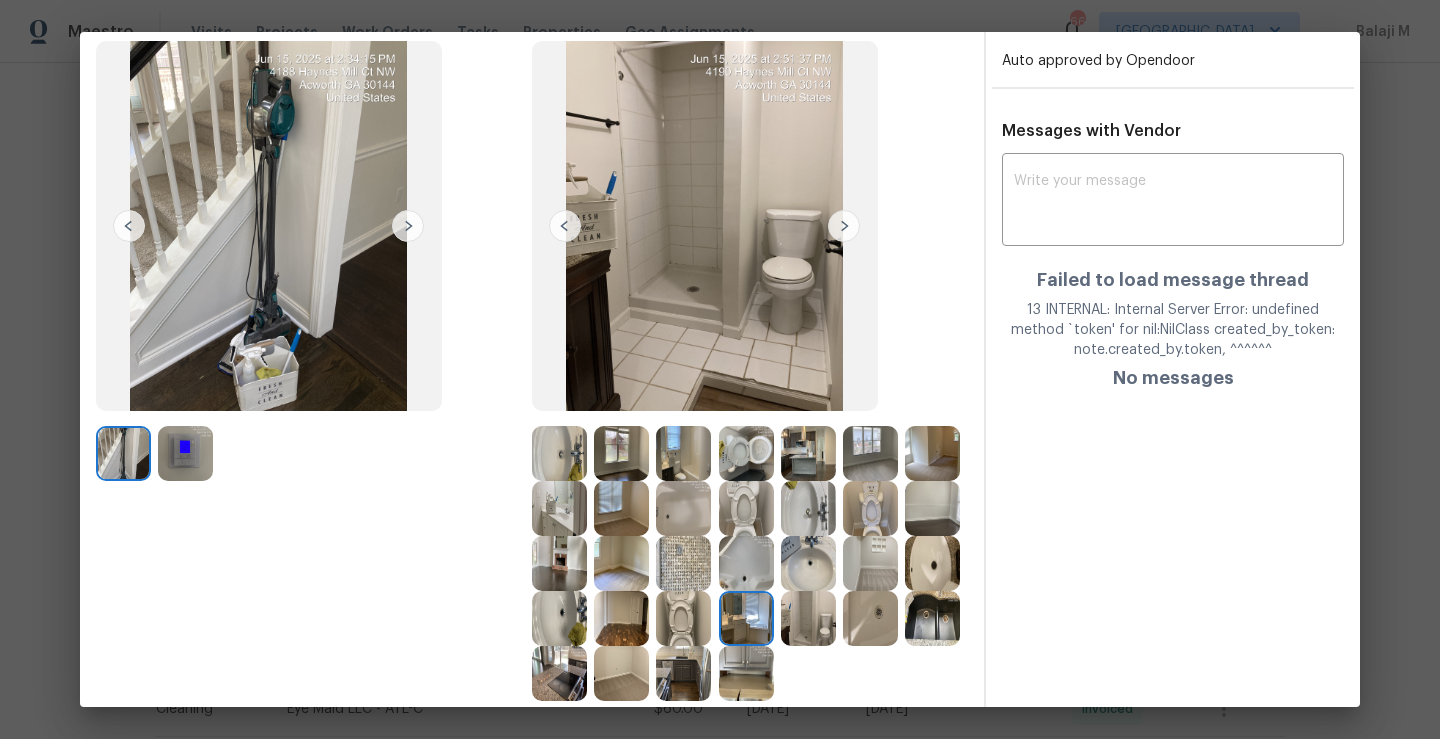 scroll, scrollTop: 113, scrollLeft: 0, axis: vertical 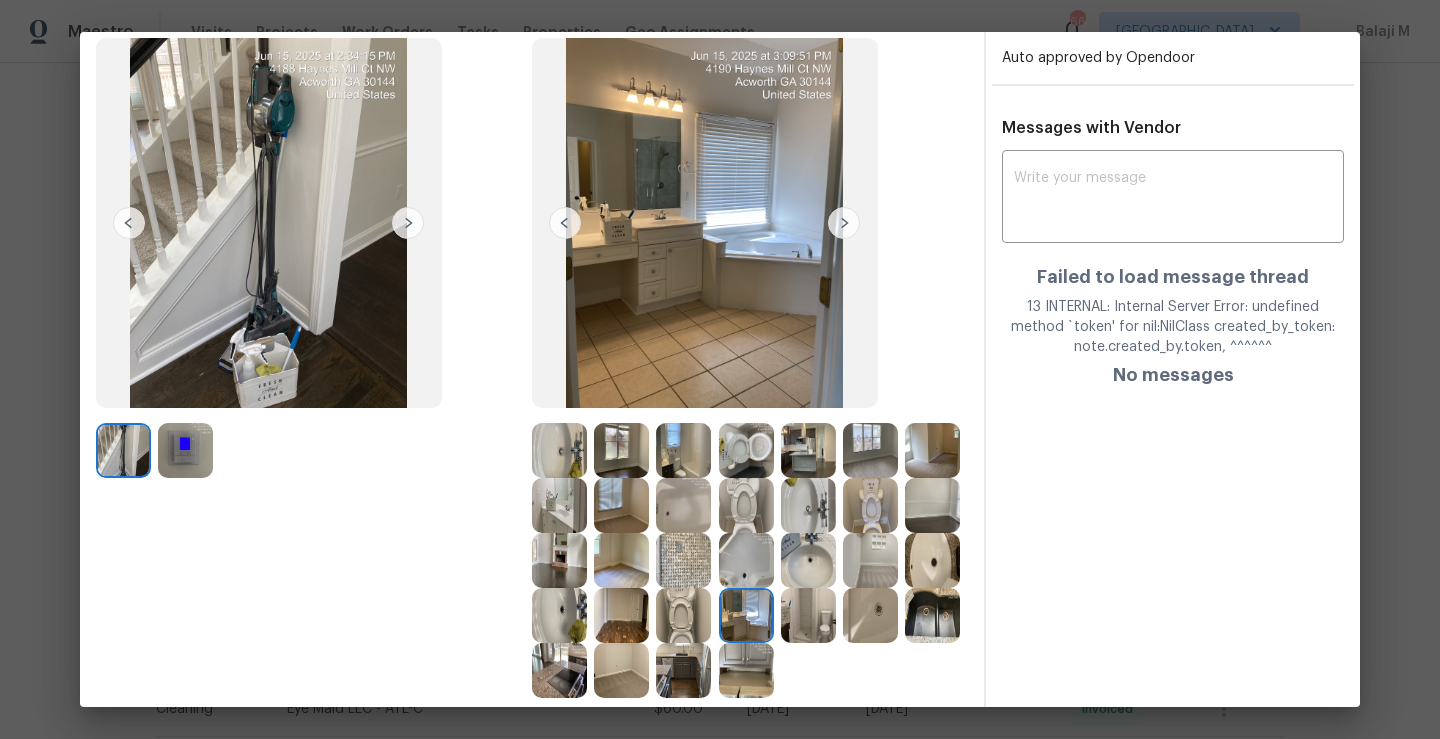 click at bounding box center (808, 560) 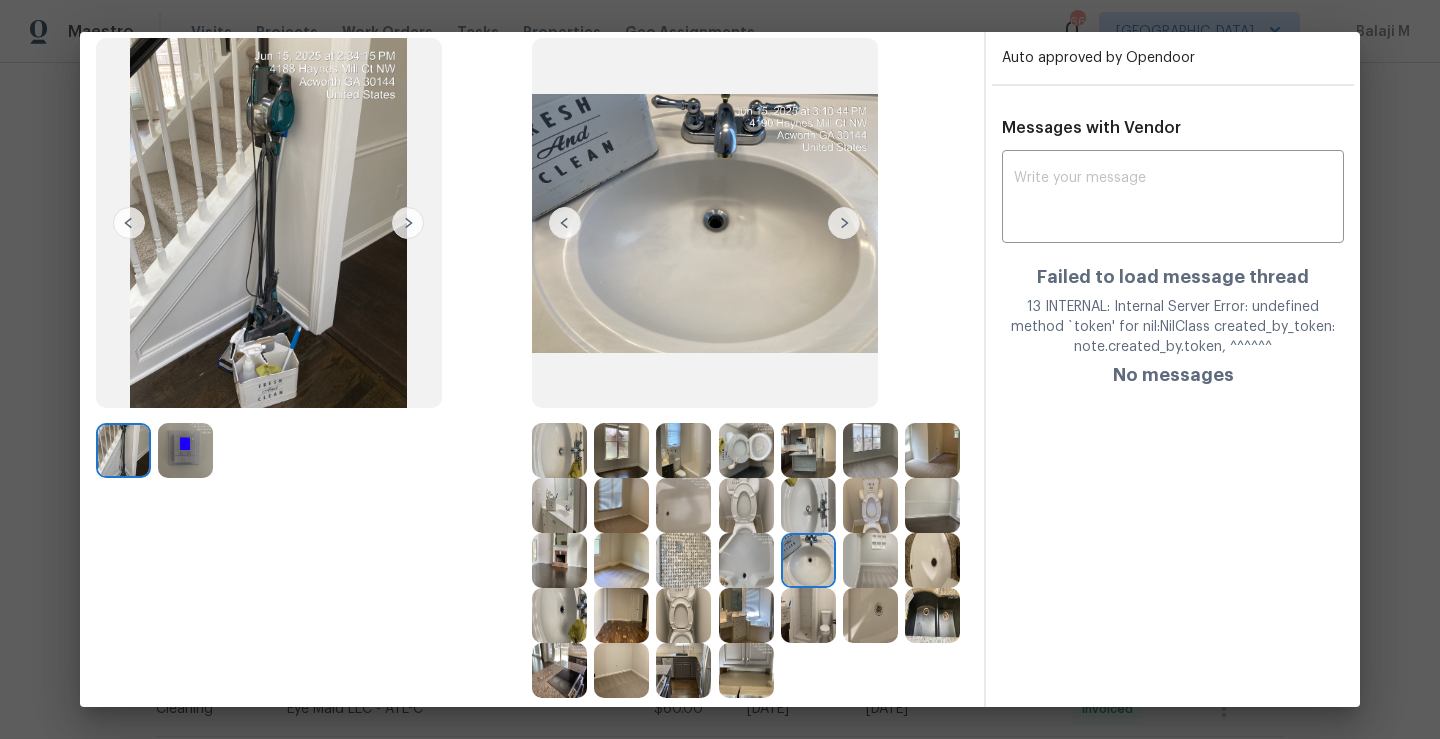 click at bounding box center [870, 560] 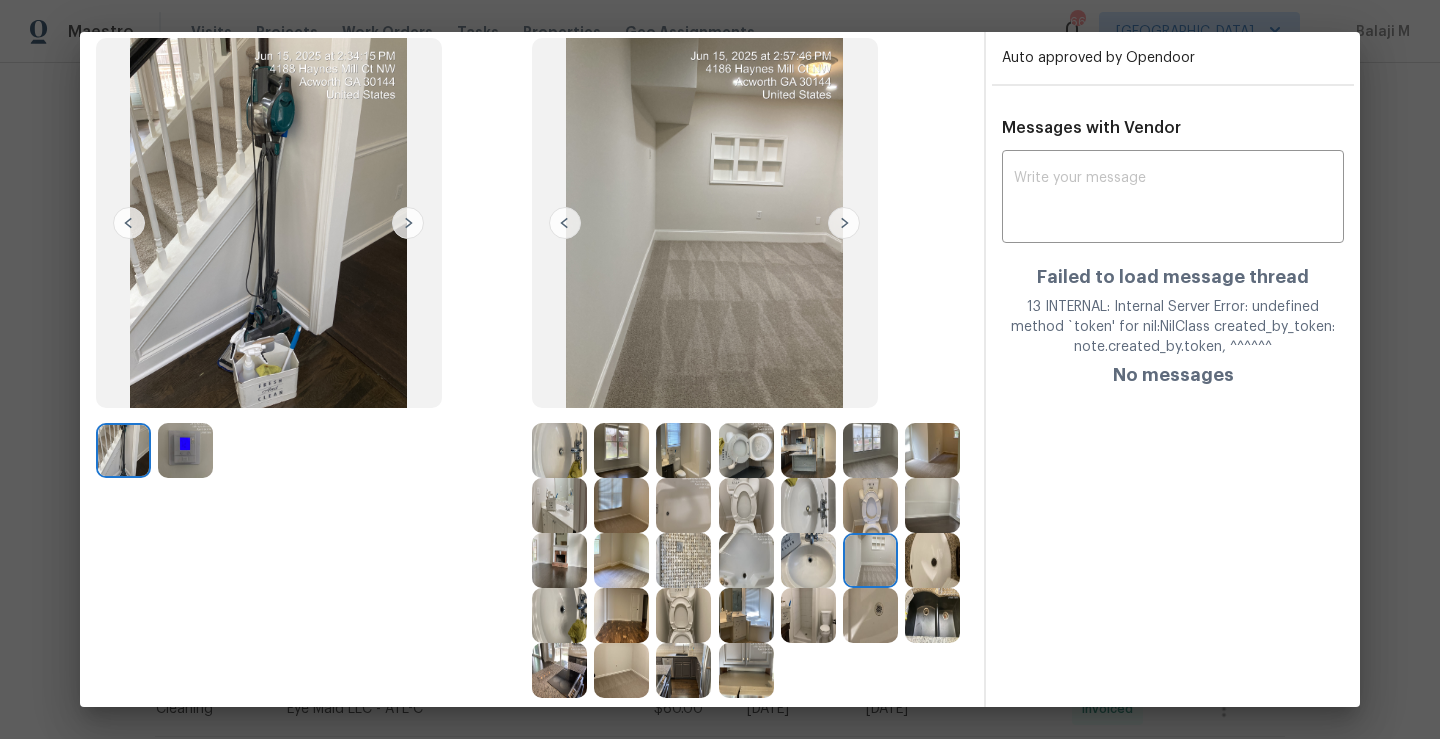 click at bounding box center (932, 560) 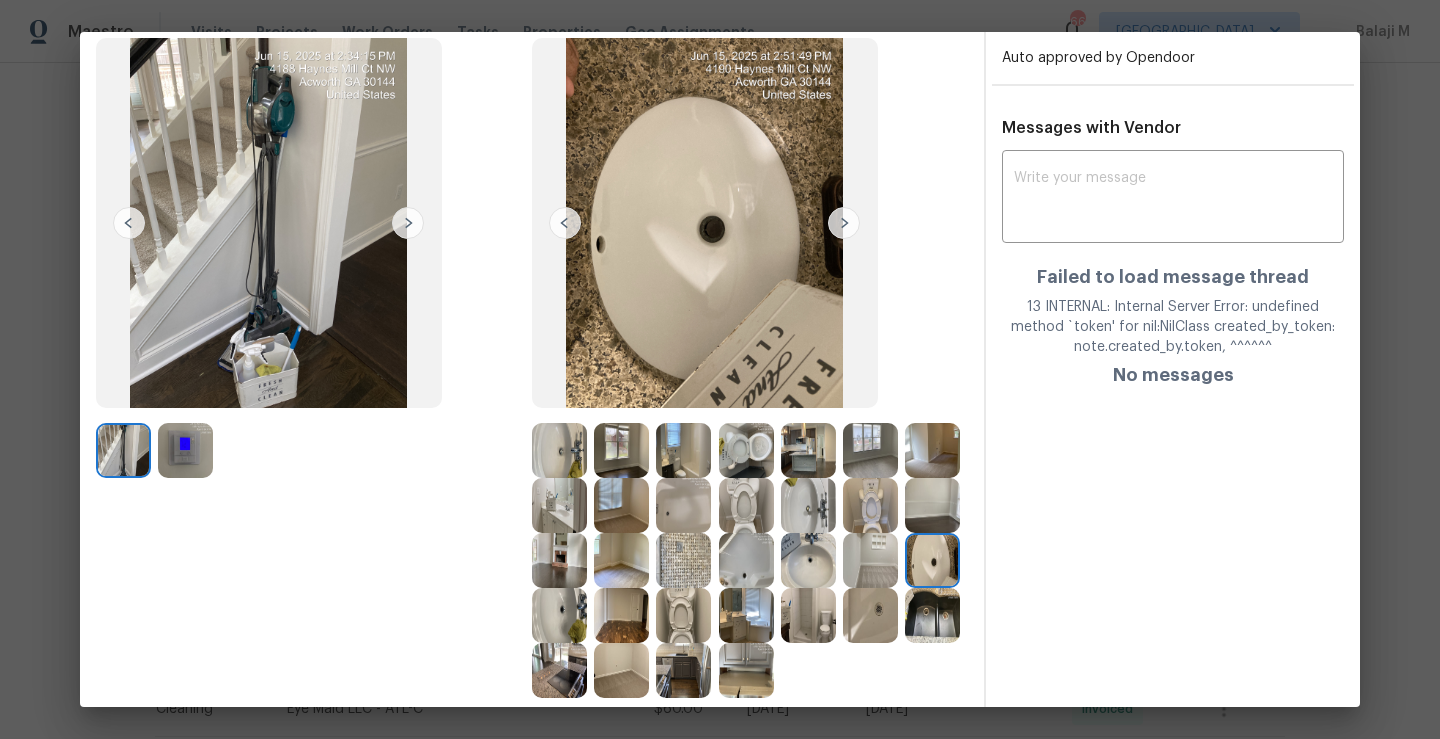 click at bounding box center (559, 615) 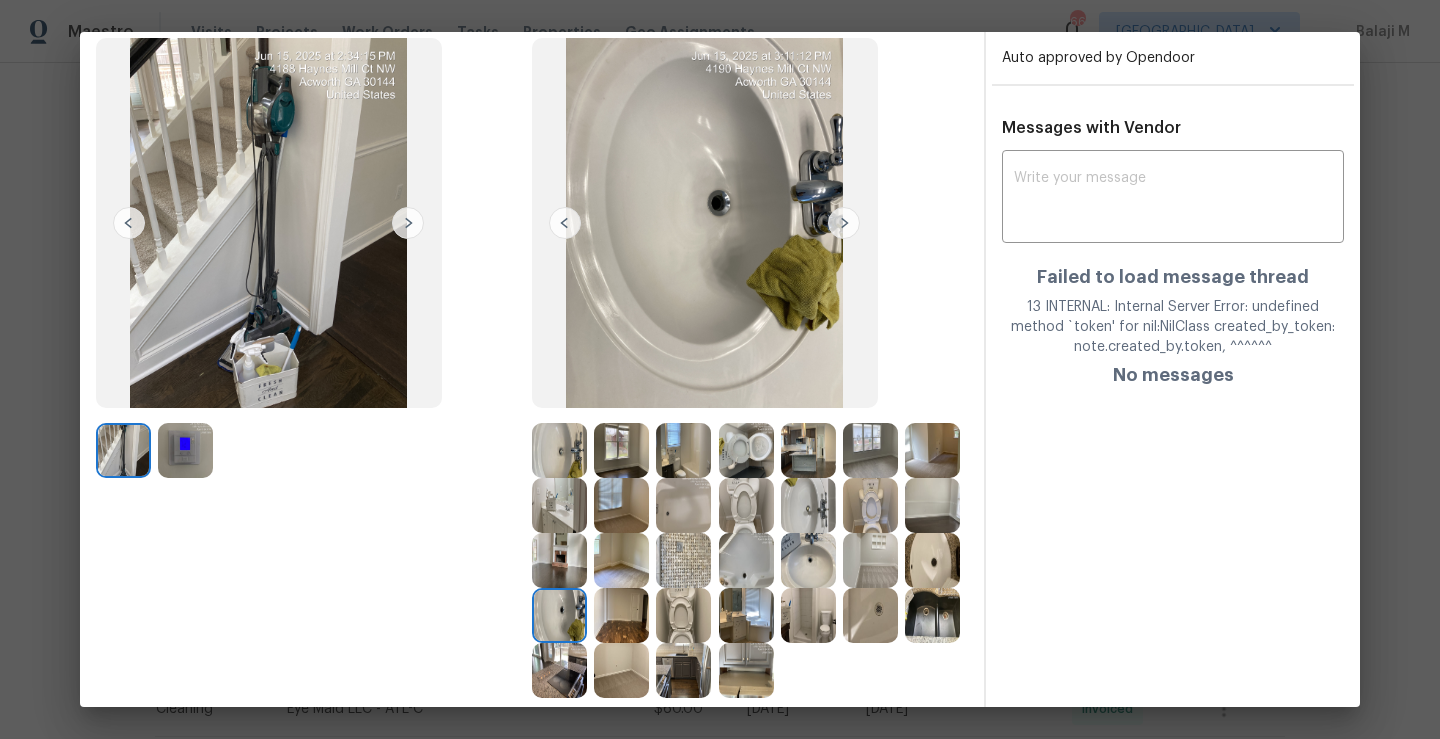 click at bounding box center (621, 615) 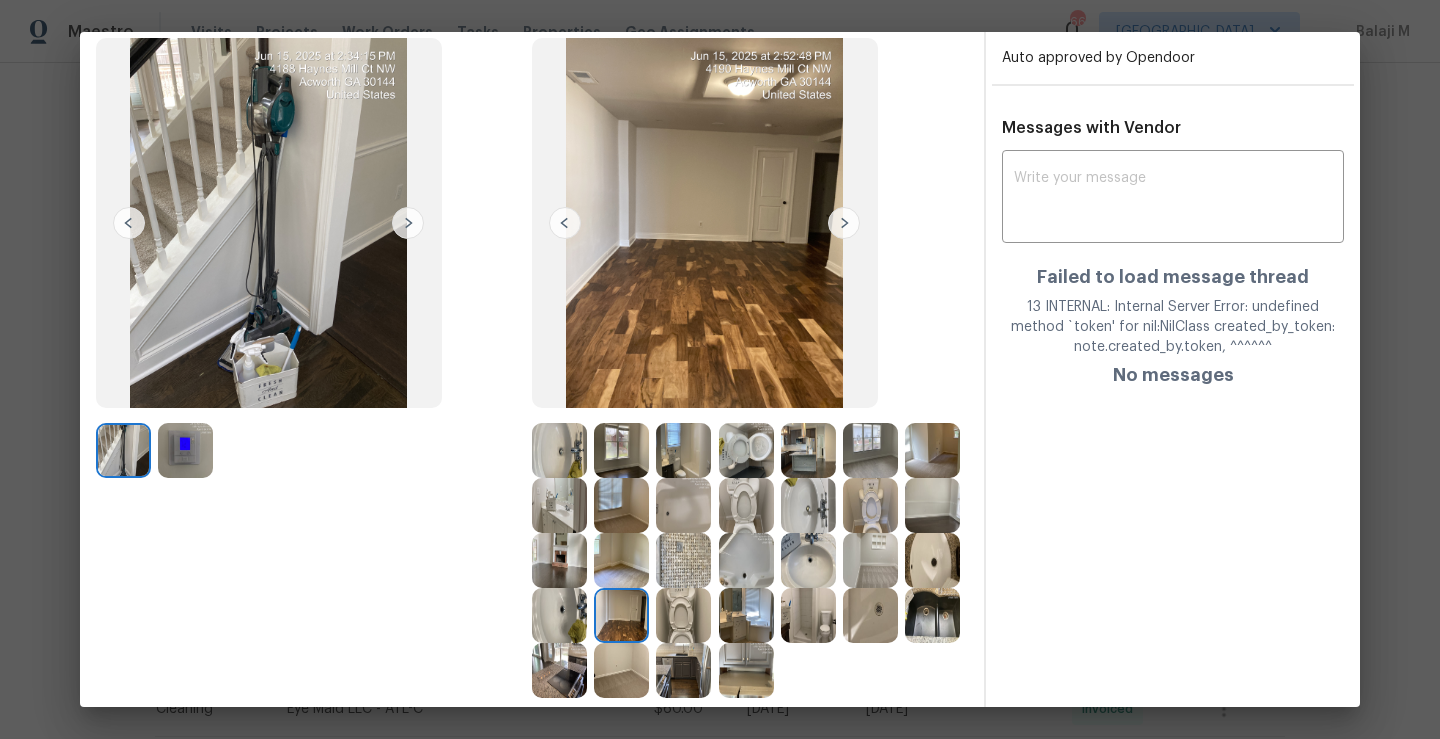 click at bounding box center (683, 615) 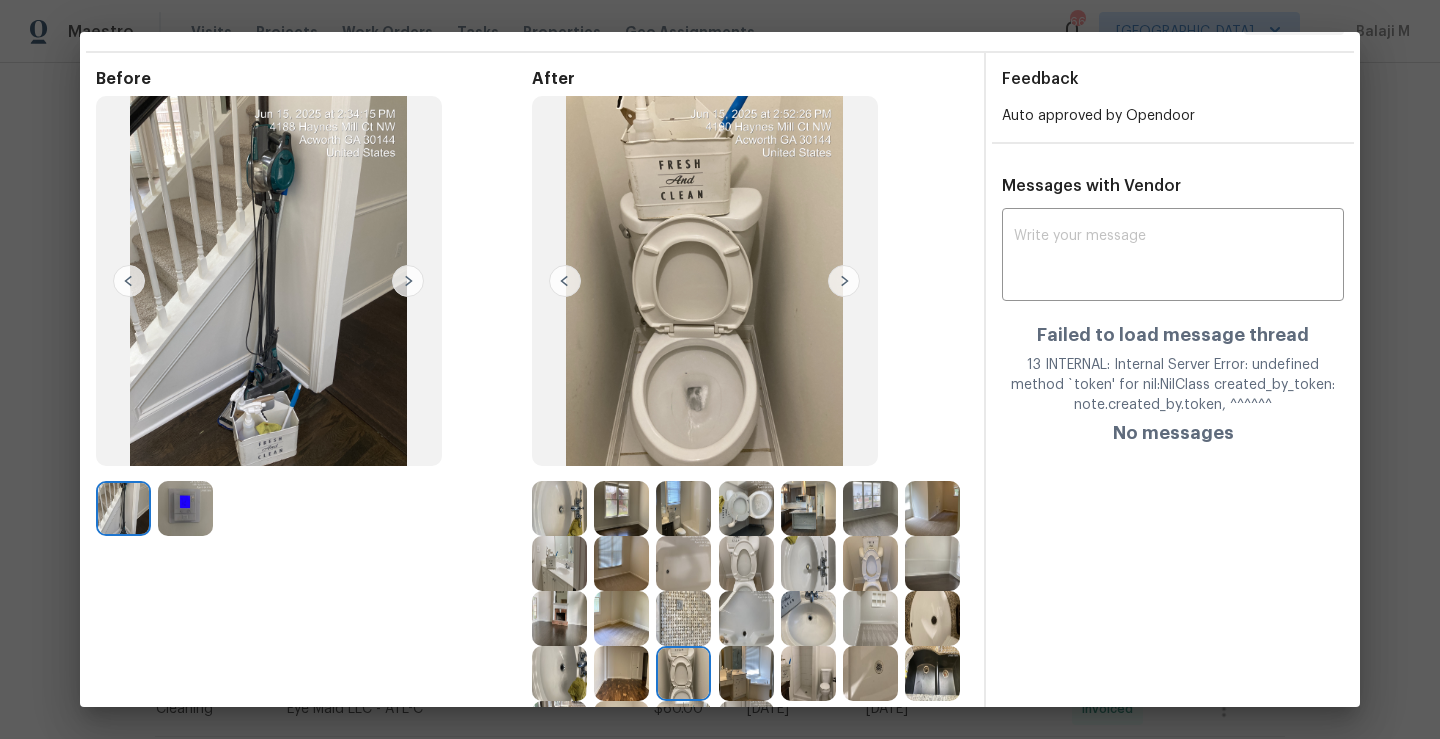scroll, scrollTop: 45, scrollLeft: 0, axis: vertical 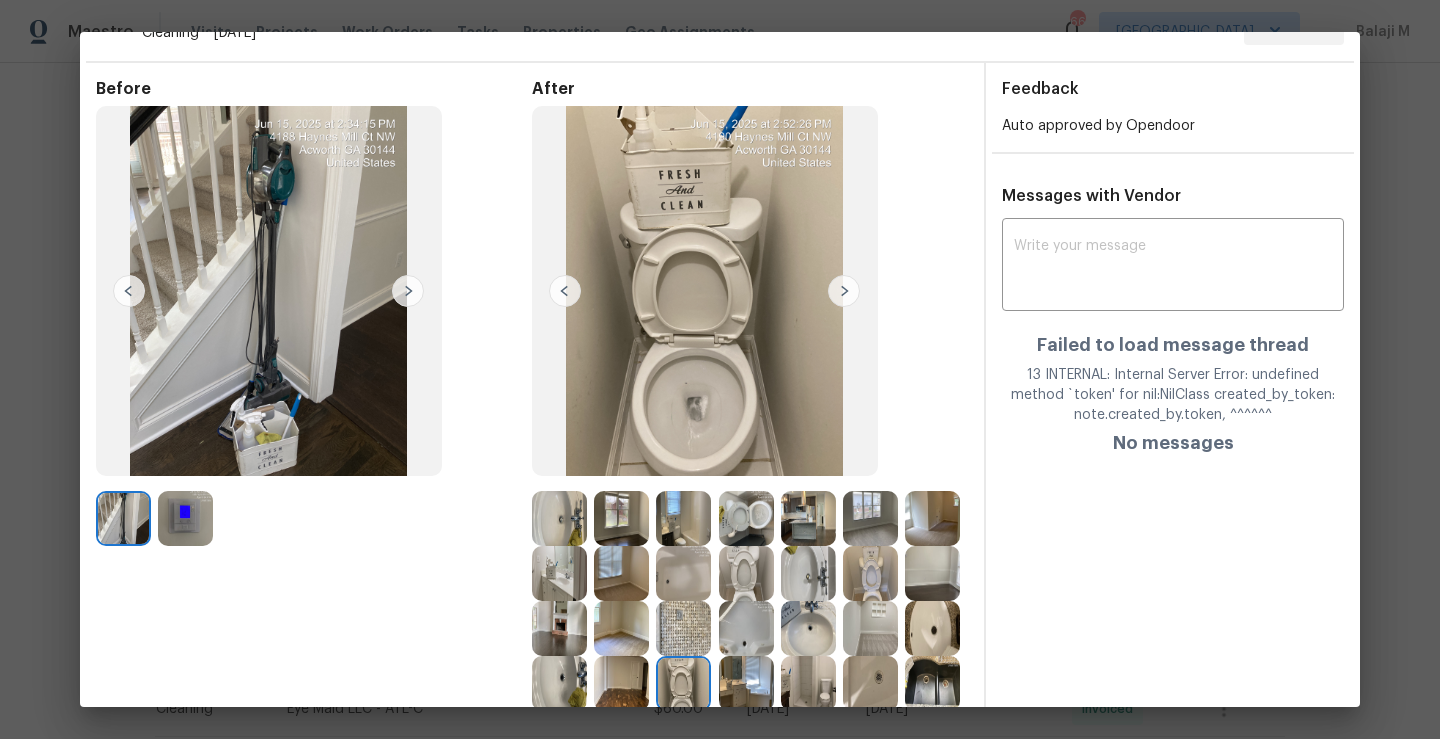click at bounding box center [808, 573] 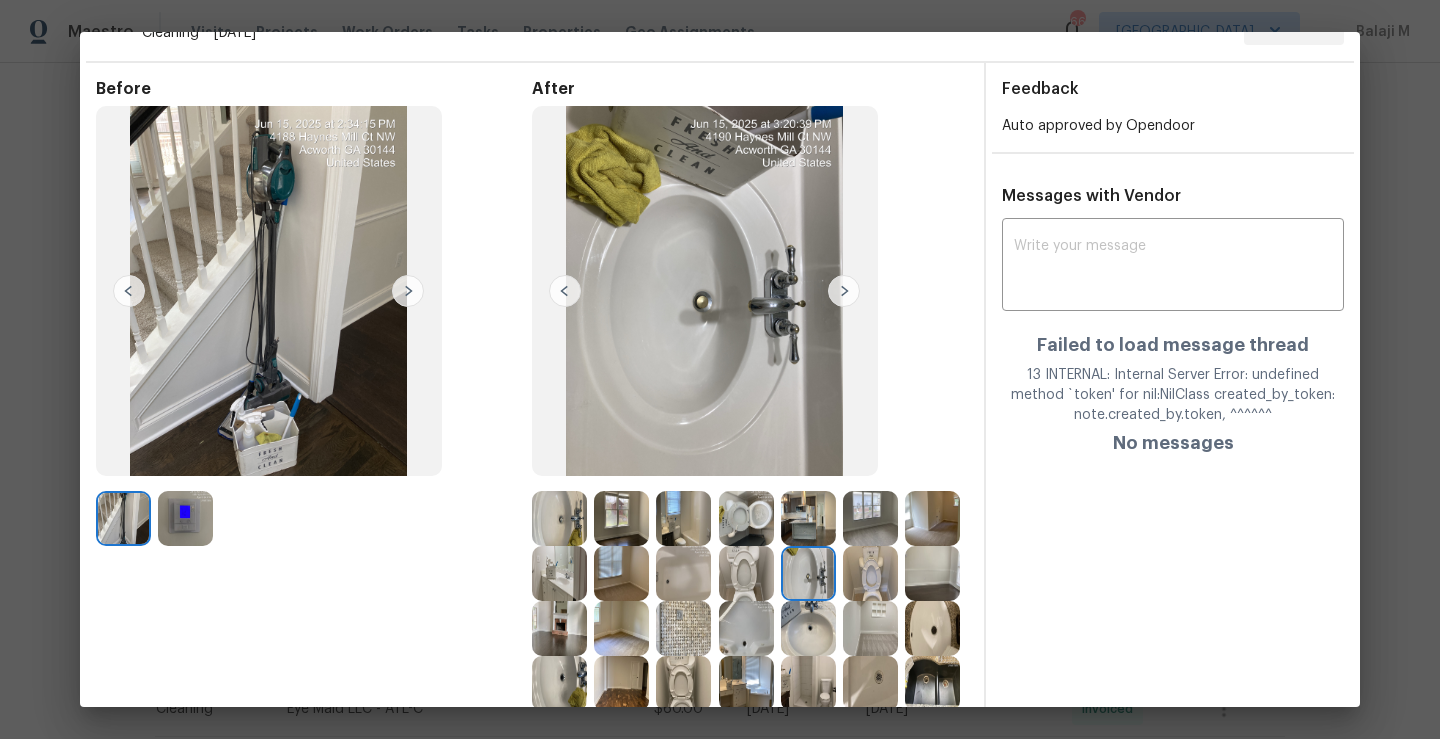 click at bounding box center (683, 628) 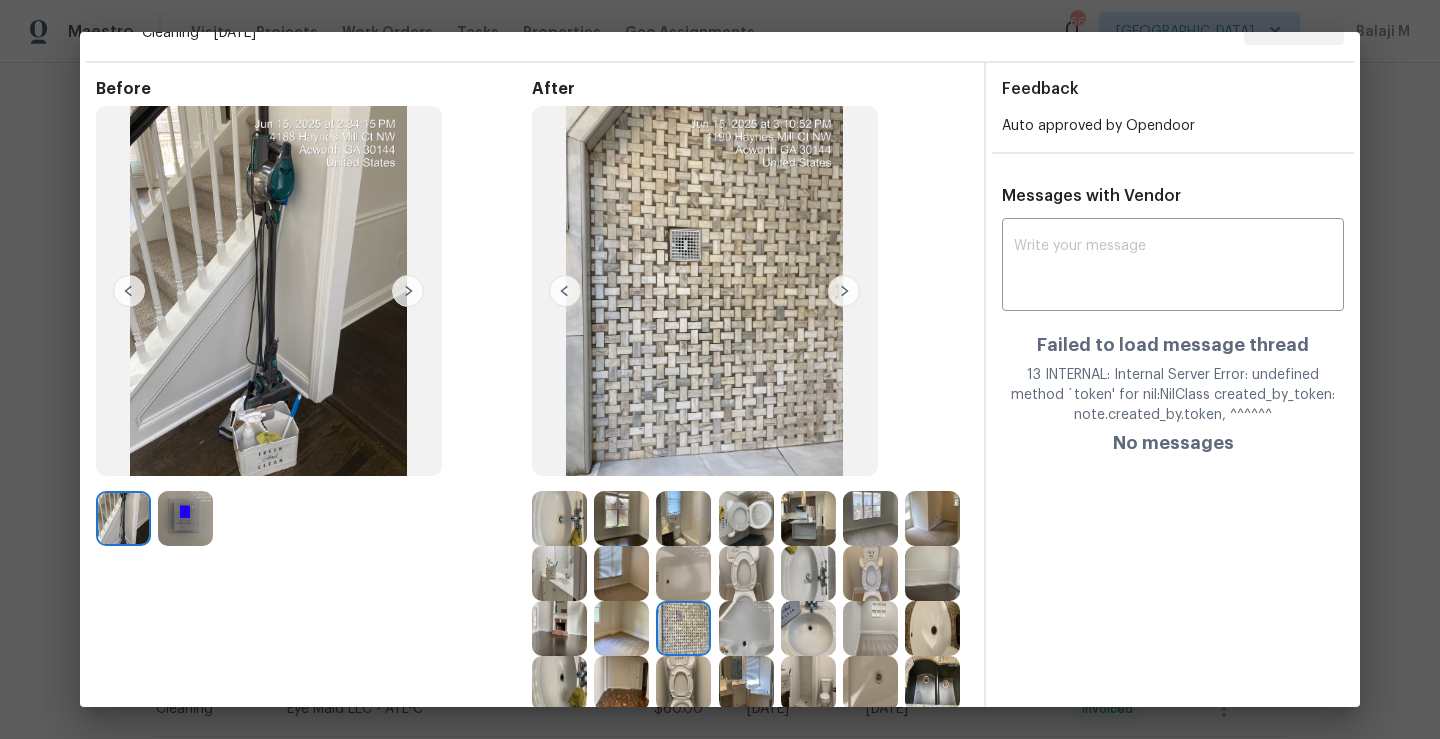 click at bounding box center (621, 628) 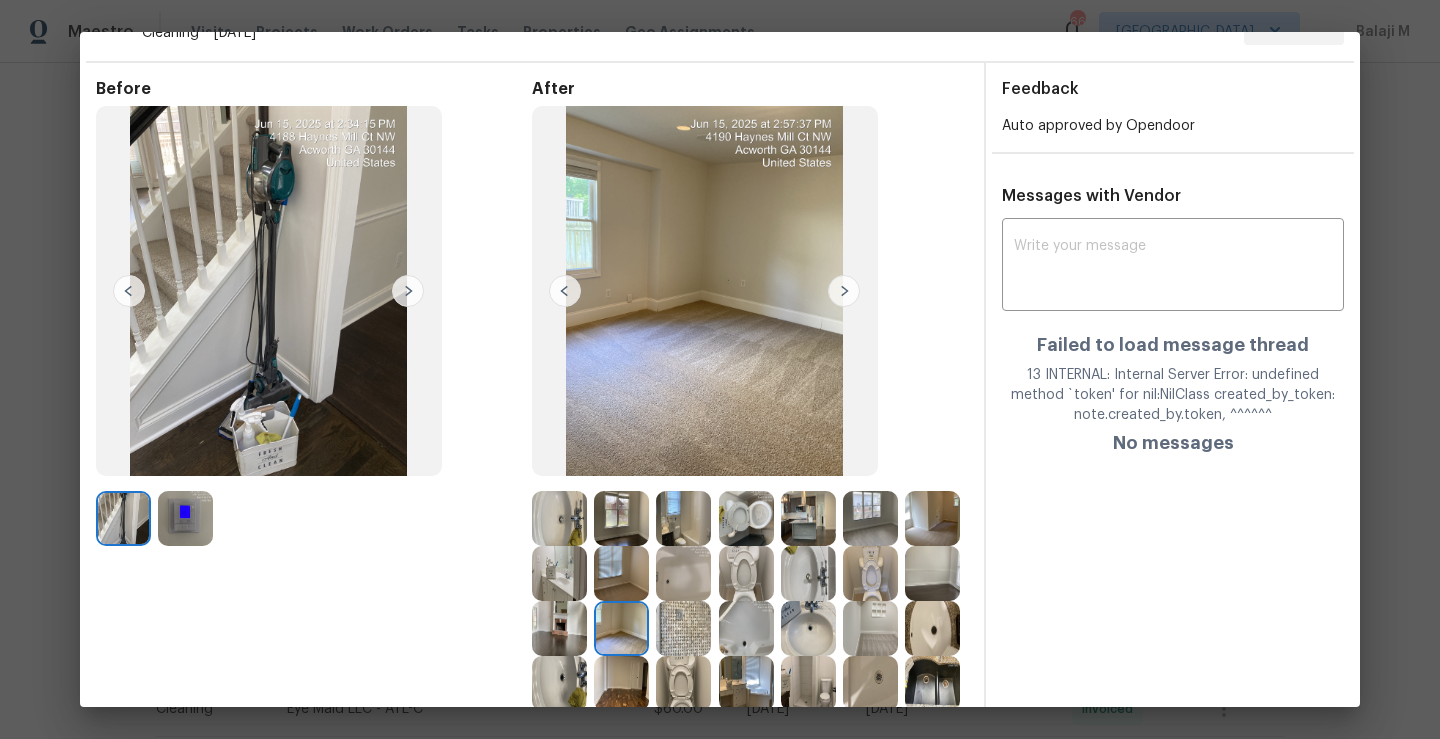 click at bounding box center (932, 573) 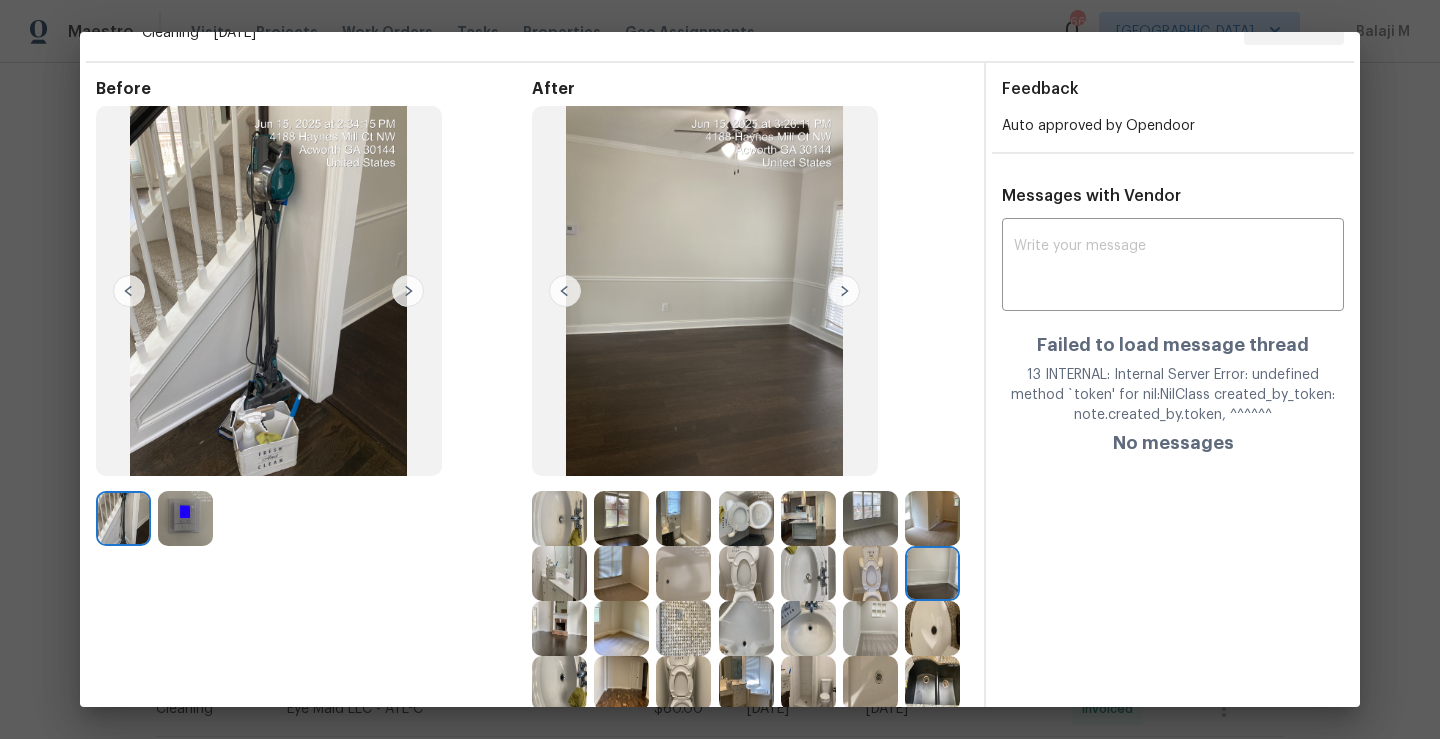 click at bounding box center [559, 573] 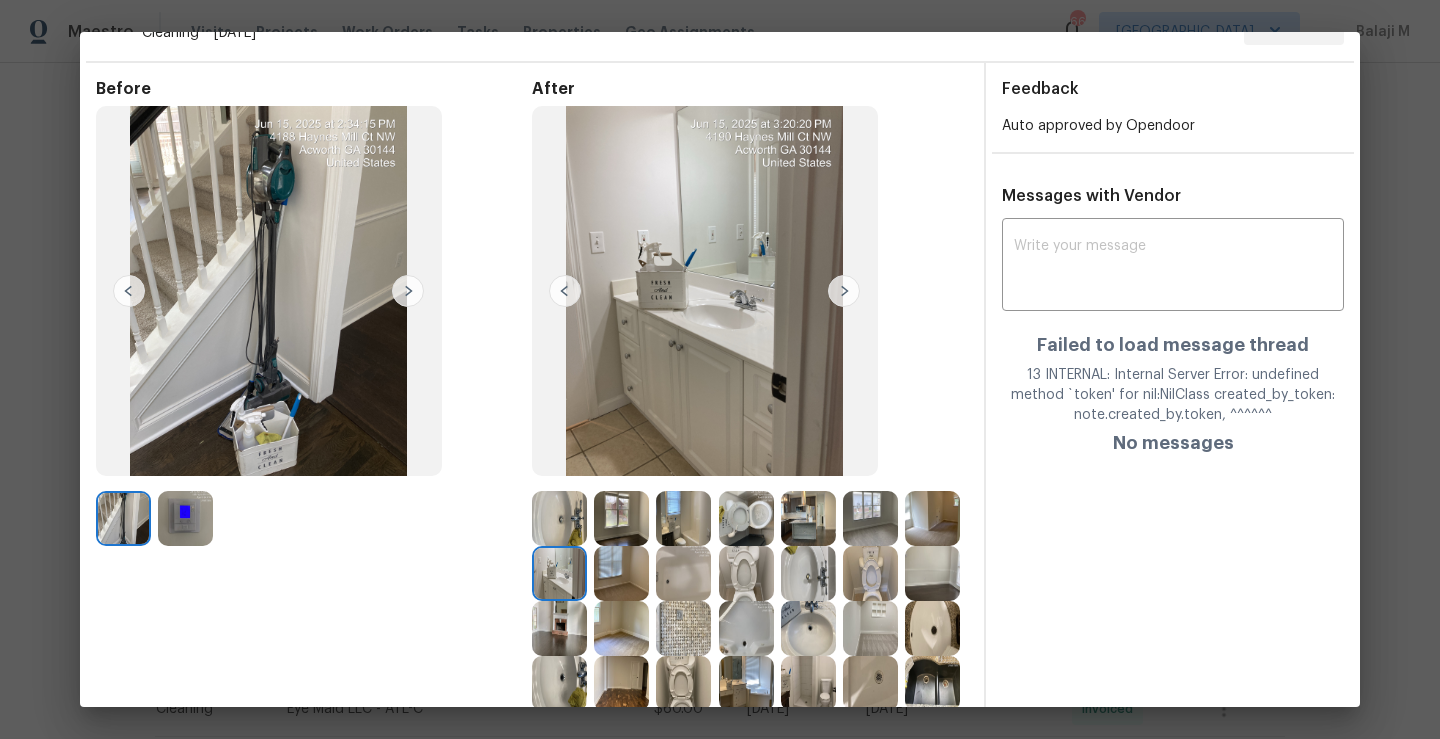 click at bounding box center [559, 518] 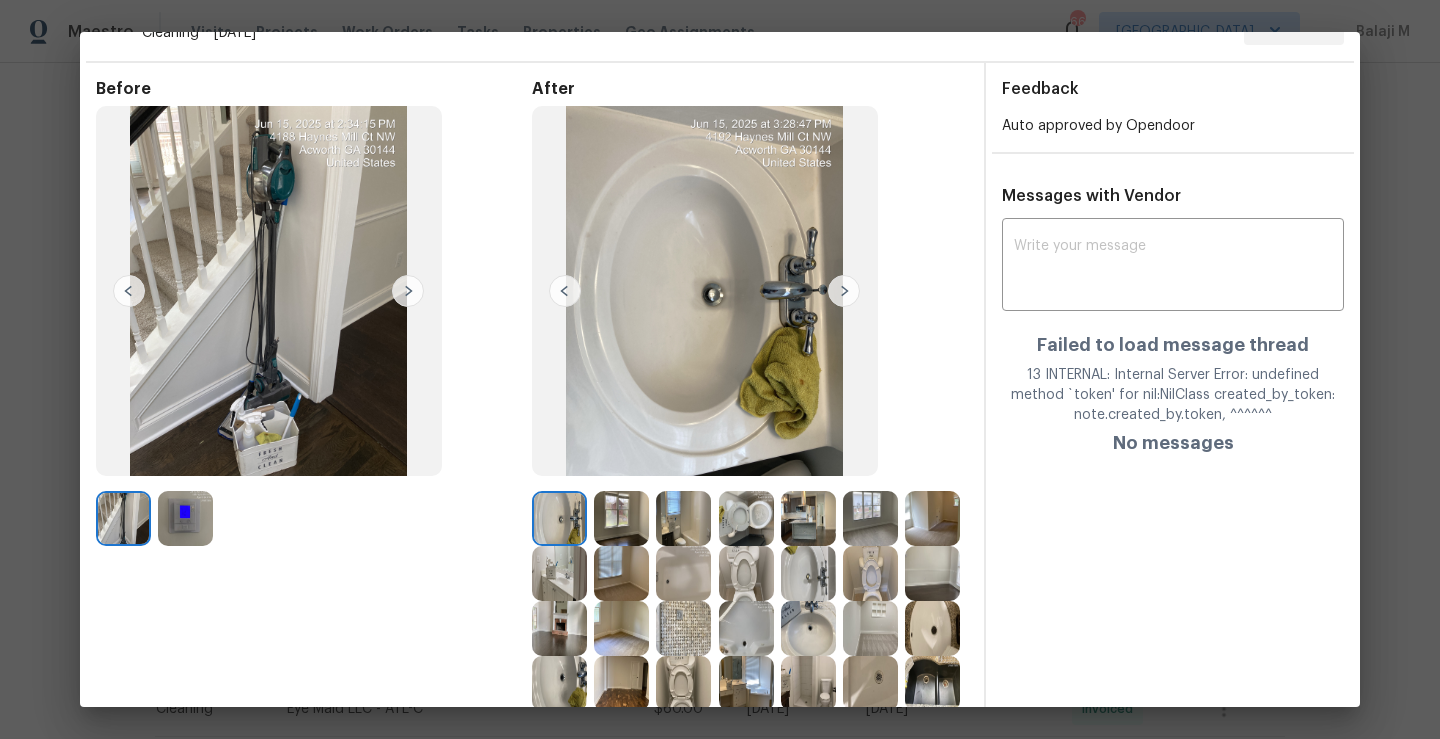 click at bounding box center [621, 518] 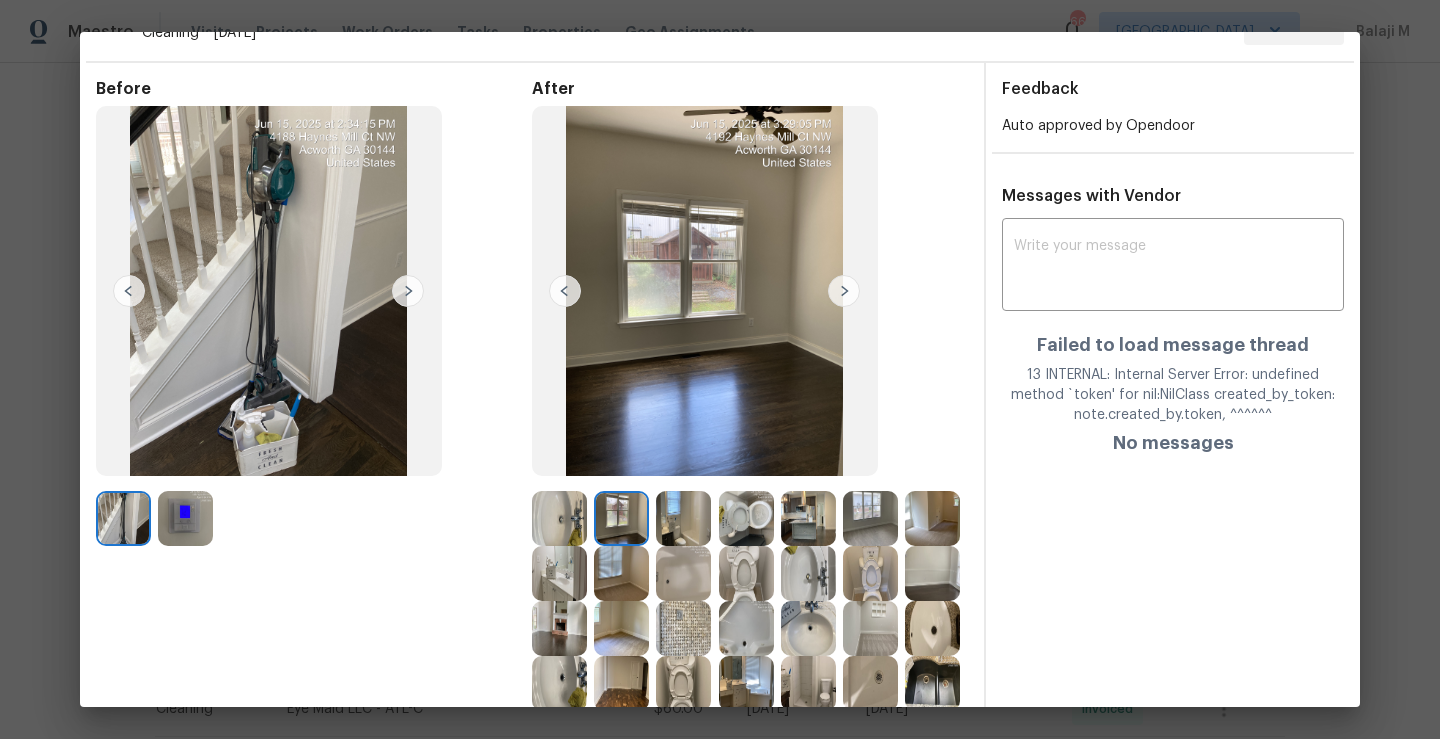 click at bounding box center (683, 518) 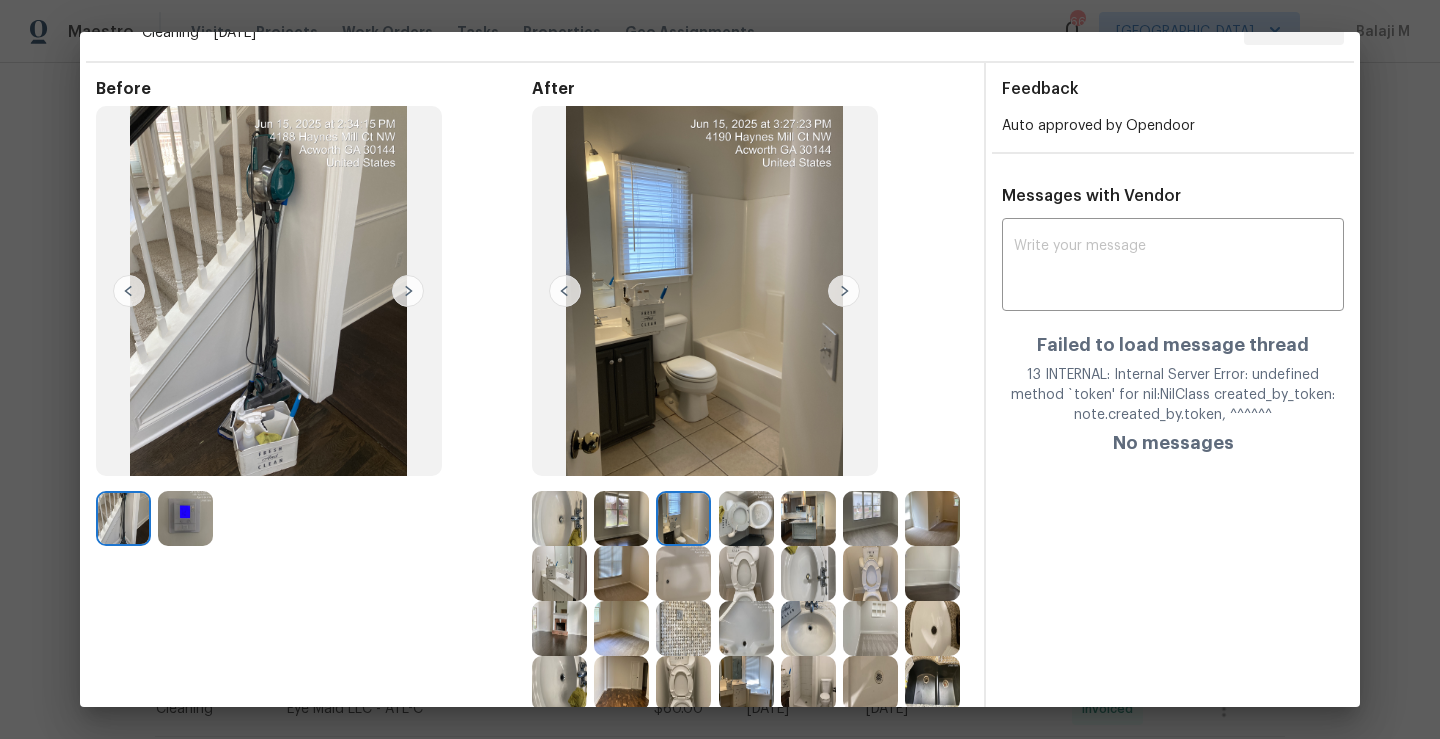 click at bounding box center (808, 518) 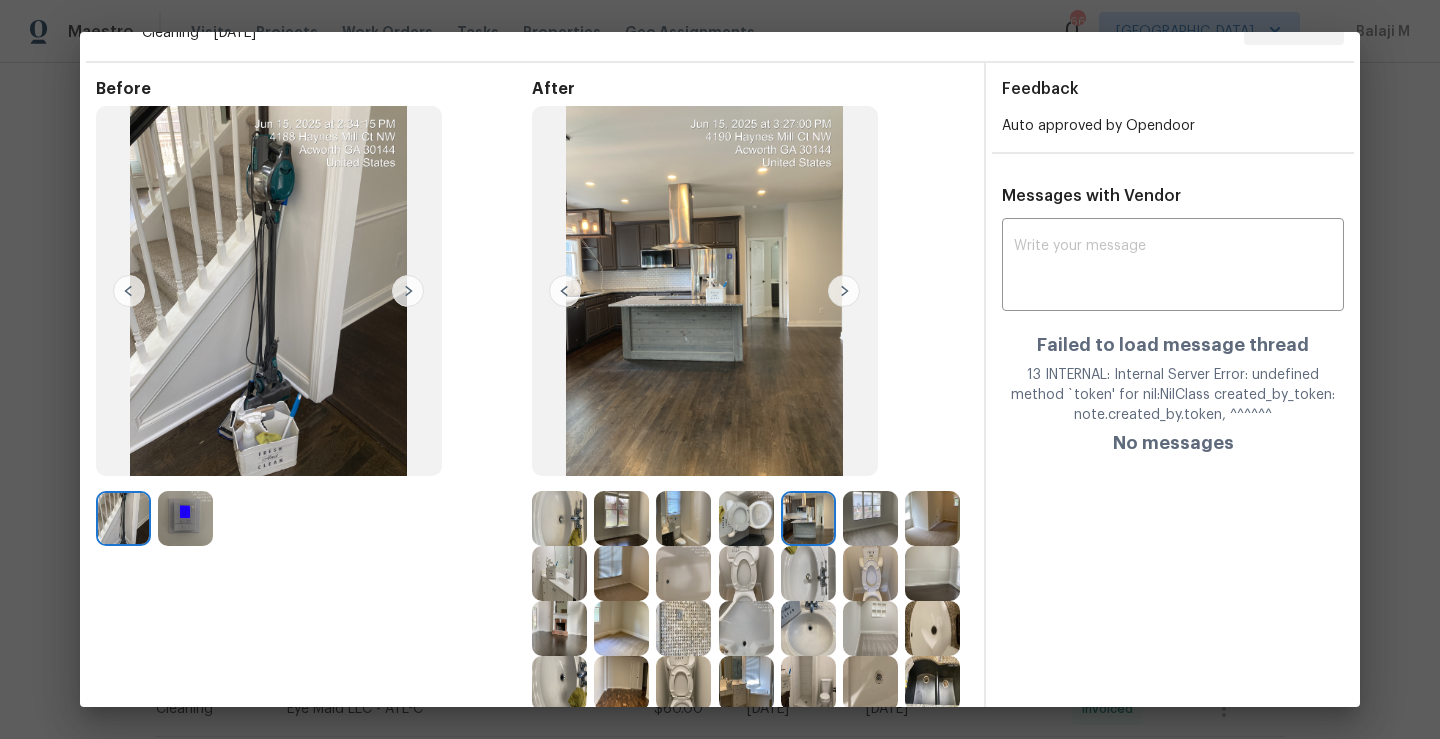 click at bounding box center (746, 518) 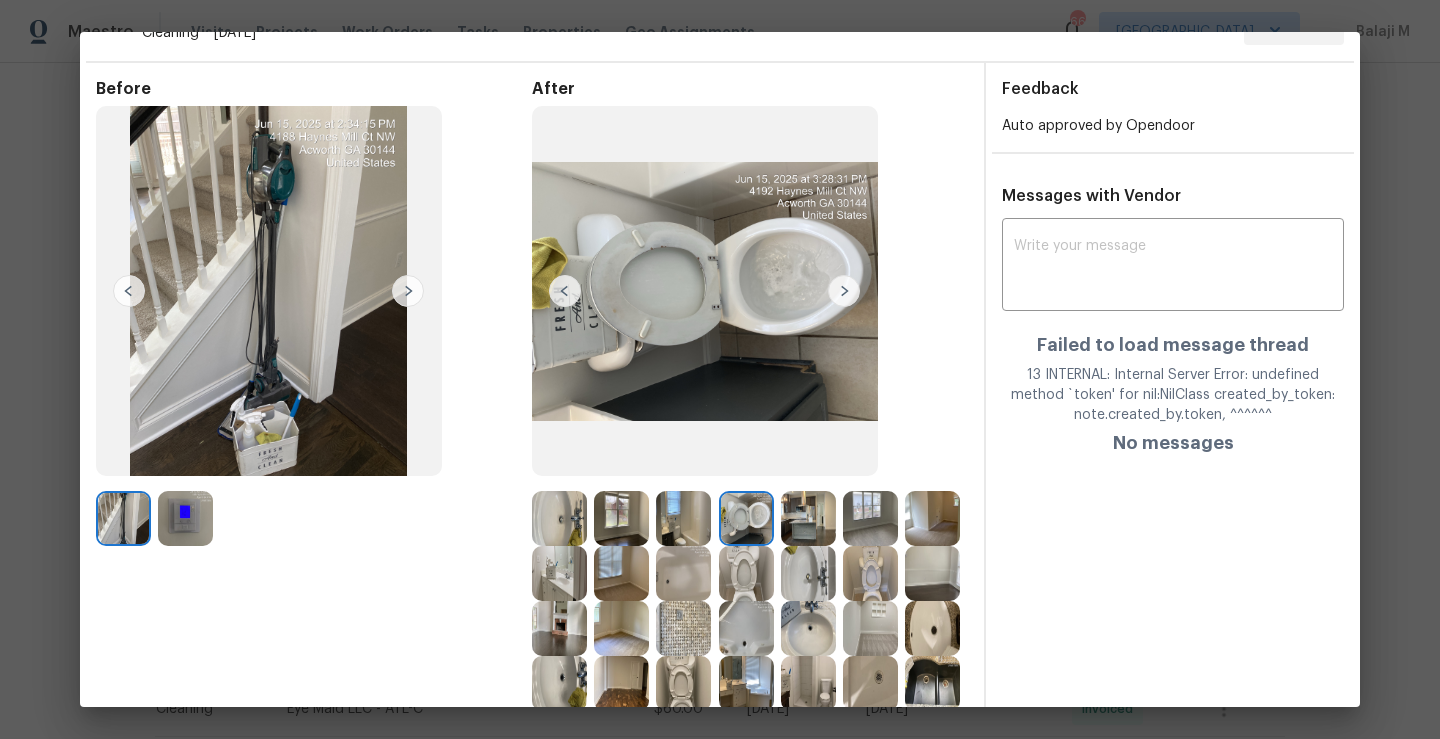 click at bounding box center [874, 518] 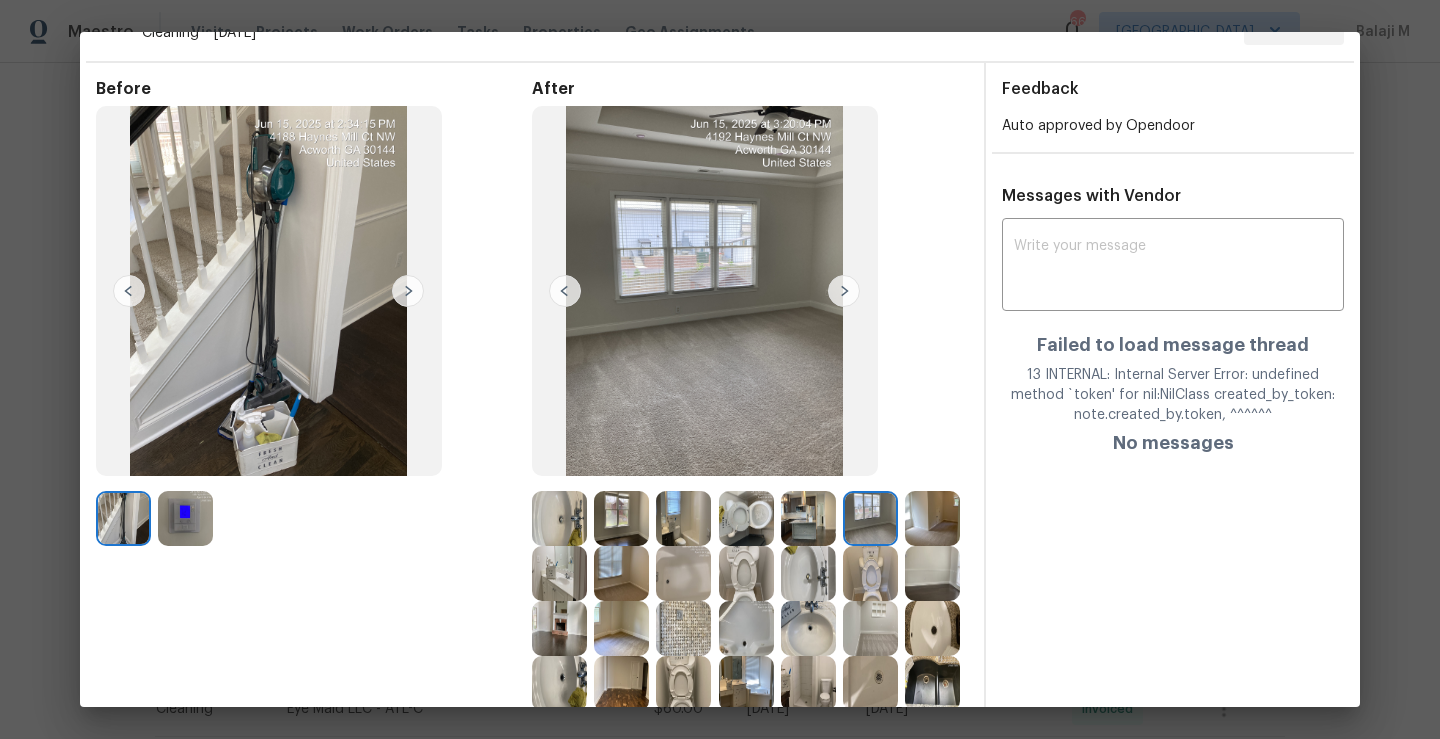 click at bounding box center (808, 573) 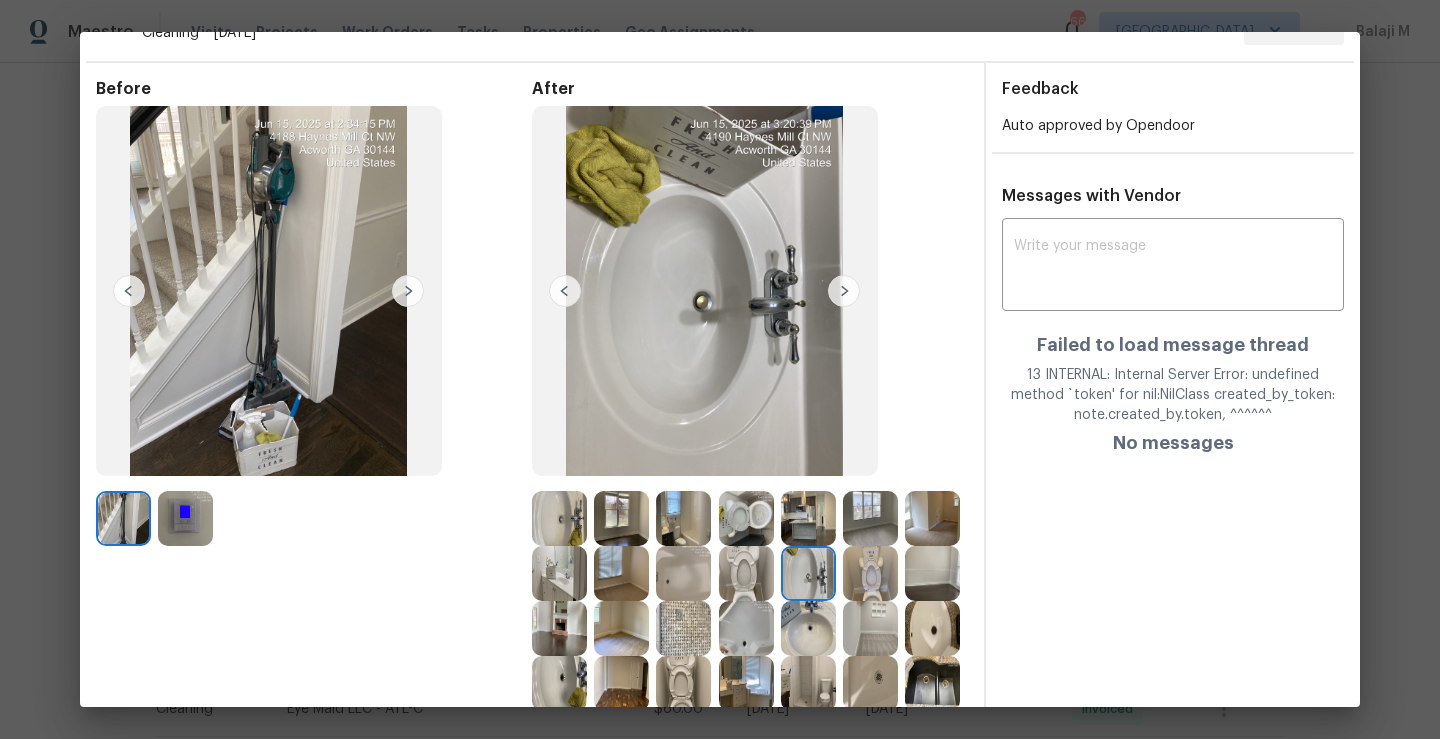 click at bounding box center (746, 573) 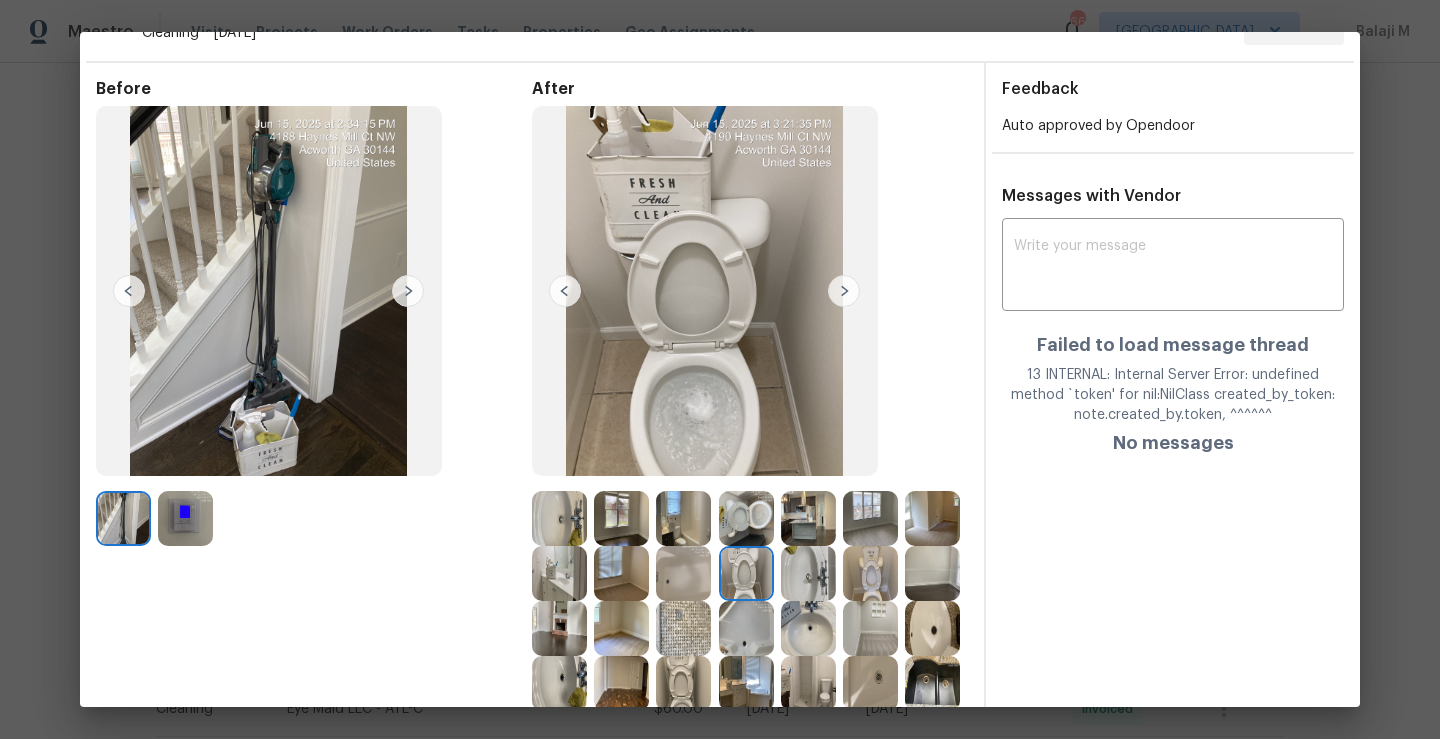 click at bounding box center [683, 573] 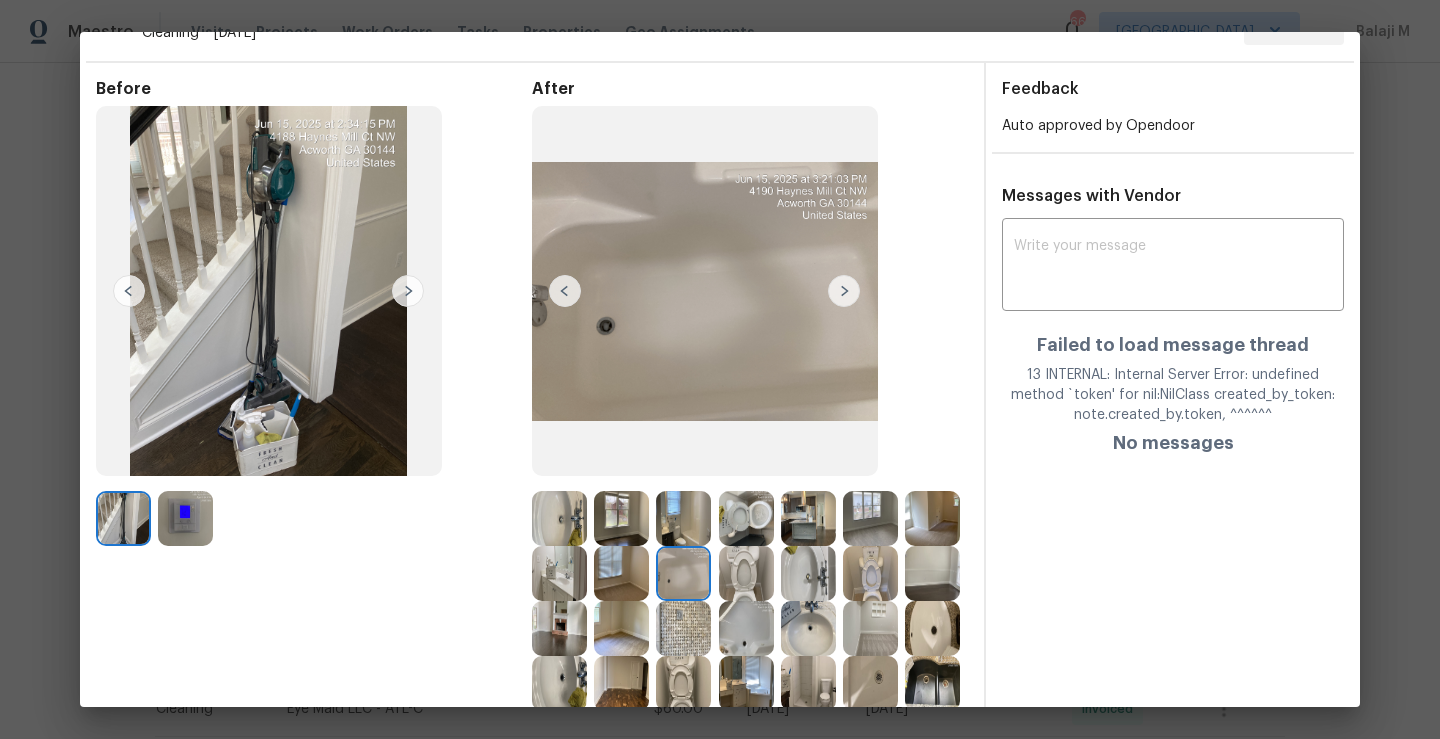 click at bounding box center (563, 573) 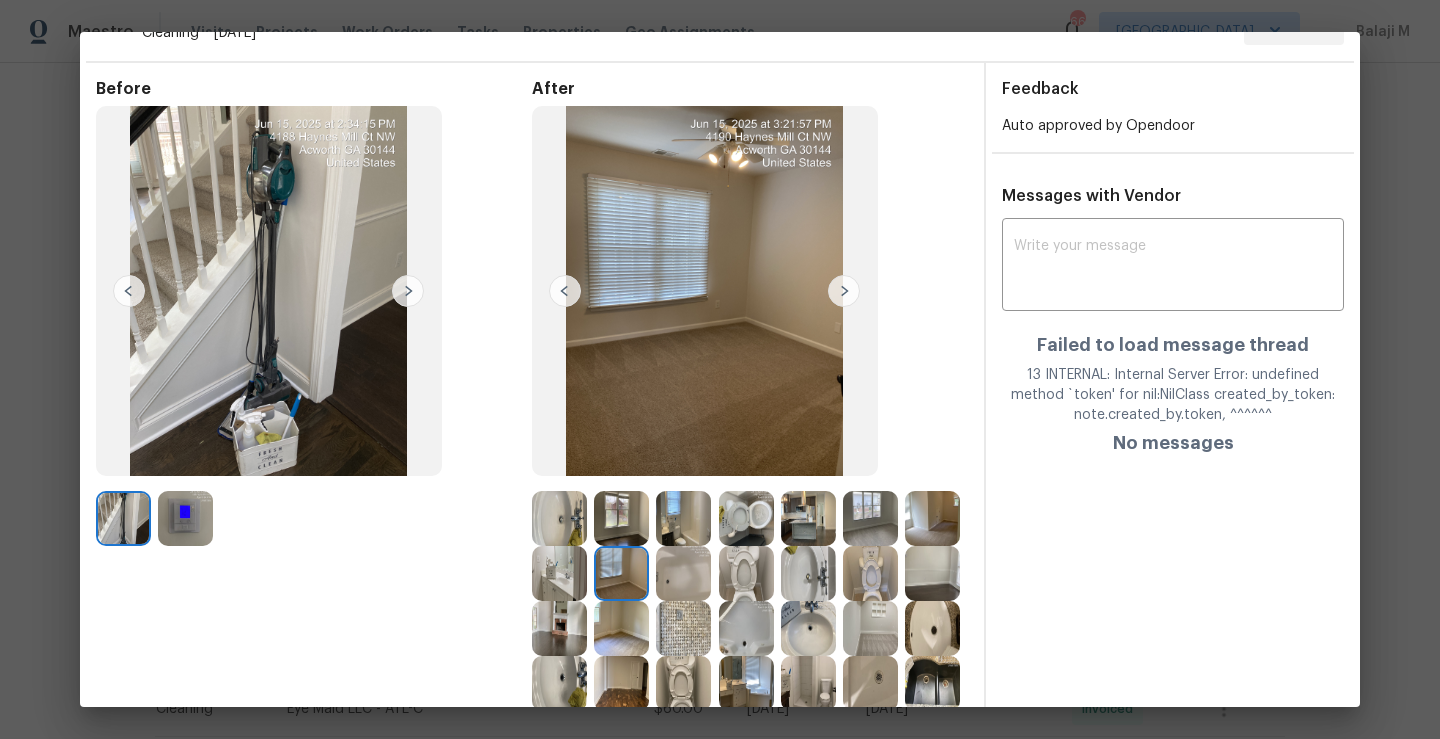scroll, scrollTop: 102, scrollLeft: 0, axis: vertical 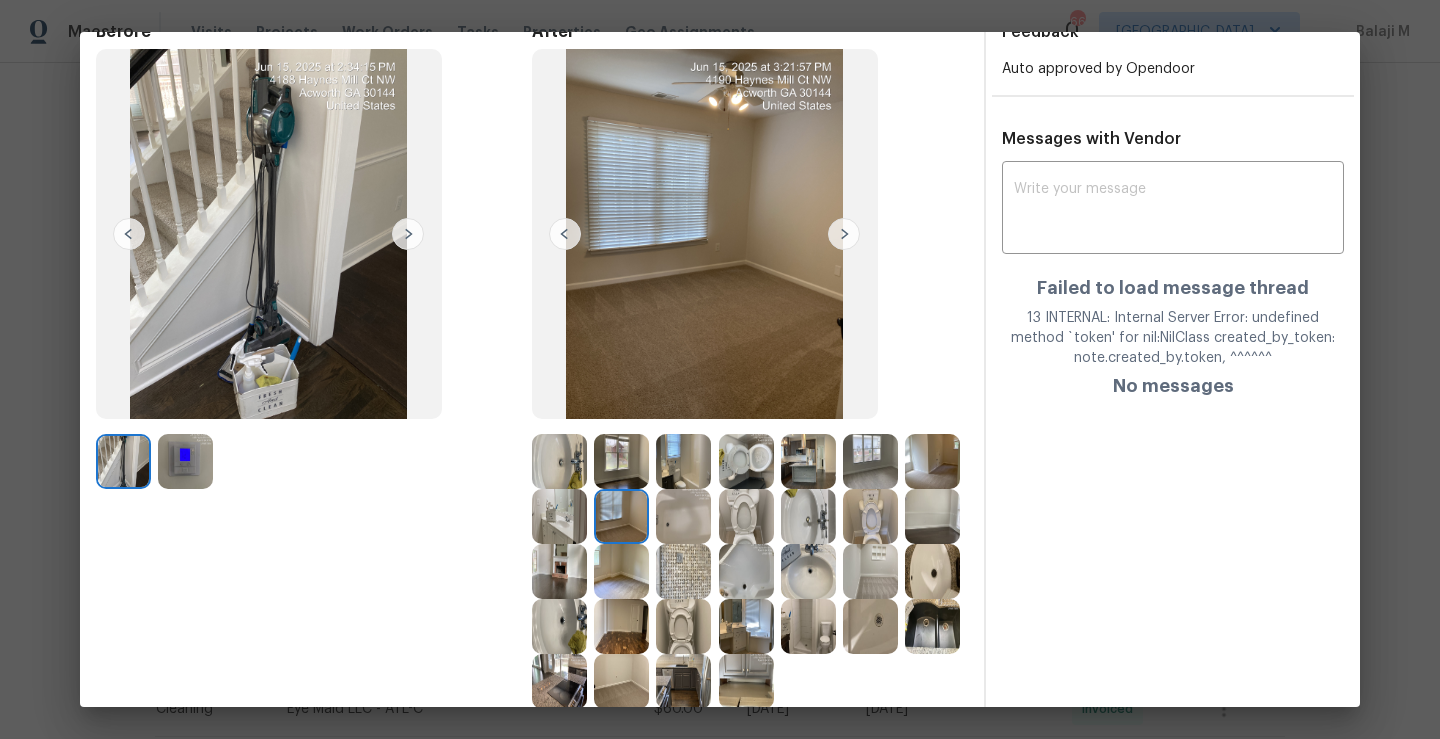 click at bounding box center [870, 516] 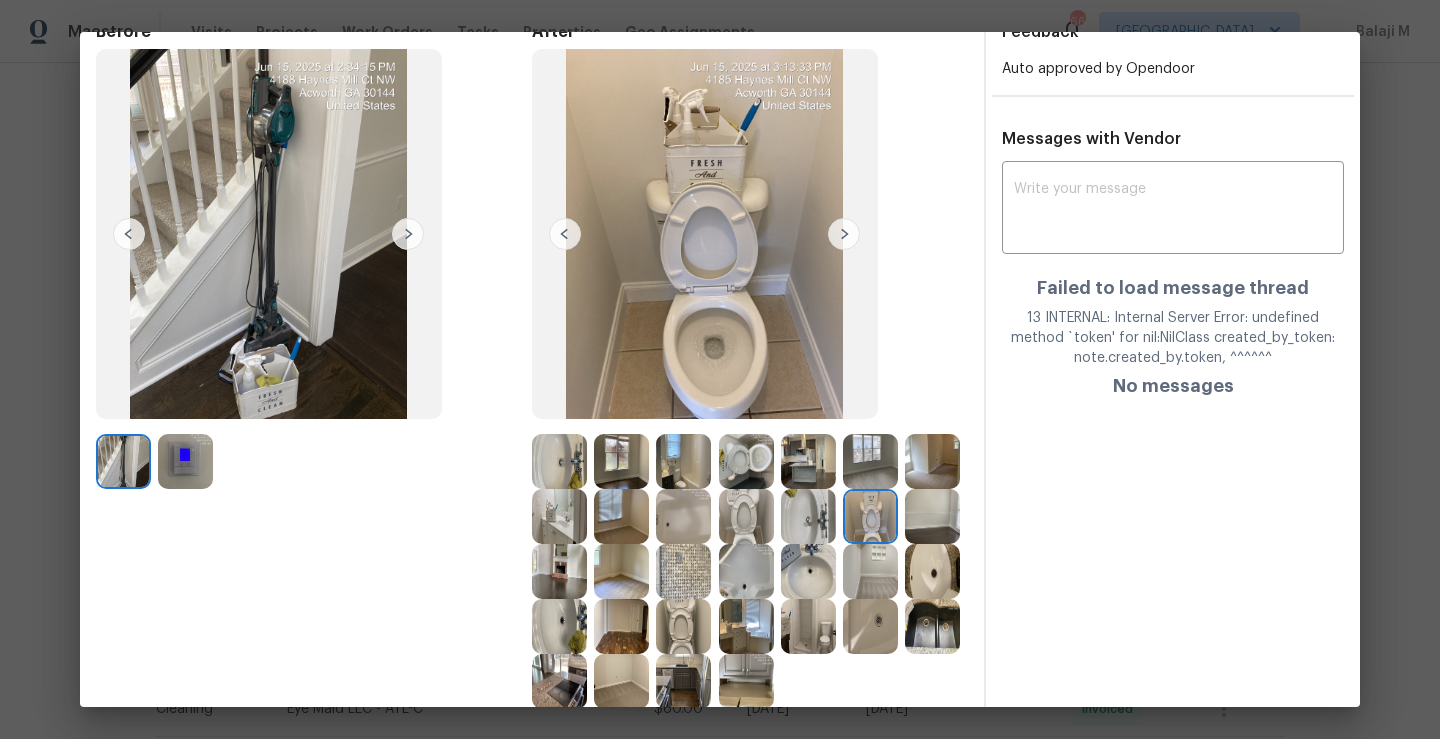 click at bounding box center (932, 516) 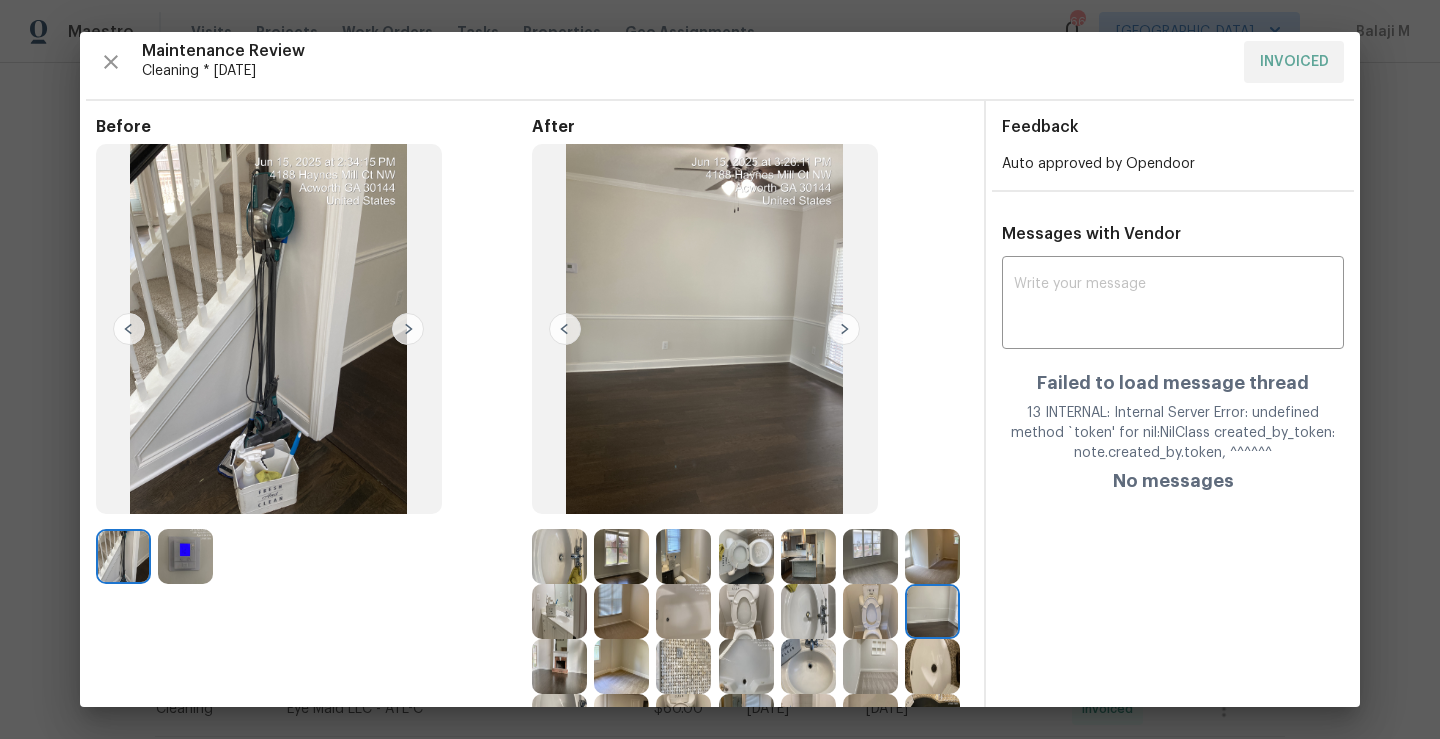 scroll, scrollTop: 0, scrollLeft: 0, axis: both 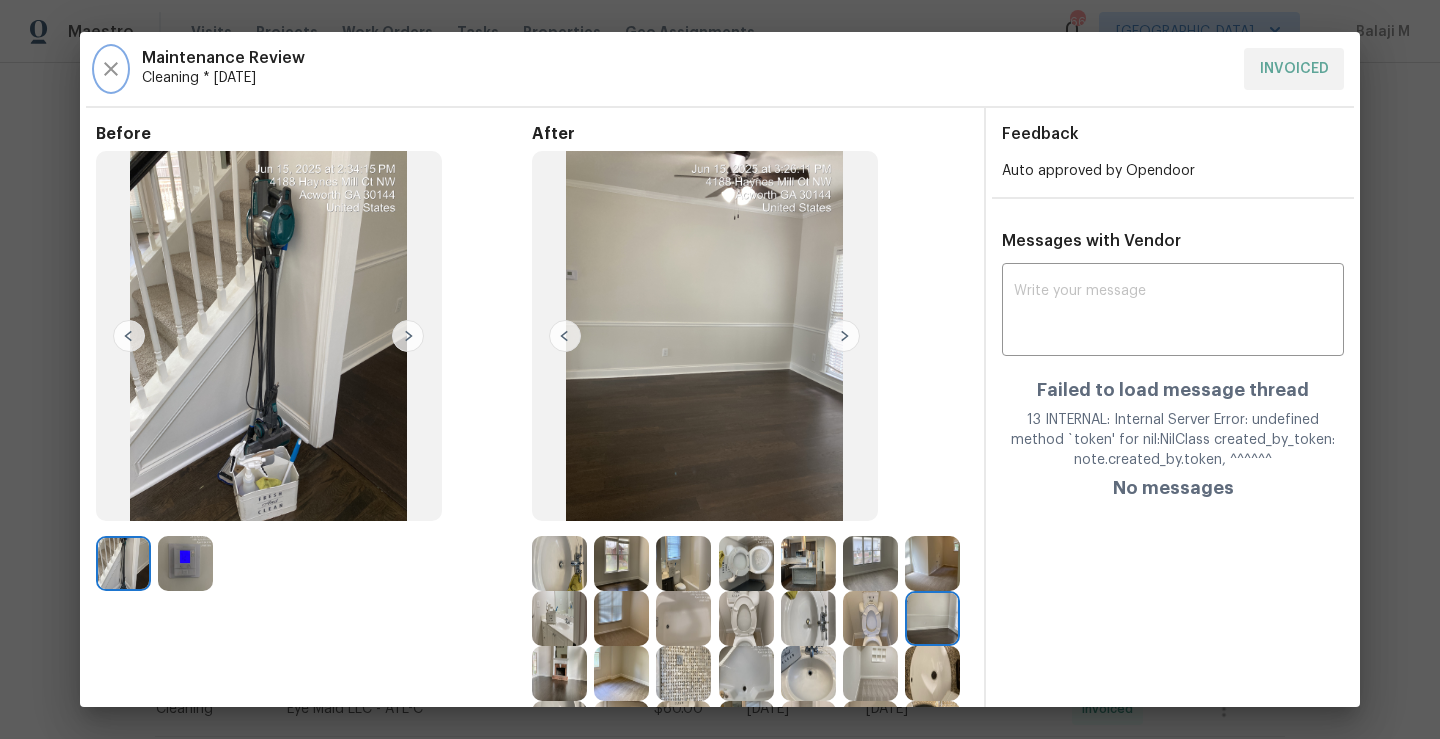 click 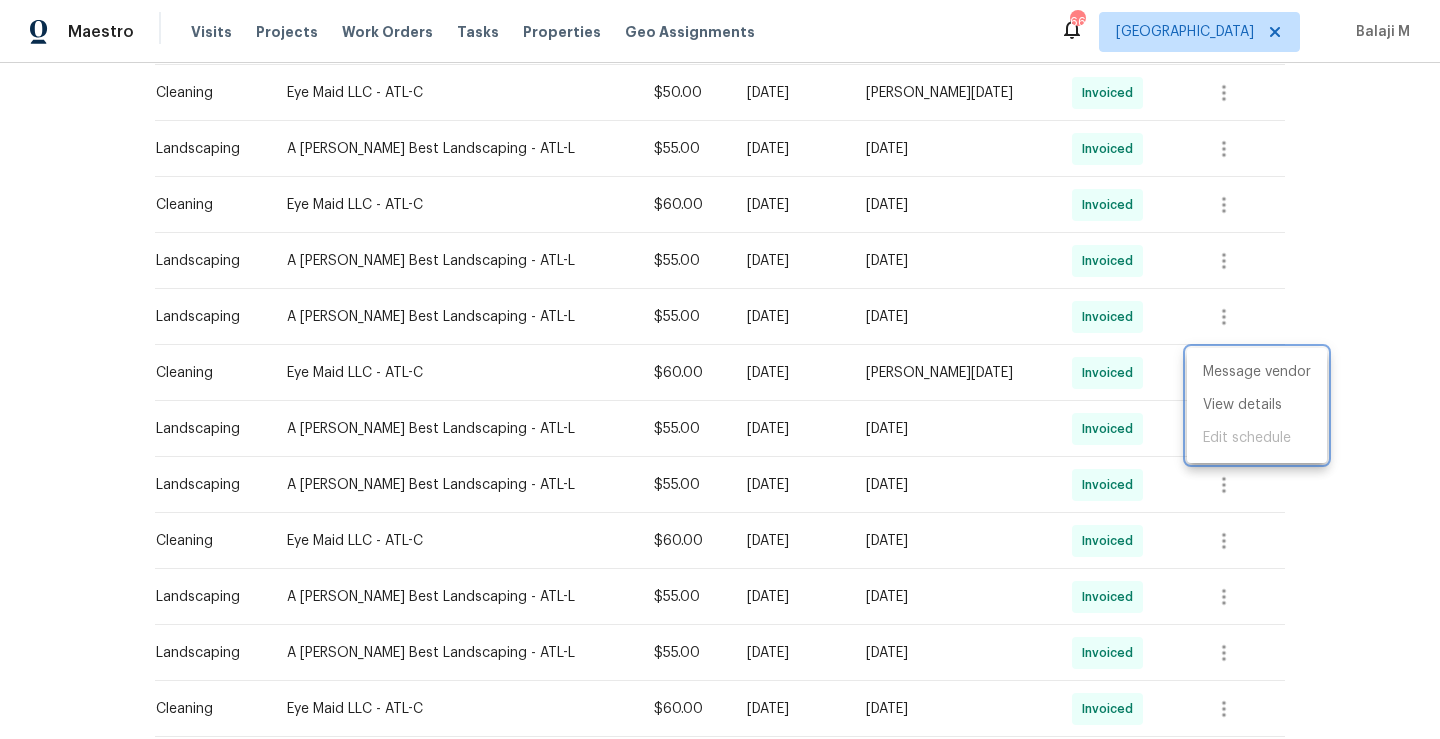 click at bounding box center (720, 369) 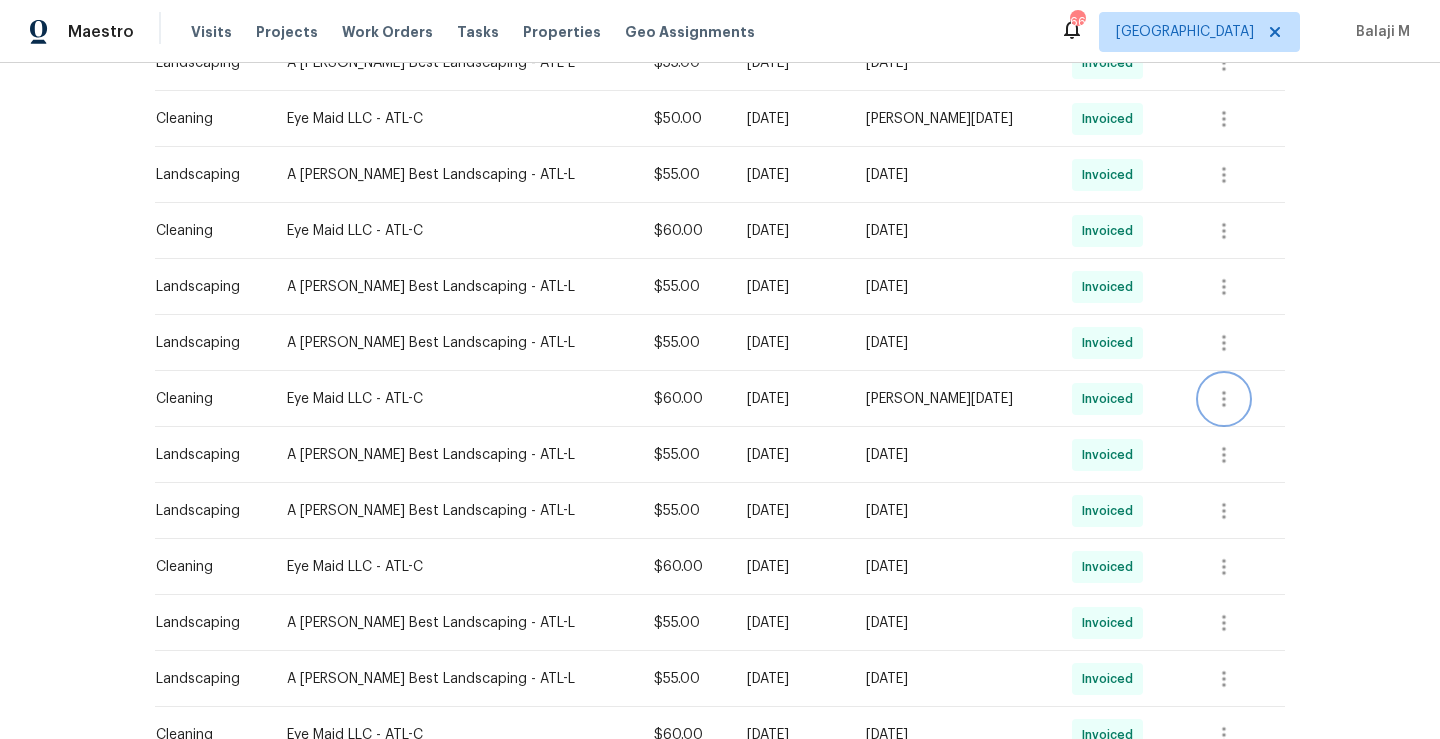 scroll, scrollTop: 869, scrollLeft: 0, axis: vertical 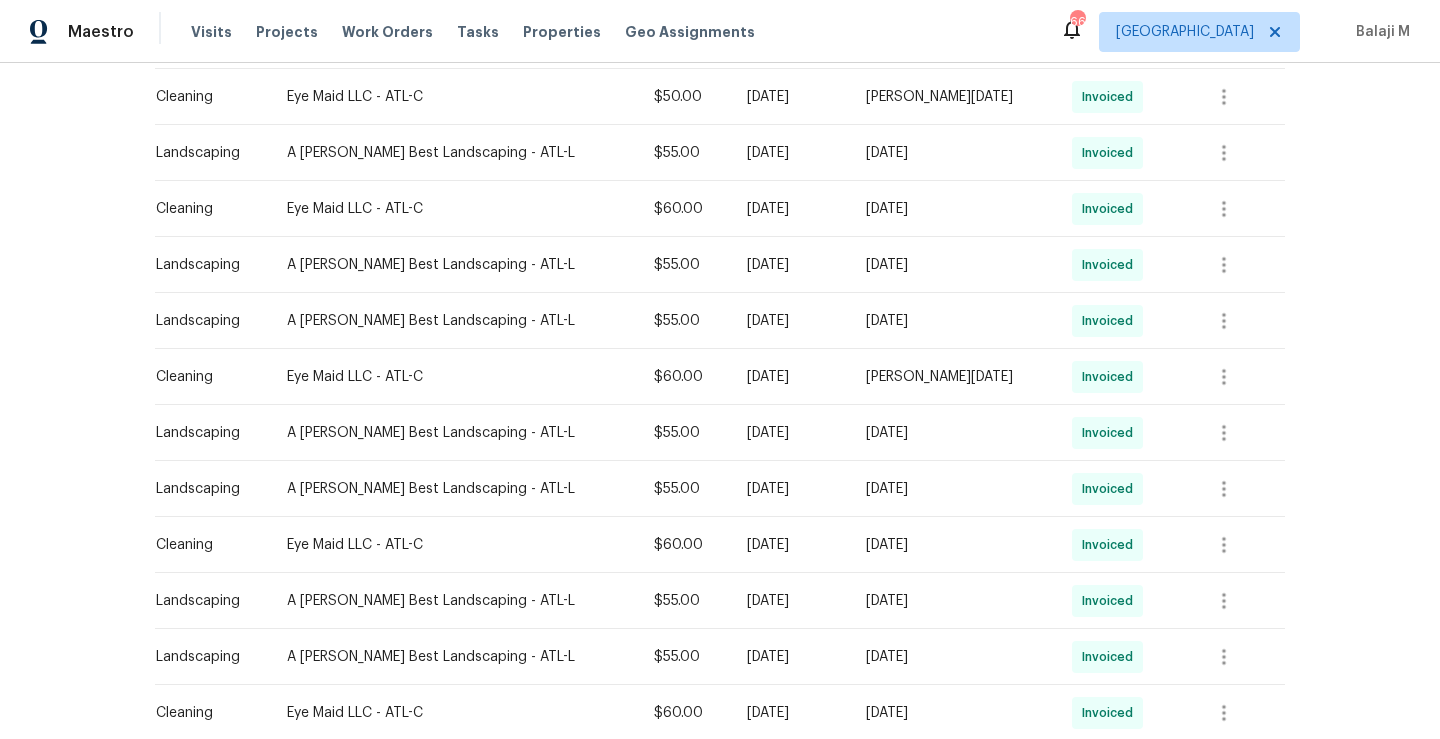 drag, startPoint x: 289, startPoint y: 379, endPoint x: 365, endPoint y: 379, distance: 76 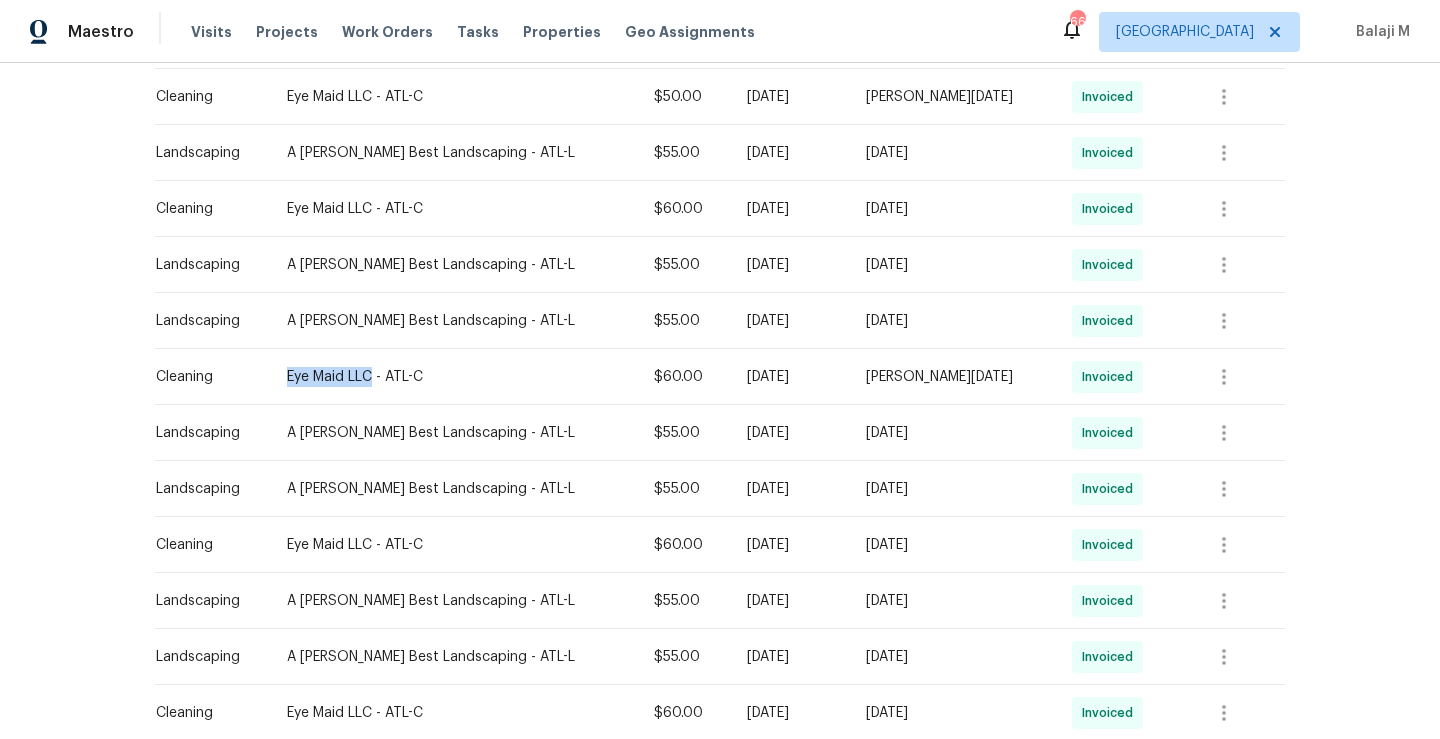 drag, startPoint x: 285, startPoint y: 373, endPoint x: 374, endPoint y: 369, distance: 89.08984 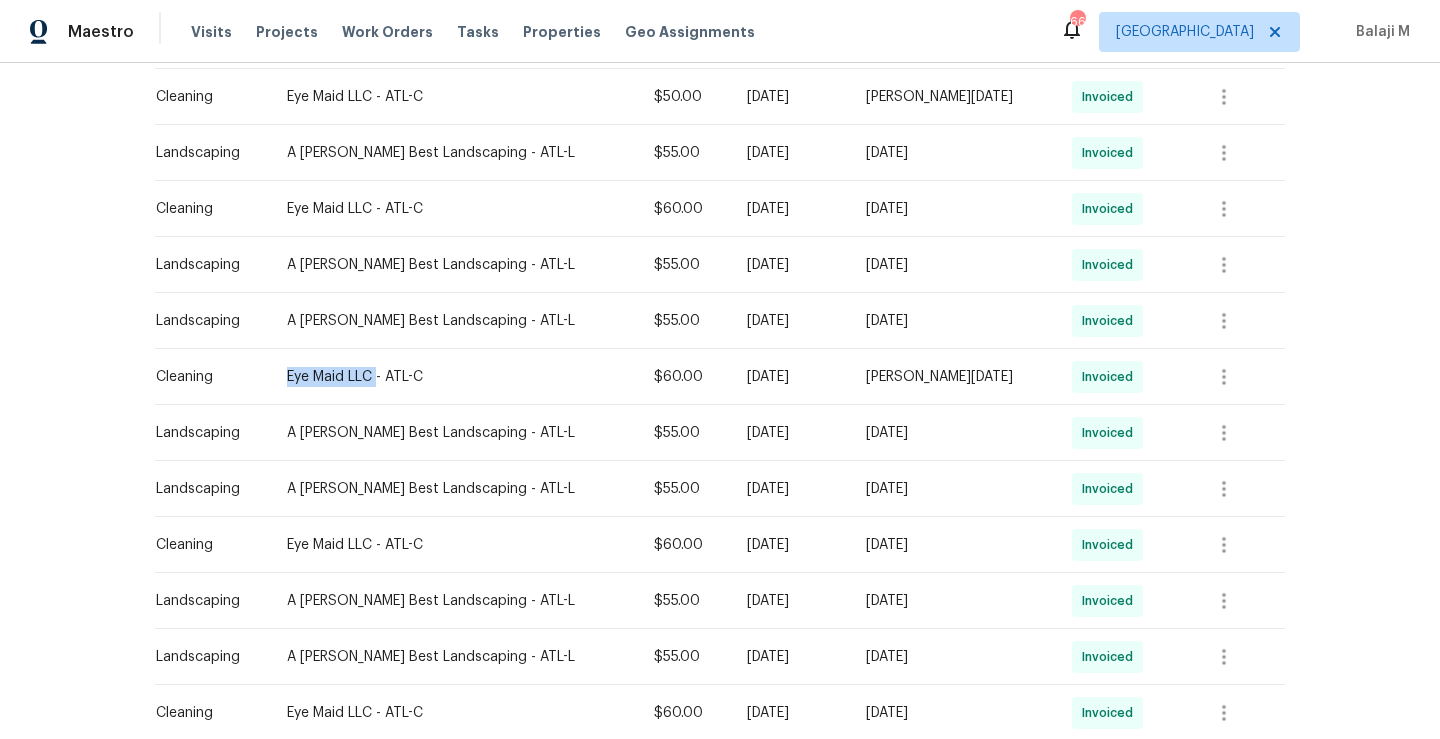 copy on "Eye Maid LLC" 